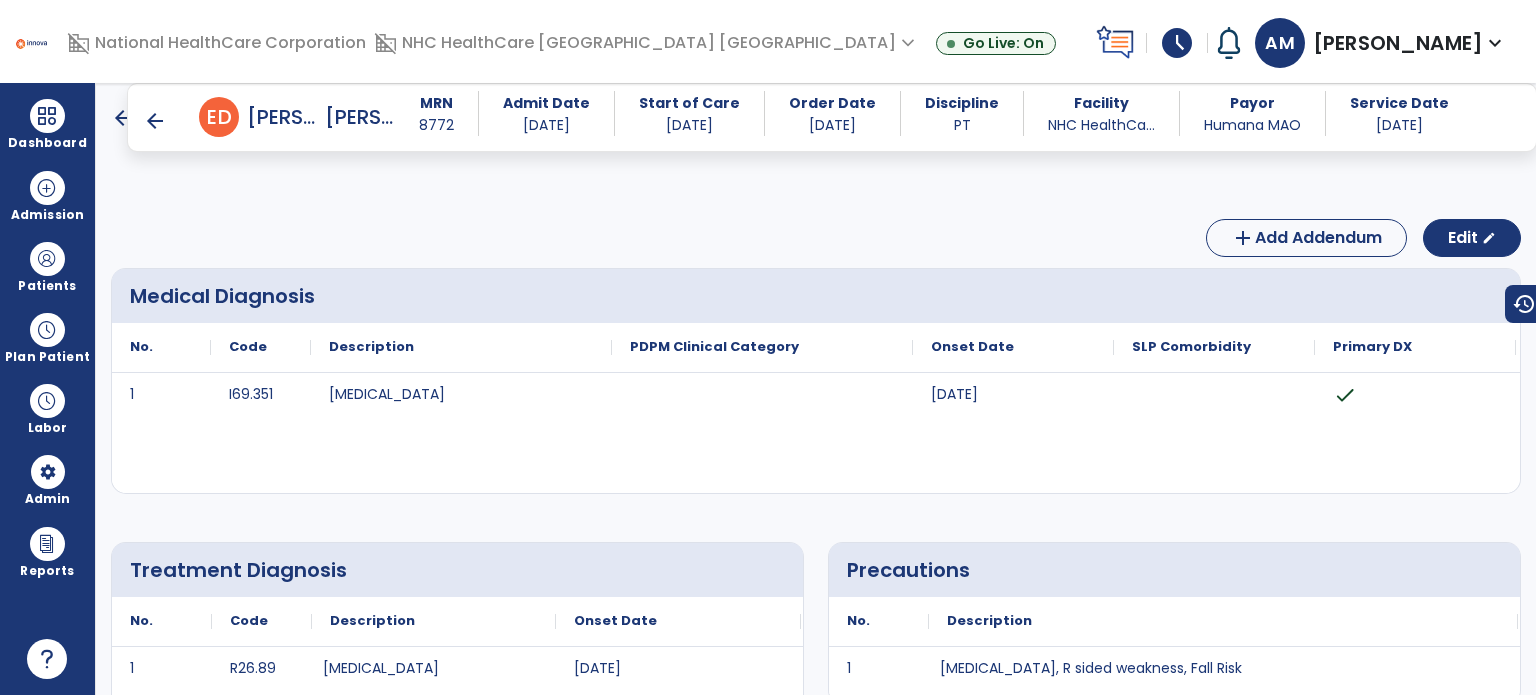 scroll, scrollTop: 0, scrollLeft: 0, axis: both 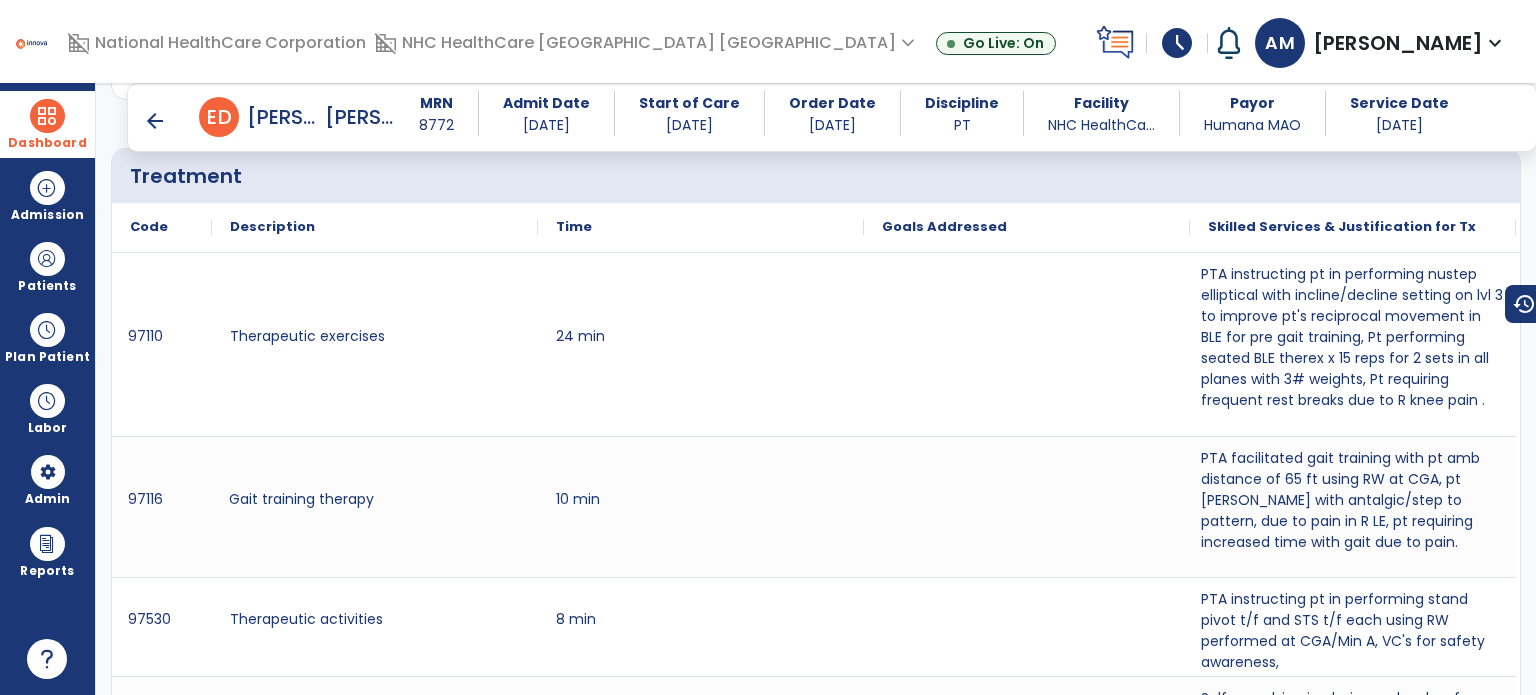 click on "Dashboard" at bounding box center (47, 124) 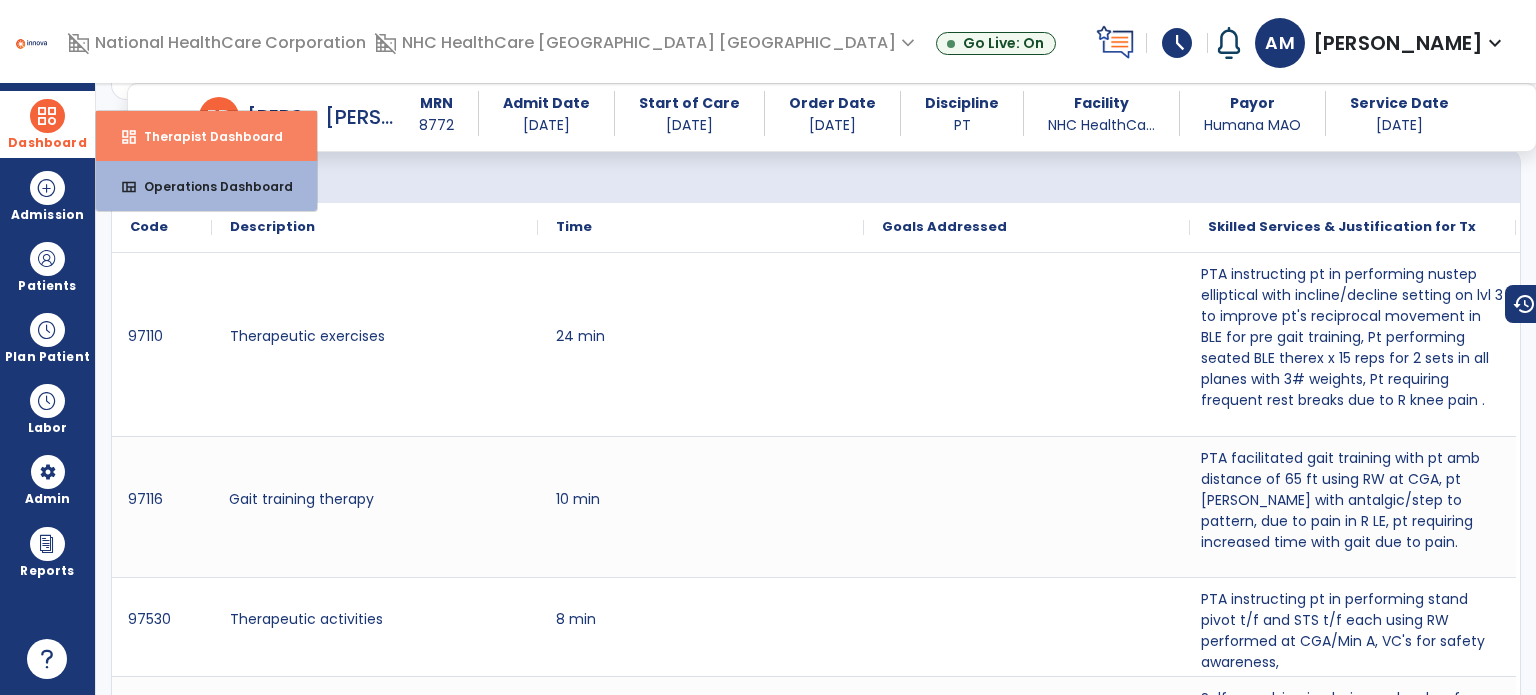 click on "dashboard" at bounding box center [129, 137] 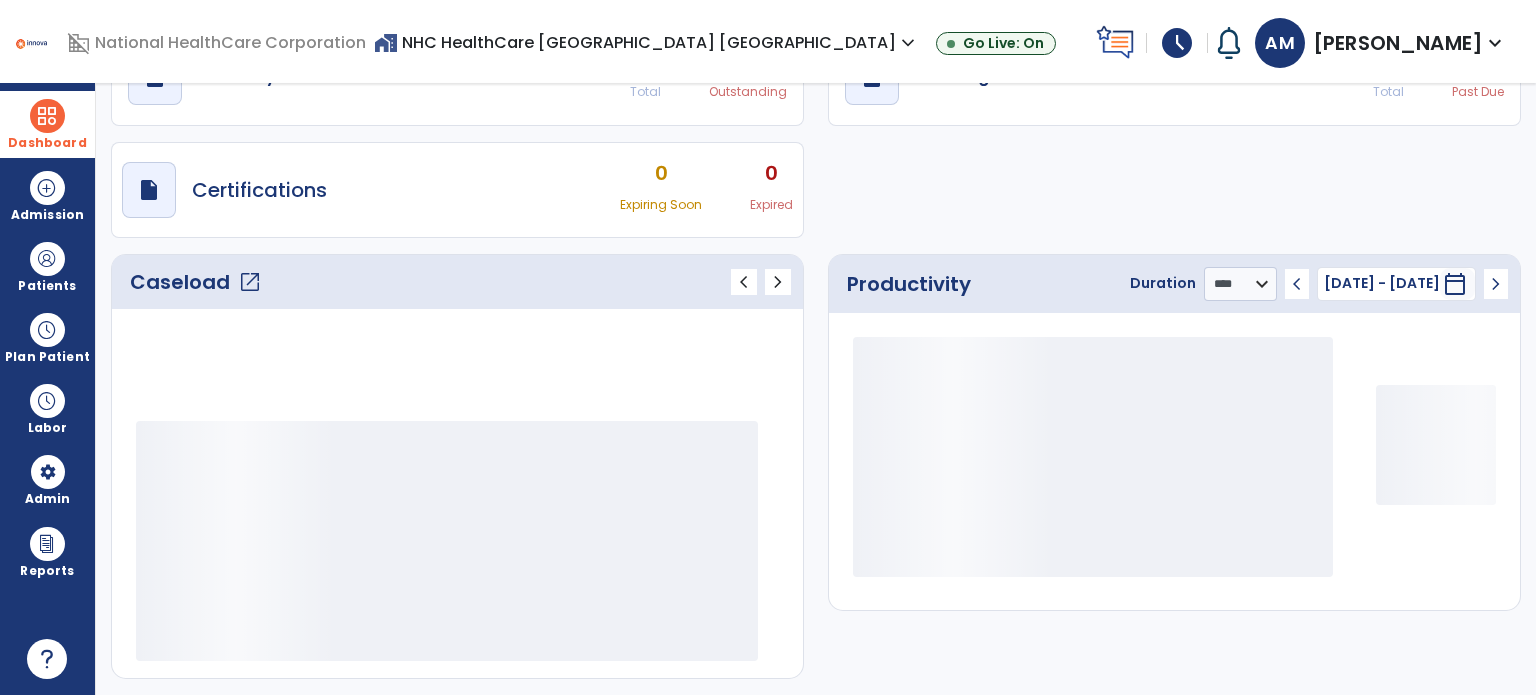 scroll, scrollTop: 109, scrollLeft: 0, axis: vertical 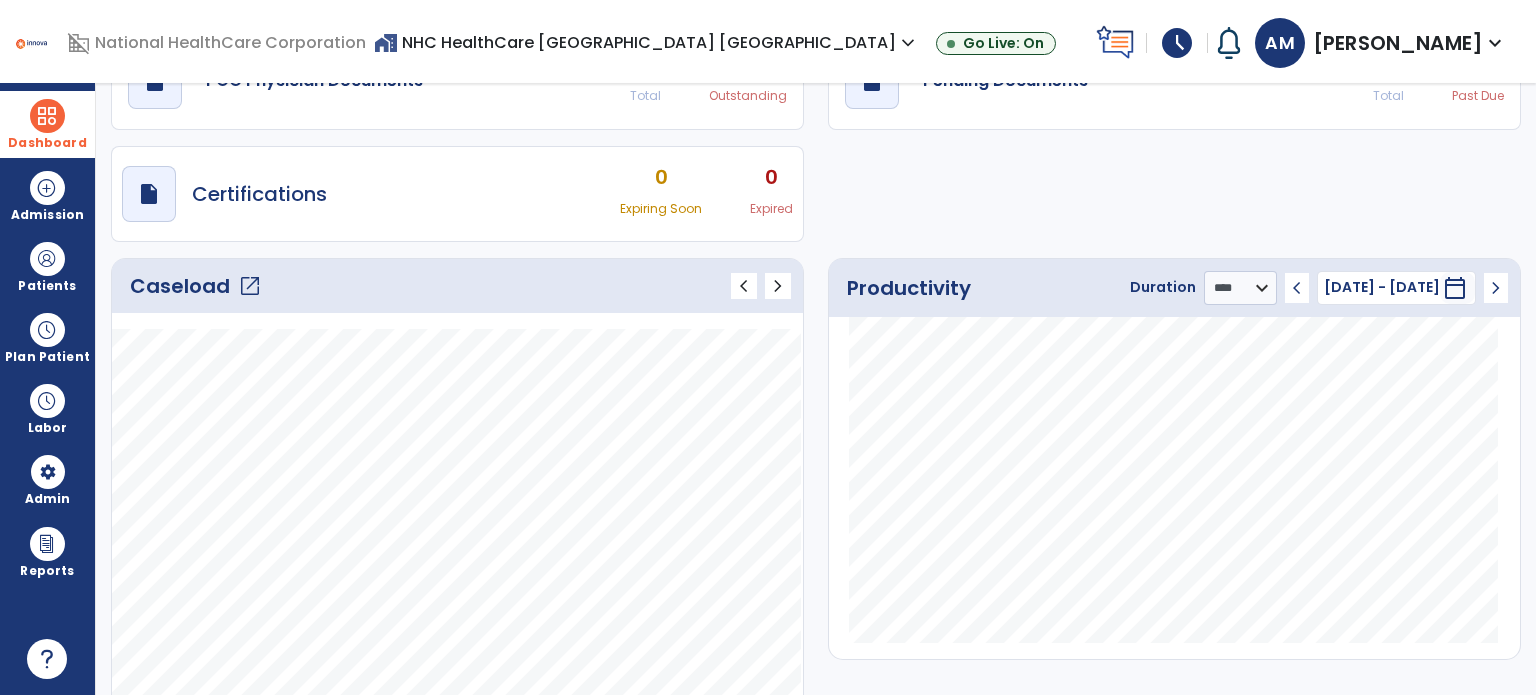 click on "draft   open_in_new  POC Physician Documents 0 Total 0 Outstanding  draft   open_in_new  Pending Documents 6 Total 0 Past Due  draft   open_in_new  Certifications 0 Expiring Soon 0 Expired" 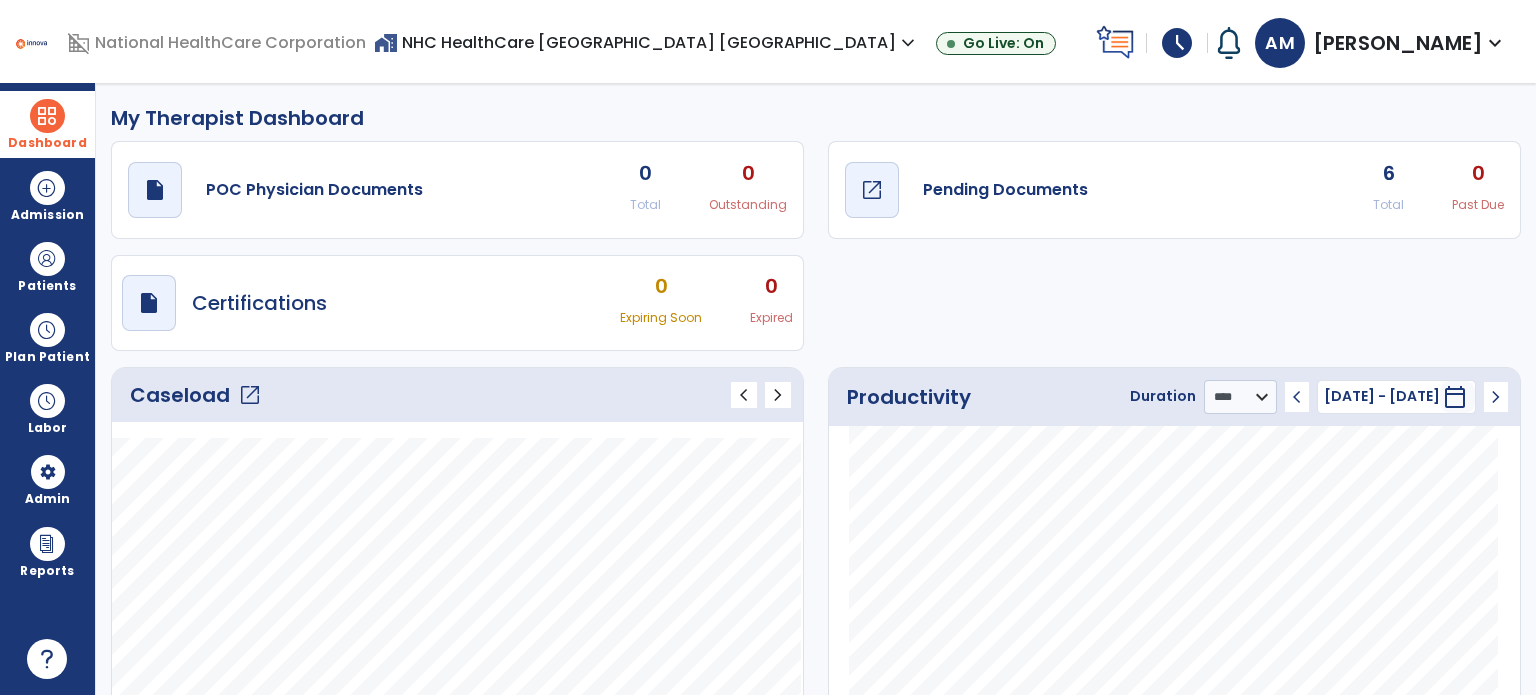 click on "draft   open_in_new" 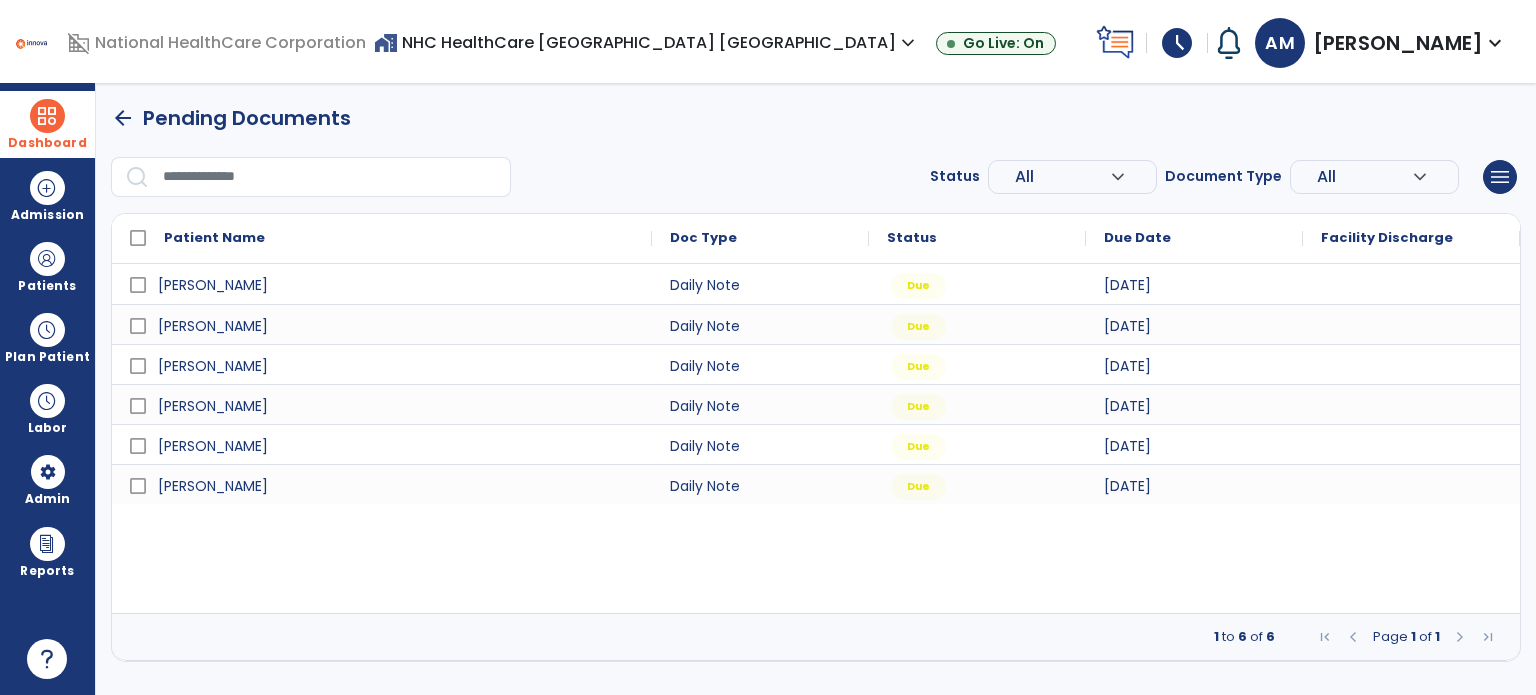 click on "Status All  expand_more  ALL Due Past Due Incomplete Document Type All  expand_more  ALL Daily Note Progress Note Evaluation Discharge Note Recertification  menu   Export List   Print List" at bounding box center (816, 177) 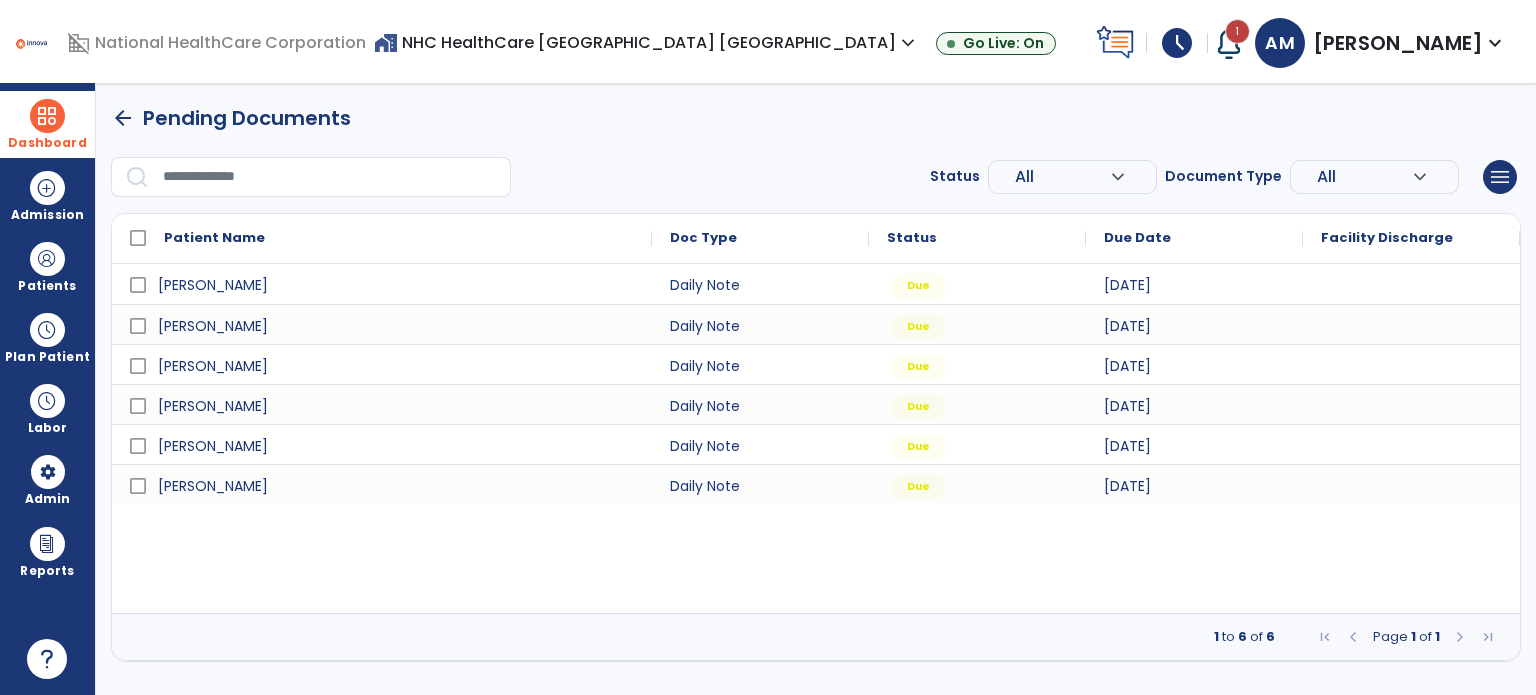 click on "arrow_back   Pending Documents  Status All  expand_more  ALL Due Past Due Incomplete Document Type All  expand_more  ALL Daily Note Progress Note Evaluation Discharge Note Recertification  menu   Export List   Print List
Patient Name
Doc Type
Status 1" at bounding box center (816, 382) 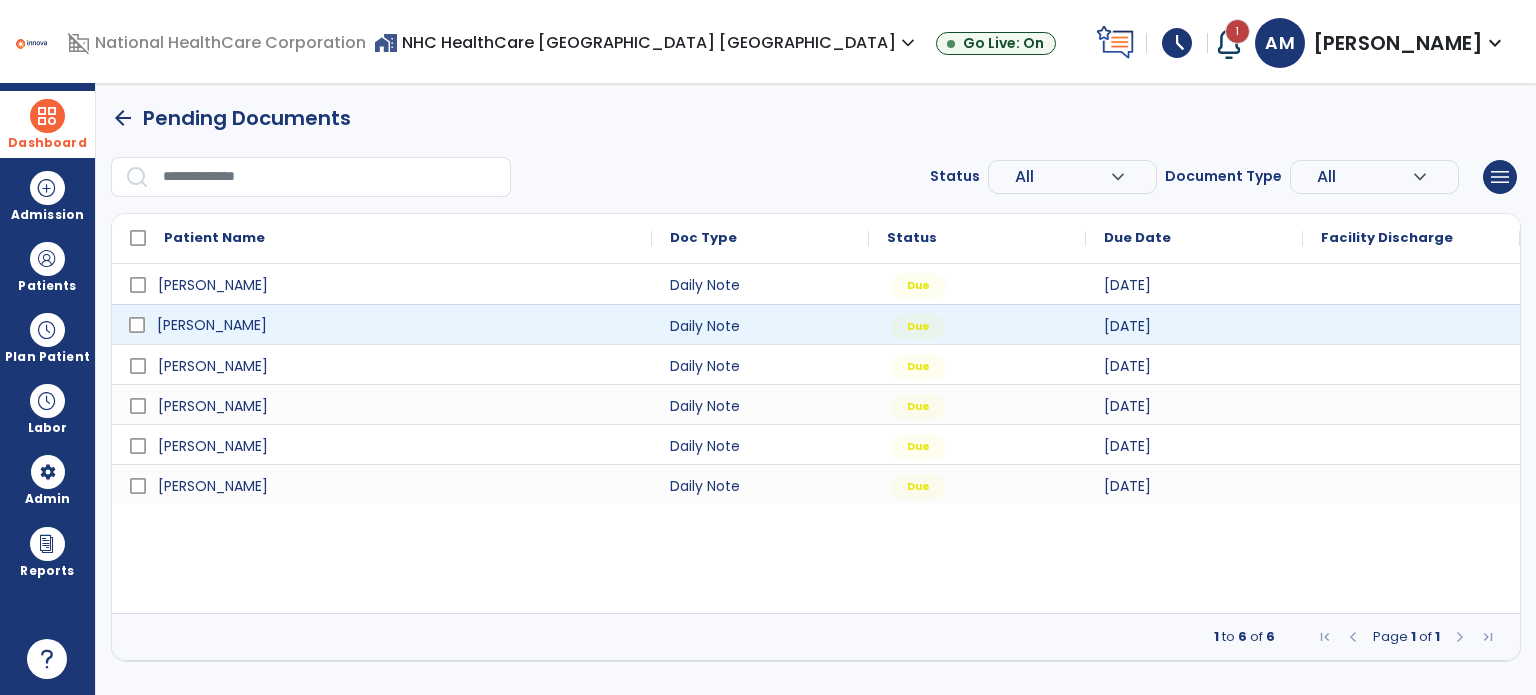click on "[PERSON_NAME]" at bounding box center (396, 325) 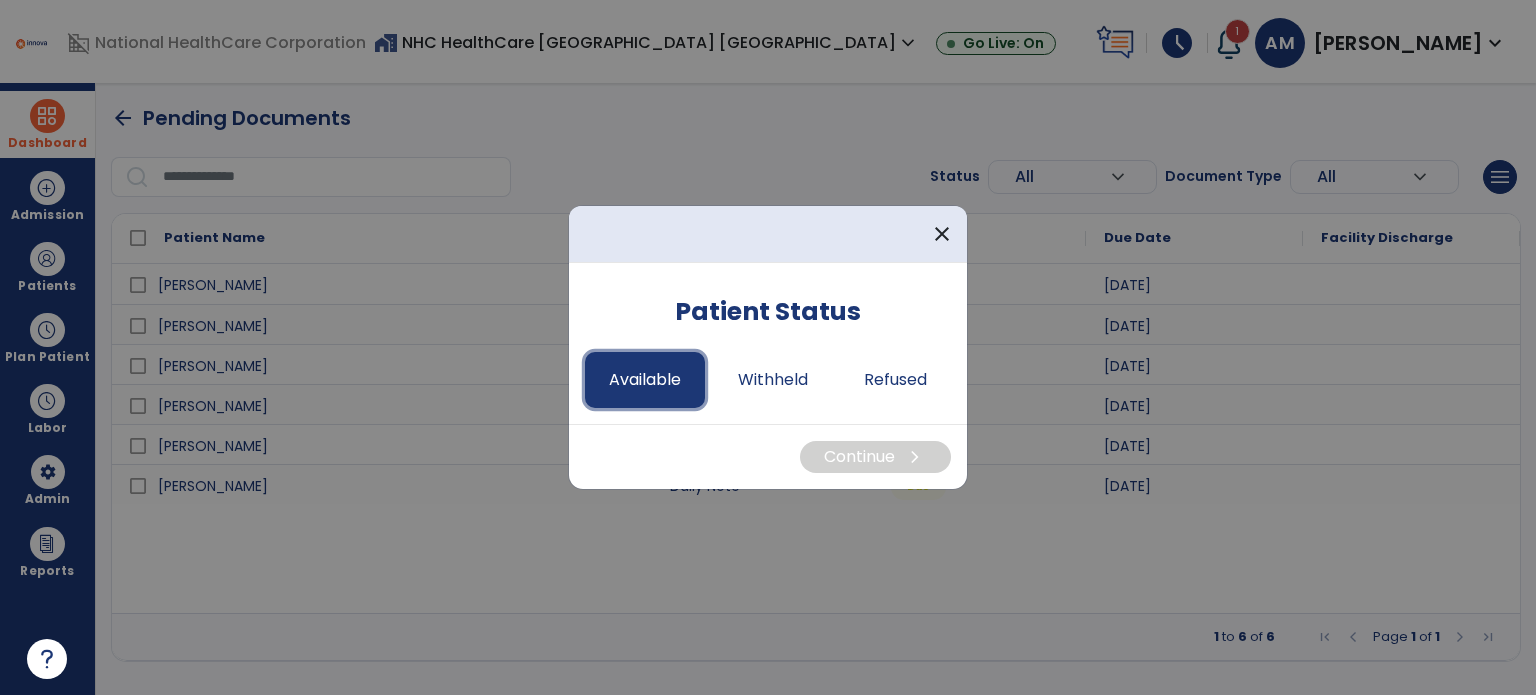 click on "Available" at bounding box center [645, 380] 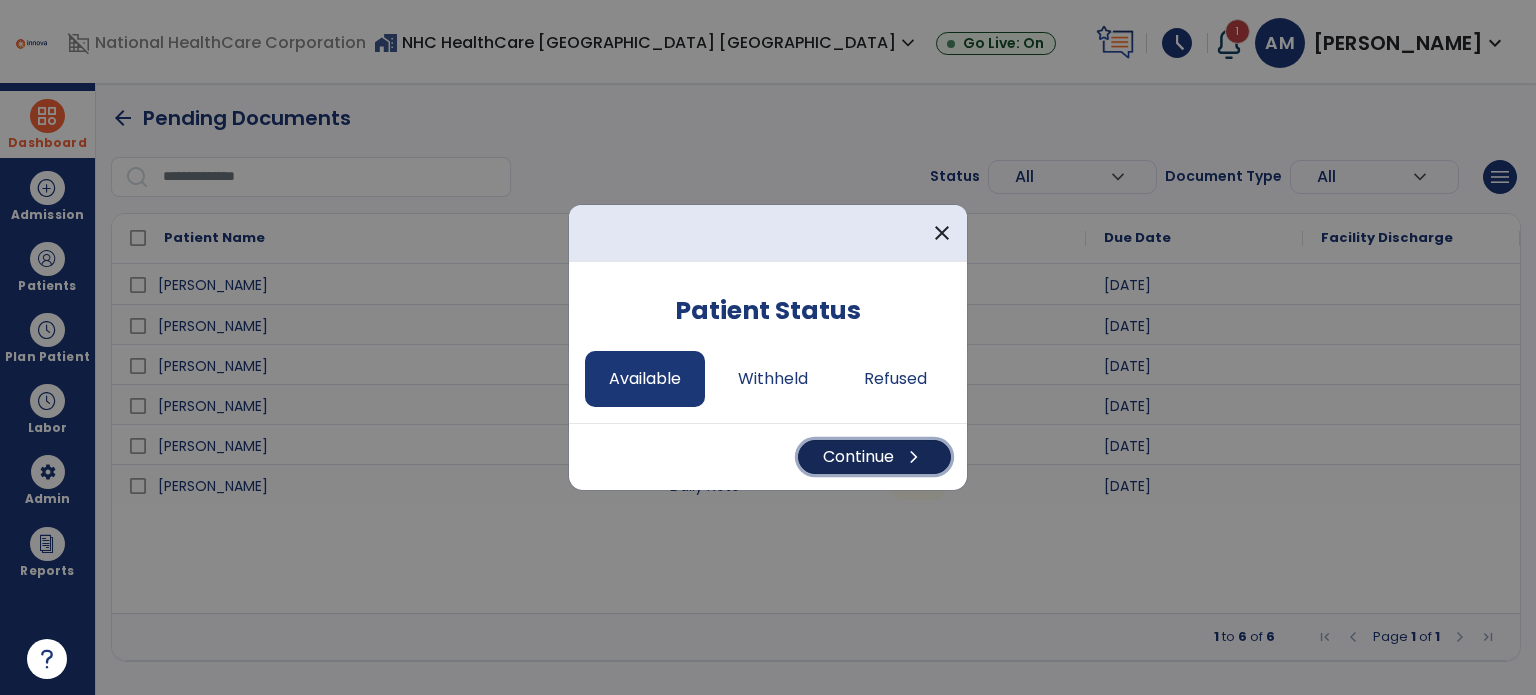 click on "Continue   chevron_right" at bounding box center [874, 457] 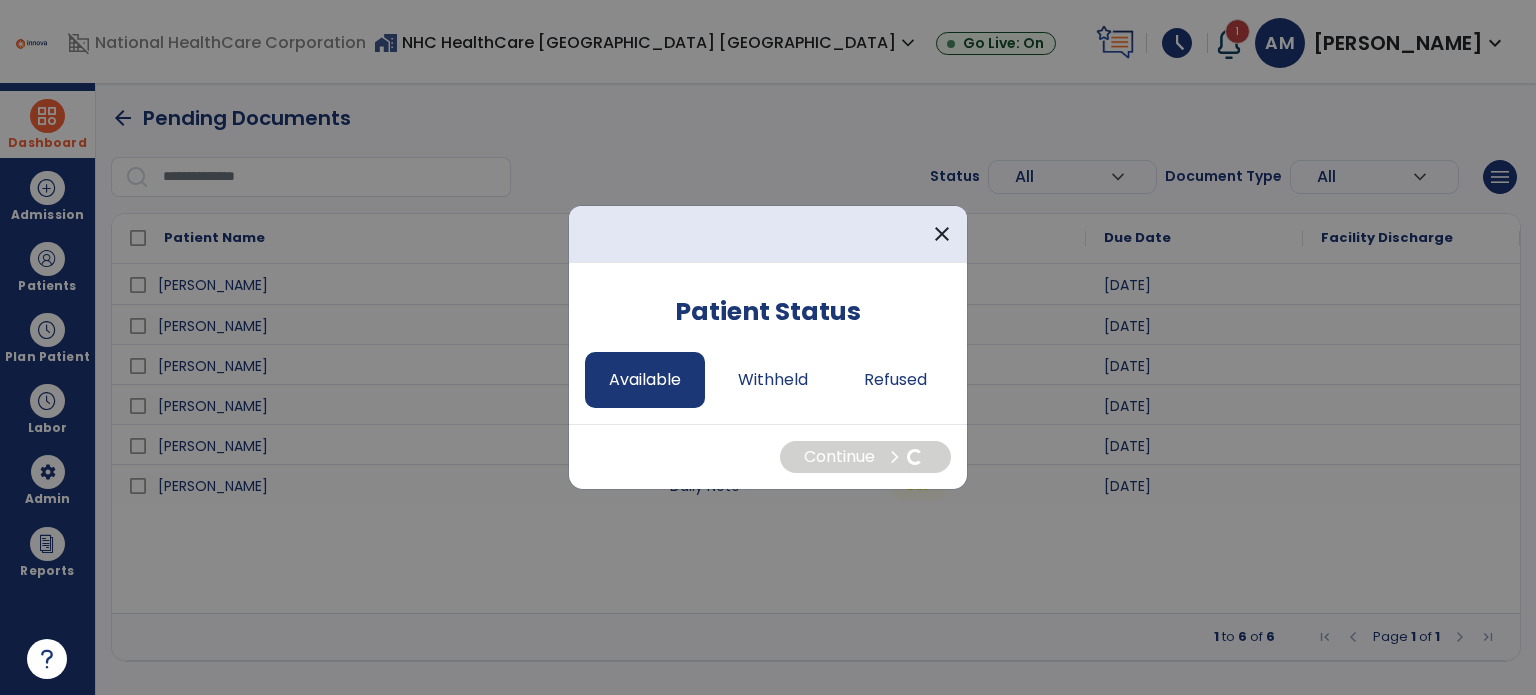 select on "*" 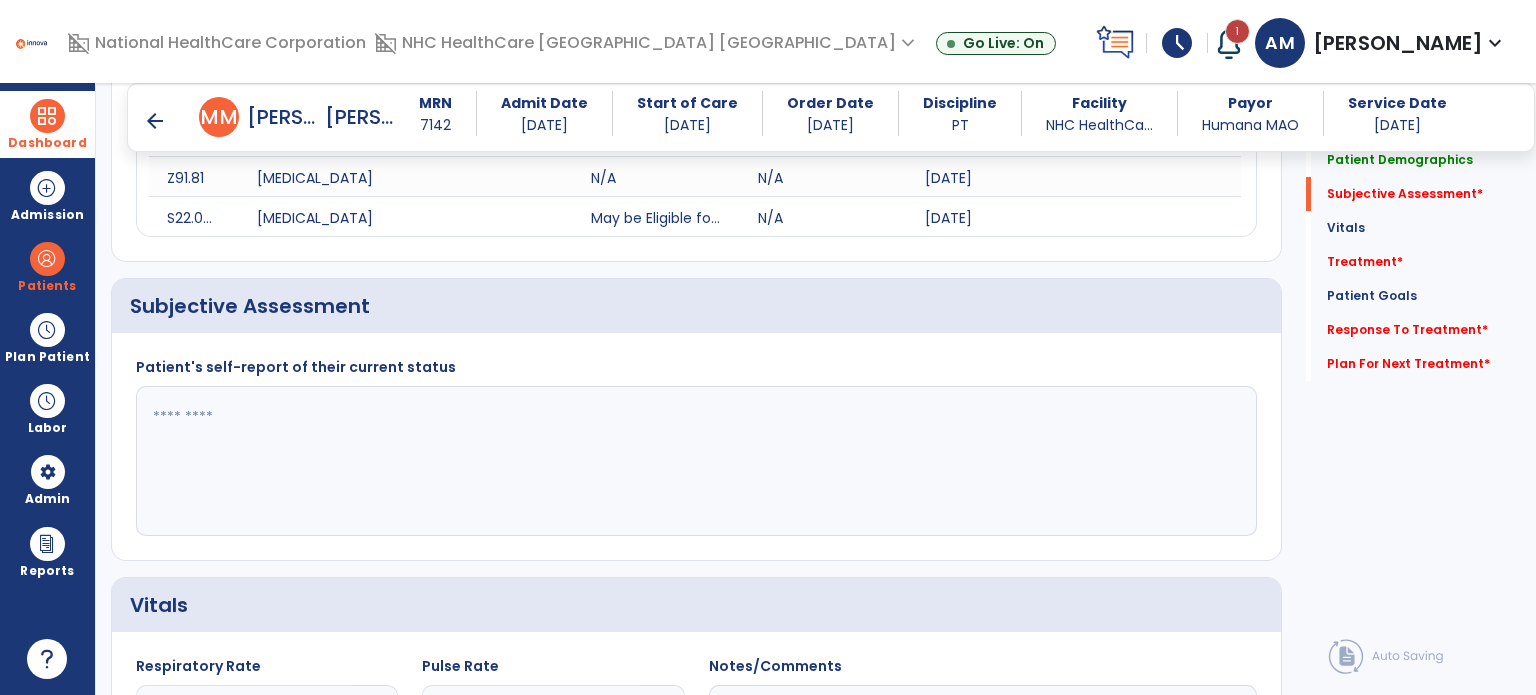 scroll, scrollTop: 331, scrollLeft: 0, axis: vertical 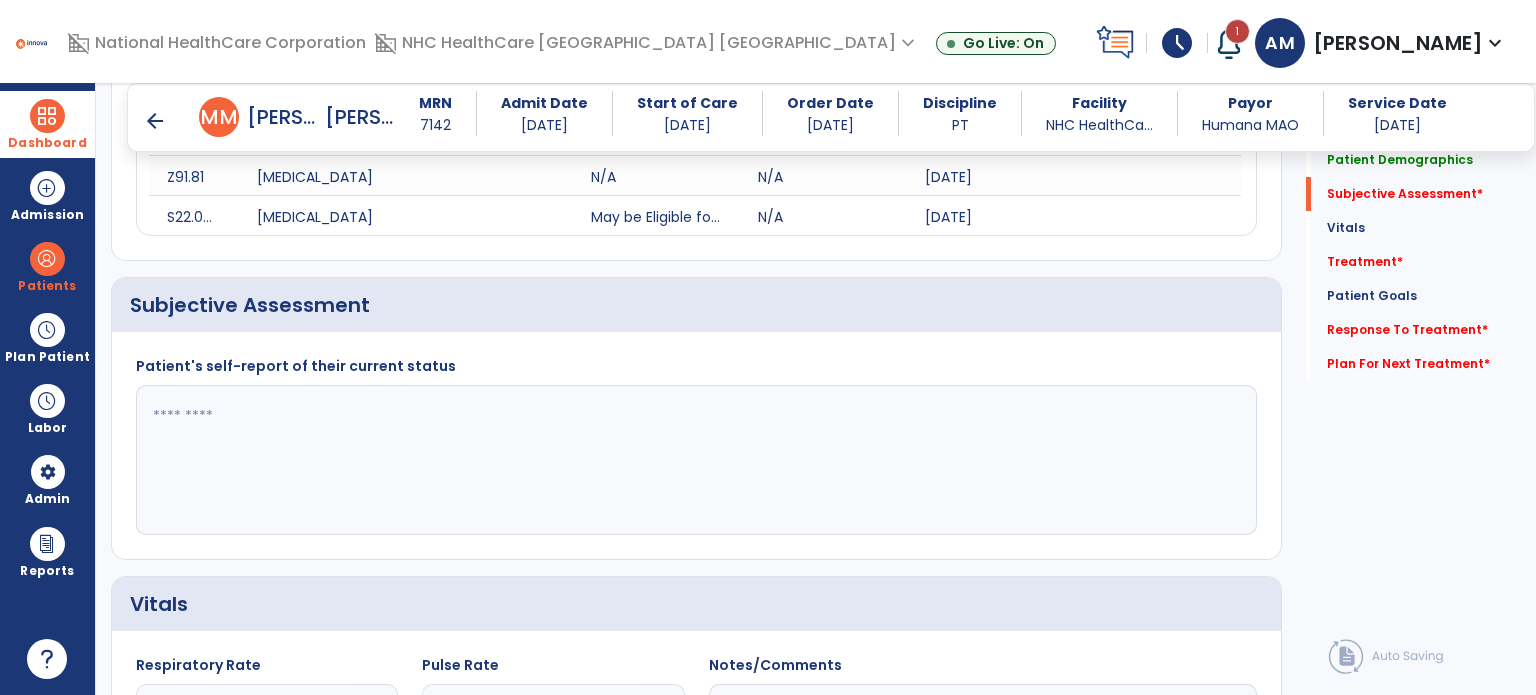 click on "Patient's self-report of their current status" 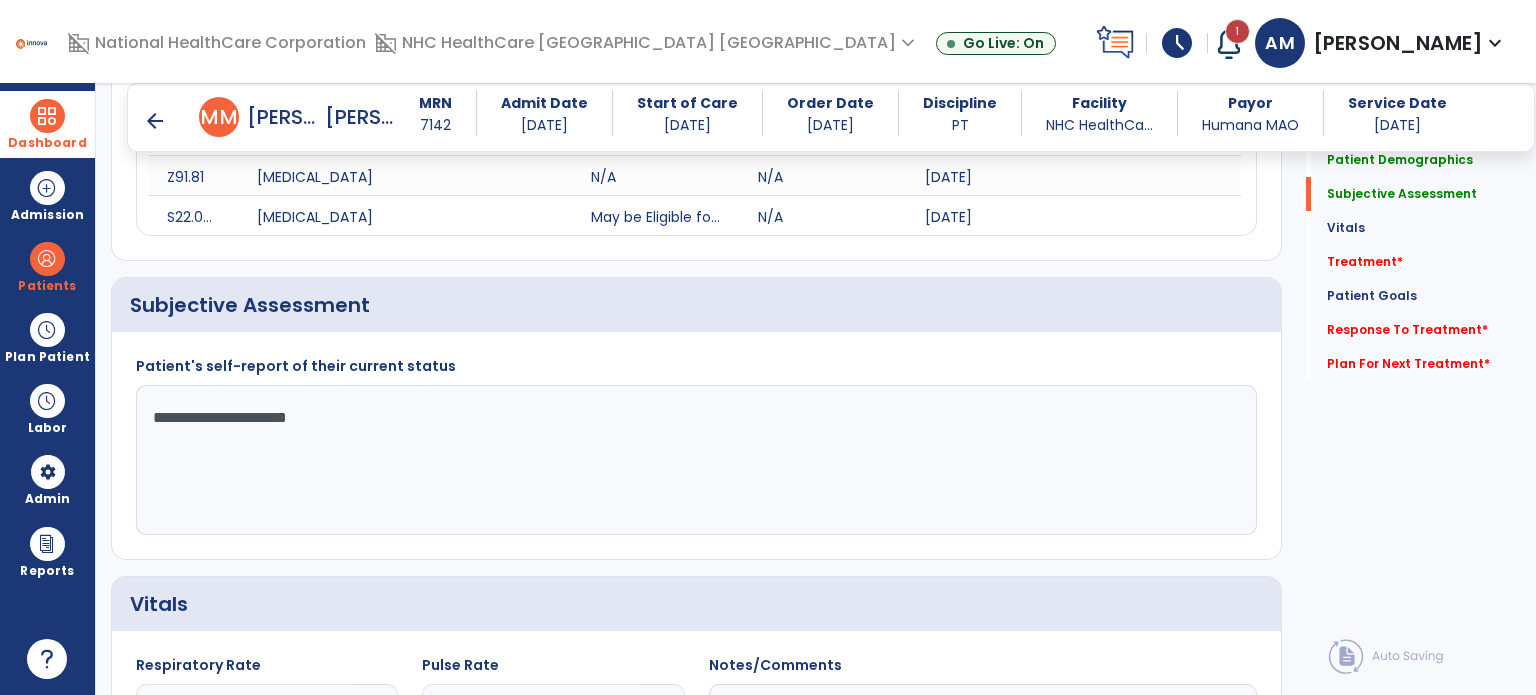 click on "Dashboard  dashboard  Therapist Dashboard  view_quilt  Operations Dashboard Admission Patients  format_list_bulleted  Patient List  space_dashboard  Patient Board  insert_chart  PDPM Board Plan Patient  event_note  Planner  content_paste_go  Scheduler  content_paste_go  Whiteboard Labor  content_paste_go  Timecards  content_paste_go  Labor Management Admin  attach_money  Payors  manage_accounts  Users  group  Roles Reports  export_notes  Billing Exports  note_alt  EOM Report  event_note  Minutes By Payor  sticky_note_2  PBJ Report  inbox_customize  Service Log  playlist_add_check  Triple Check Report" at bounding box center [48, 389] 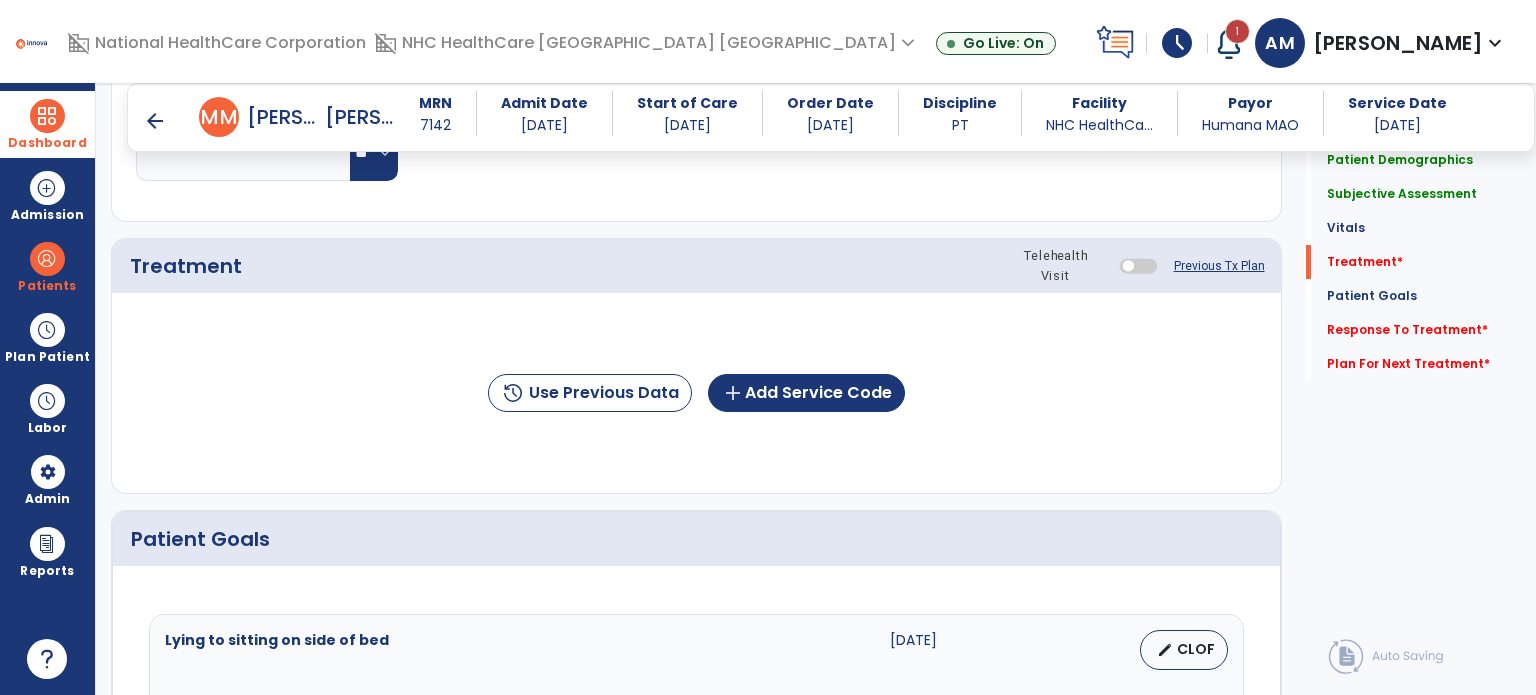 scroll, scrollTop: 1094, scrollLeft: 0, axis: vertical 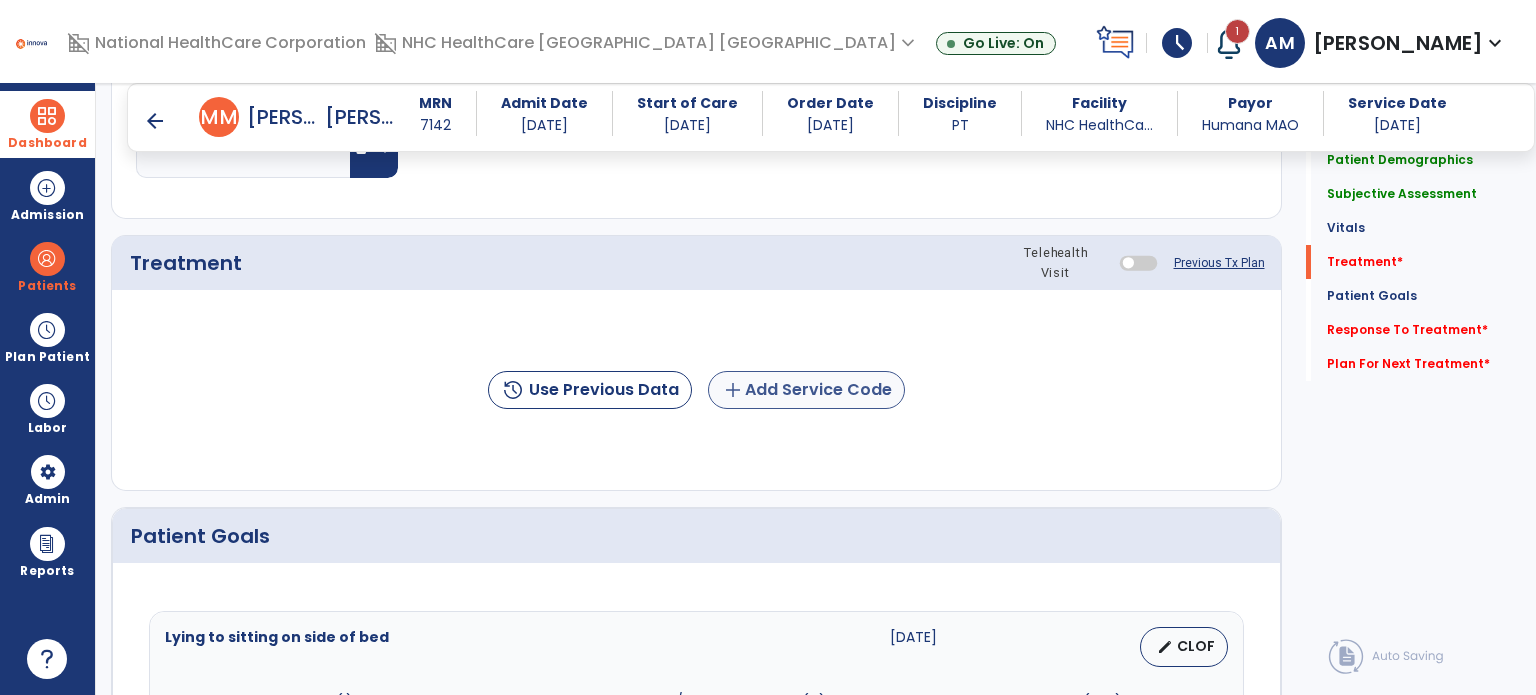 type on "**********" 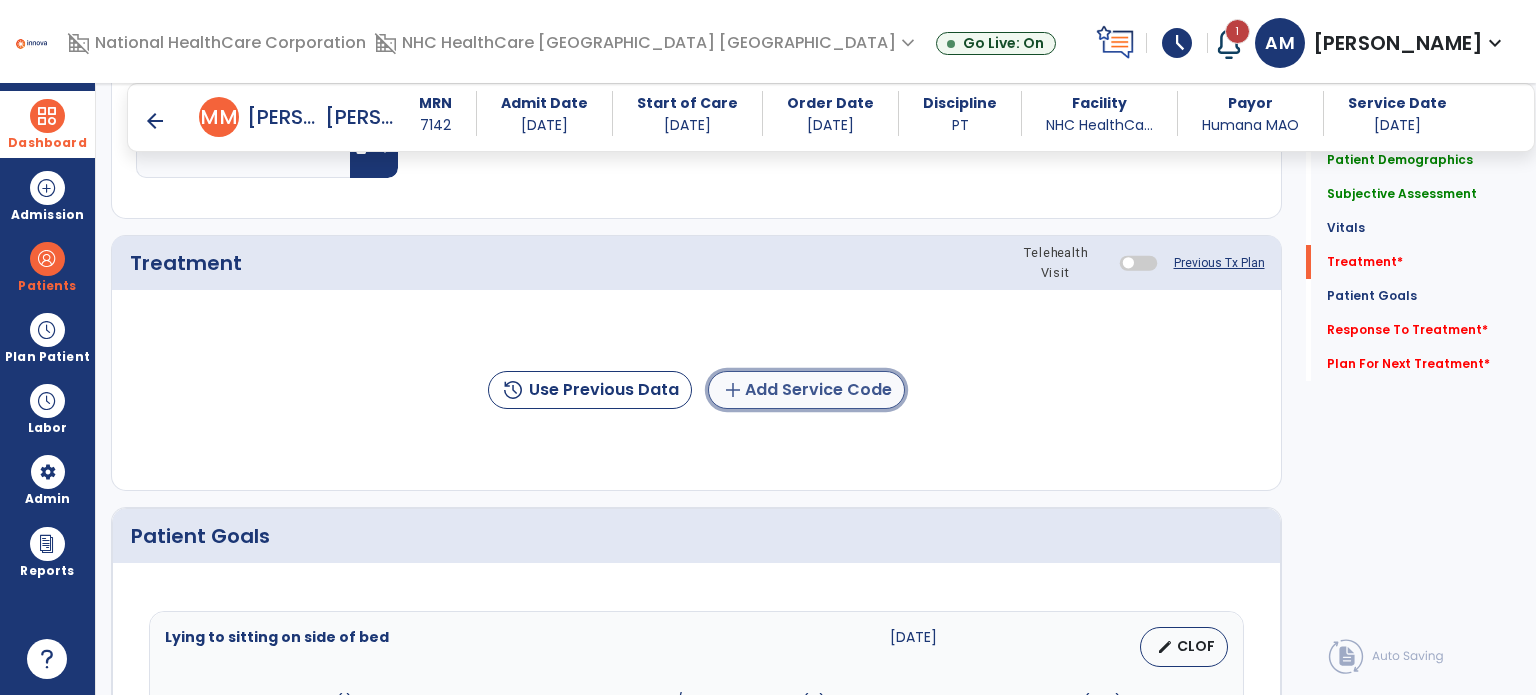 click on "add  Add Service Code" 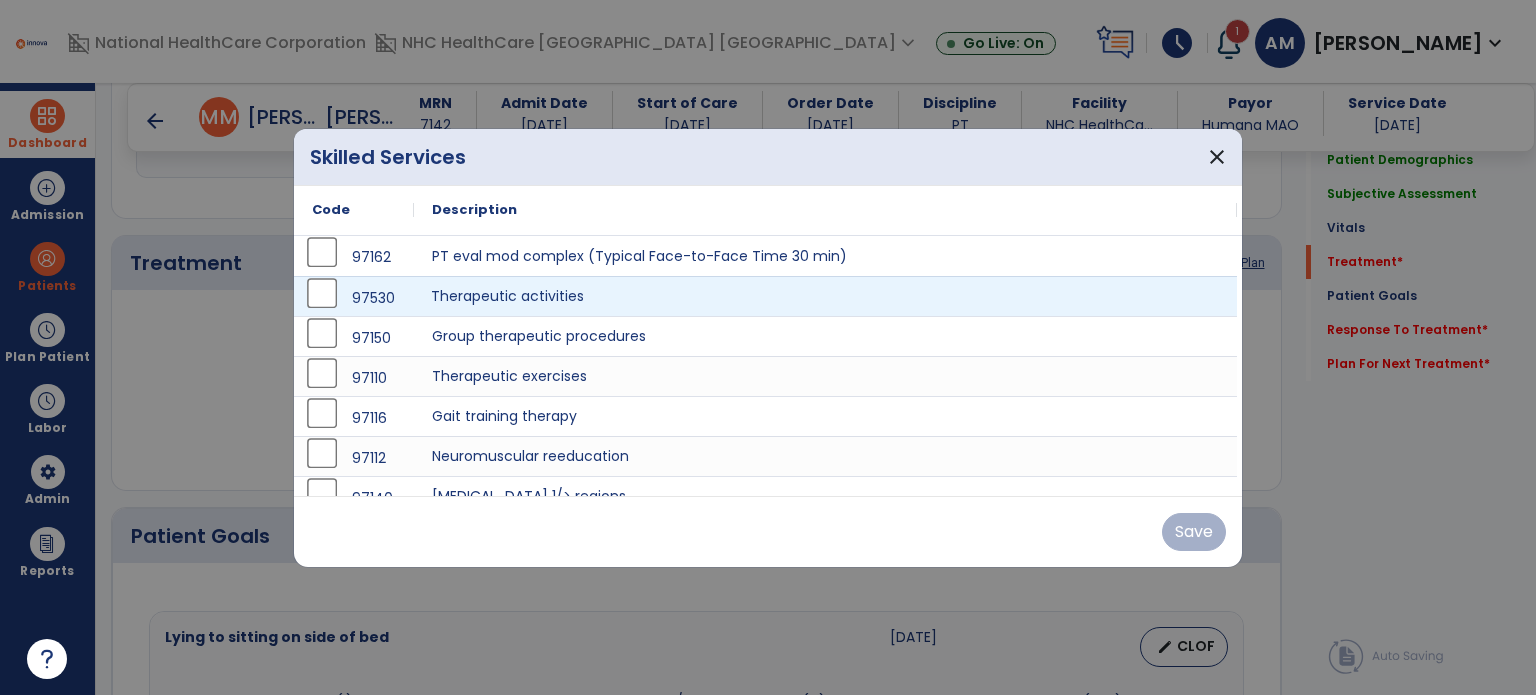 click on "Therapeutic activities" at bounding box center [825, 296] 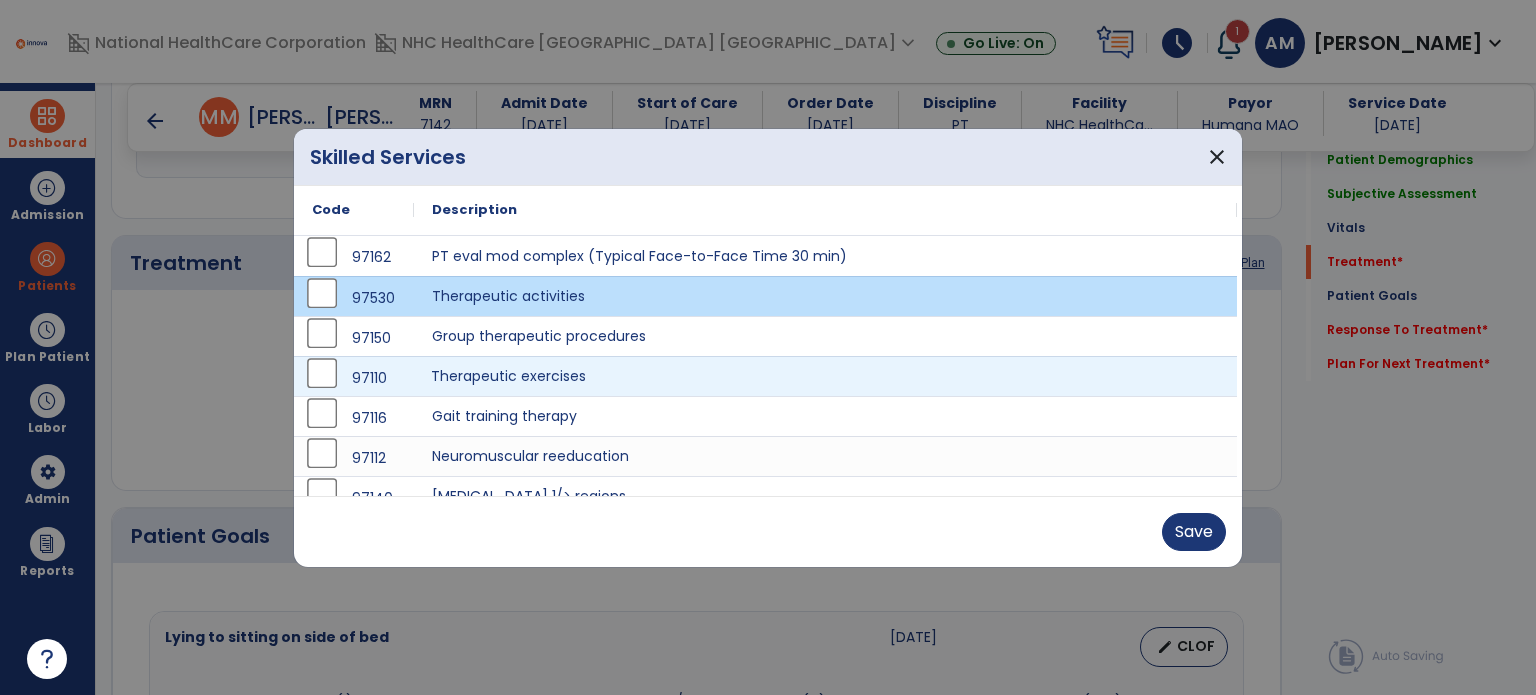 click on "Therapeutic exercises" at bounding box center [825, 376] 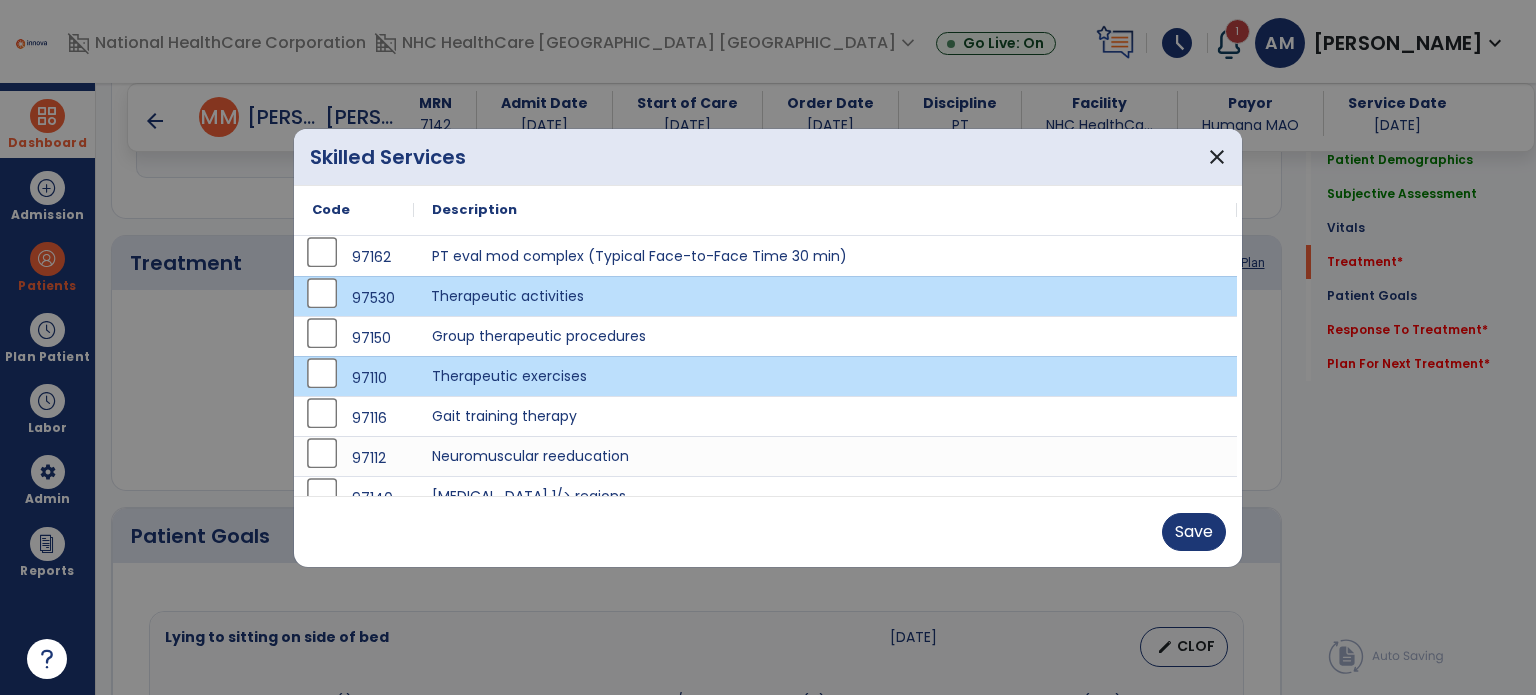 click on "Therapeutic activities" at bounding box center [825, 296] 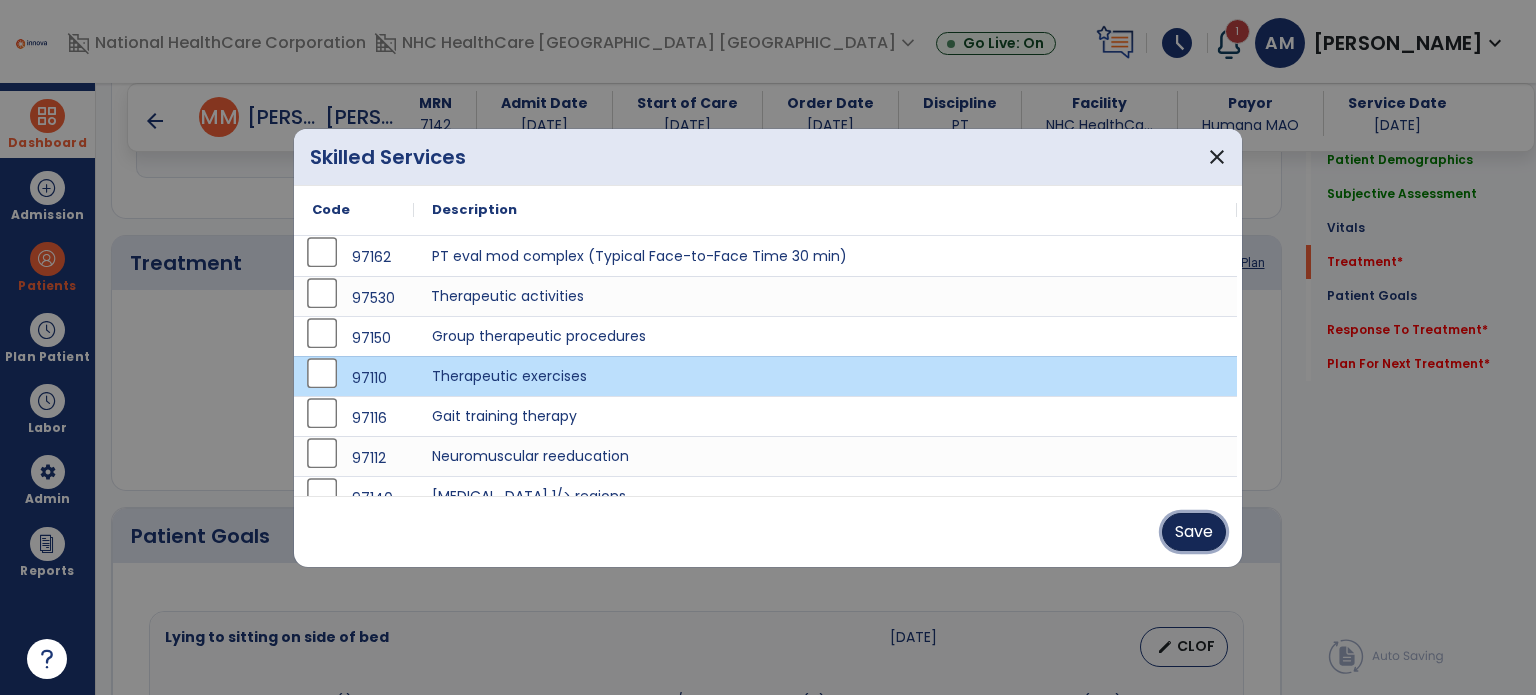 click on "Save" at bounding box center (1194, 532) 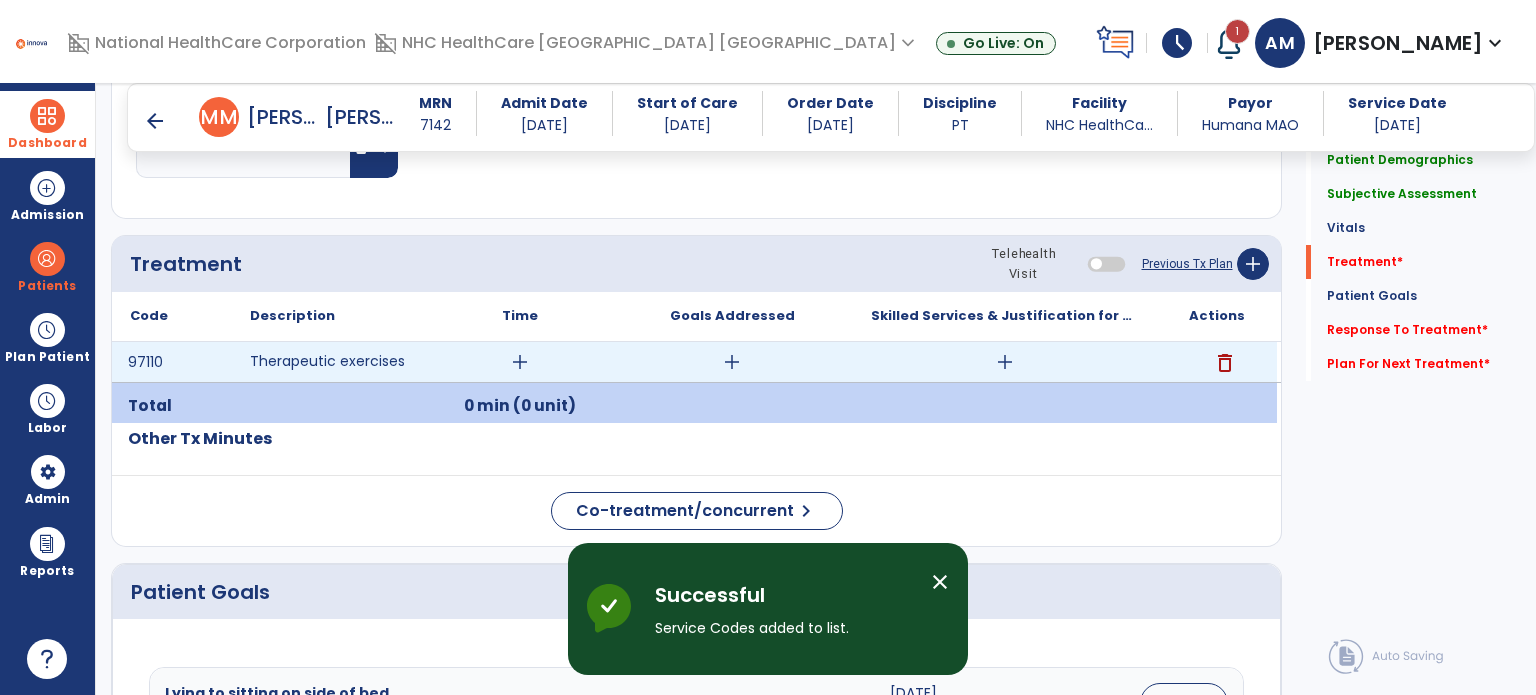 click on "add" at bounding box center [520, 362] 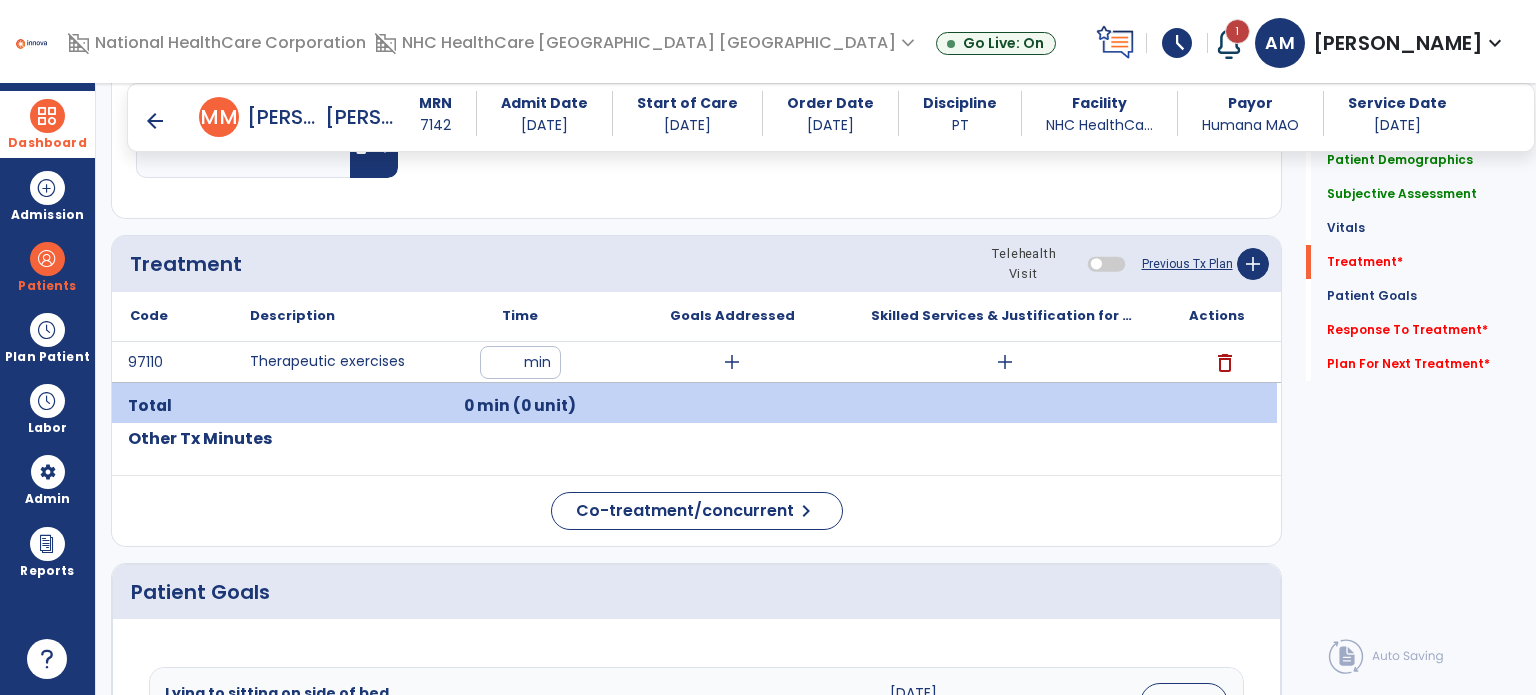 type on "*" 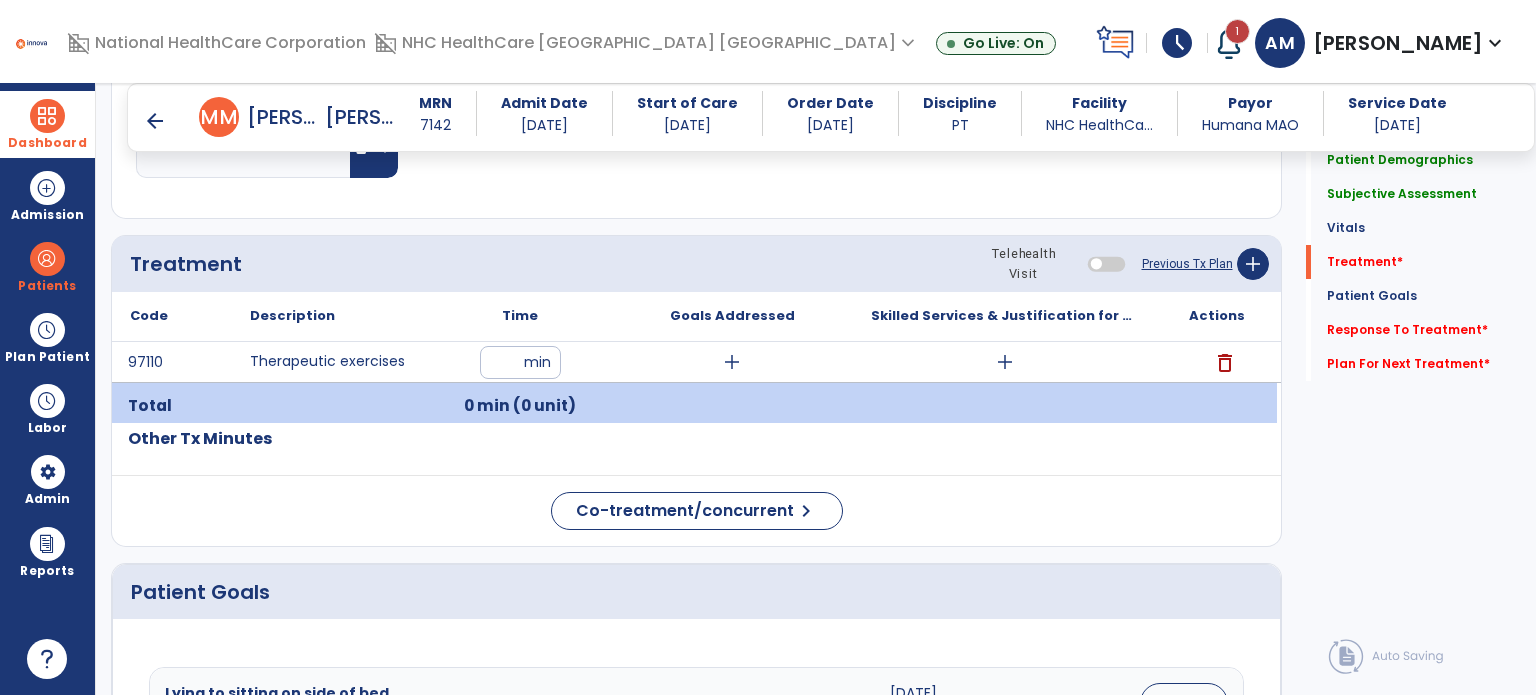type on "**" 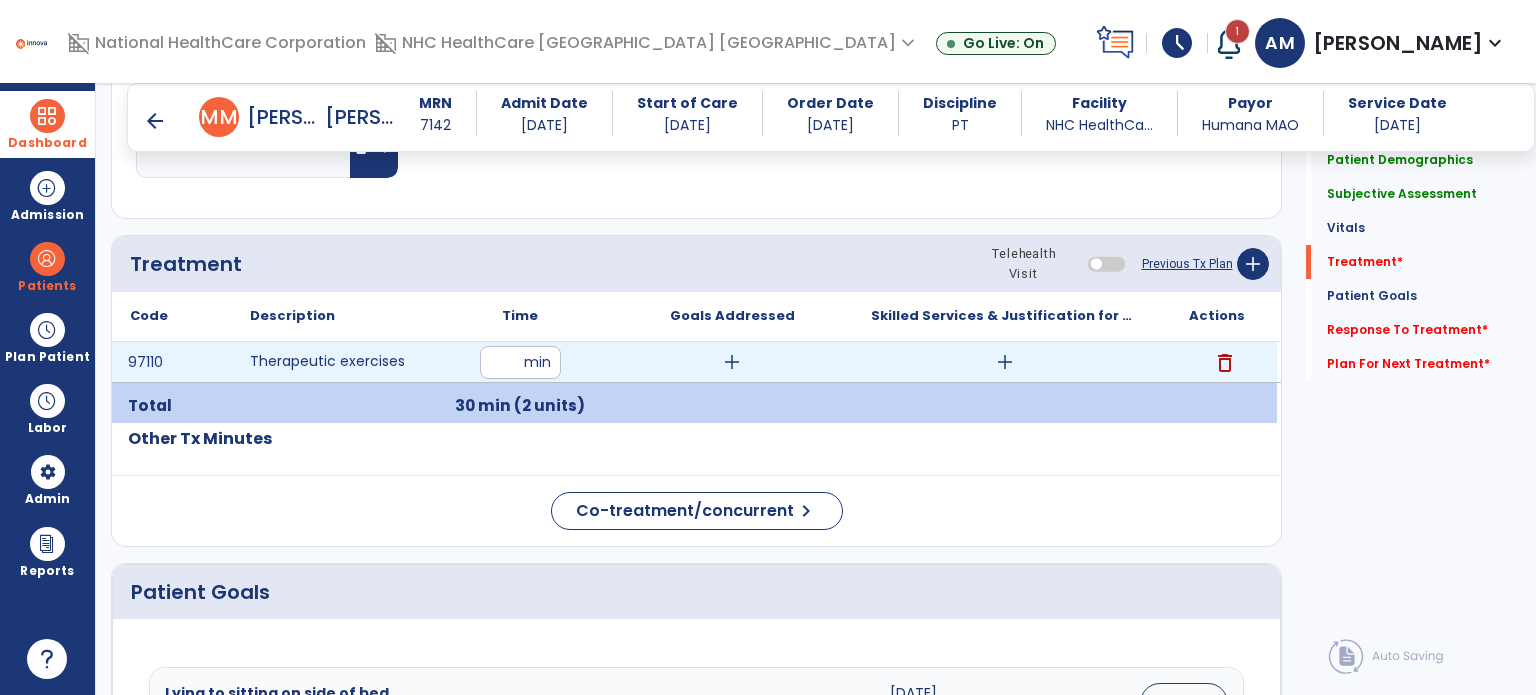 click on "add" at bounding box center [1005, 362] 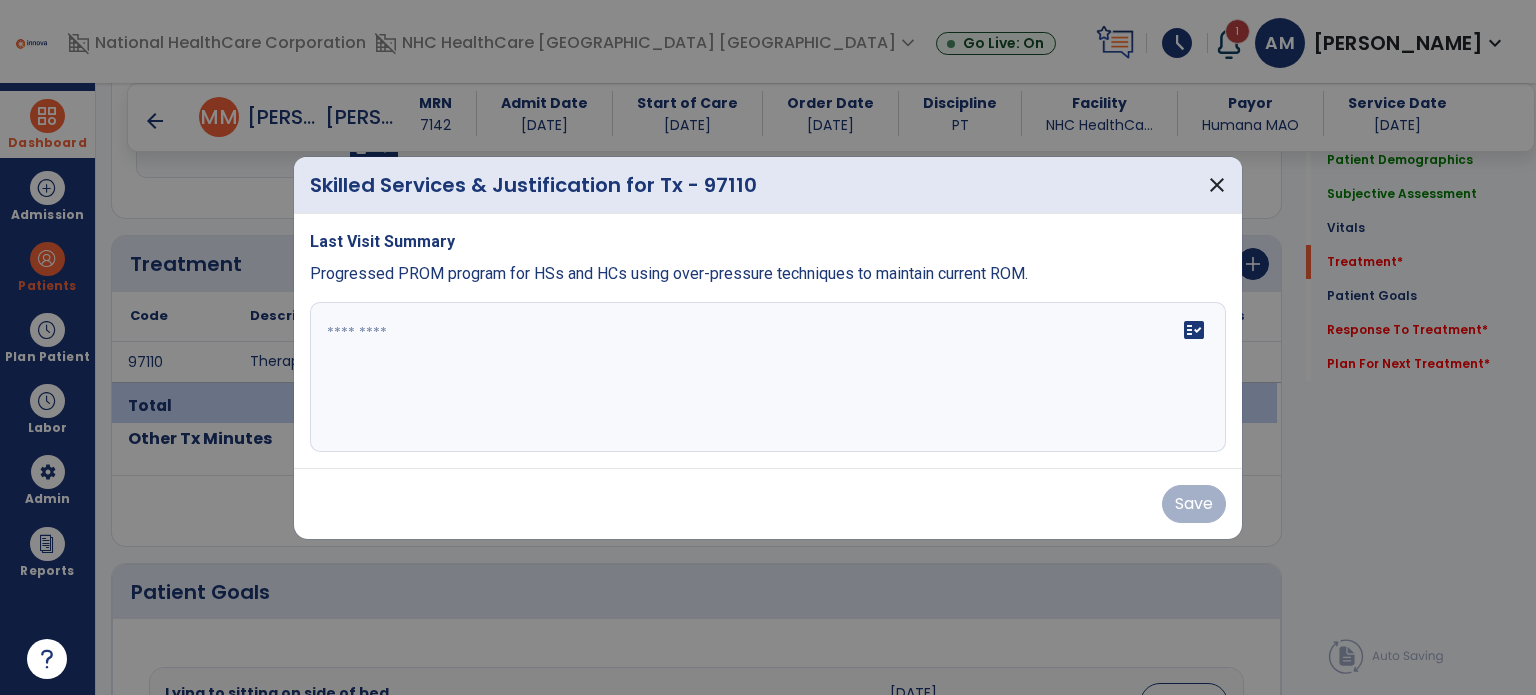 click on "Progressed PROM program for HSs and HCs using over-pressure techniques to maintain current ROM." at bounding box center [669, 273] 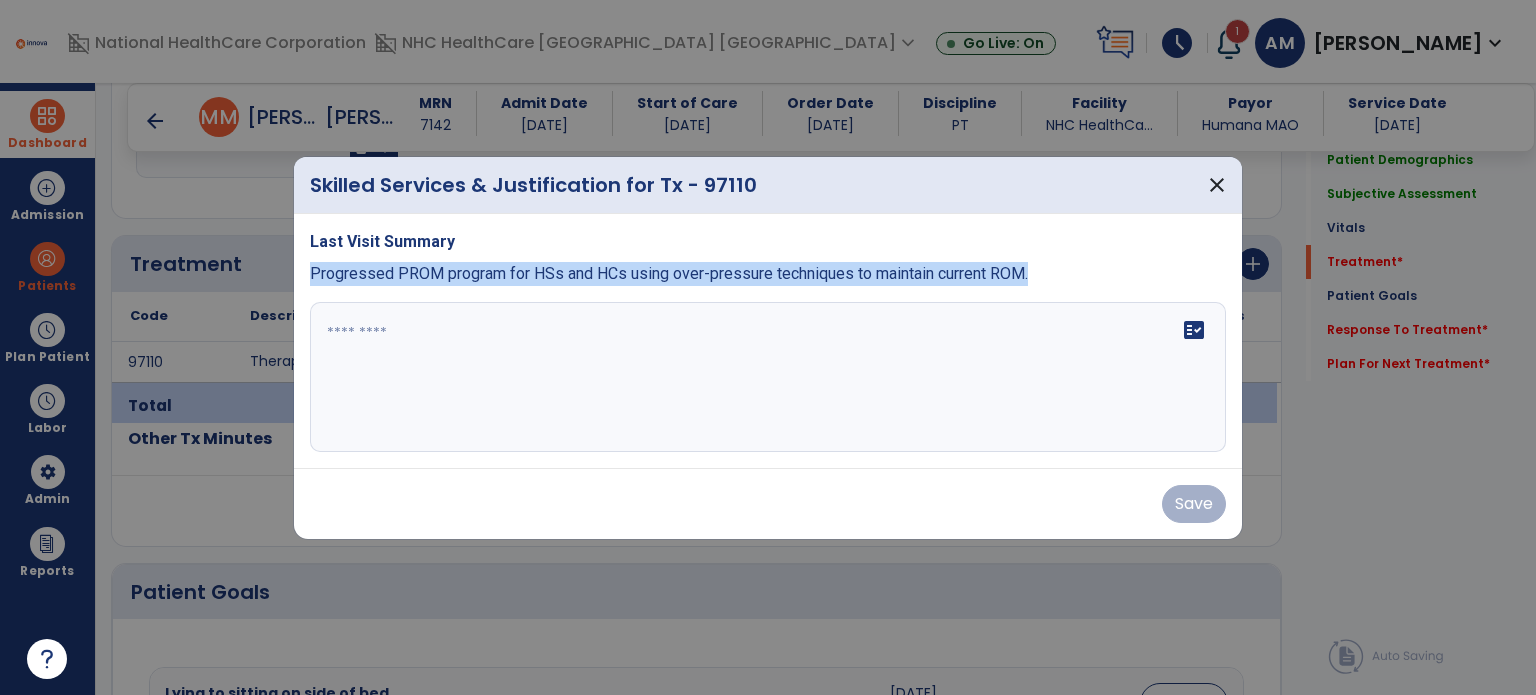 click on "Progressed PROM program for HSs and HCs using over-pressure techniques to maintain current ROM." at bounding box center (669, 273) 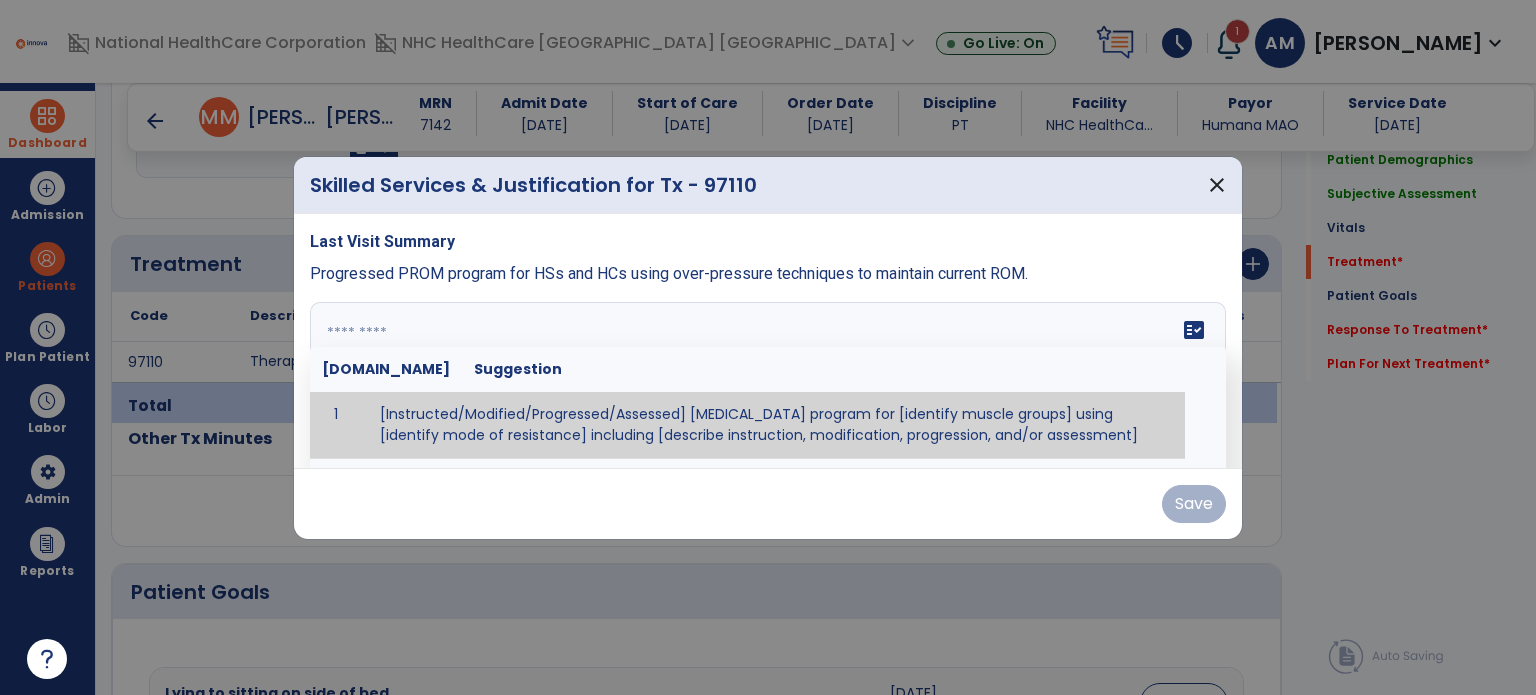 click at bounding box center [768, 377] 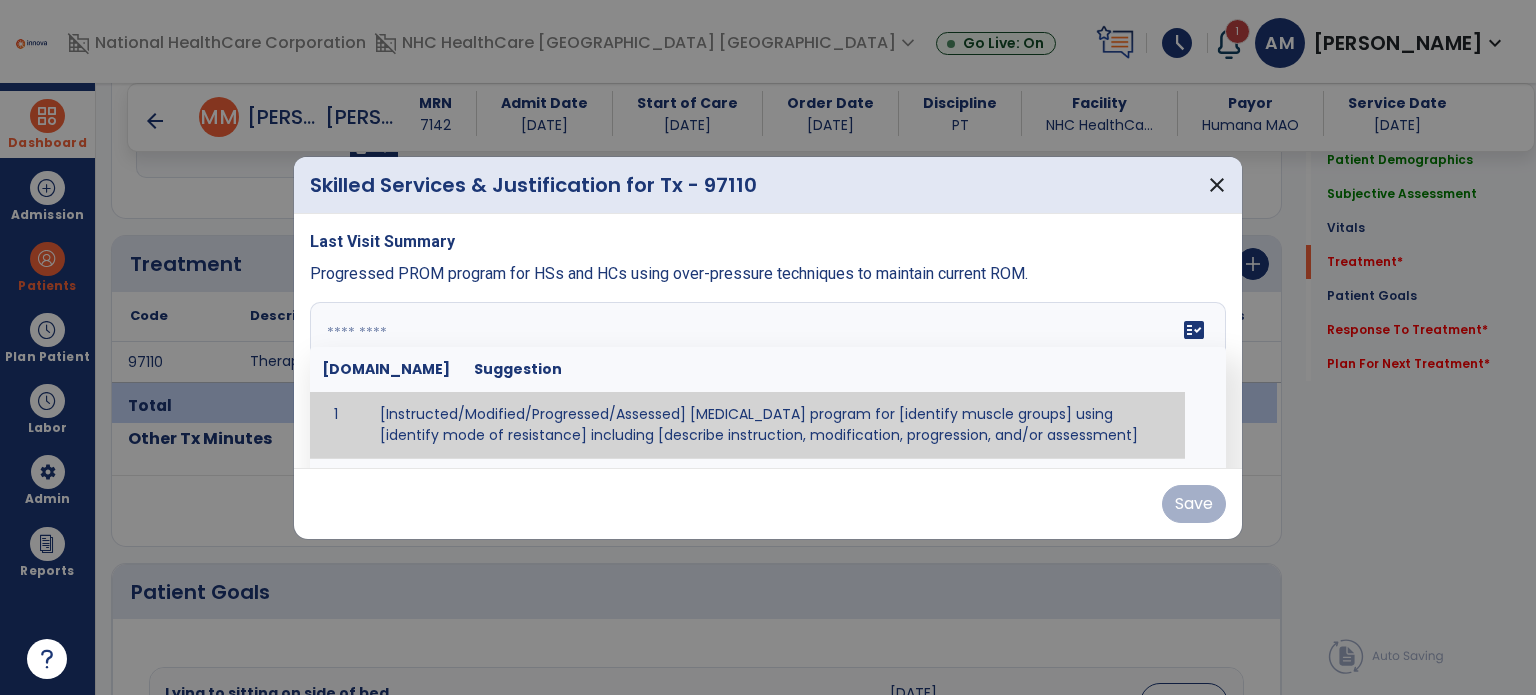 paste on "**********" 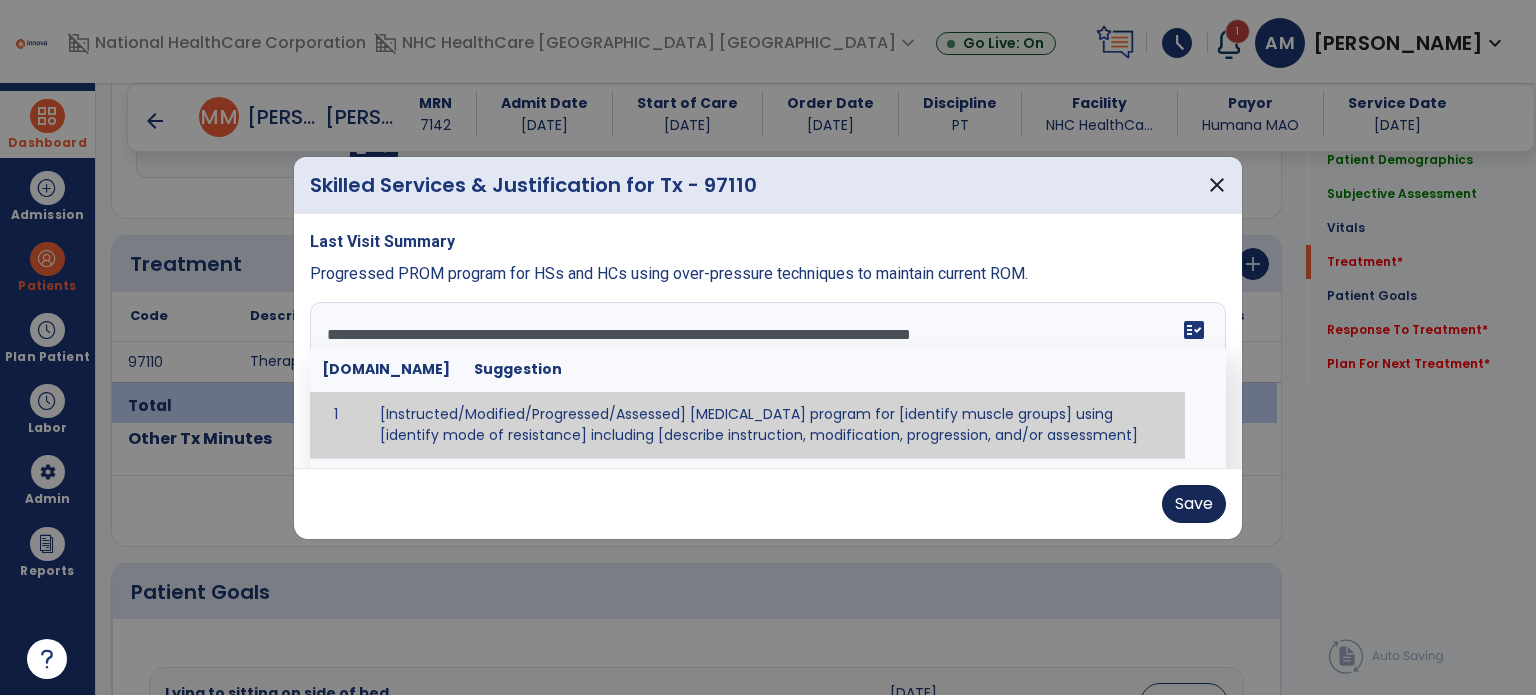 type on "**********" 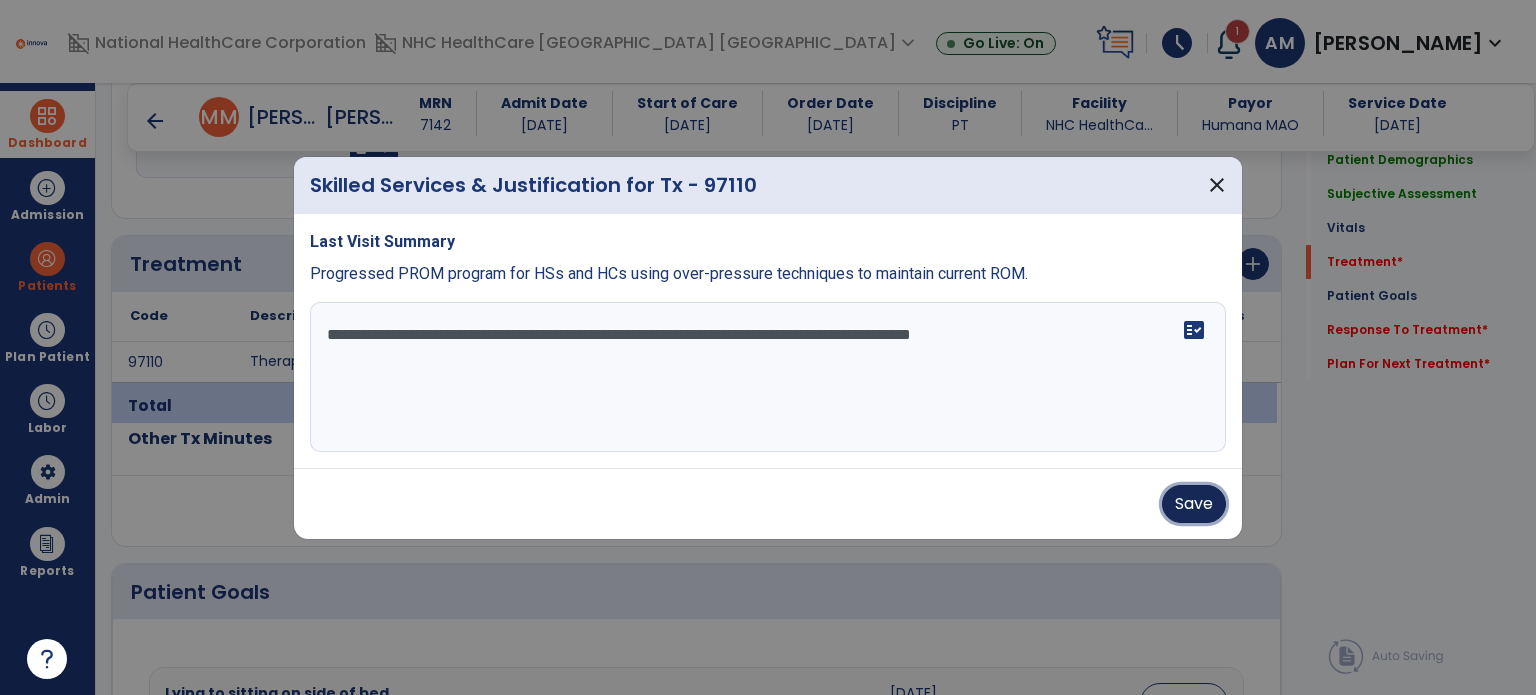 click on "Save" at bounding box center [1194, 504] 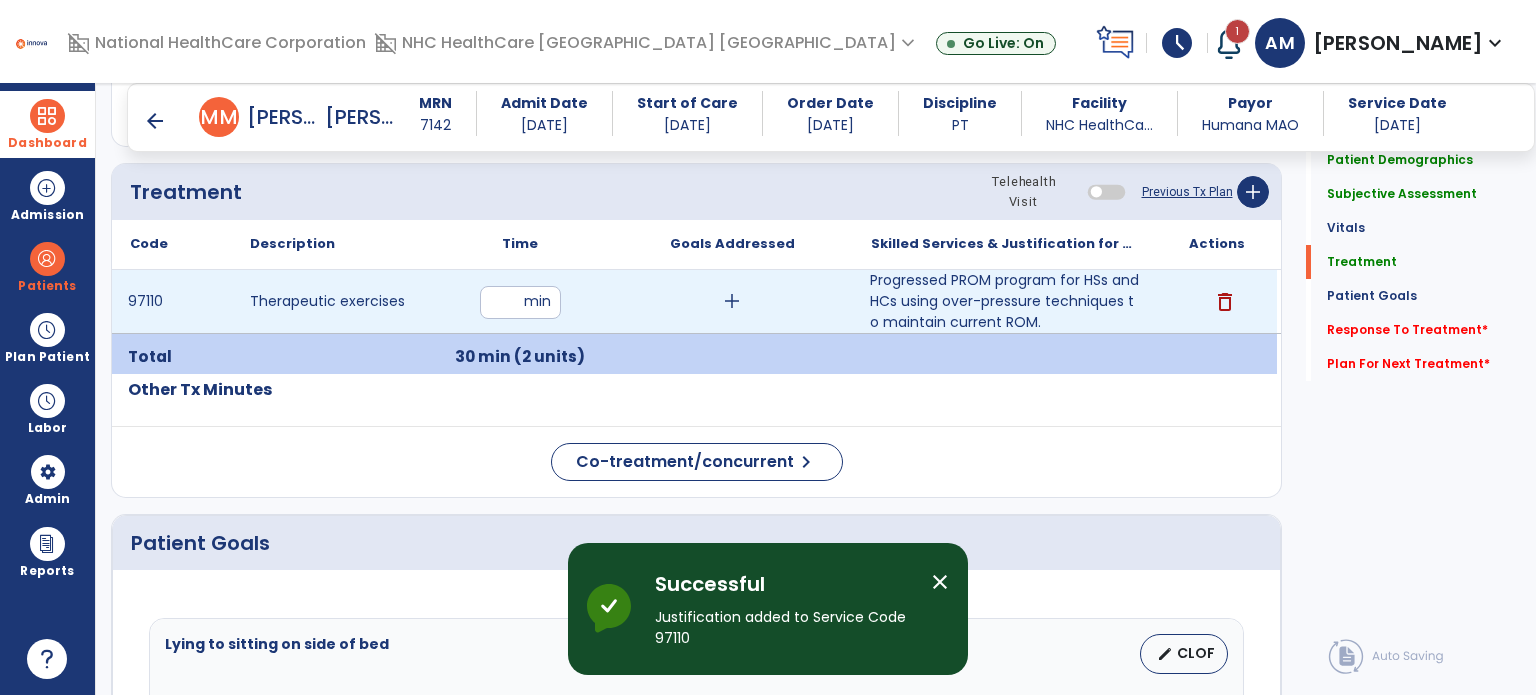 scroll, scrollTop: 1183, scrollLeft: 0, axis: vertical 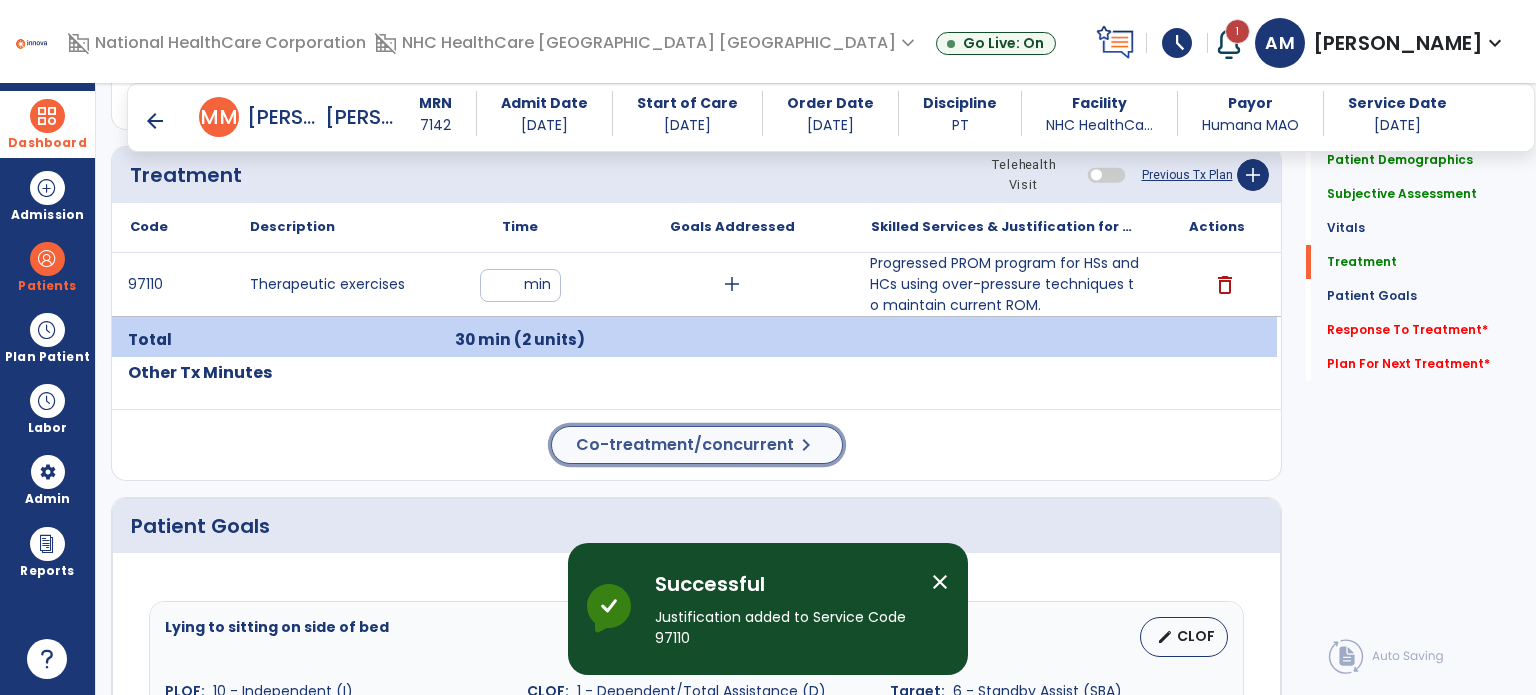 click on "Co-treatment/concurrent  chevron_right" 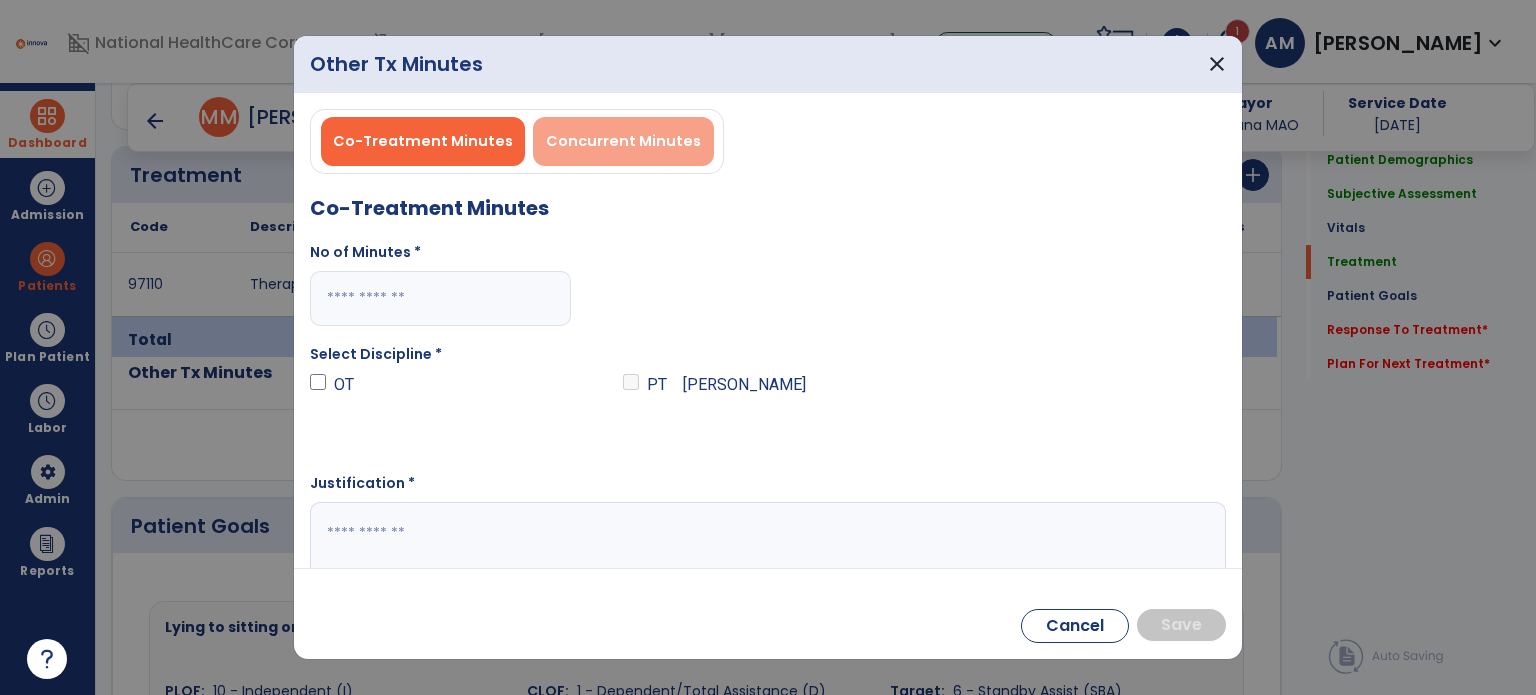 click on "Concurrent Minutes" at bounding box center [623, 141] 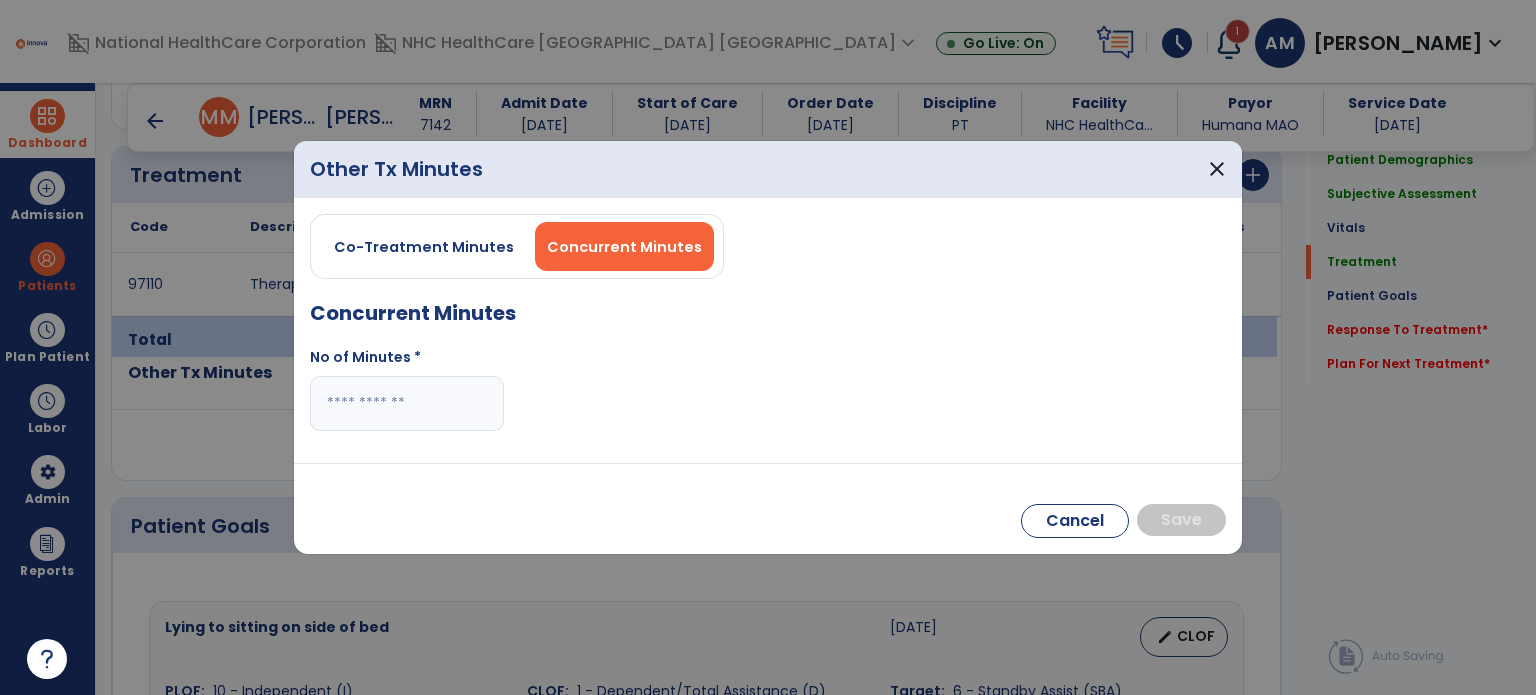 click at bounding box center (407, 403) 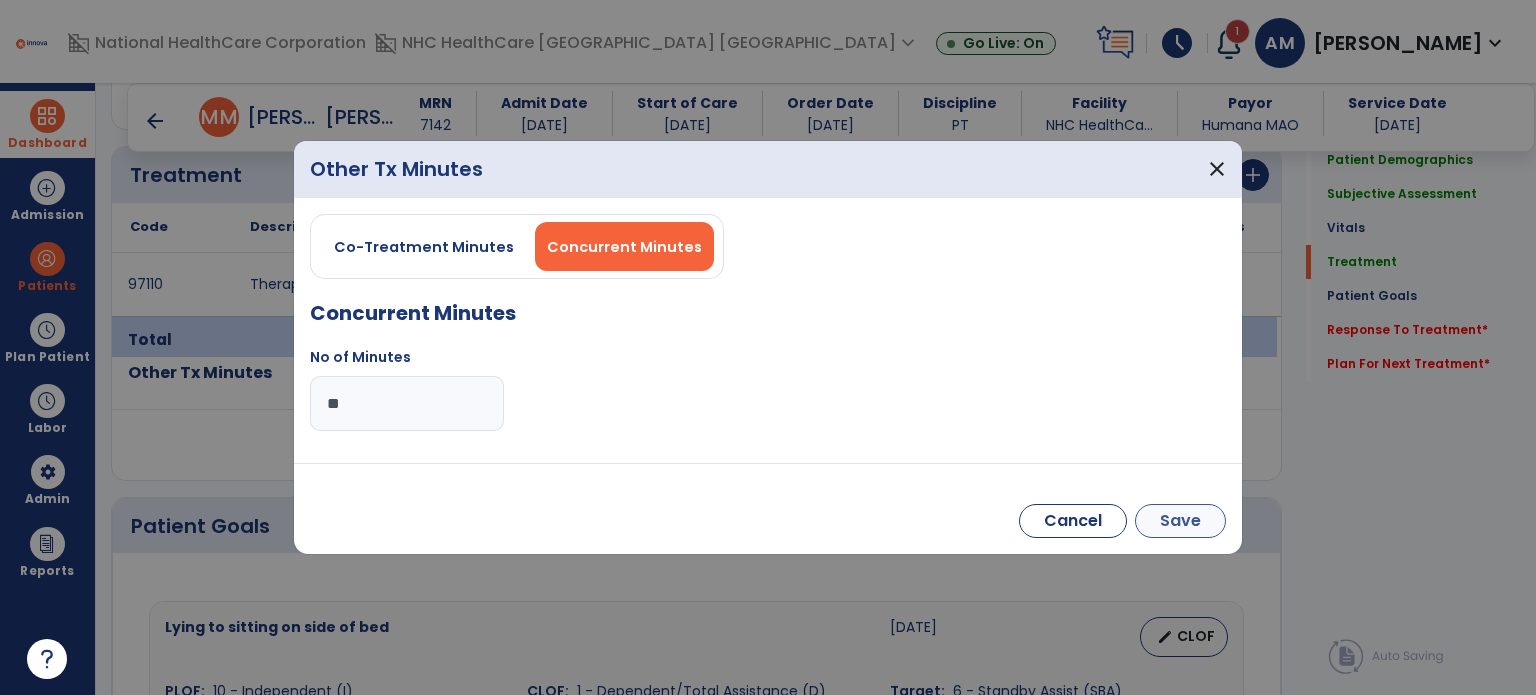 type on "**" 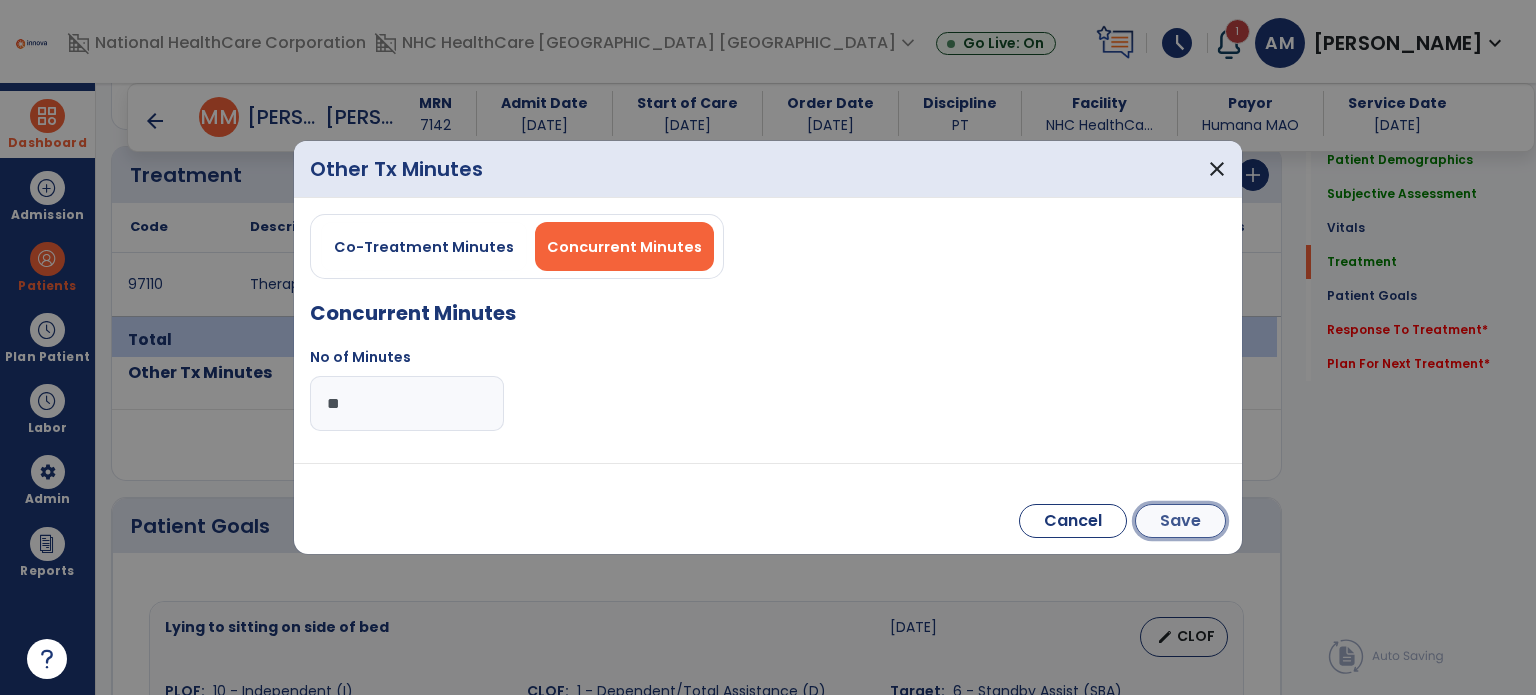 click on "Save" at bounding box center [1180, 521] 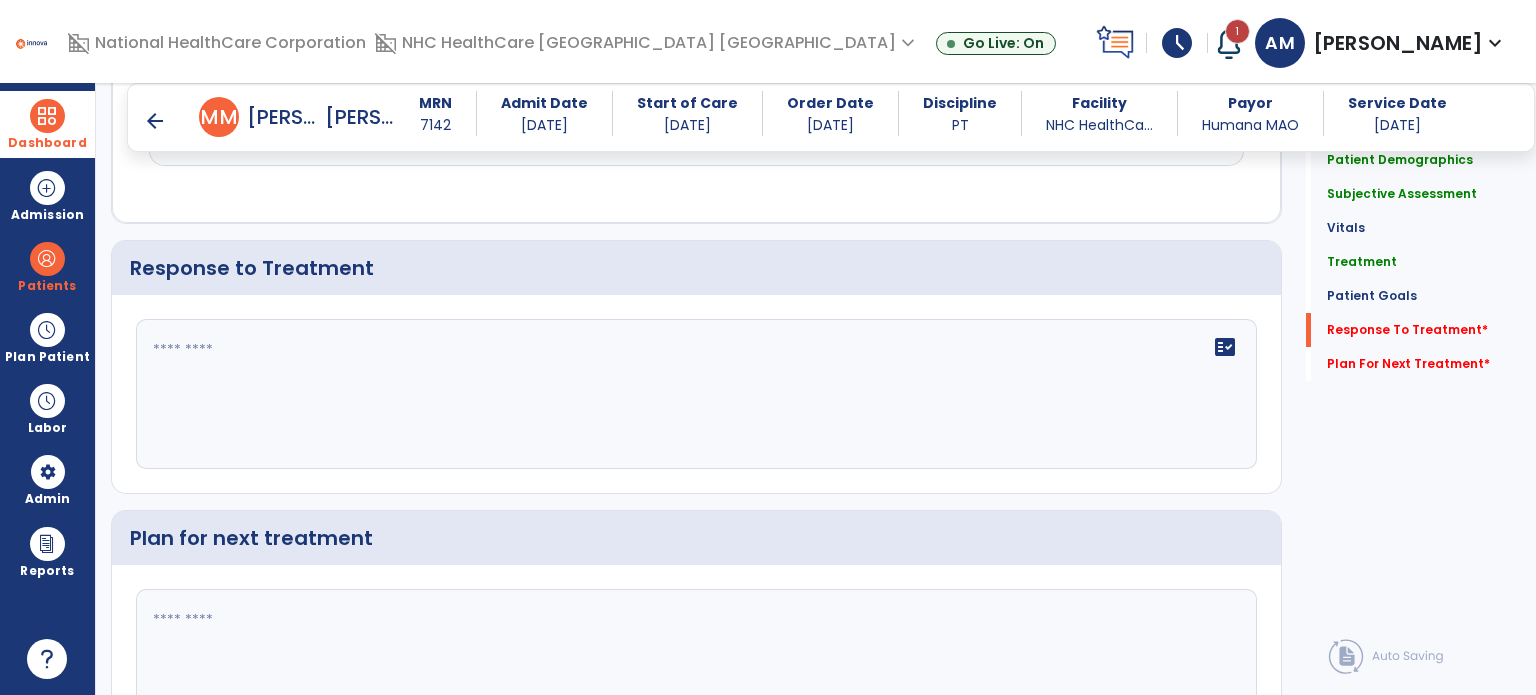 scroll, scrollTop: 2972, scrollLeft: 0, axis: vertical 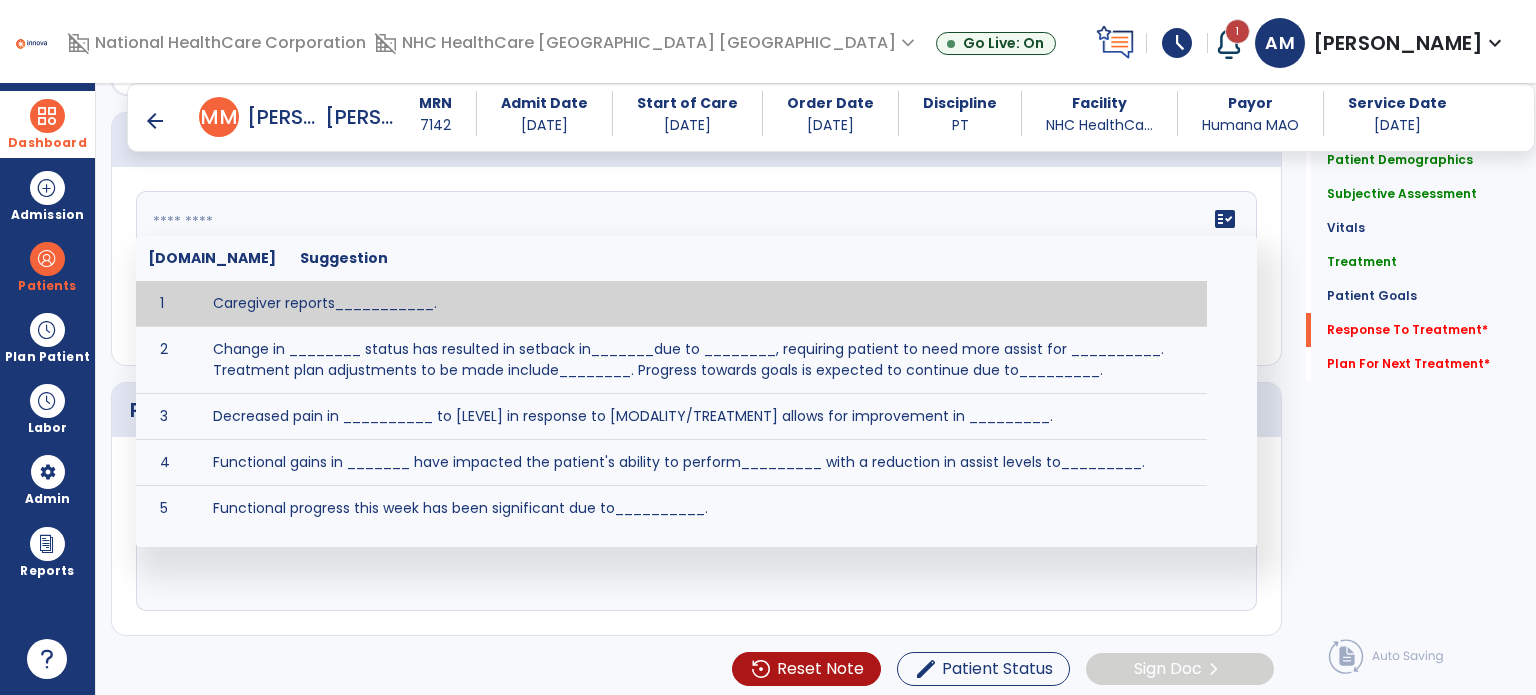 click 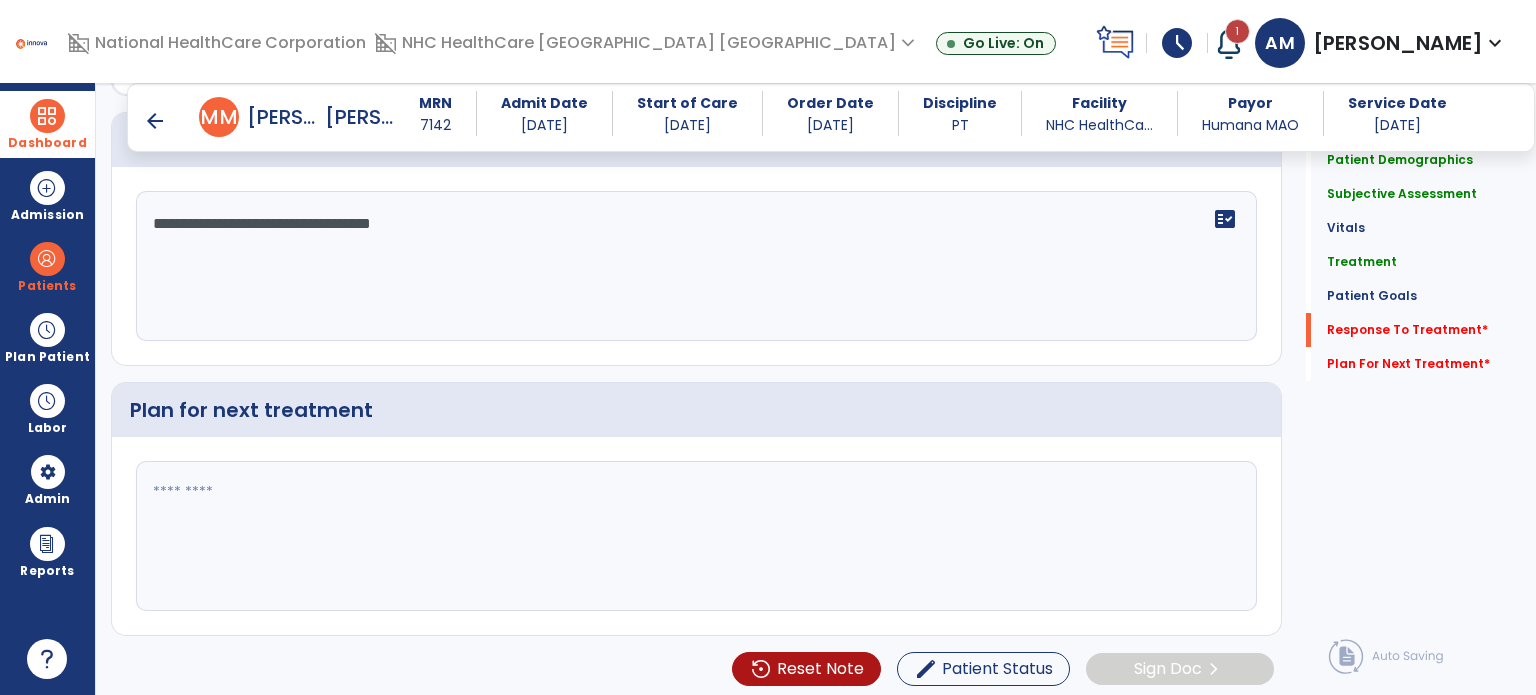 type on "**********" 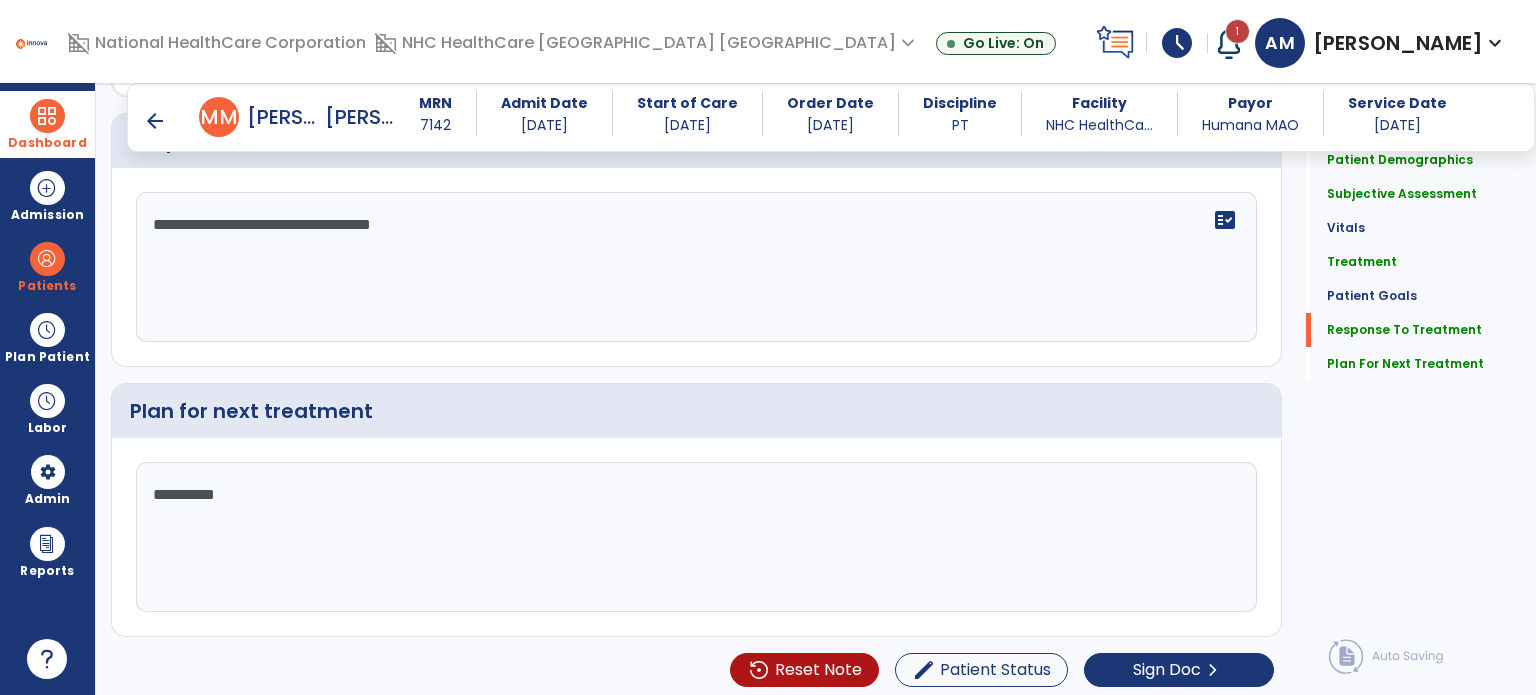 scroll, scrollTop: 2972, scrollLeft: 0, axis: vertical 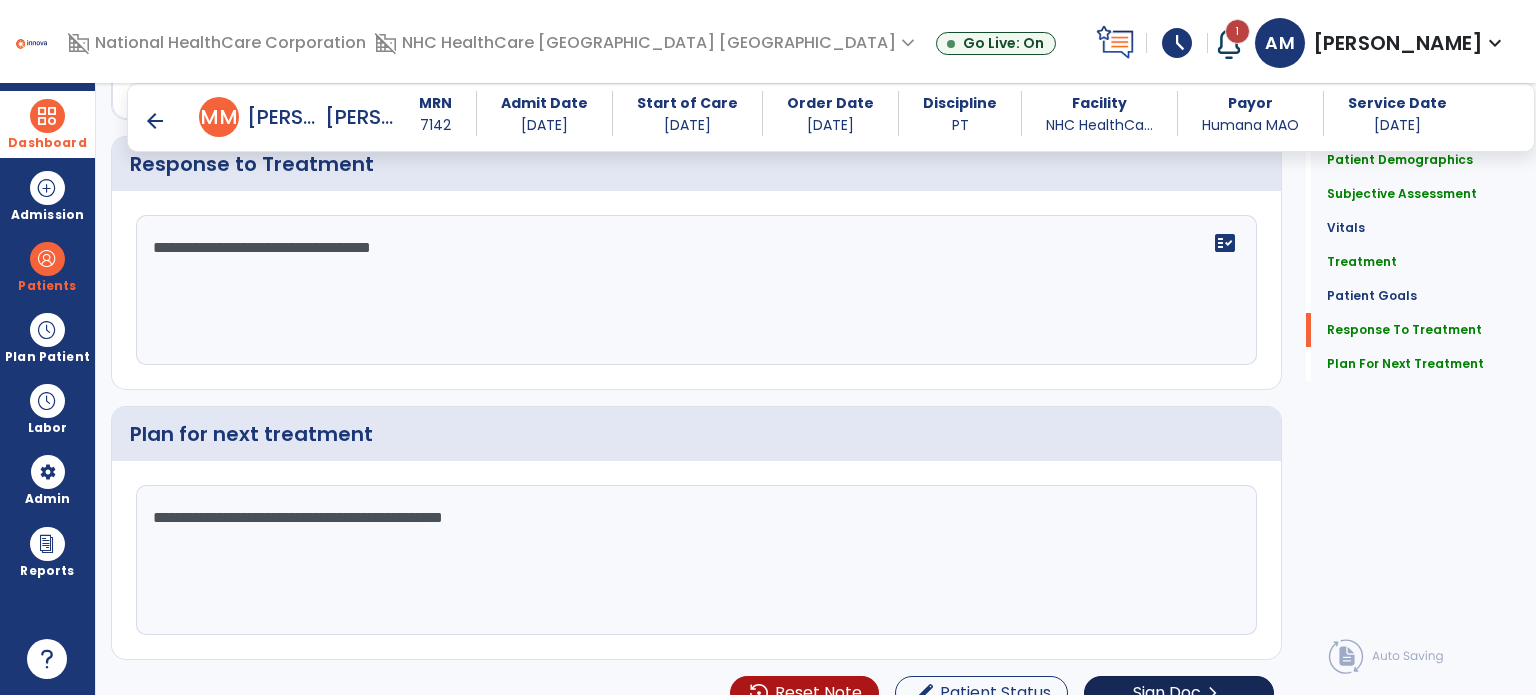 type on "**********" 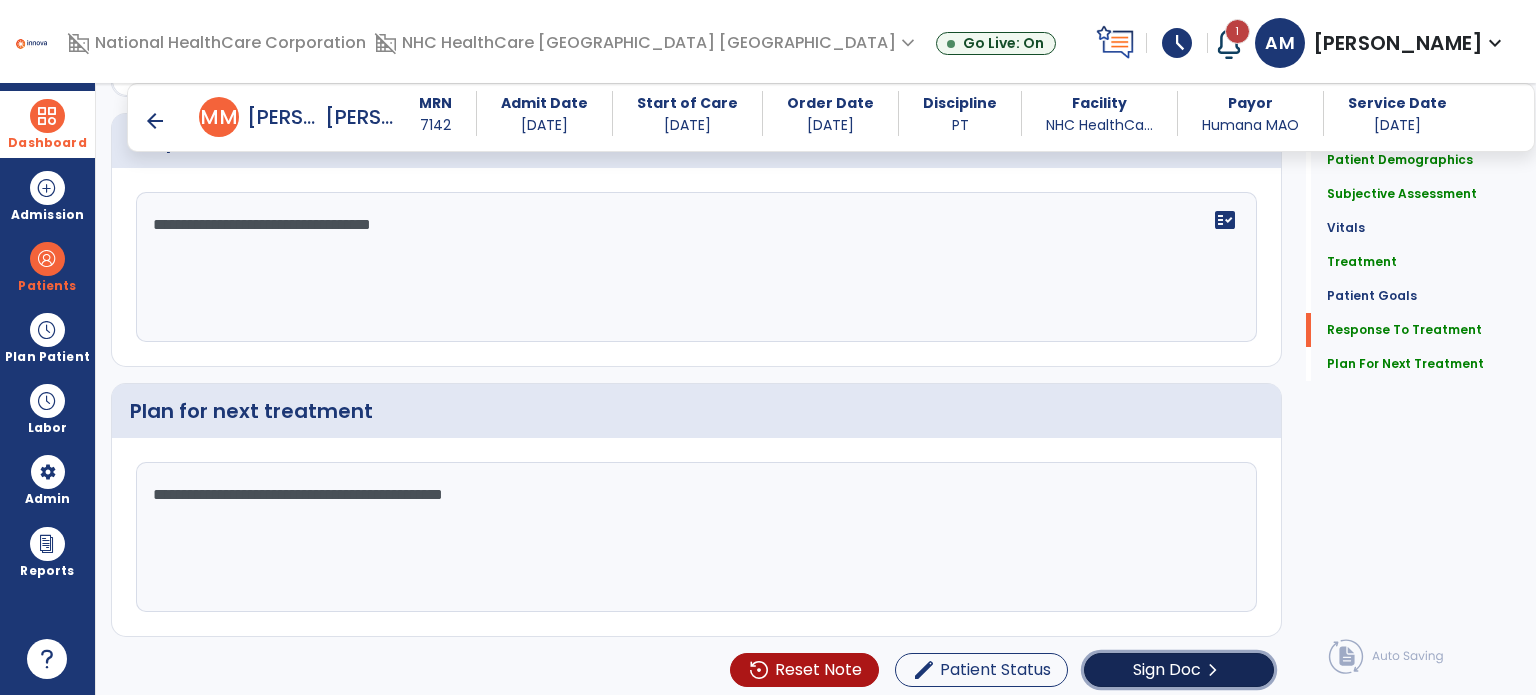 click on "Sign Doc  chevron_right" 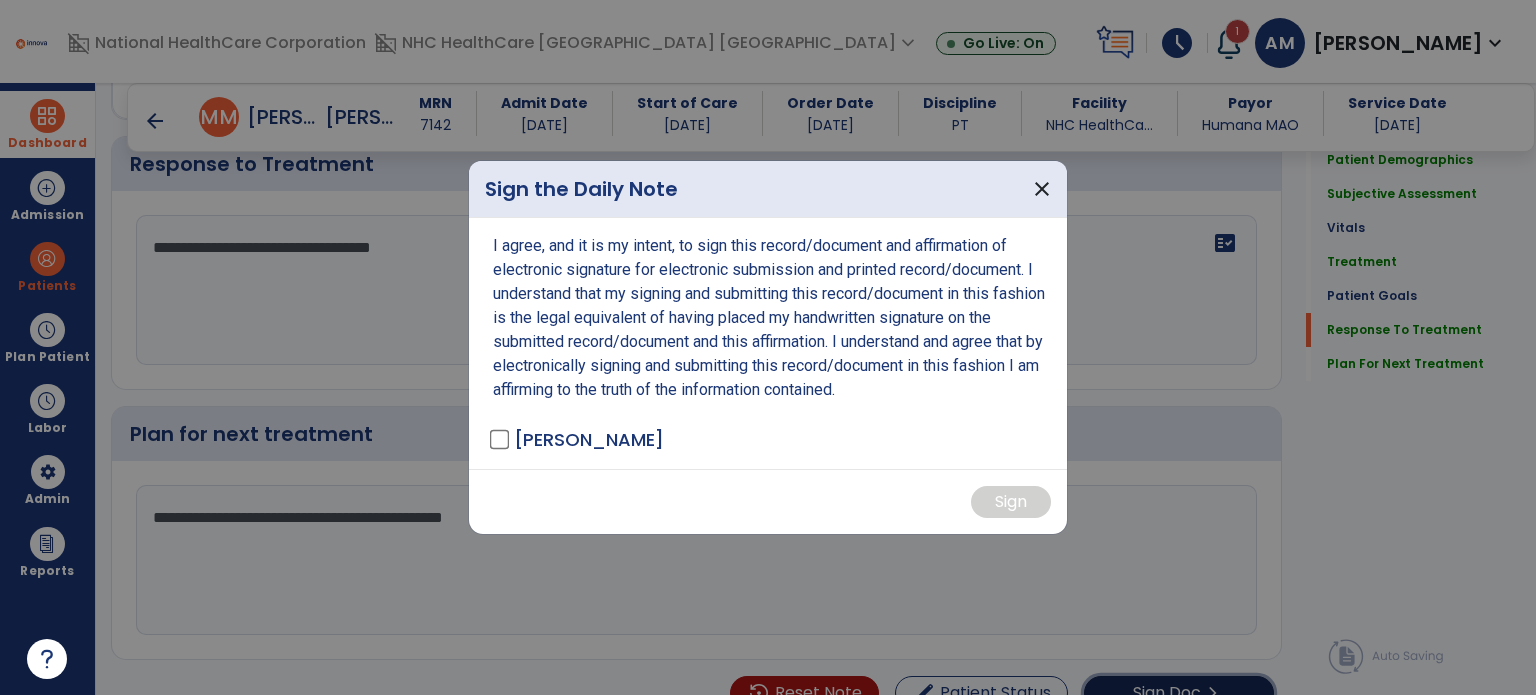 scroll, scrollTop: 2972, scrollLeft: 0, axis: vertical 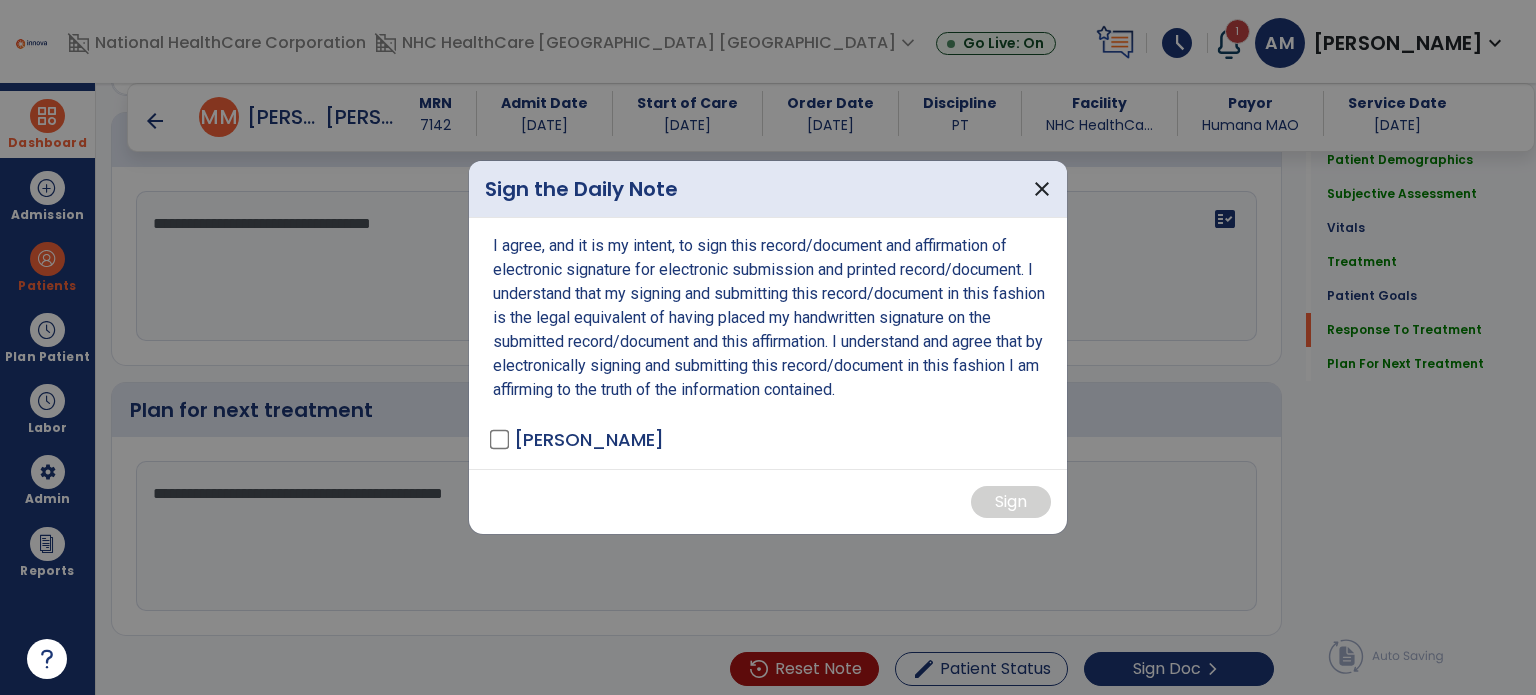click on "Sign the Daily Note   close   I agree, and it is my intent, to sign this record/document and affirmation of electronic signature for electronic submission and printed record/document. I understand that my signing and submitting this record/document in this fashion is the legal equivalent of having placed my handwritten signature on the submitted record/document and this affirmation. I understand and agree that by electronically signing and submitting this record/document in this fashion I am affirming to the truth of the information contained.  [PERSON_NAME]  - PTA  Sign" at bounding box center [768, 347] 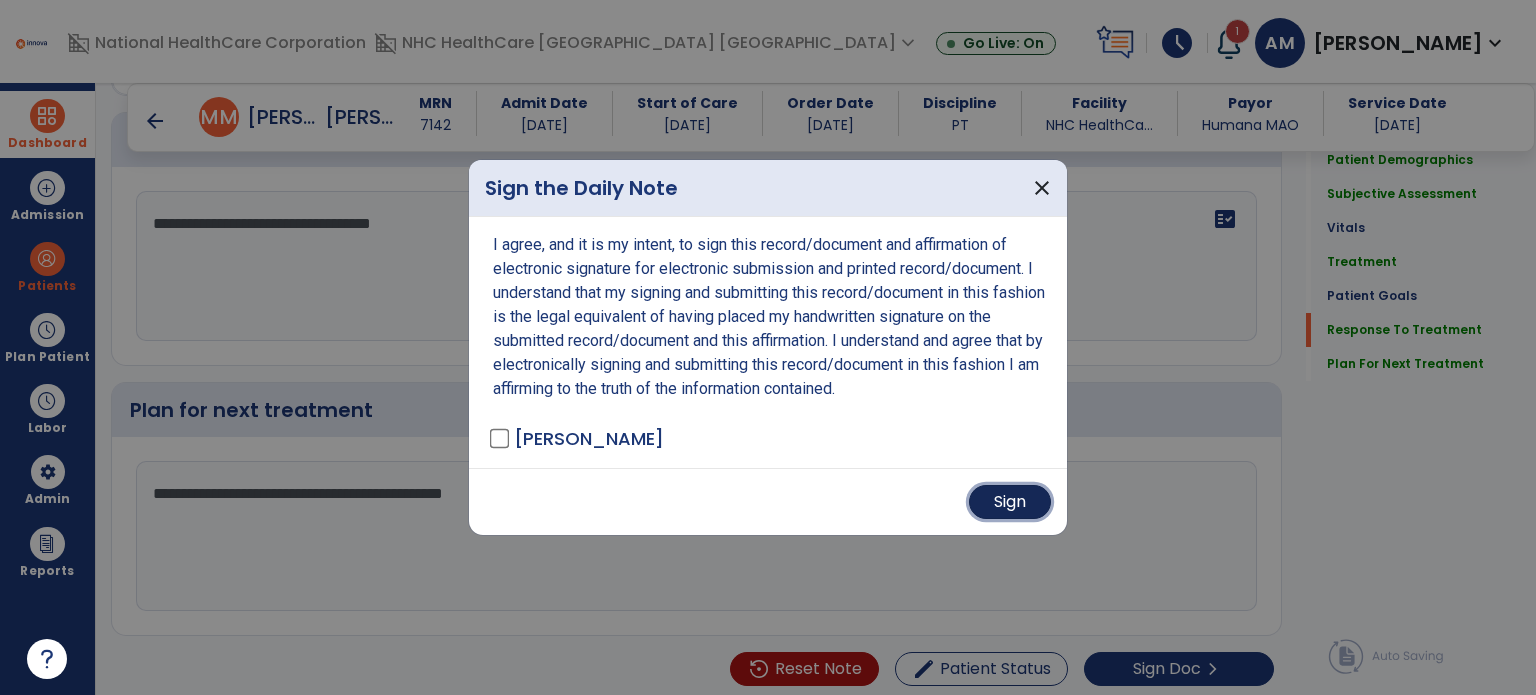 click on "Sign" at bounding box center [1010, 502] 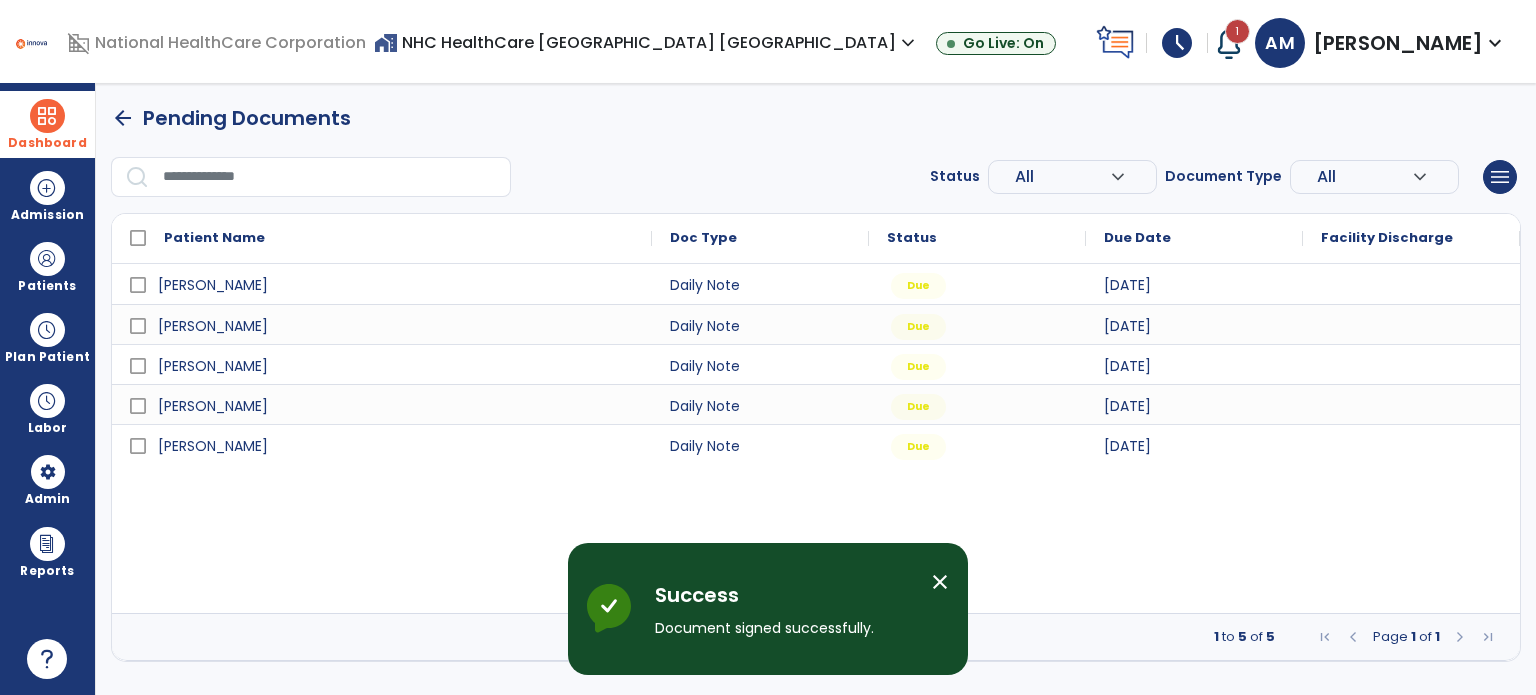 scroll, scrollTop: 0, scrollLeft: 0, axis: both 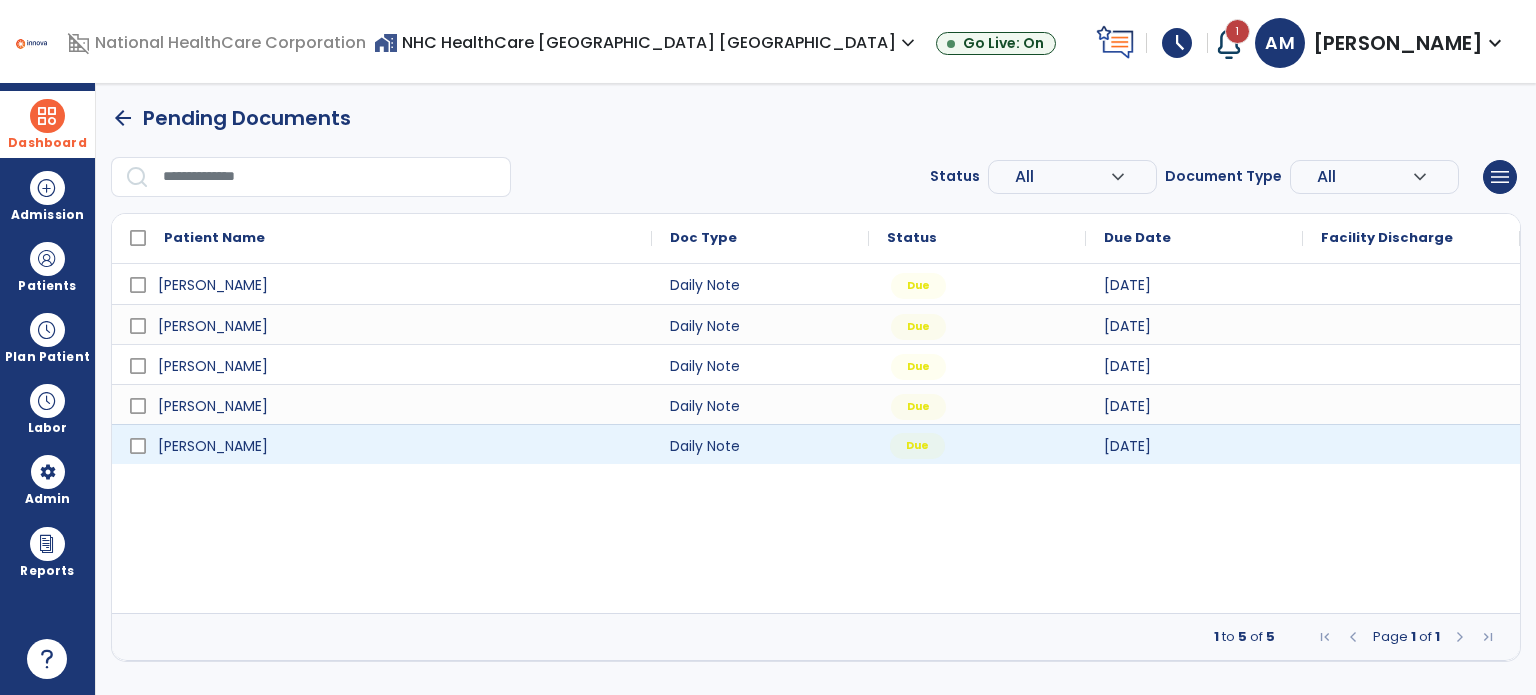 click on "Due" at bounding box center [977, 444] 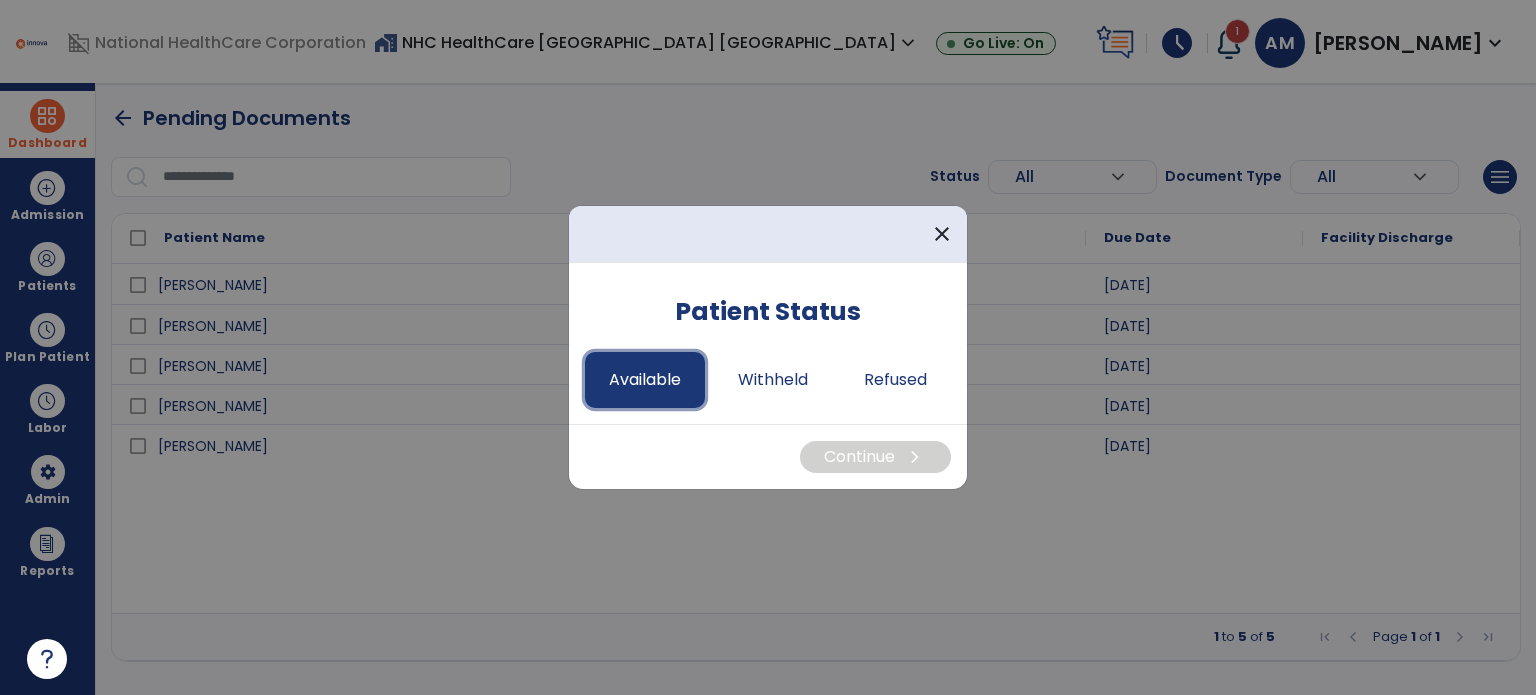 click on "Available" at bounding box center [645, 380] 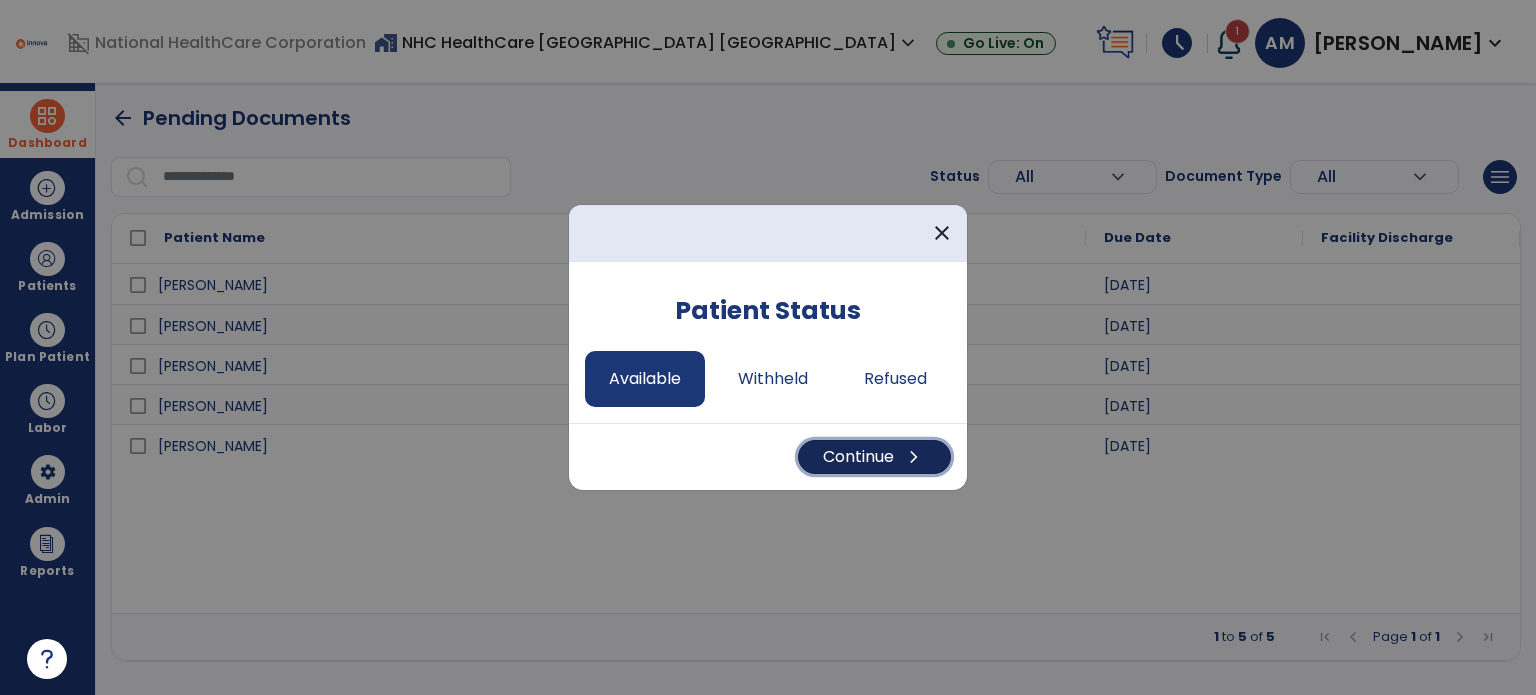 click on "Continue   chevron_right" at bounding box center (874, 457) 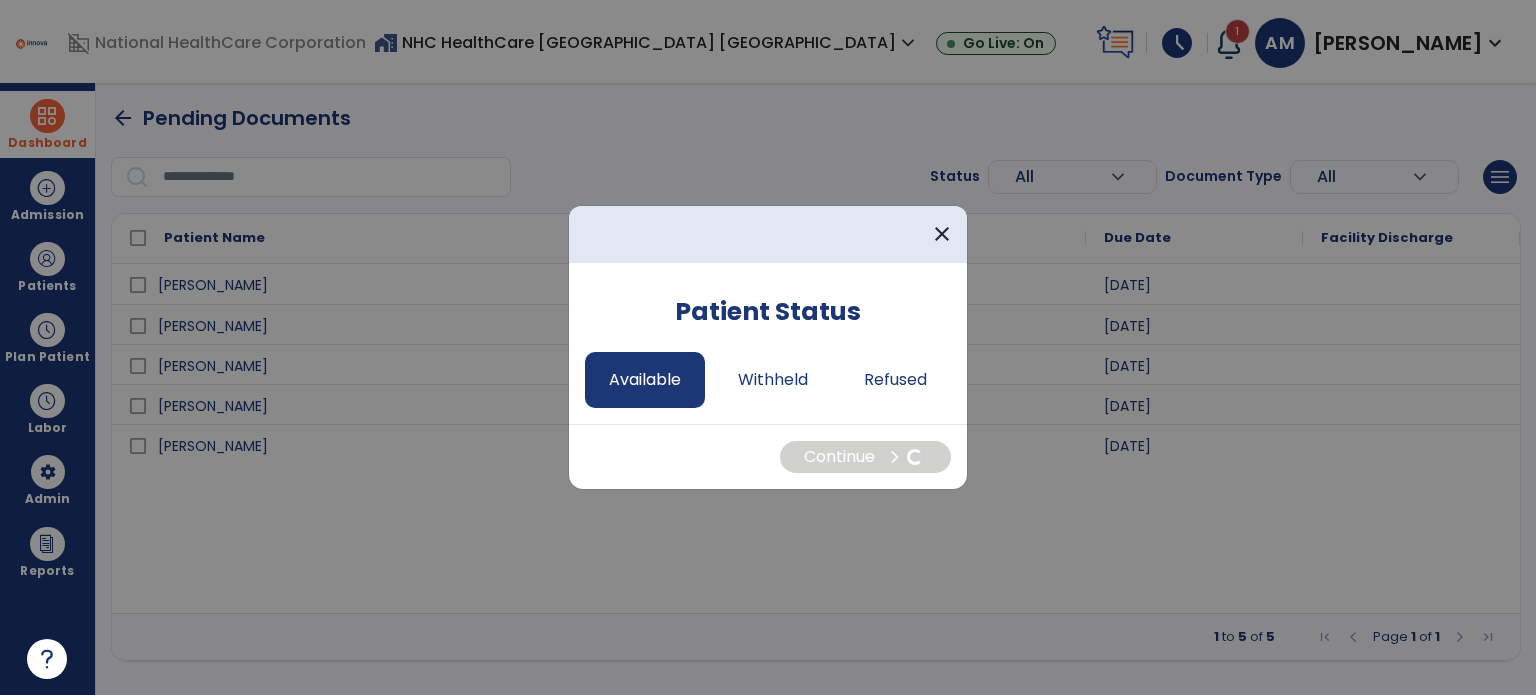select on "*" 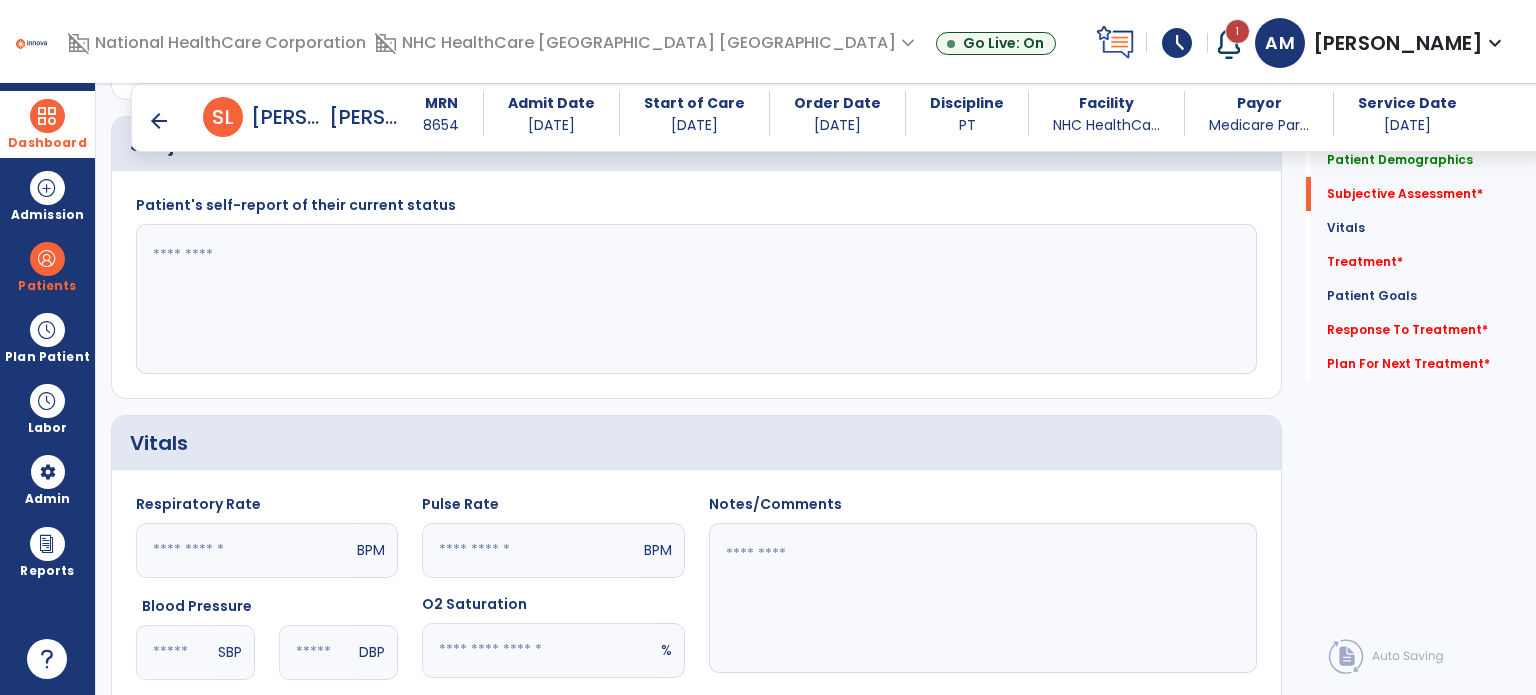 scroll, scrollTop: 495, scrollLeft: 0, axis: vertical 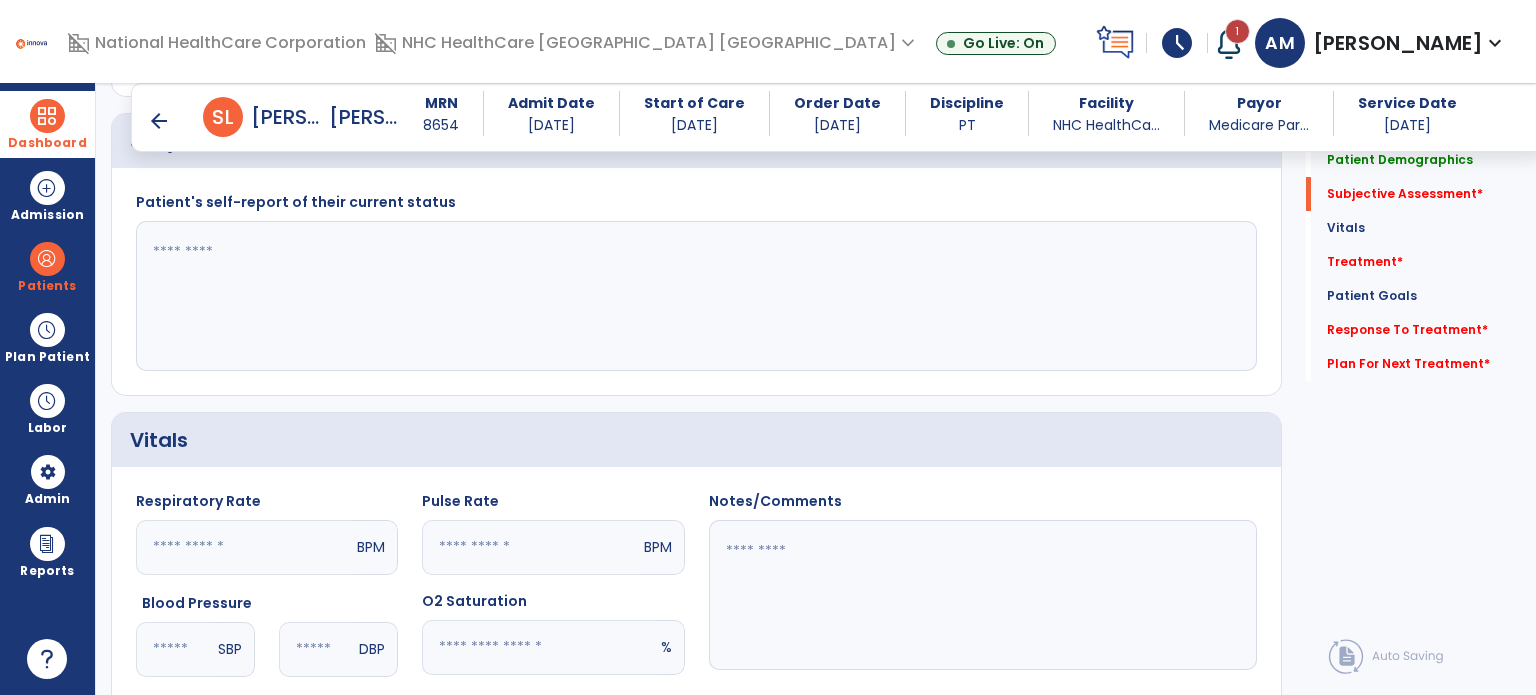 click 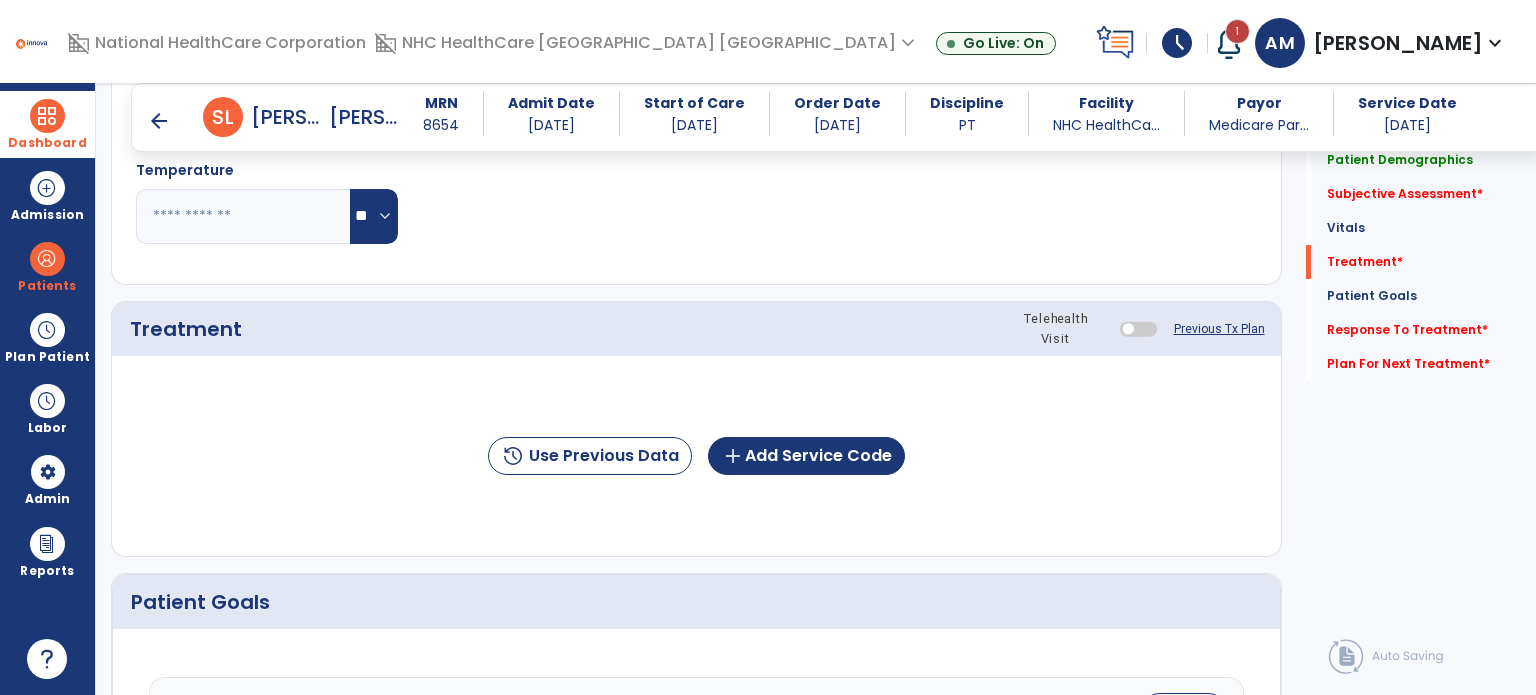 scroll, scrollTop: 1032, scrollLeft: 0, axis: vertical 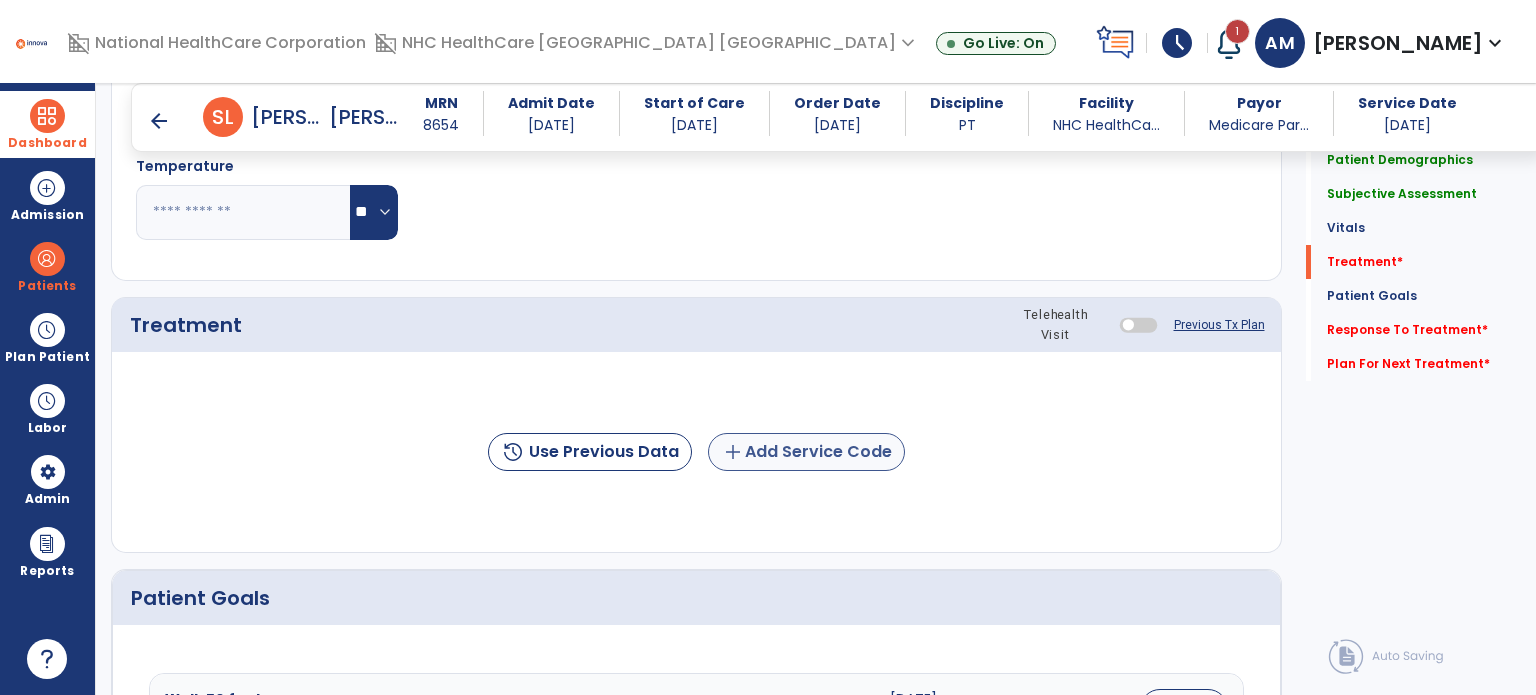 type on "**********" 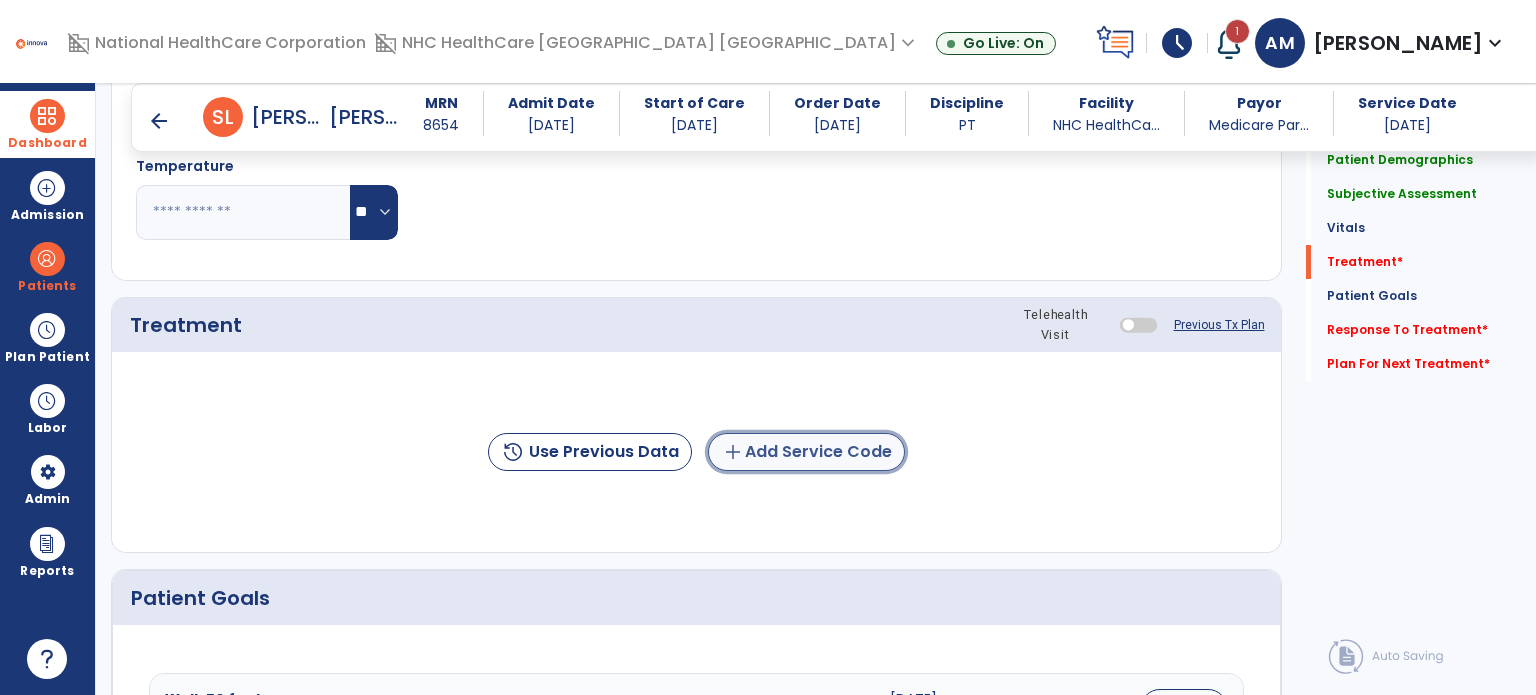 click on "add  Add Service Code" 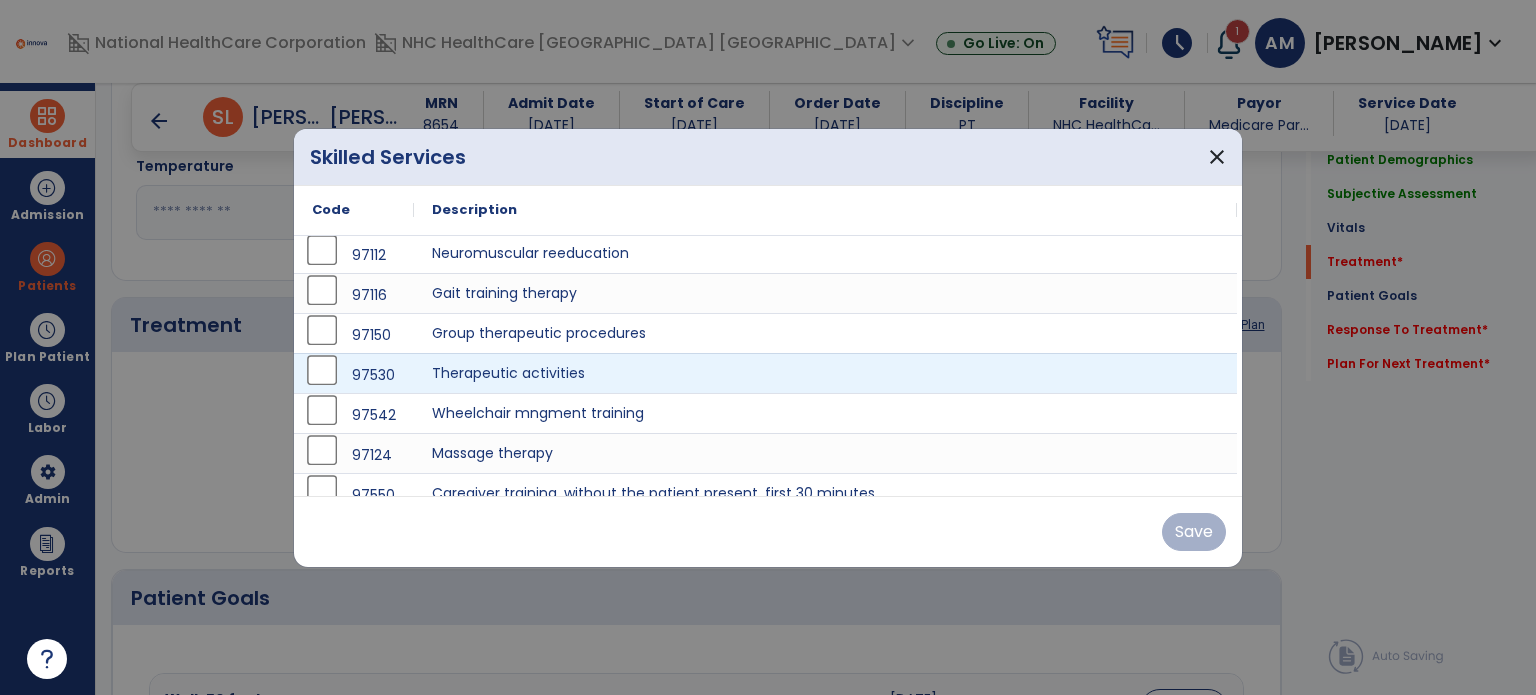 scroll, scrollTop: 88, scrollLeft: 0, axis: vertical 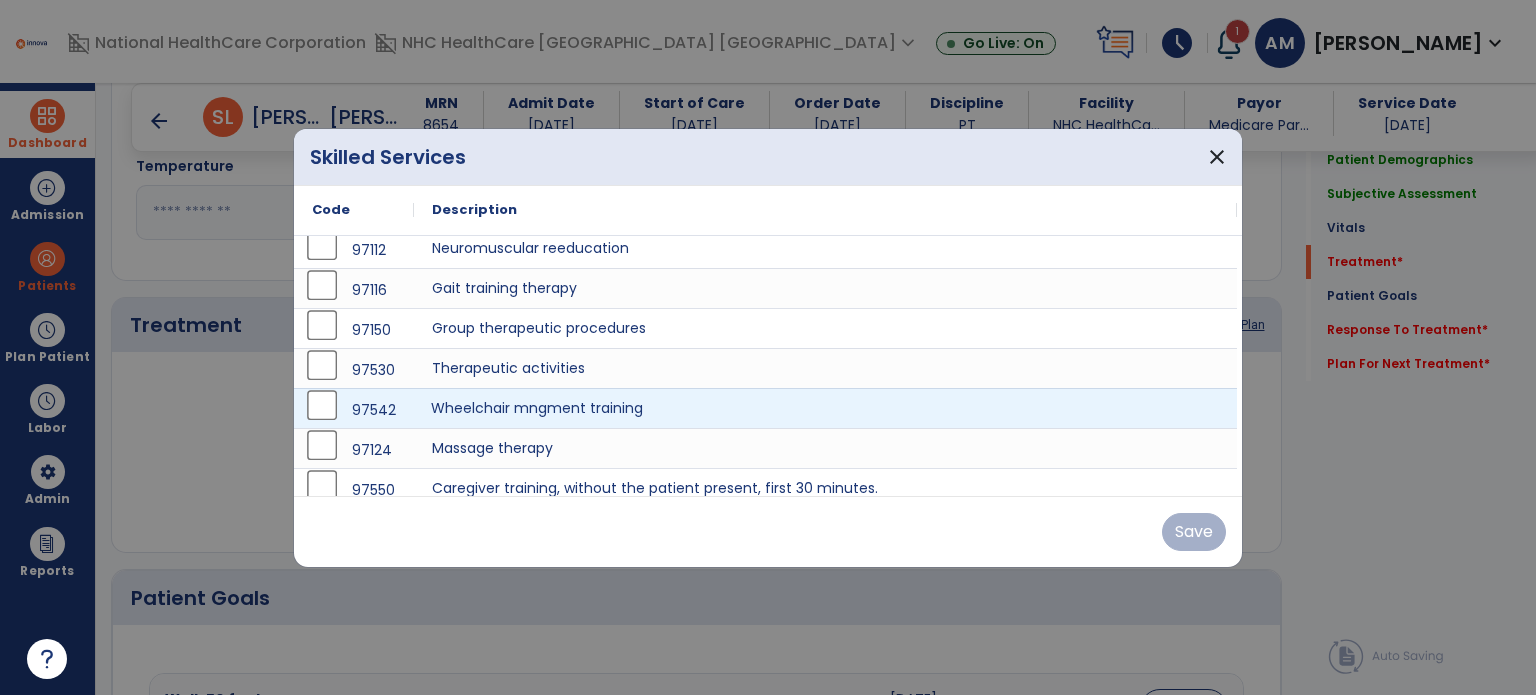click on "Wheelchair mngment training" at bounding box center (825, 408) 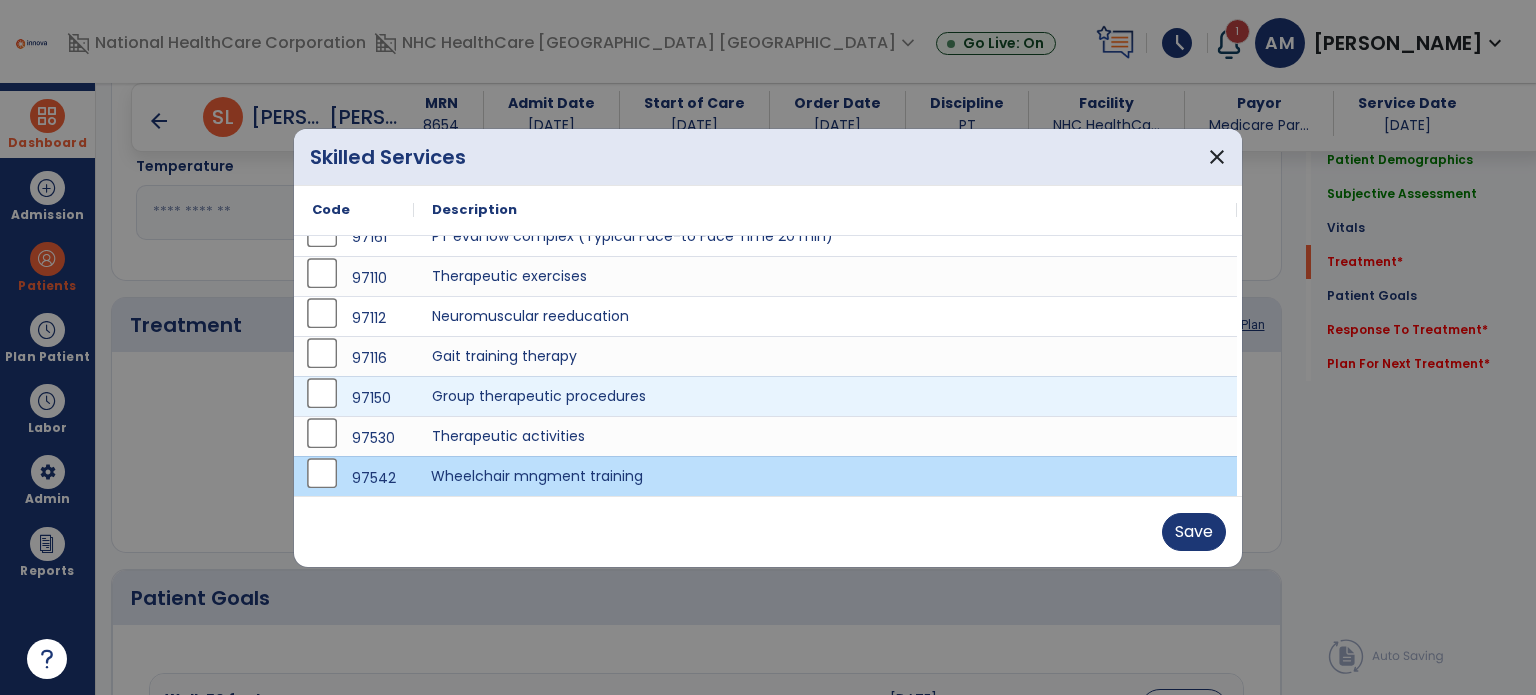 scroll, scrollTop: 0, scrollLeft: 0, axis: both 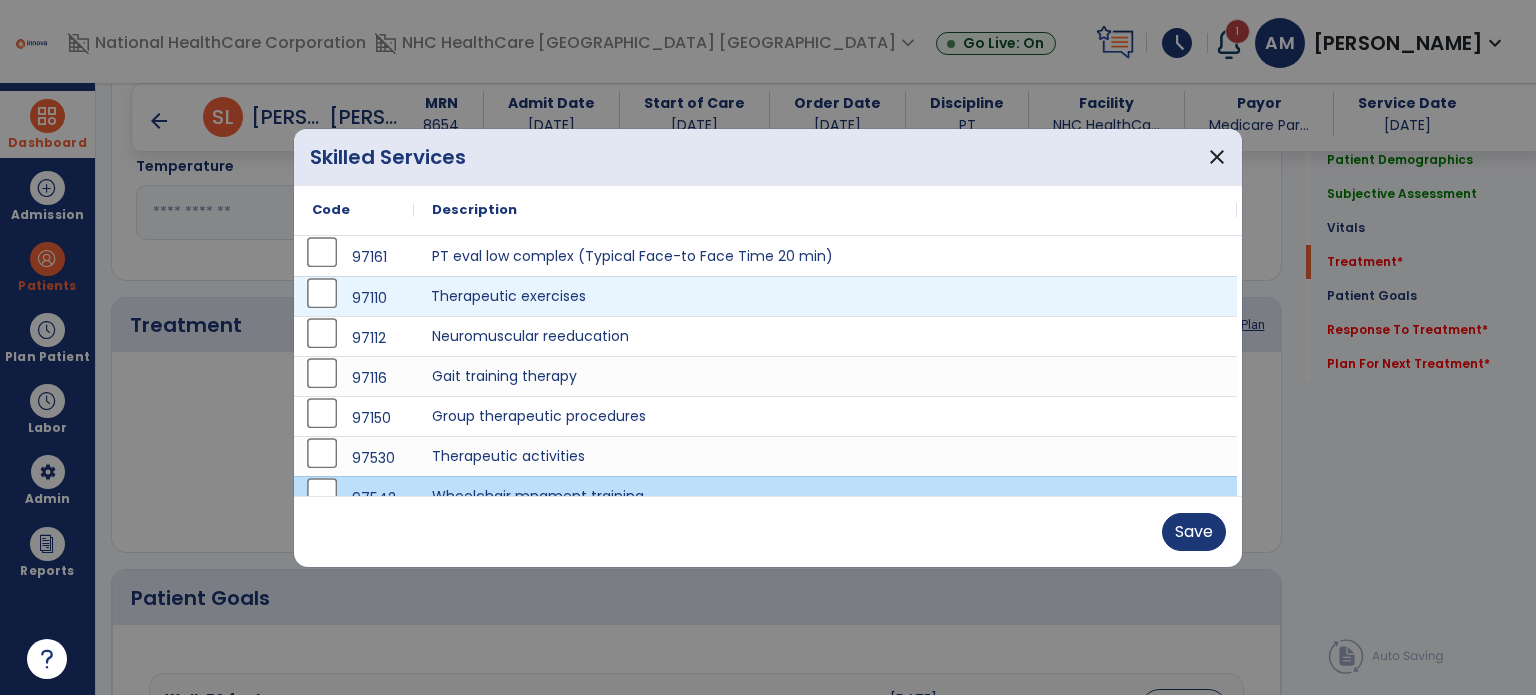click on "Therapeutic exercises" at bounding box center (825, 296) 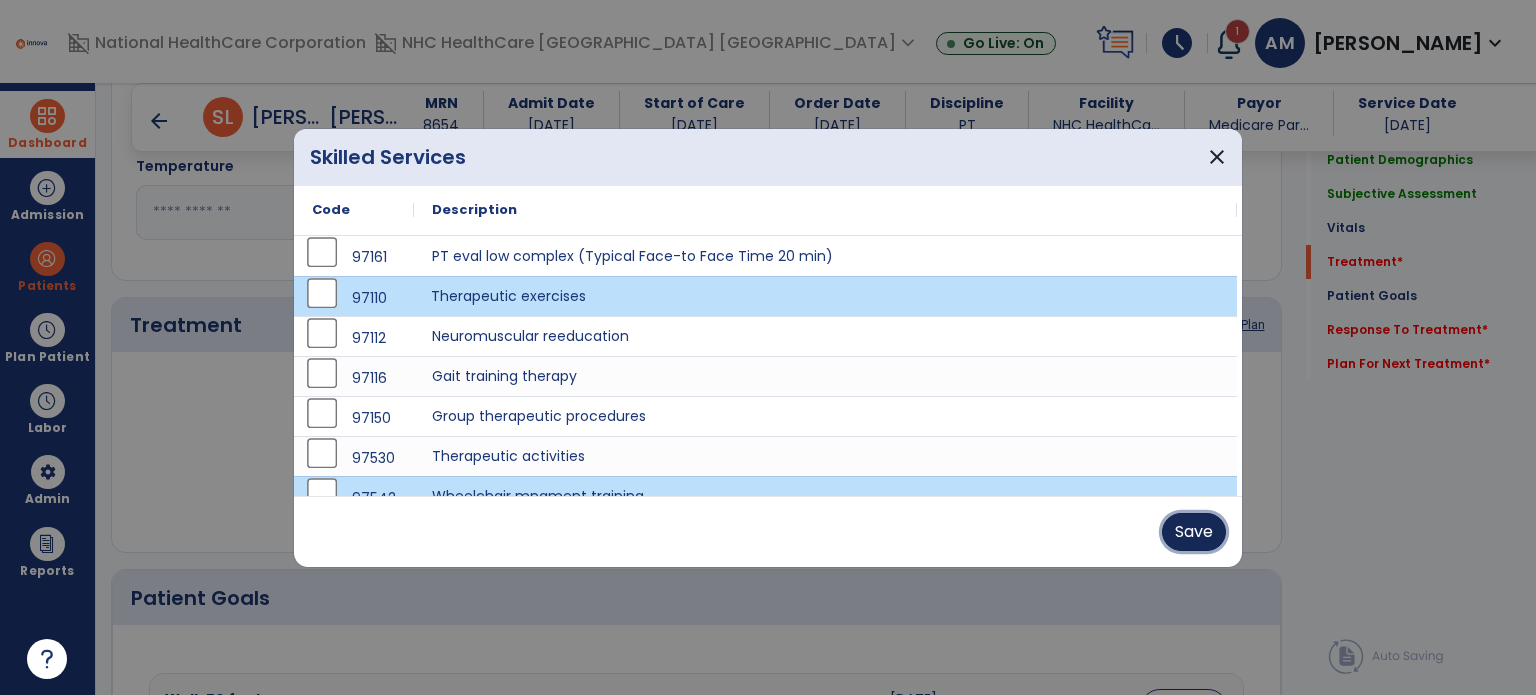 click on "Save" at bounding box center (1194, 532) 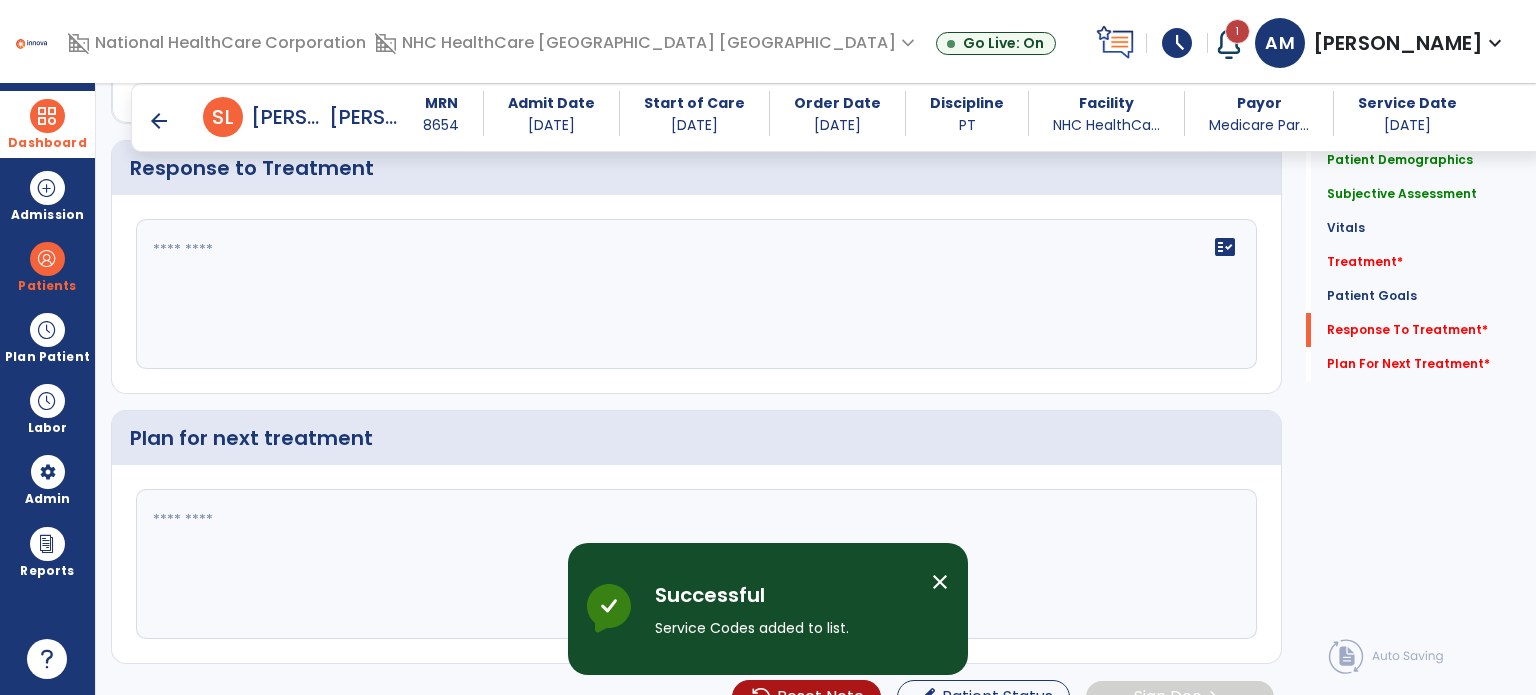 scroll, scrollTop: 2423, scrollLeft: 0, axis: vertical 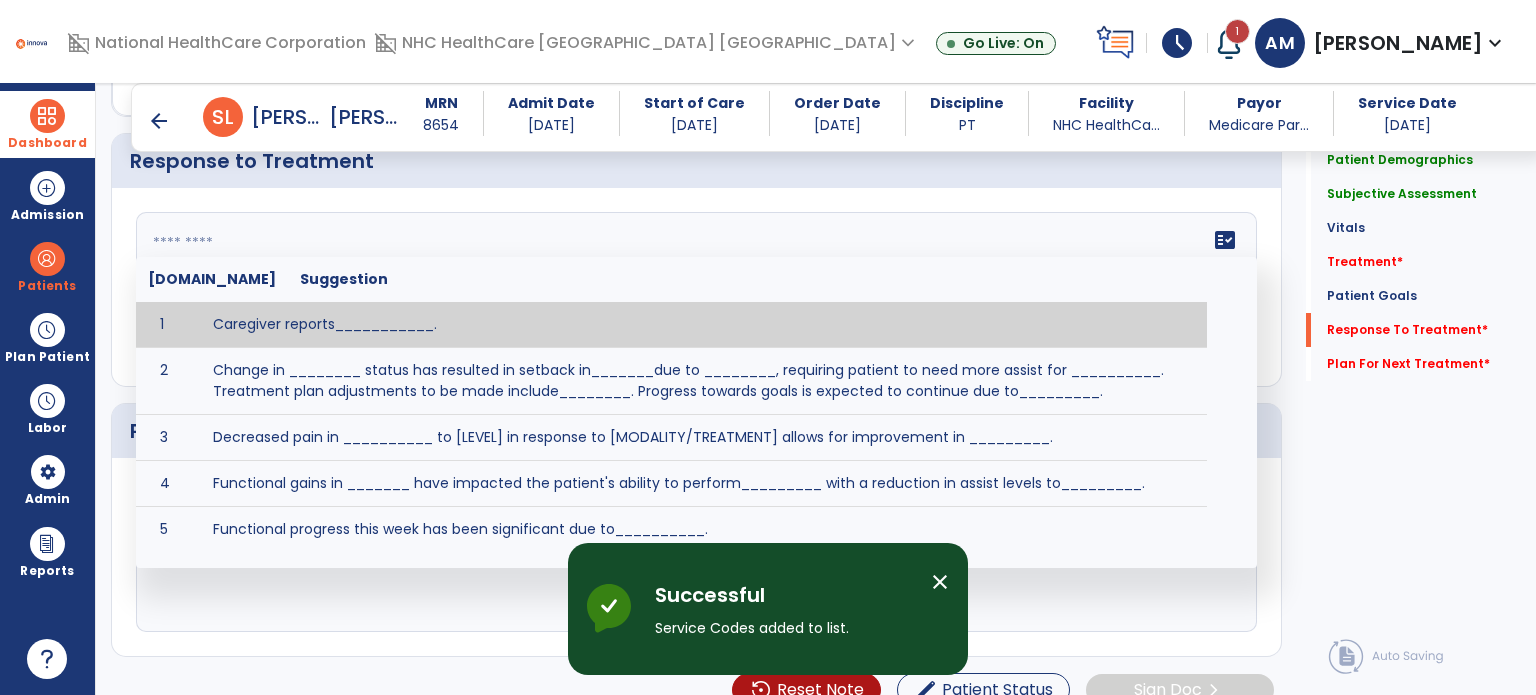 click 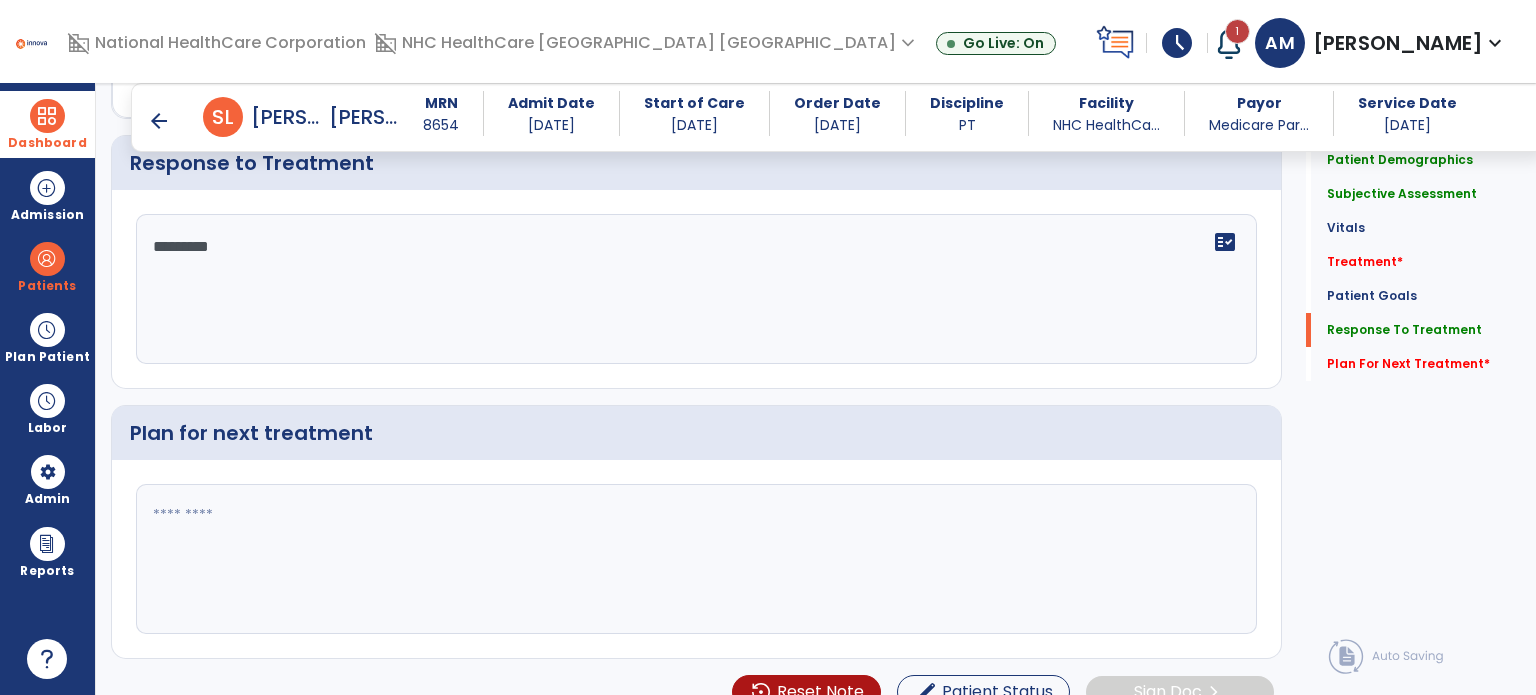 scroll, scrollTop: 2423, scrollLeft: 0, axis: vertical 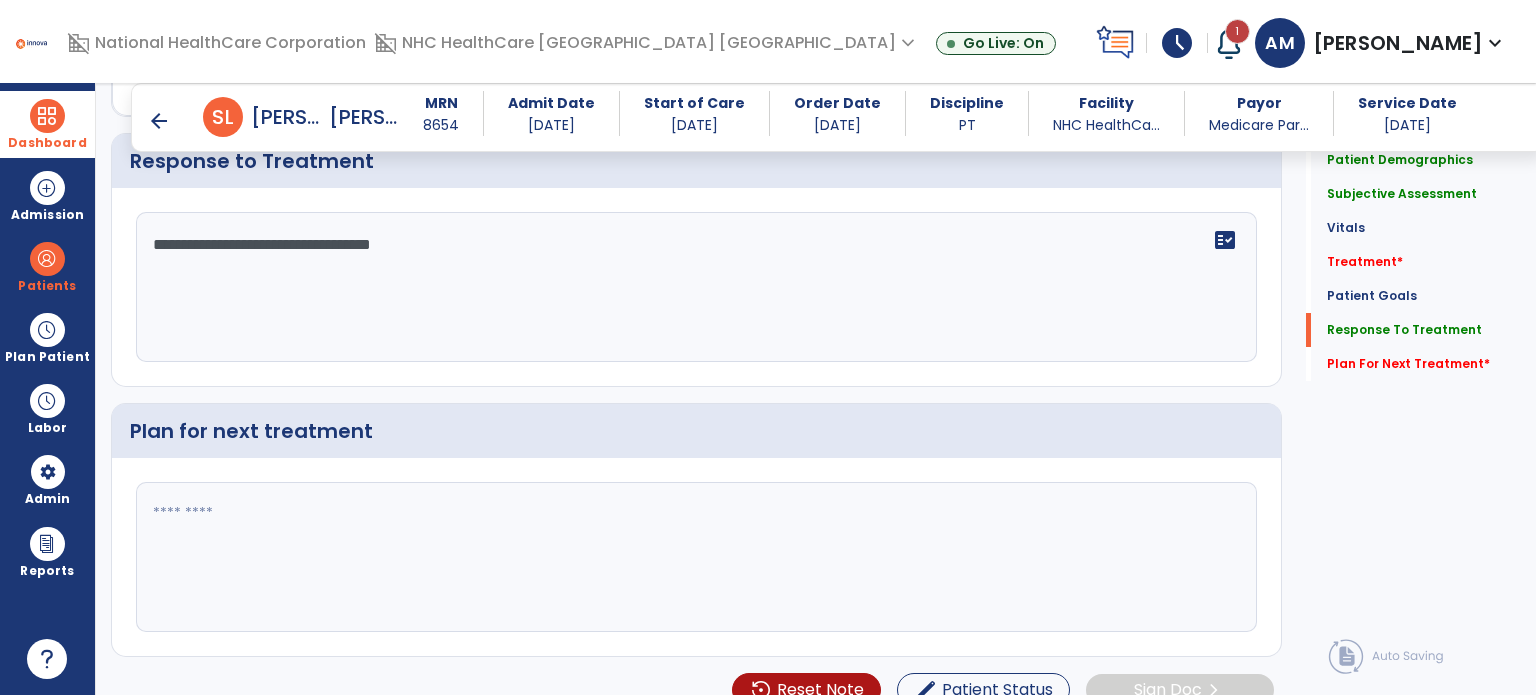 type on "**********" 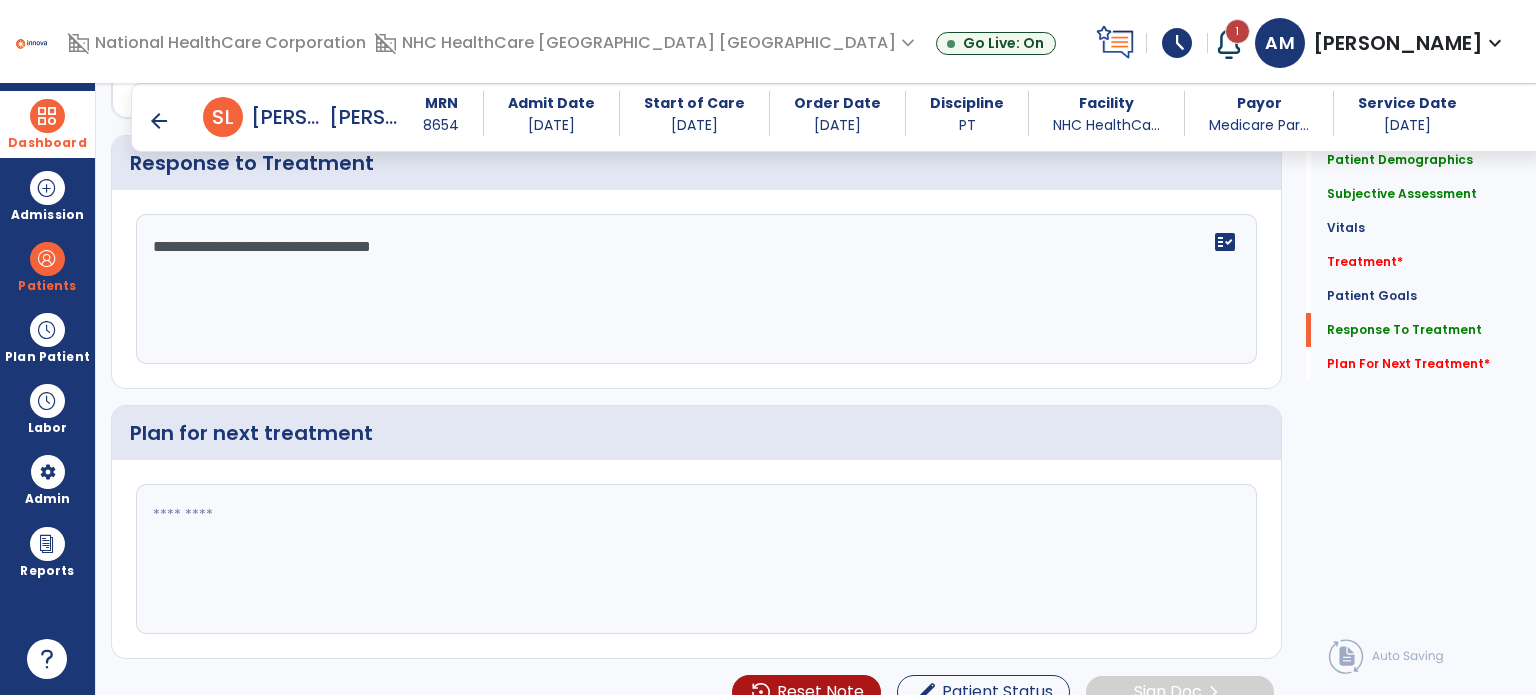 scroll, scrollTop: 2423, scrollLeft: 0, axis: vertical 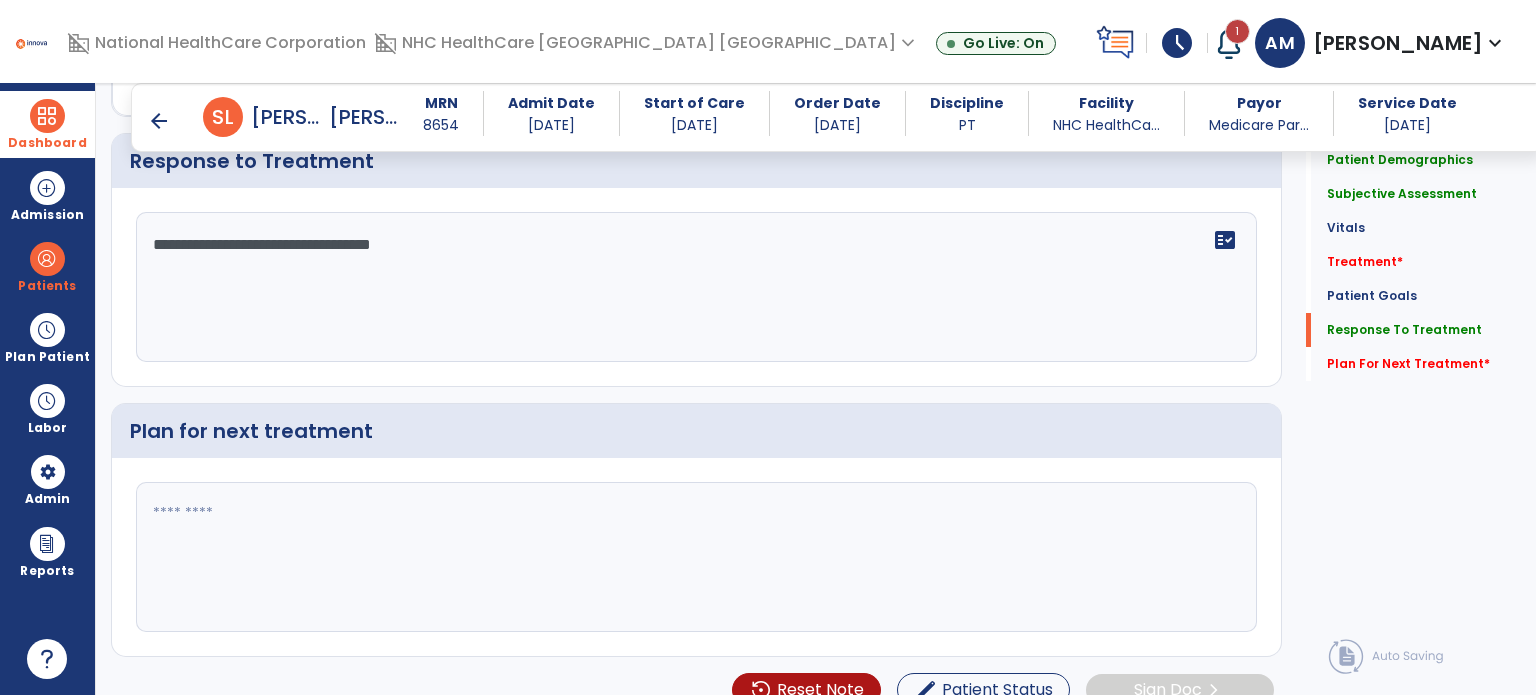 click 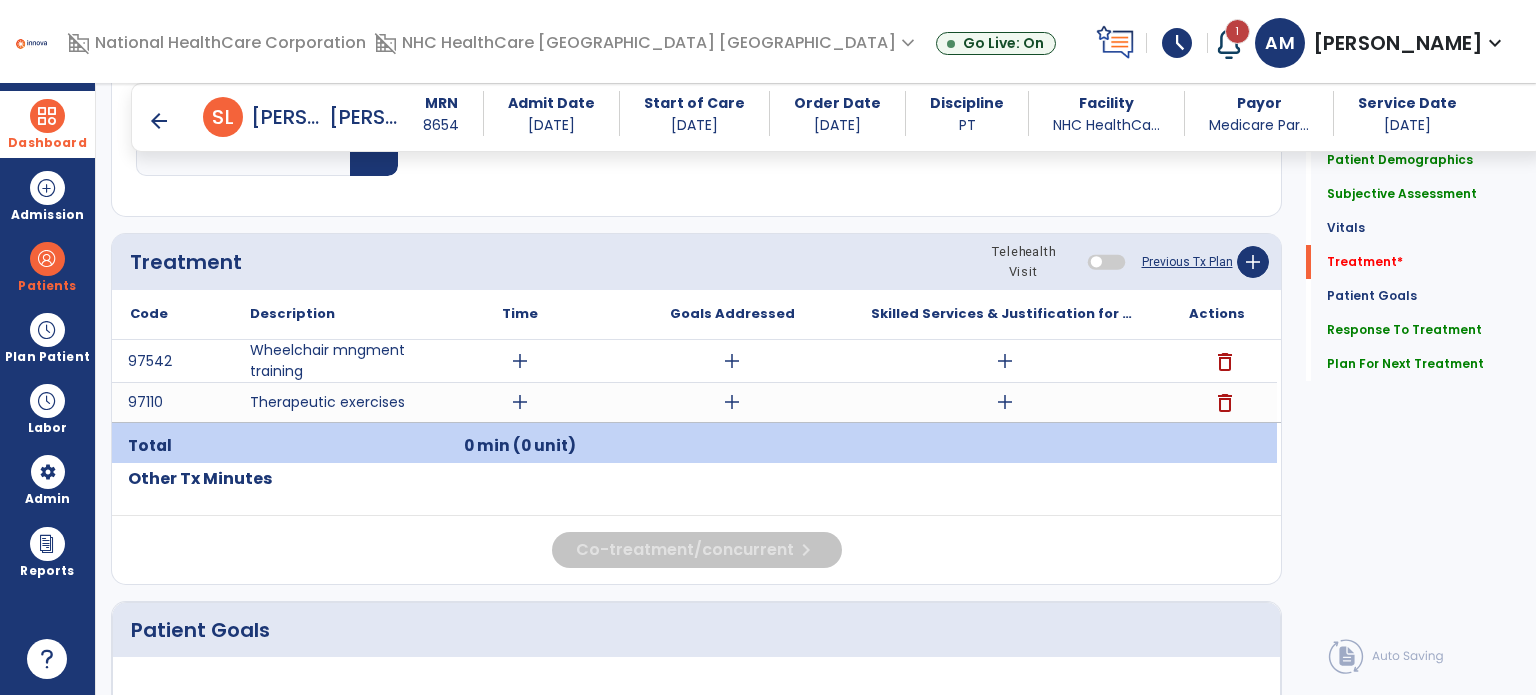 scroll, scrollTop: 1095, scrollLeft: 0, axis: vertical 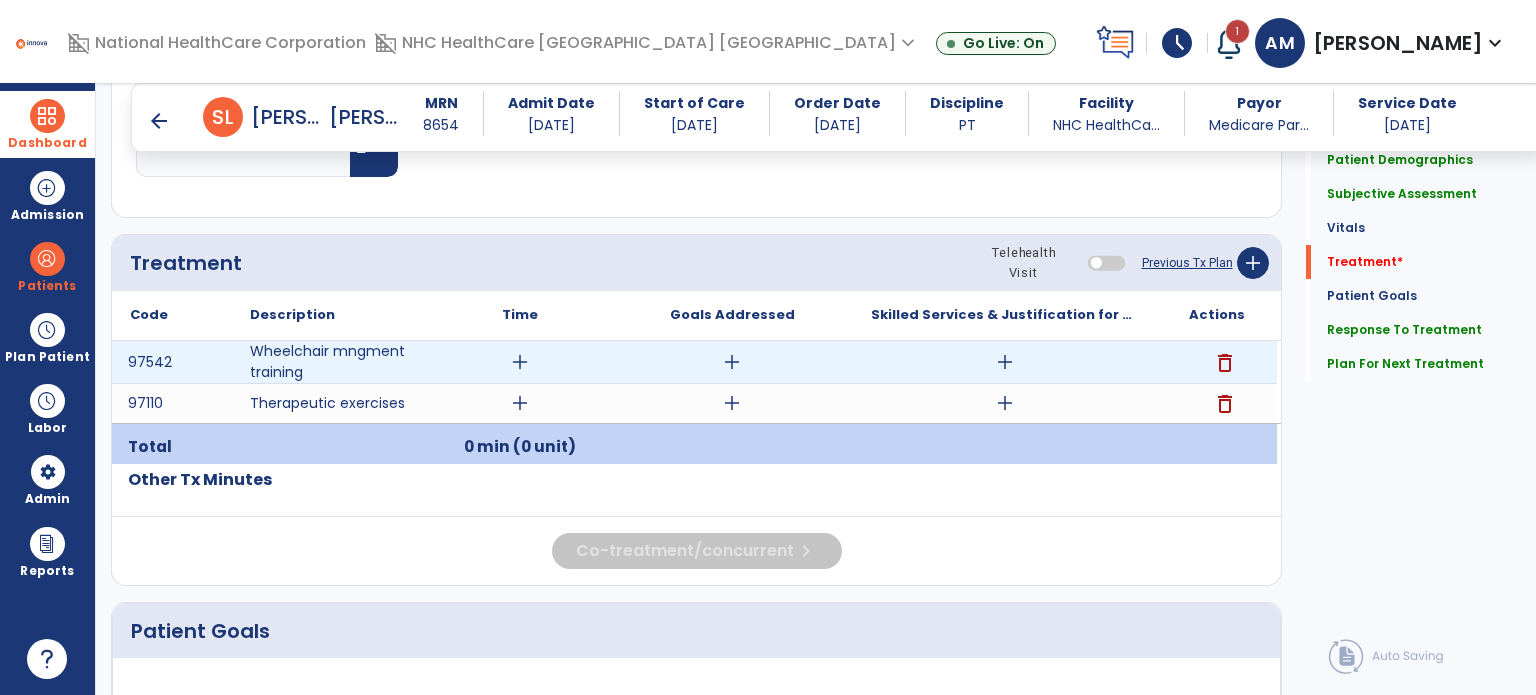 type on "**********" 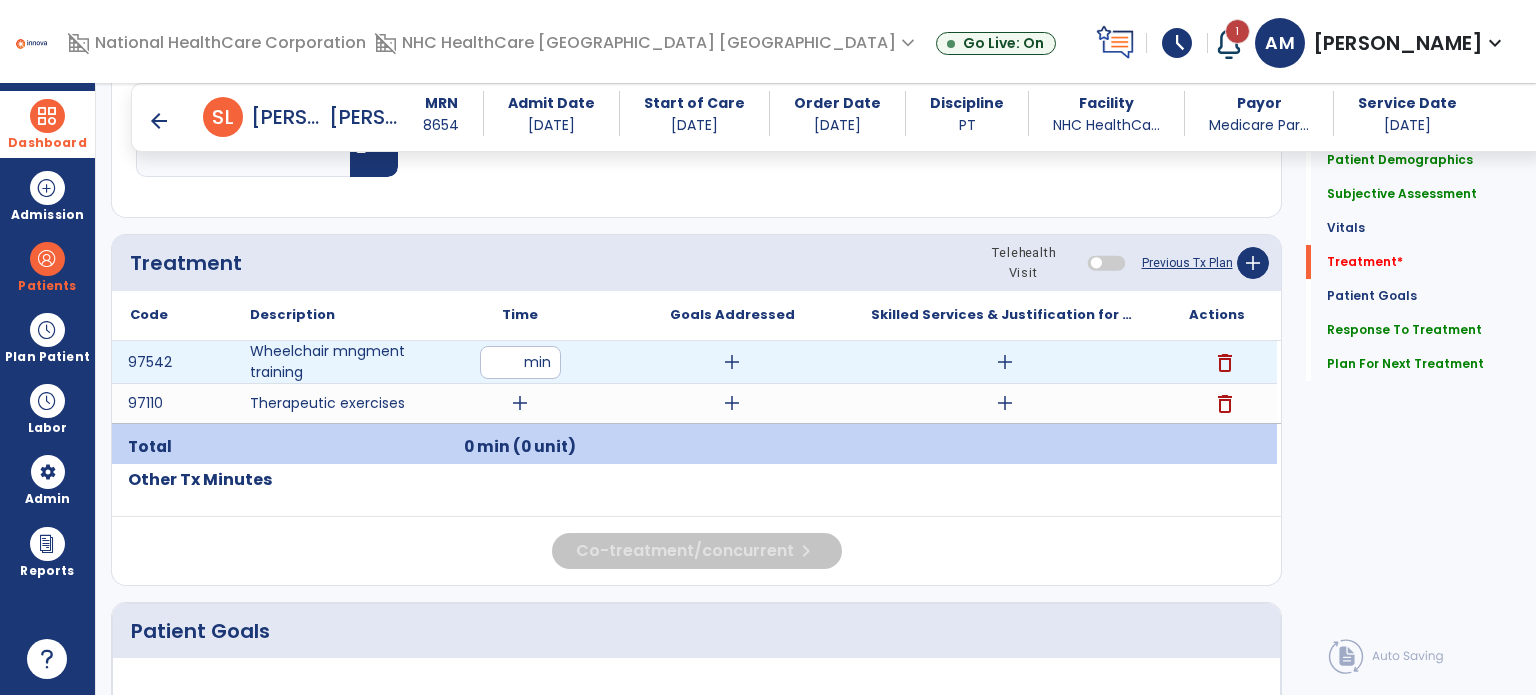 type on "**" 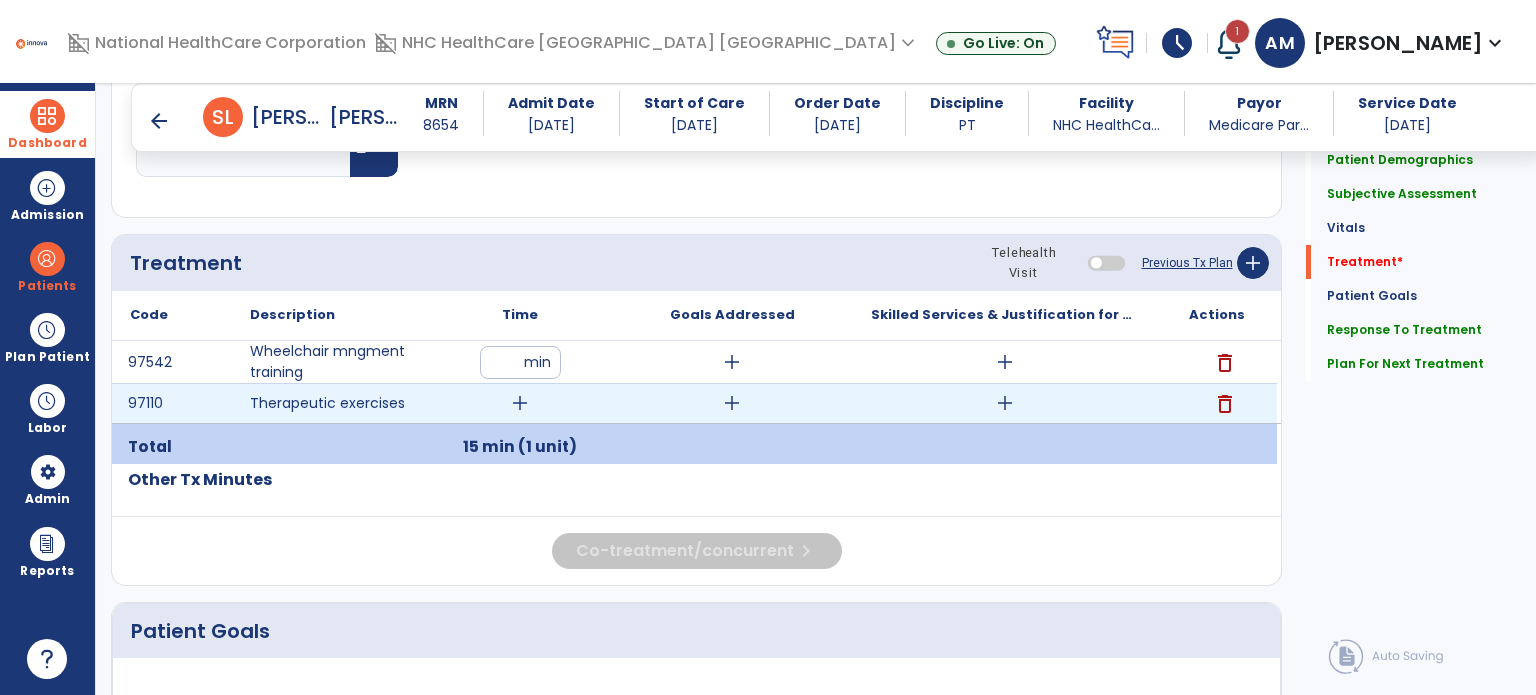 click on "add" at bounding box center [520, 403] 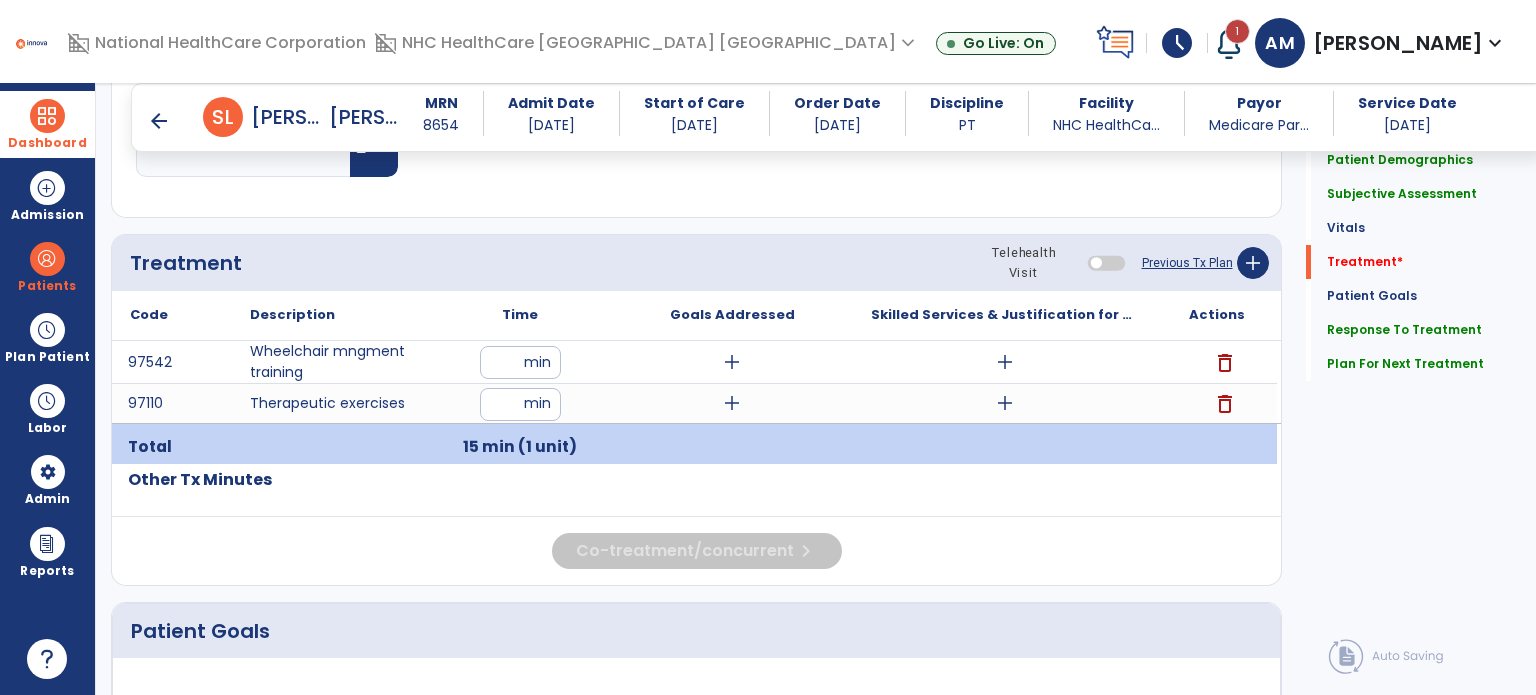 type on "**" 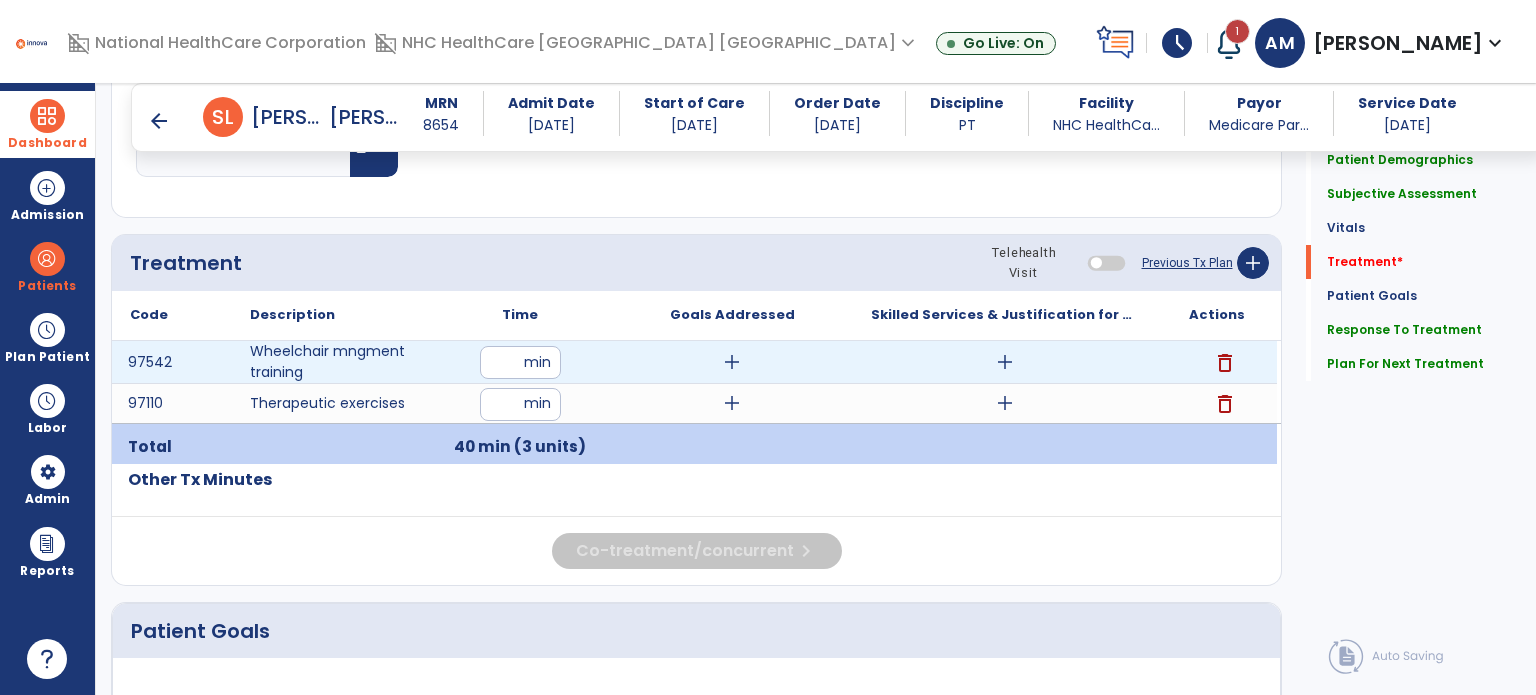 click on "add" at bounding box center (1005, 362) 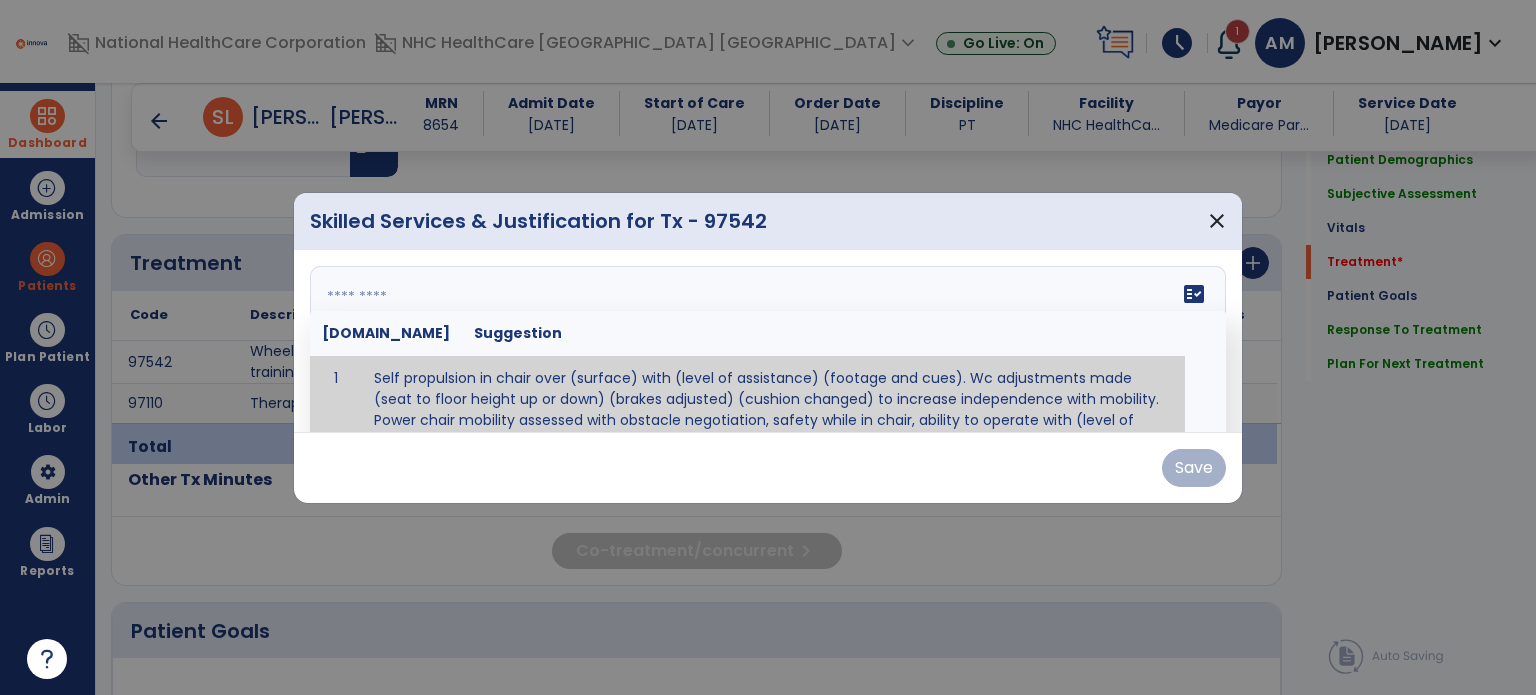click on "fact_check  [DOMAIN_NAME] Suggestion 1 Self propulsion in chair over (surface) with (level of assistance) (footage and cues). Wc adjustments made (seat to floor height up or down) (brakes adjusted) (cushion changed) to increase independence with mobility. Power chair mobility assessed with obstacle negotiation, safety while in chair, ability to operate with (level of assistance).  postural alignment, facilitation of normal mvmt, postural control, prevention of skin breakdown, trunk stabilization." at bounding box center [768, 341] 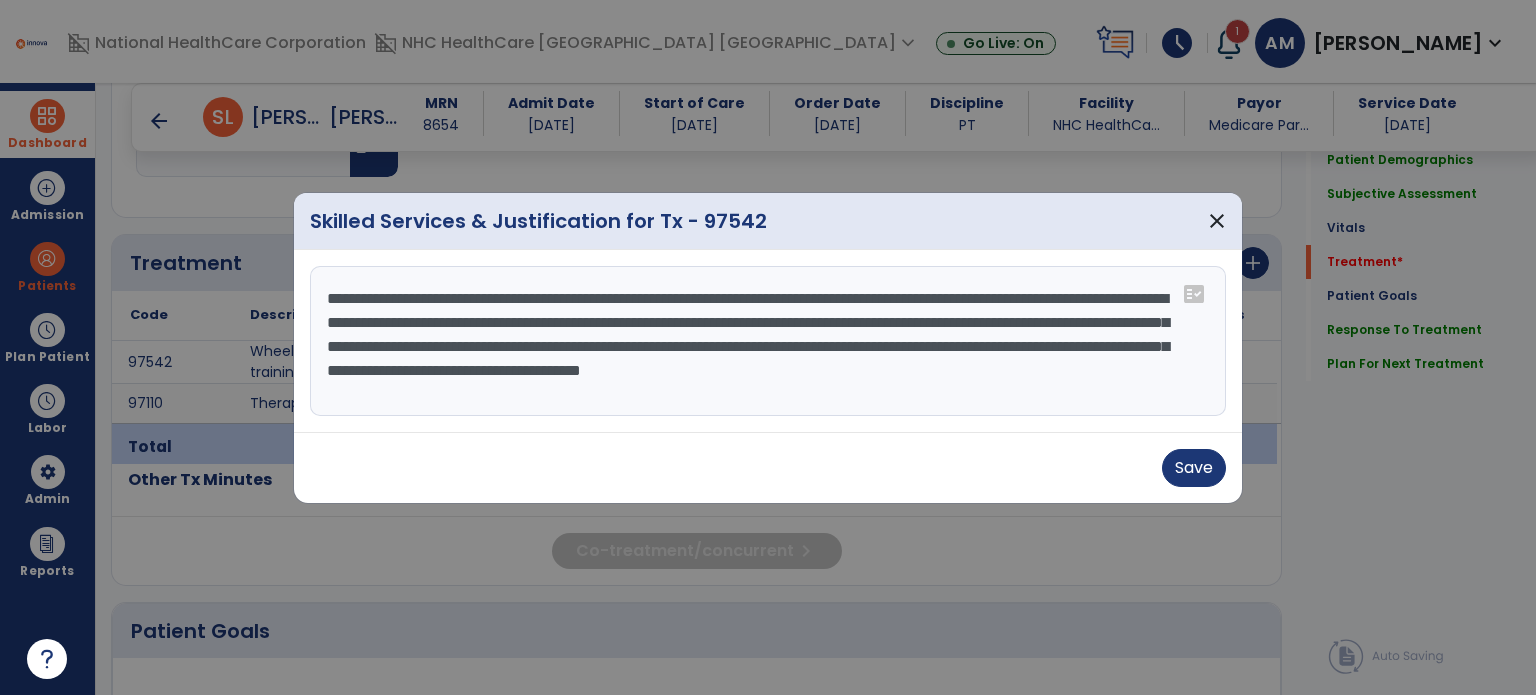 click on "**********" at bounding box center [768, 341] 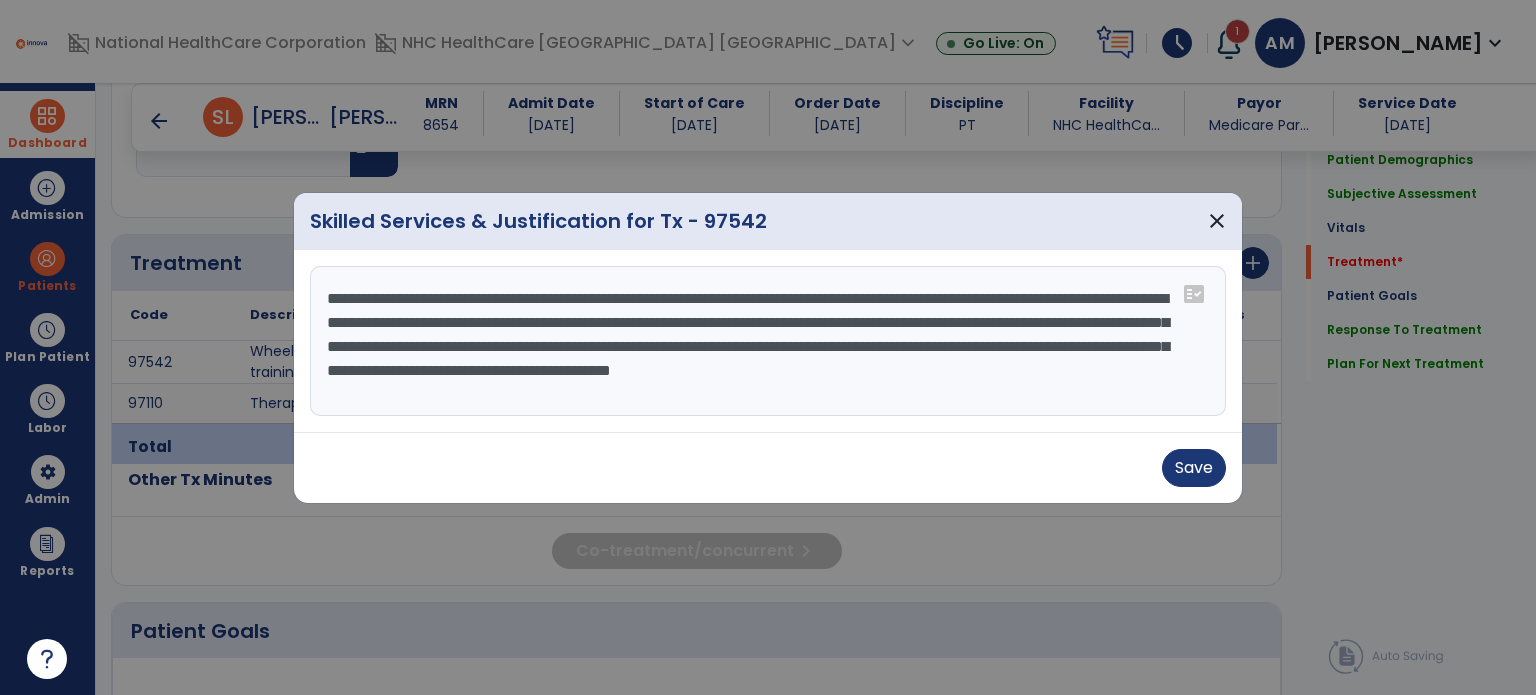 click on "**********" at bounding box center [768, 341] 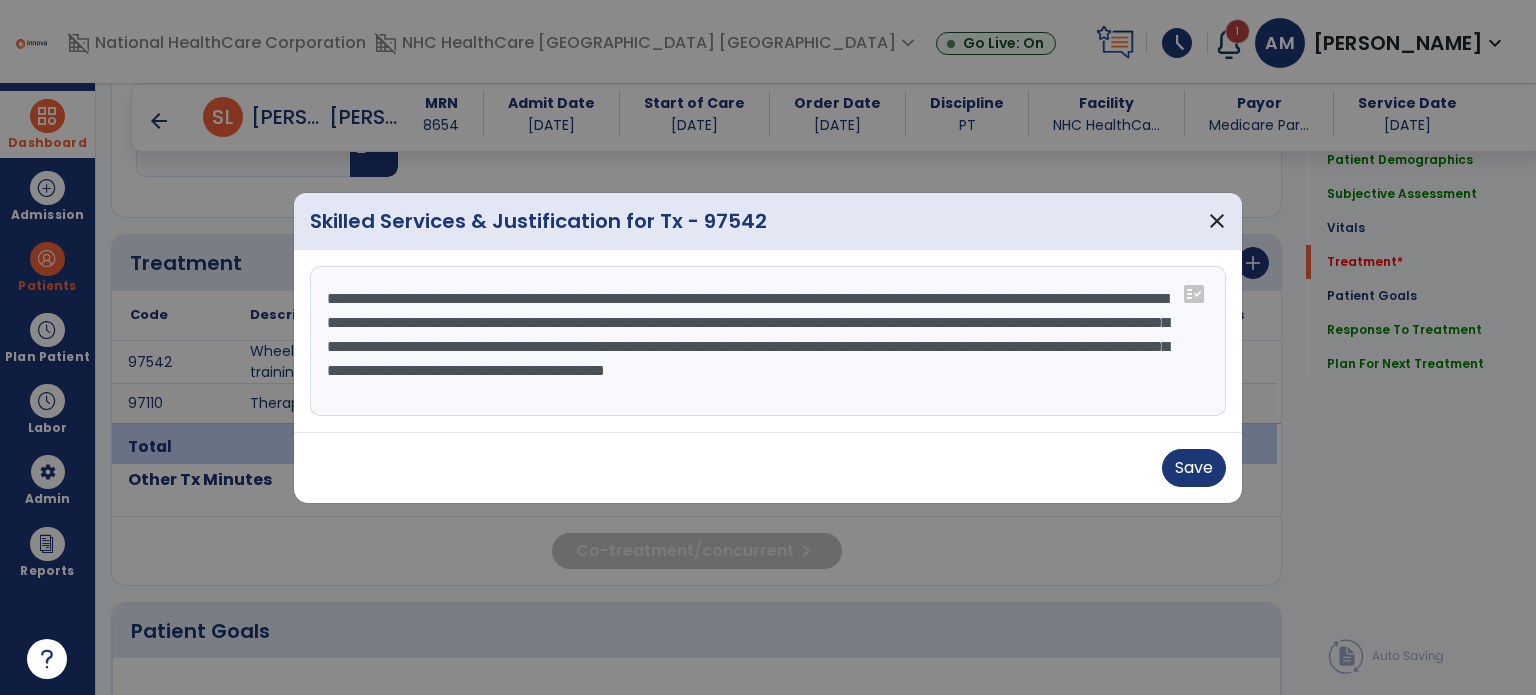 drag, startPoint x: 1024, startPoint y: 299, endPoint x: 110, endPoint y: 186, distance: 920.95874 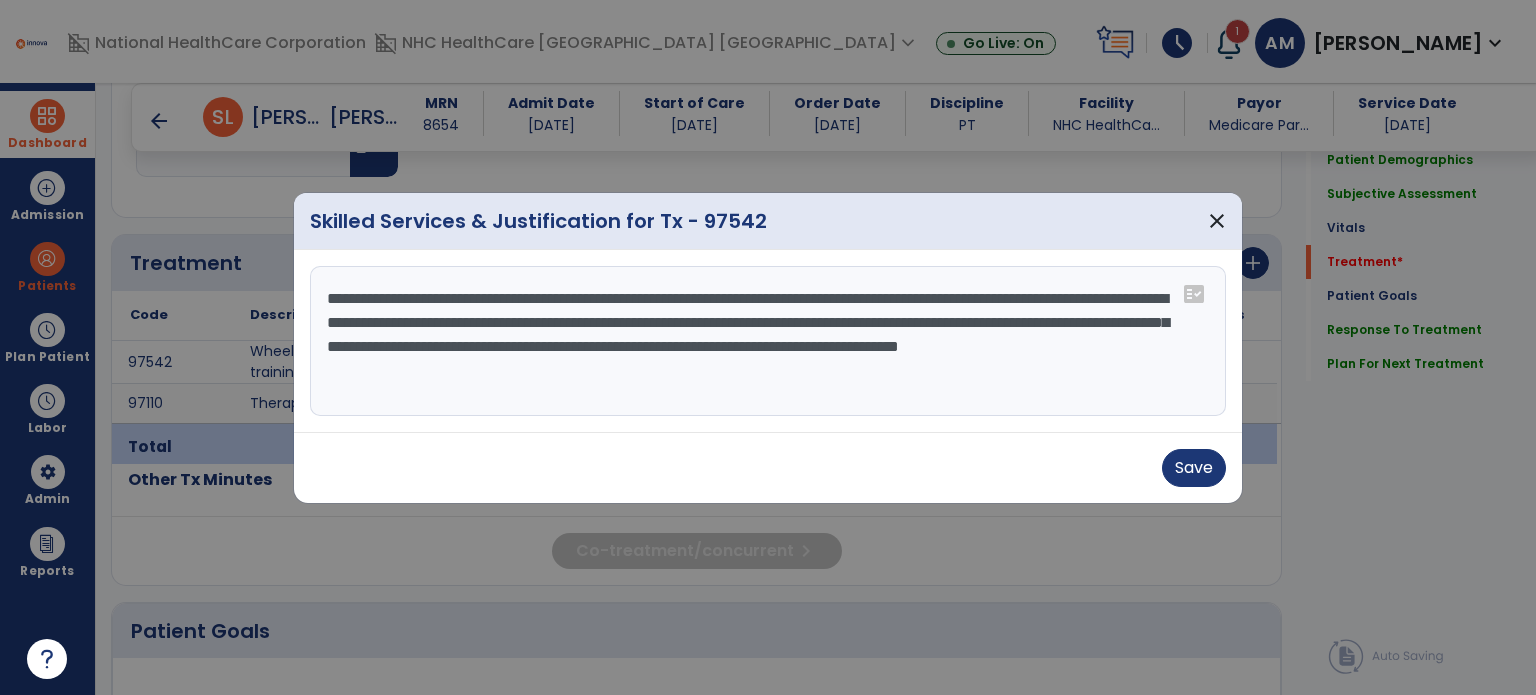 drag, startPoint x: 559, startPoint y: 315, endPoint x: 988, endPoint y: 503, distance: 468.38553 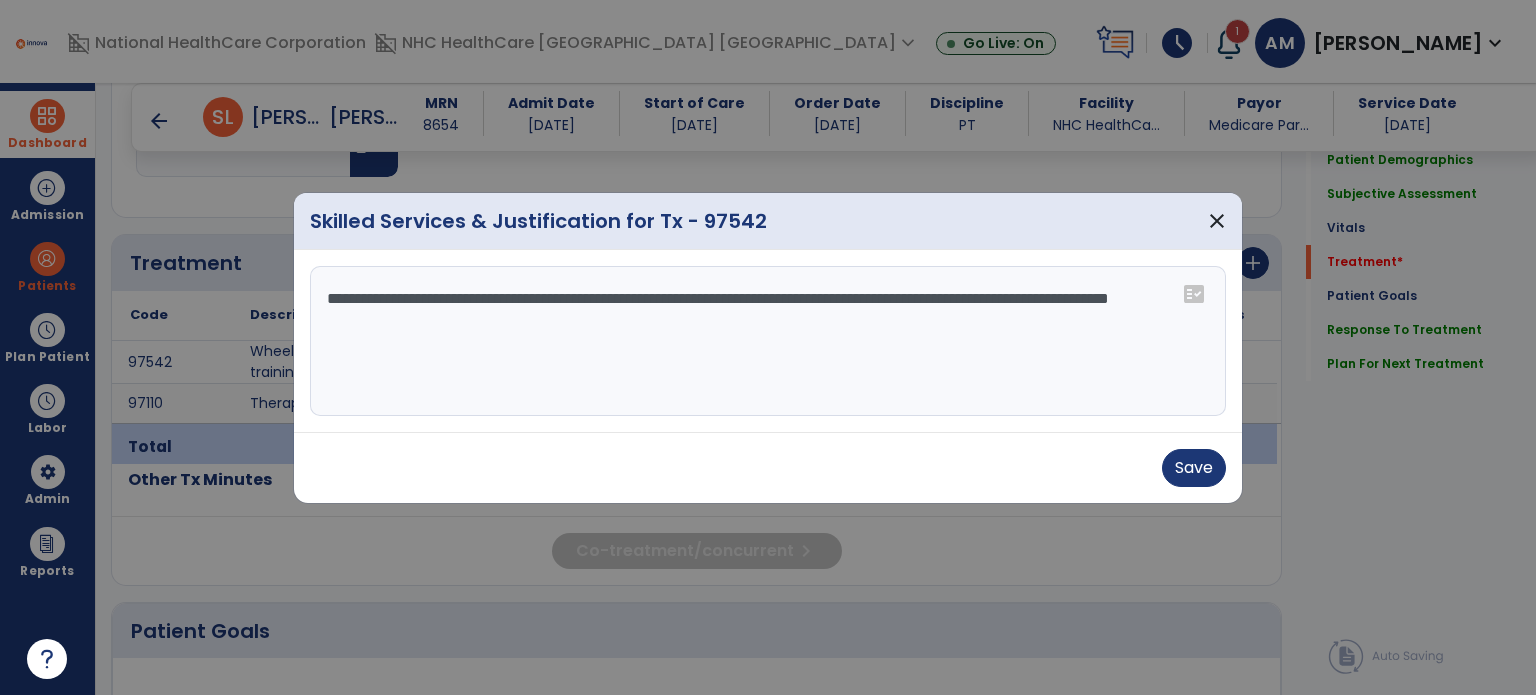 drag, startPoint x: 783, startPoint y: 298, endPoint x: 517, endPoint y: 251, distance: 270.12033 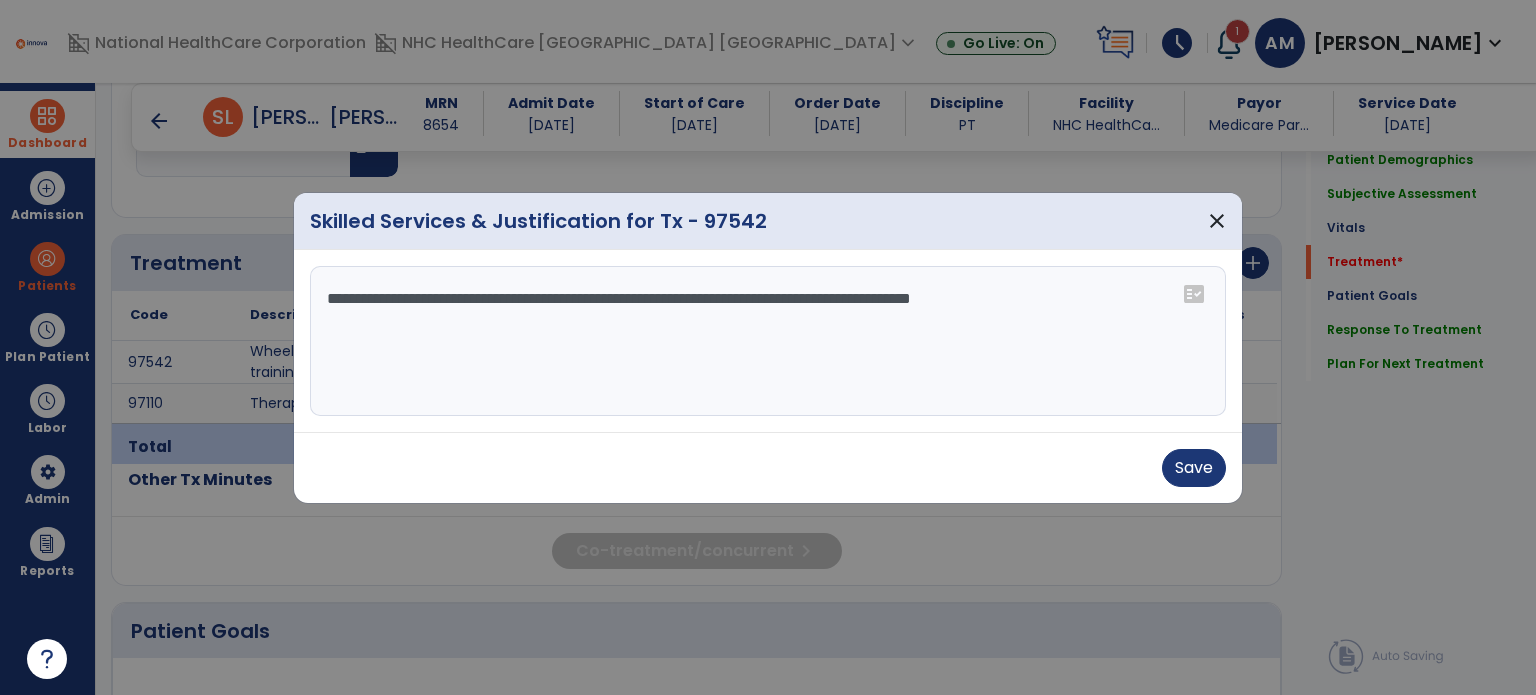 click on "**********" at bounding box center (768, 341) 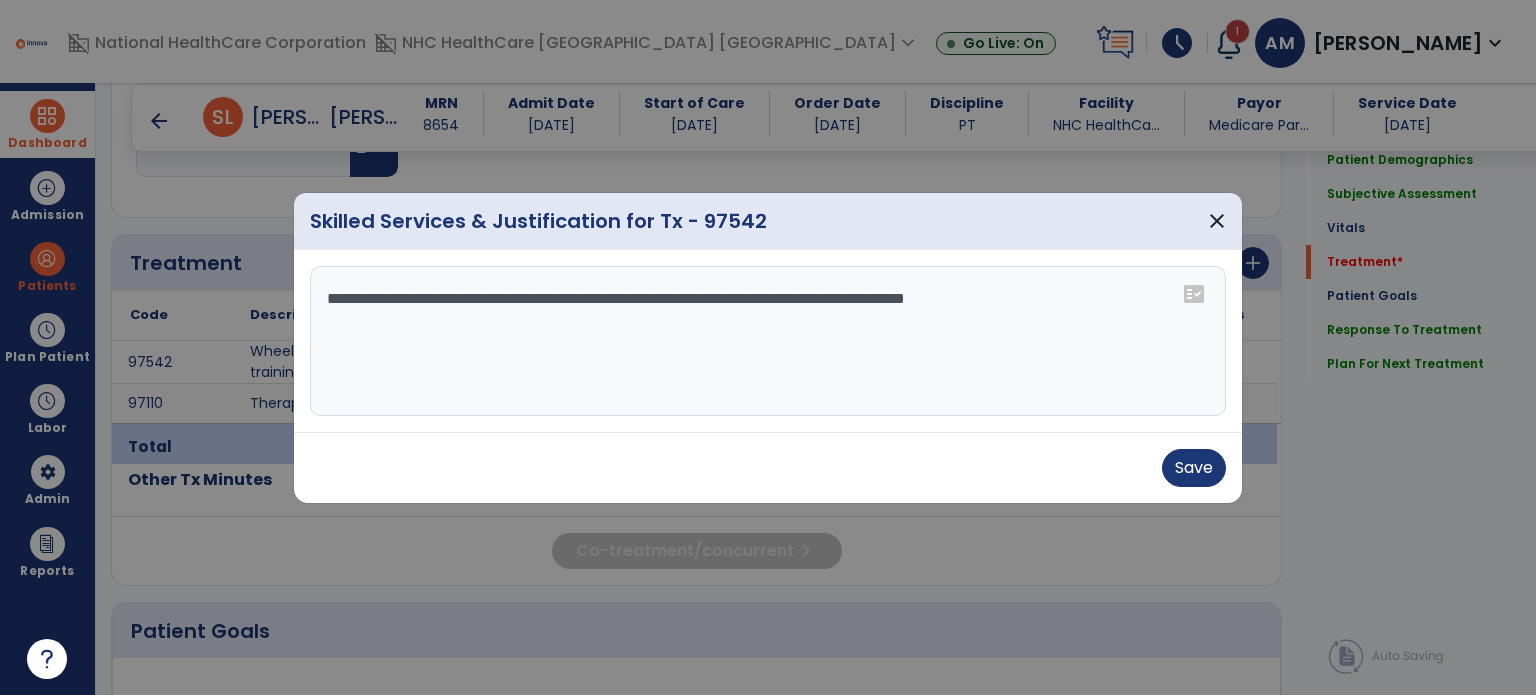 drag, startPoint x: 648, startPoint y: 299, endPoint x: 812, endPoint y: 283, distance: 164.77864 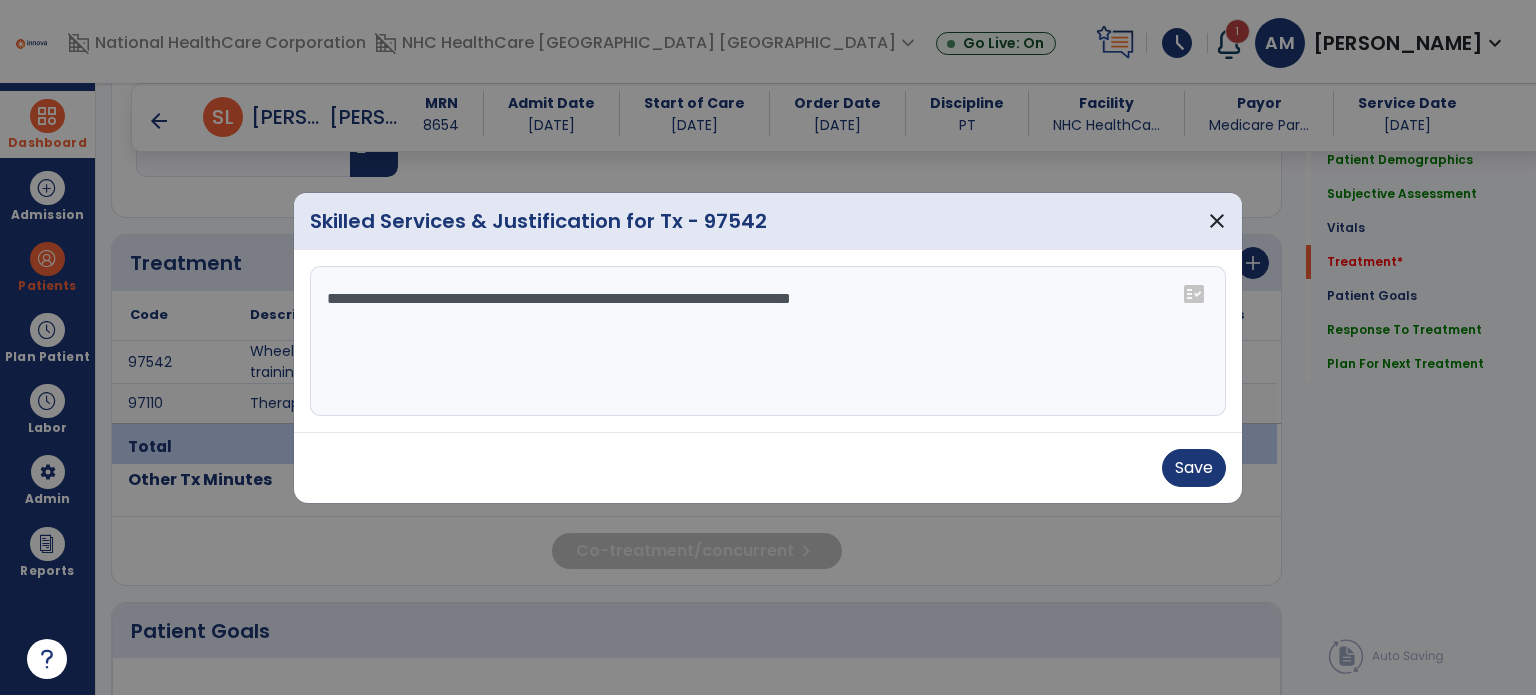 click on "**********" at bounding box center [768, 341] 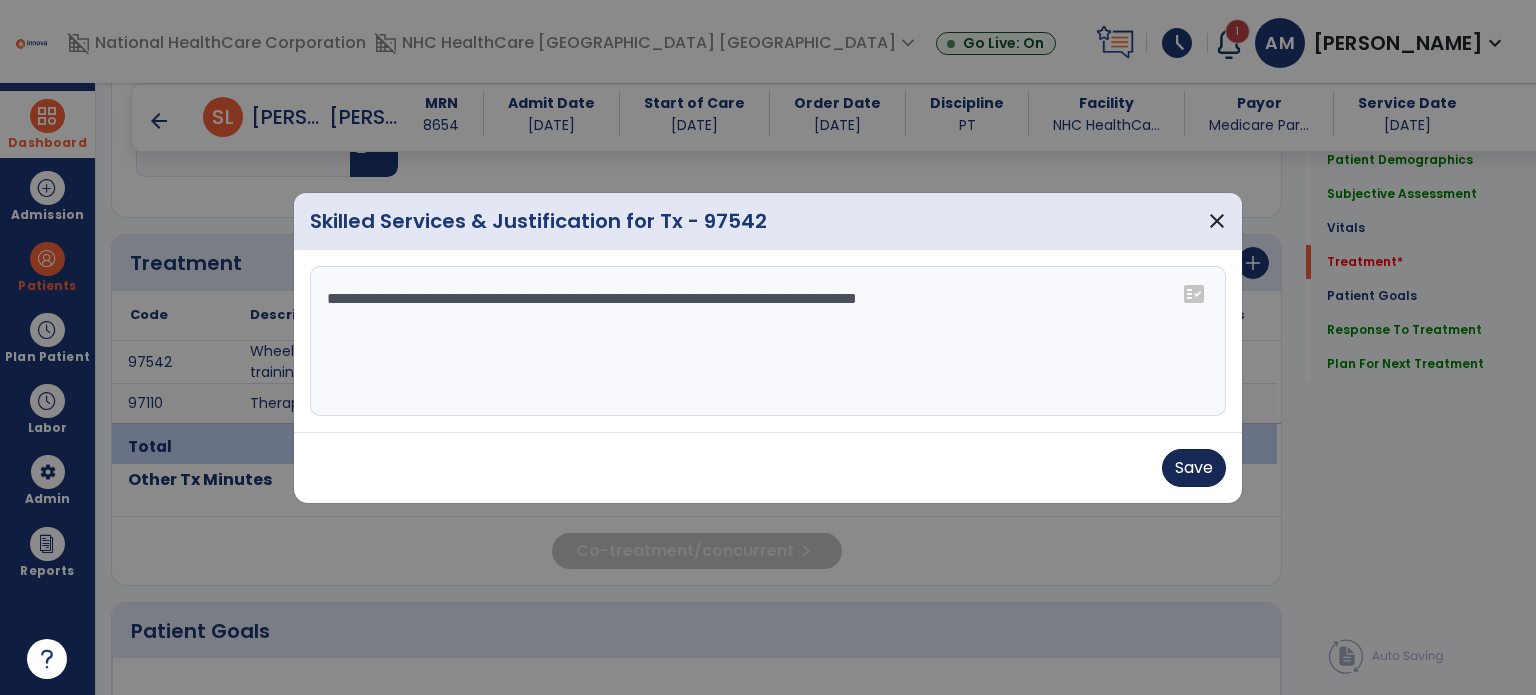 type on "**********" 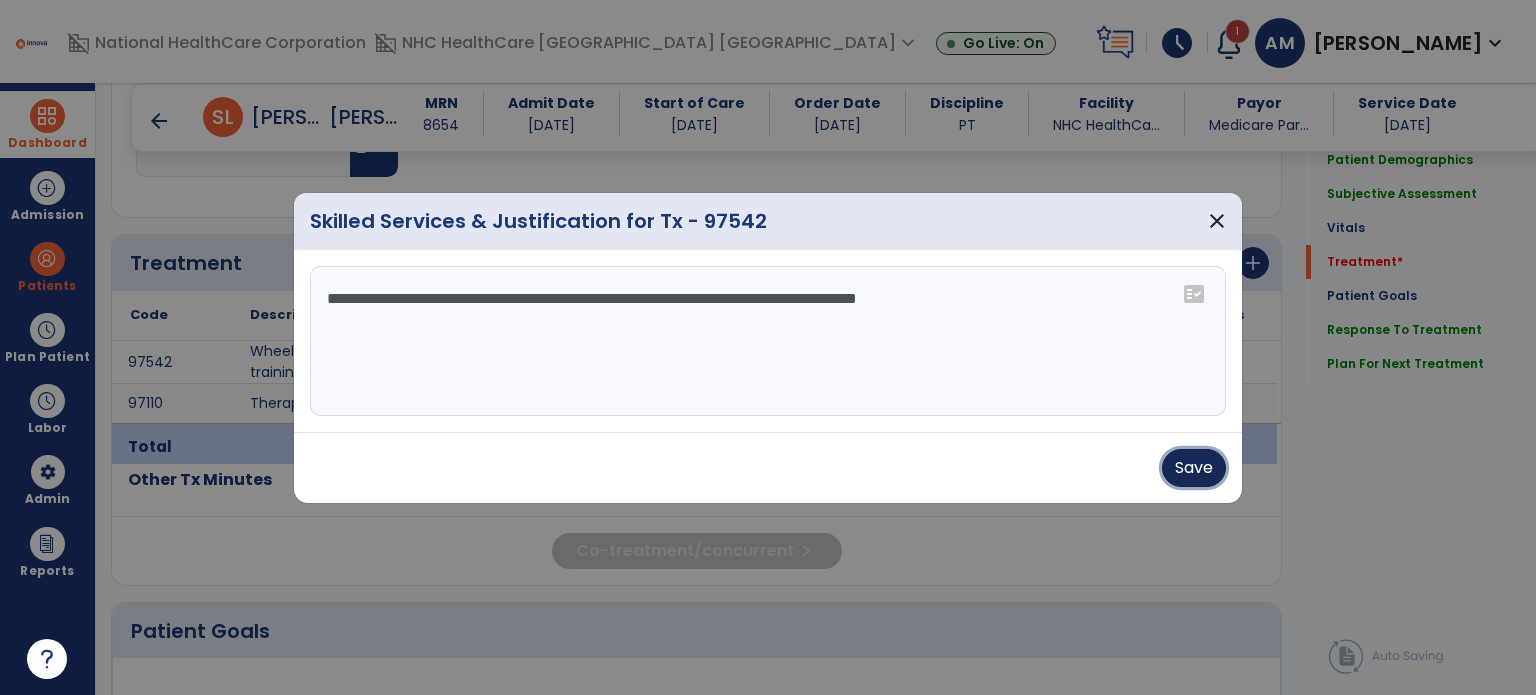 click on "Save" at bounding box center [1194, 468] 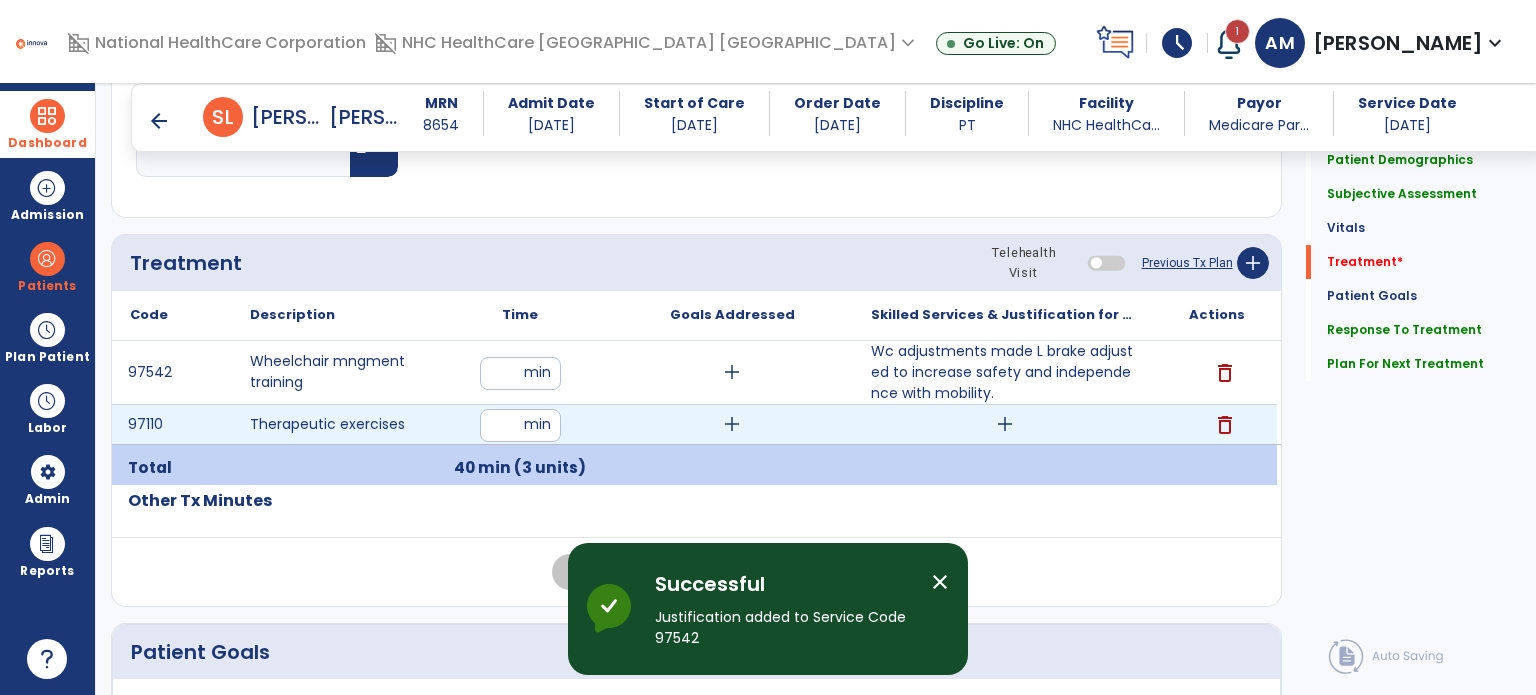 click on "add" at bounding box center [1005, 424] 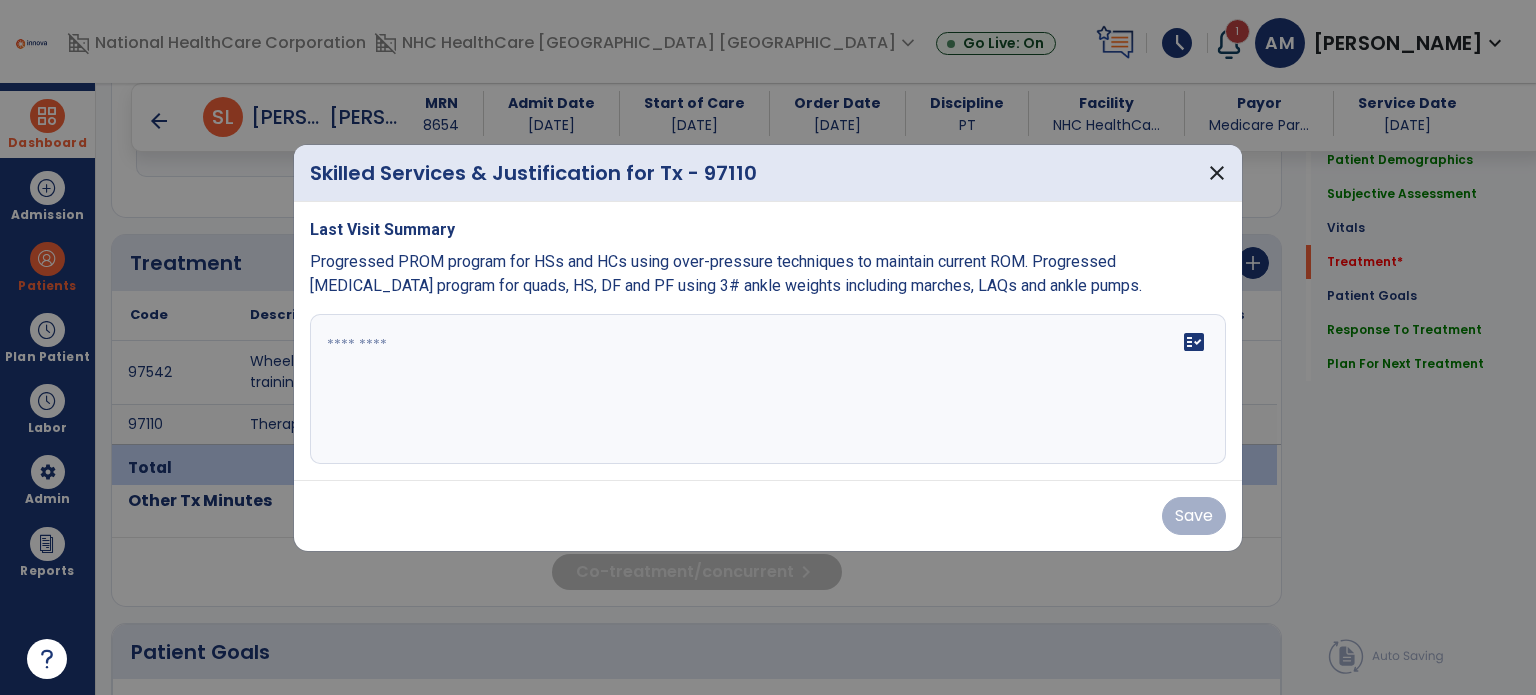 drag, startPoint x: 1041, startPoint y: 265, endPoint x: 1100, endPoint y: 287, distance: 62.968246 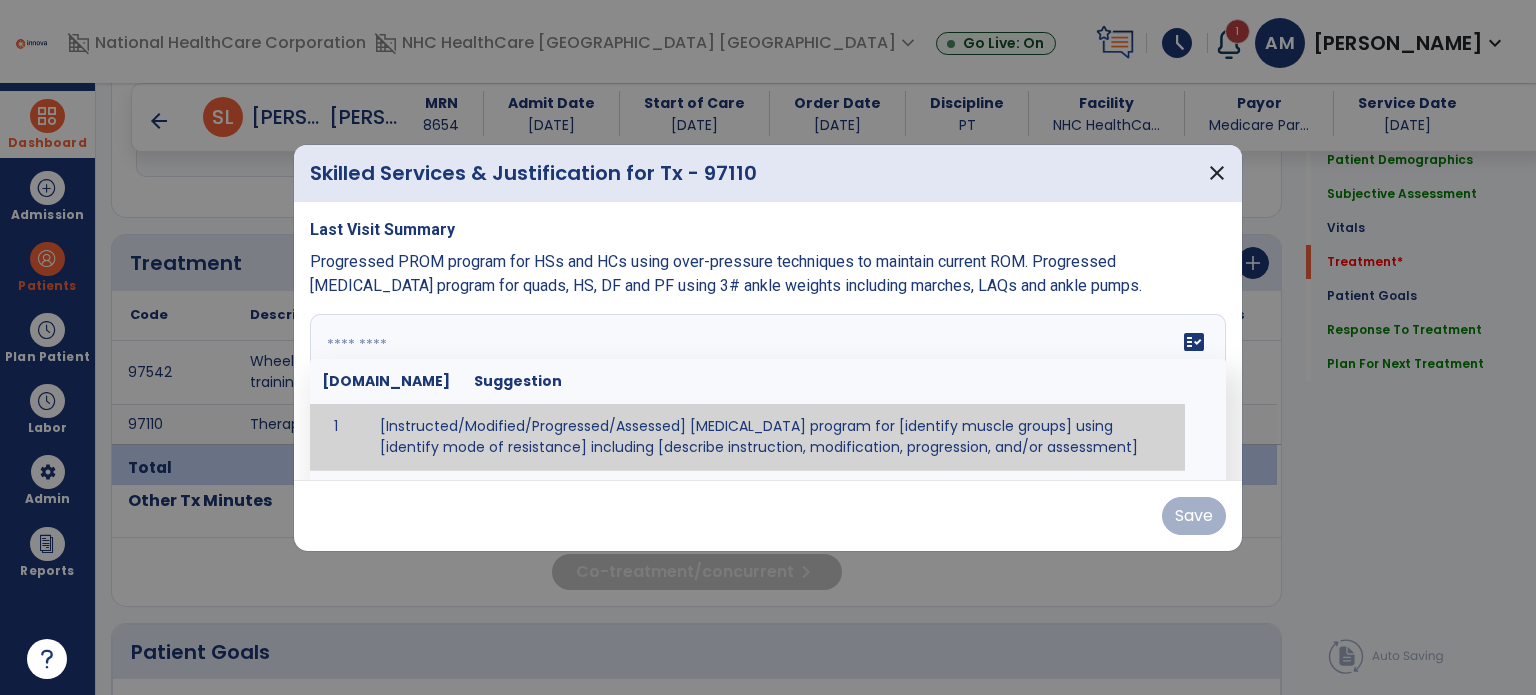 paste on "**********" 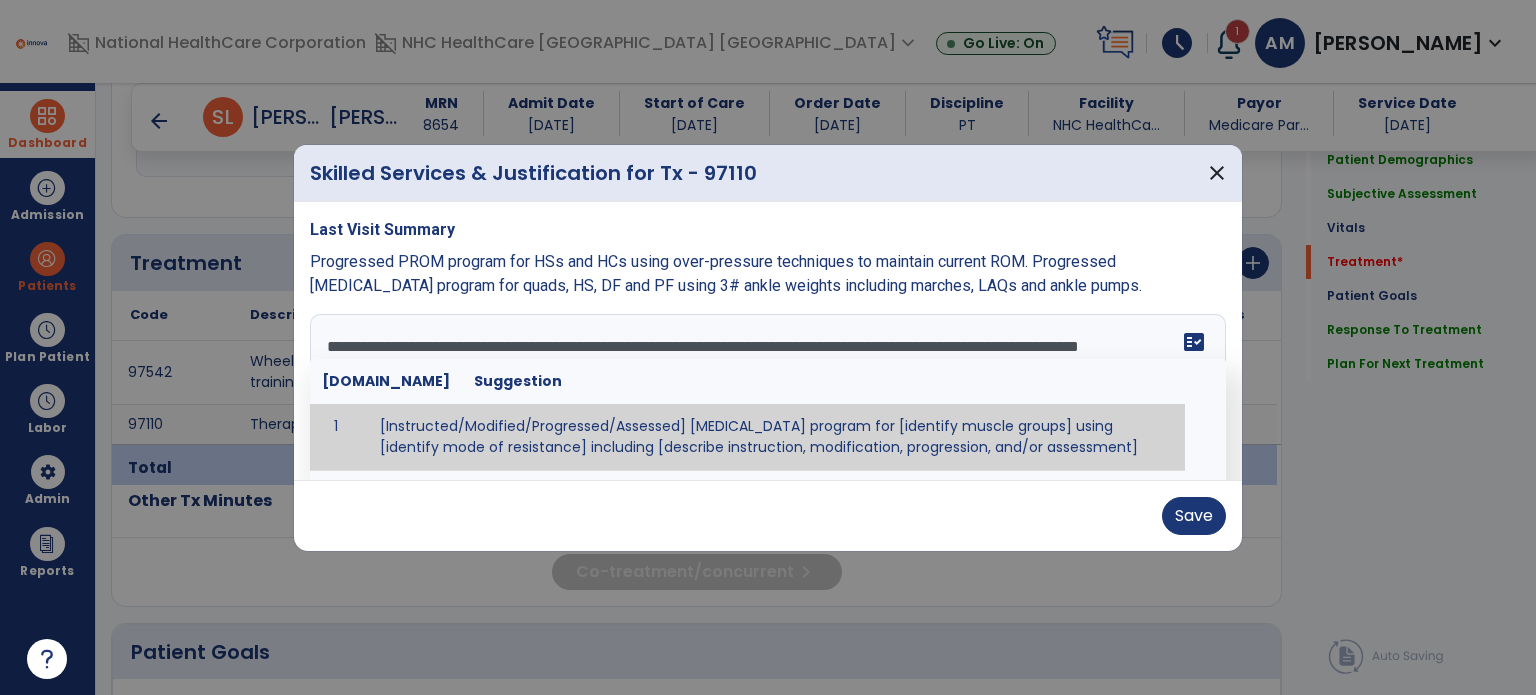 click on "**********" at bounding box center [766, 389] 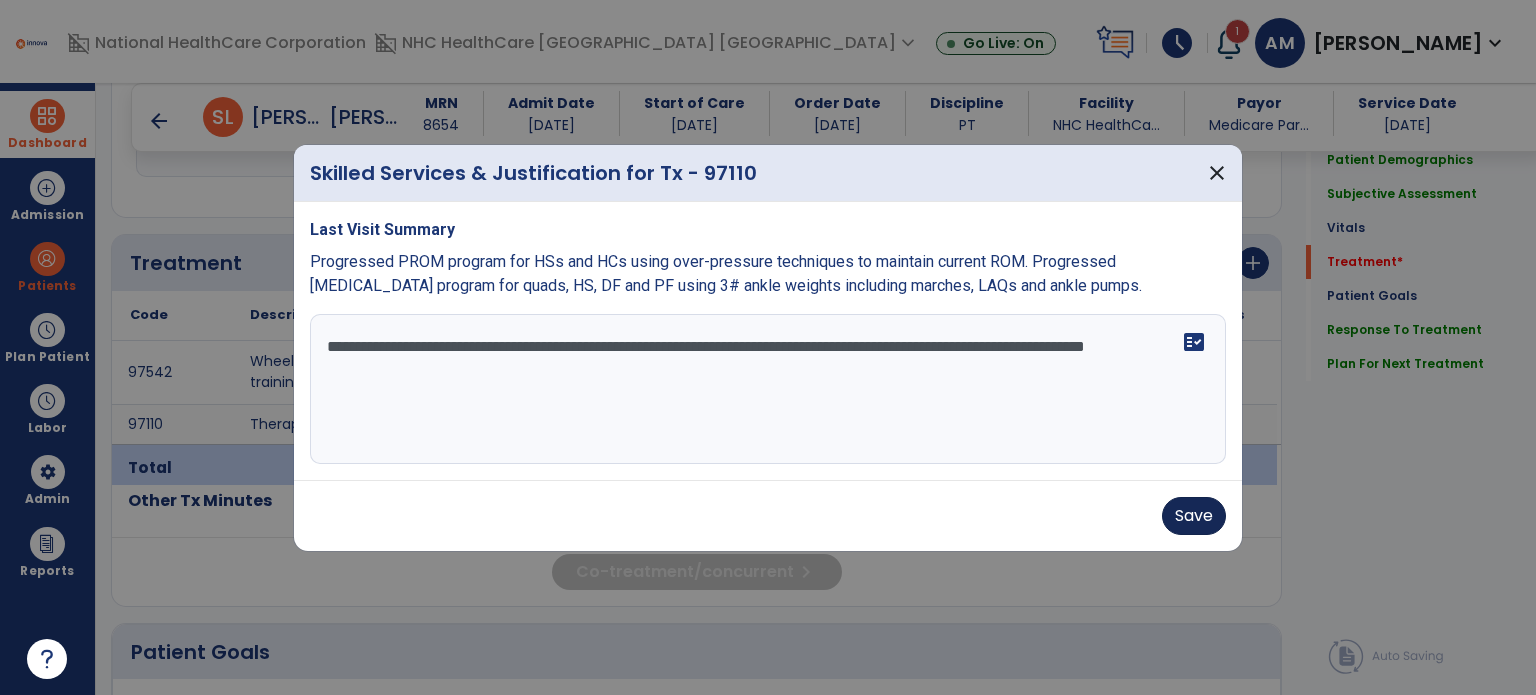 type on "**********" 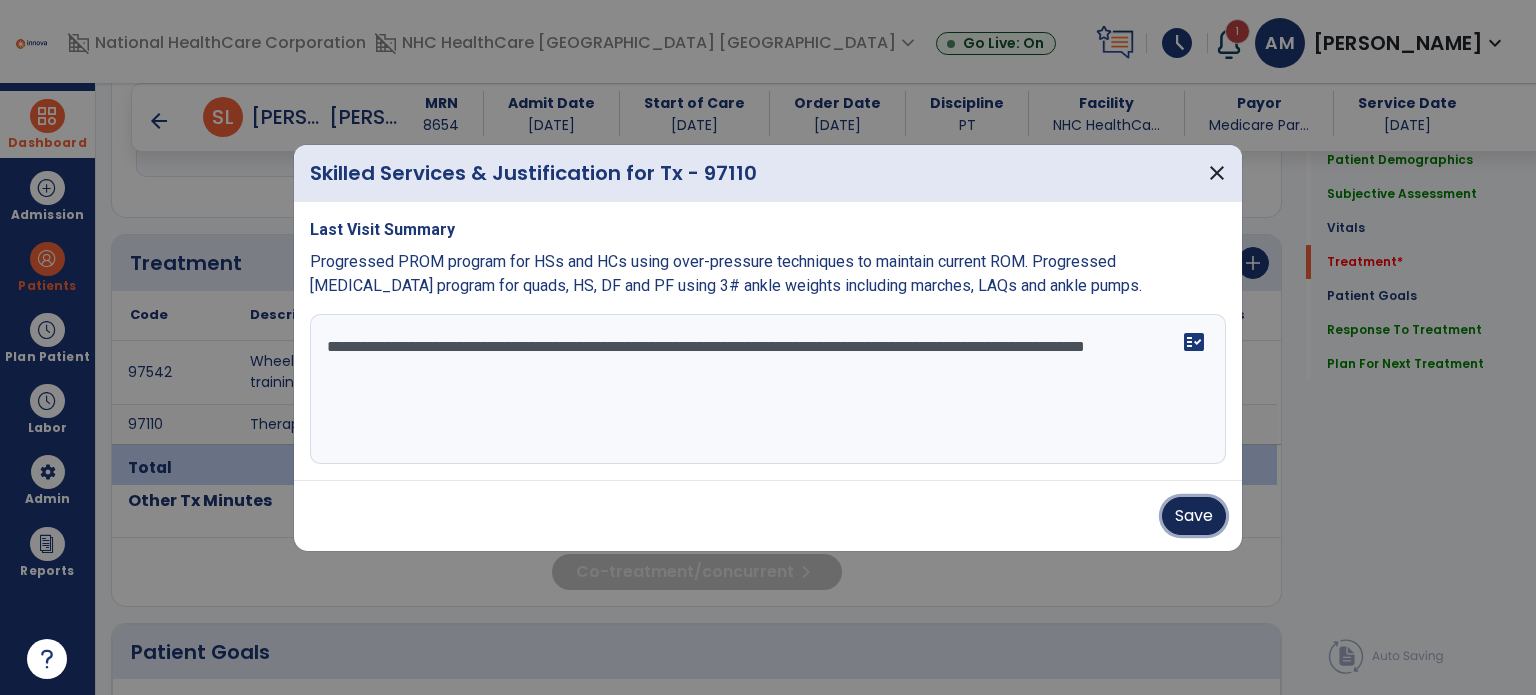 click on "Save" at bounding box center (1194, 516) 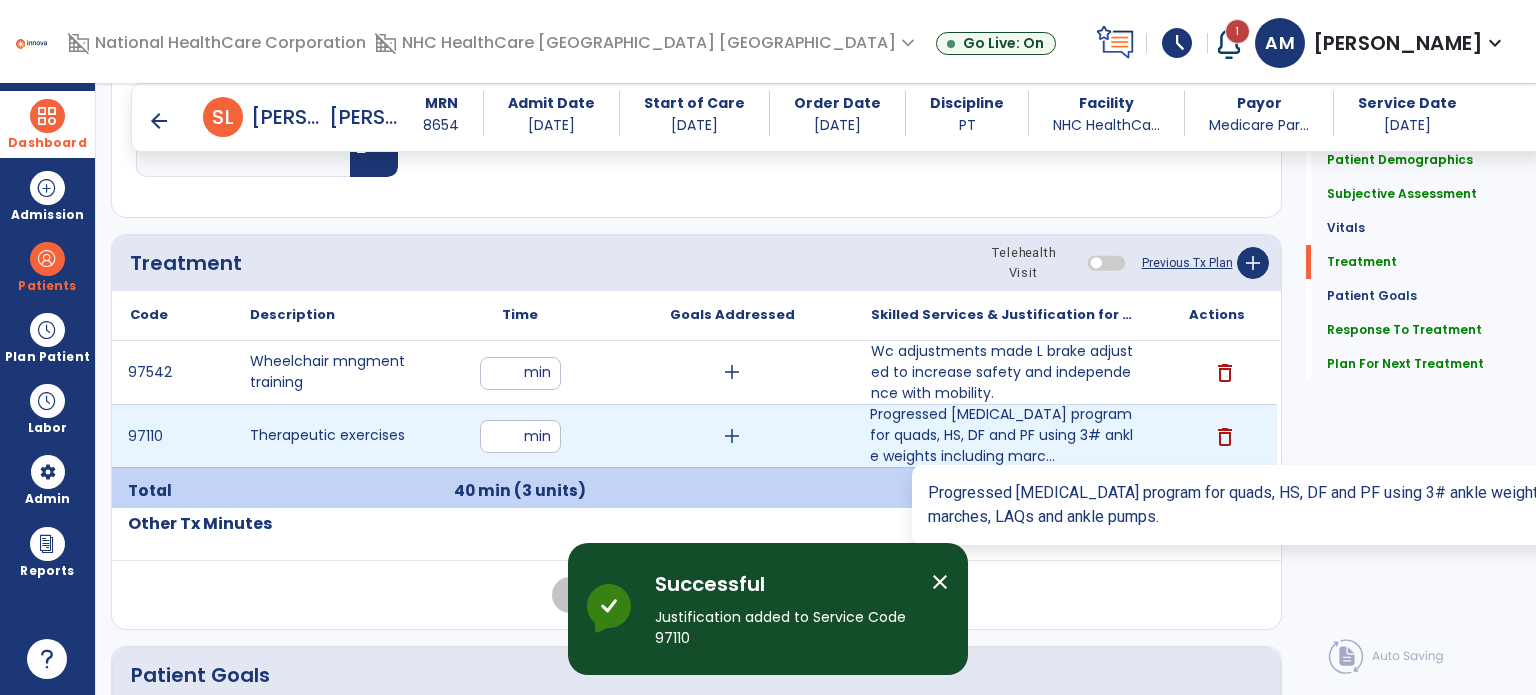 click on "Progressed [MEDICAL_DATA] program for quads, HS, DF and PF using 3# ankle weights including marc..." at bounding box center (1004, 435) 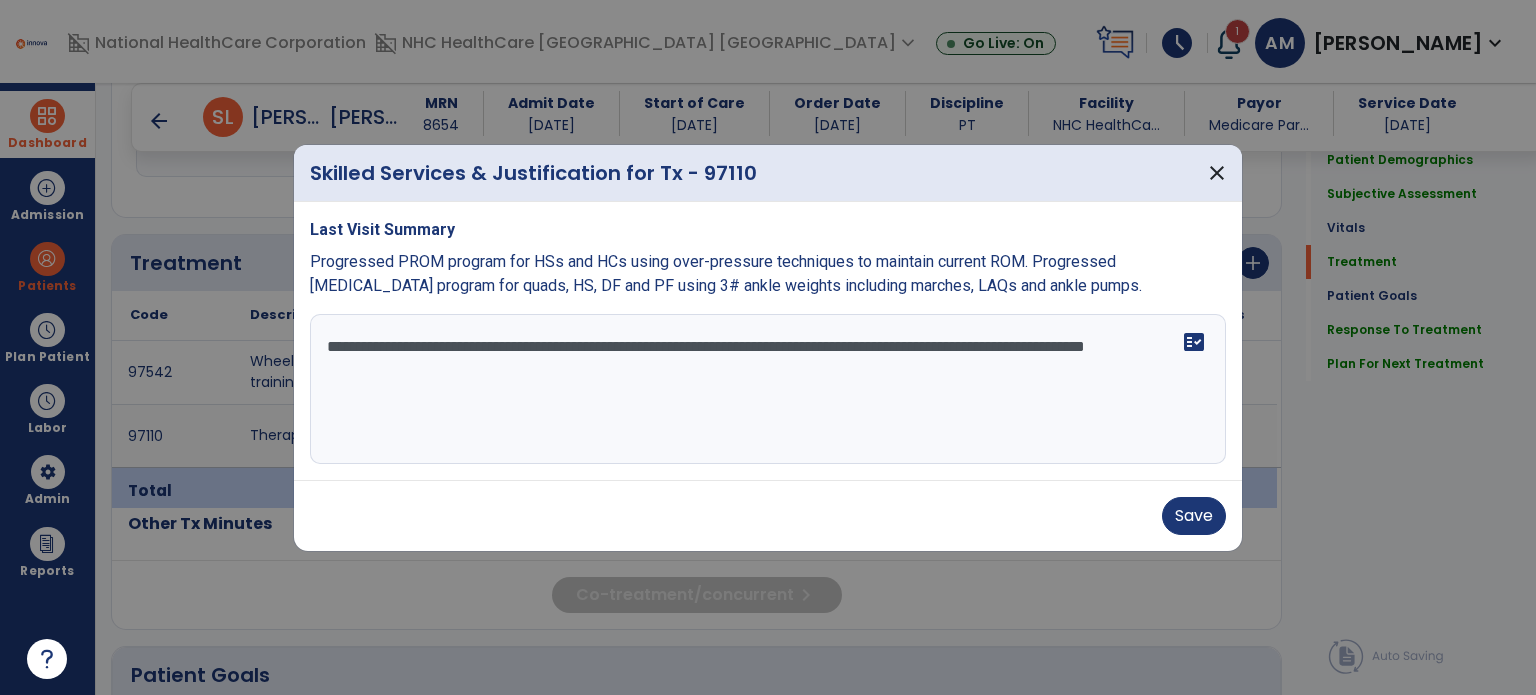 click on "**********" at bounding box center [768, 389] 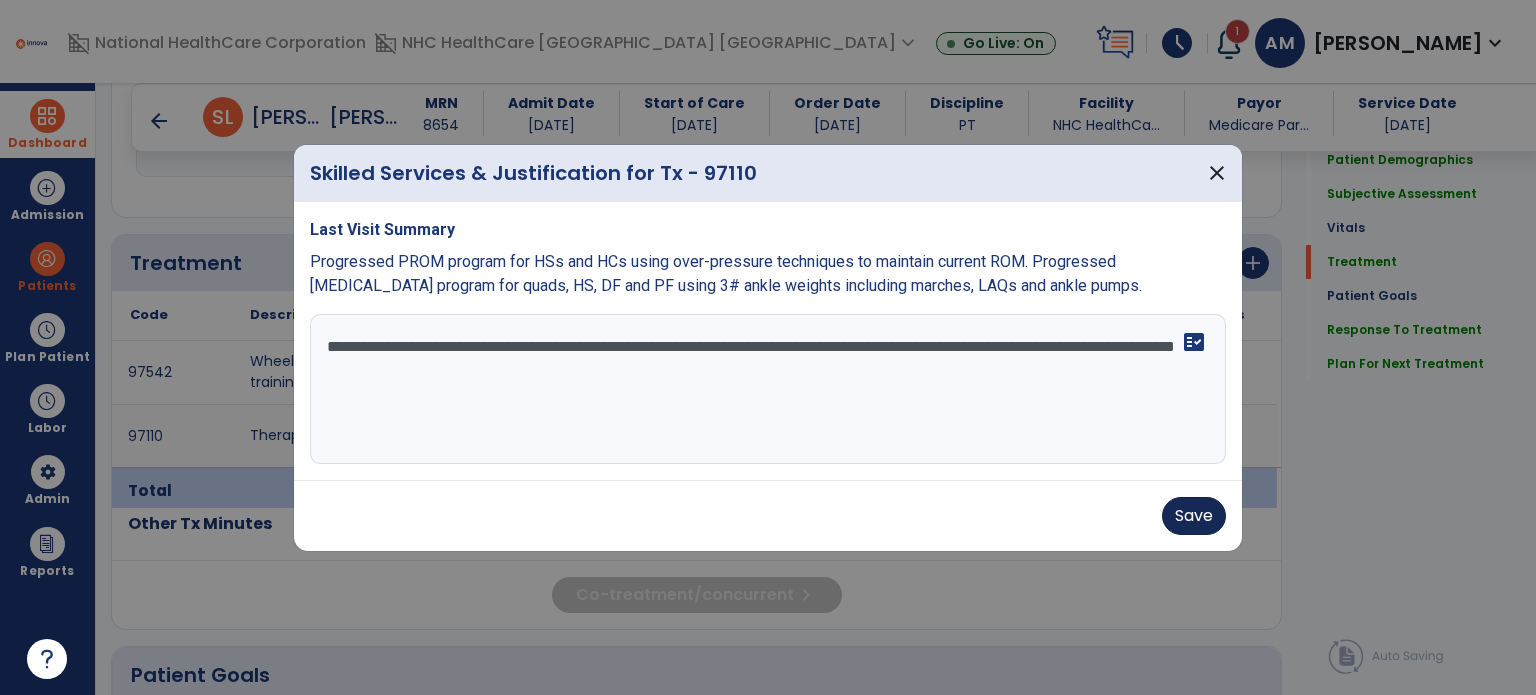 type on "**********" 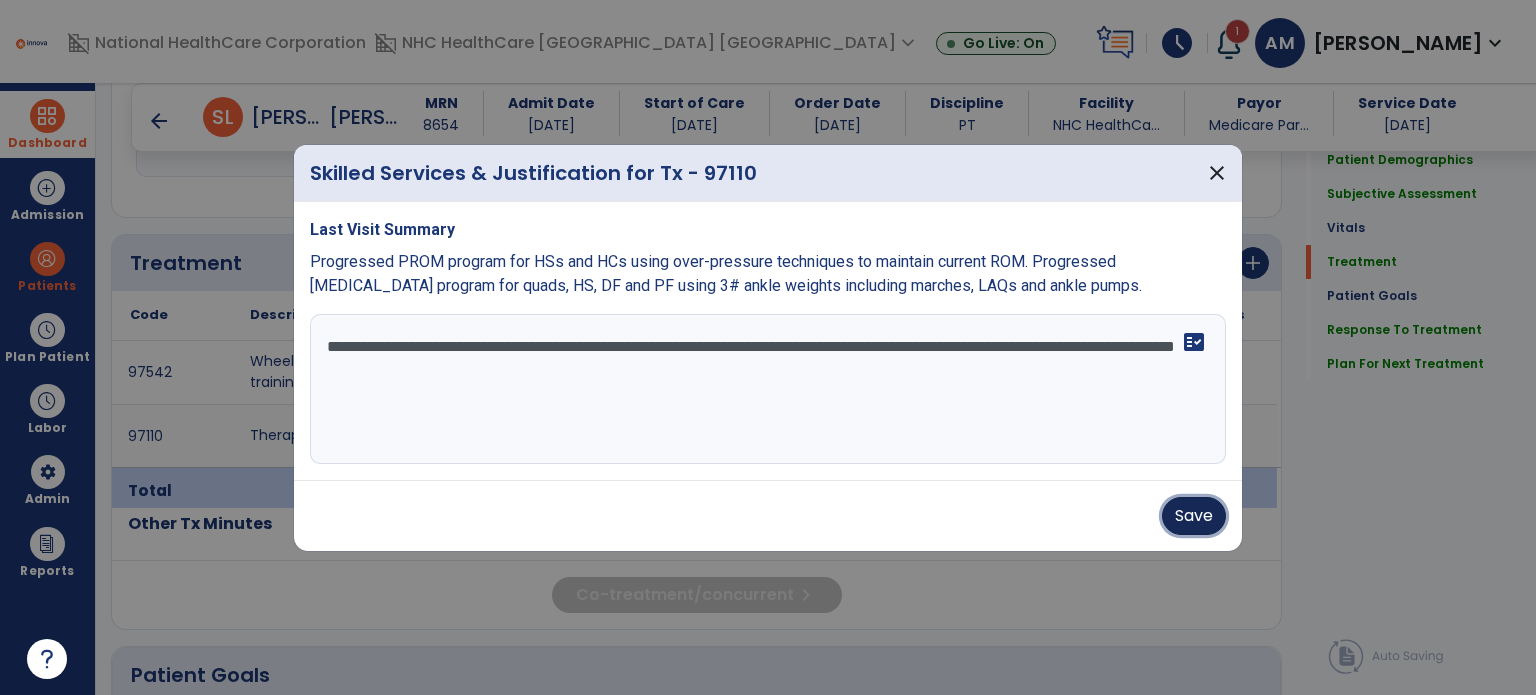 click on "Save" at bounding box center (1194, 516) 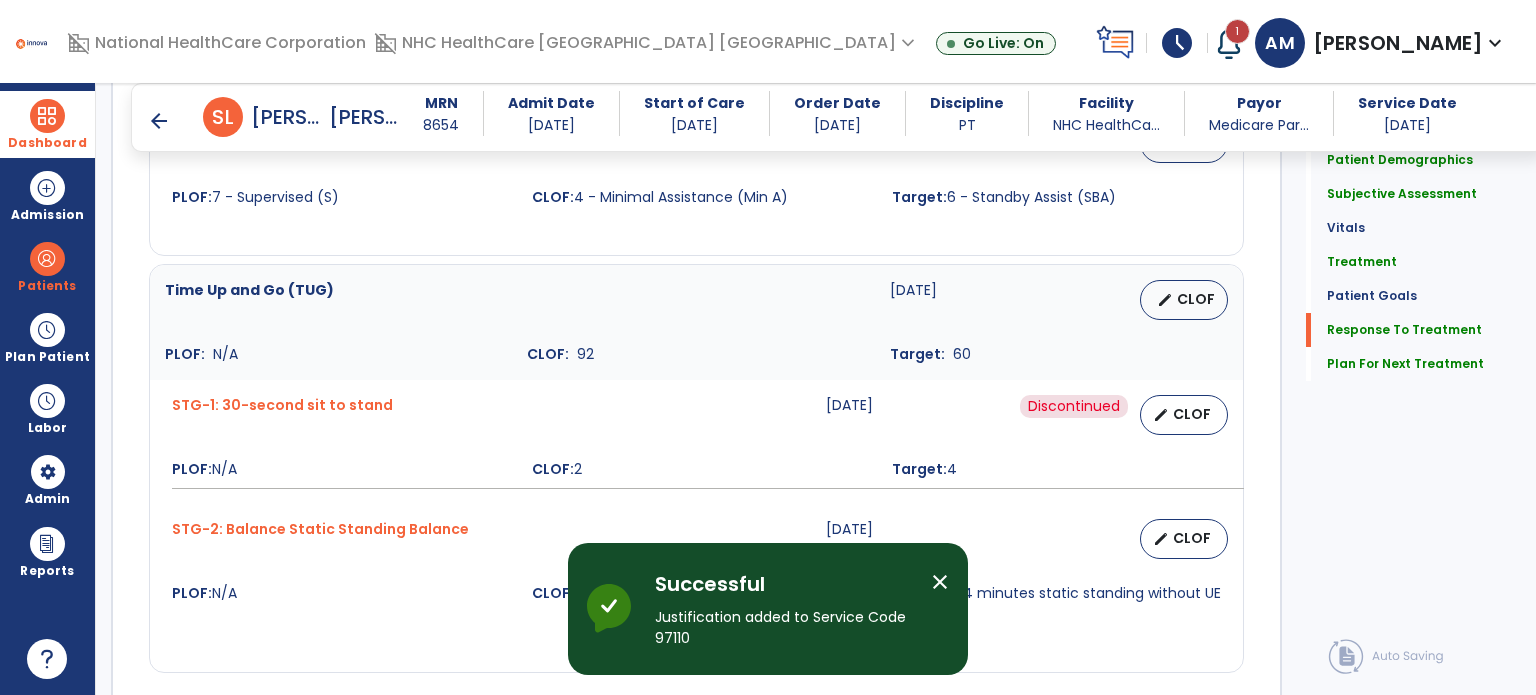 scroll, scrollTop: 2488, scrollLeft: 0, axis: vertical 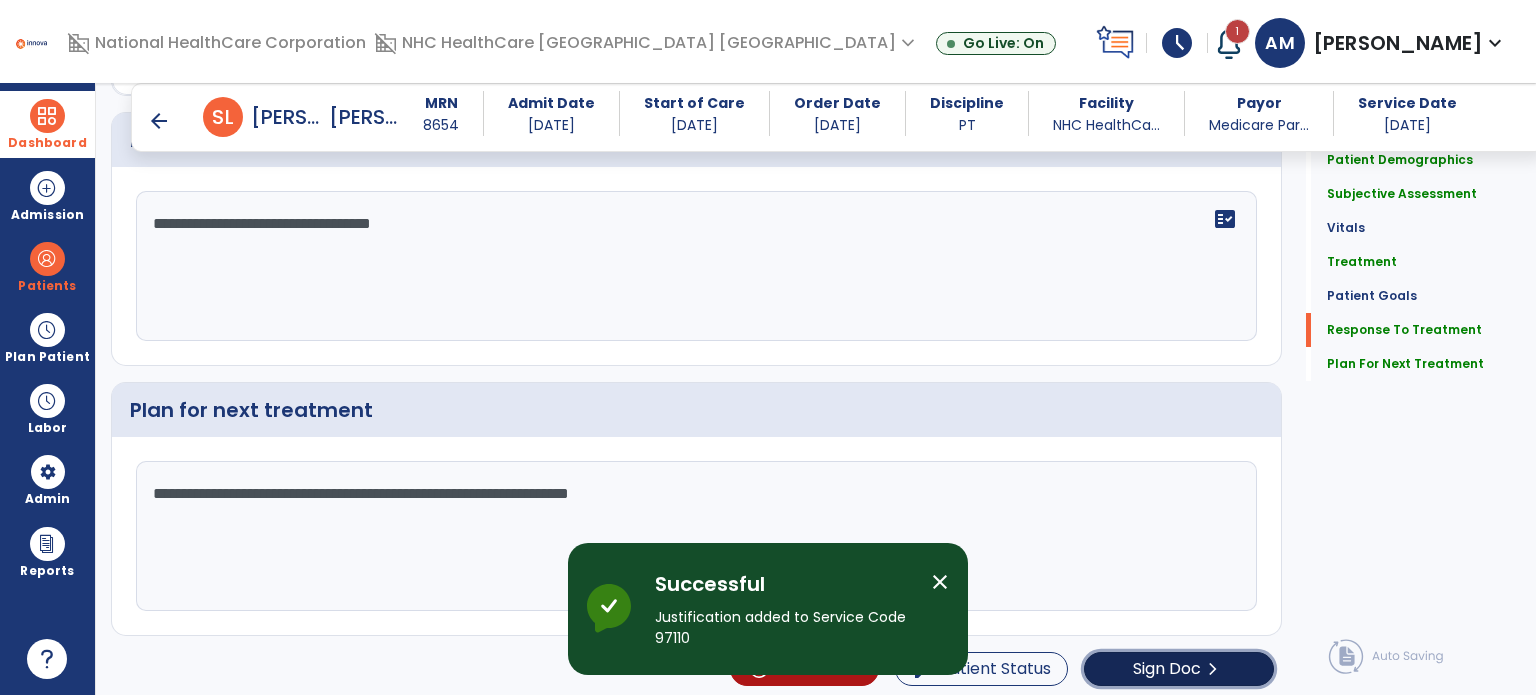 click on "Sign Doc" 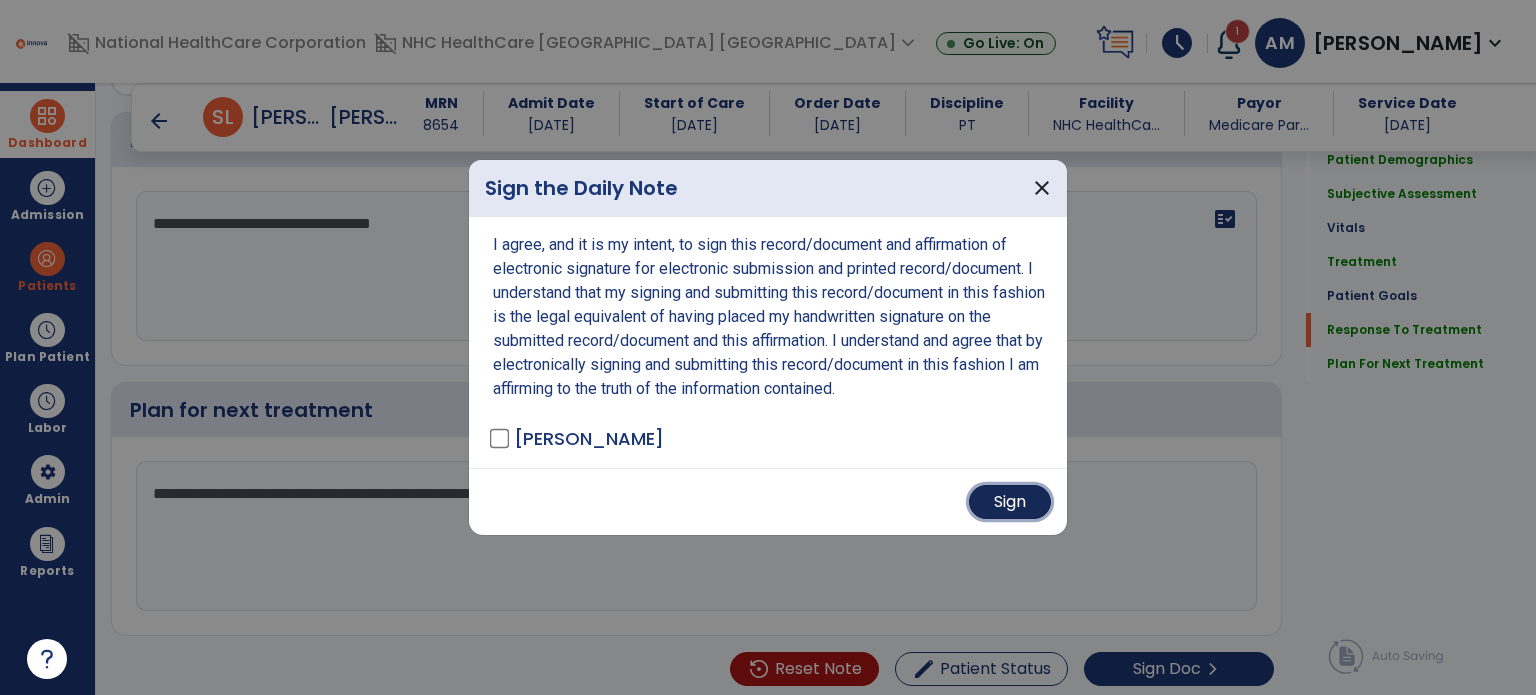 click on "Sign" at bounding box center (1010, 502) 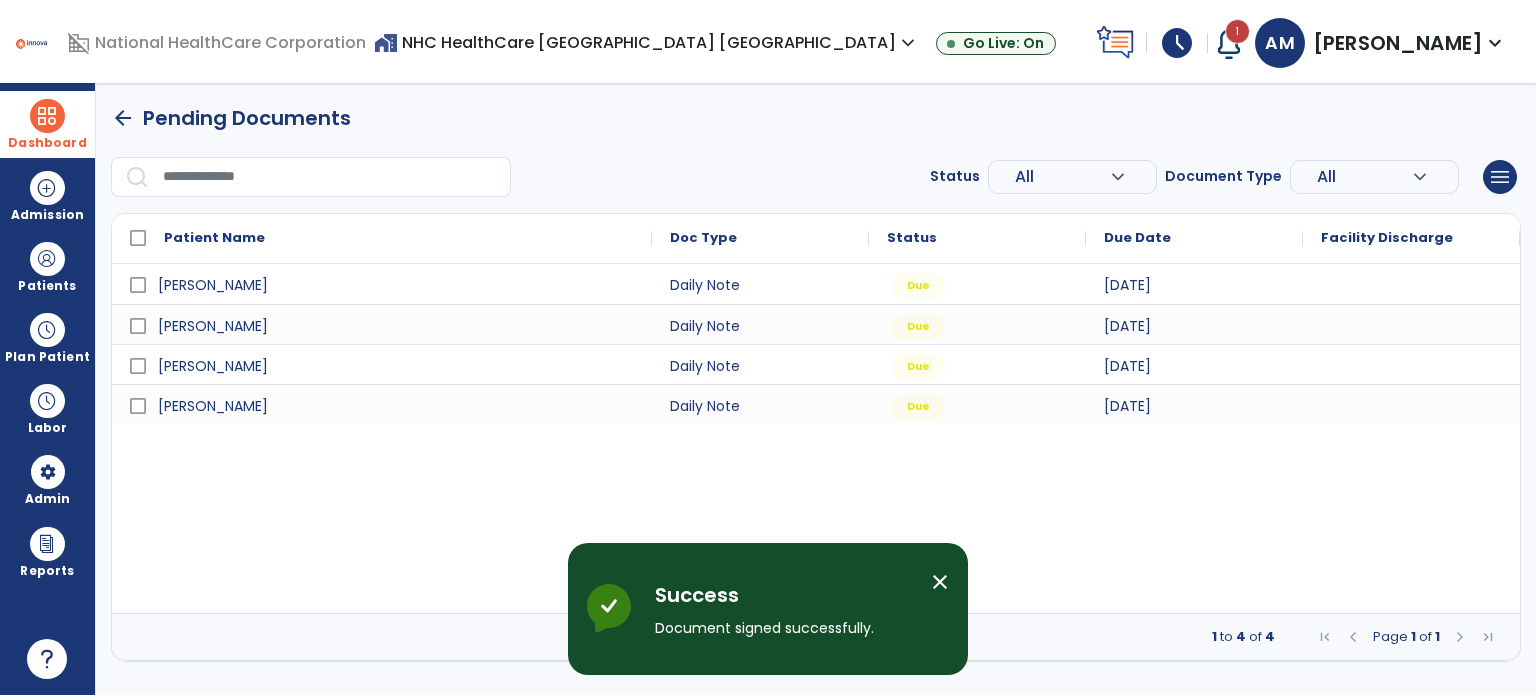 scroll, scrollTop: 0, scrollLeft: 0, axis: both 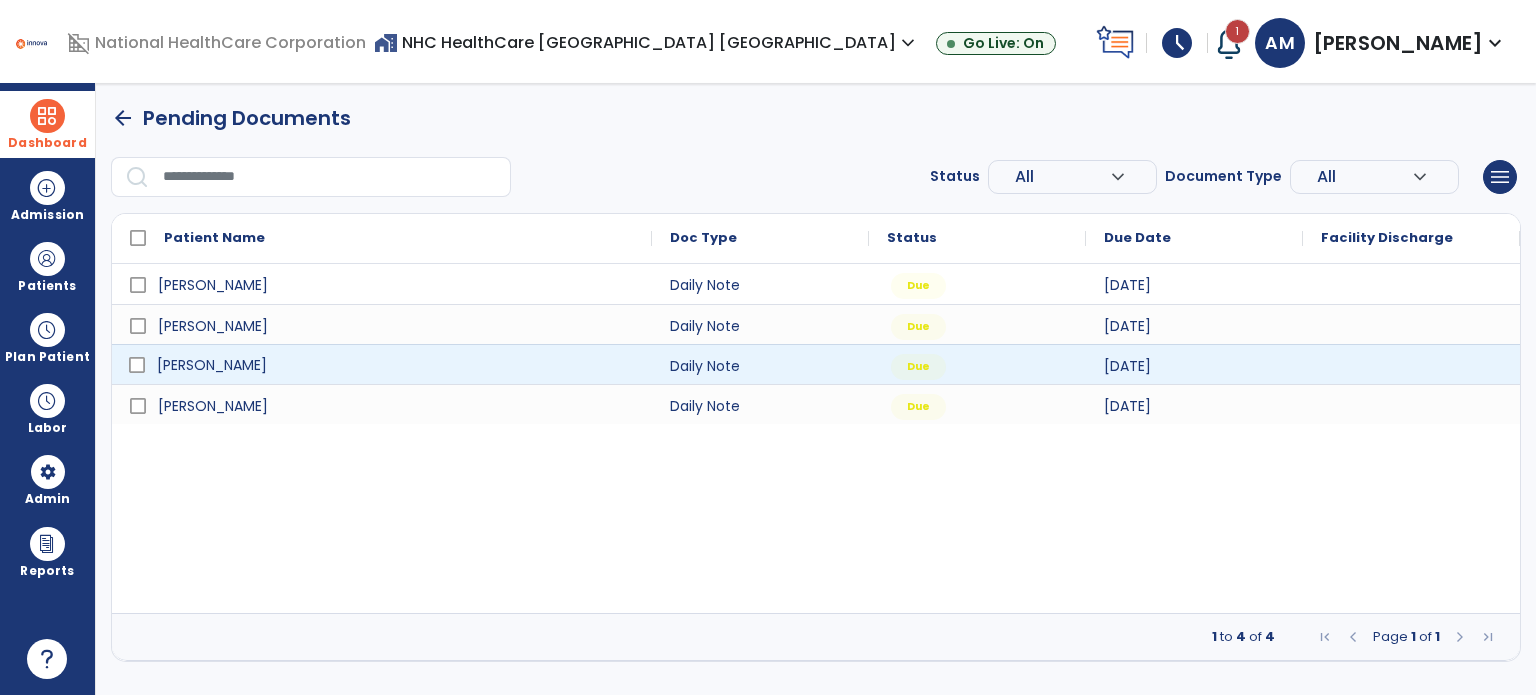 click on "[PERSON_NAME]" at bounding box center (396, 365) 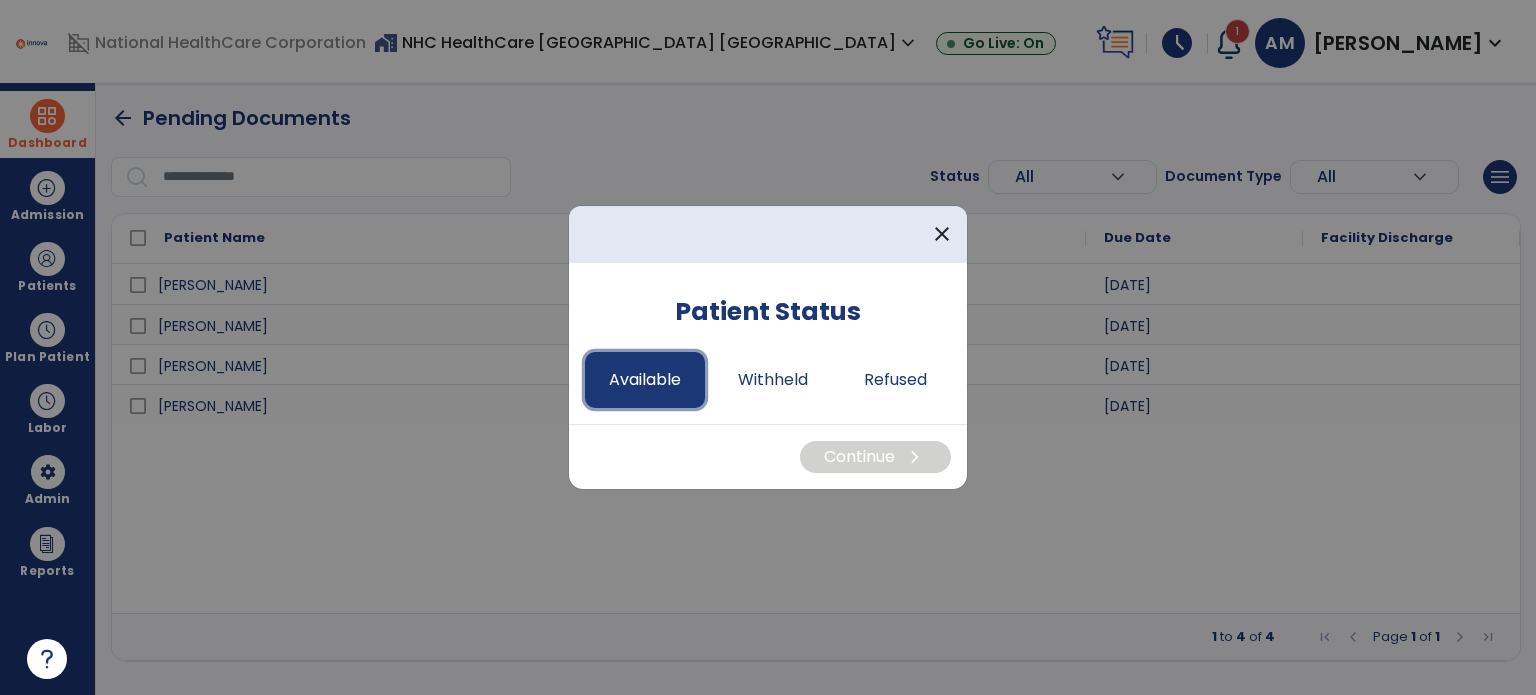 click on "Available" at bounding box center [645, 380] 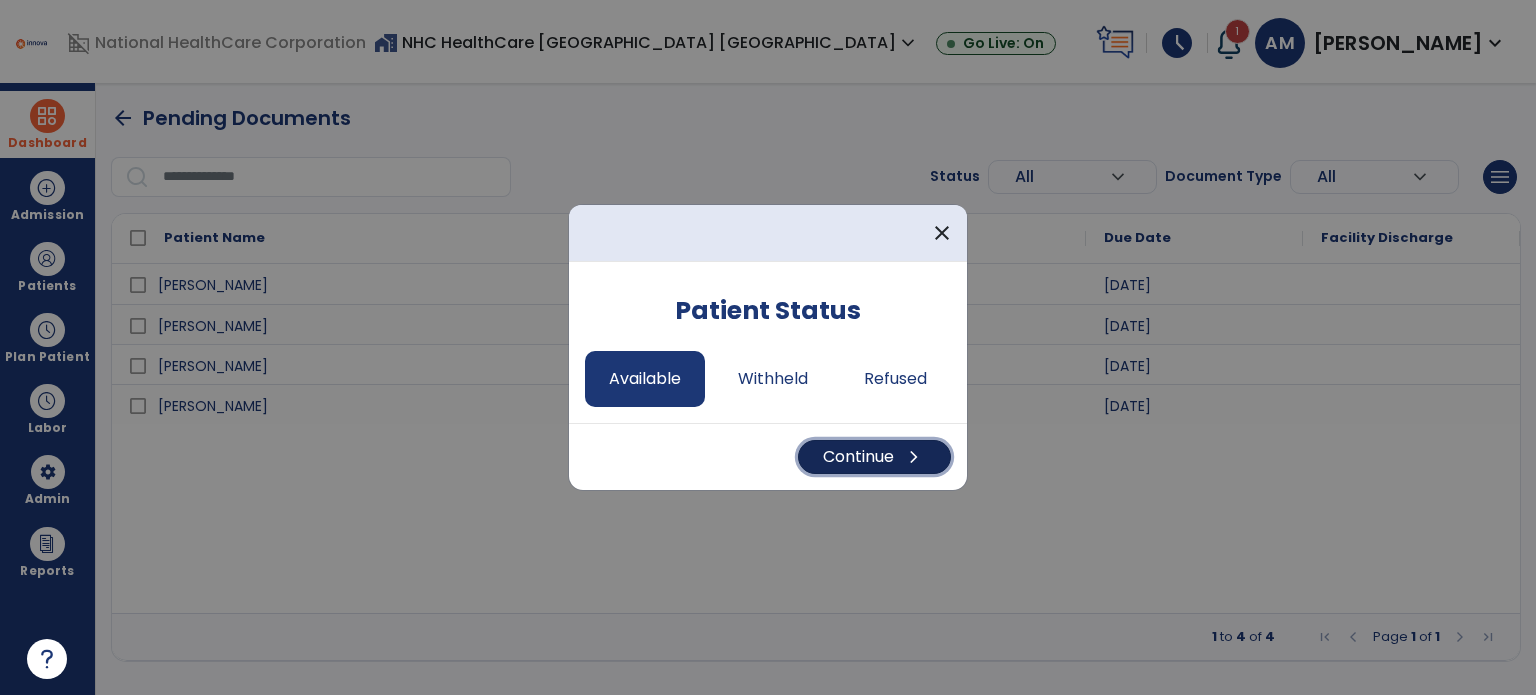 click on "Continue   chevron_right" at bounding box center (874, 457) 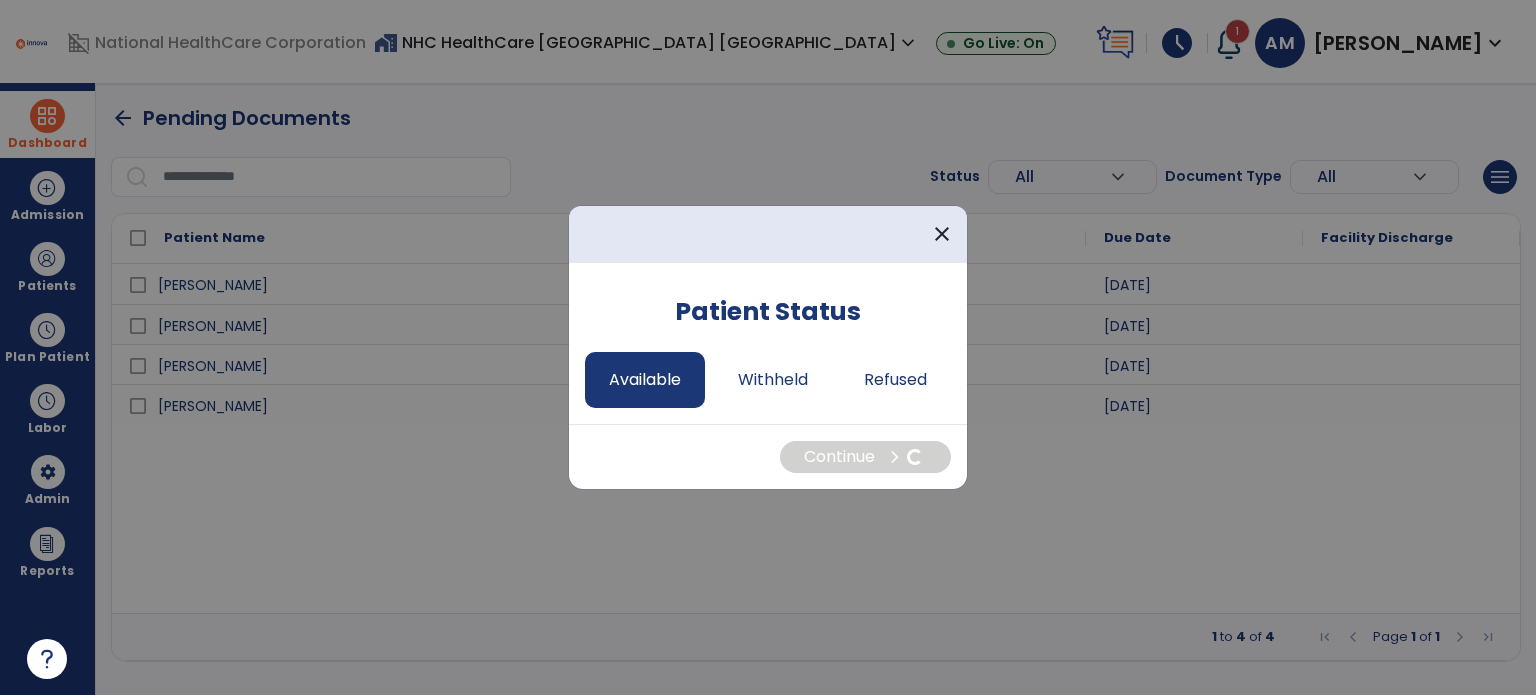 select on "*" 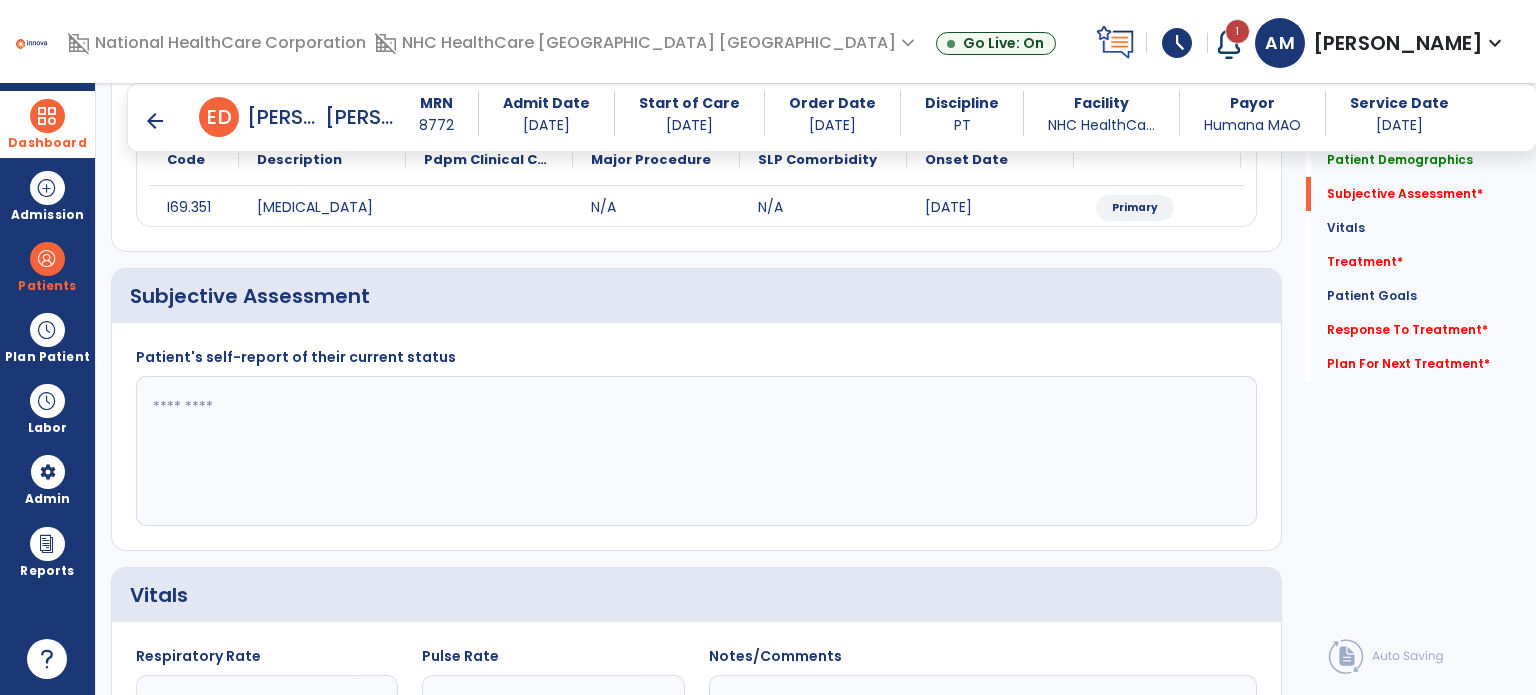 scroll, scrollTop: 288, scrollLeft: 0, axis: vertical 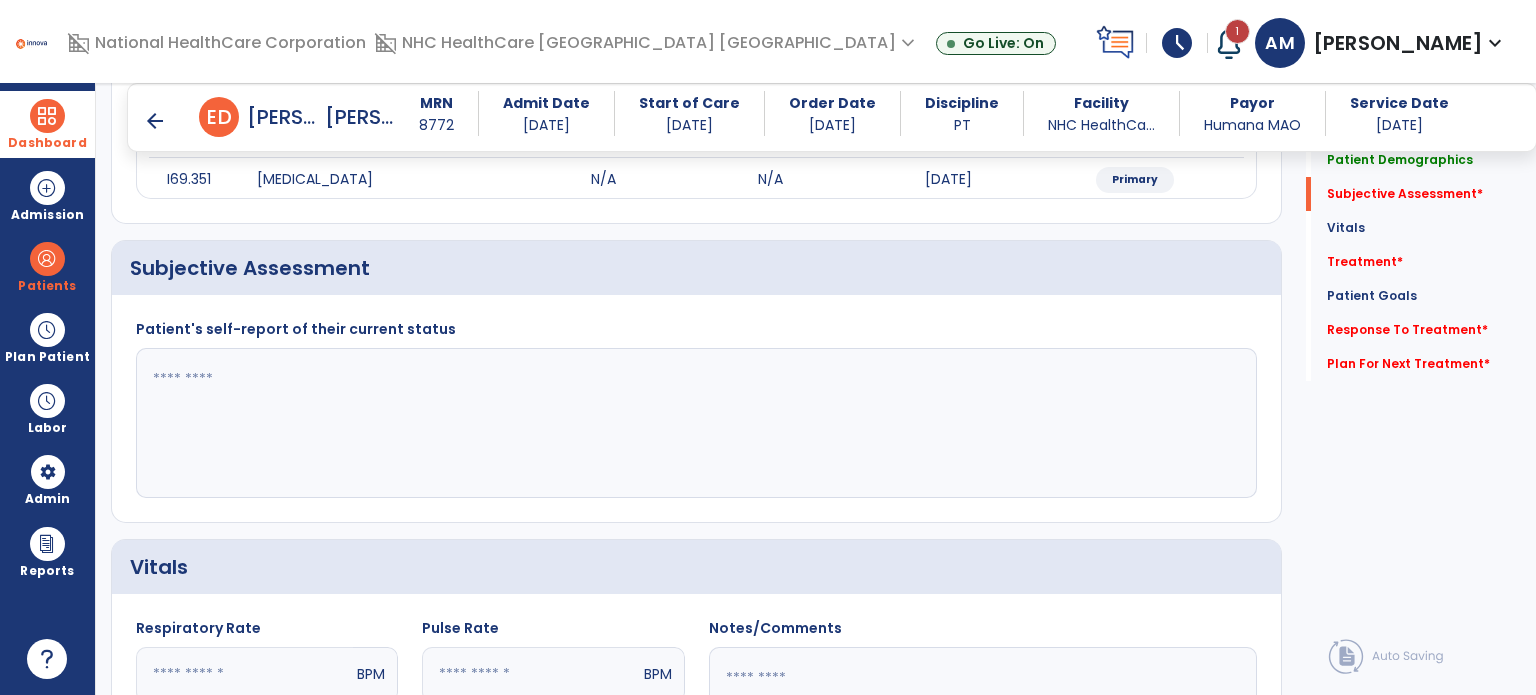 click 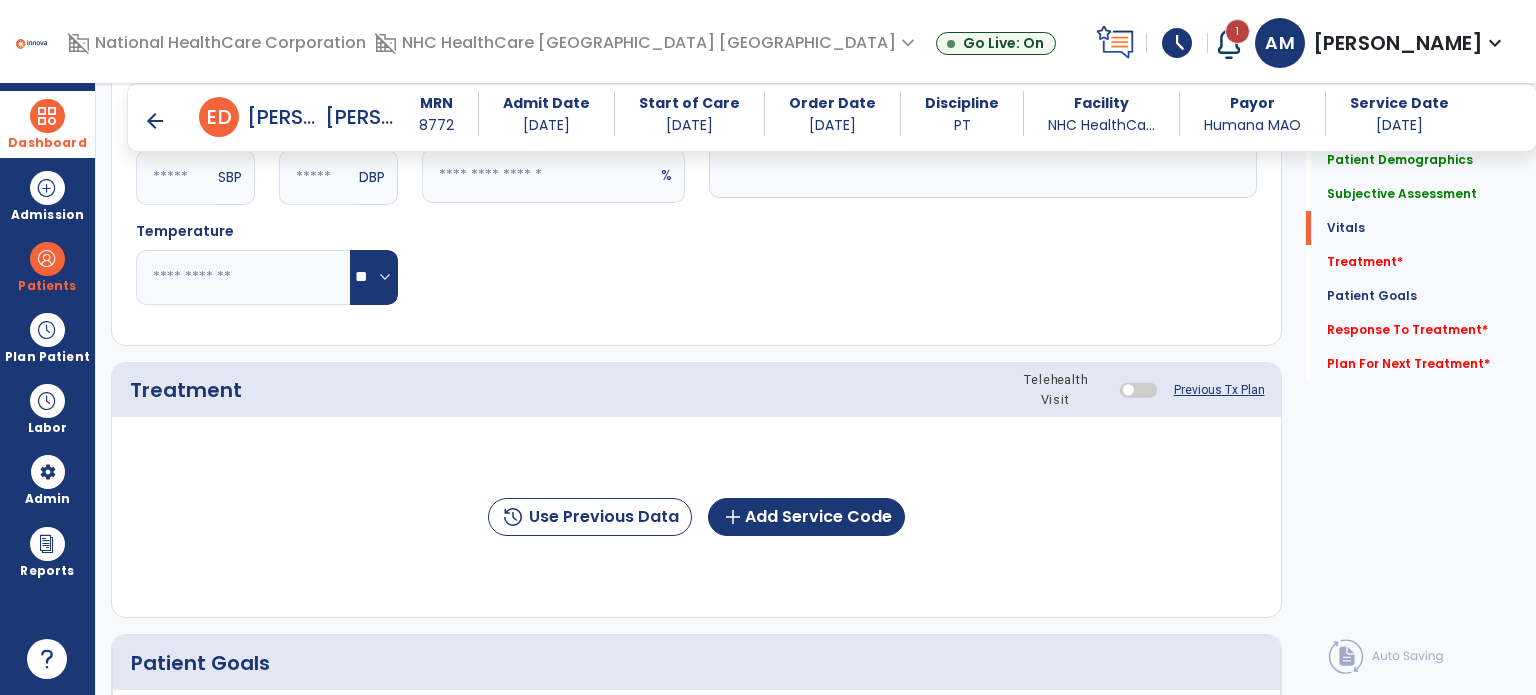 scroll, scrollTop: 902, scrollLeft: 0, axis: vertical 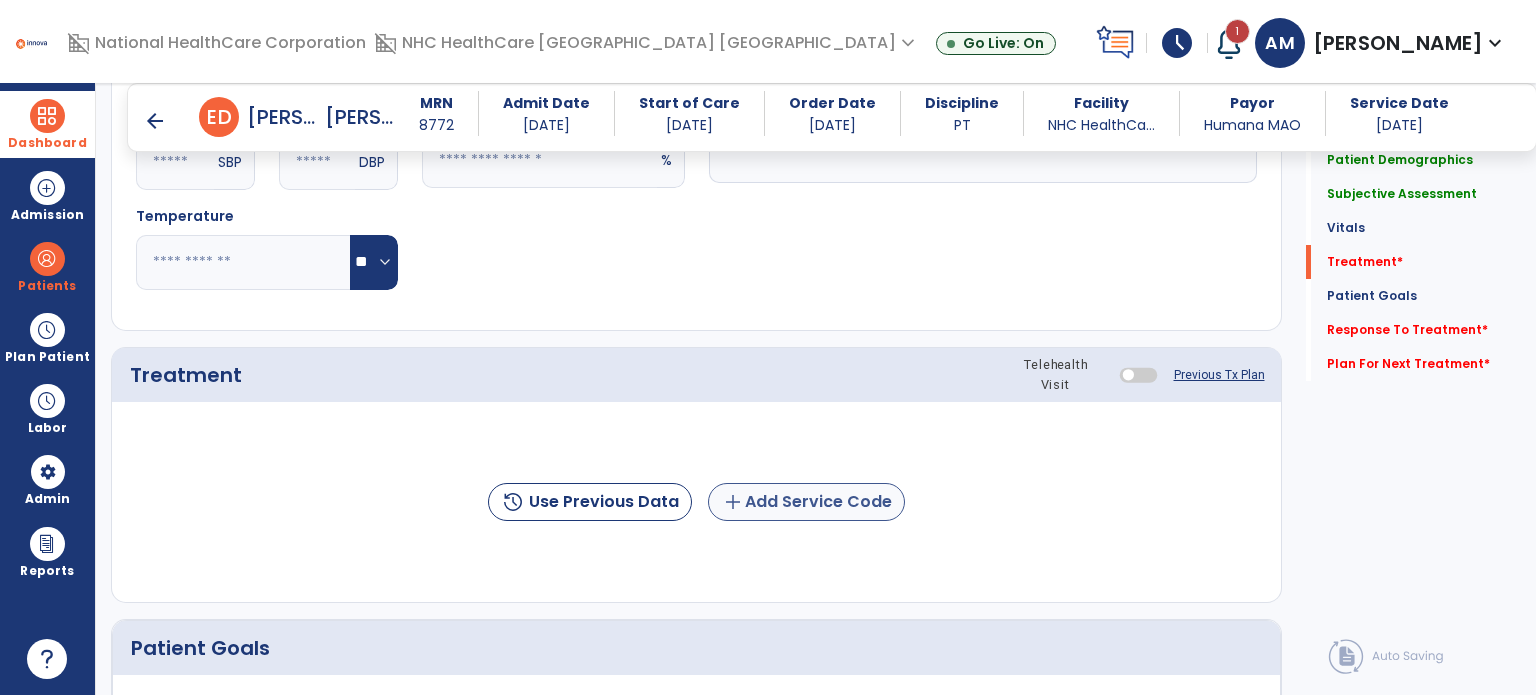 type on "**********" 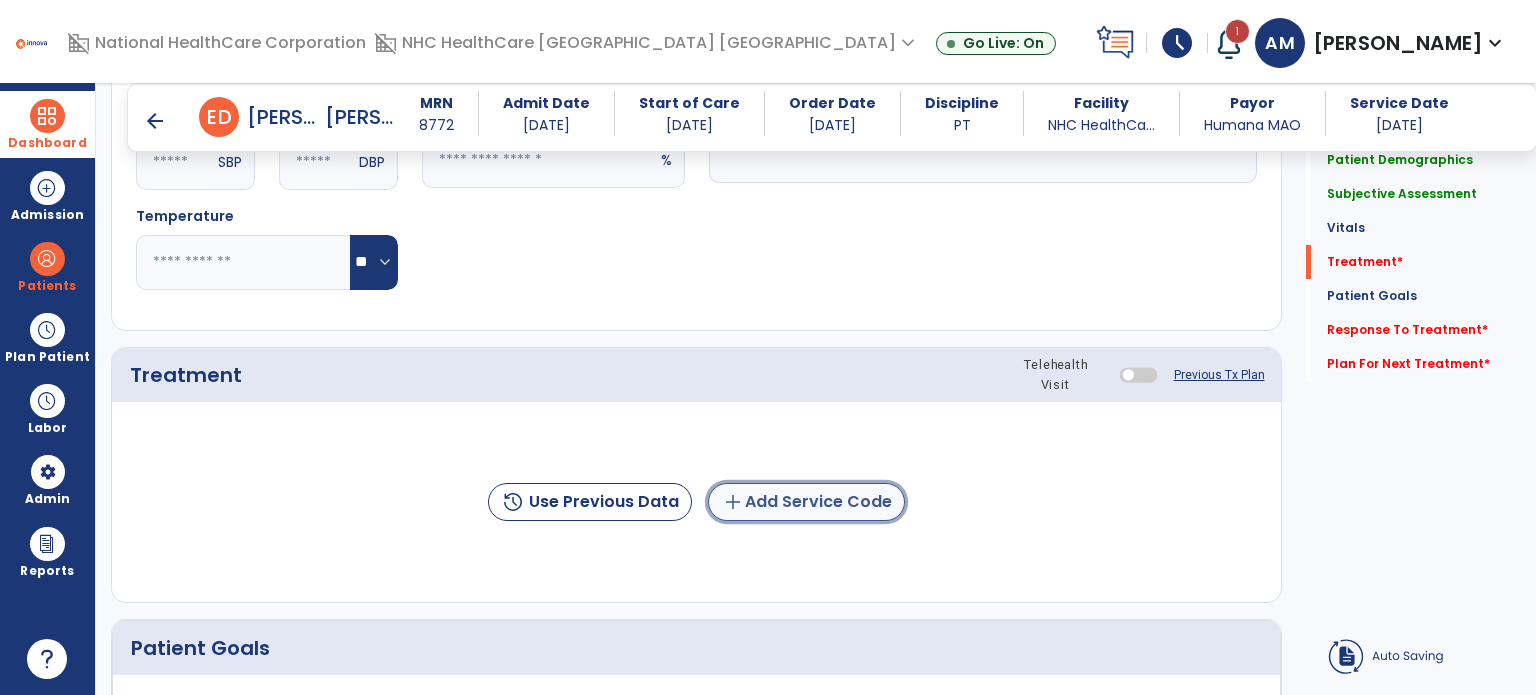 click on "add  Add Service Code" 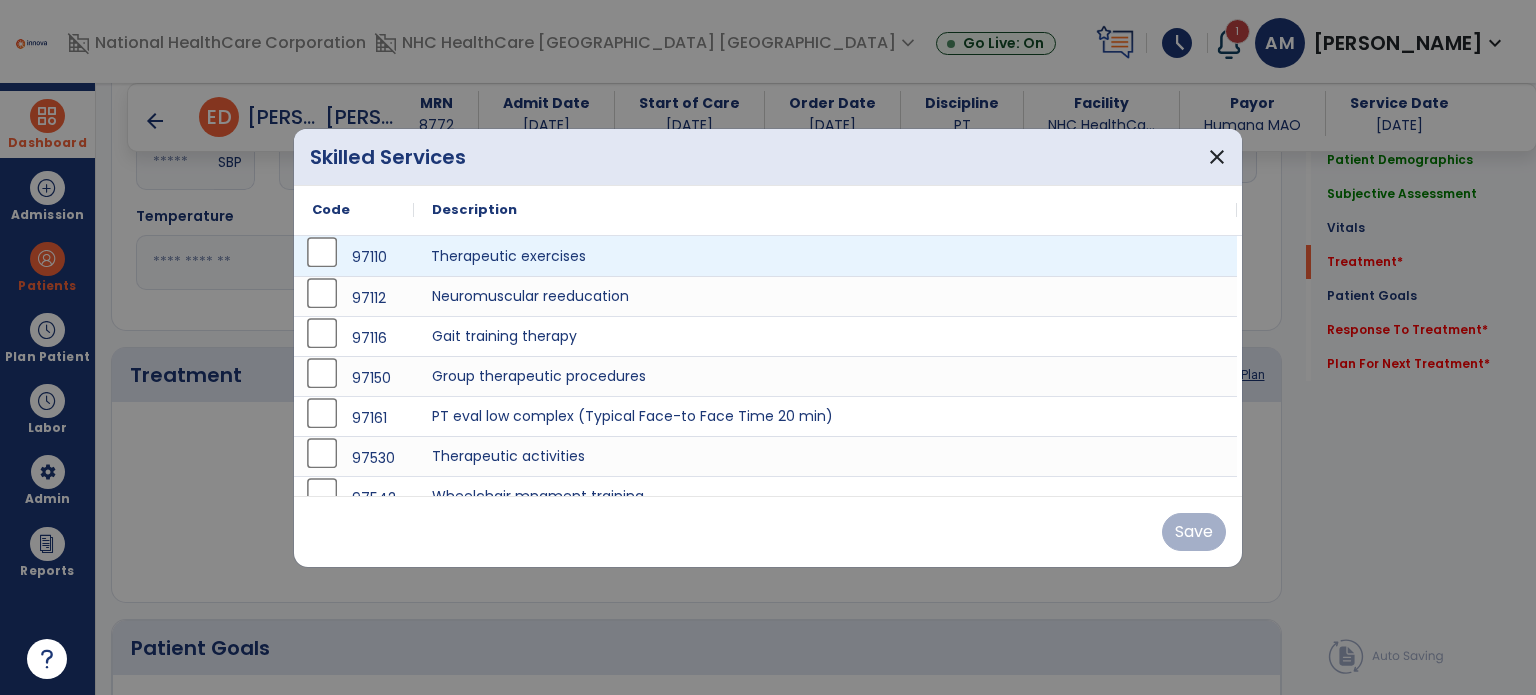 click on "Therapeutic exercises" at bounding box center (825, 256) 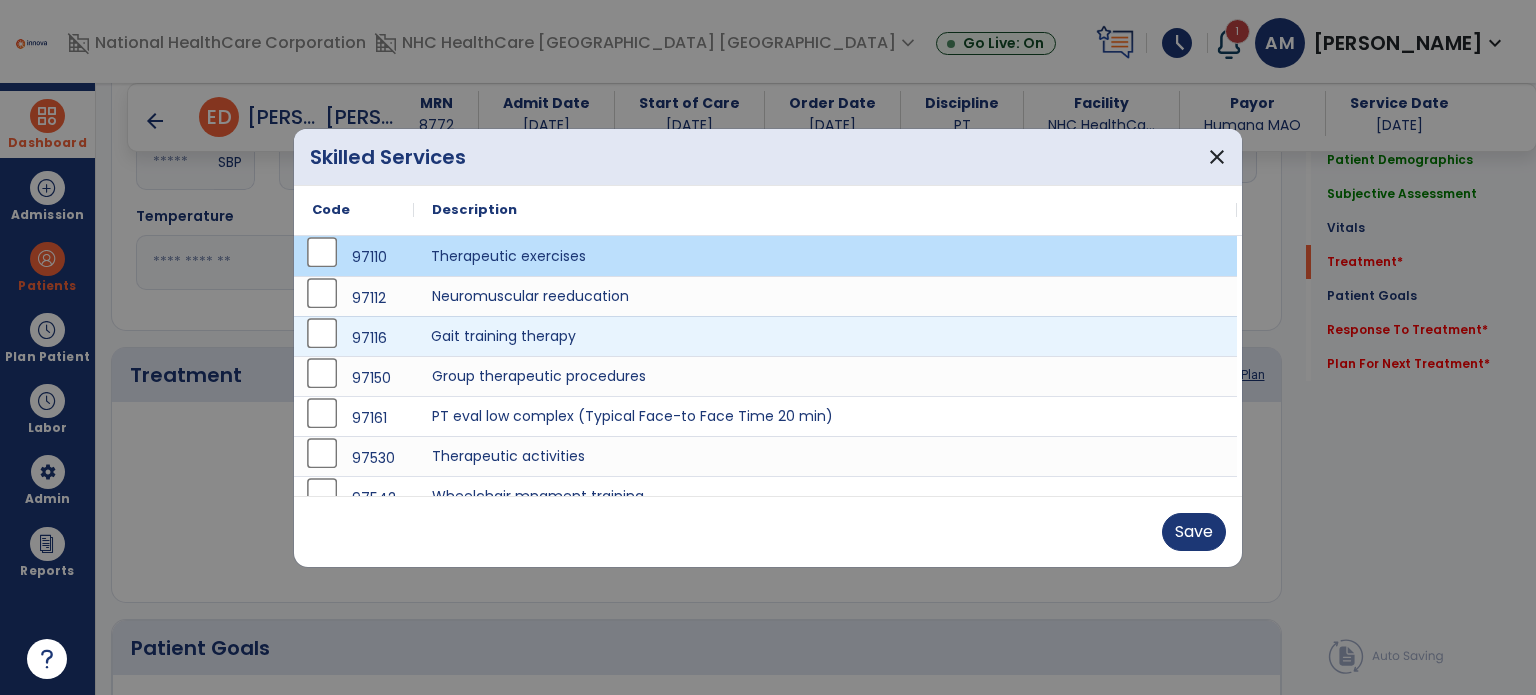 click on "Gait training therapy" at bounding box center [825, 336] 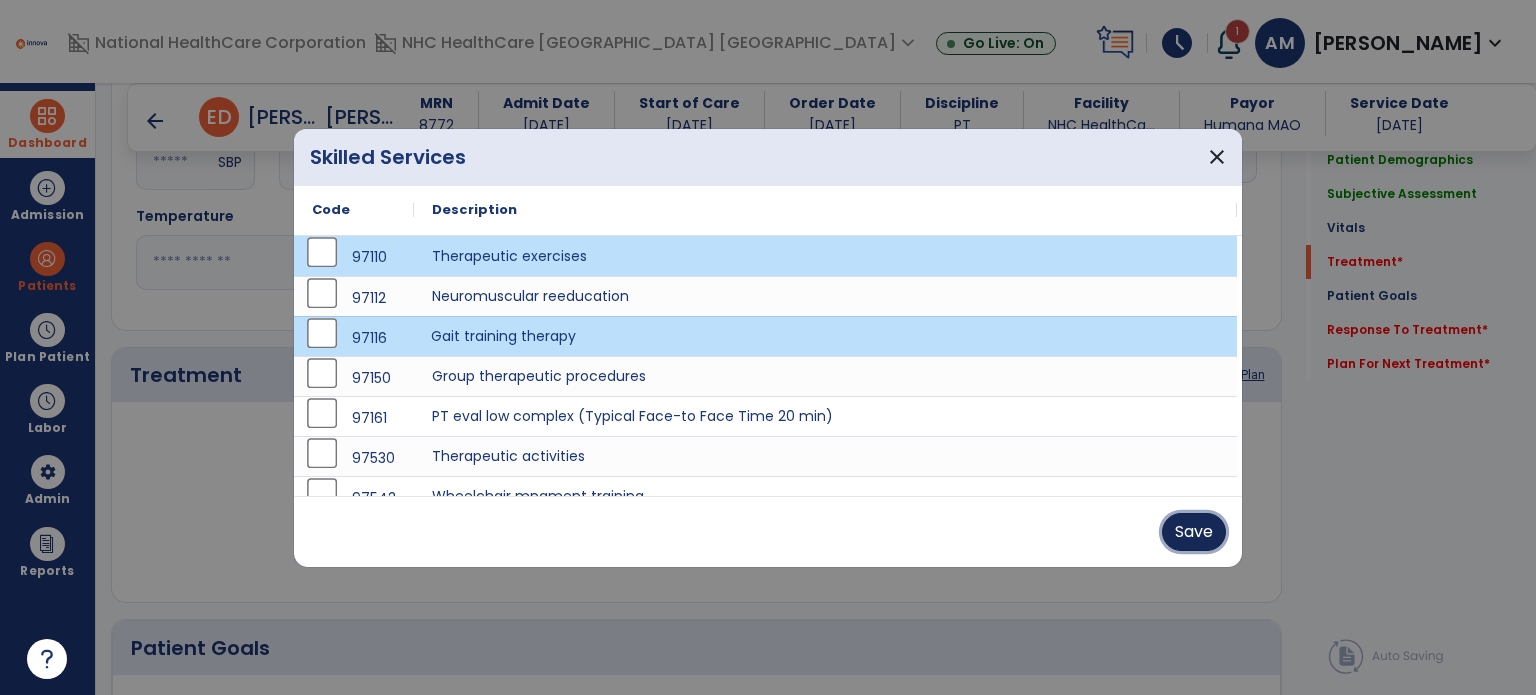 click on "Save" at bounding box center (1194, 532) 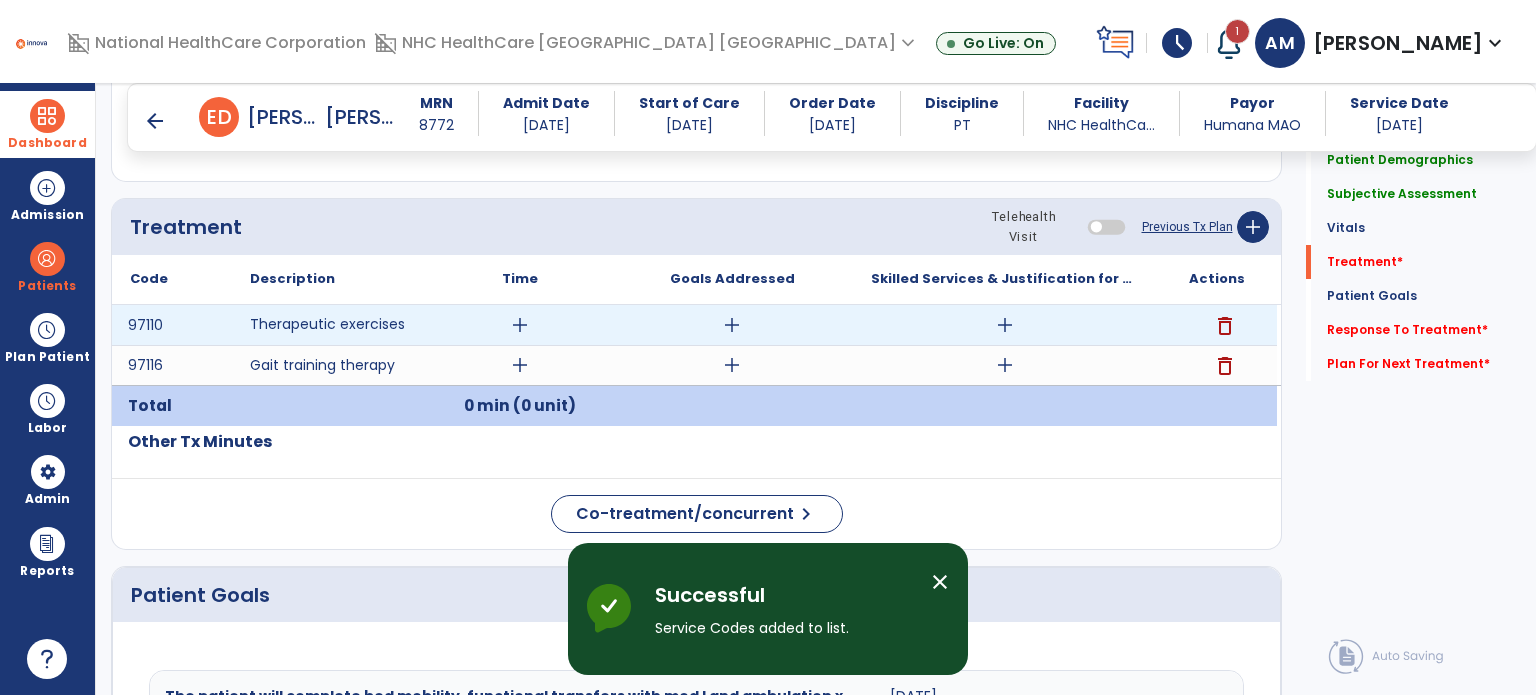 scroll, scrollTop: 1066, scrollLeft: 0, axis: vertical 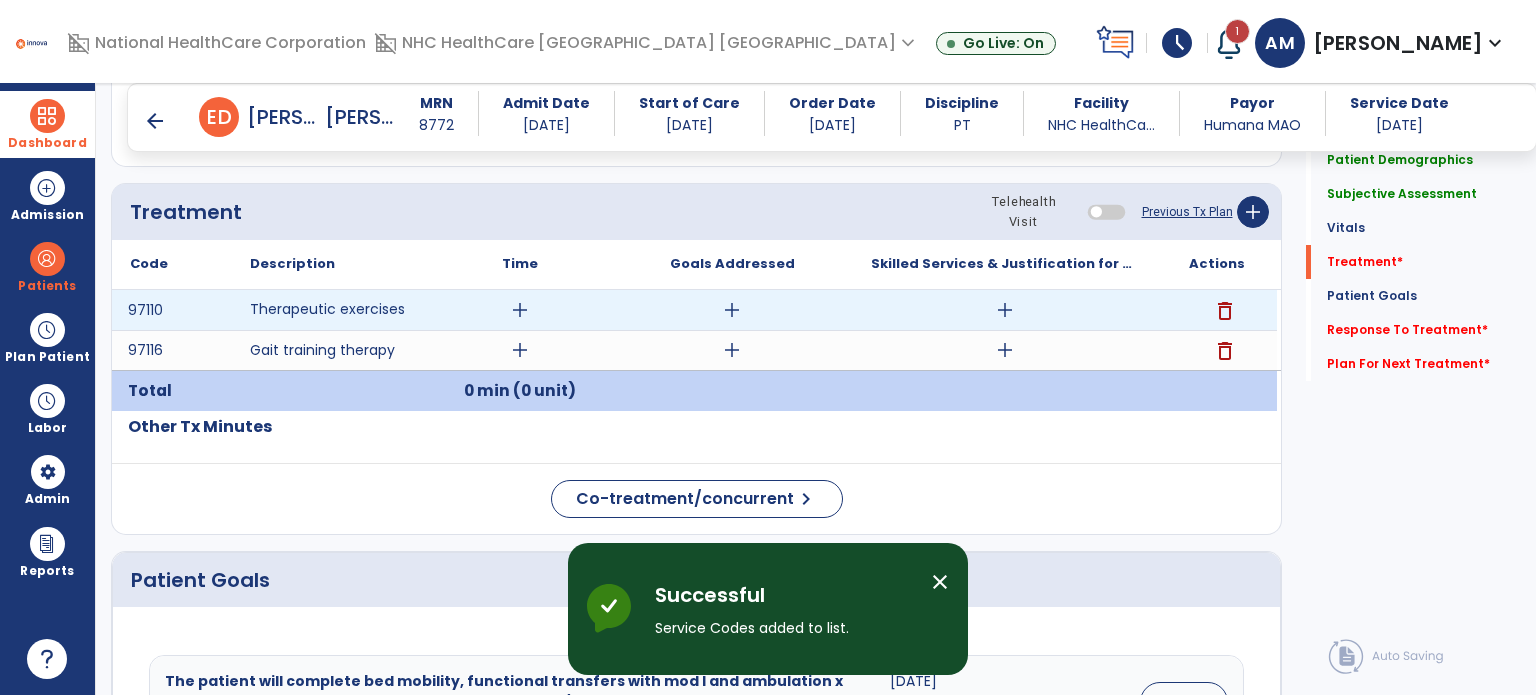 click on "add" at bounding box center [520, 310] 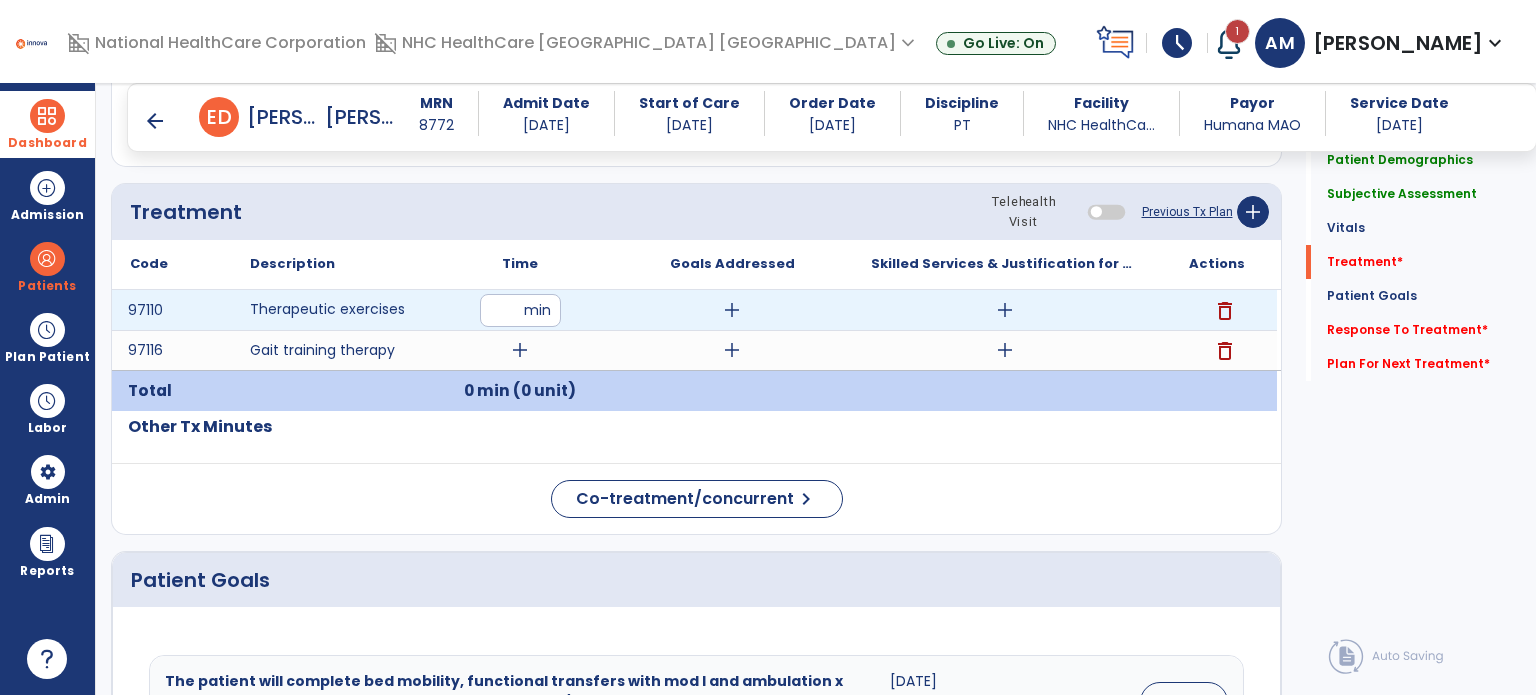 type on "**" 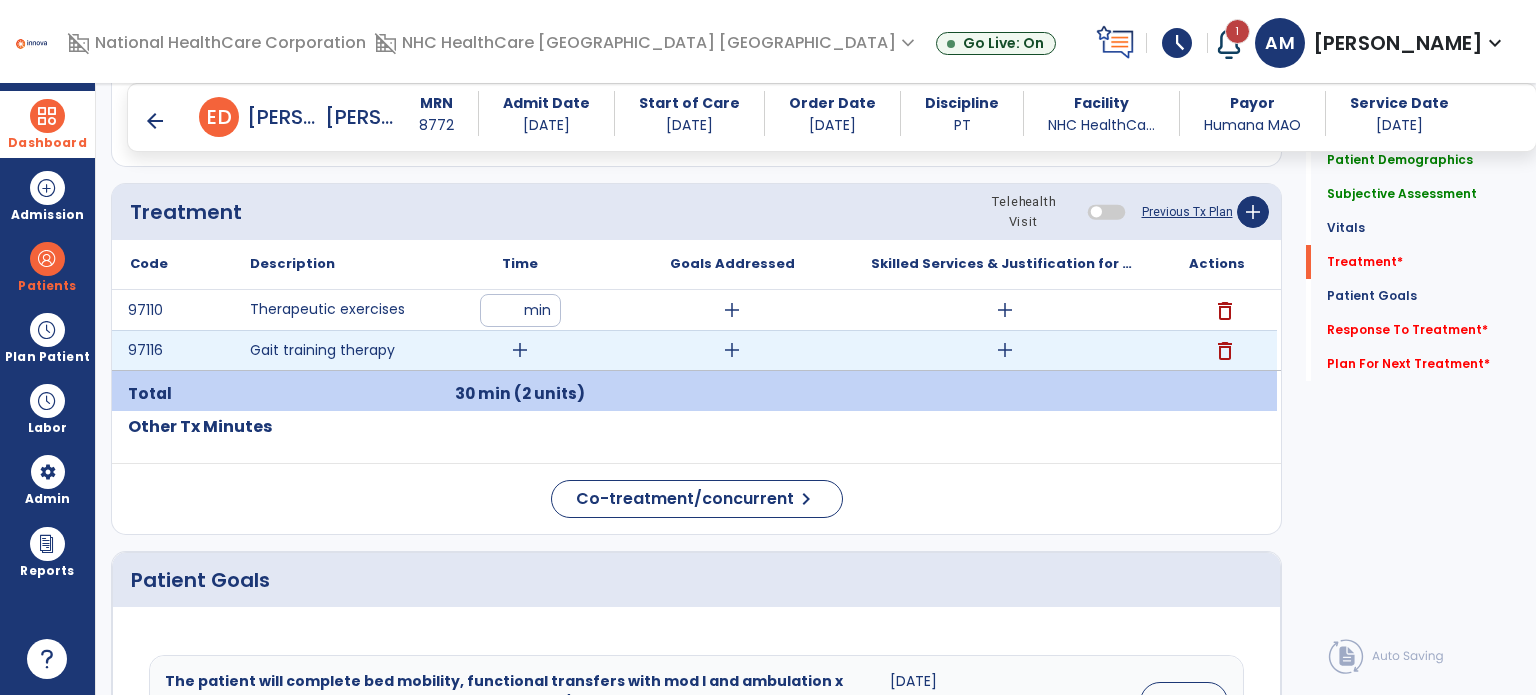 click on "add" at bounding box center (520, 350) 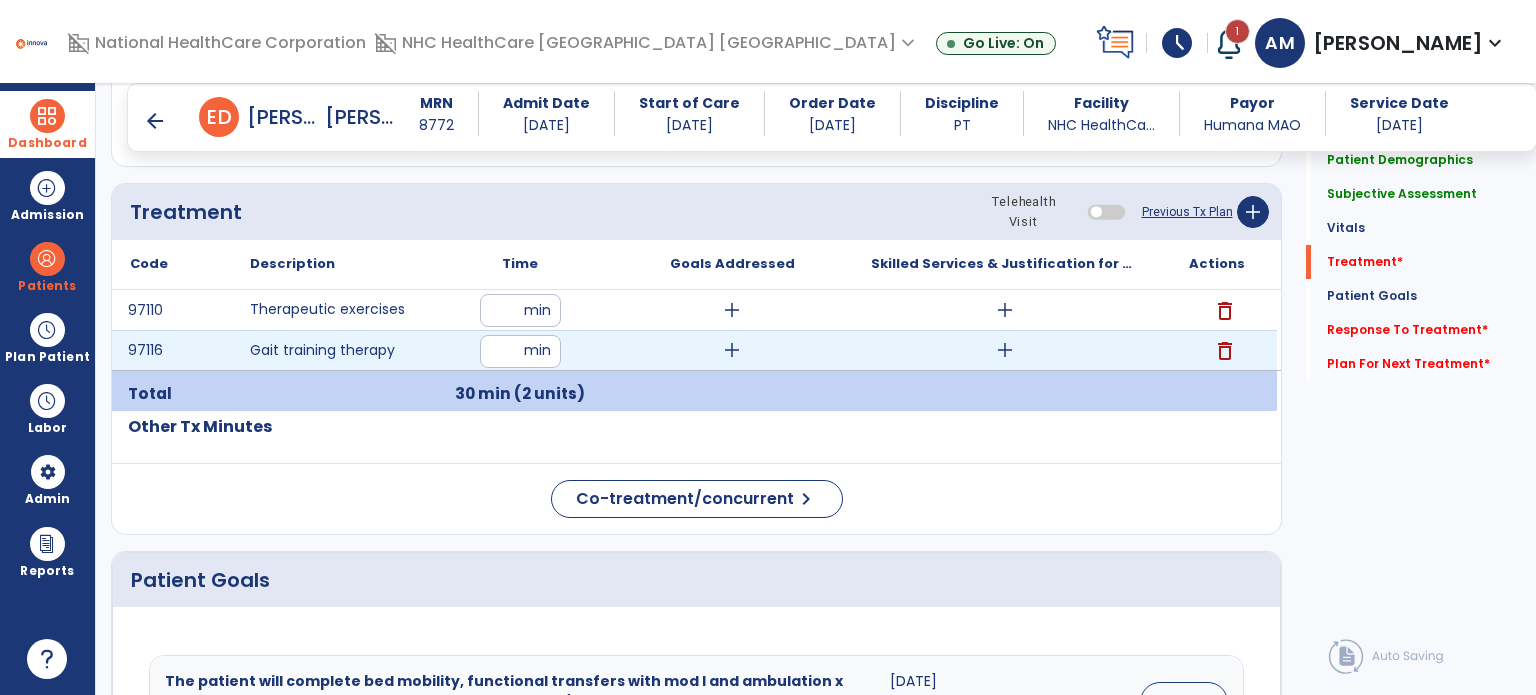type on "**" 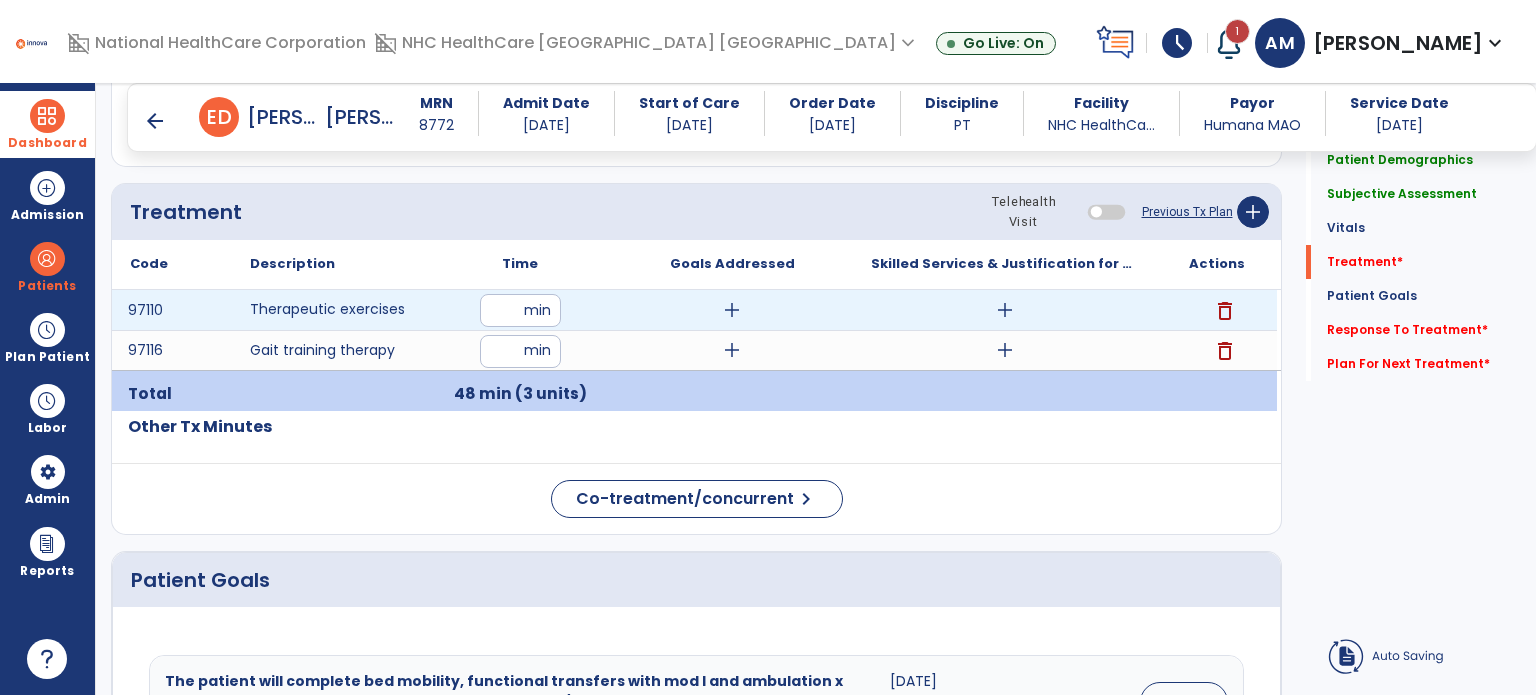 click on "**" at bounding box center [520, 310] 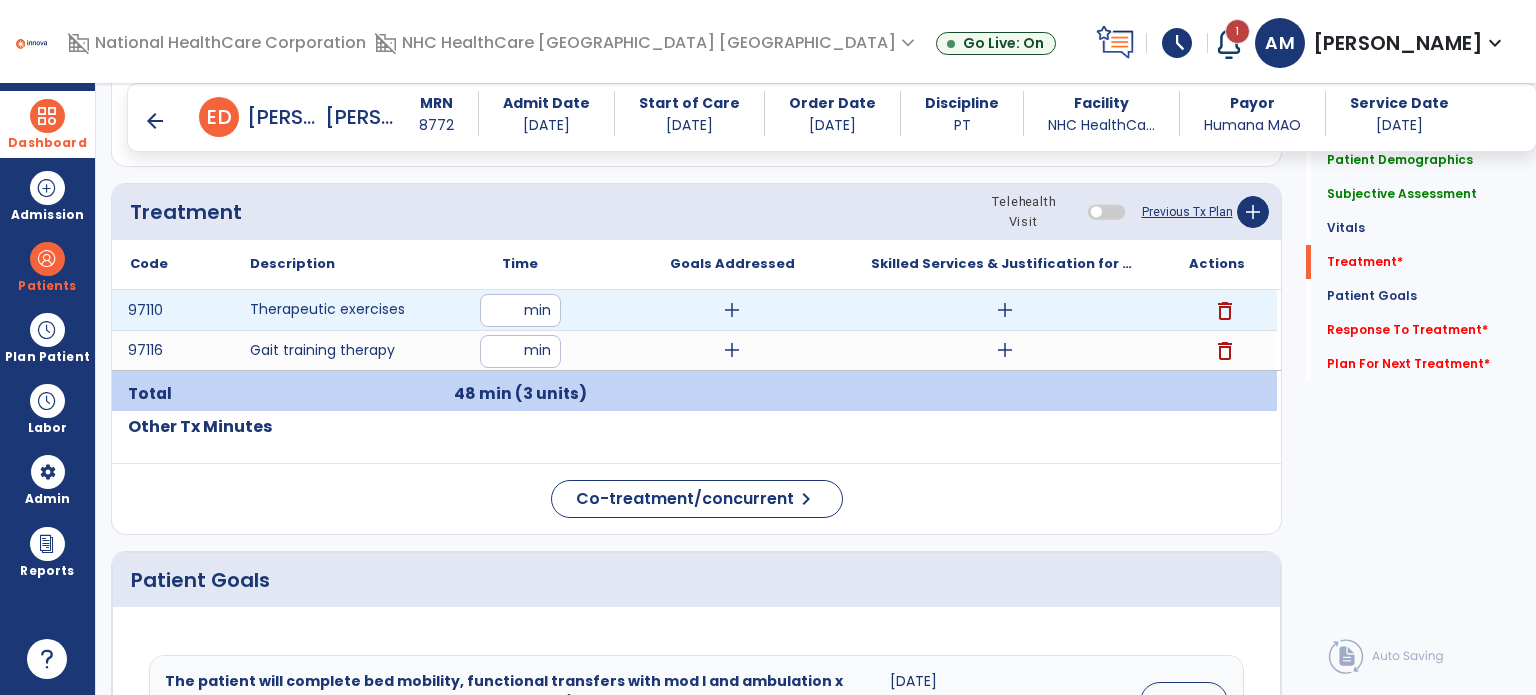 click on "**" at bounding box center [520, 310] 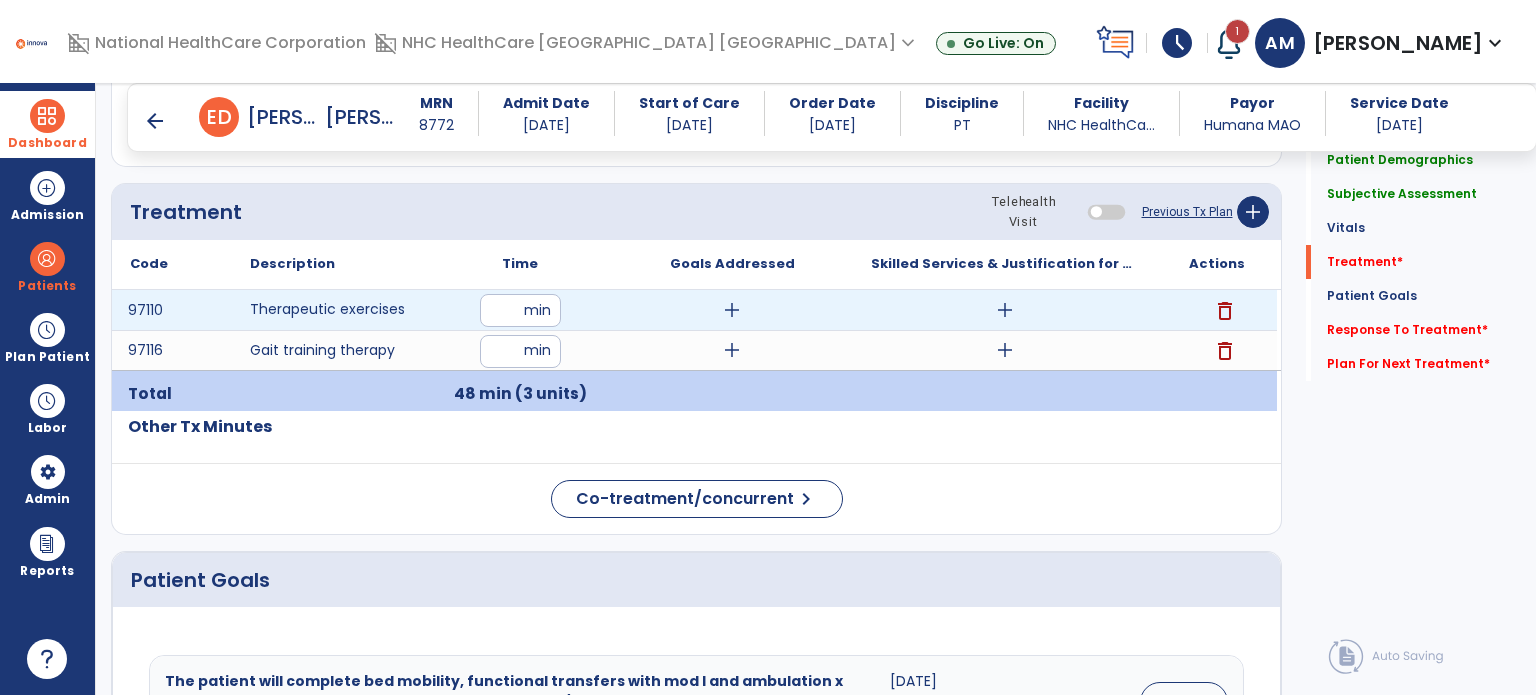 type on "**" 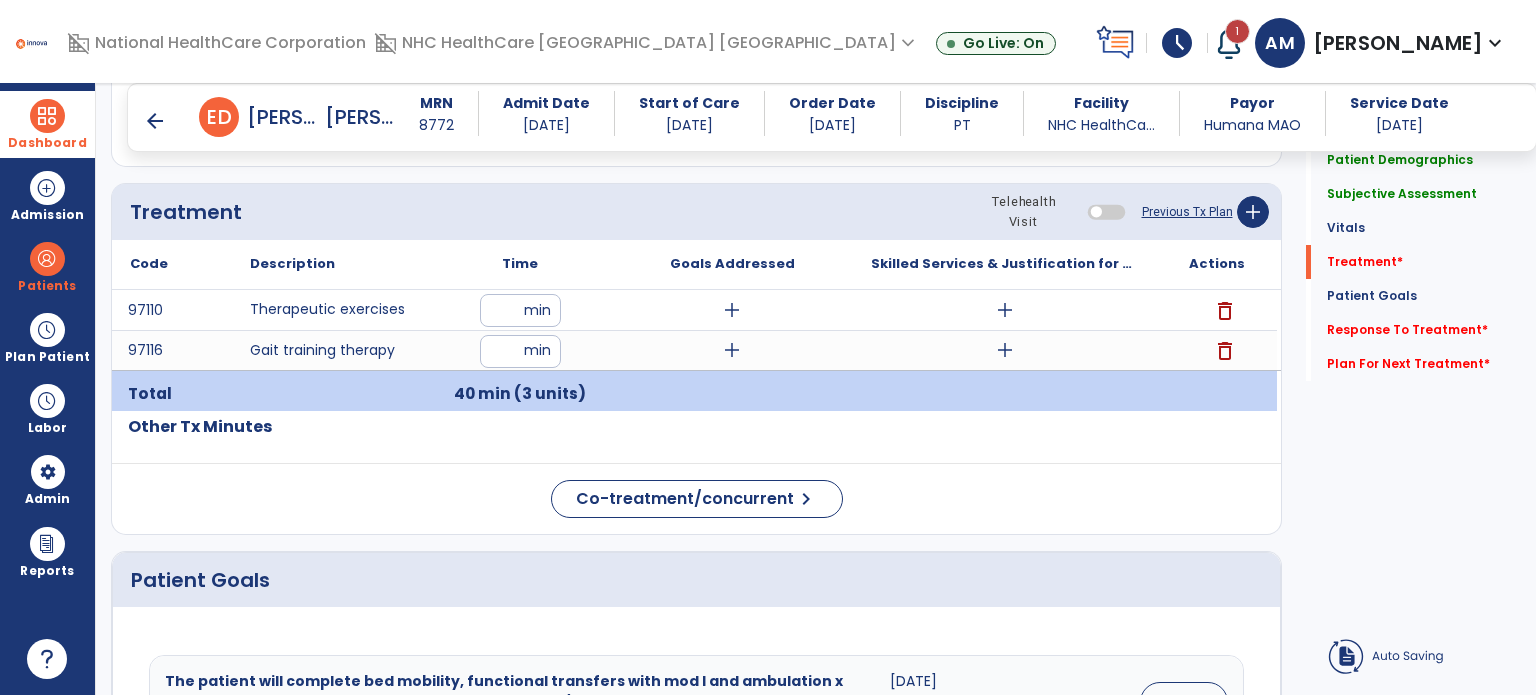 click on "Treatment Telehealth Visit  Previous Tx Plan   add" 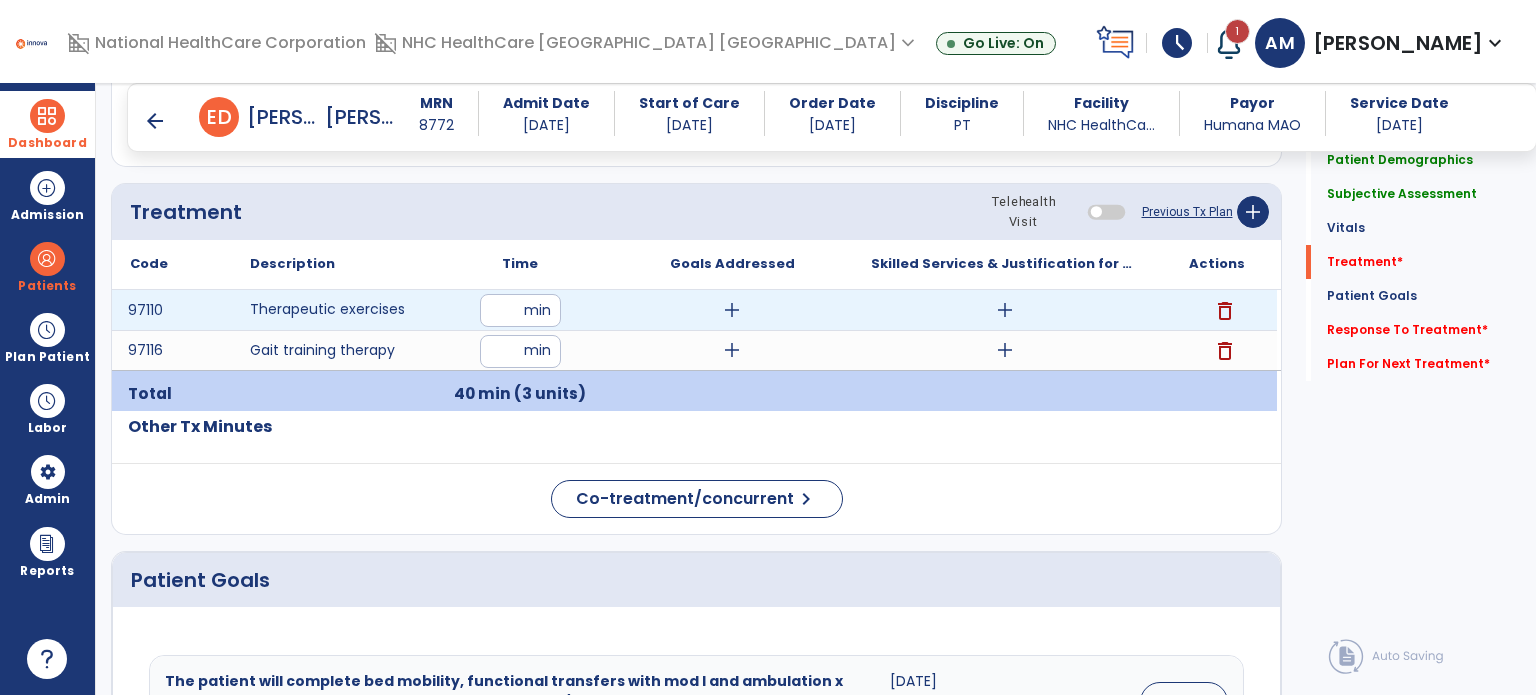 click on "**" at bounding box center (520, 310) 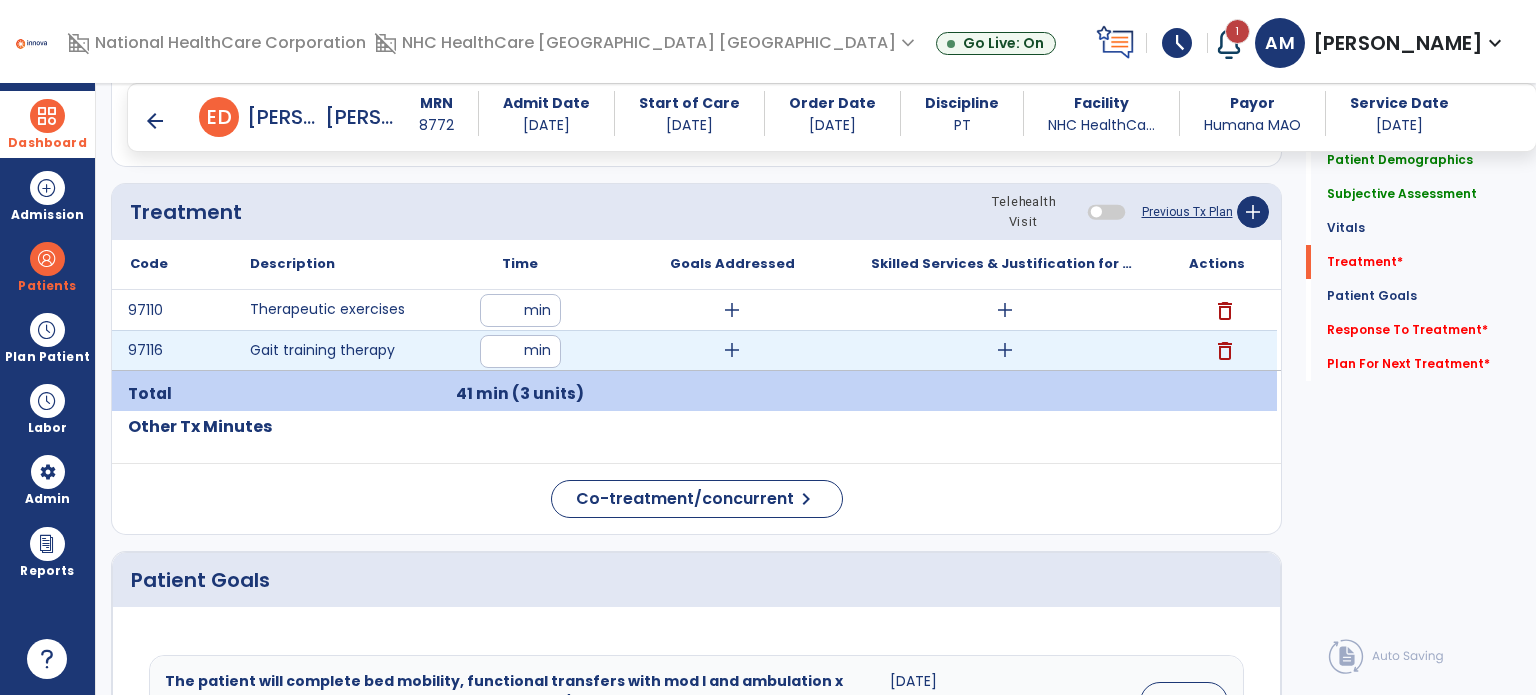click on "**" at bounding box center [520, 351] 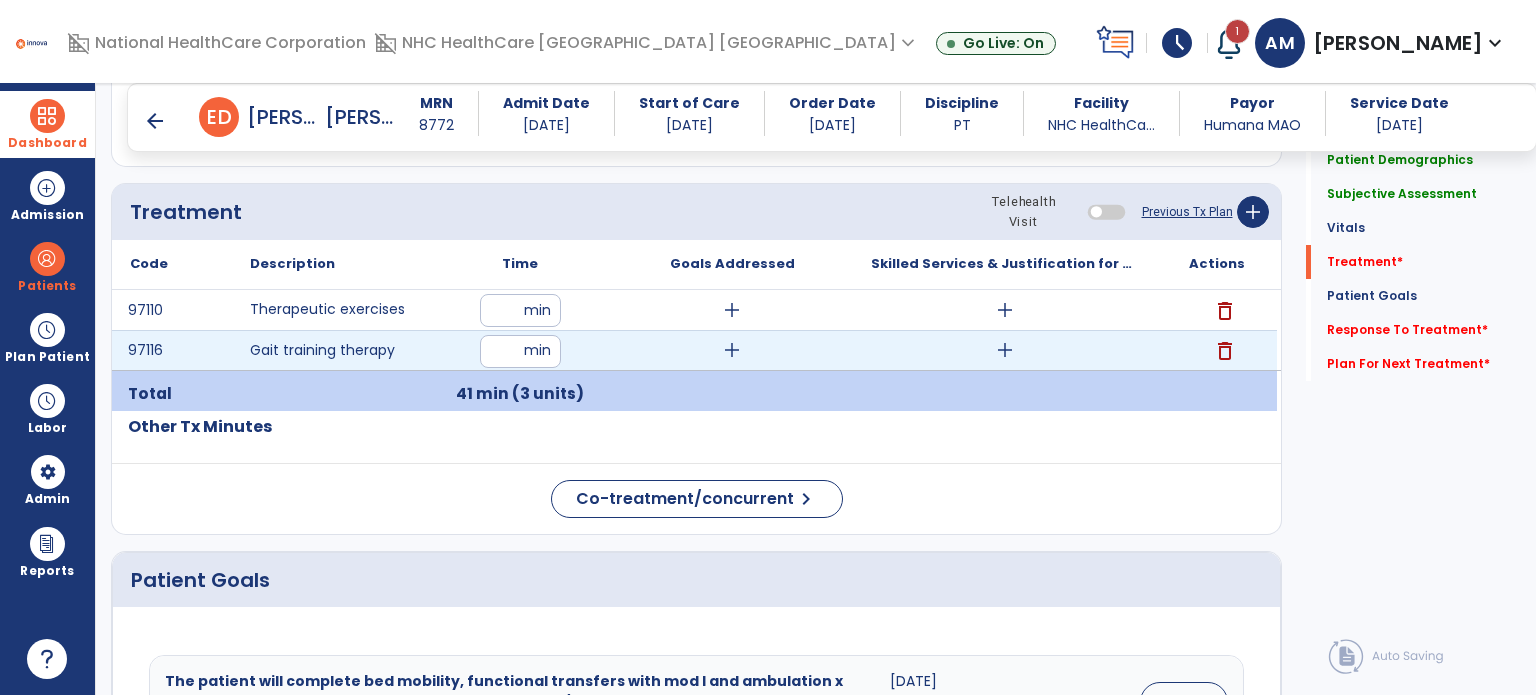 click on "**" at bounding box center [520, 351] 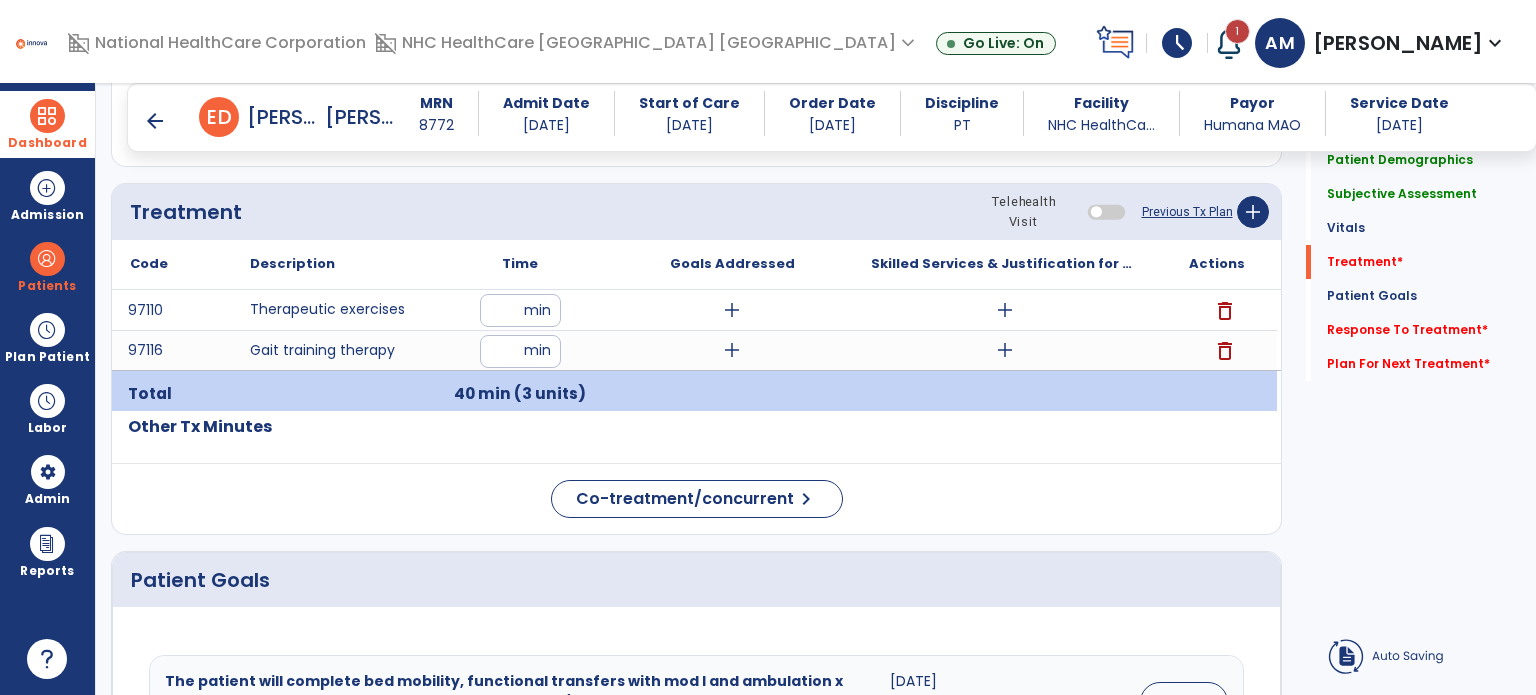 click on "Code
Description
Time" 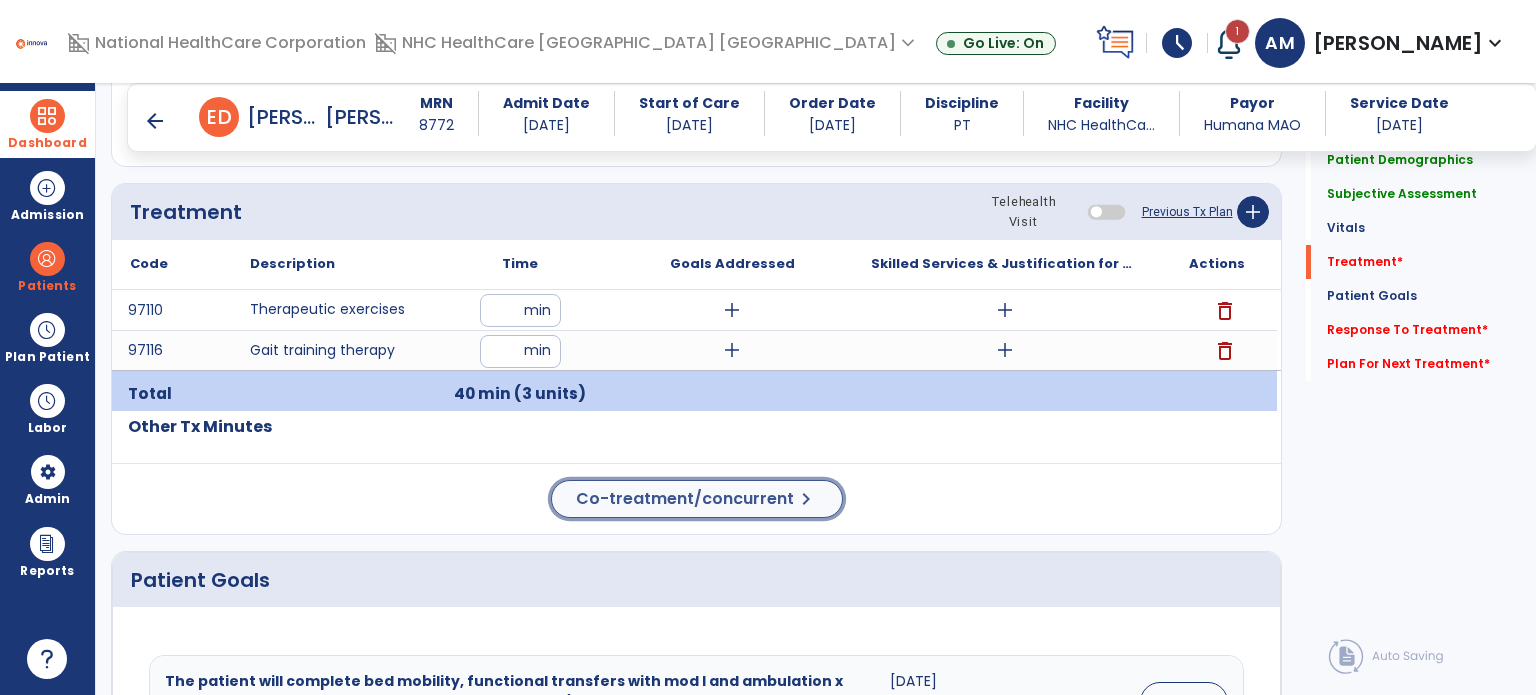 click on "Co-treatment/concurrent" 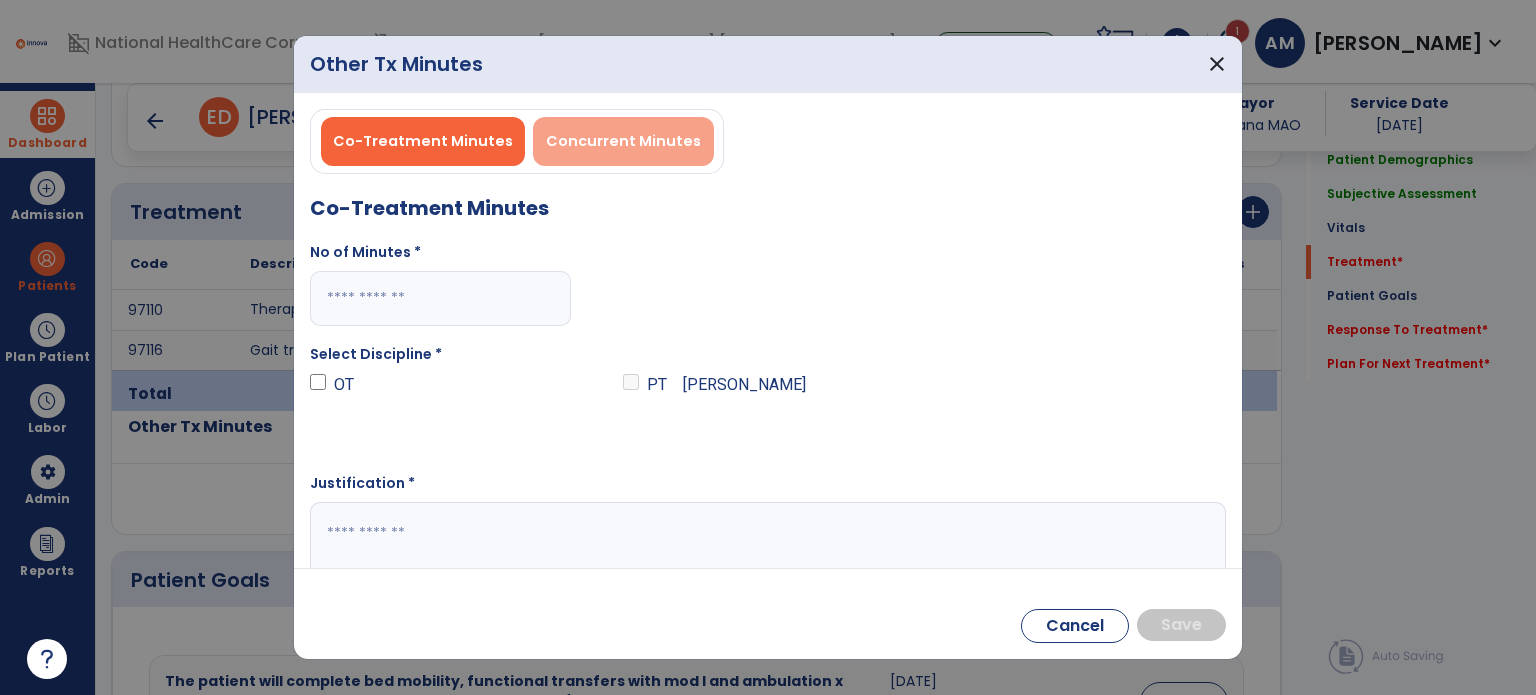click on "Concurrent Minutes" at bounding box center [623, 141] 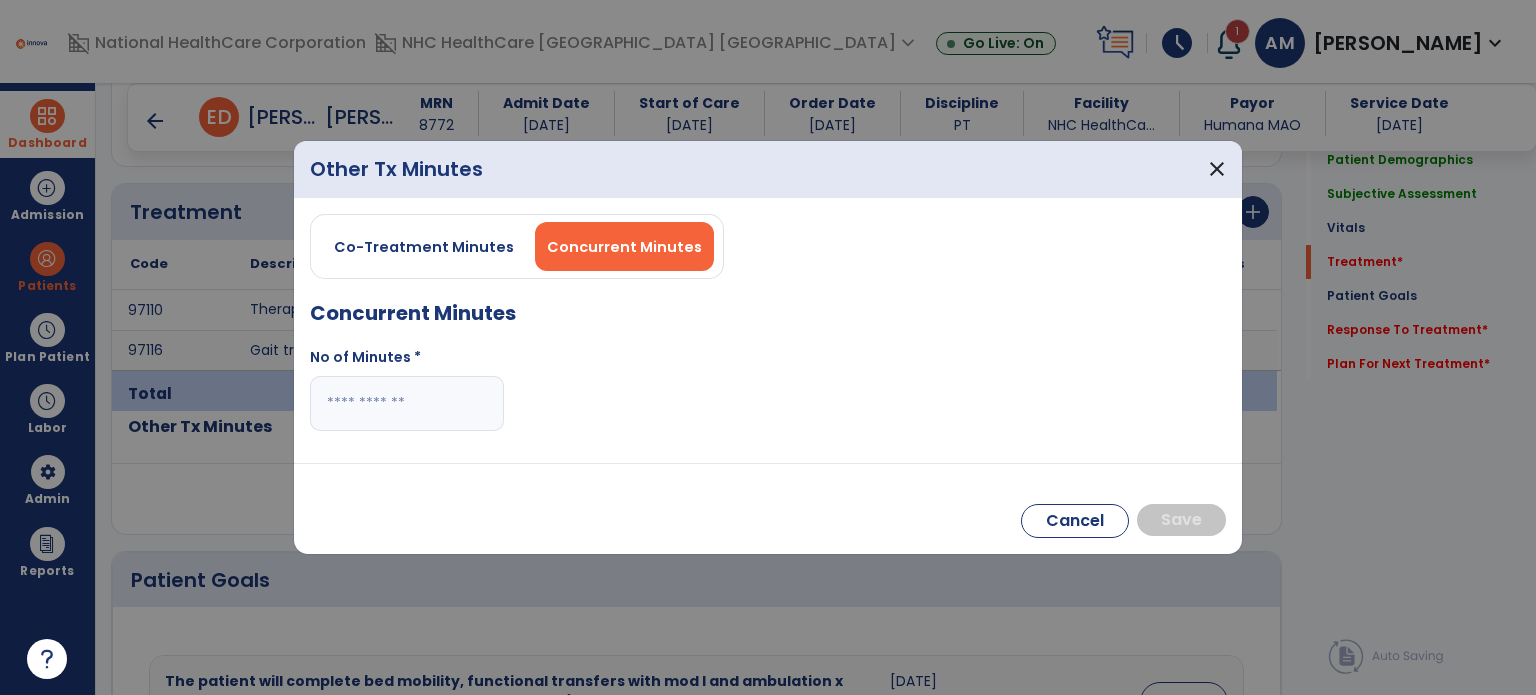 click at bounding box center (768, 347) 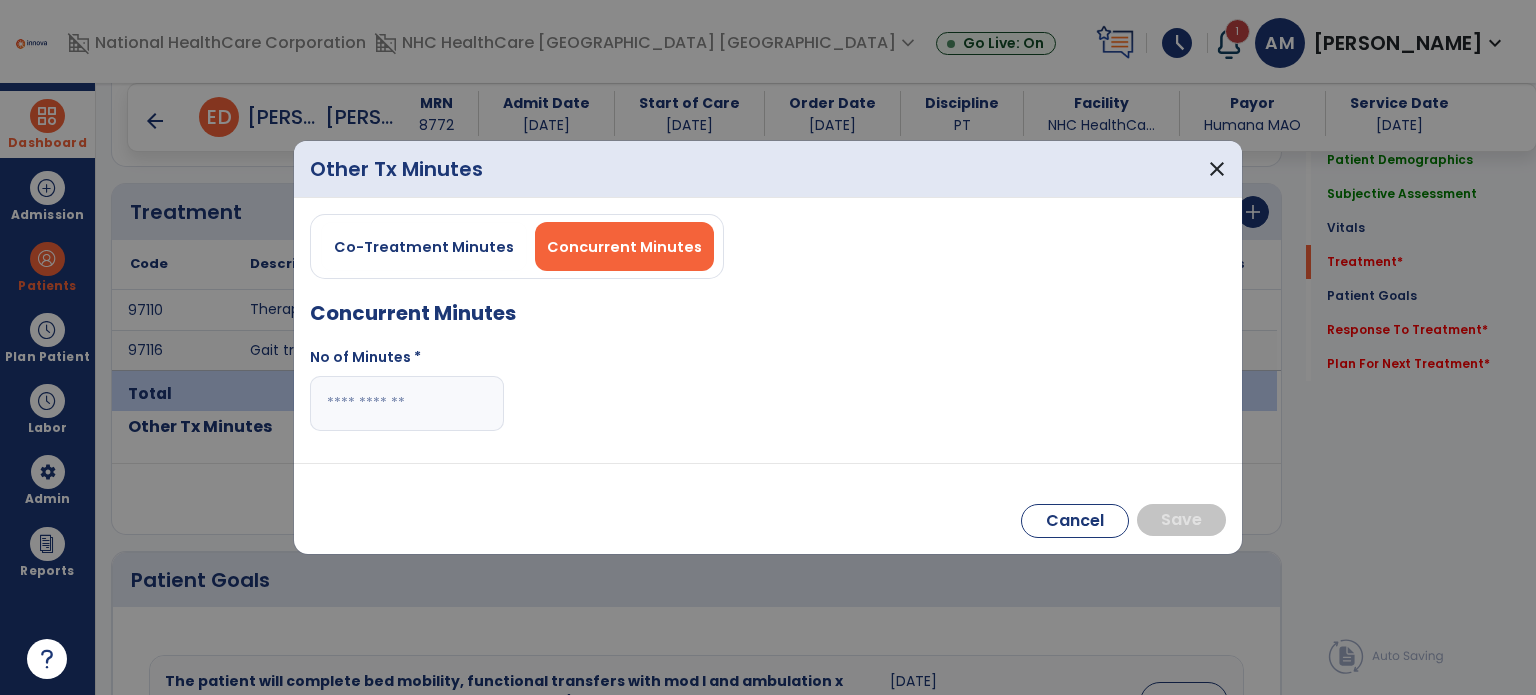 click at bounding box center (768, 347) 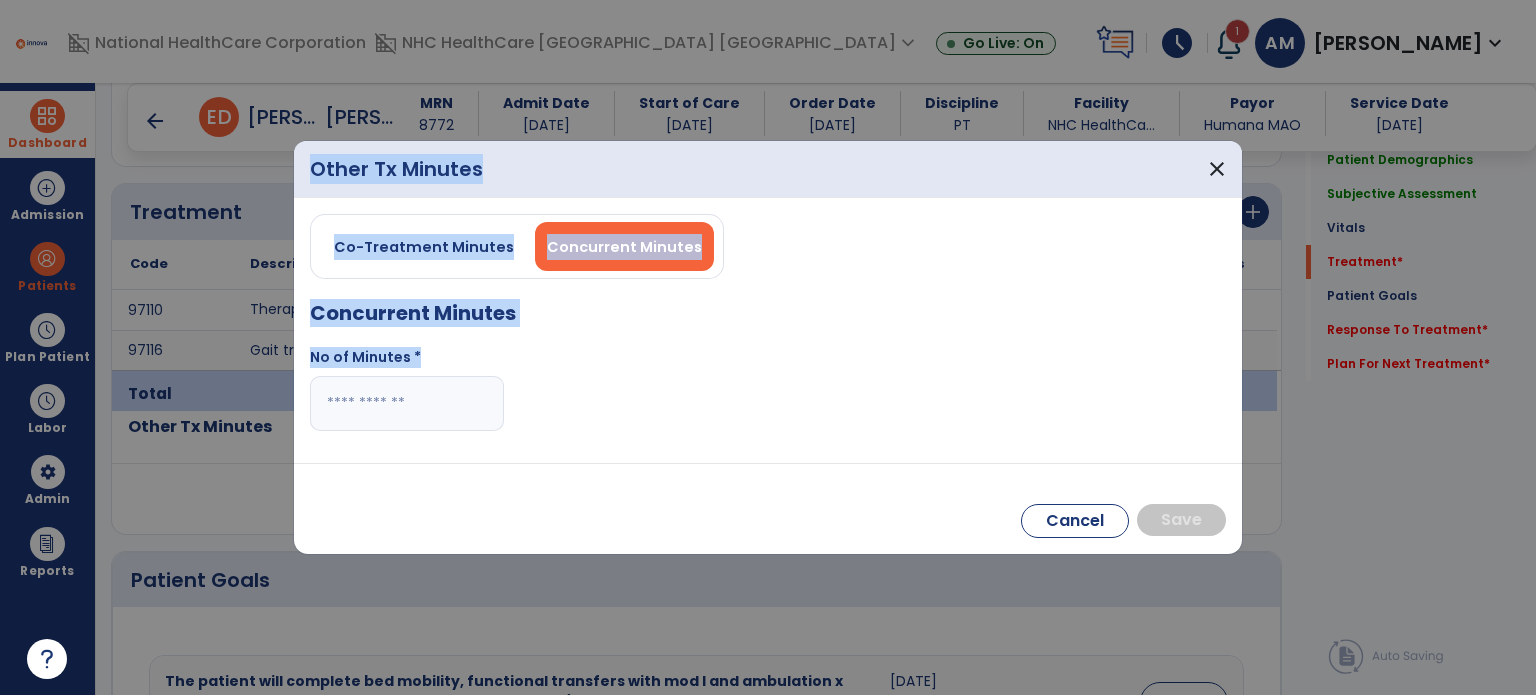 drag, startPoint x: 587, startPoint y: 120, endPoint x: 423, endPoint y: 445, distance: 364.03433 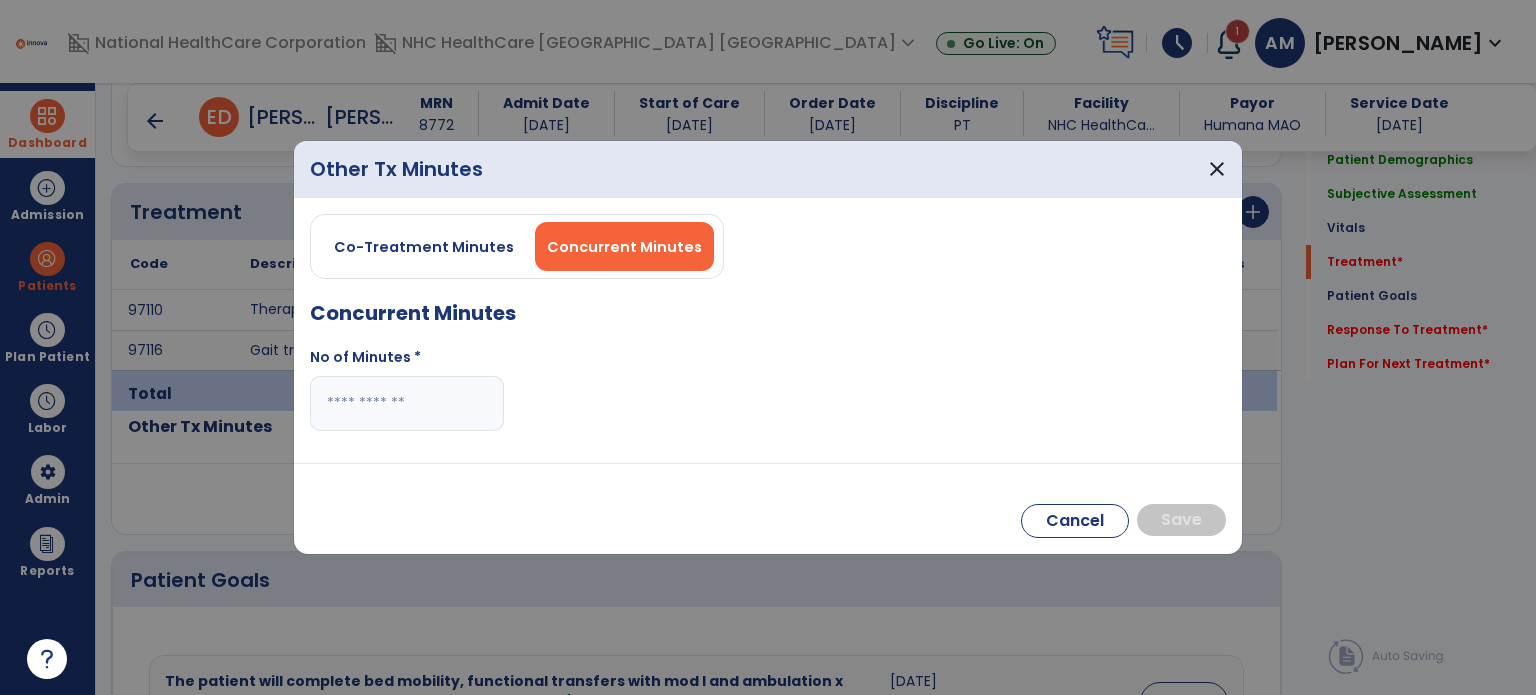 drag, startPoint x: 423, startPoint y: 445, endPoint x: 403, endPoint y: 397, distance: 52 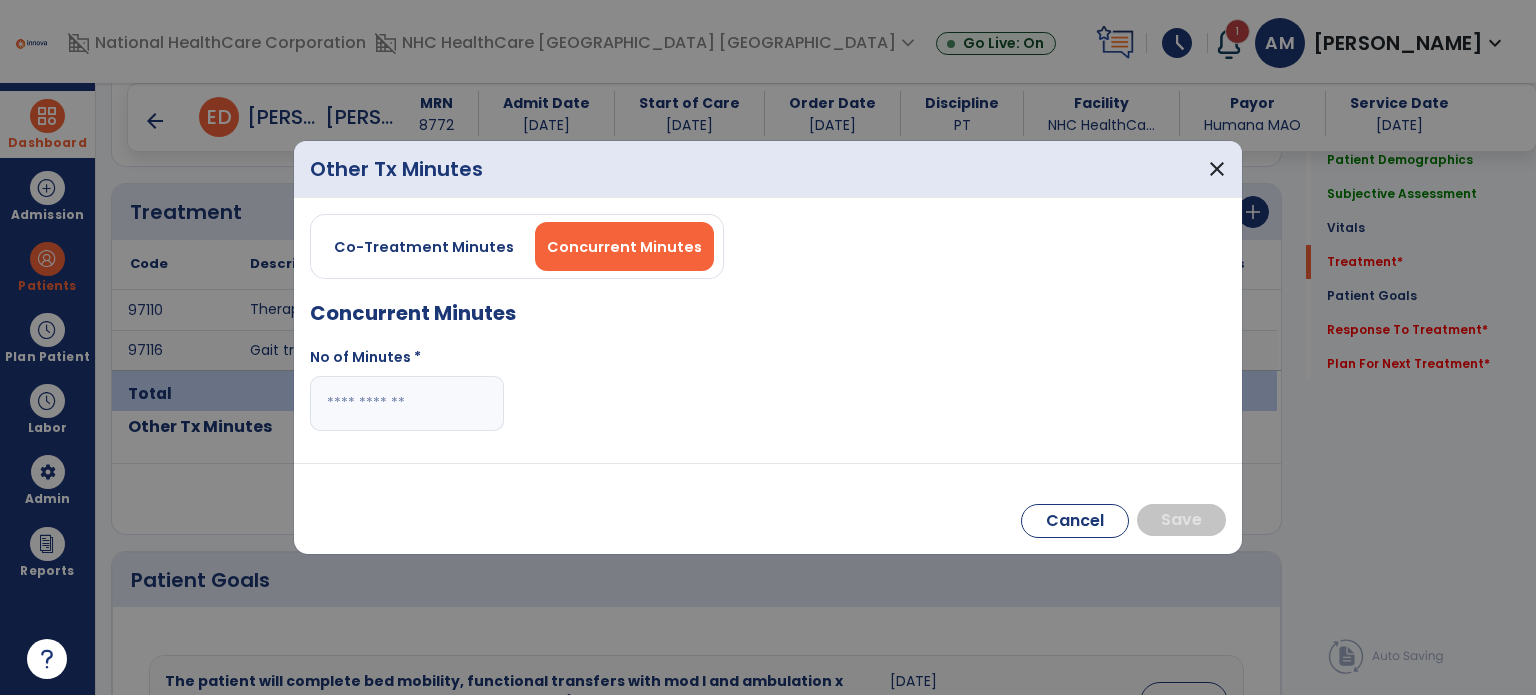 click on "No of Minutes *" at bounding box center [407, 397] 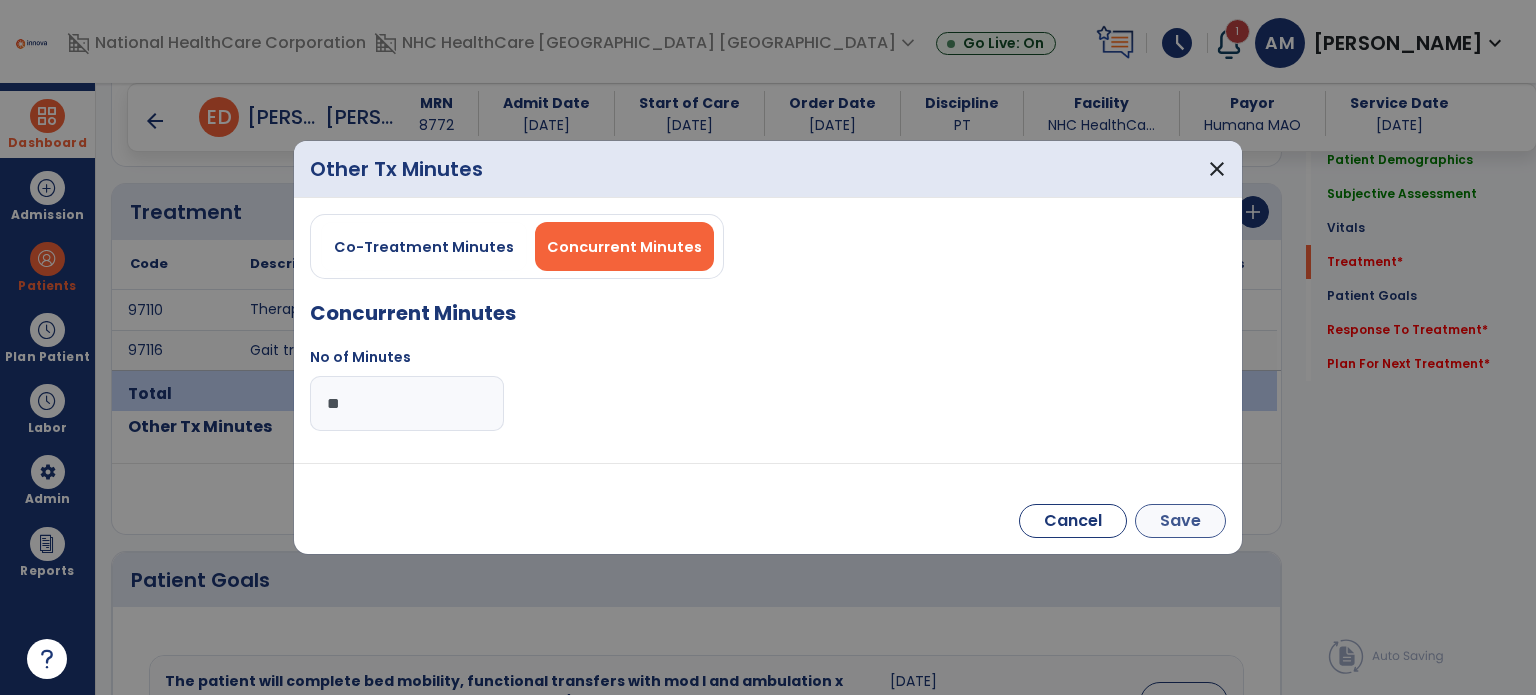 drag, startPoint x: 403, startPoint y: 397, endPoint x: 1192, endPoint y: 516, distance: 797.9236 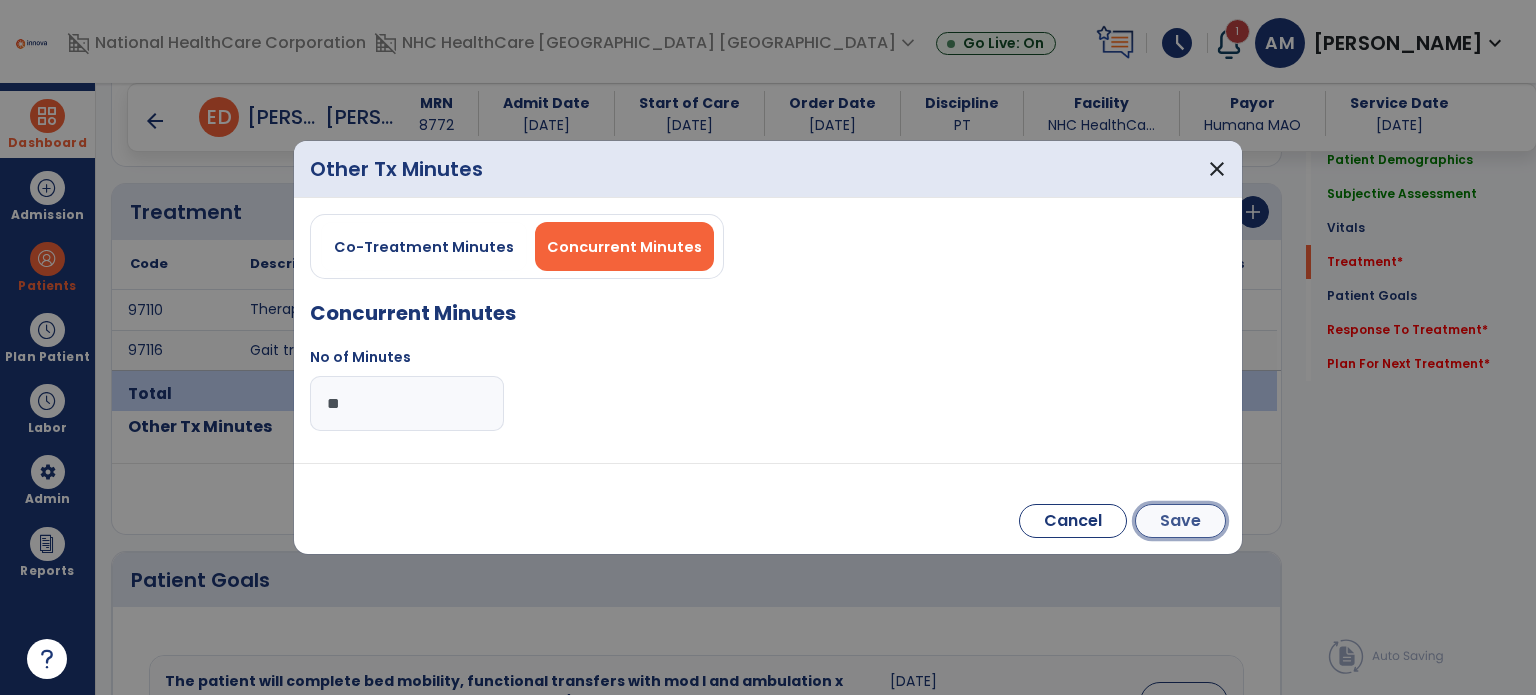 click on "Save" at bounding box center [1180, 521] 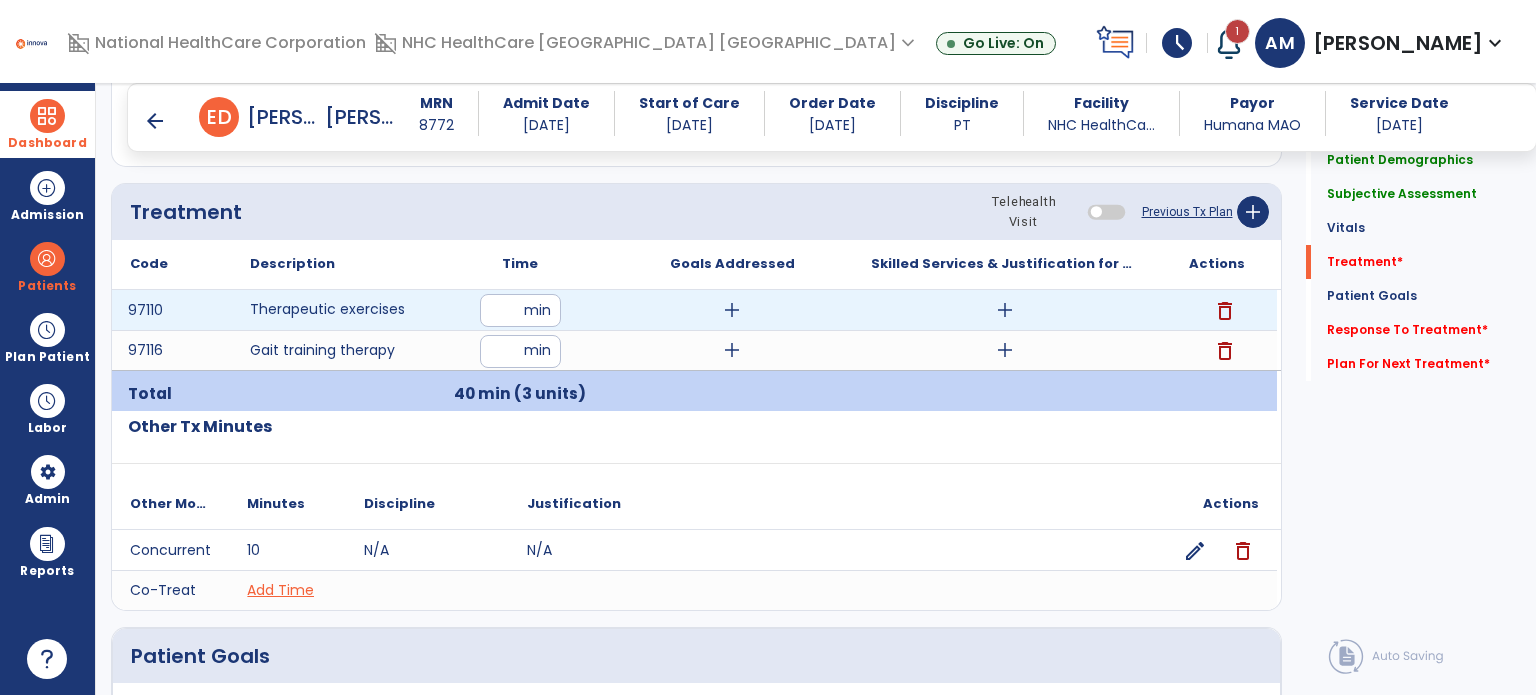 click on "add" at bounding box center [1005, 310] 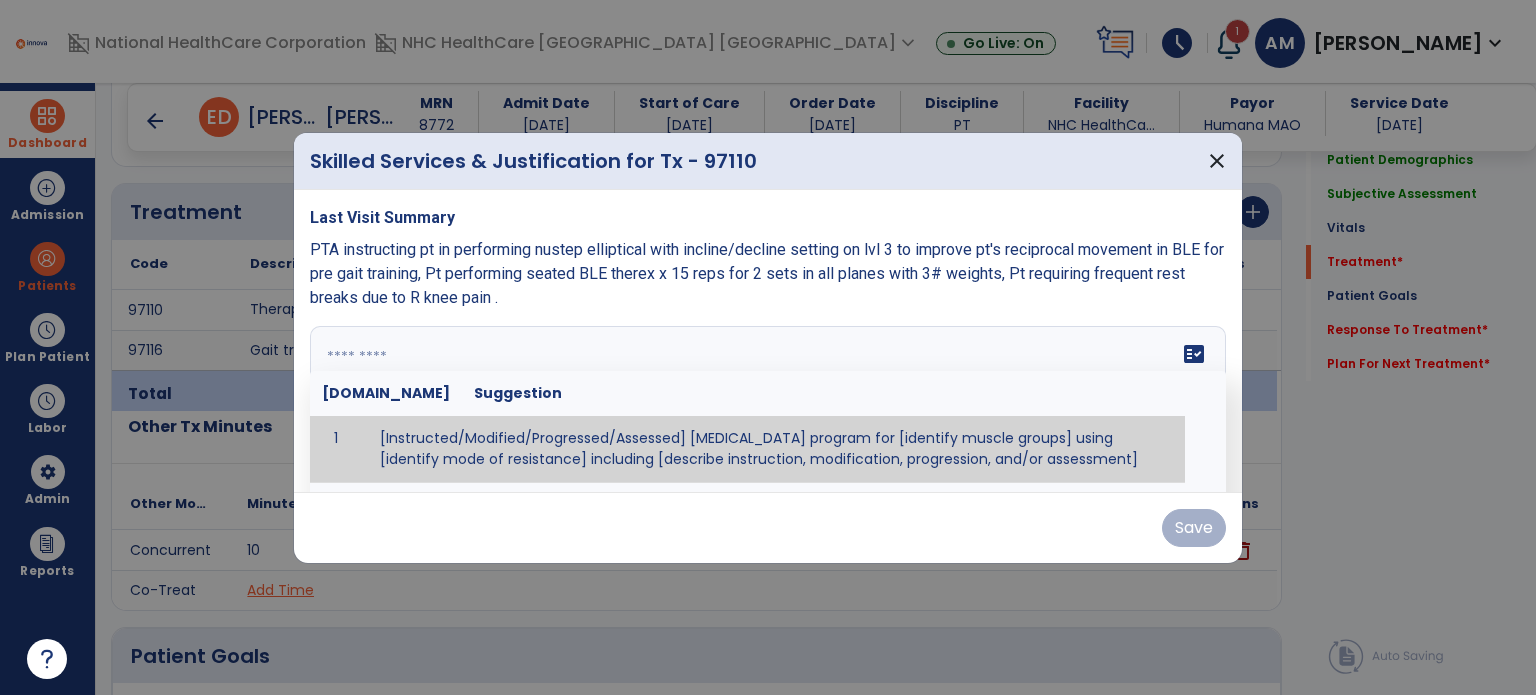paste on "**********" 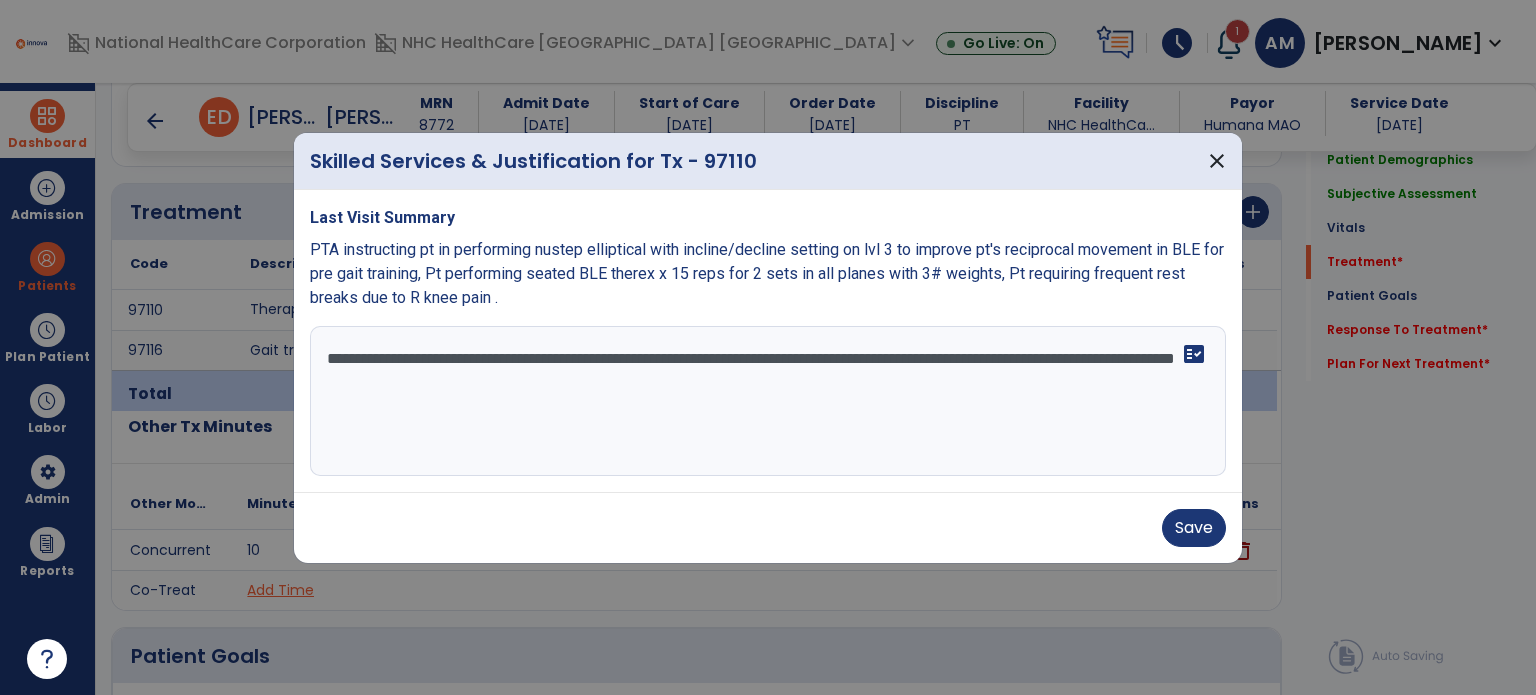 click on "**********" at bounding box center (768, 401) 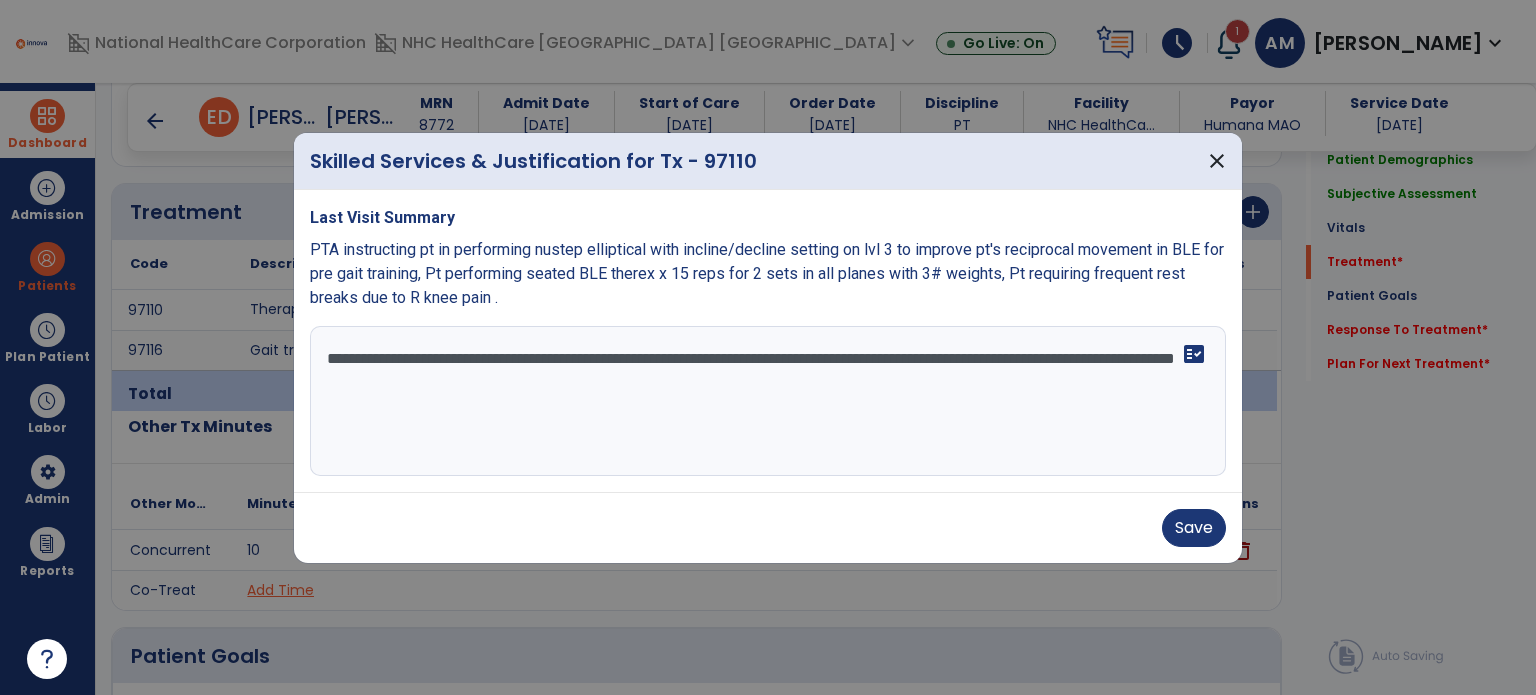 click on "**********" at bounding box center [768, 401] 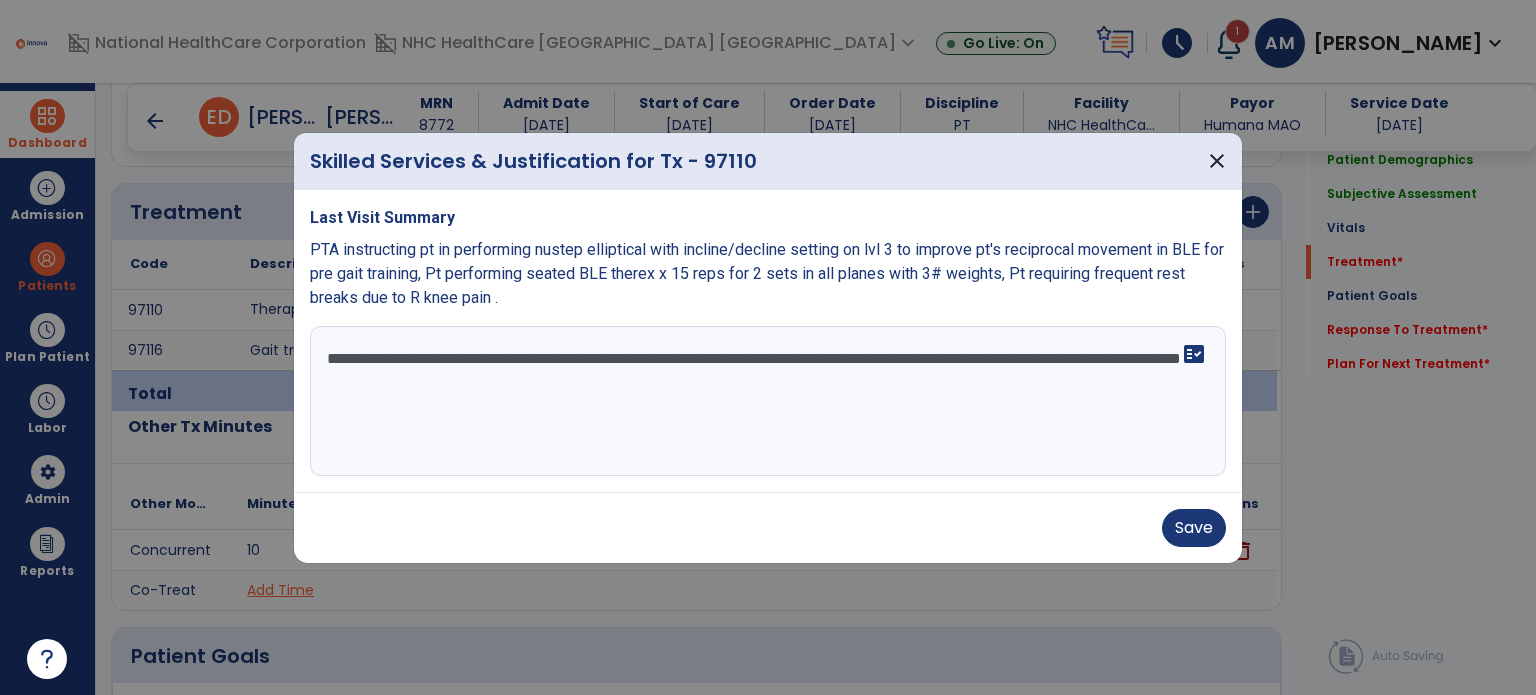 paste on "**********" 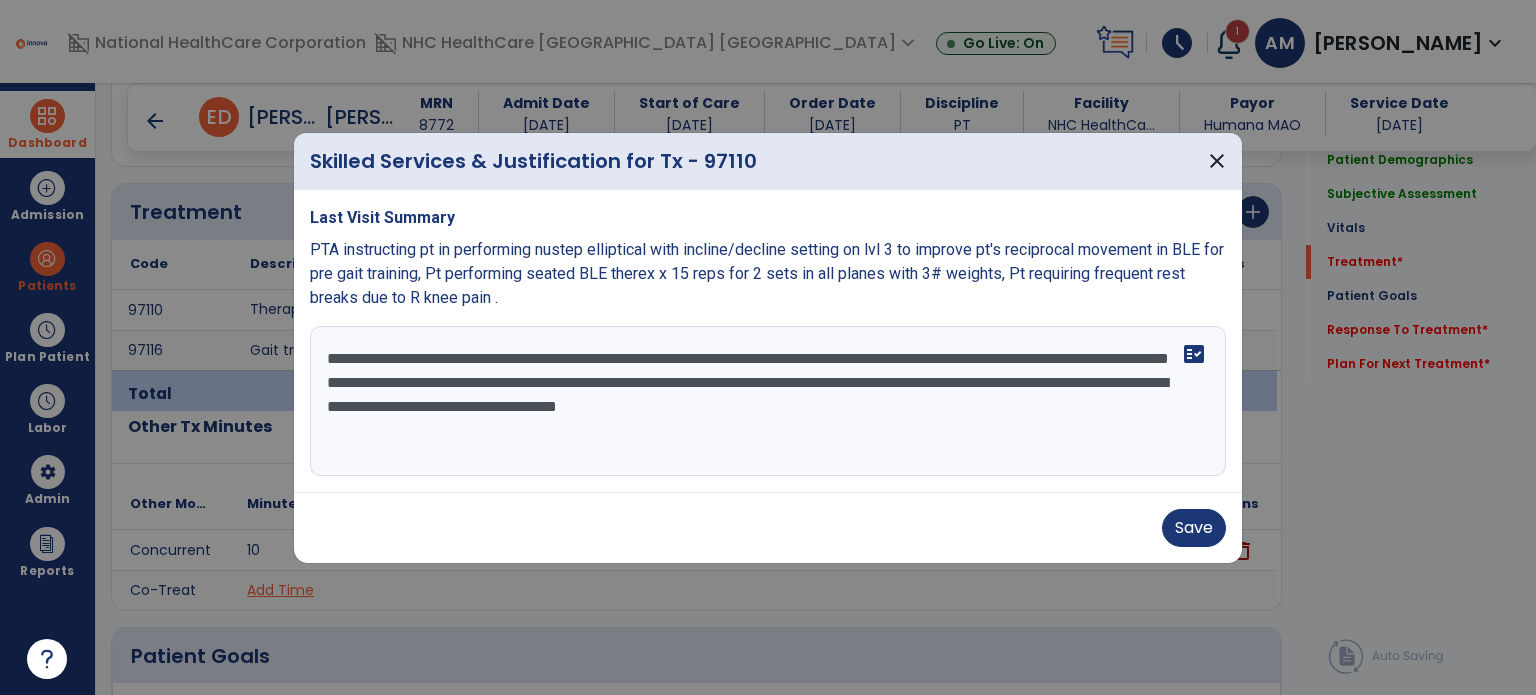 click on "**********" at bounding box center (768, 401) 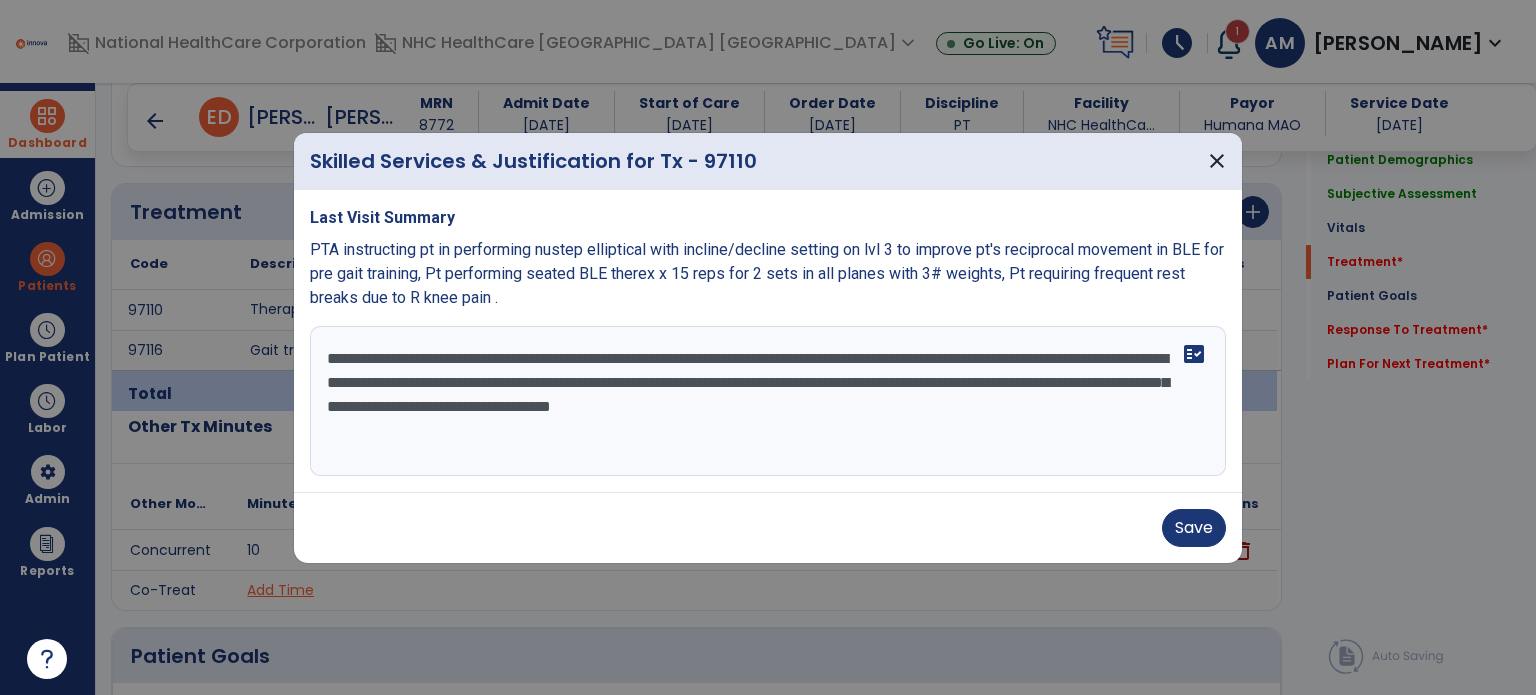 click on "**********" at bounding box center [768, 401] 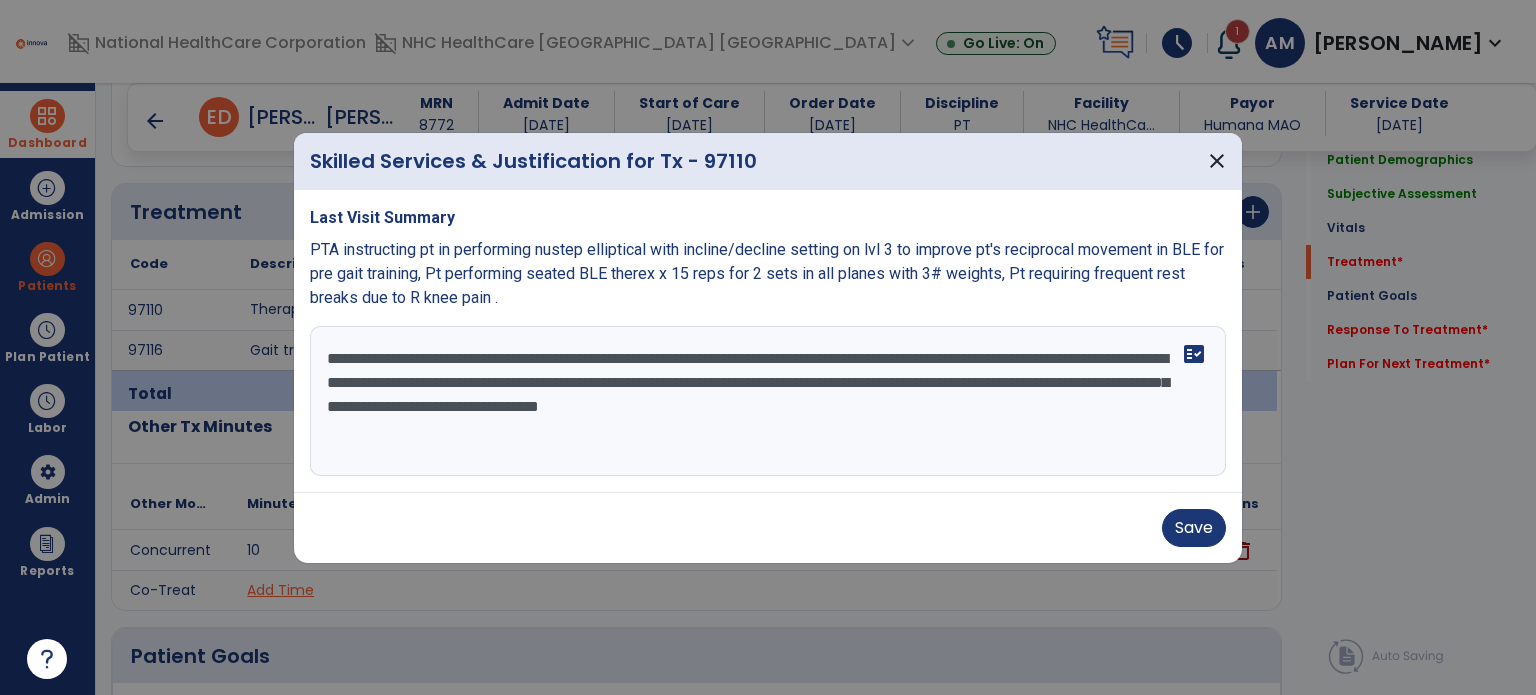 click on "**********" at bounding box center (768, 401) 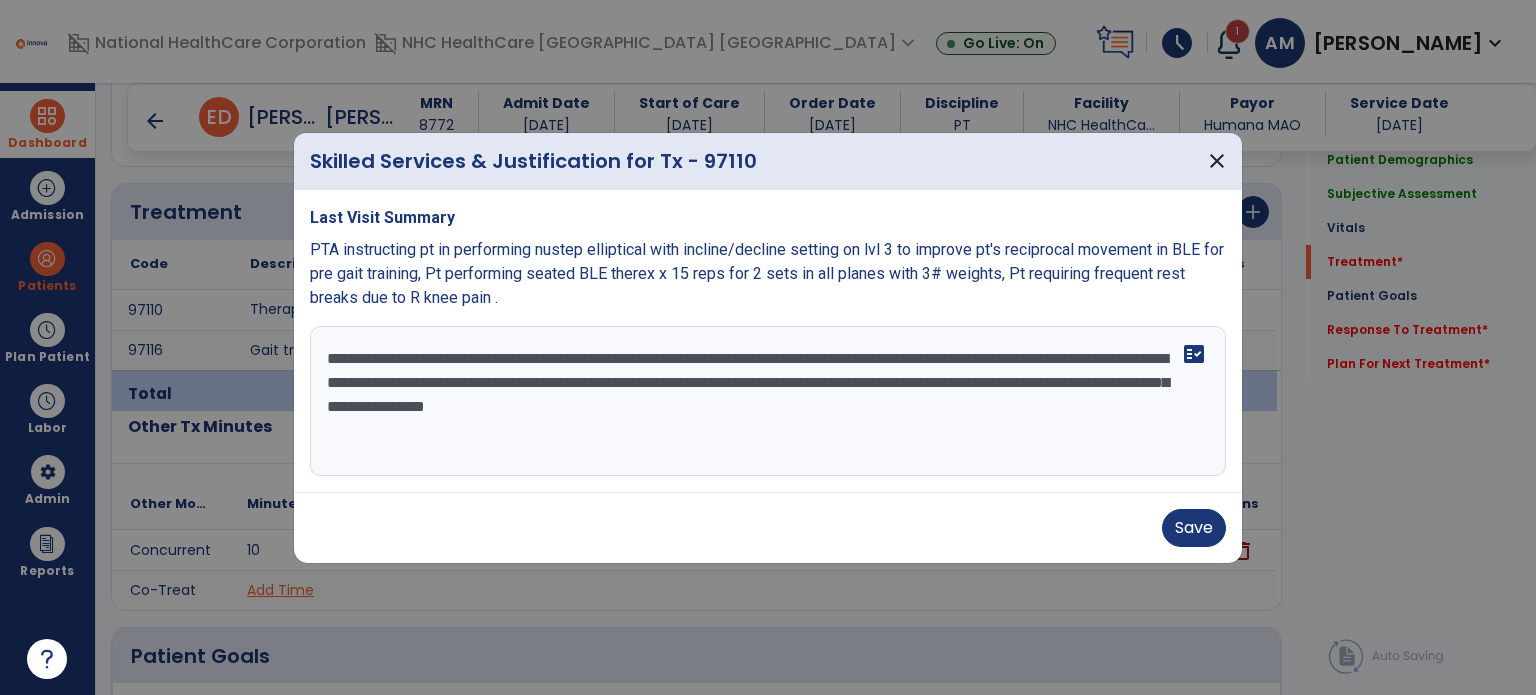 drag, startPoint x: 1050, startPoint y: 411, endPoint x: 661, endPoint y: 423, distance: 389.18506 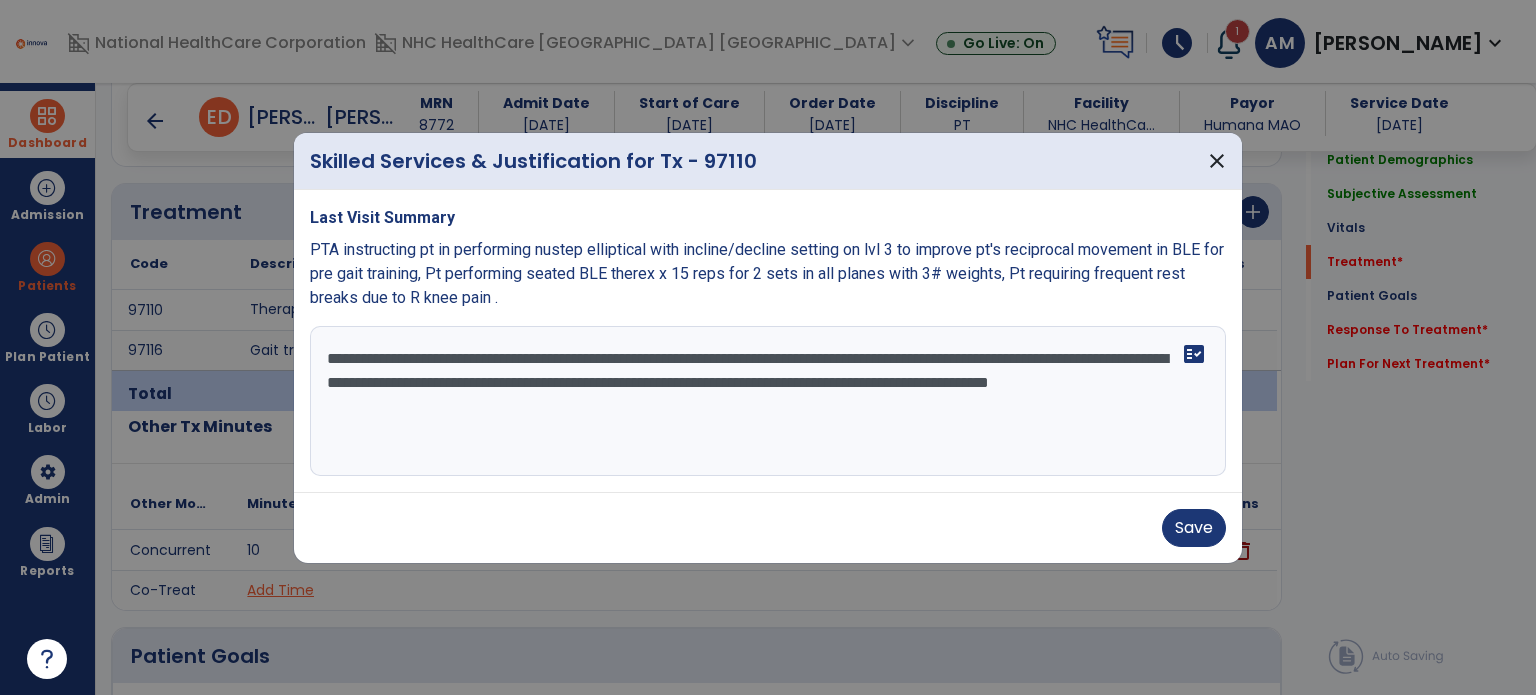 click on "**********" at bounding box center (768, 401) 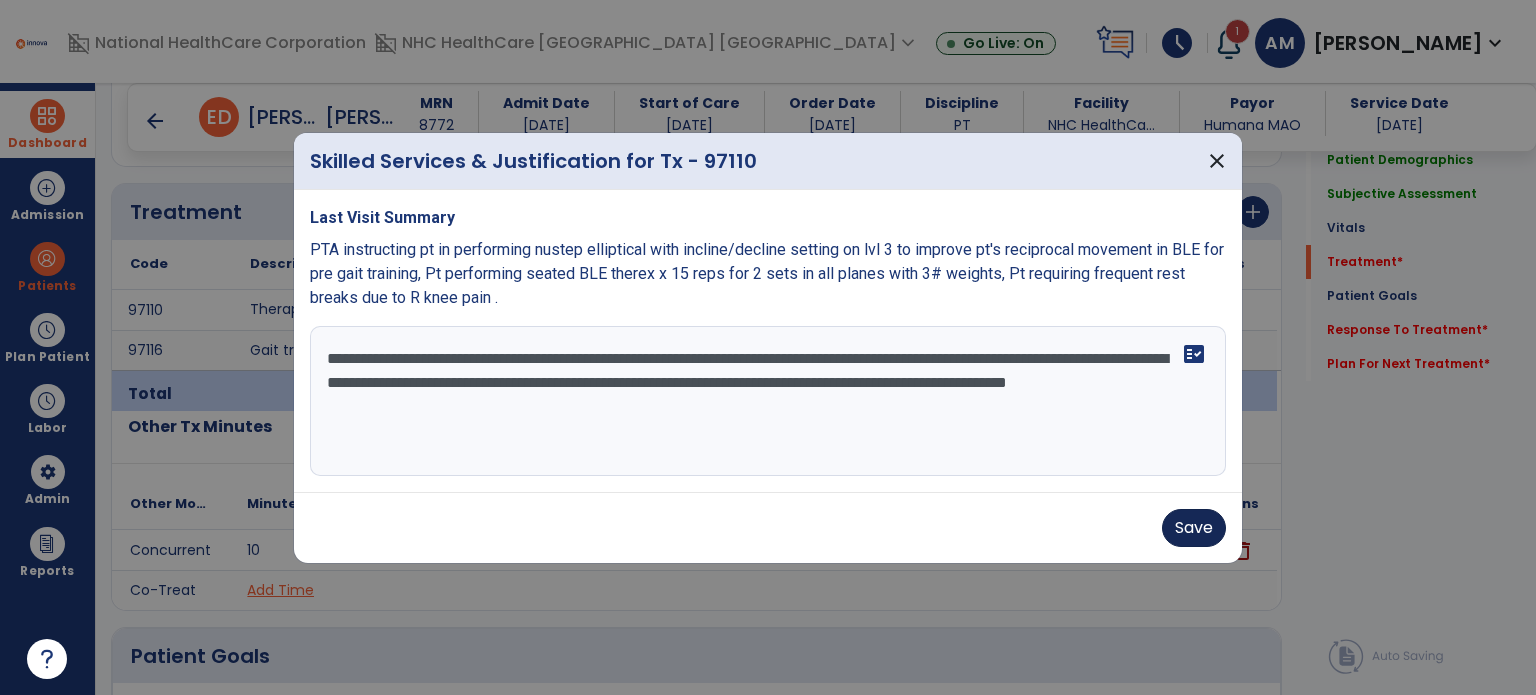 type on "**********" 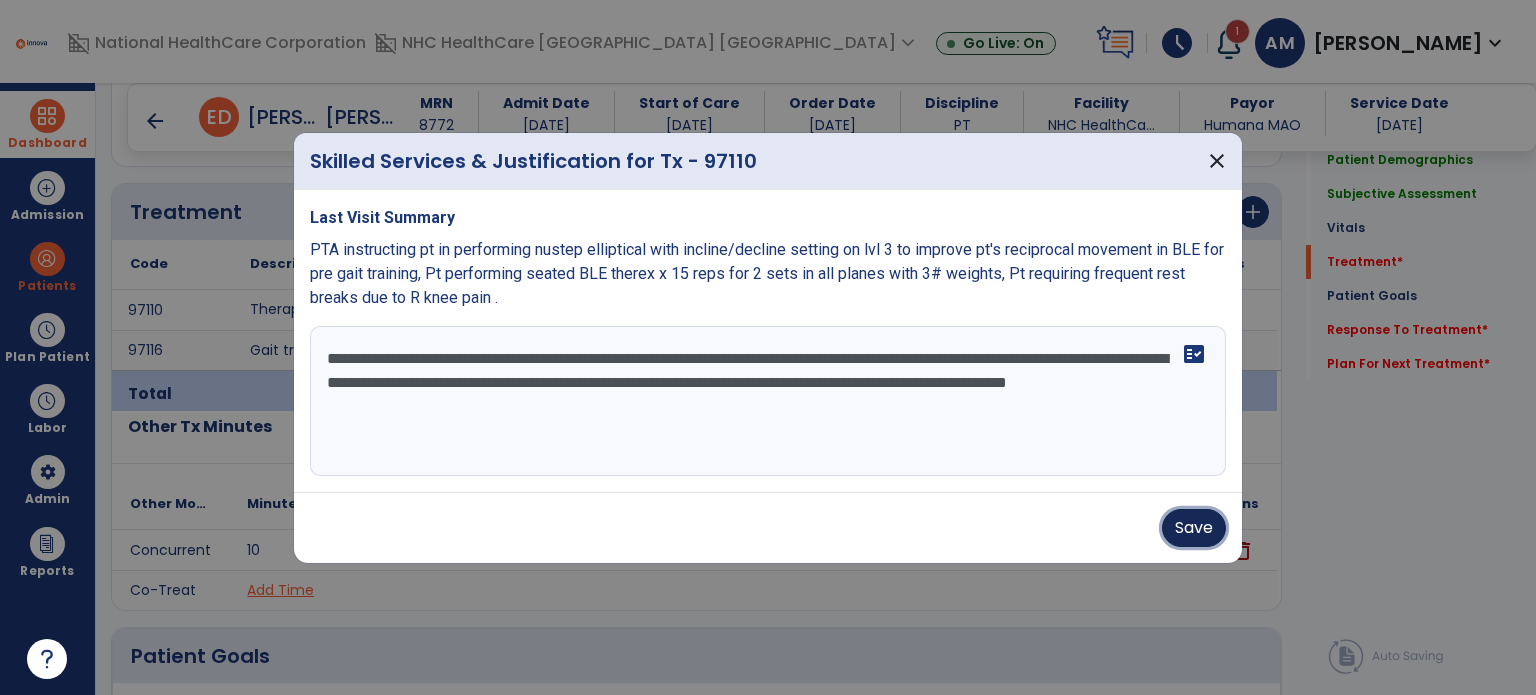 click on "Save" at bounding box center [1194, 528] 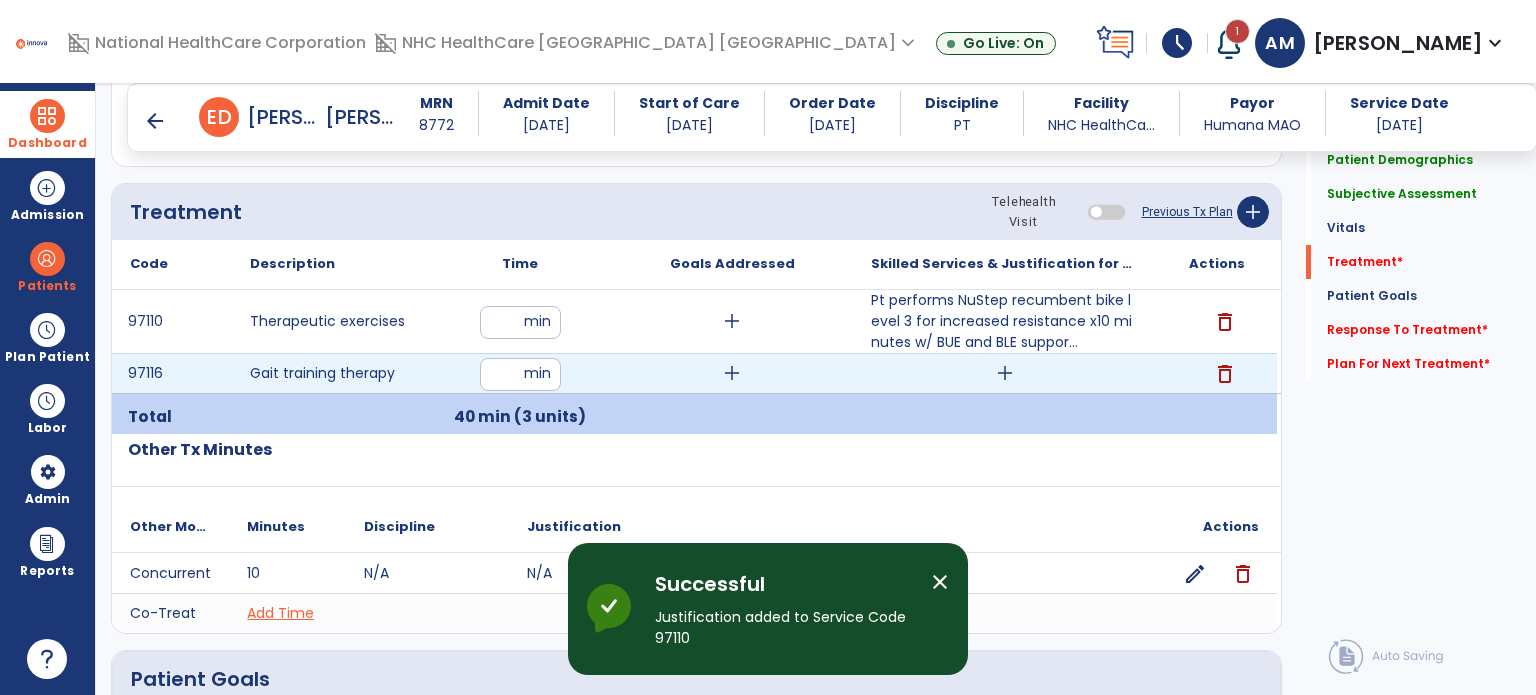 click on "add" at bounding box center [1005, 373] 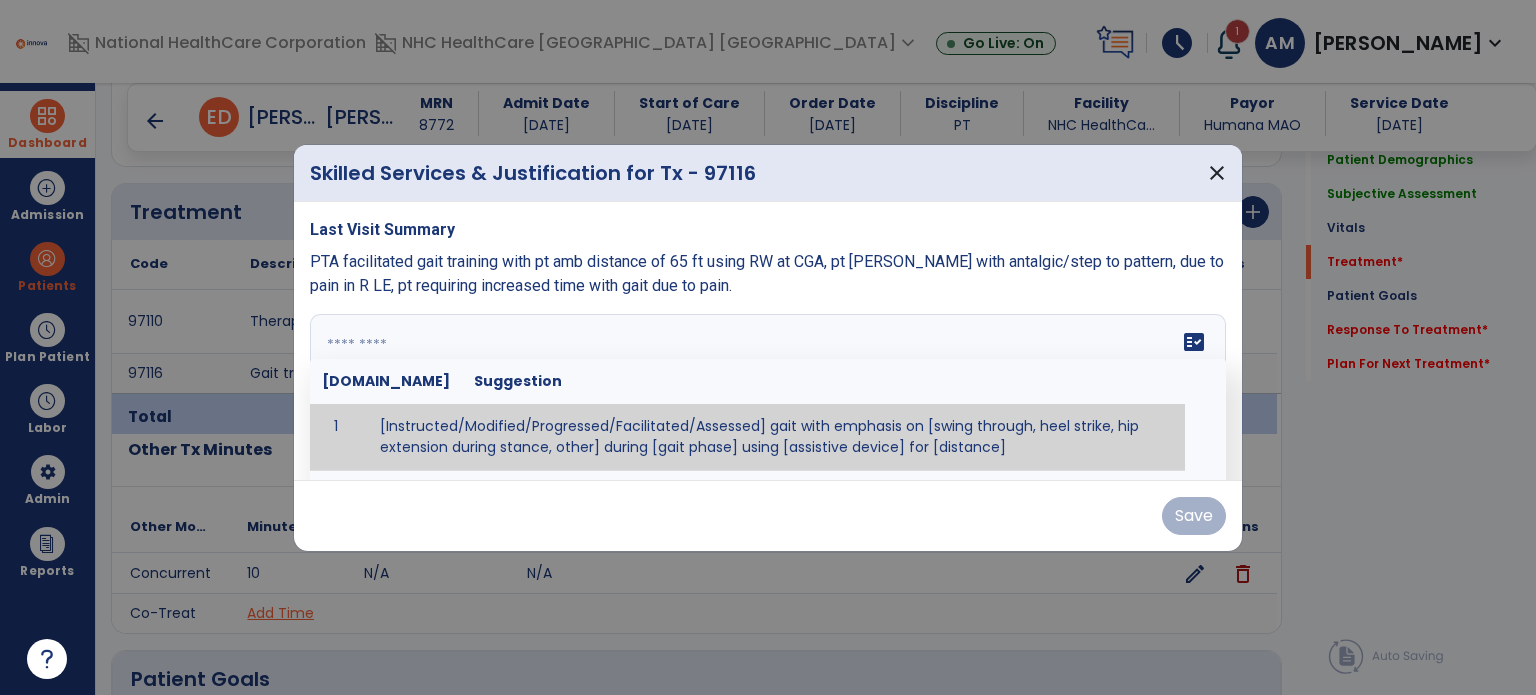 click at bounding box center (766, 389) 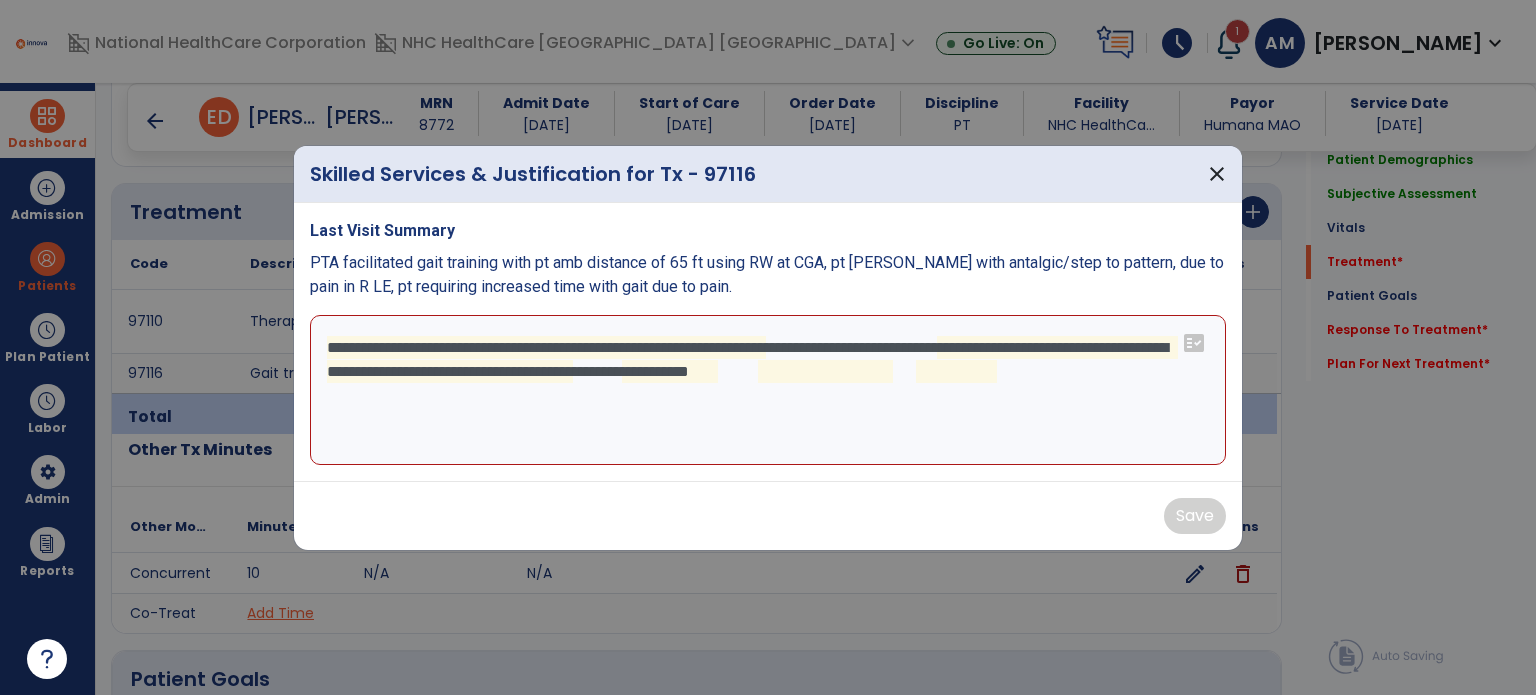 drag, startPoint x: 622, startPoint y: 415, endPoint x: 589, endPoint y: 340, distance: 81.939 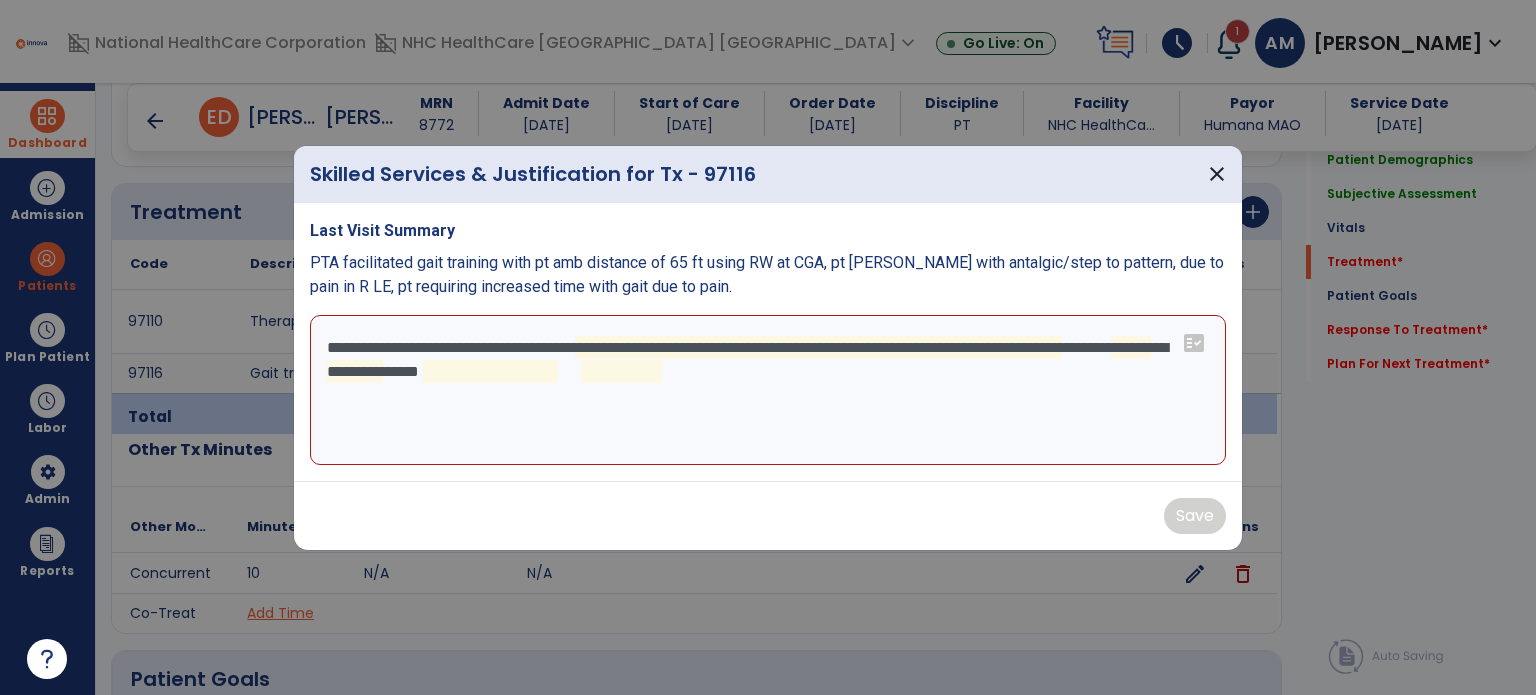 click on "**********" at bounding box center (768, 390) 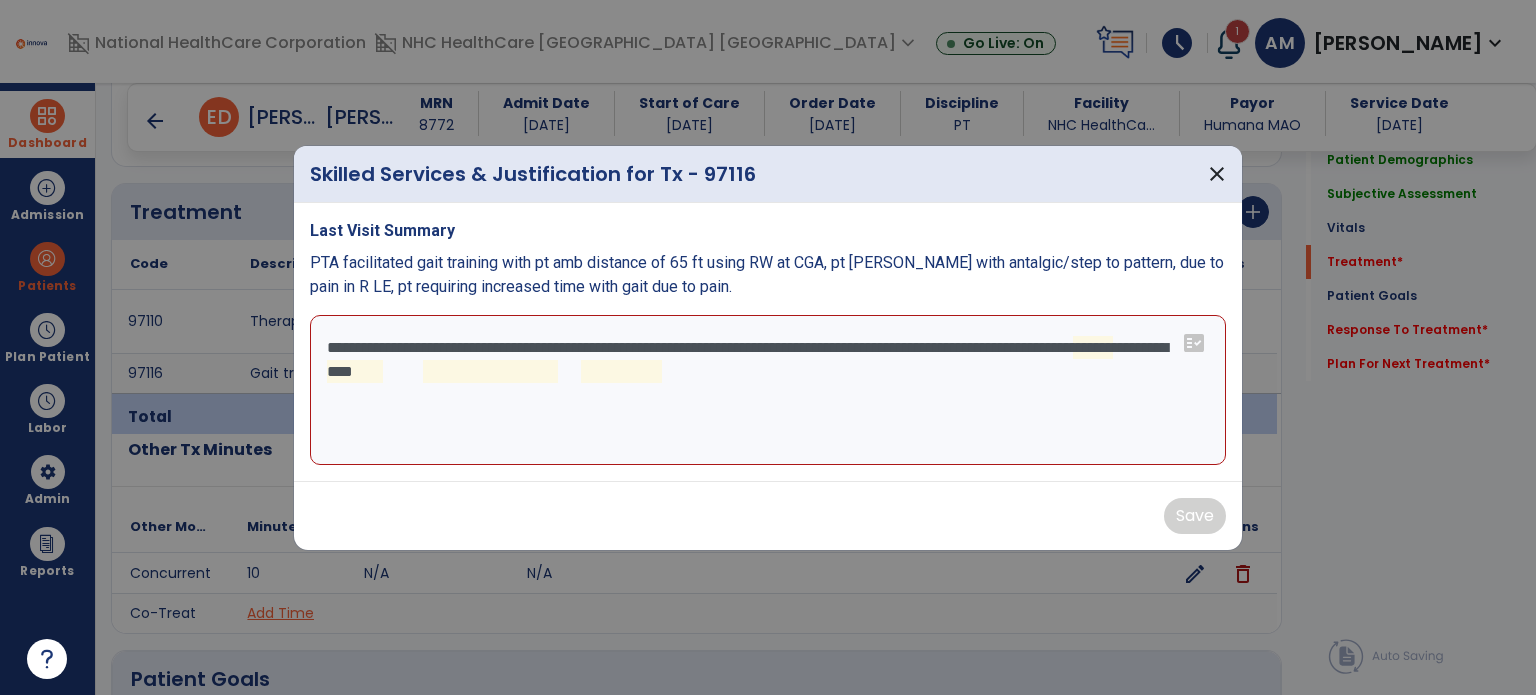 click on "**********" at bounding box center (768, 390) 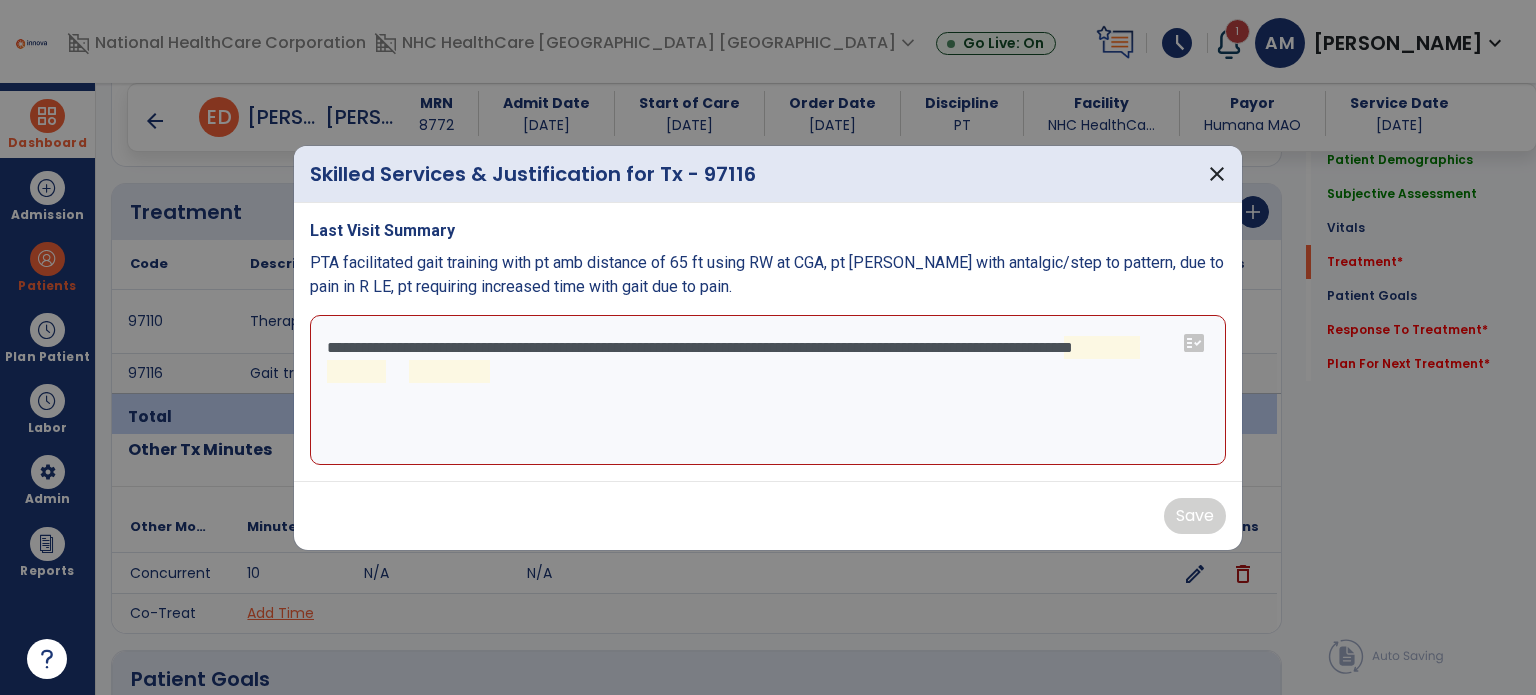 click on "**********" at bounding box center (768, 390) 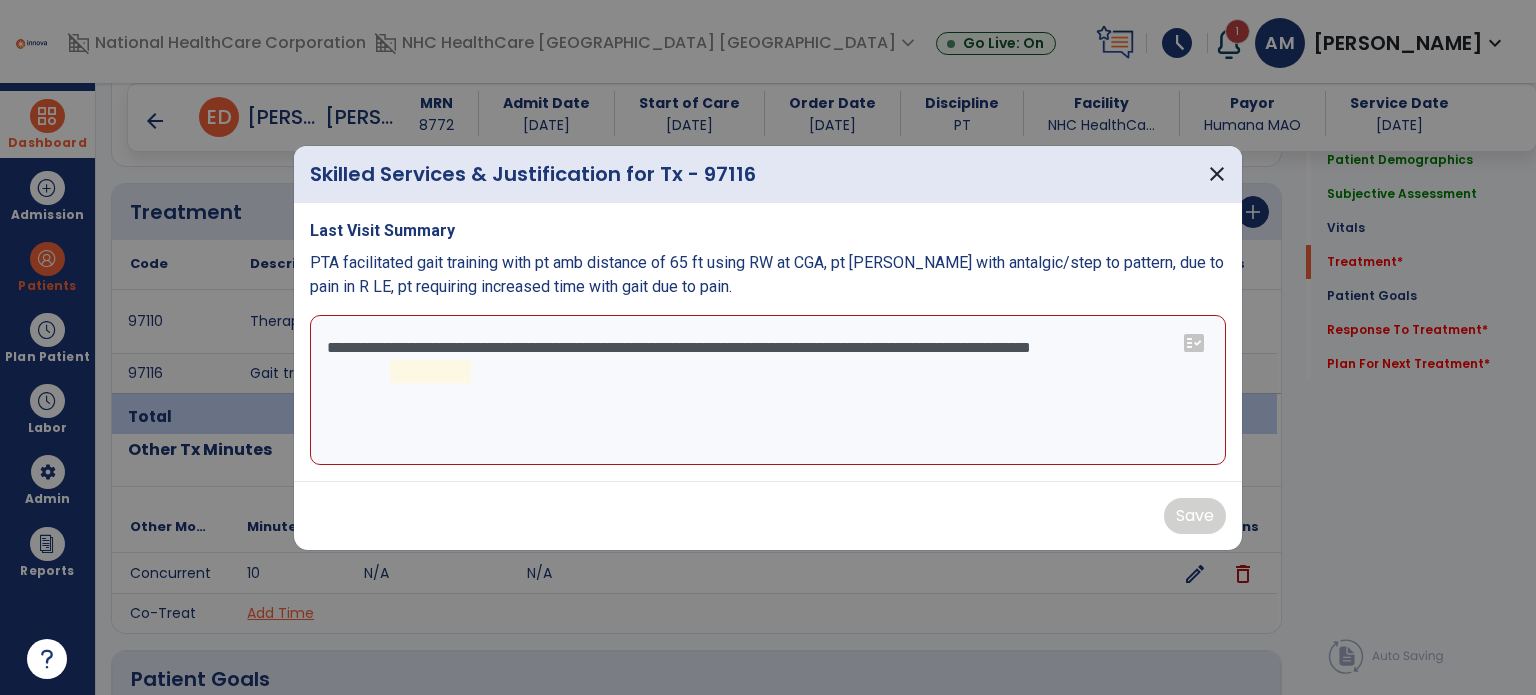 click on "**********" at bounding box center [768, 390] 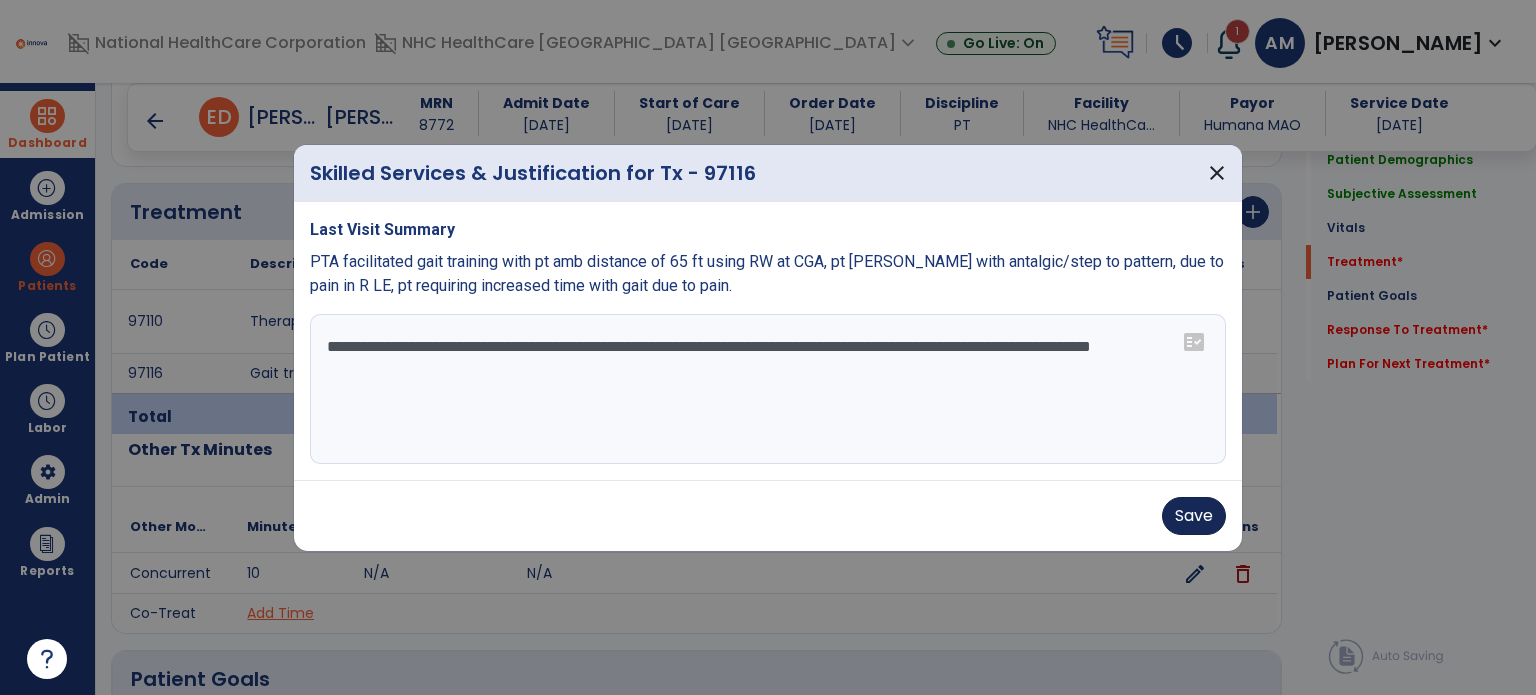 type on "**********" 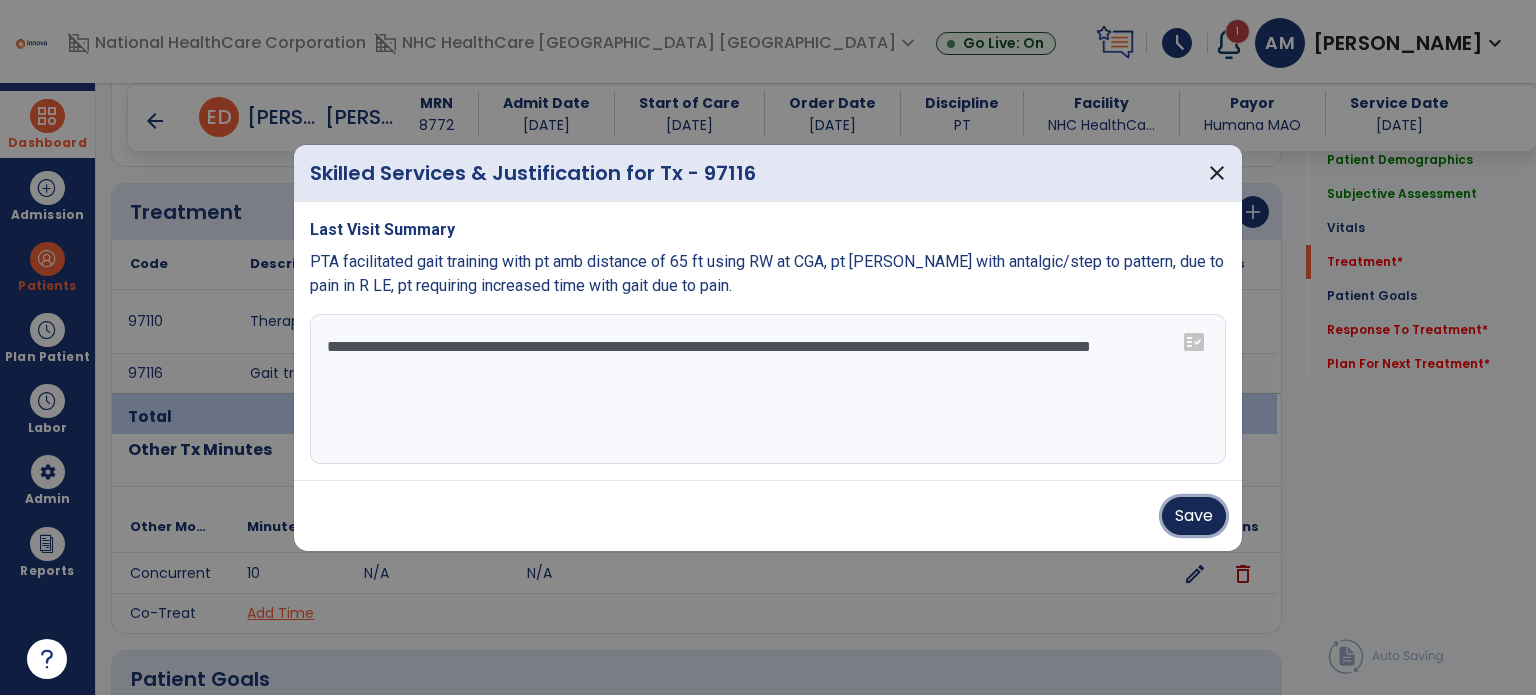 click on "Save" at bounding box center [1194, 516] 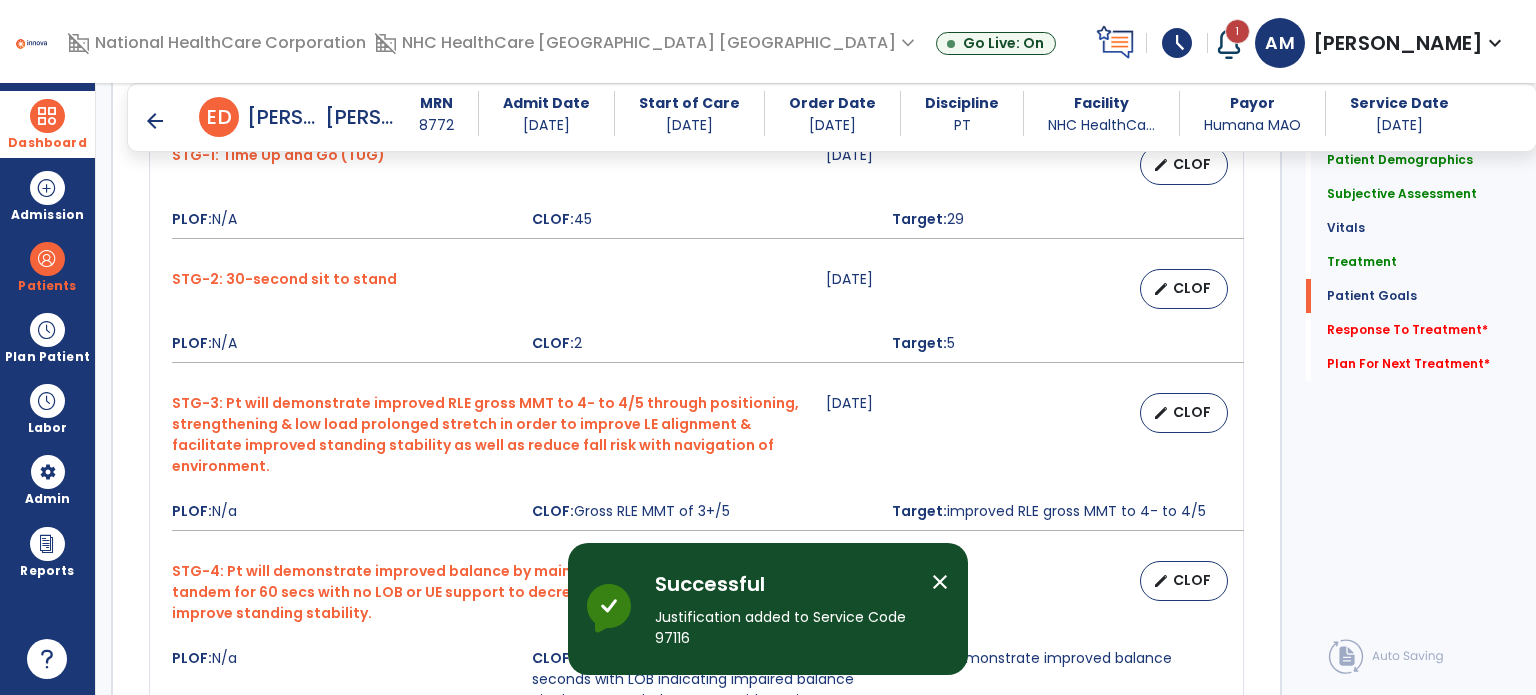 scroll, scrollTop: 2658, scrollLeft: 0, axis: vertical 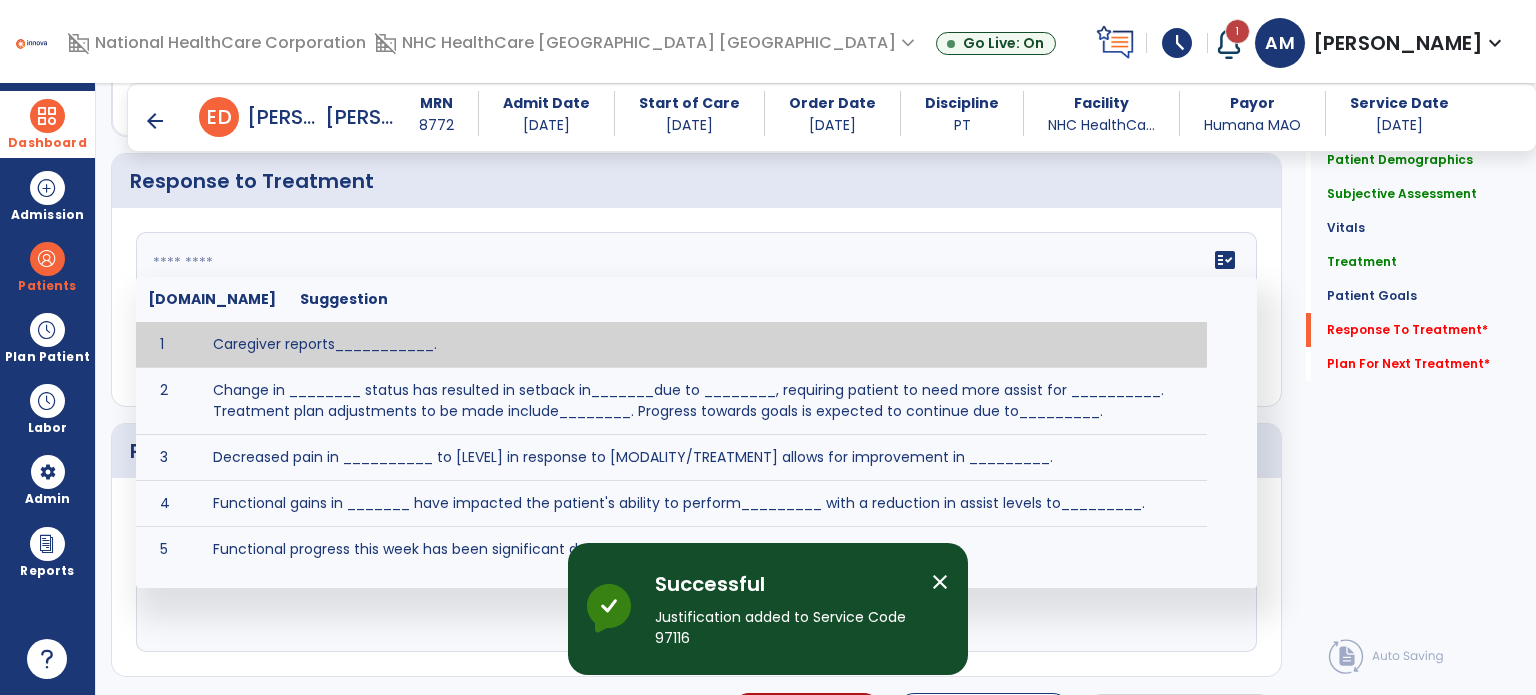 click on "fact_check  [DOMAIN_NAME] Suggestion 1 Caregiver reports___________. 2 Change in ________ status has resulted in setback in_______due to ________, requiring patient to need more assist for __________.   Treatment plan adjustments to be made include________.  Progress towards goals is expected to continue due to_________. 3 Decreased pain in __________ to [LEVEL] in response to [MODALITY/TREATMENT] allows for improvement in _________. 4 Functional gains in _______ have impacted the patient's ability to perform_________ with a reduction in assist levels to_________. 5 Functional progress this week has been significant due to__________. 6 Gains in ________ have improved the patient's ability to perform ______with decreased levels of assist to___________. 7 Improvement in ________allows patient to tolerate higher levels of challenges in_________. 8 Pain in [AREA] has decreased to [LEVEL] in response to [TREATMENT/MODALITY], allowing fore ease in completing__________. 9 10 11 12 13 14 15 16 17 18 19 20 21" 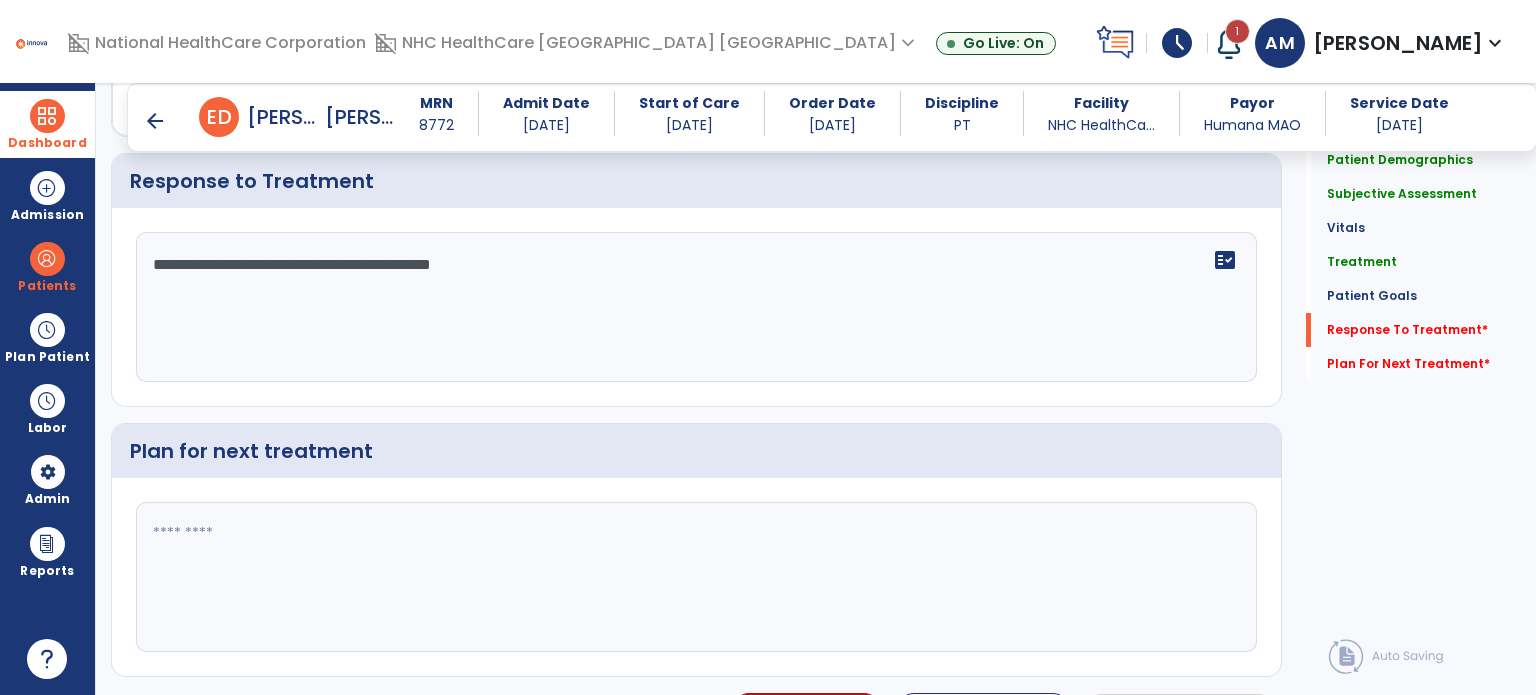 type on "**********" 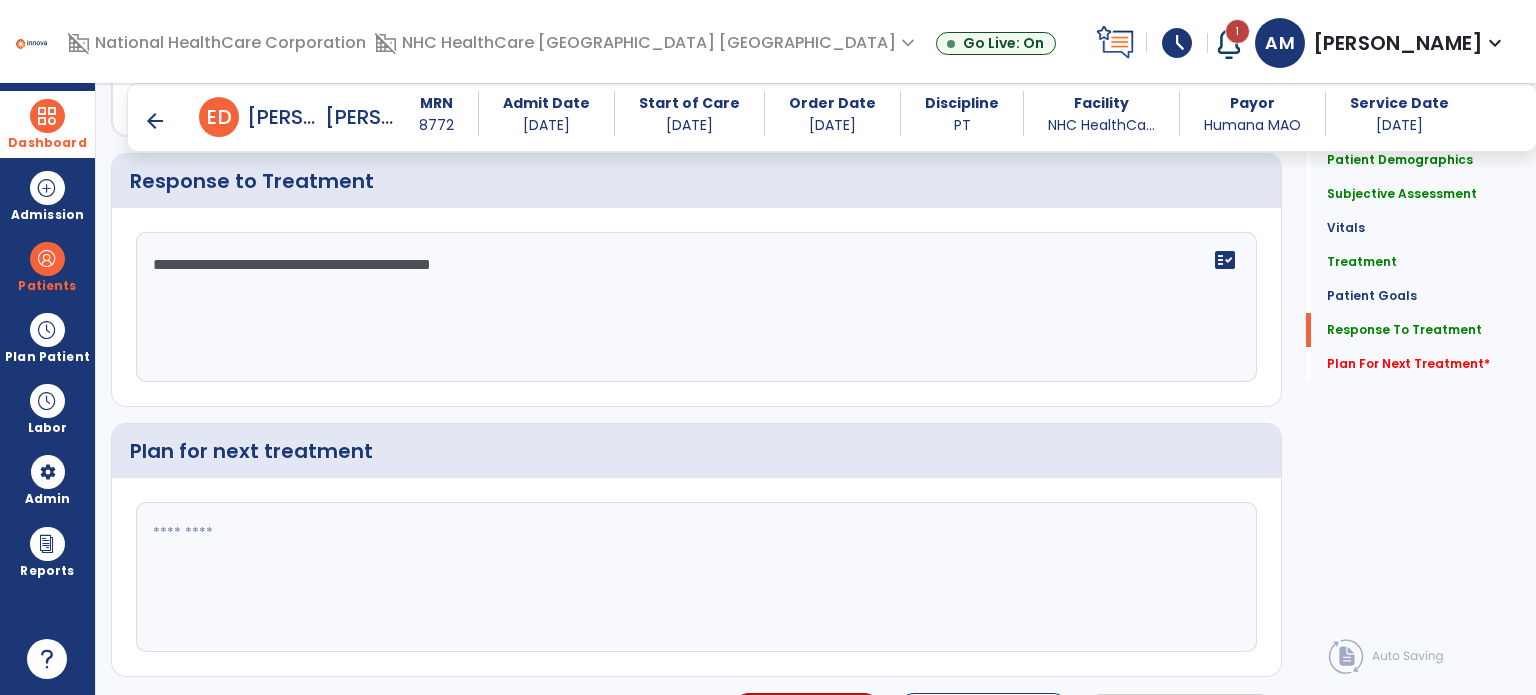 scroll, scrollTop: 2658, scrollLeft: 0, axis: vertical 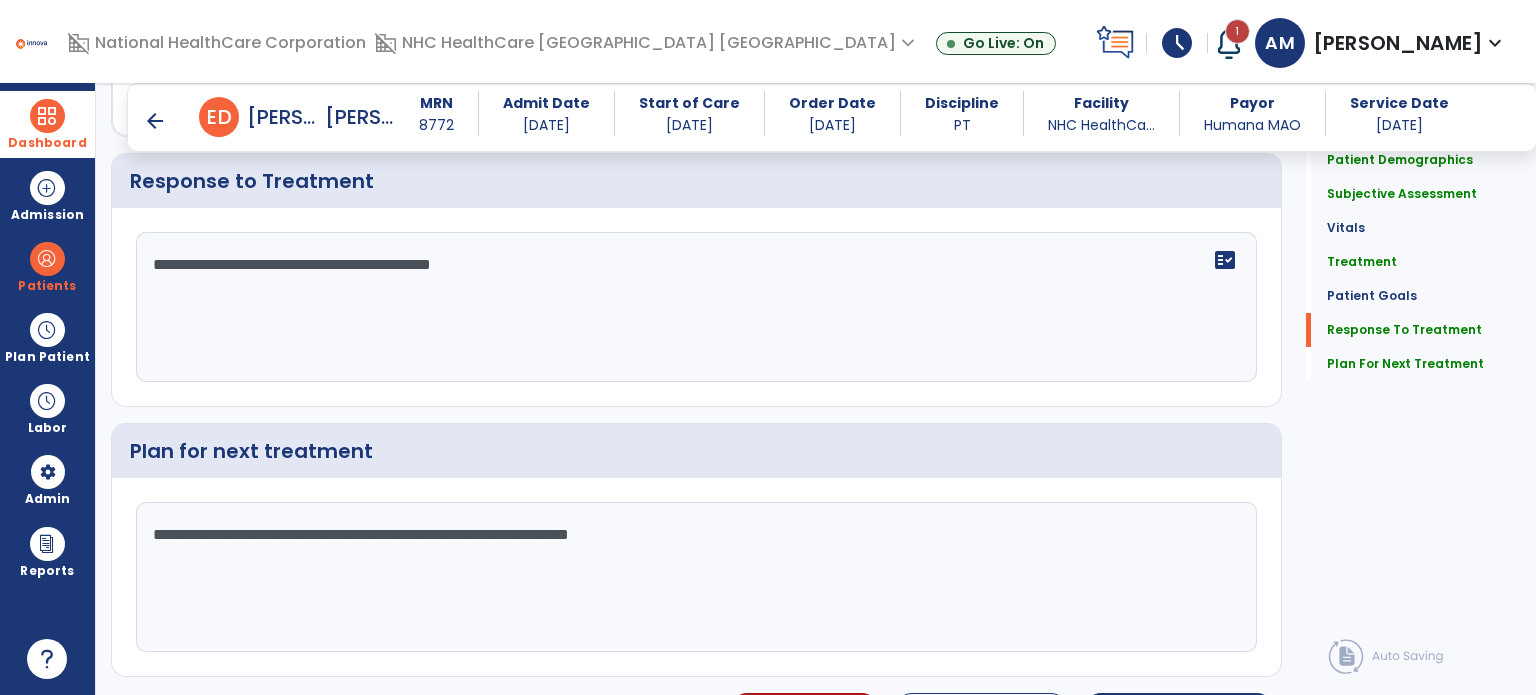 type on "**********" 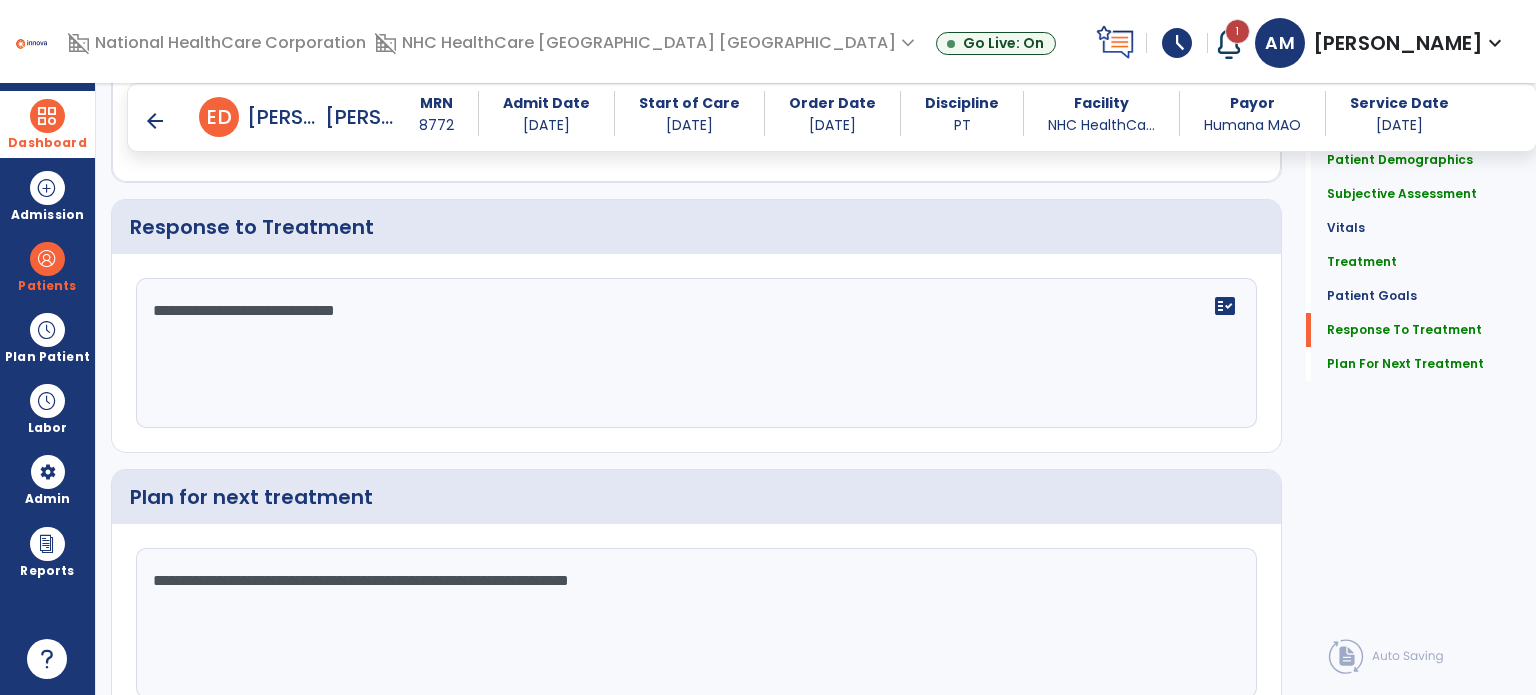 scroll, scrollTop: 2658, scrollLeft: 0, axis: vertical 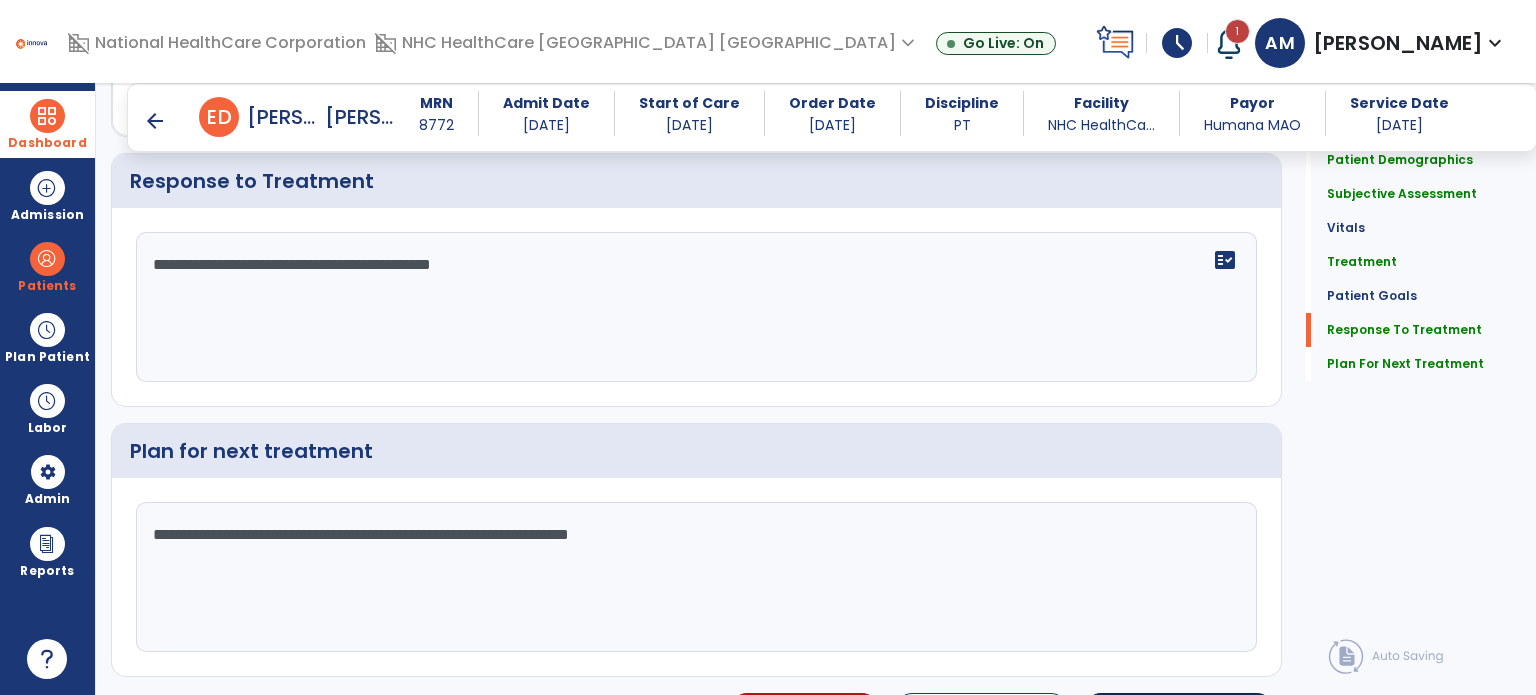 type on "**********" 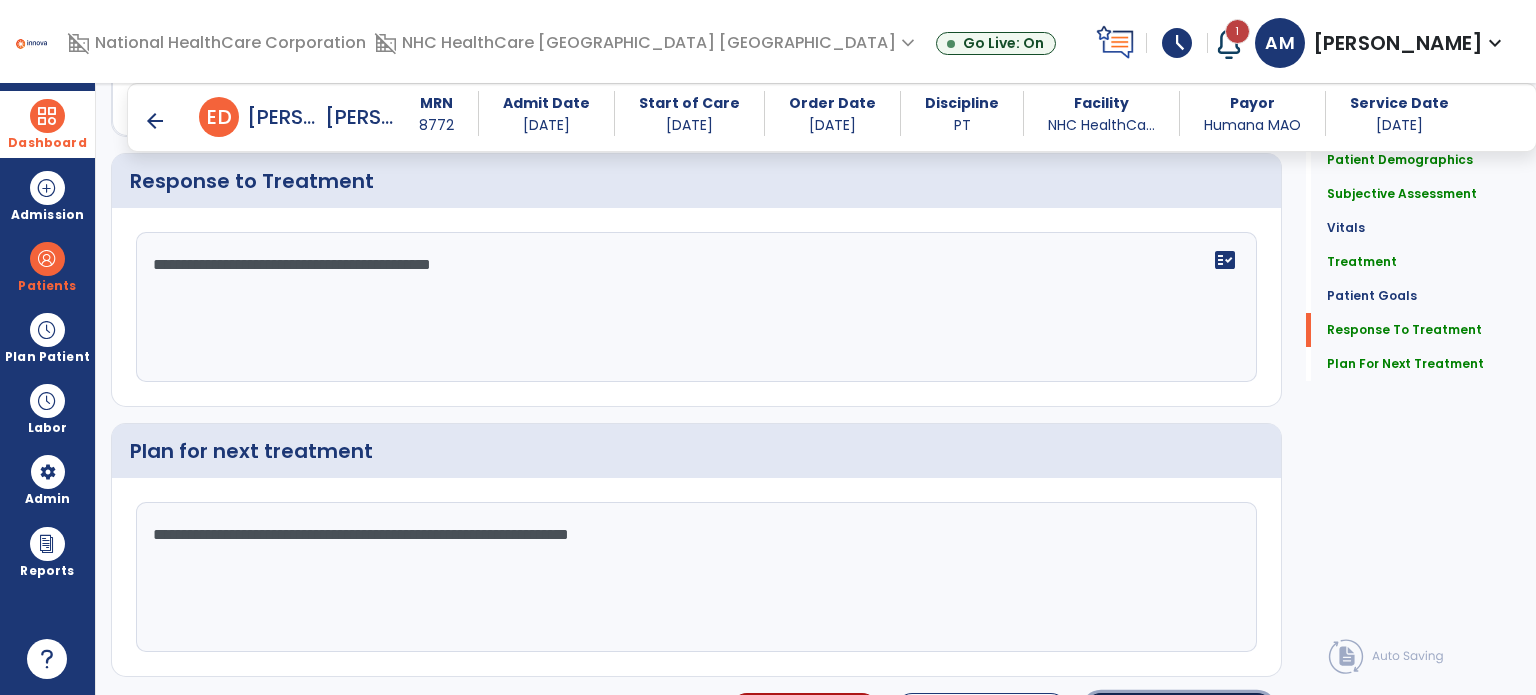 click on "Sign Doc" 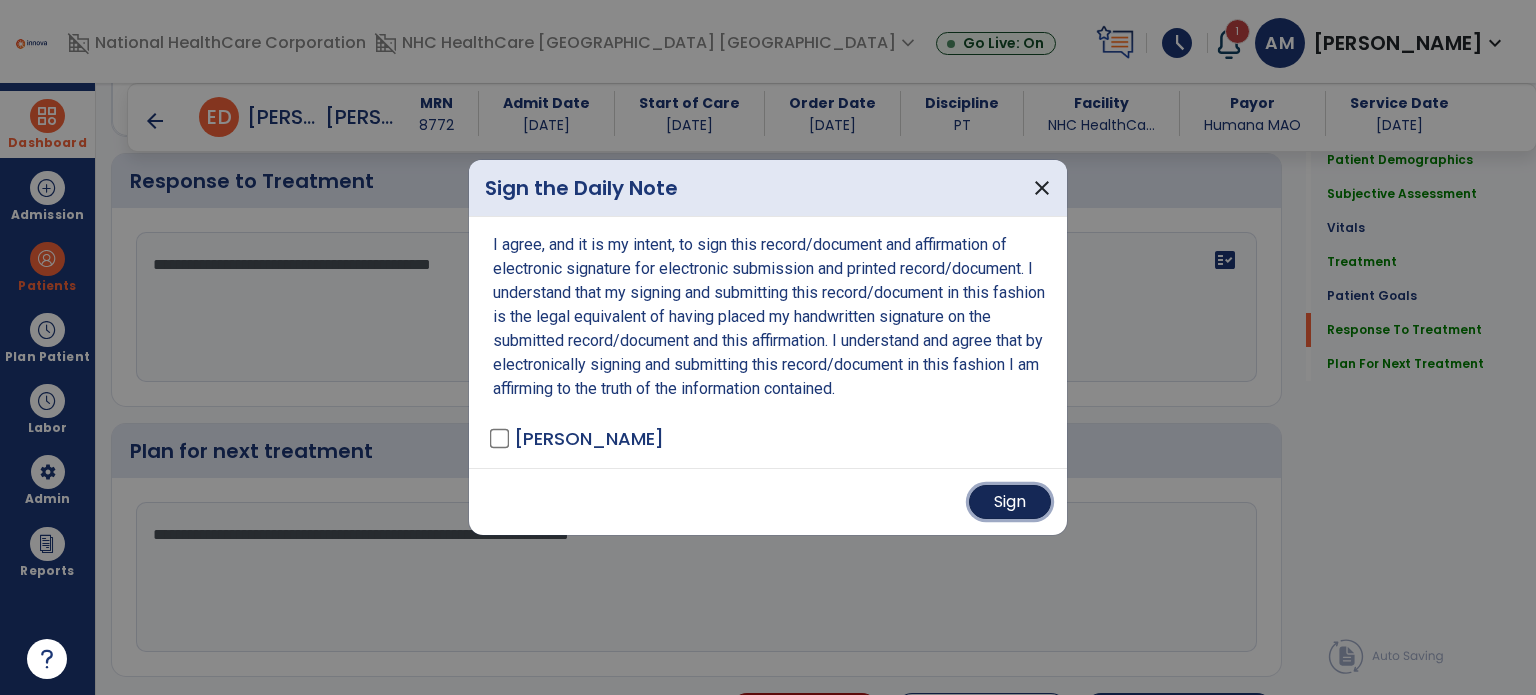click on "Sign" at bounding box center (1010, 502) 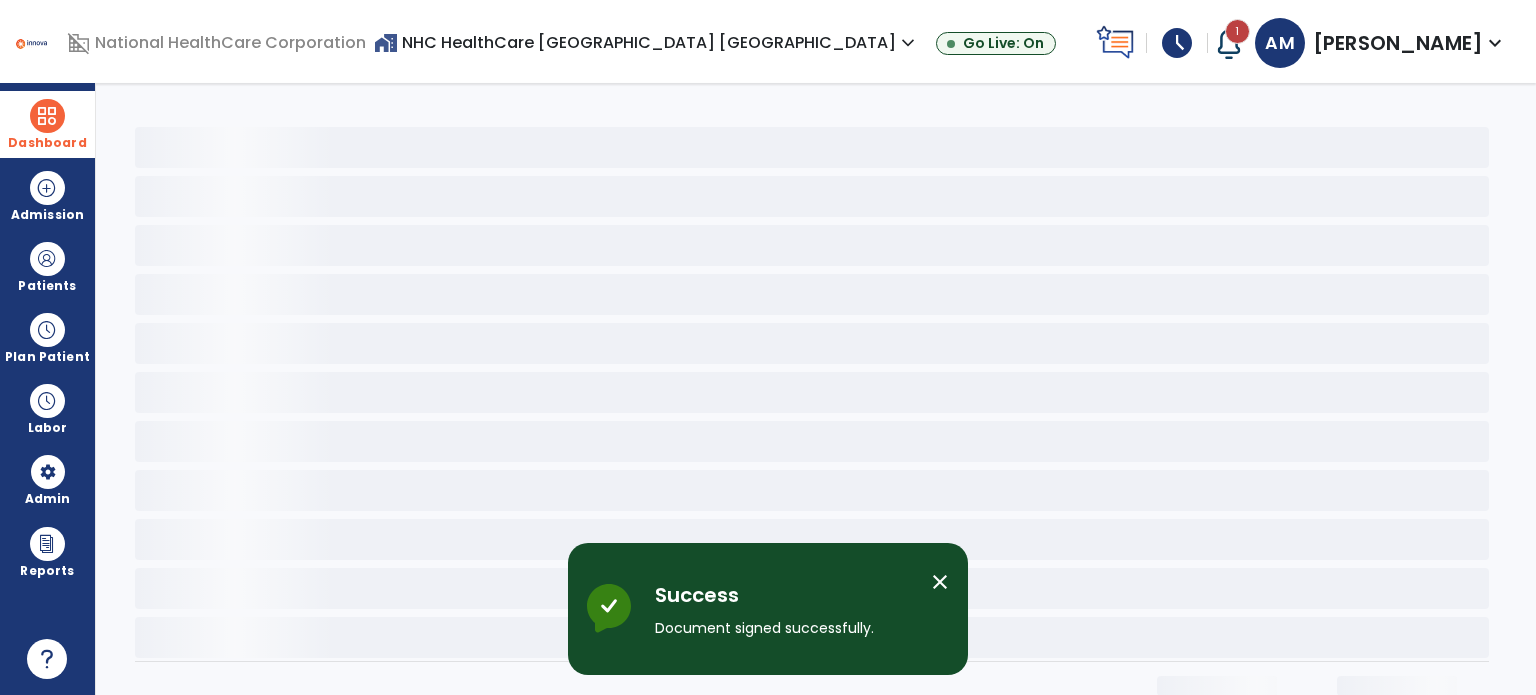 scroll, scrollTop: 0, scrollLeft: 0, axis: both 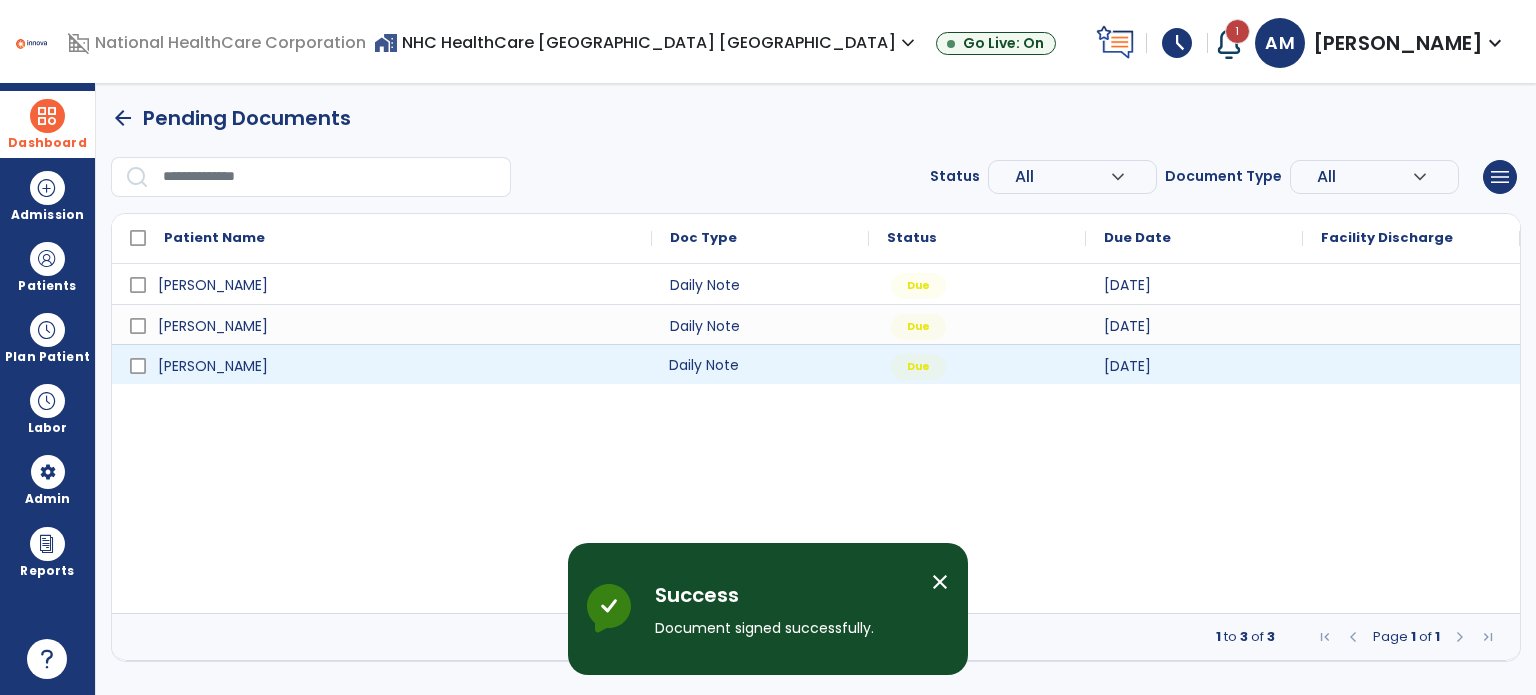 click on "Daily Note" at bounding box center (760, 364) 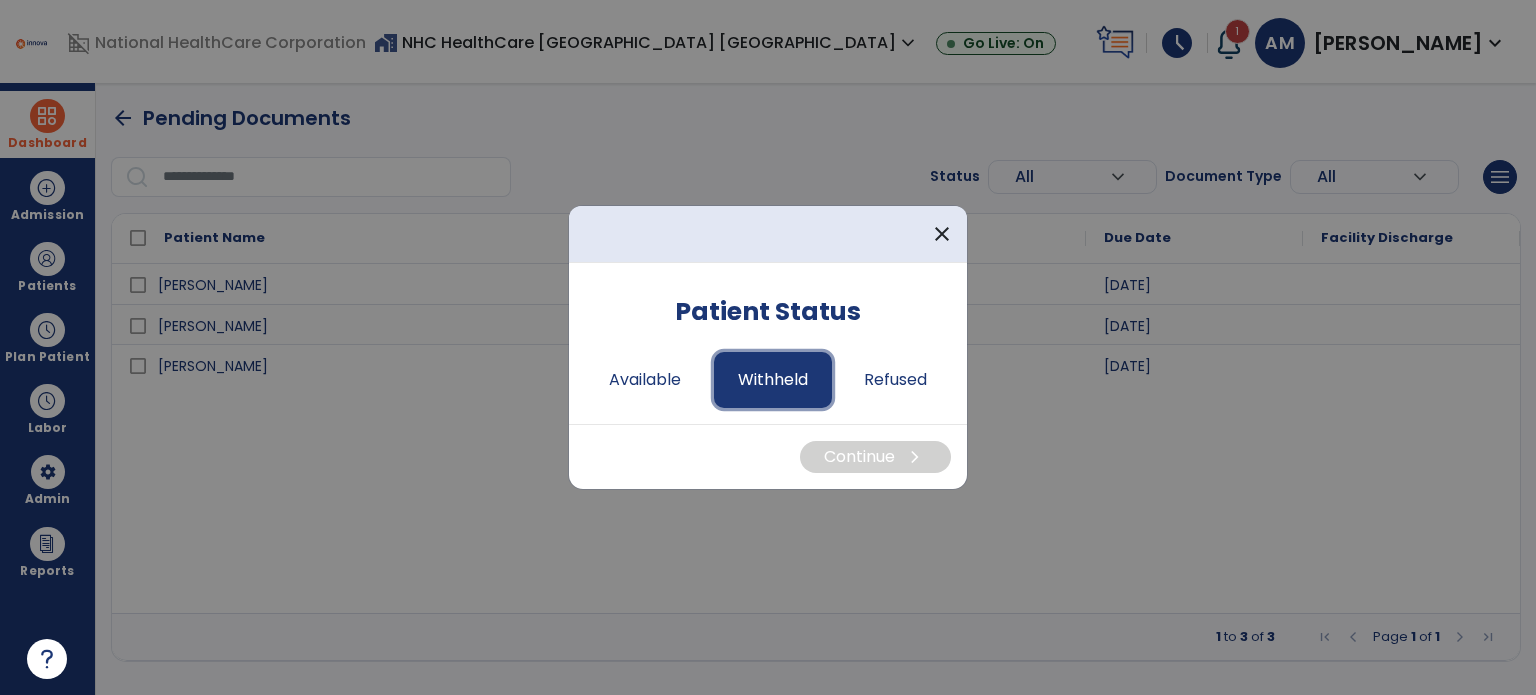 click on "Withheld" at bounding box center (773, 380) 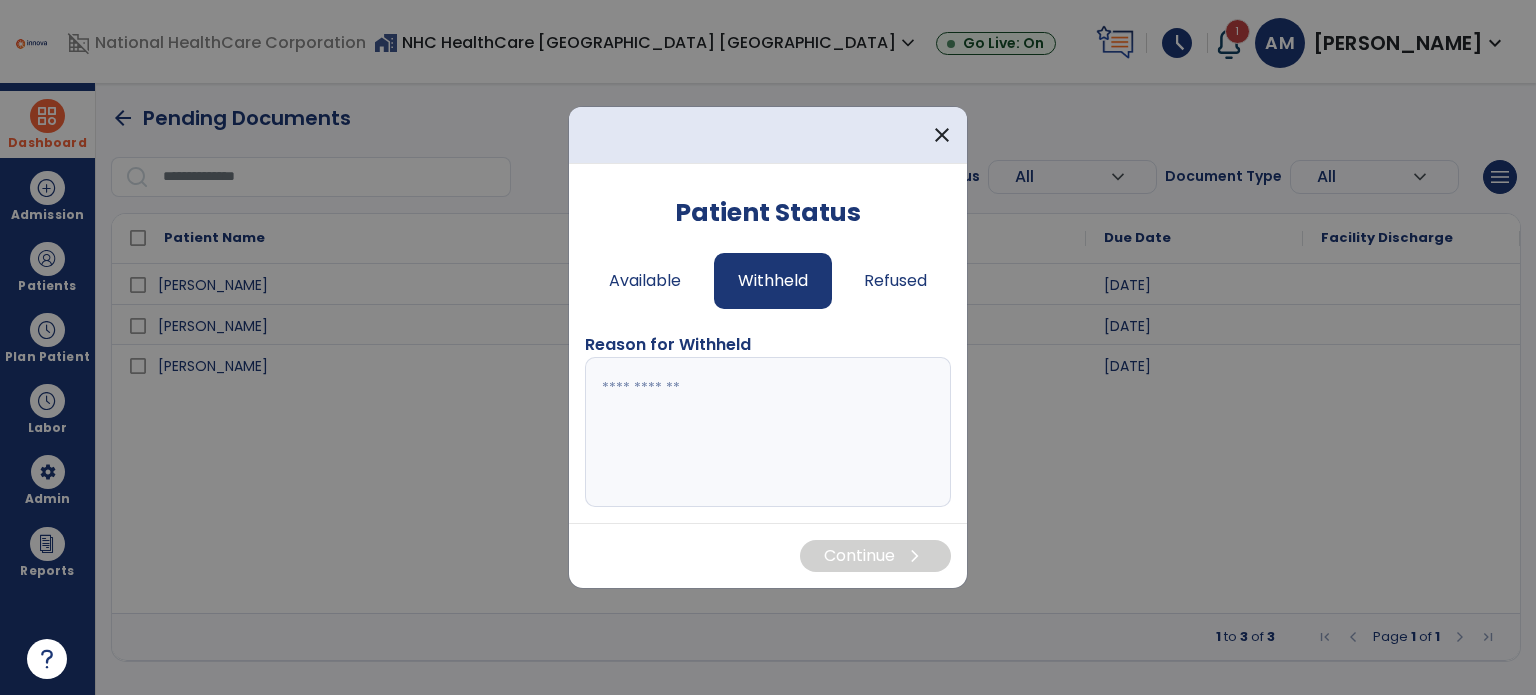 click at bounding box center [768, 432] 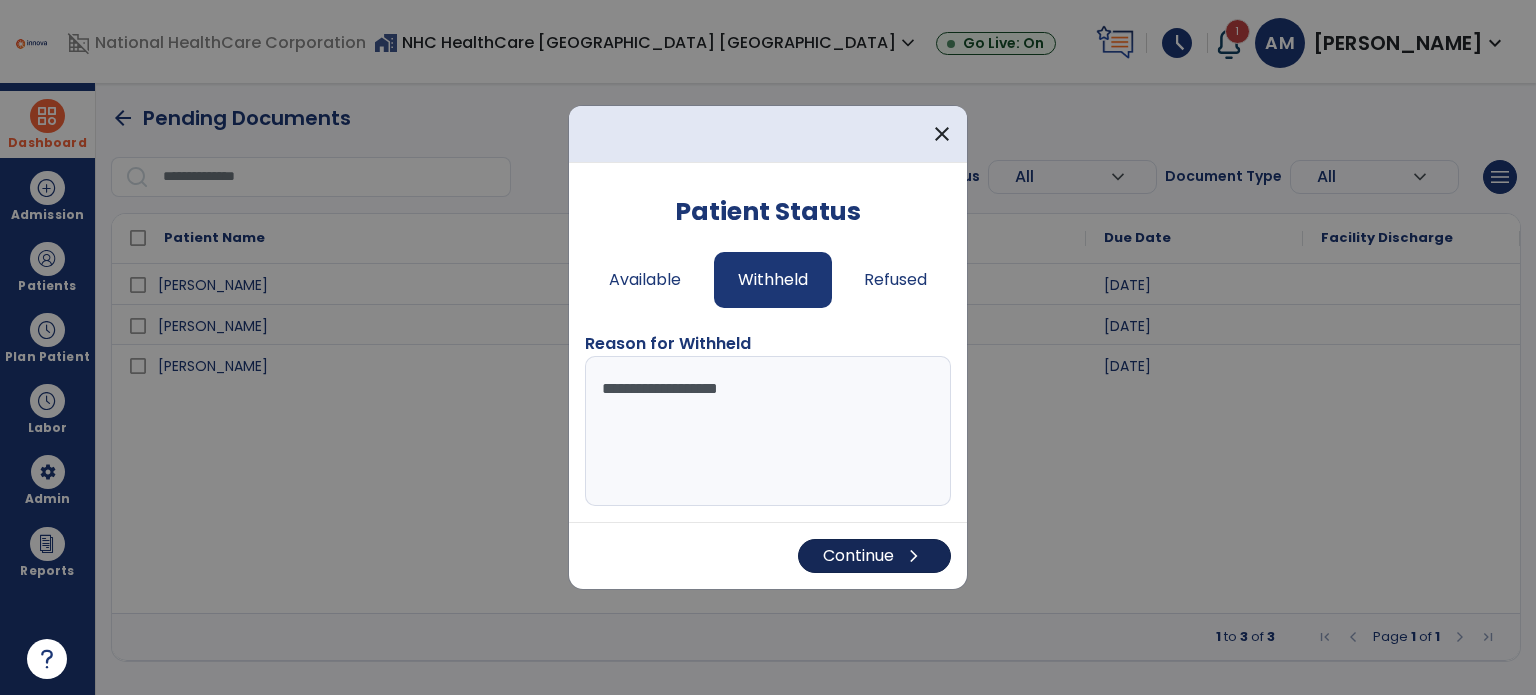 type on "**********" 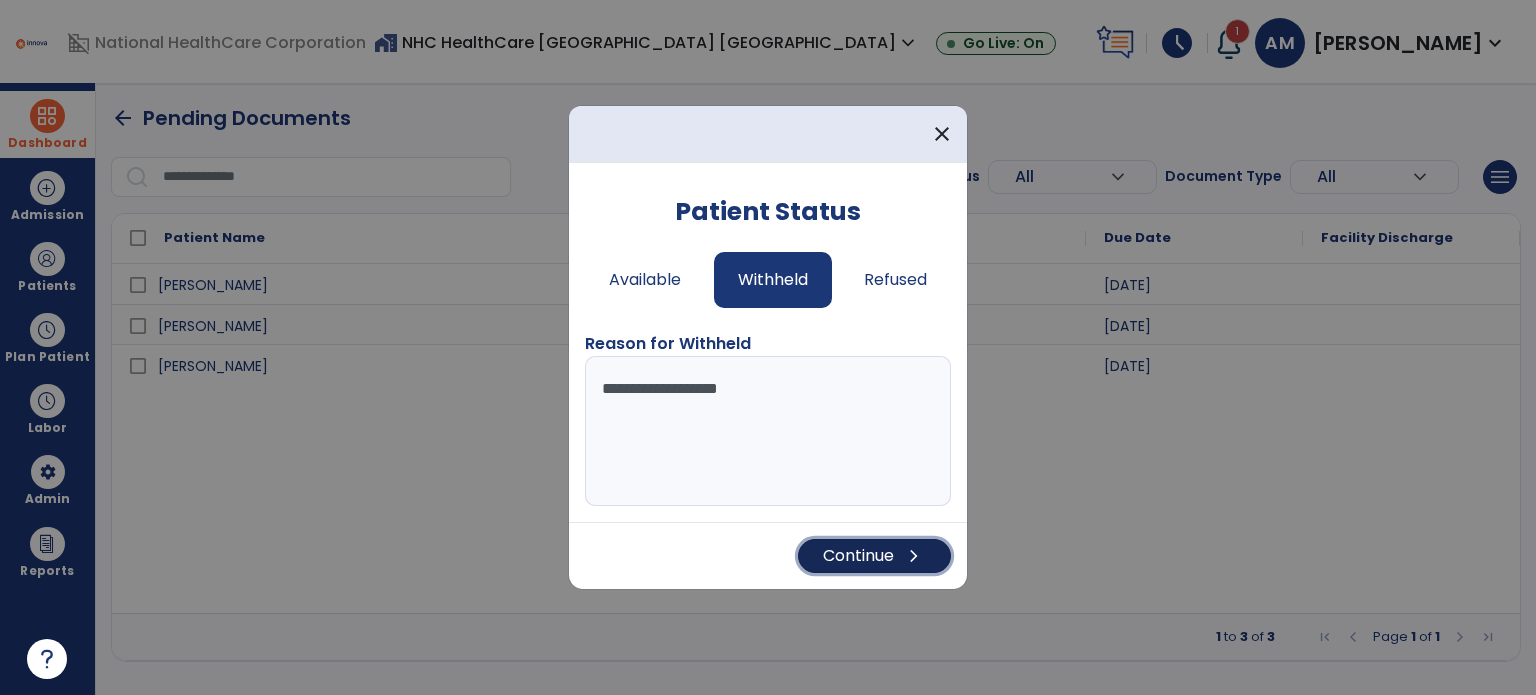 click on "Continue   chevron_right" at bounding box center [874, 556] 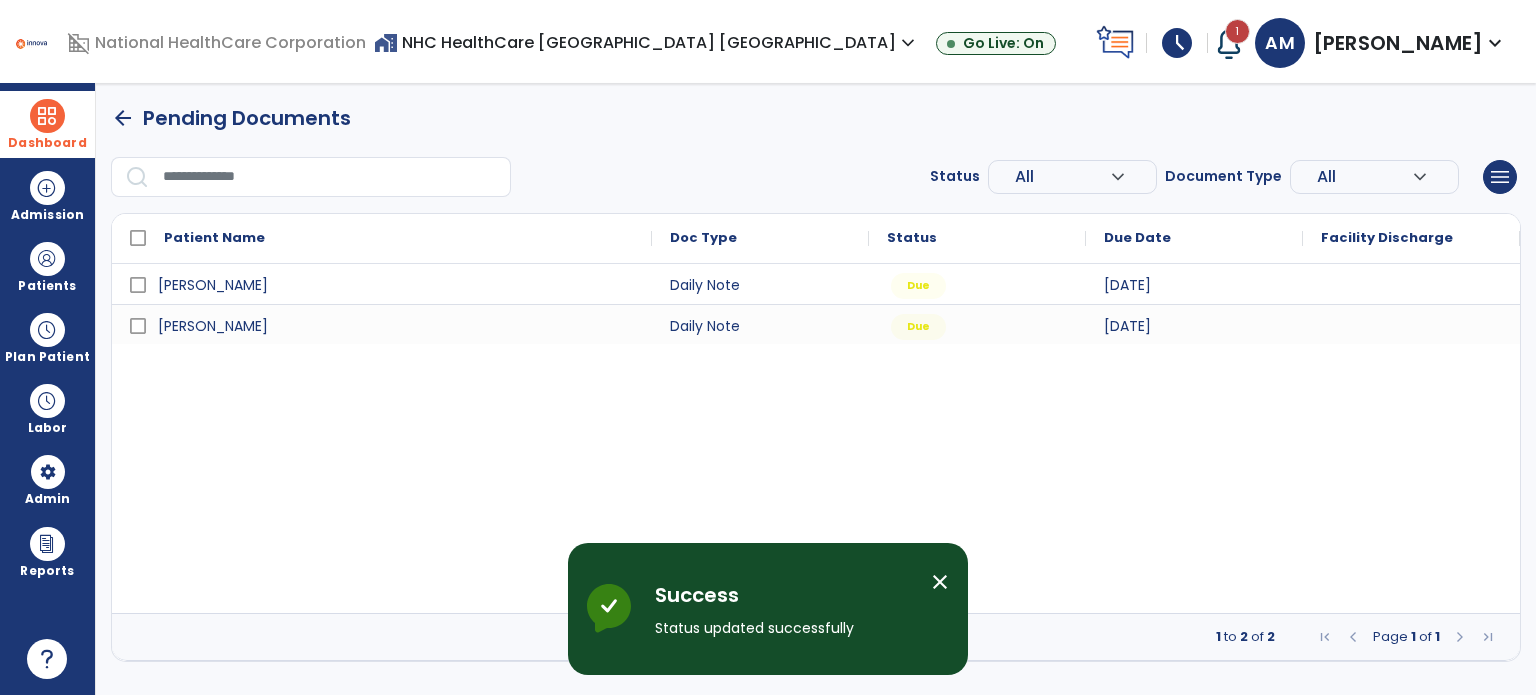 click on "close" at bounding box center (940, 582) 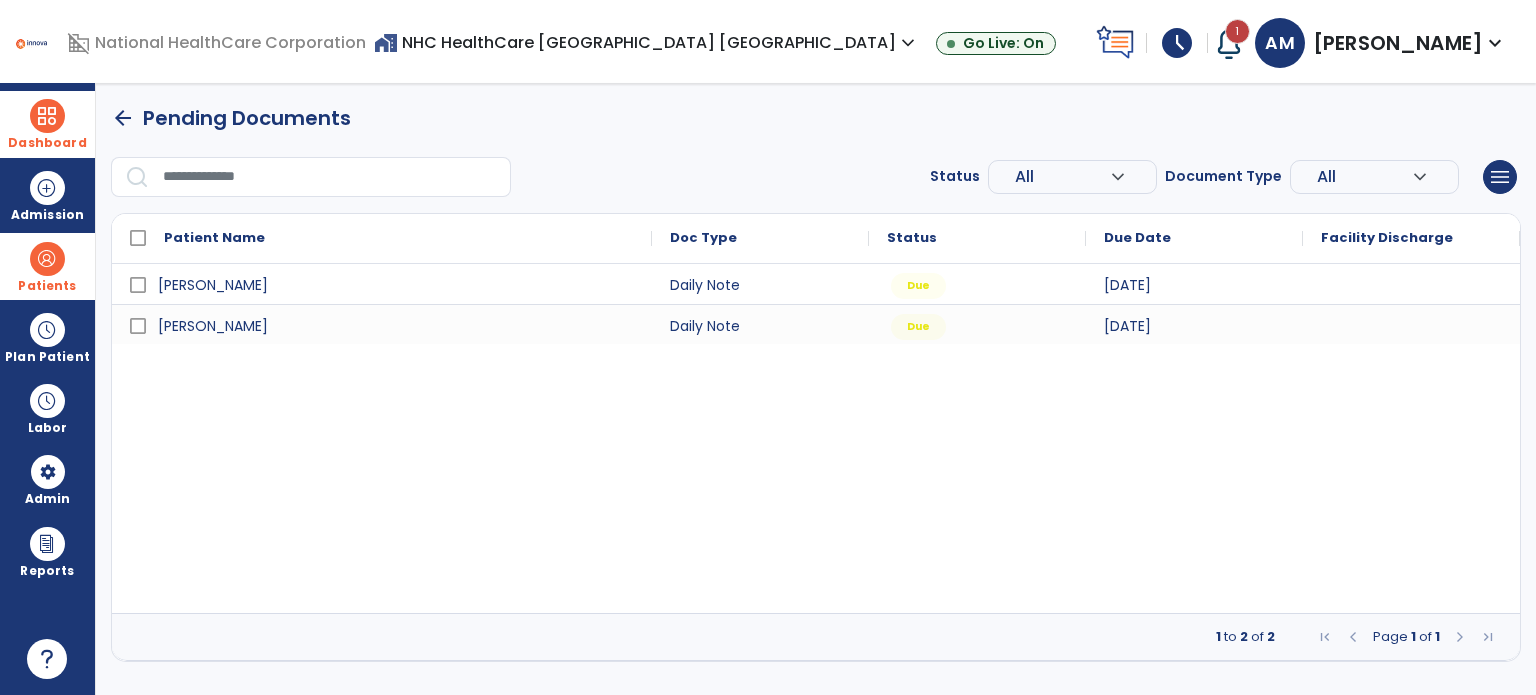 click at bounding box center [47, 259] 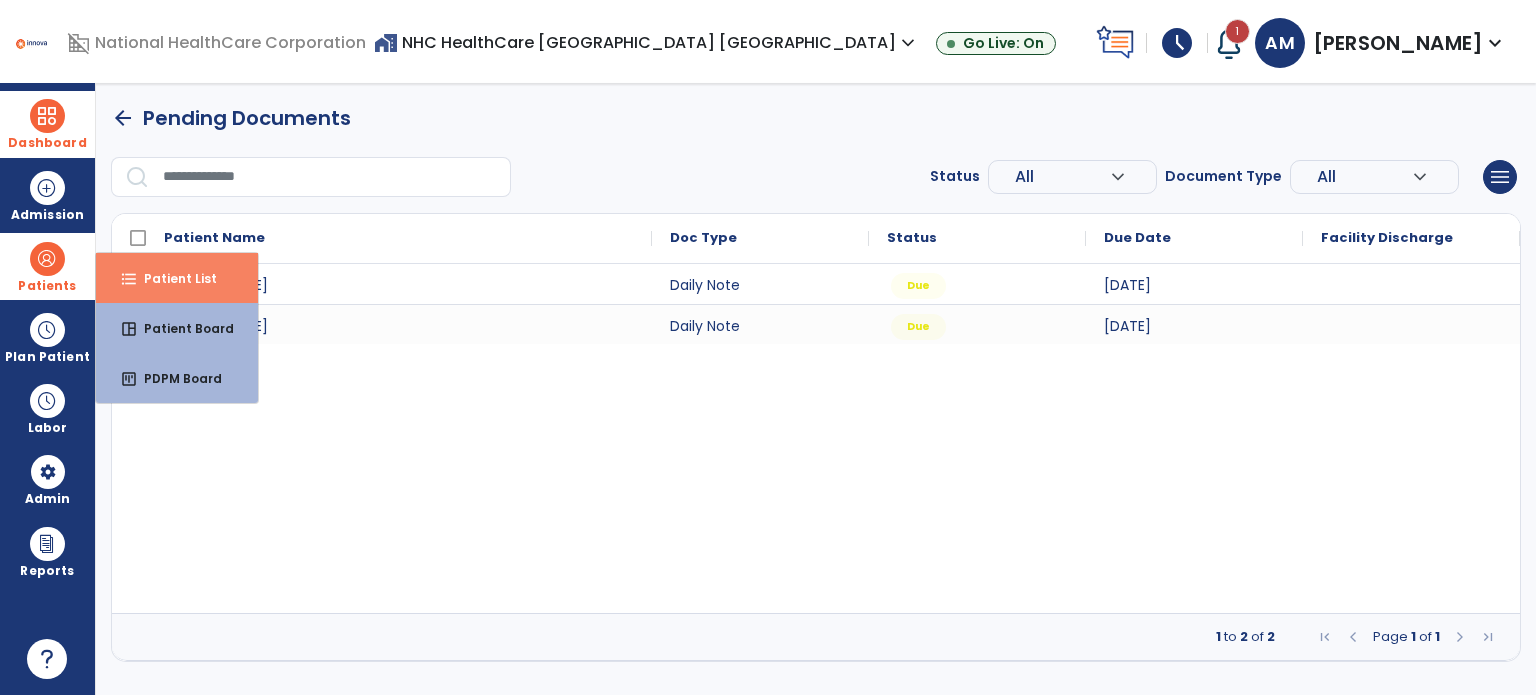 click on "format_list_bulleted" at bounding box center [129, 279] 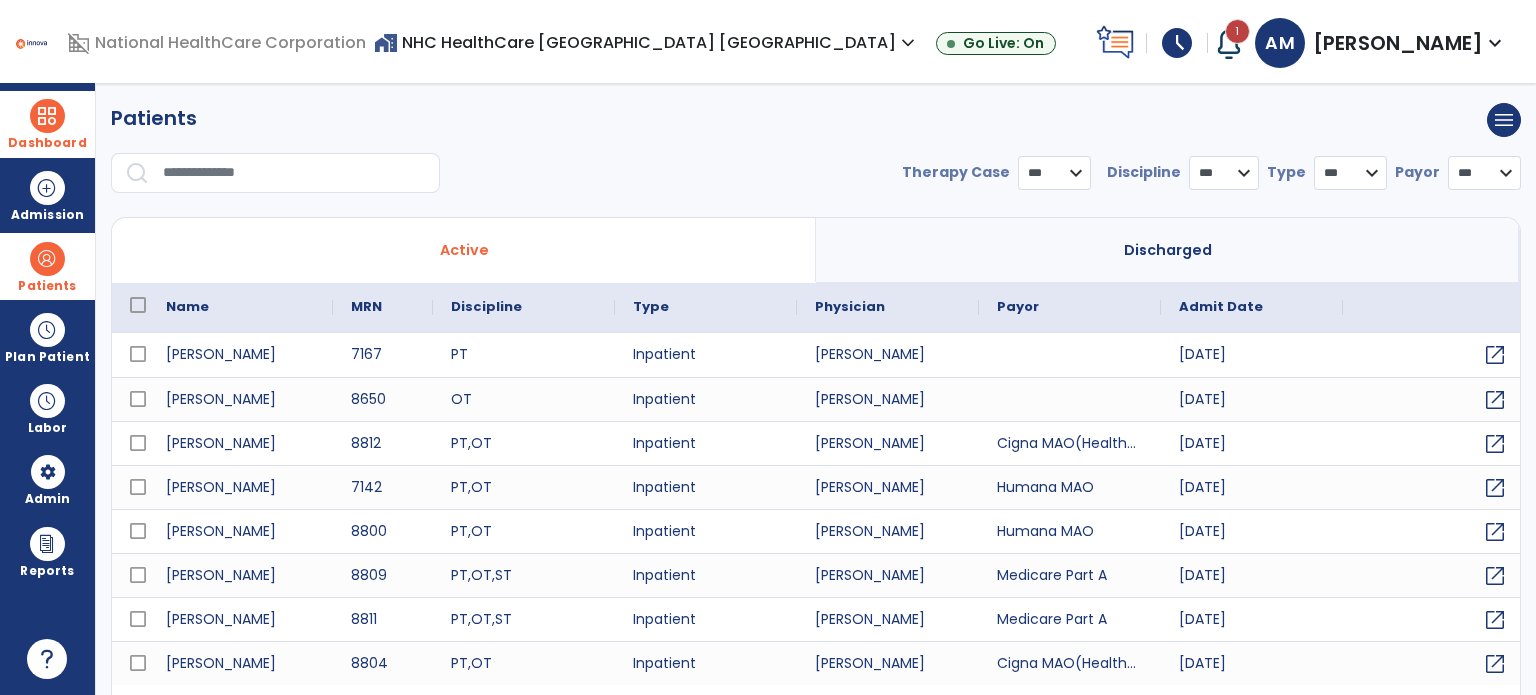 select on "***" 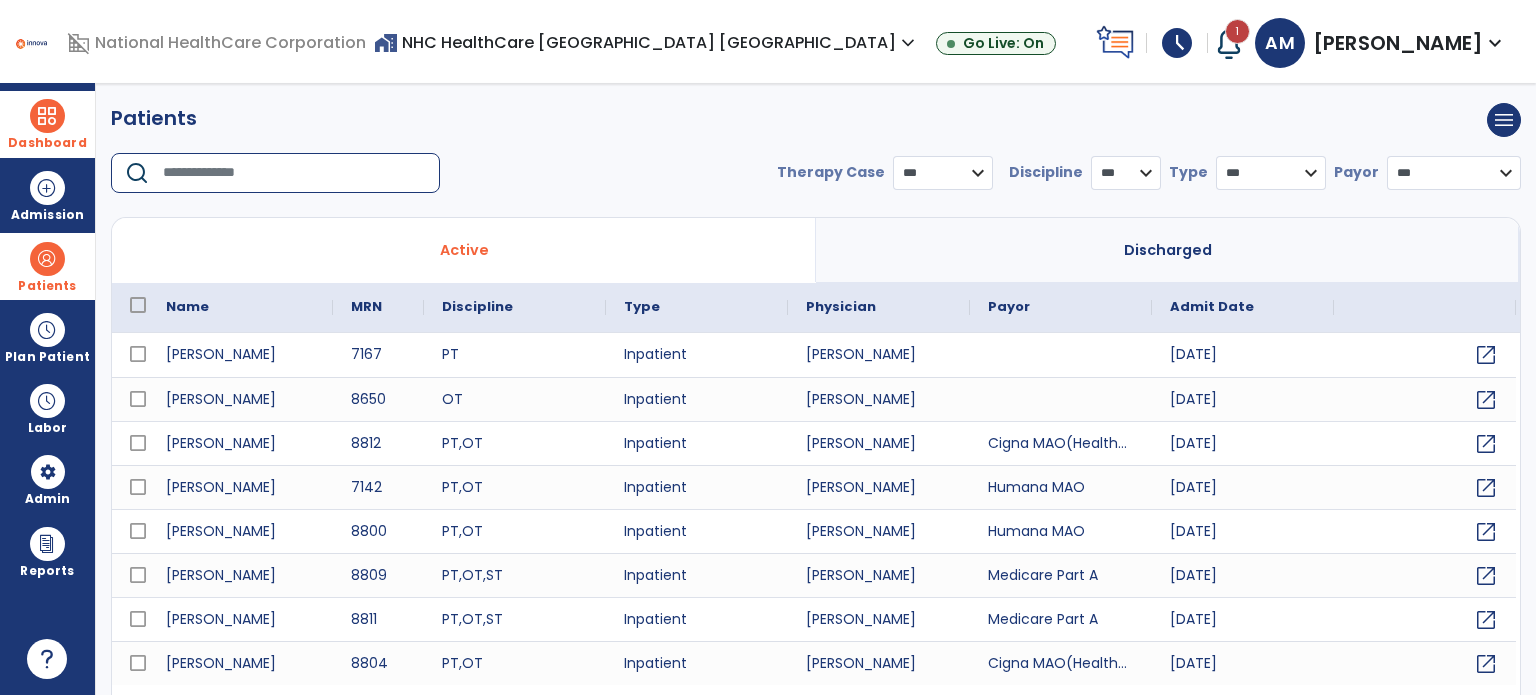 click at bounding box center [294, 173] 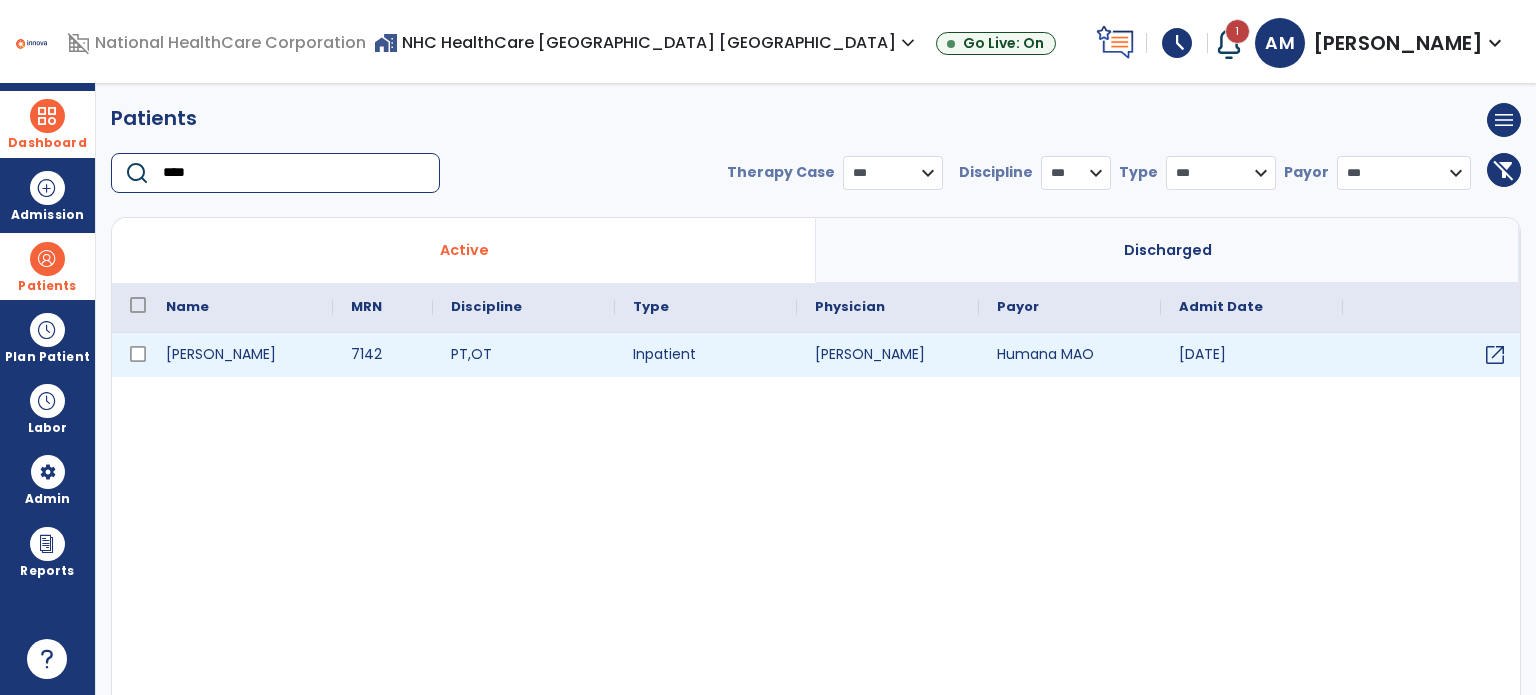 type on "****" 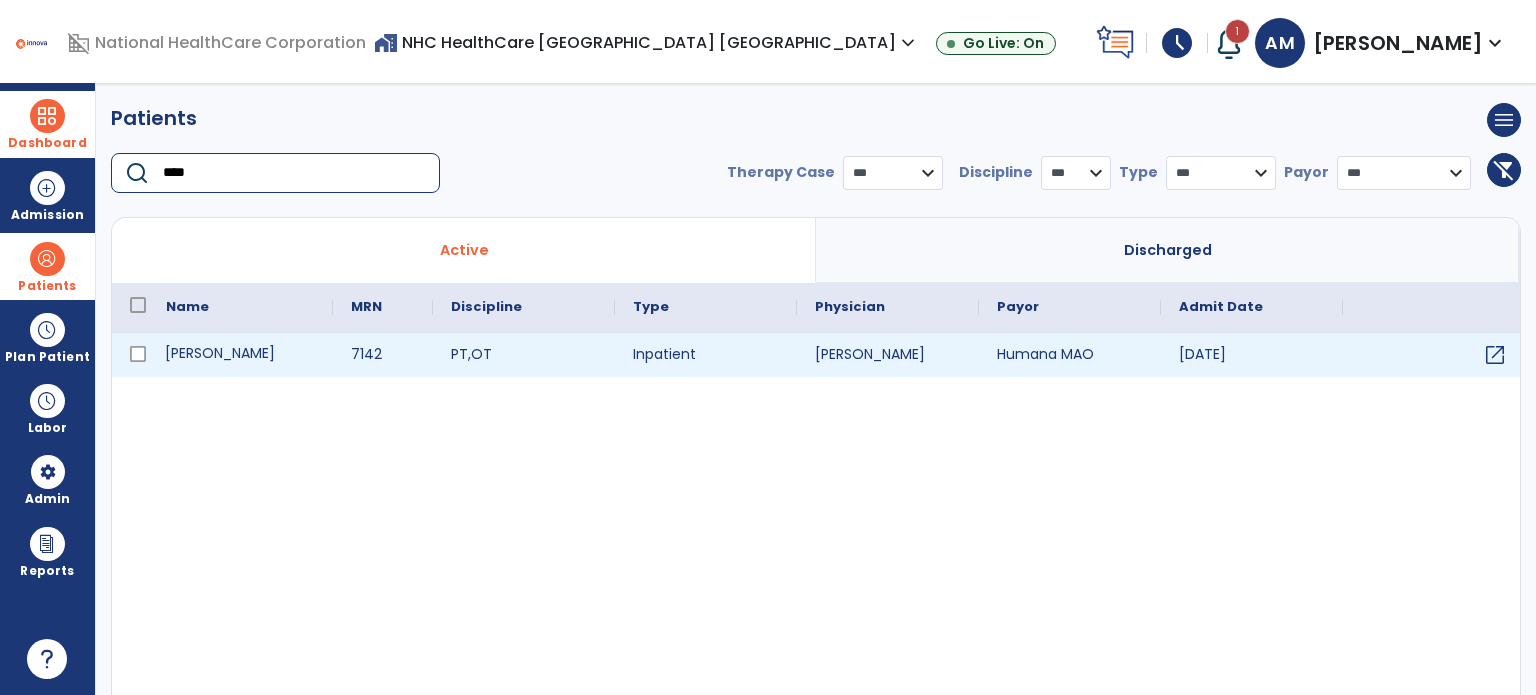 click on "[PERSON_NAME]" at bounding box center (240, 355) 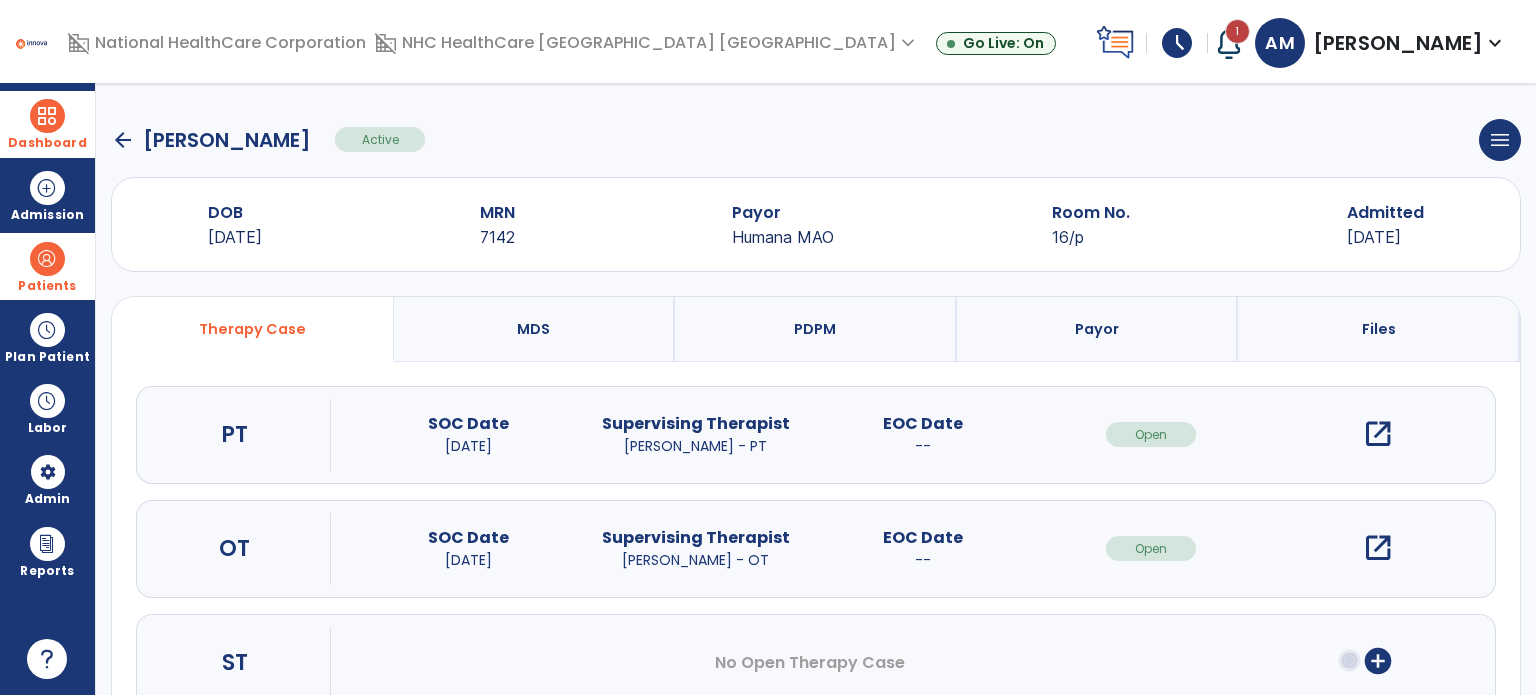 click on "open_in_new" at bounding box center (1378, 434) 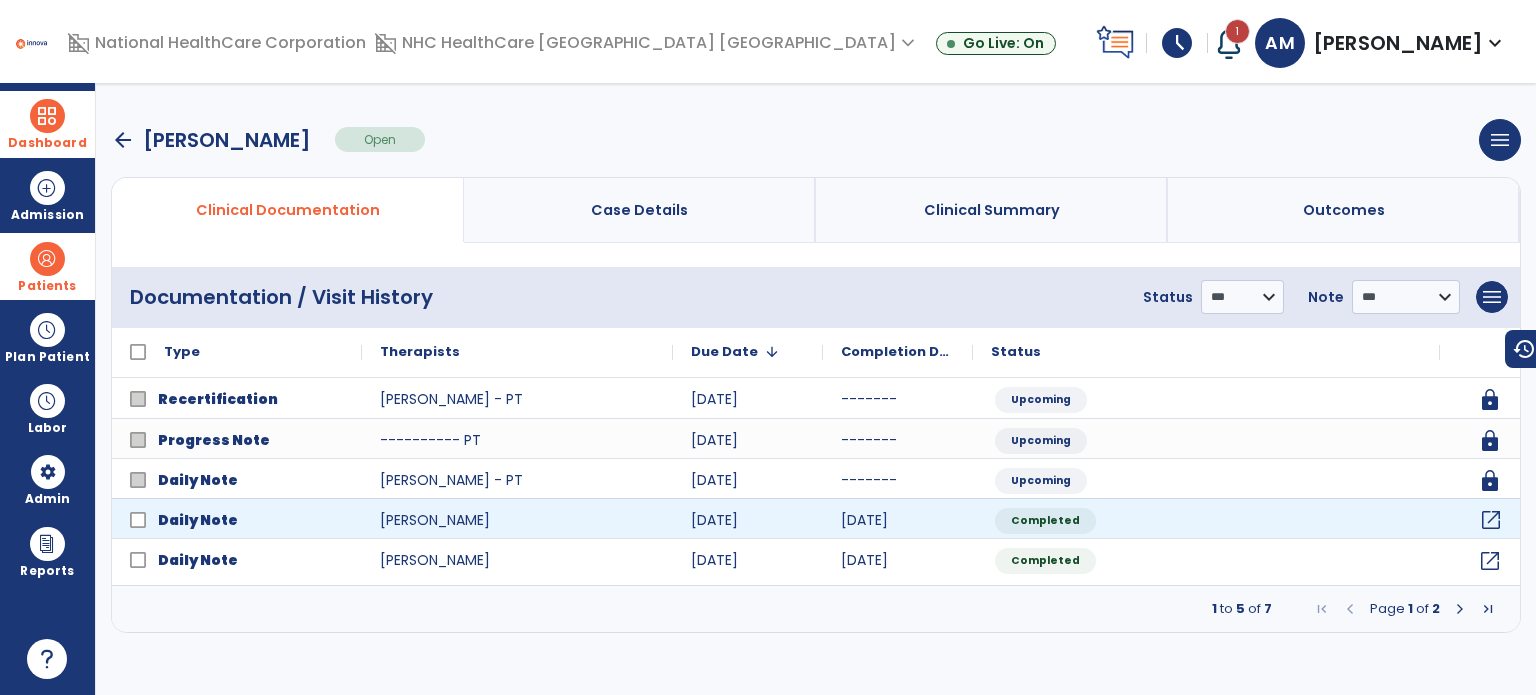 click on "open_in_new" 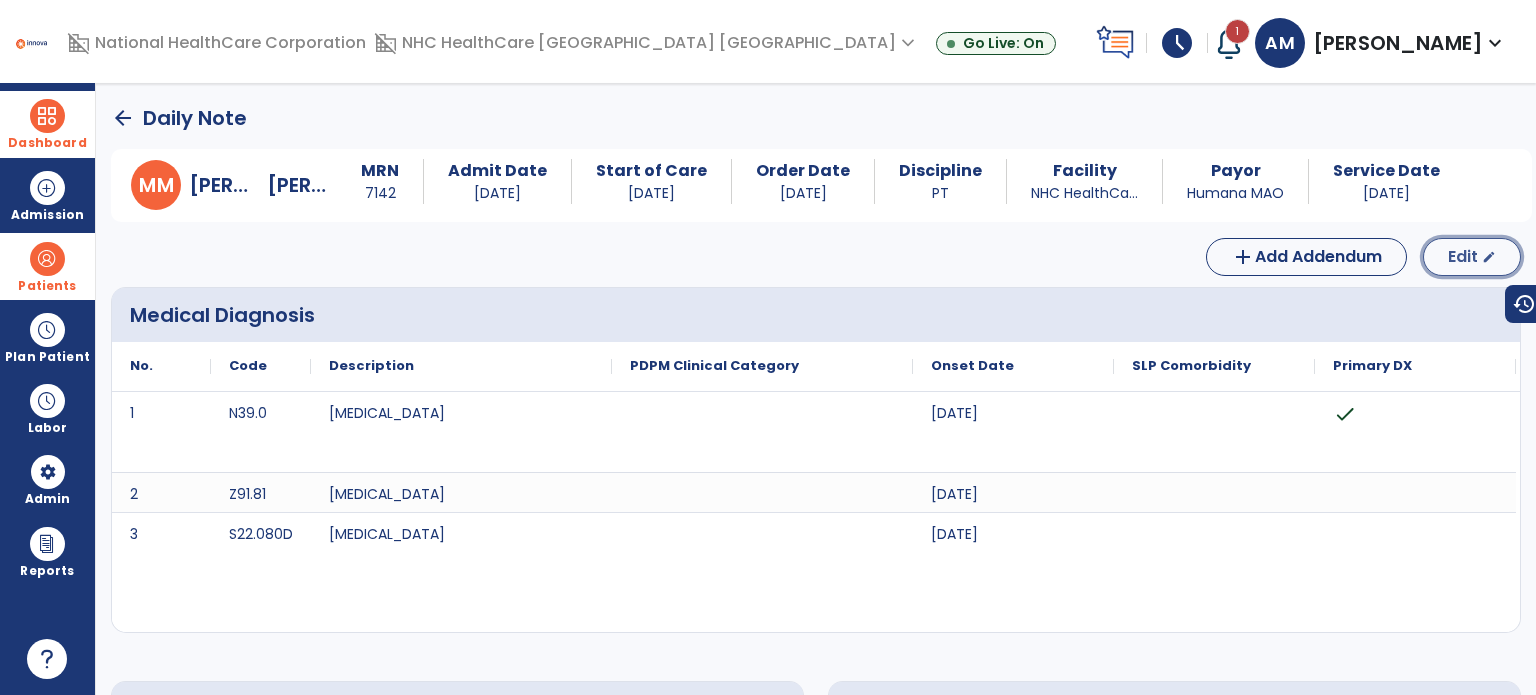click on "Edit  edit" 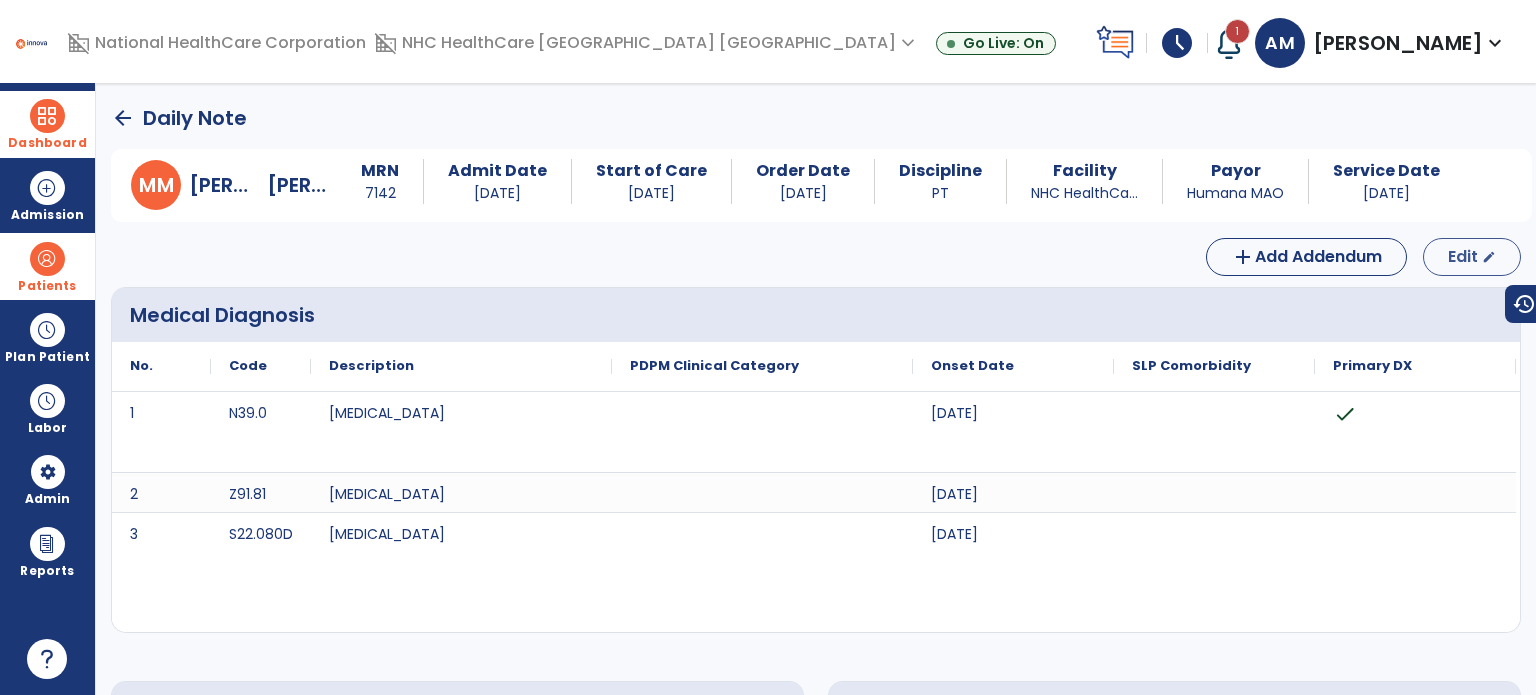 select on "*" 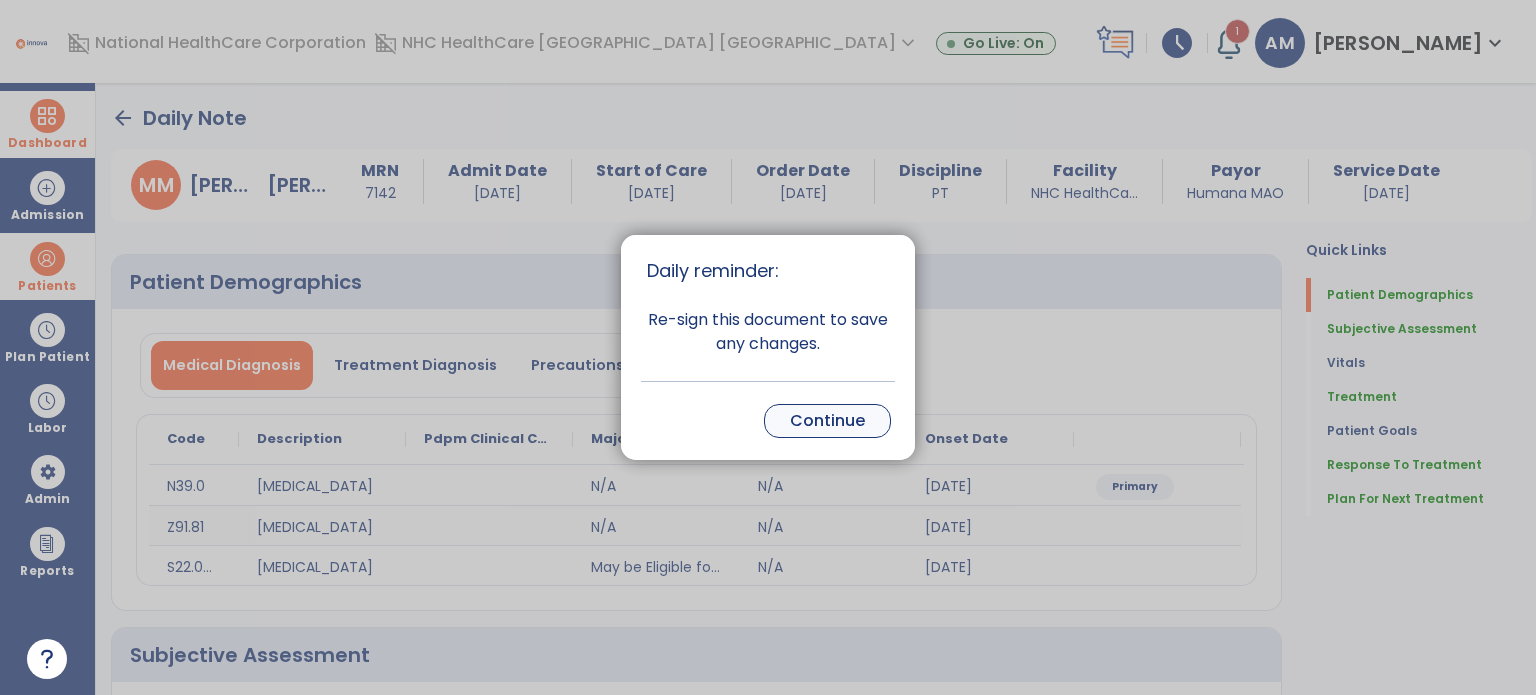 click on "Continue" at bounding box center (827, 421) 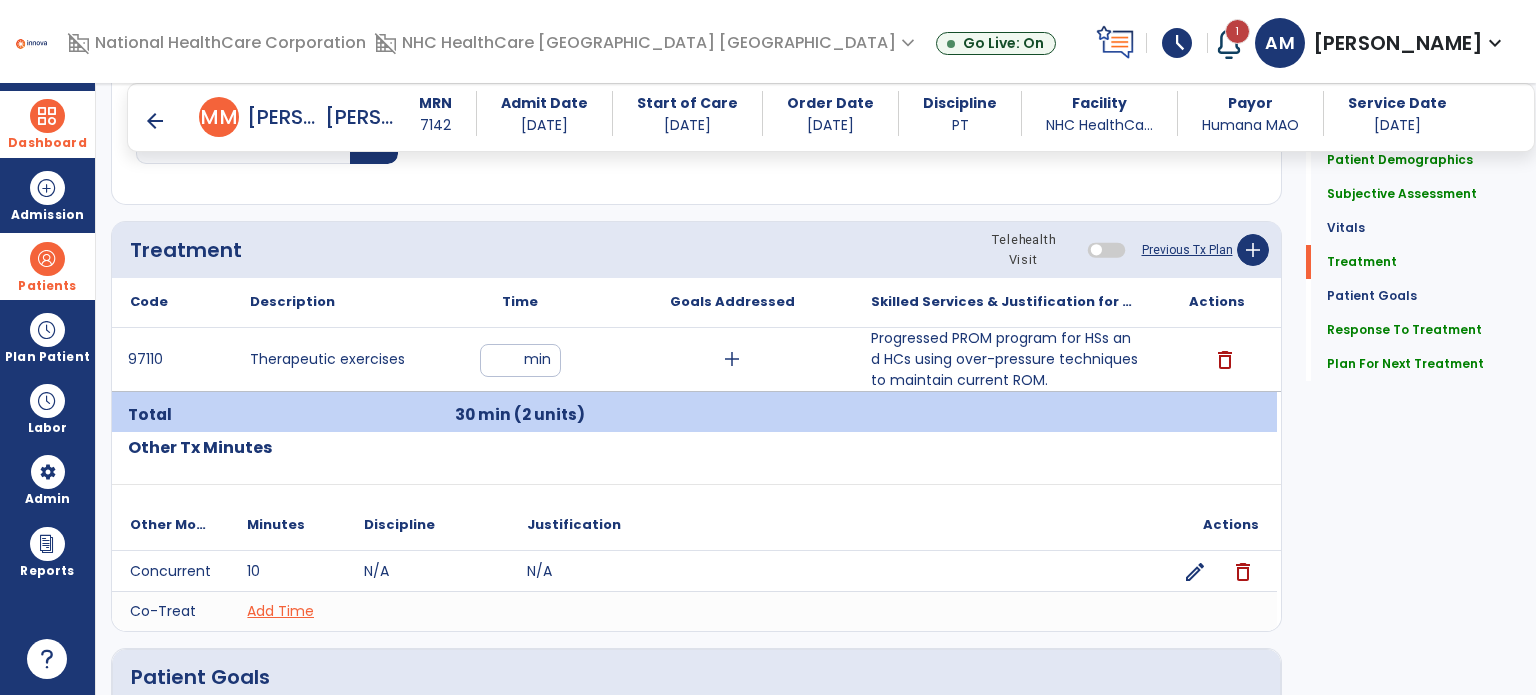 scroll, scrollTop: 1120, scrollLeft: 0, axis: vertical 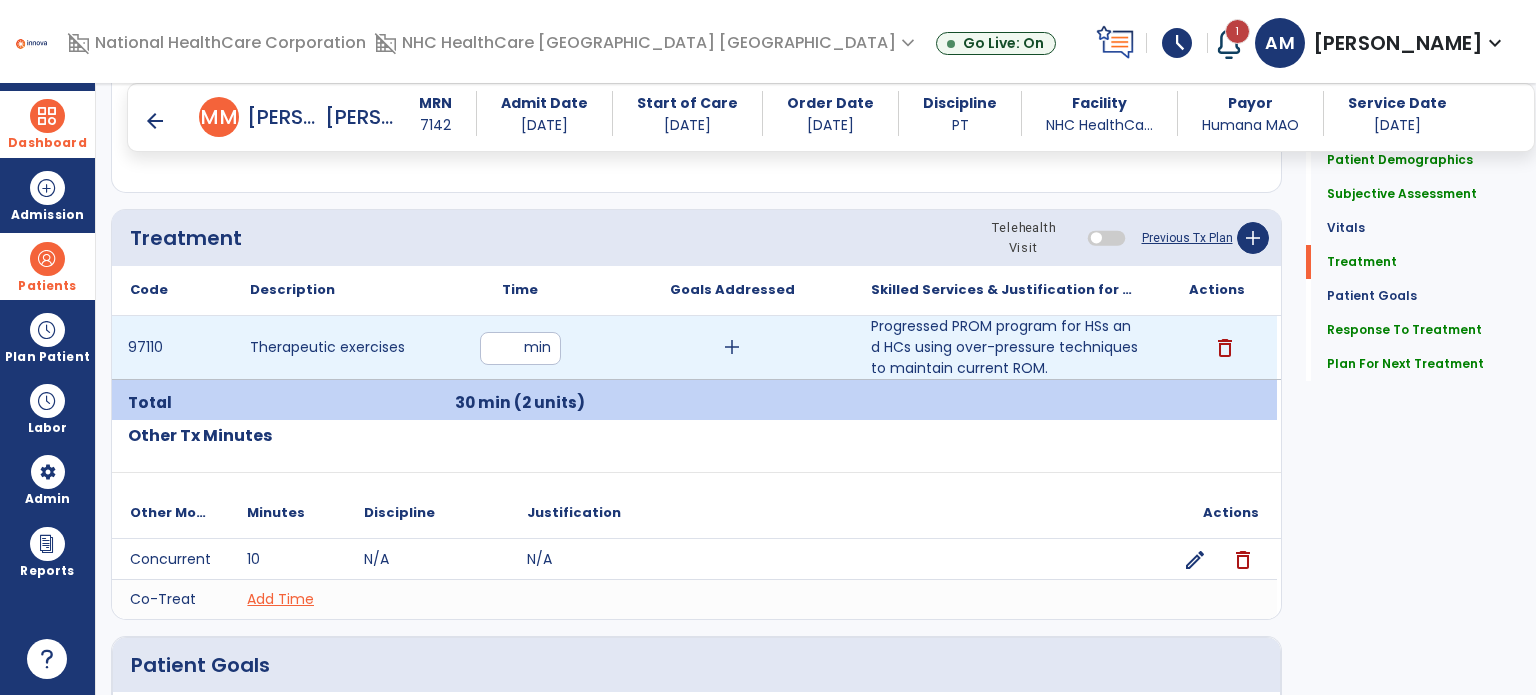 click on "**" at bounding box center (520, 348) 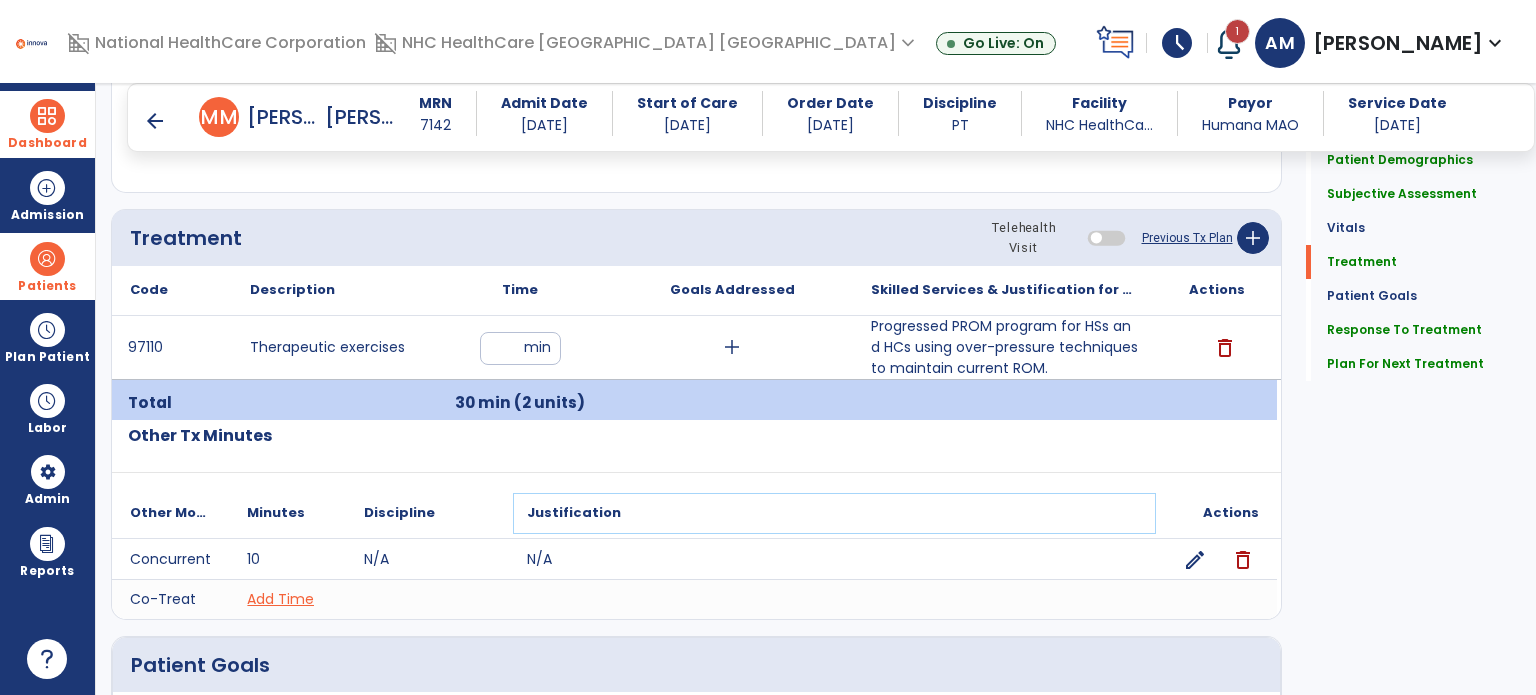 click on "Justification" 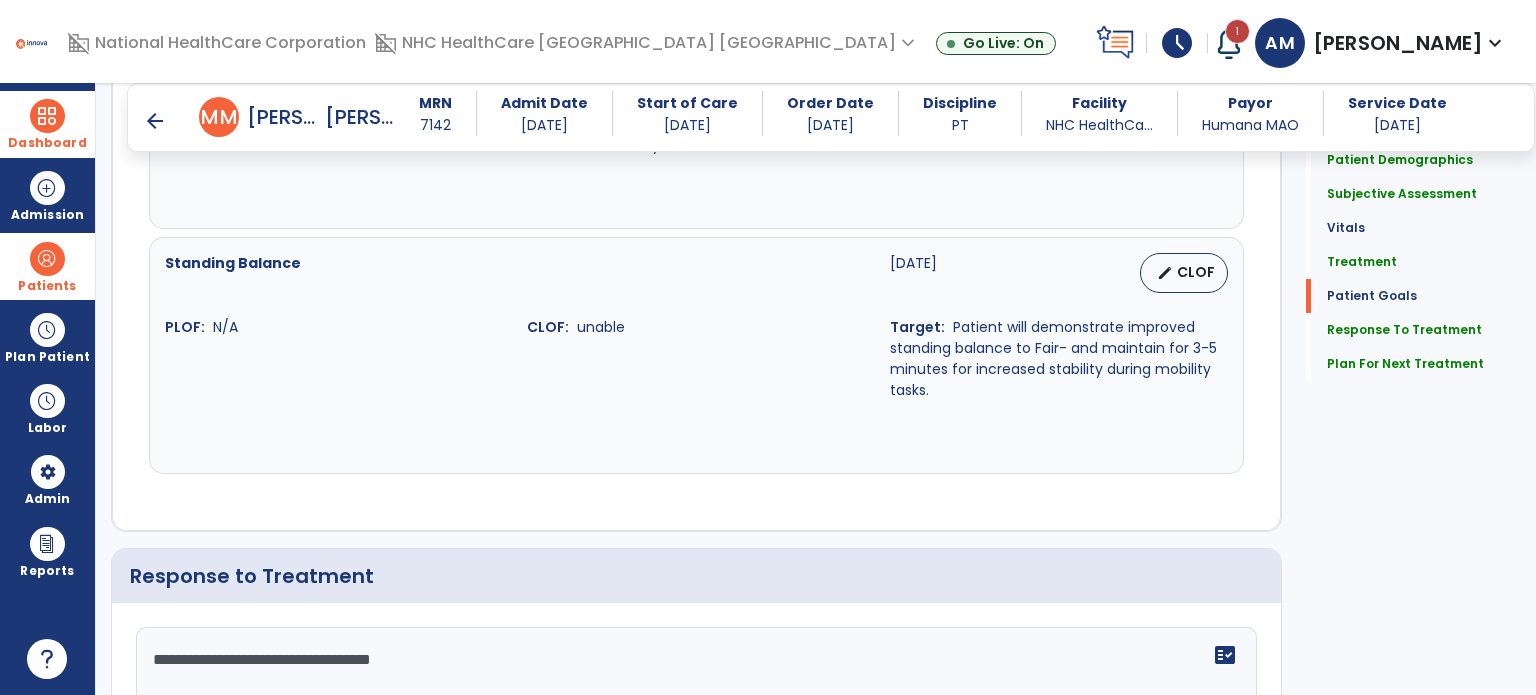 scroll, scrollTop: 2972, scrollLeft: 0, axis: vertical 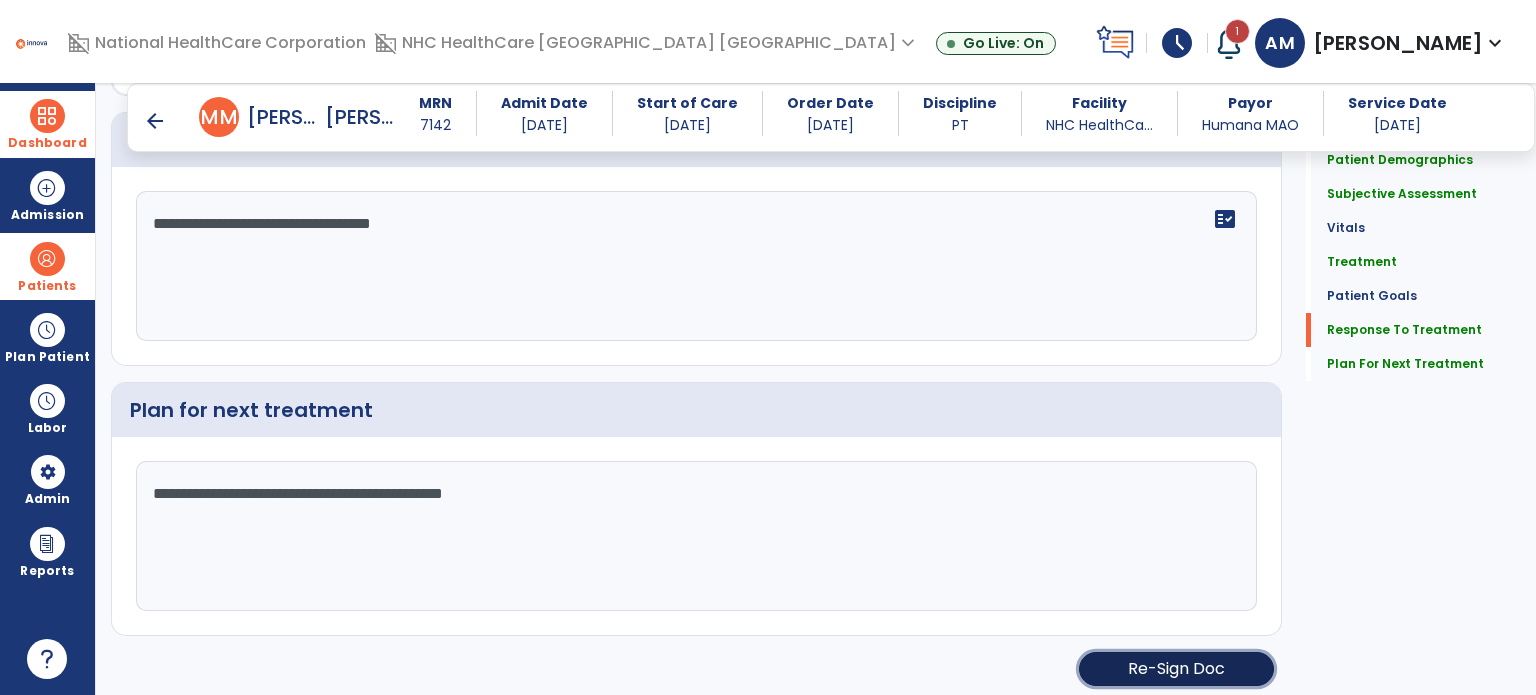click on "Re-Sign Doc" 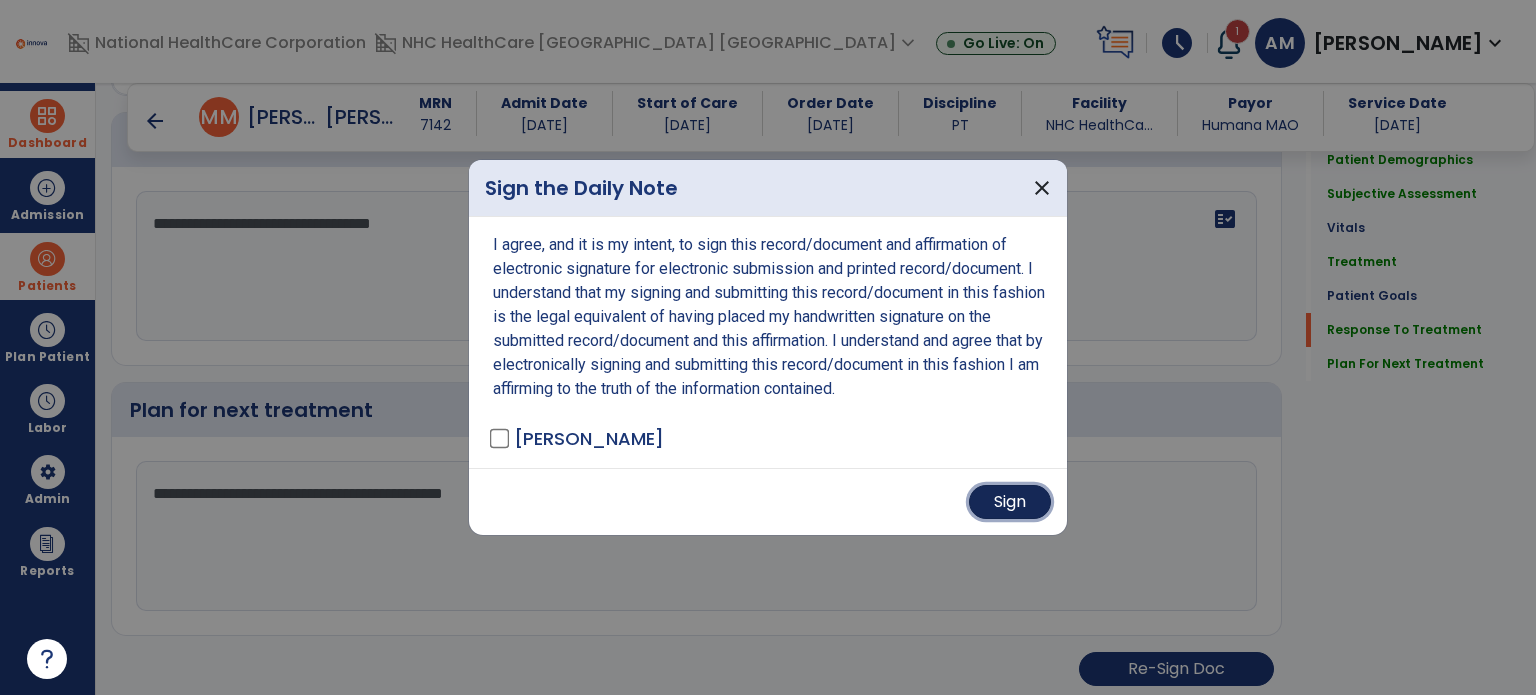 click on "Sign" at bounding box center (1010, 502) 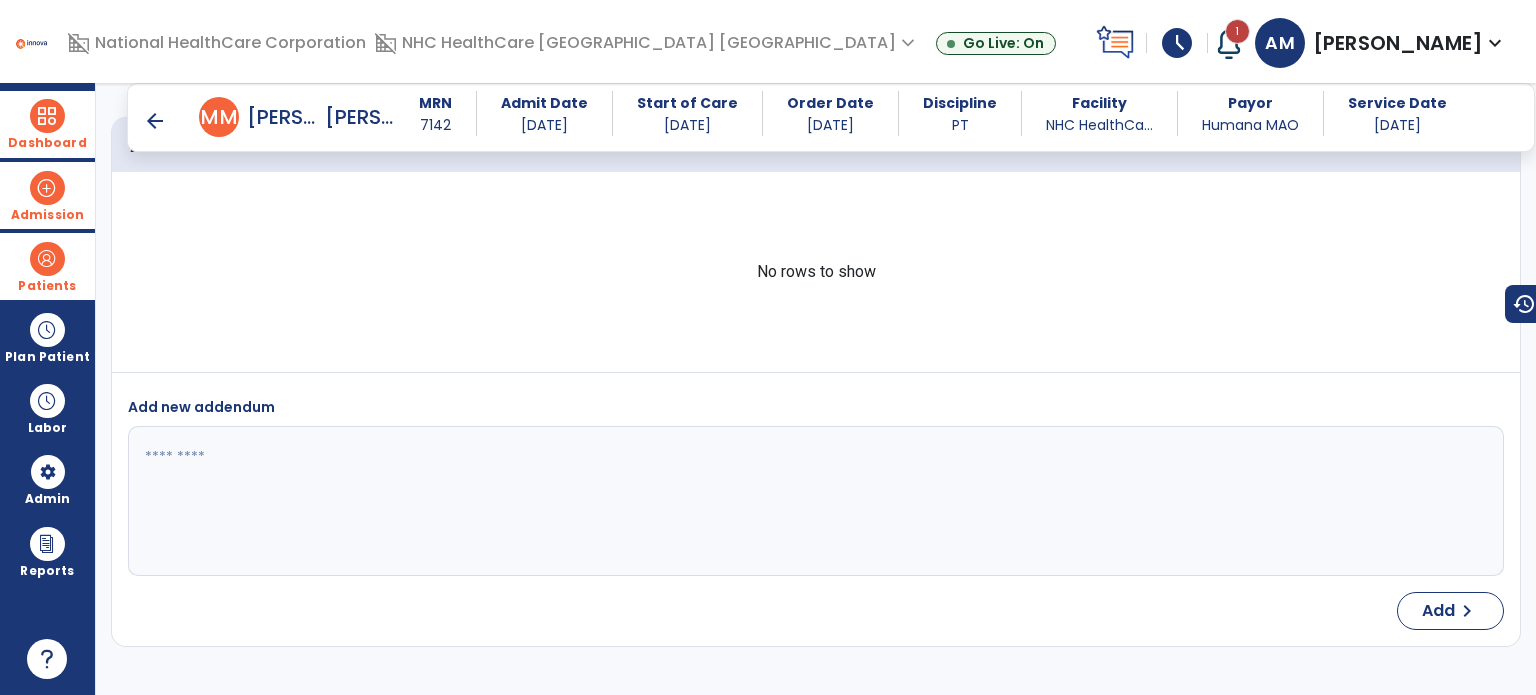 scroll, scrollTop: 3760, scrollLeft: 0, axis: vertical 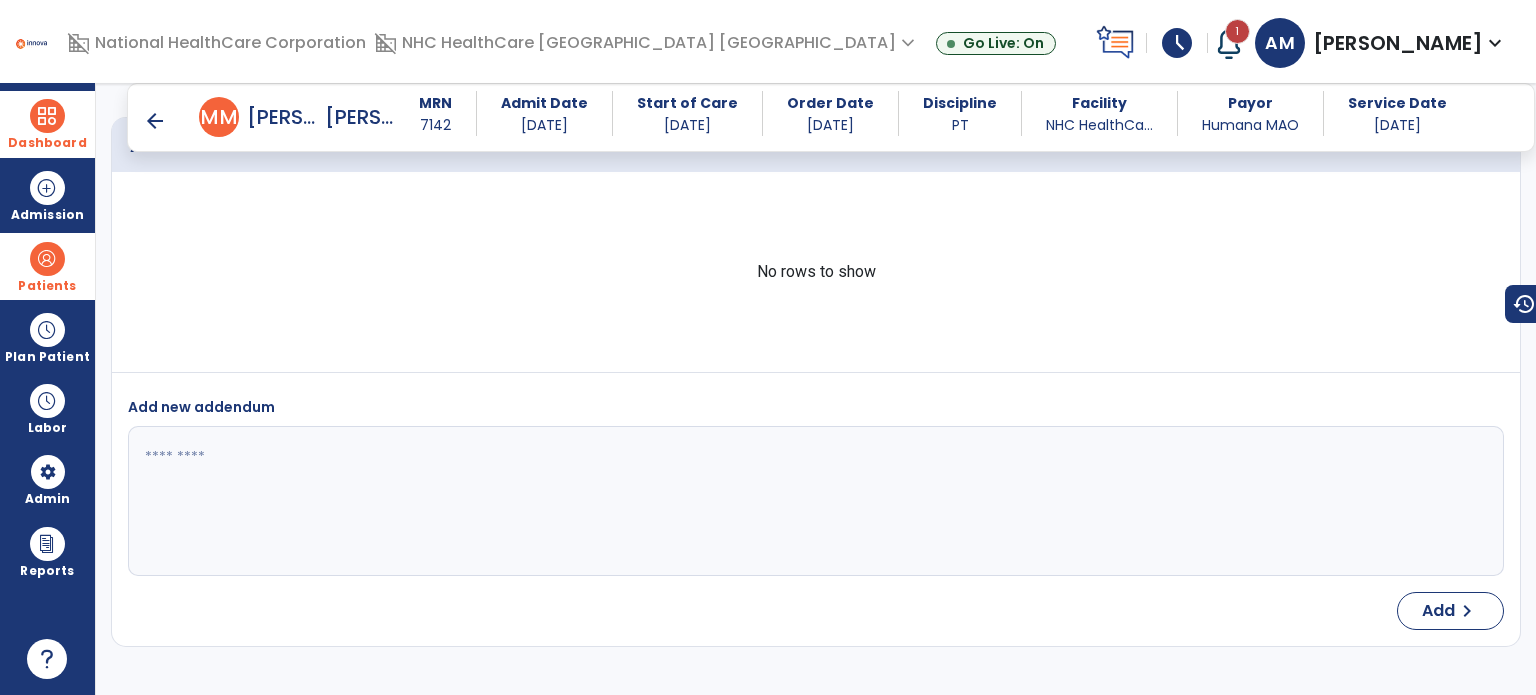 click at bounding box center (47, 116) 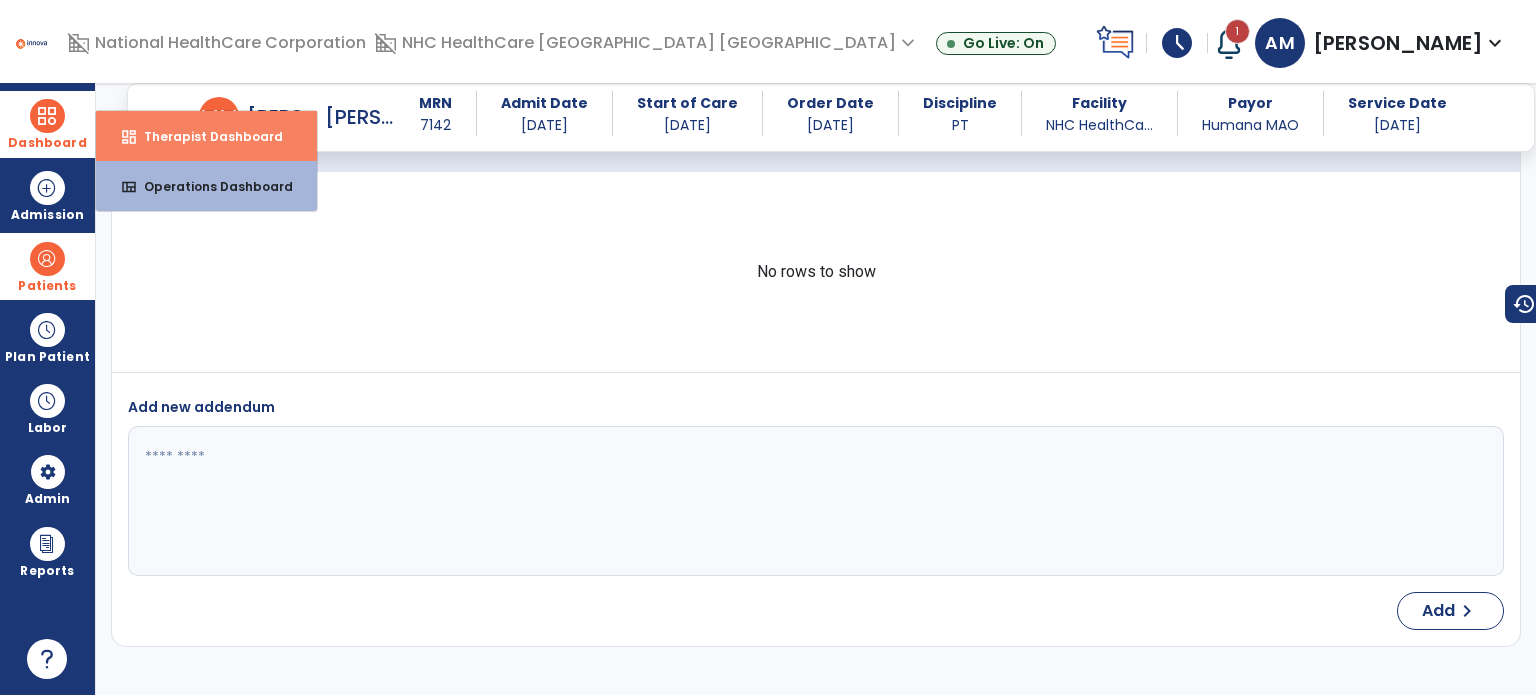 click on "dashboard  Therapist Dashboard" at bounding box center (206, 136) 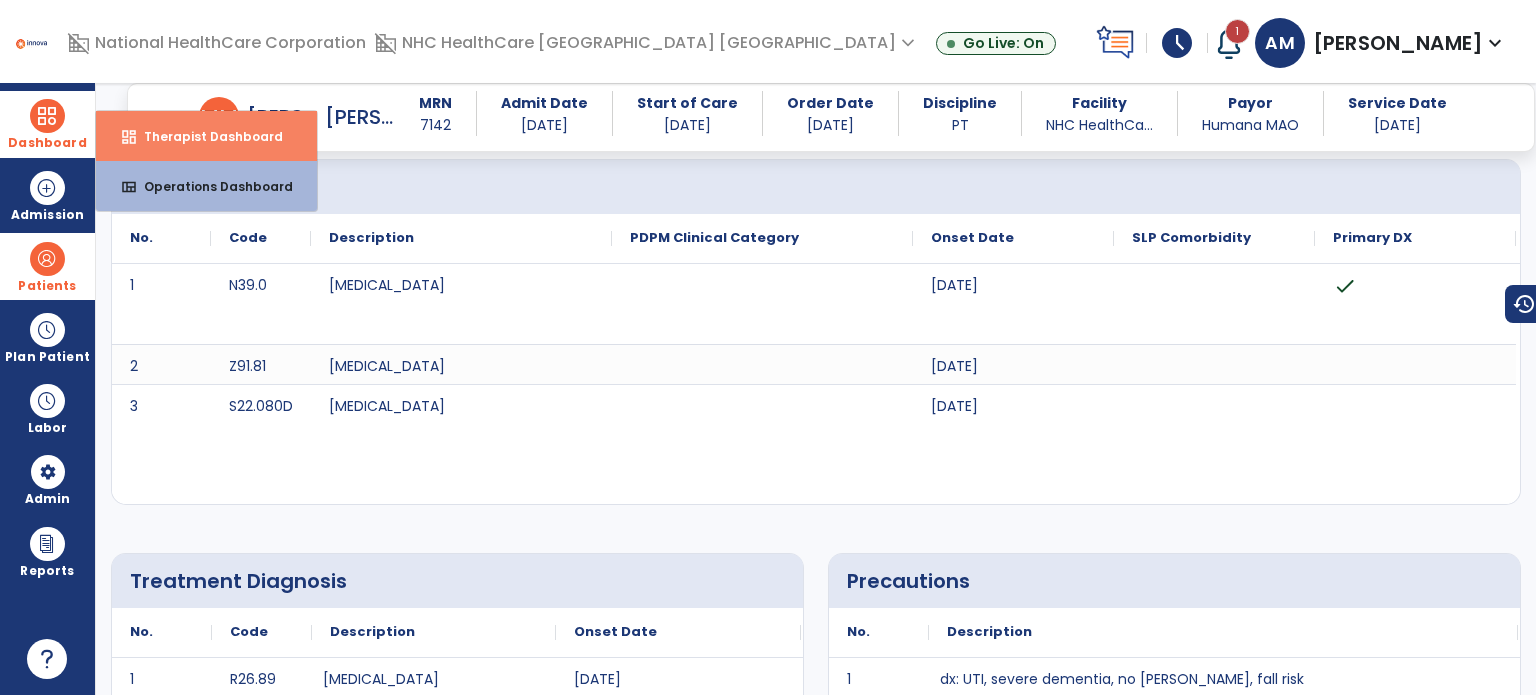 select on "****" 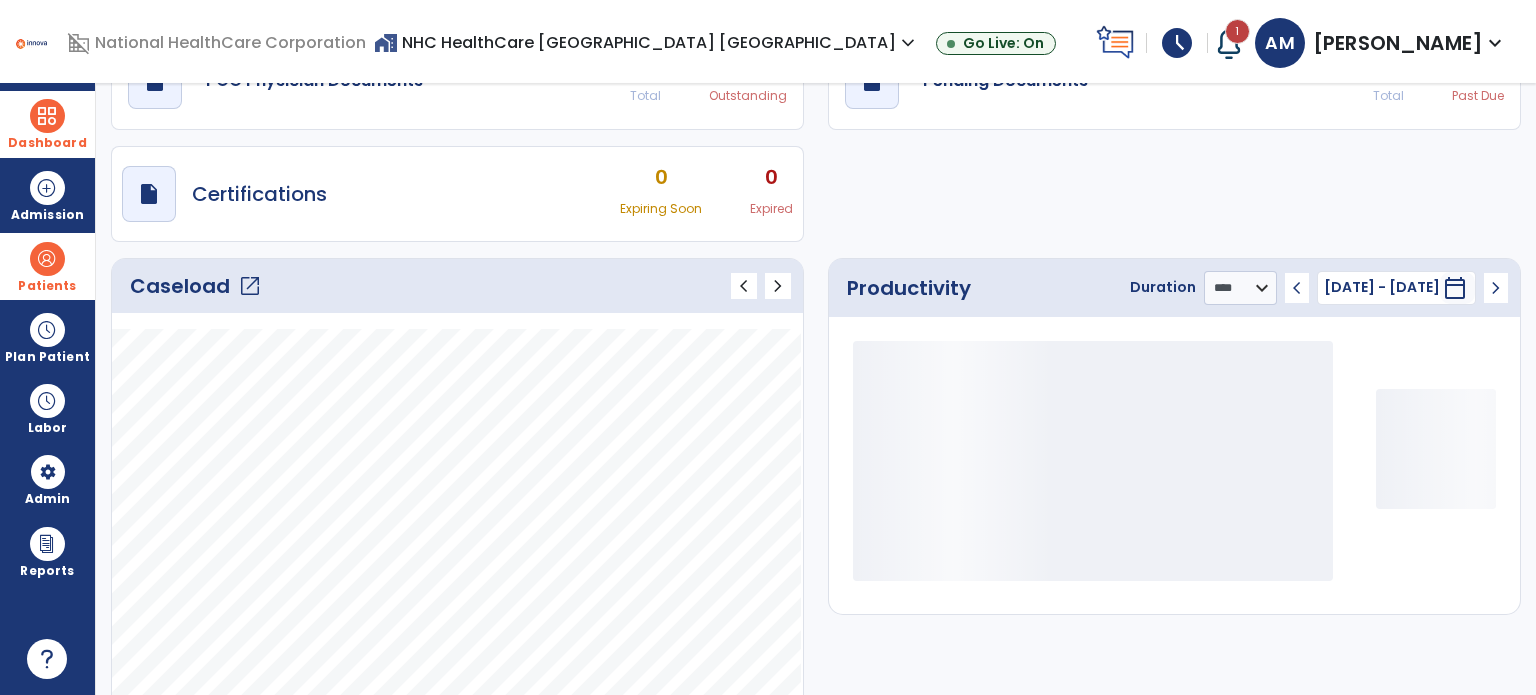 scroll, scrollTop: 49, scrollLeft: 0, axis: vertical 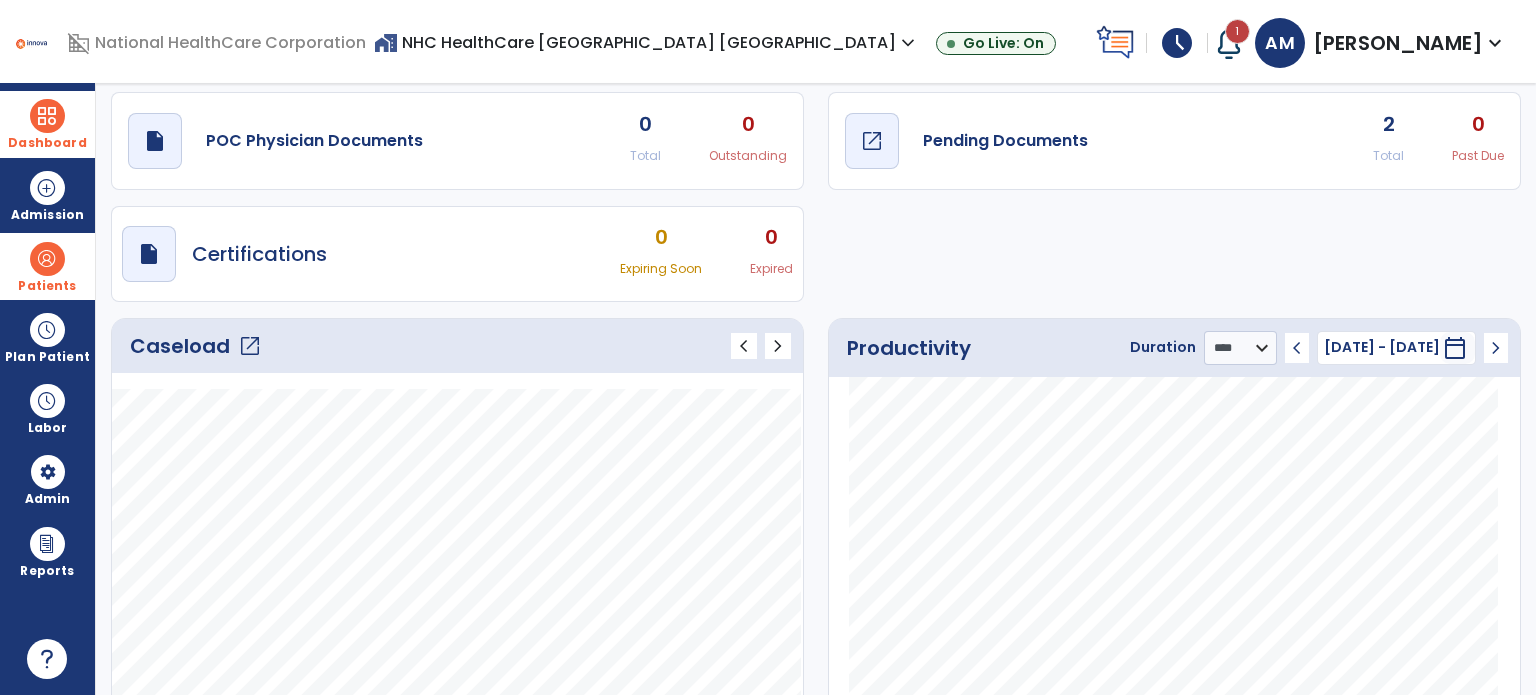 click on "Pending Documents" 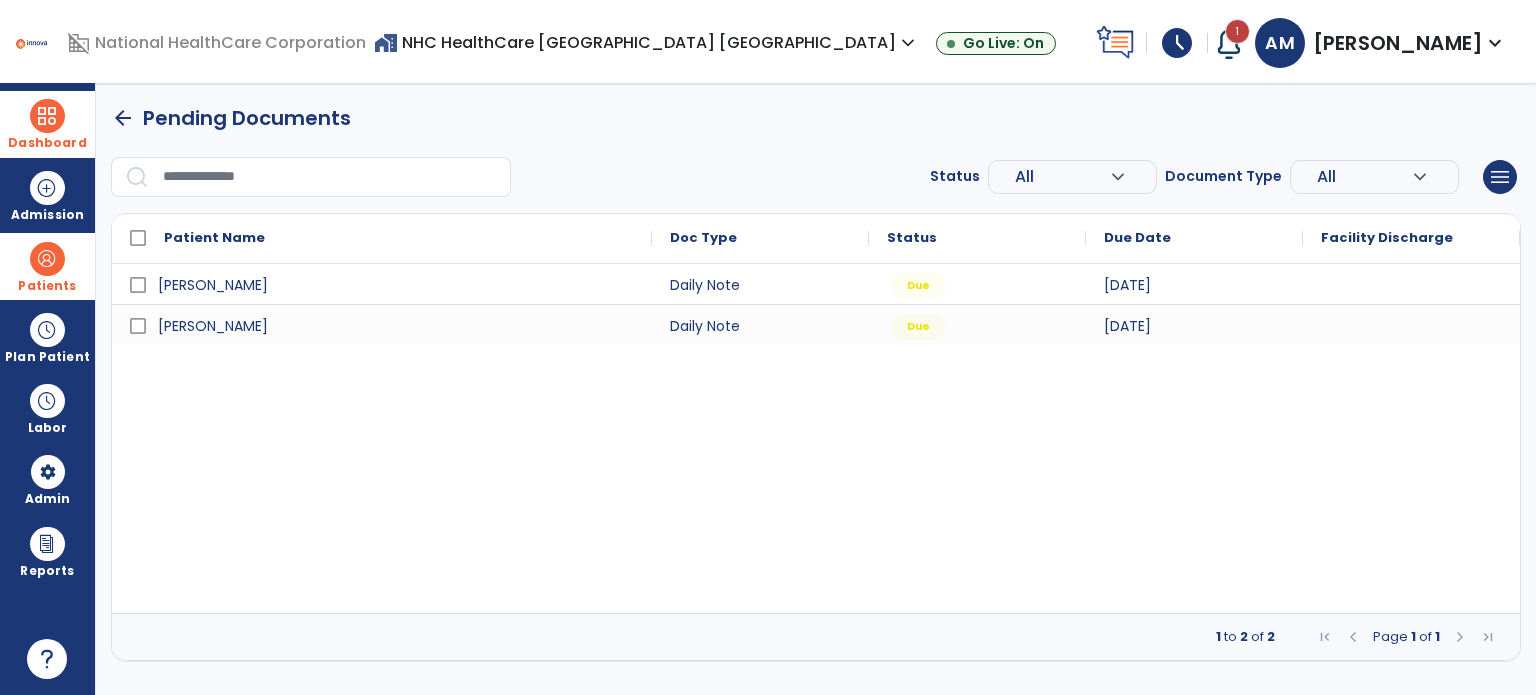 scroll, scrollTop: 0, scrollLeft: 0, axis: both 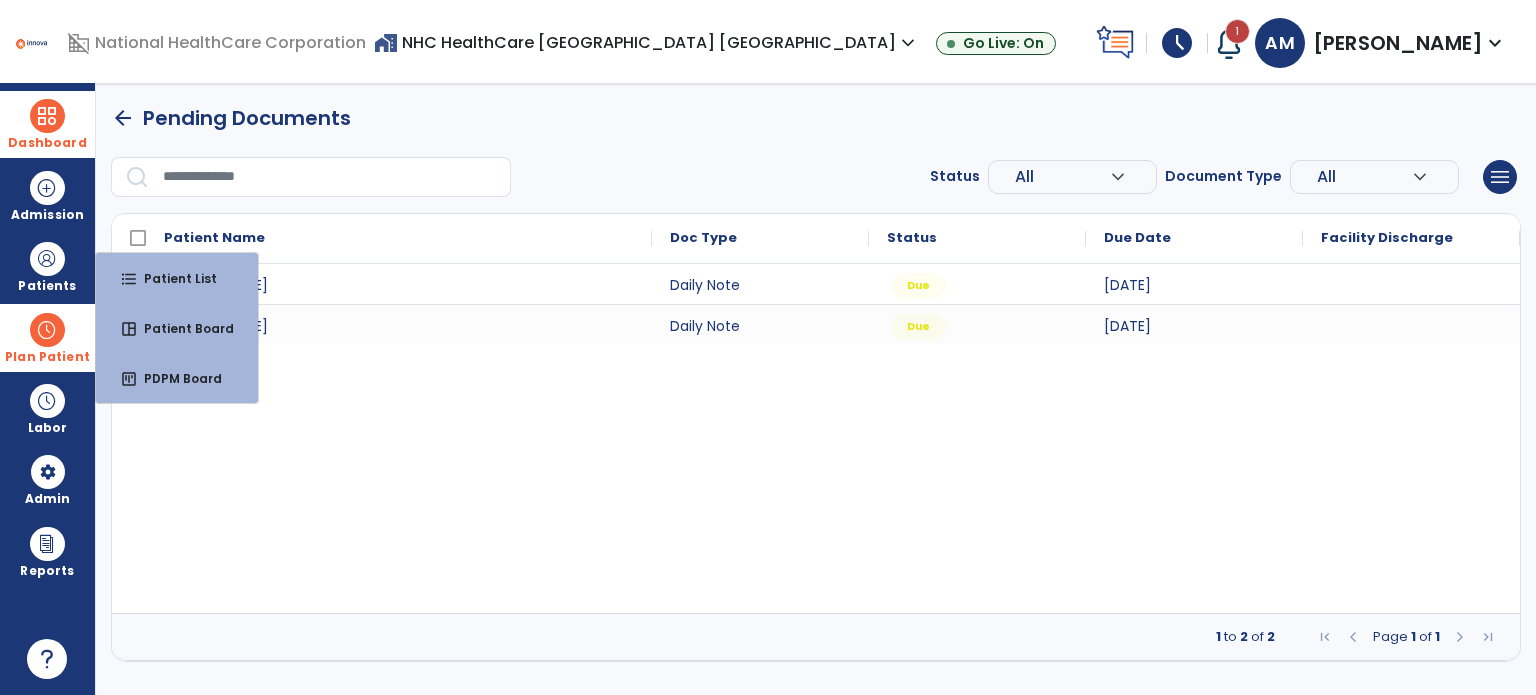 click on "Plan Patient" at bounding box center [47, 266] 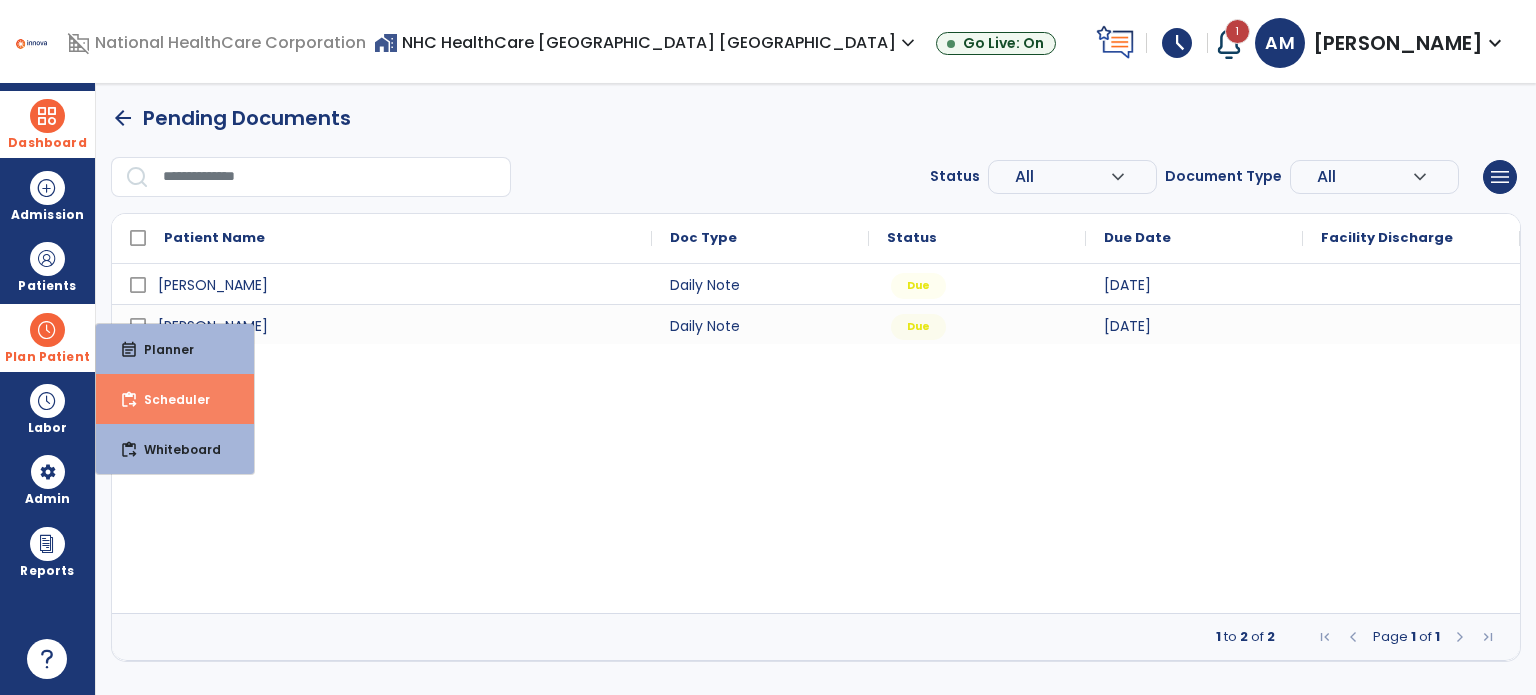 click on "Scheduler" at bounding box center [169, 399] 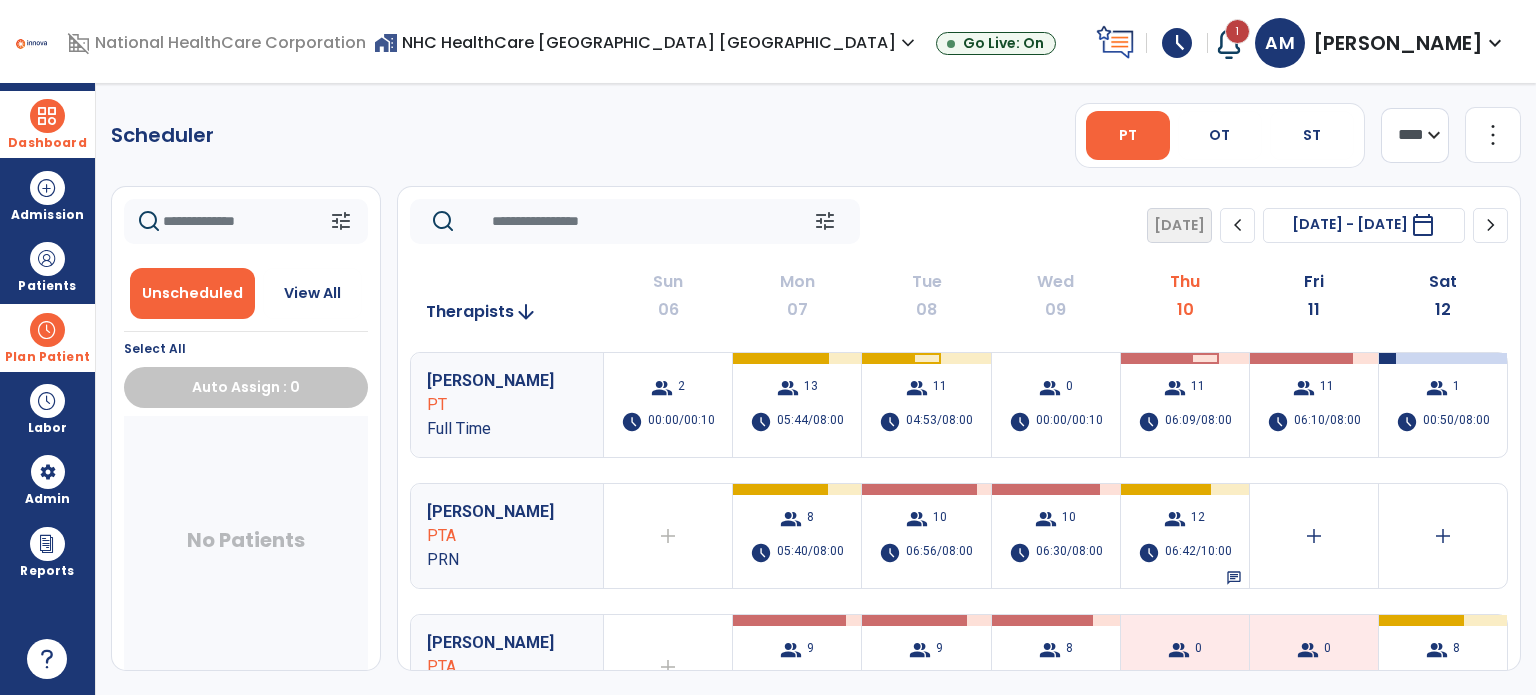 click on "chevron_right" 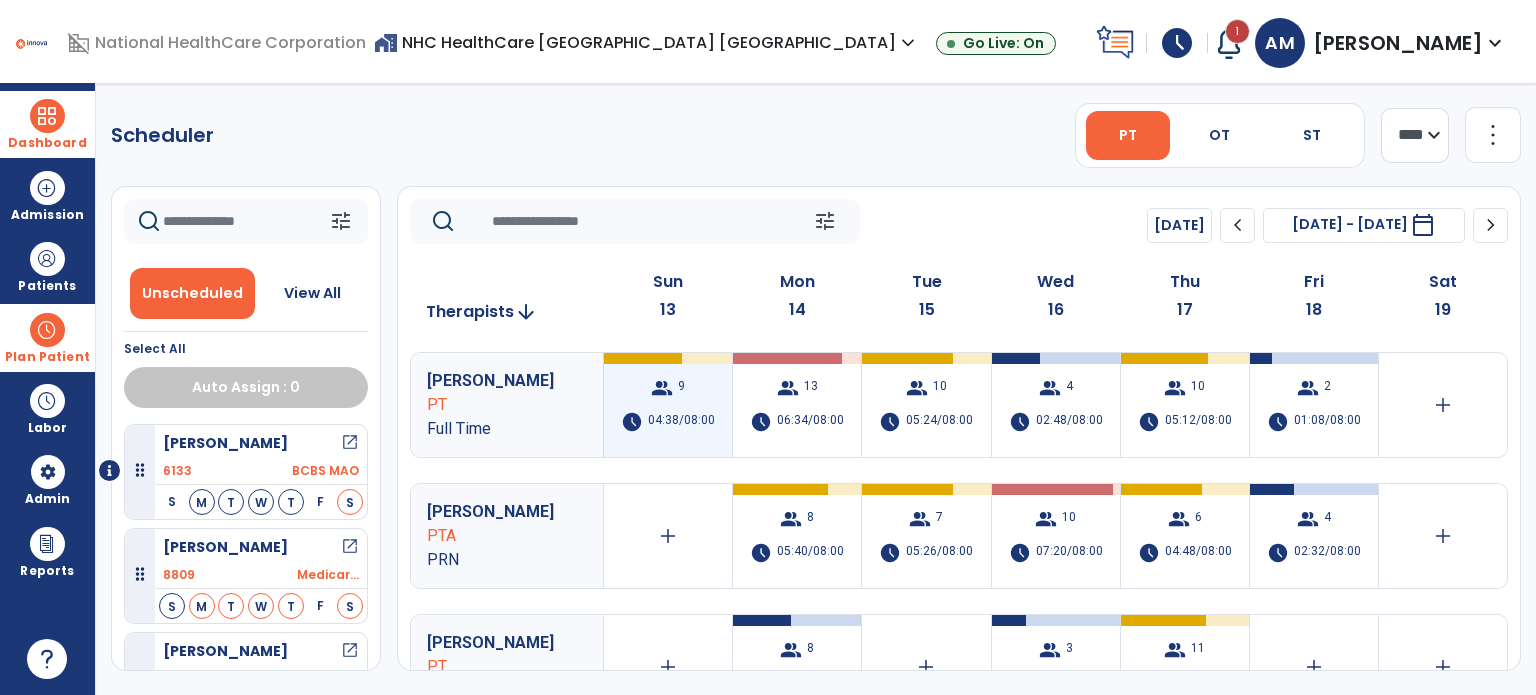 click on "group  9  schedule  04:38/08:00" at bounding box center (668, 405) 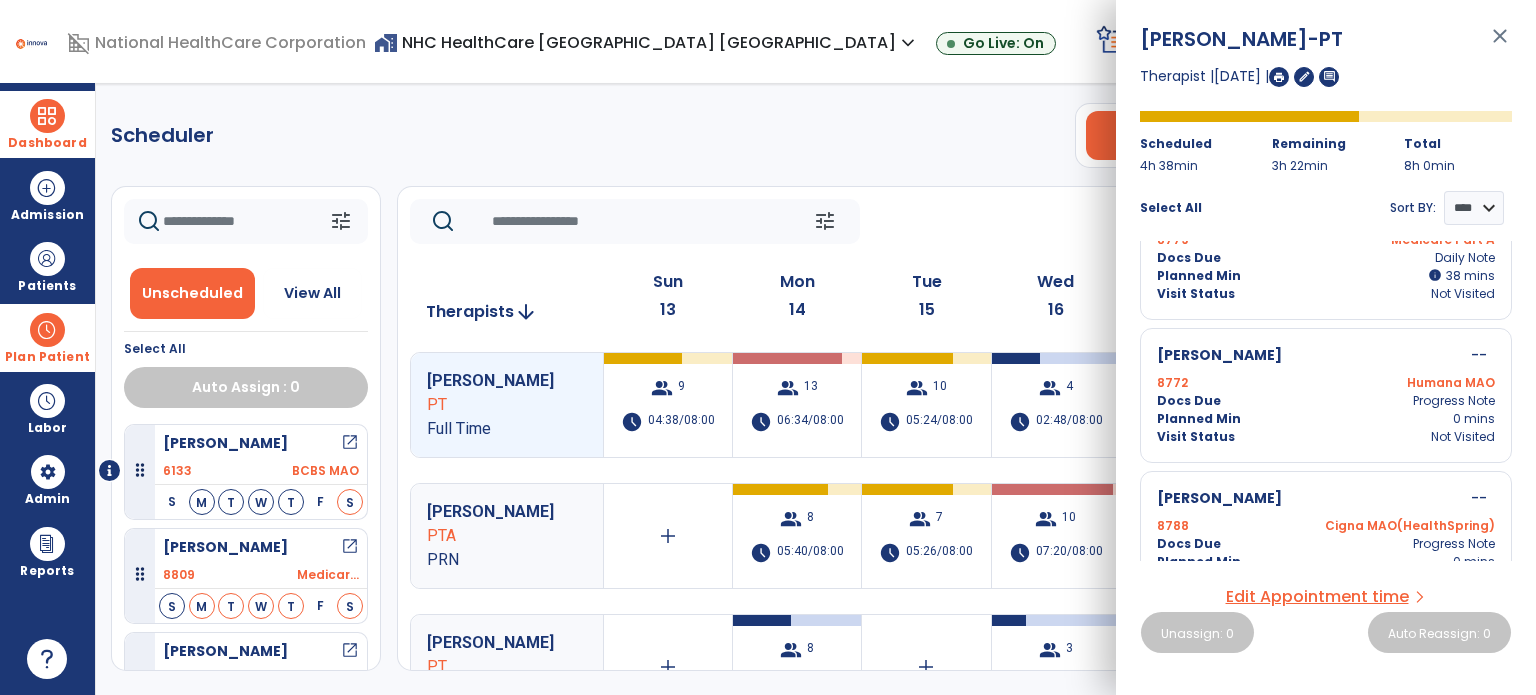 scroll, scrollTop: 976, scrollLeft: 0, axis: vertical 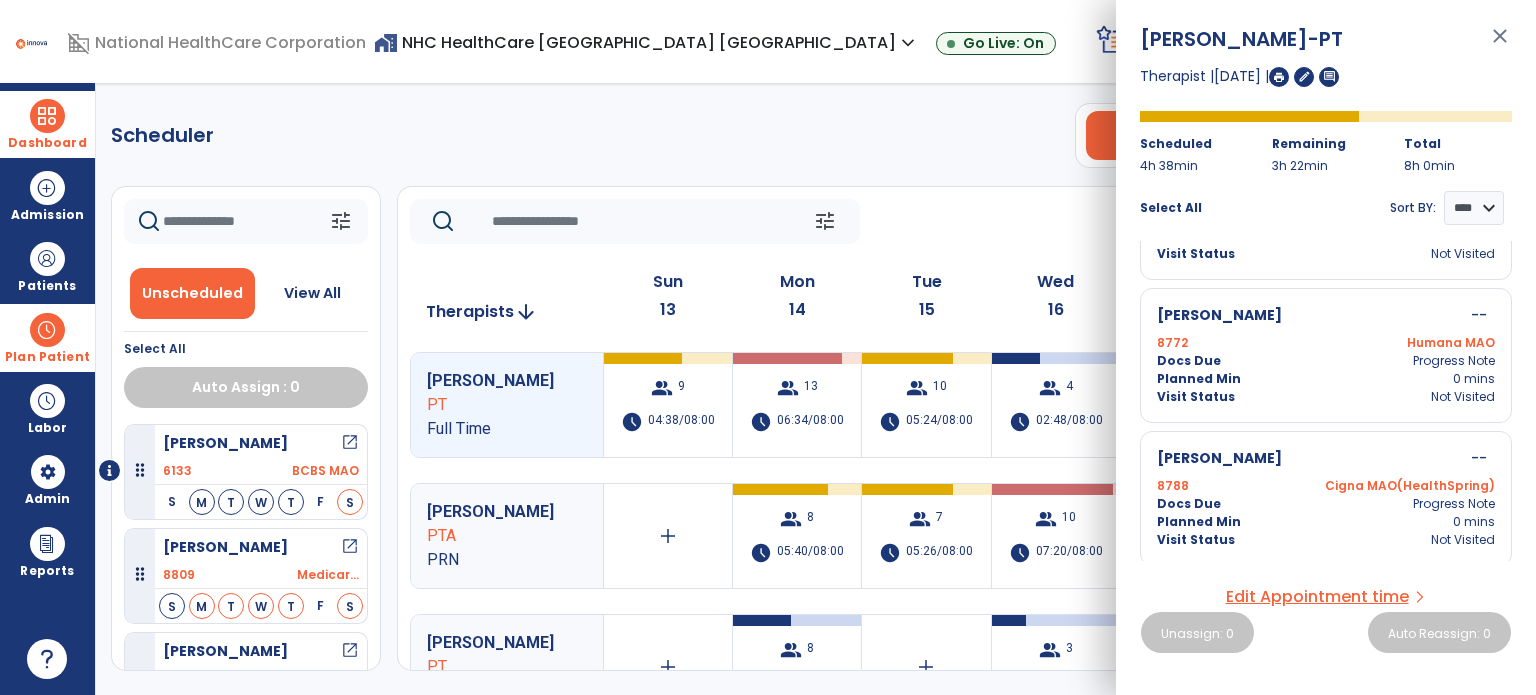 click on "Scheduler   PT   OT   ST  **** *** more_vert  Manage Labor   View All Therapists   Print   tune   Unscheduled   View All  Select All  Auto Assign : 0   [PERSON_NAME]   open_in_new  6133 BCBS MAO  S M T W T F S  [PERSON_NAME]   open_in_new  8809 Medicar...  S M T W T F S  [PERSON_NAME]   open_in_new  8779 Medicar...  S M T W T F S  [PERSON_NAME]   open_in_new  8719 Medicar...  S M T W T F S  [PERSON_NAME]   open_in_new  8804 Cigna M...  S M T W T F S  [PERSON_NAME]   open_in_new  8252 Medicar...  S M T W T F S  [PERSON_NAME]   open_in_new  8812 Cigna M...  S M T W T F S  [PERSON_NAME]   open_in_new  8503 Medicar...  S M T W T F S  [PERSON_NAME]   open_in_new  8800 Humana MAO  S M T W T F S  [PERSON_NAME]   open_in_new  8760 Medicar...  S M T W T F S  [PERSON_NAME]   open_in_new  7142 Humana MAO  S M T W T F S  [PERSON_NAME]   open_in_new  8560   S M T W T F S  [PERSON_NAME]   open_in_new  8478 Medicar...  S M T W T F S  [PERSON_NAME]   open_in_new  6359 Outlier...  S M T W T F S 7924 S M" at bounding box center [816, 389] 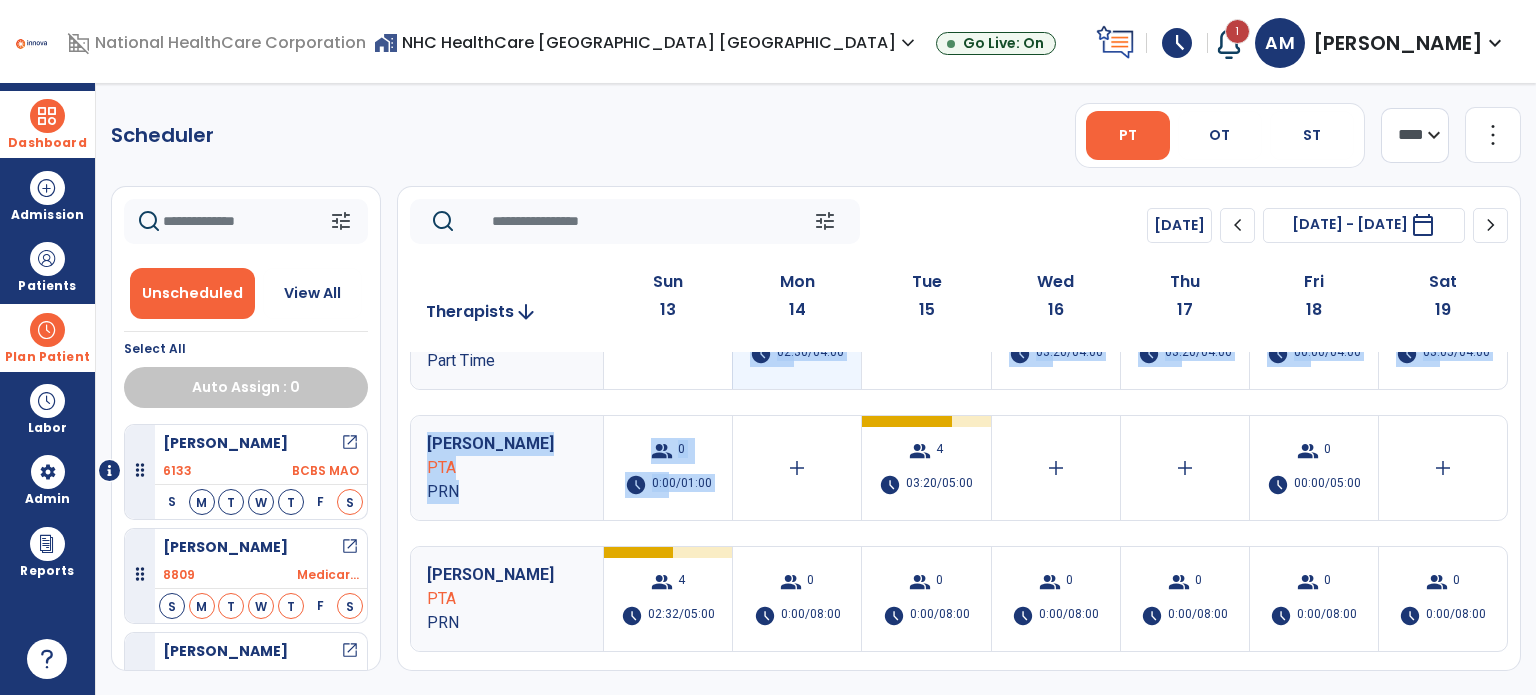 drag, startPoint x: 771, startPoint y: 506, endPoint x: 738, endPoint y: 367, distance: 142.86357 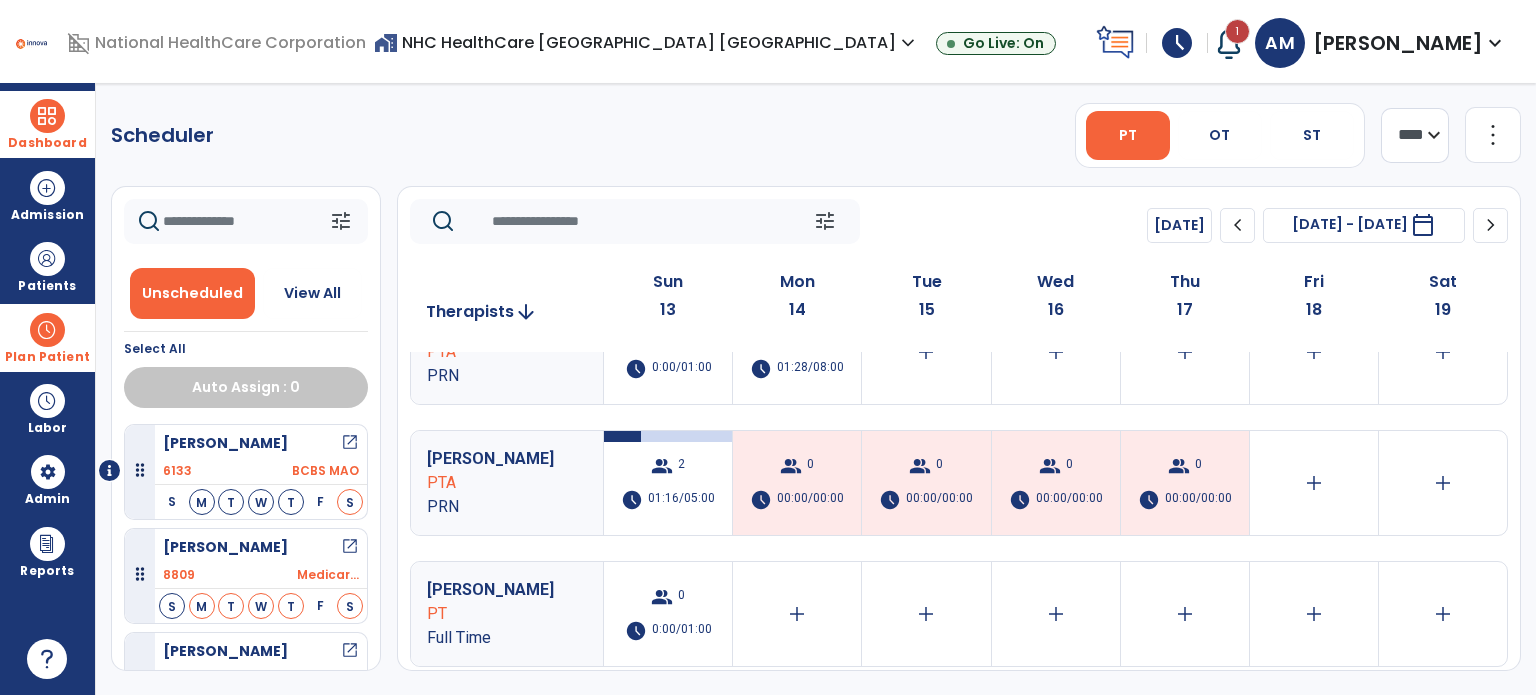 scroll, scrollTop: 969, scrollLeft: 0, axis: vertical 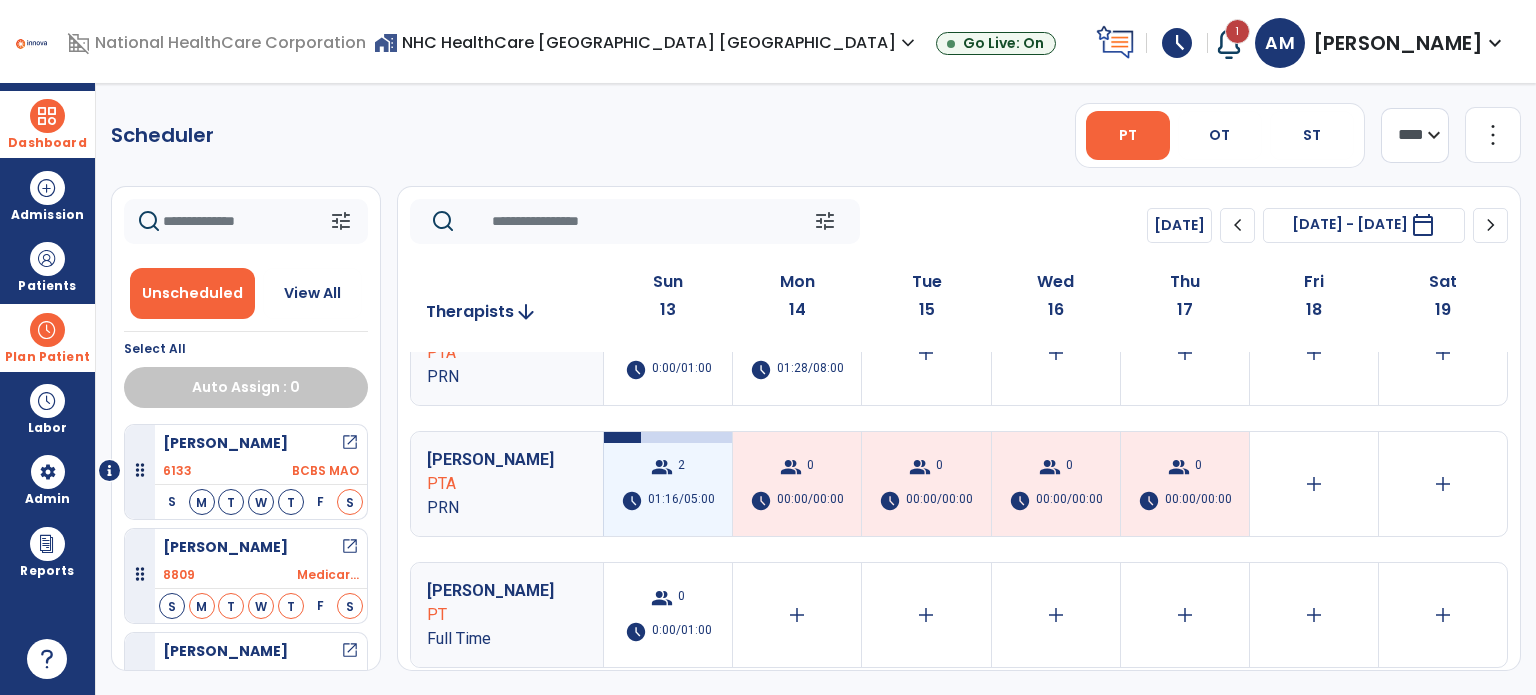 click on "01:16/05:00" at bounding box center [681, 501] 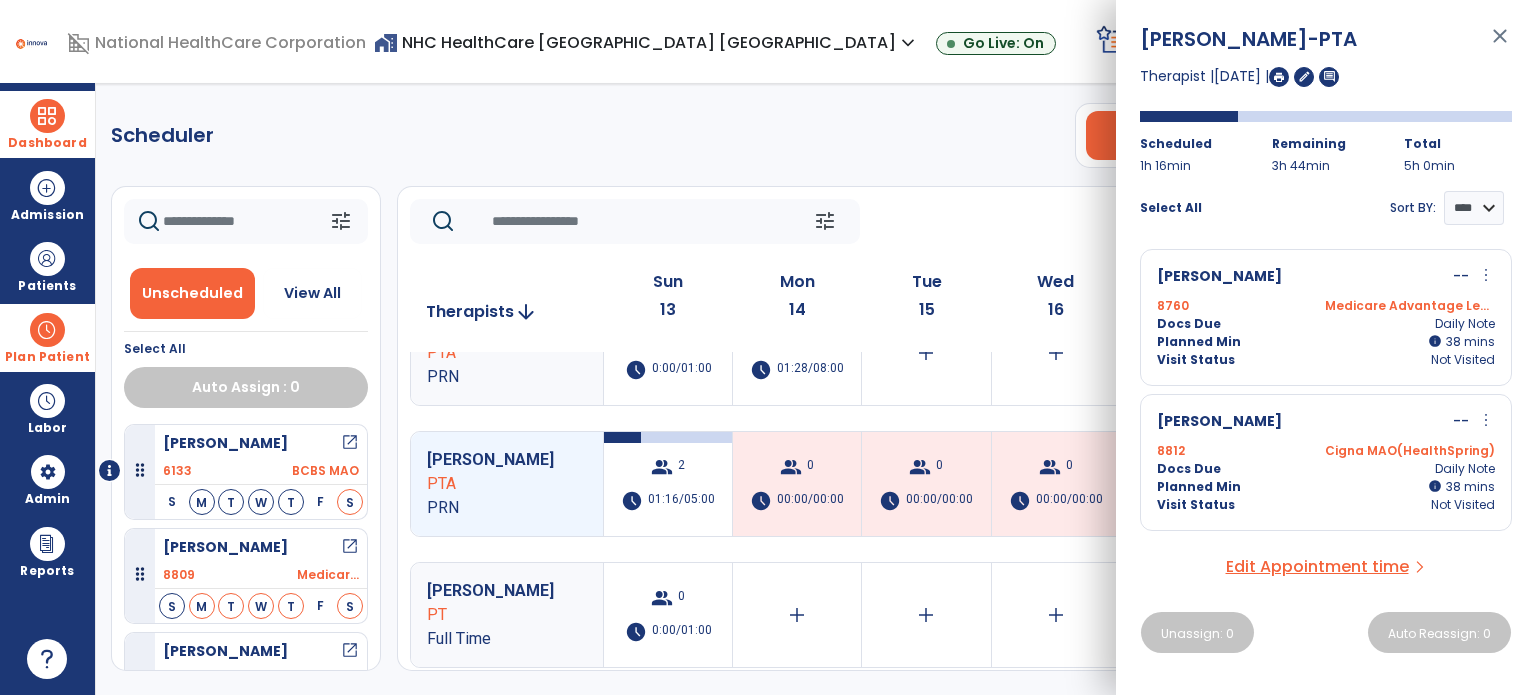 click on "tune   [DATE]  chevron_left [DATE] - [DATE]  *********  calendar_today  chevron_right" 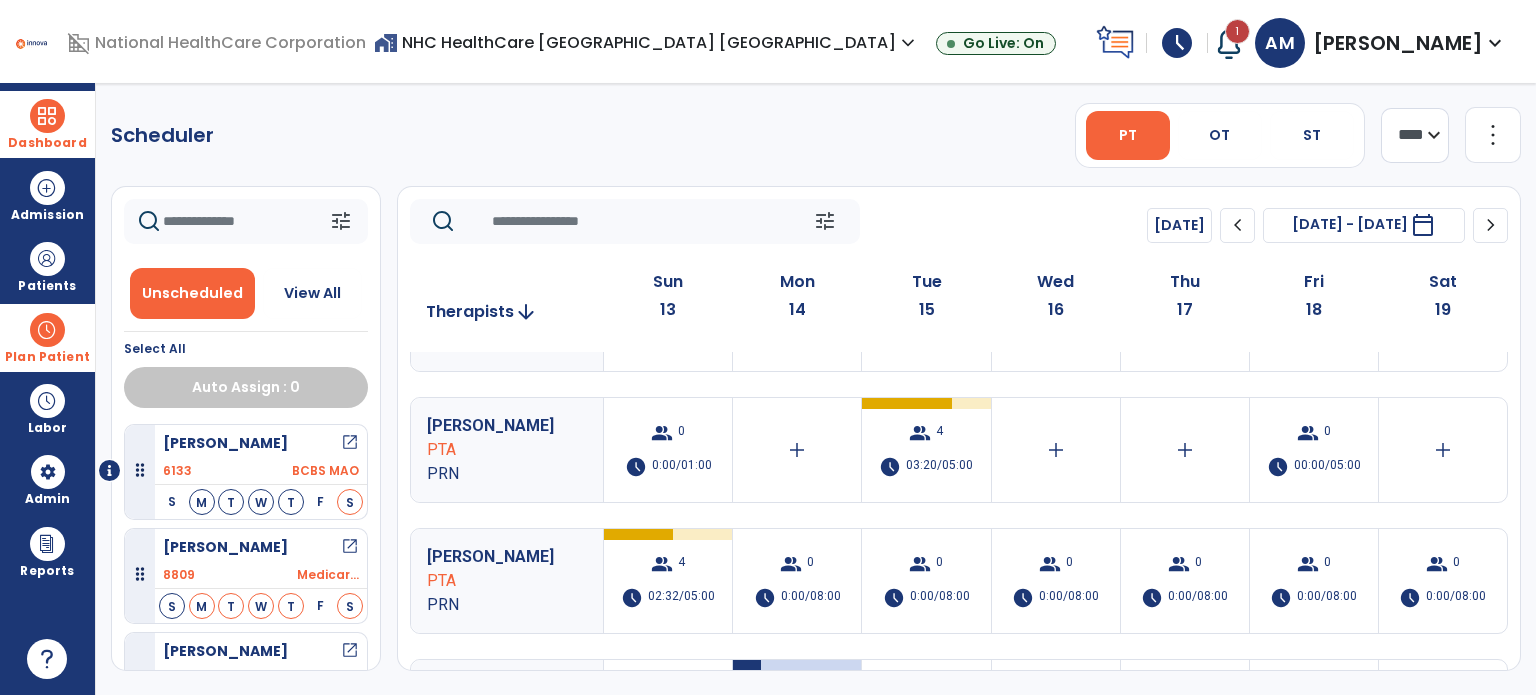 scroll, scrollTop: 608, scrollLeft: 0, axis: vertical 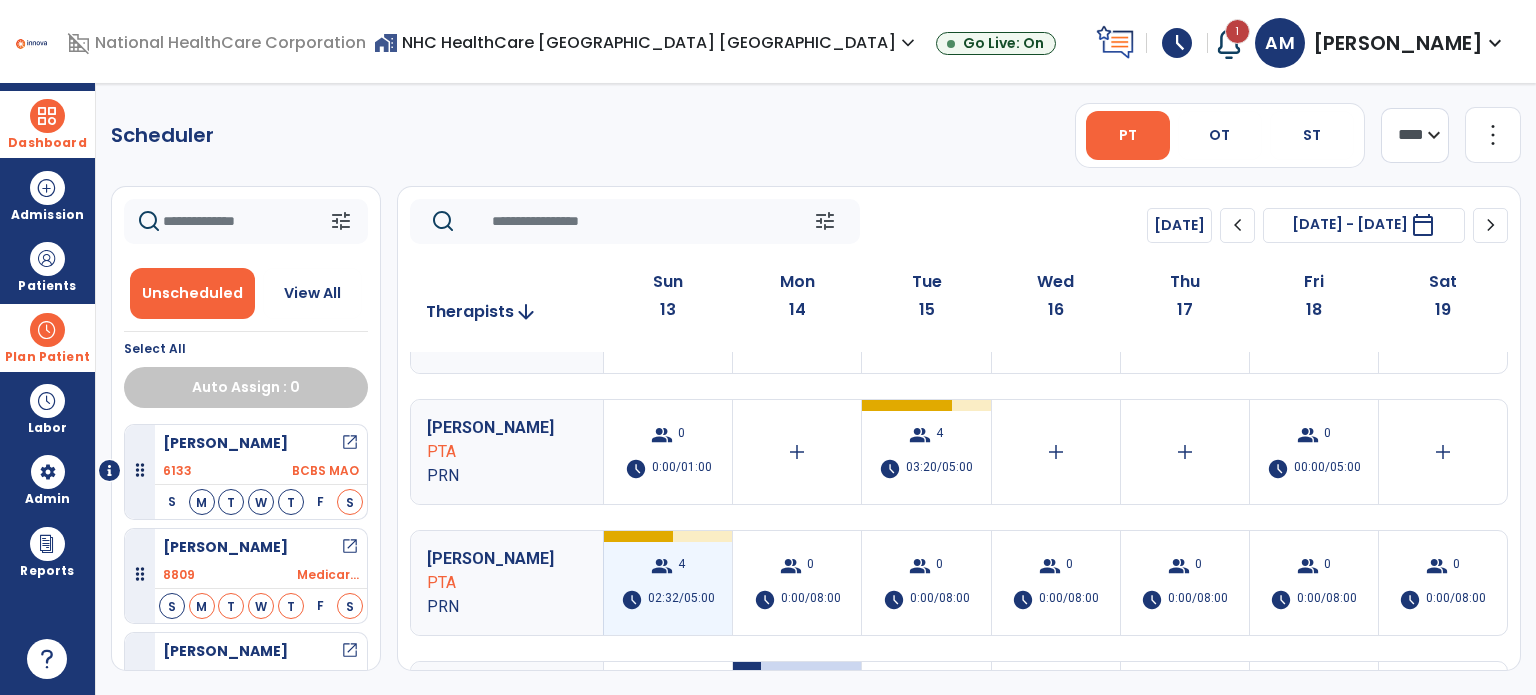 click on "group  4  schedule  02:32/05:00" at bounding box center [668, 583] 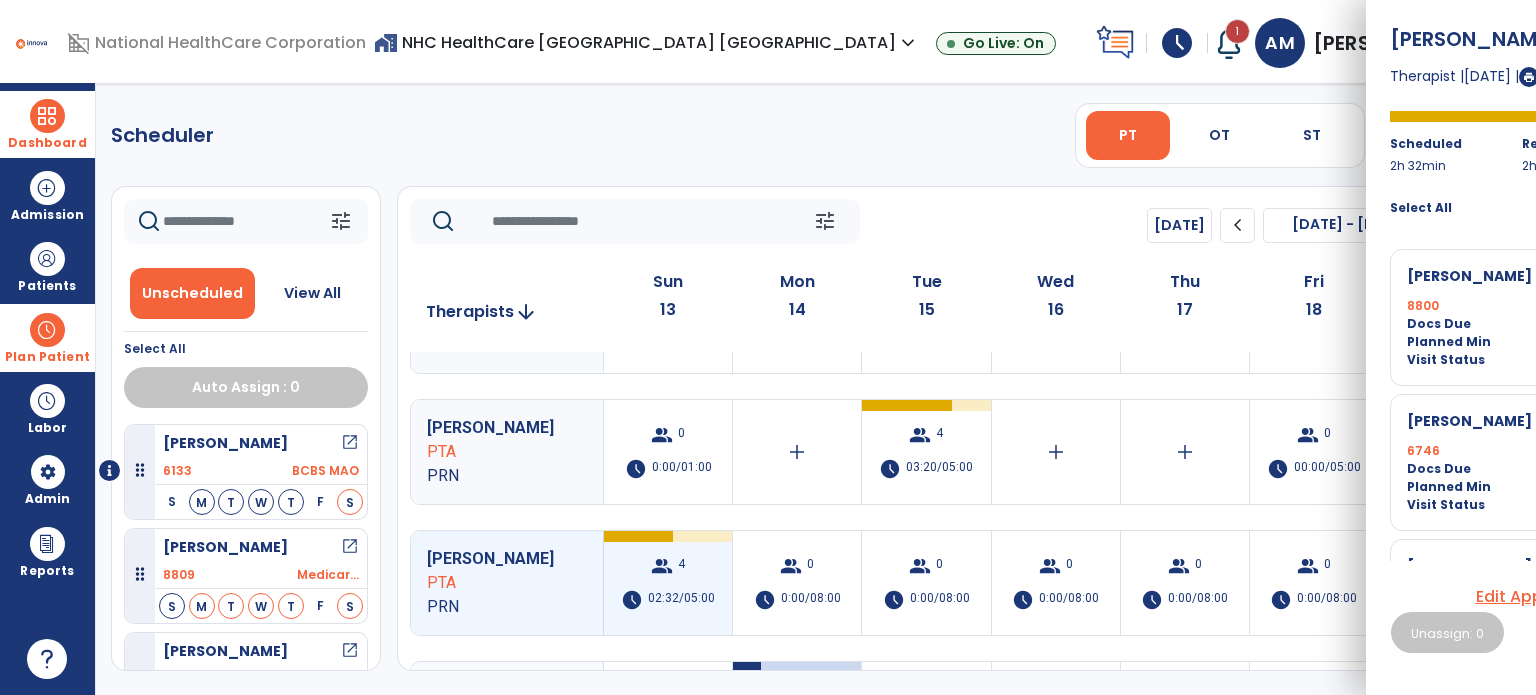 click on "group" at bounding box center (662, 566) 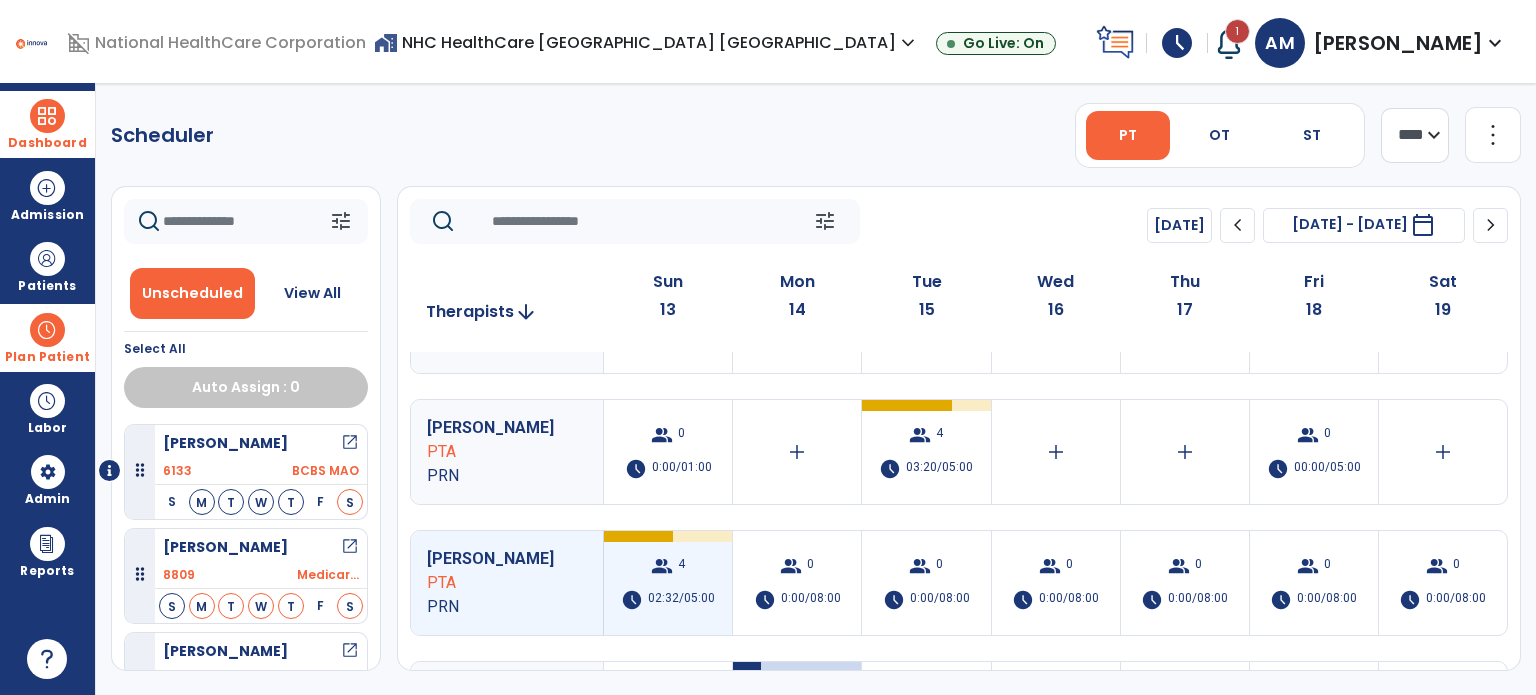 click on "group" at bounding box center [662, 566] 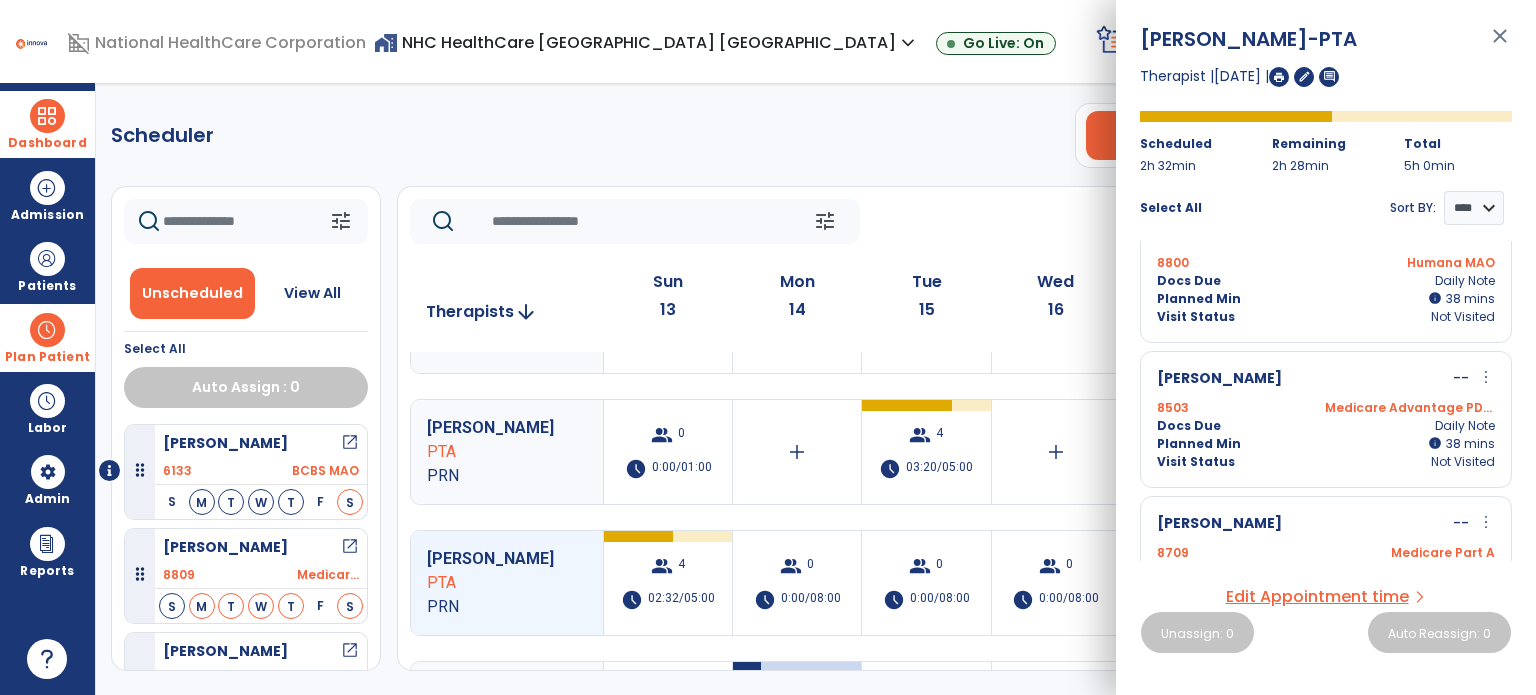 scroll, scrollTop: 192, scrollLeft: 0, axis: vertical 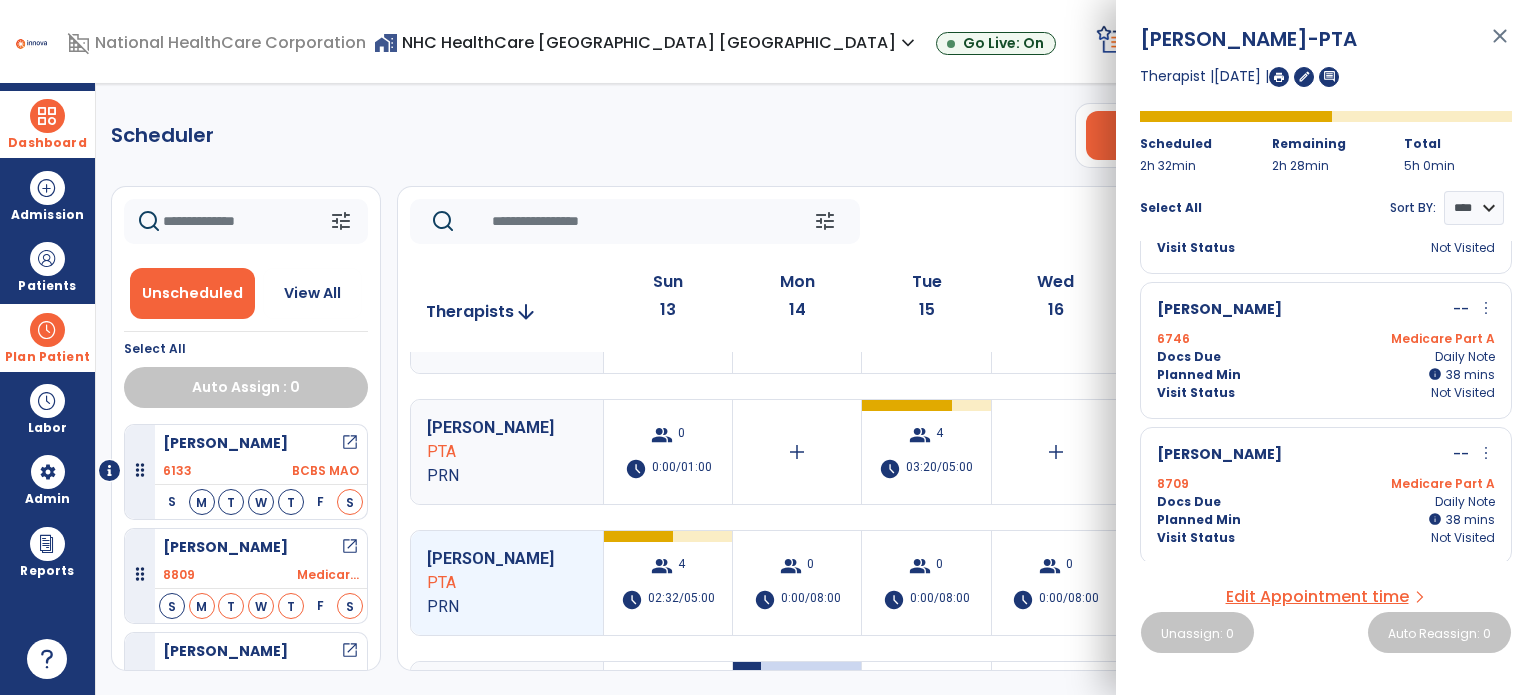 click on "tune   [DATE]  chevron_left [DATE] - [DATE]  *********  calendar_today  chevron_right" 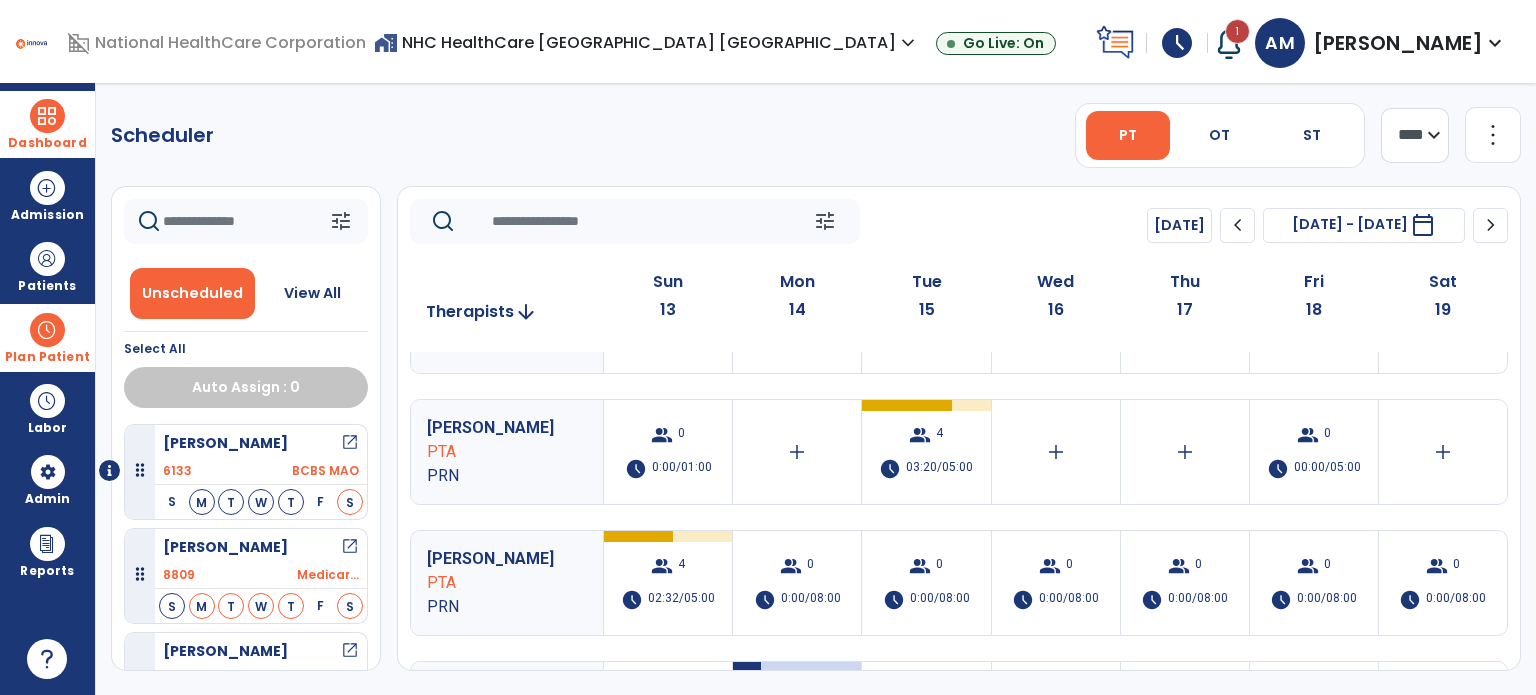 click on "Dashboard" at bounding box center [47, 124] 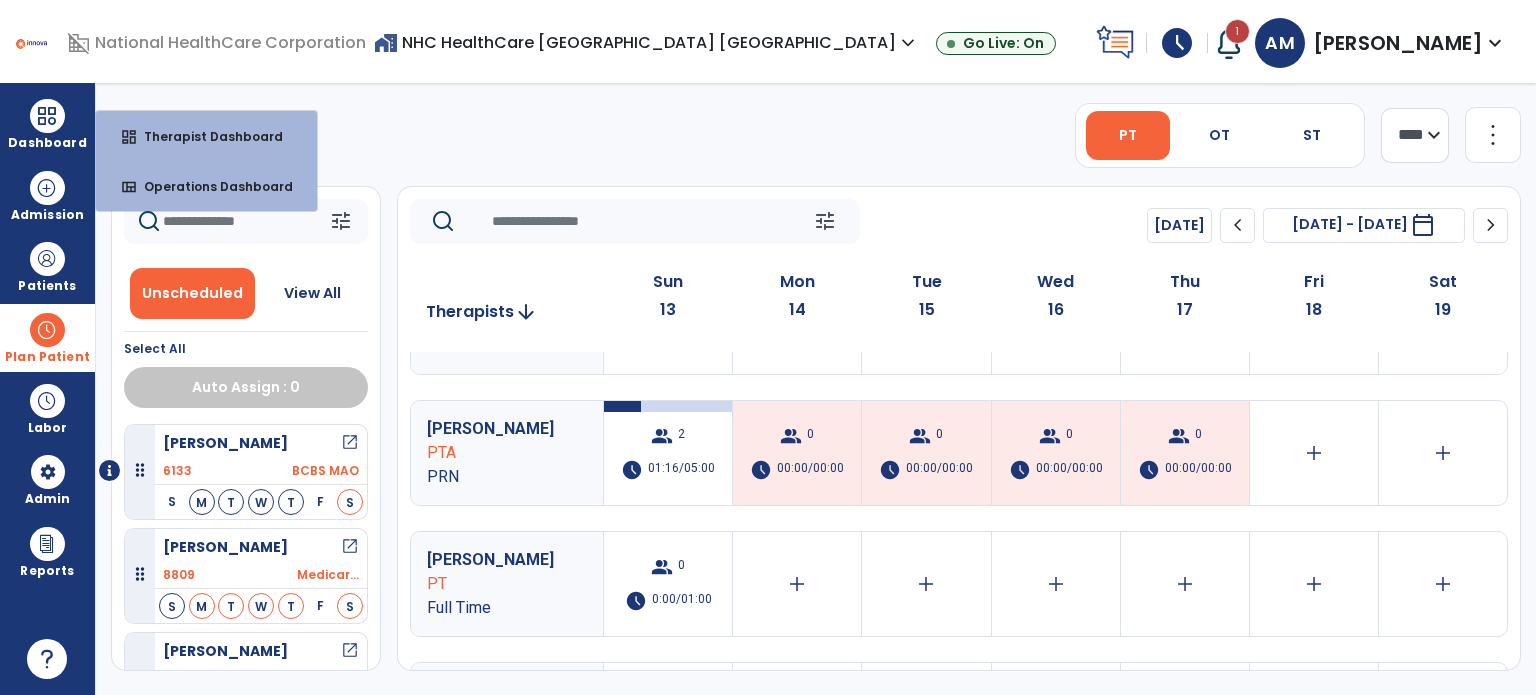 scroll, scrollTop: 0, scrollLeft: 0, axis: both 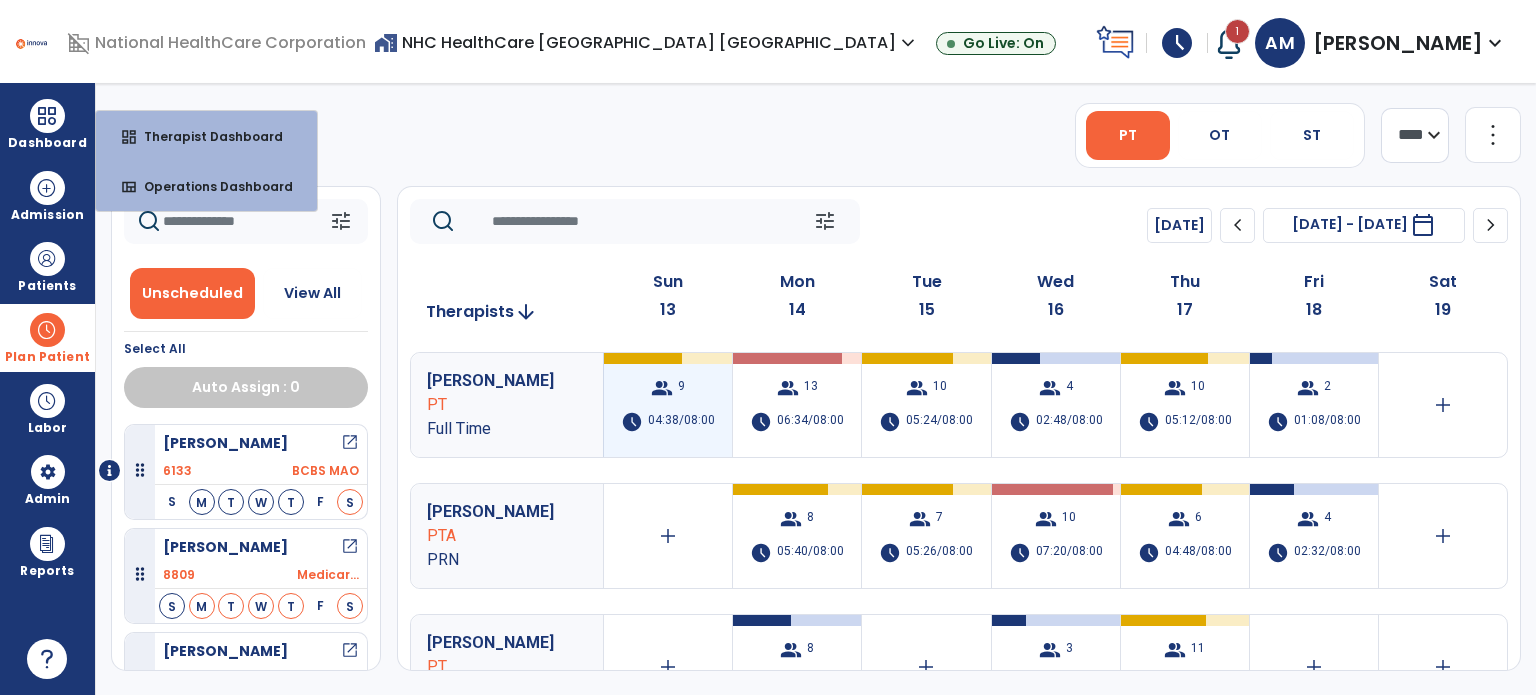 click on "9" at bounding box center [681, 388] 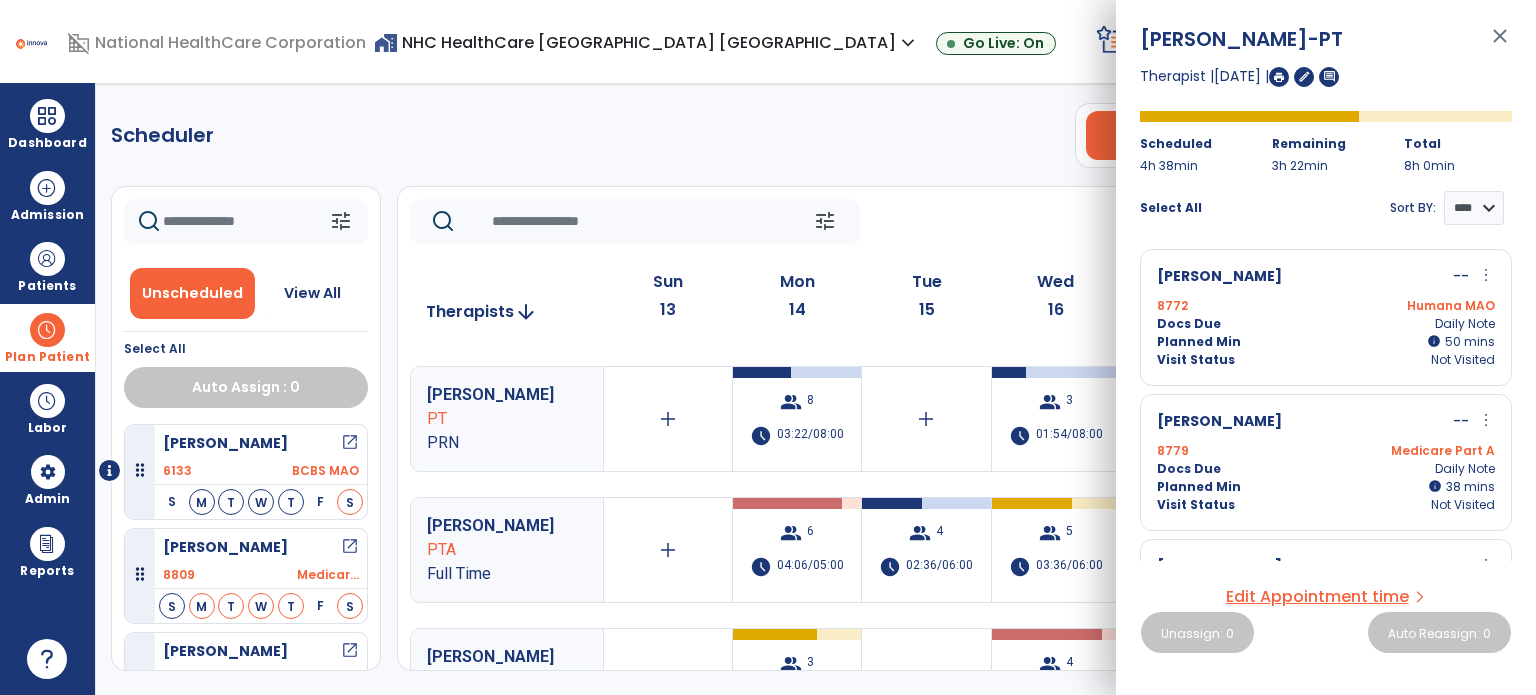 scroll, scrollTop: 248, scrollLeft: 0, axis: vertical 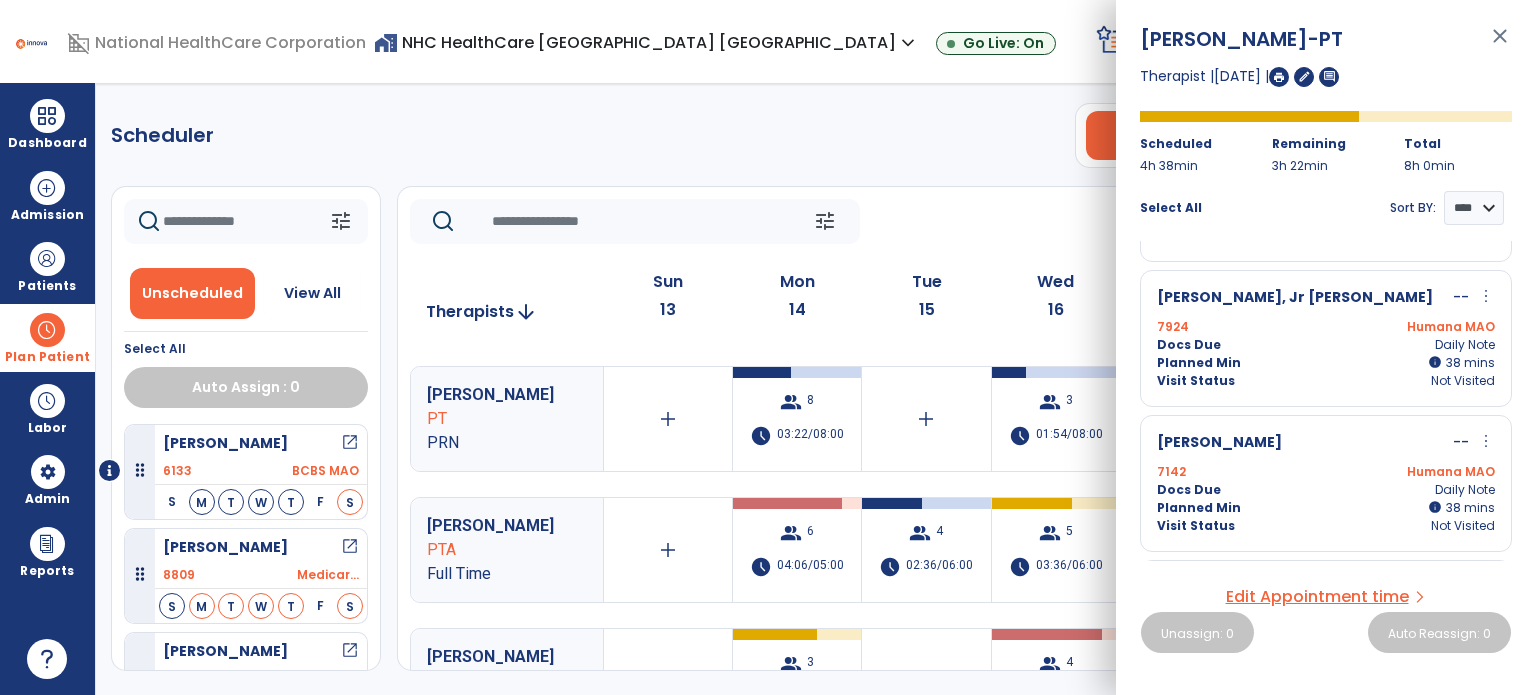click on "[PERSON_NAME]   --  more_vert  edit   Edit Session   alt_route   Split Minutes  7142 Humana MAO  Docs Due Daily Note   Planned Min  info   38 I 38 mins  Visit Status  Not Visited" at bounding box center (1326, 483) 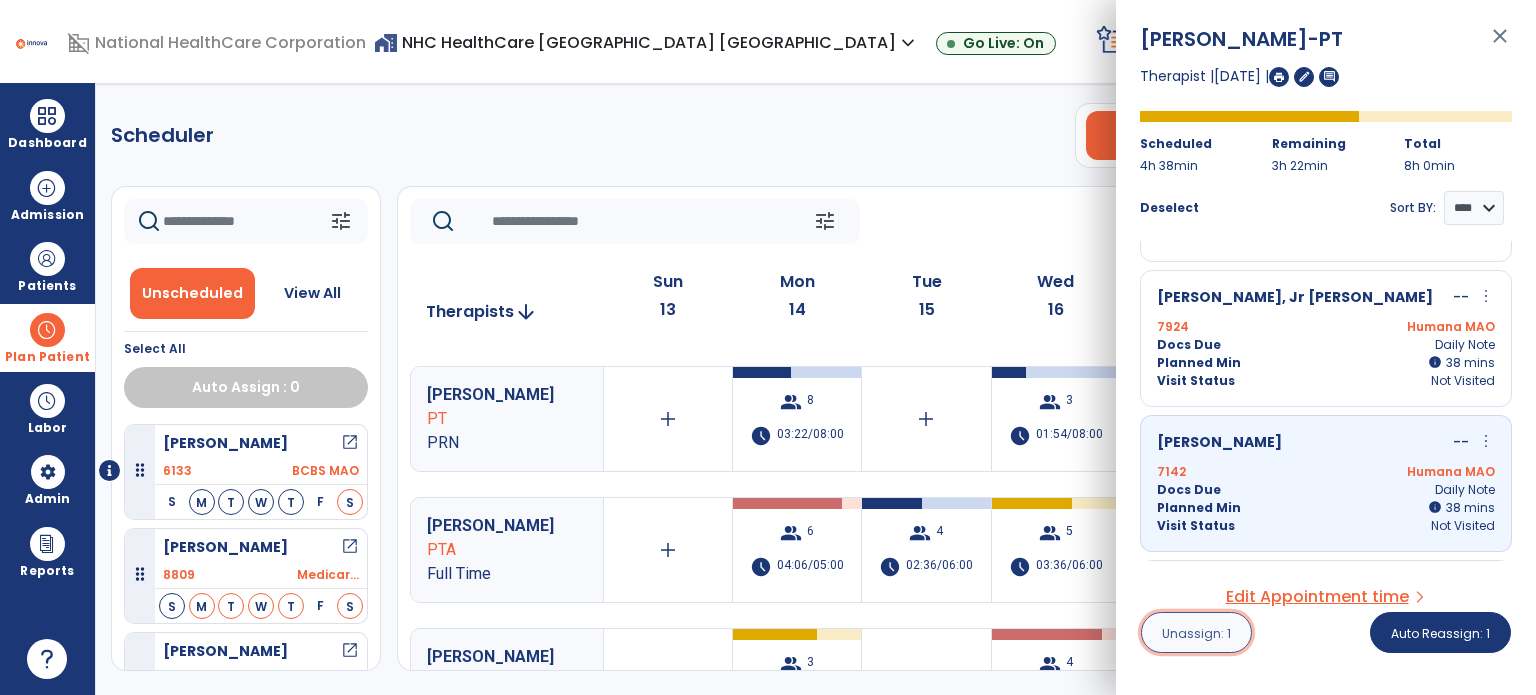 click on "Unassign: 1" at bounding box center (1196, 633) 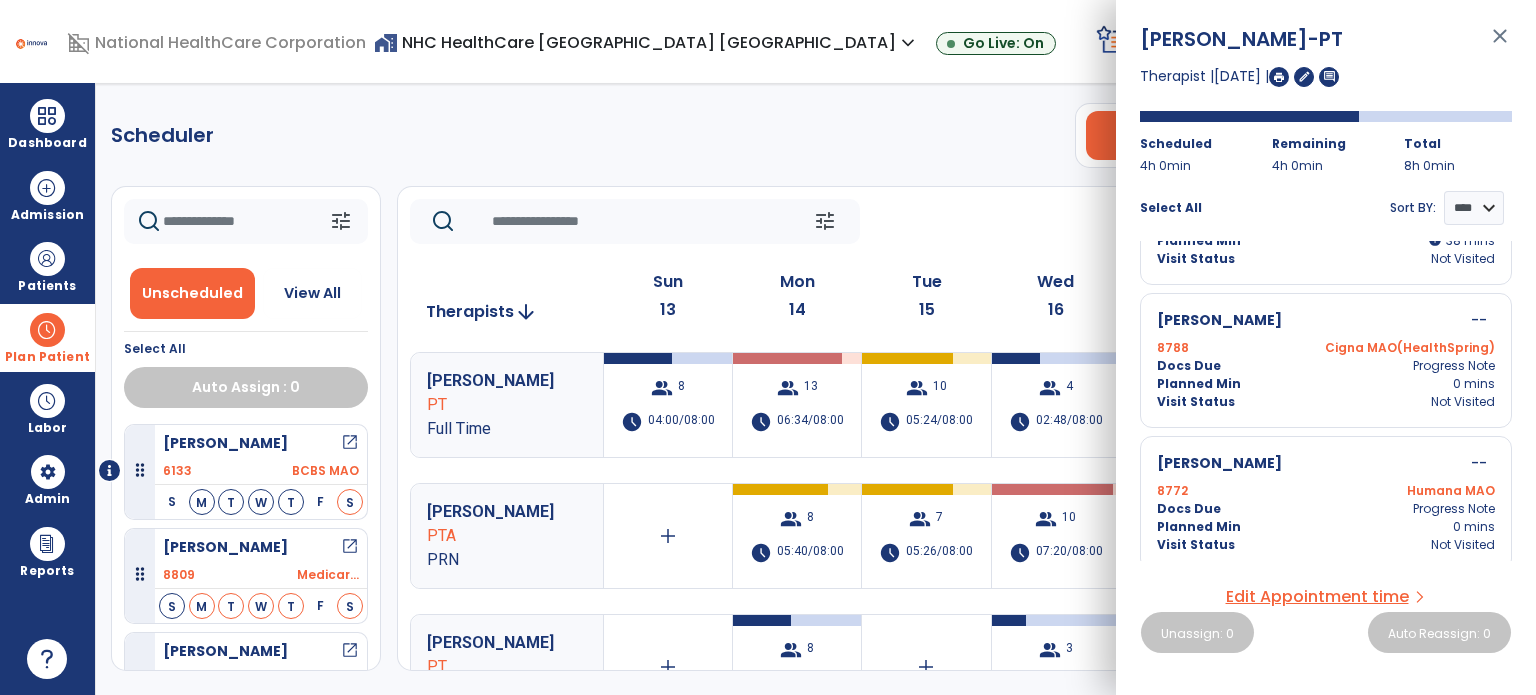 scroll, scrollTop: 831, scrollLeft: 0, axis: vertical 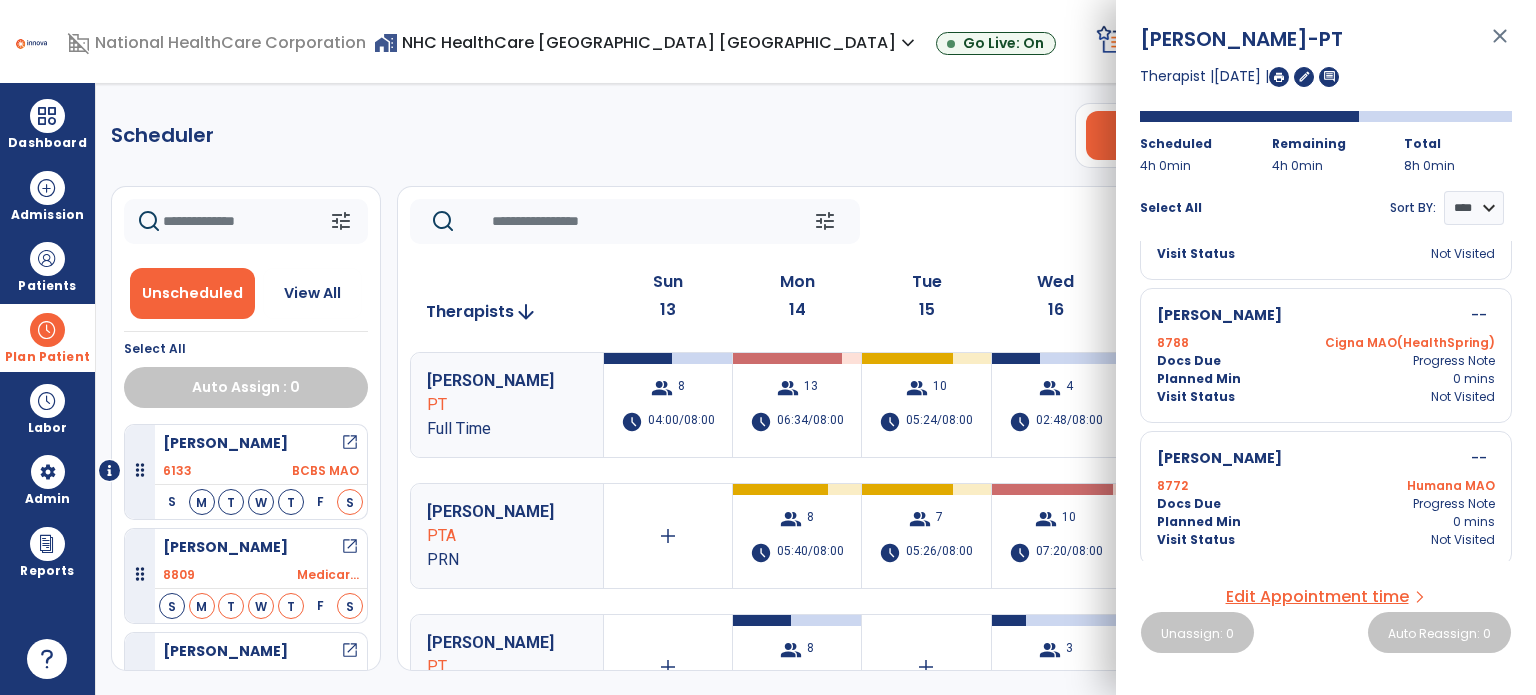 click on "Scheduler   PT   OT   ST  **** *** more_vert  Manage Labor   View All Therapists   Print" 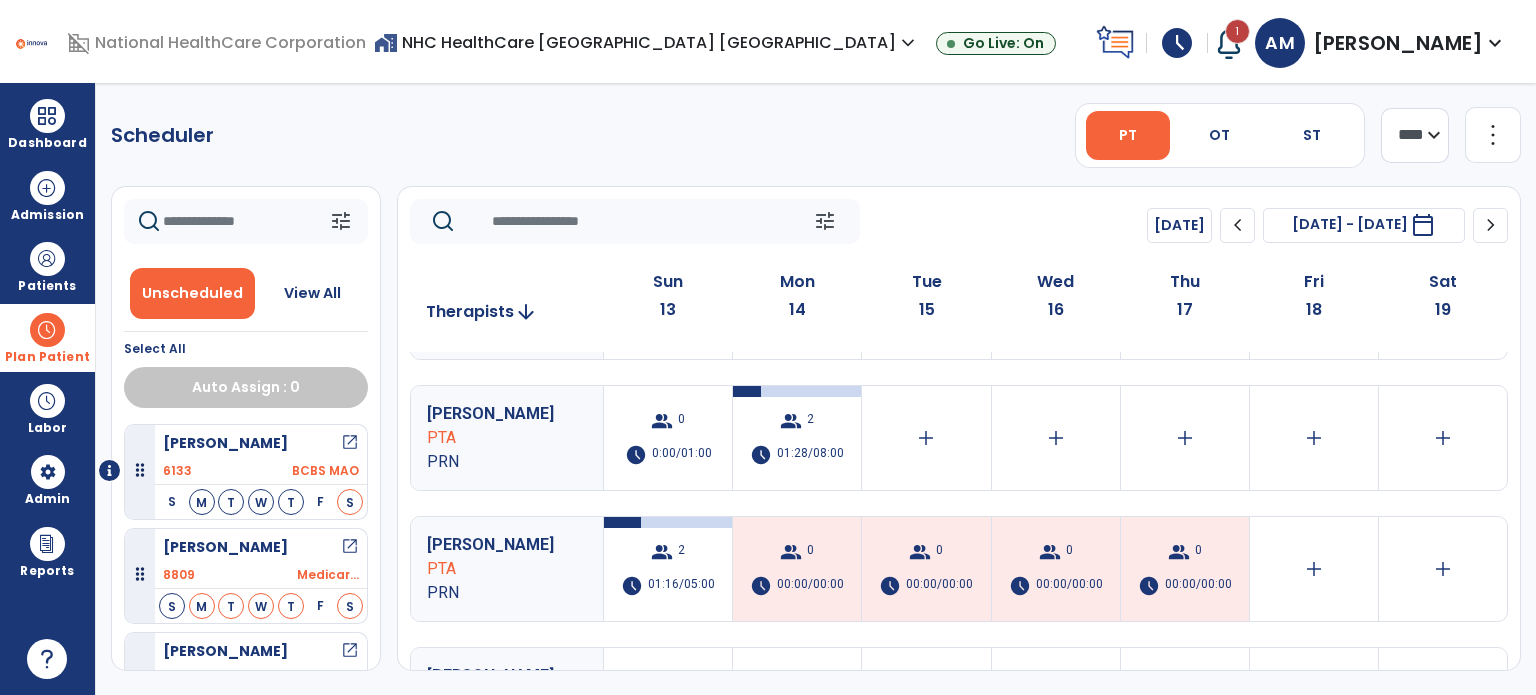 scroll, scrollTop: 752, scrollLeft: 0, axis: vertical 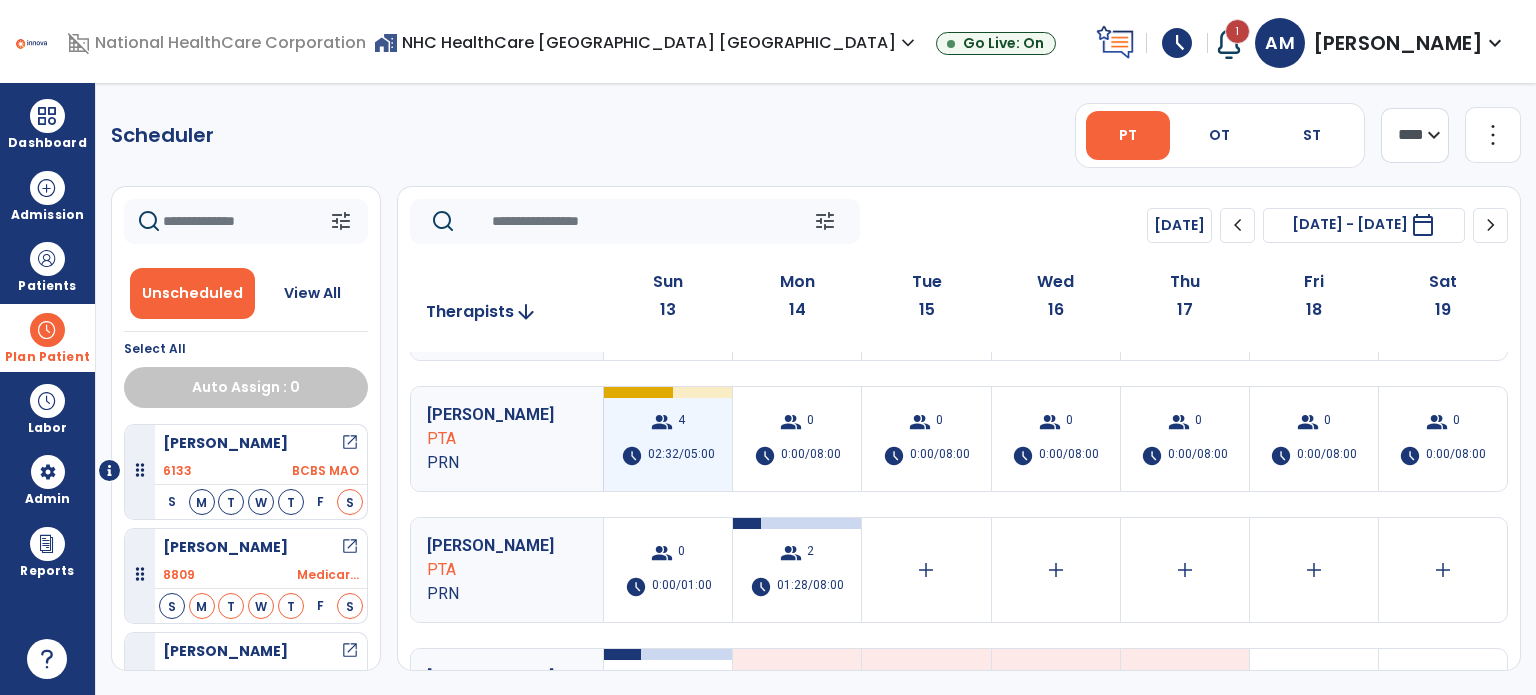click on "02:32/05:00" at bounding box center [681, 456] 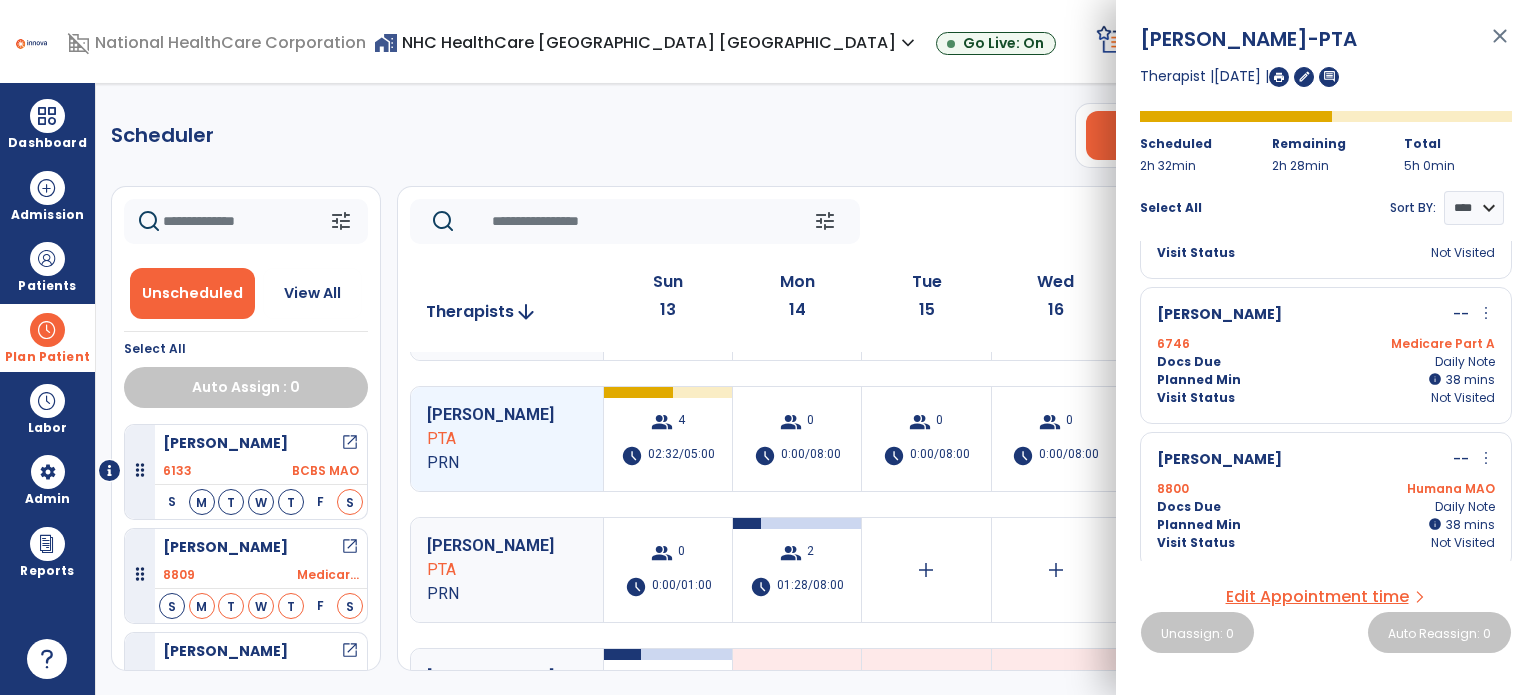 scroll, scrollTop: 257, scrollLeft: 0, axis: vertical 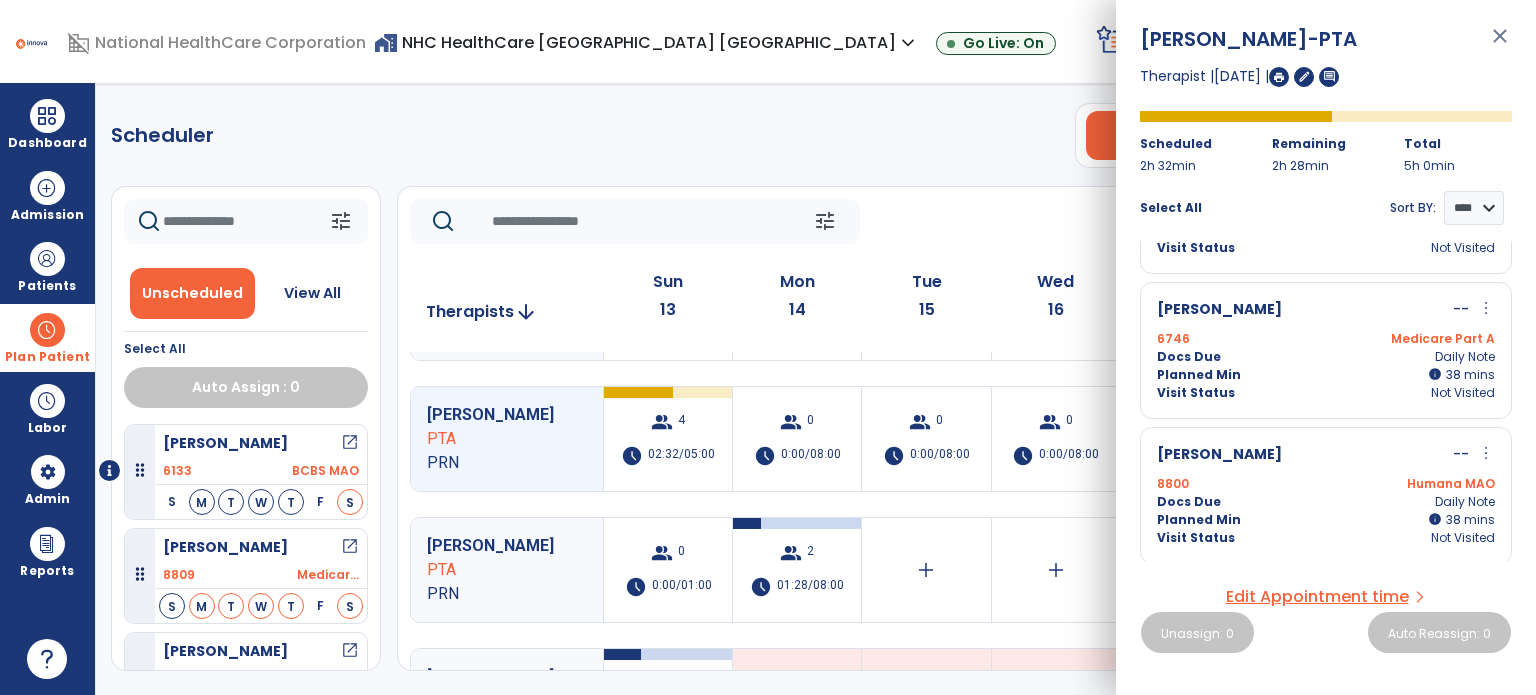 click on "tune   [DATE]  chevron_left [DATE] - [DATE]  *********  calendar_today  chevron_right" 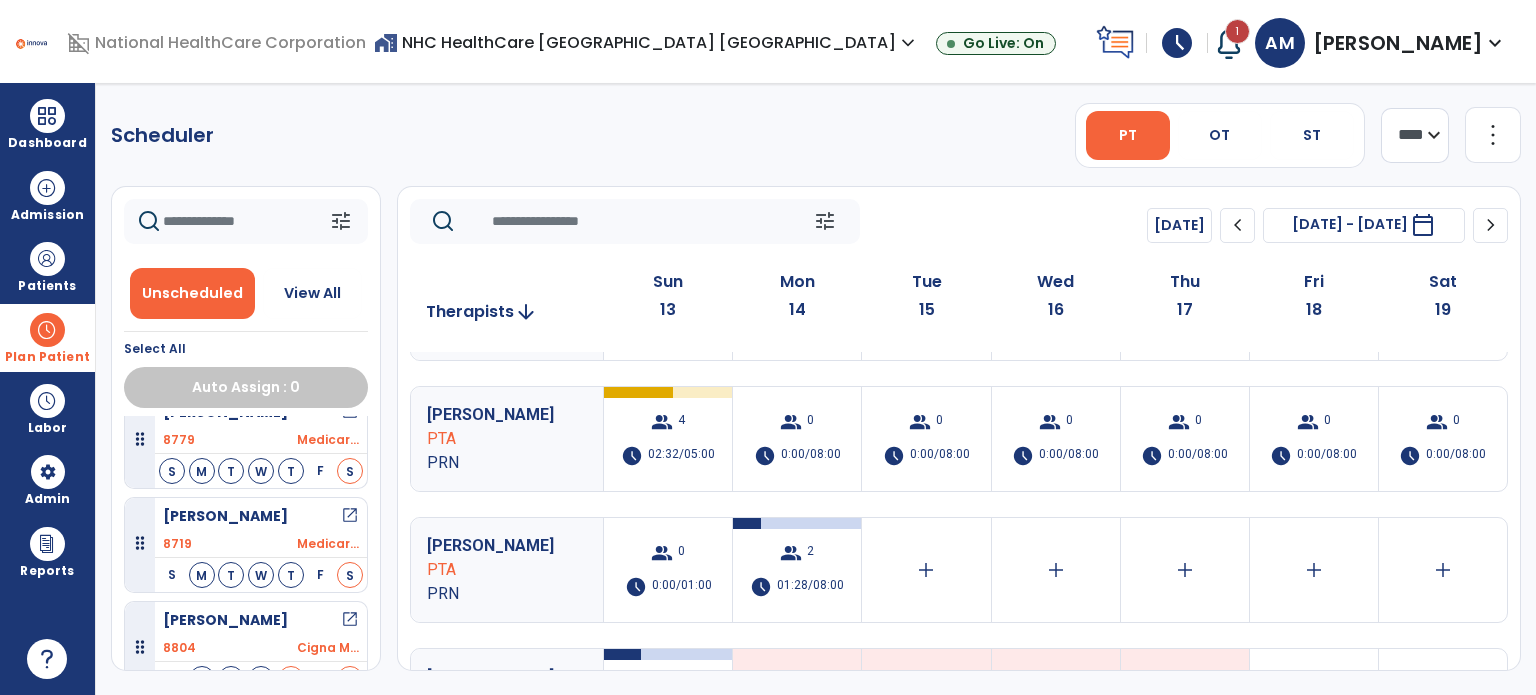 scroll, scrollTop: 264, scrollLeft: 0, axis: vertical 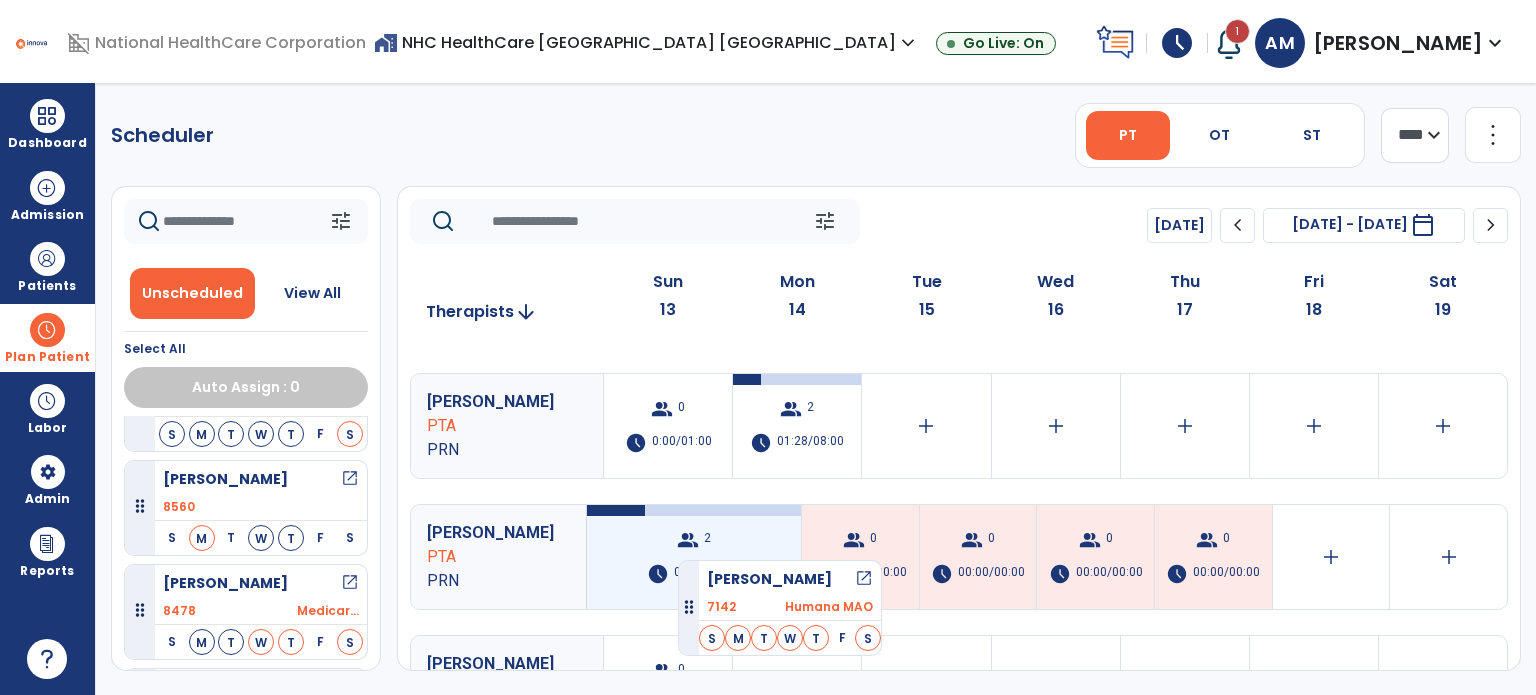 drag, startPoint x: 138, startPoint y: 501, endPoint x: 667, endPoint y: 536, distance: 530.15656 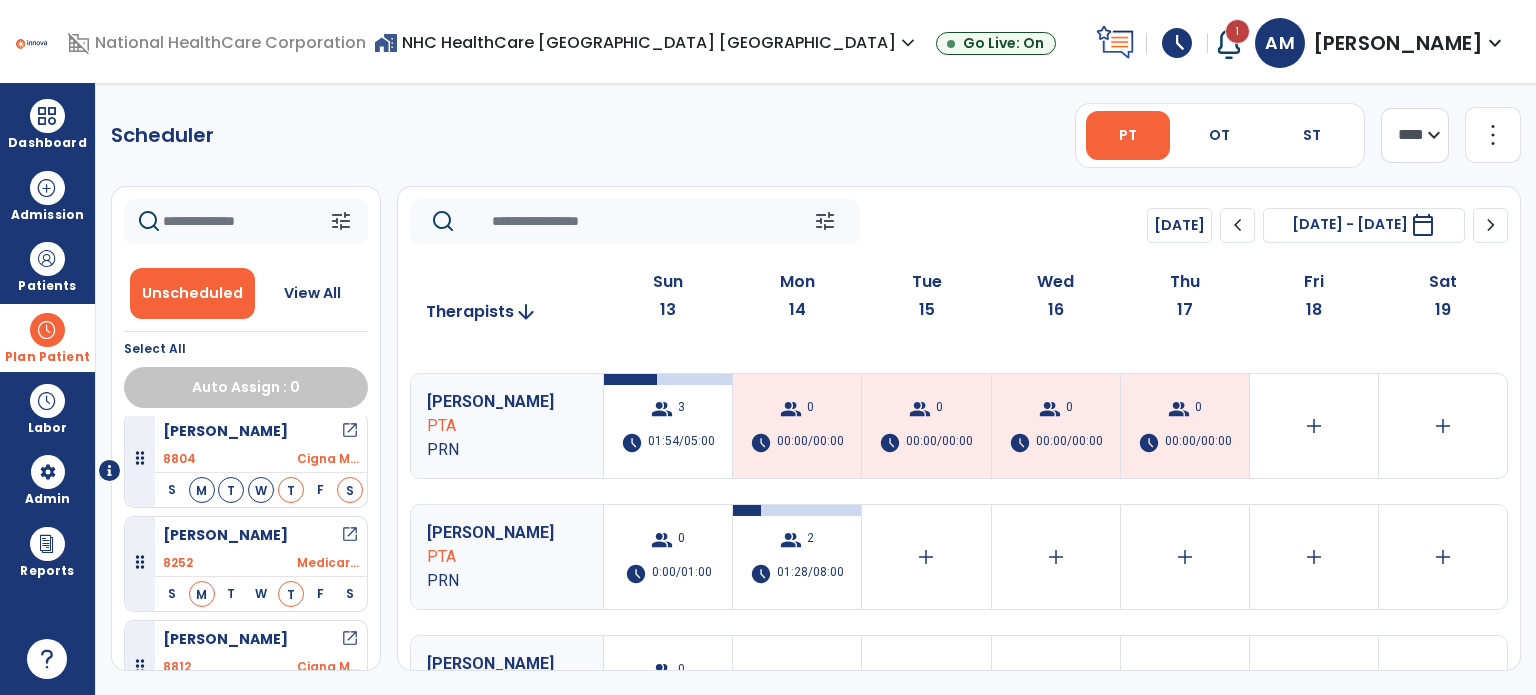 scroll, scrollTop: 0, scrollLeft: 0, axis: both 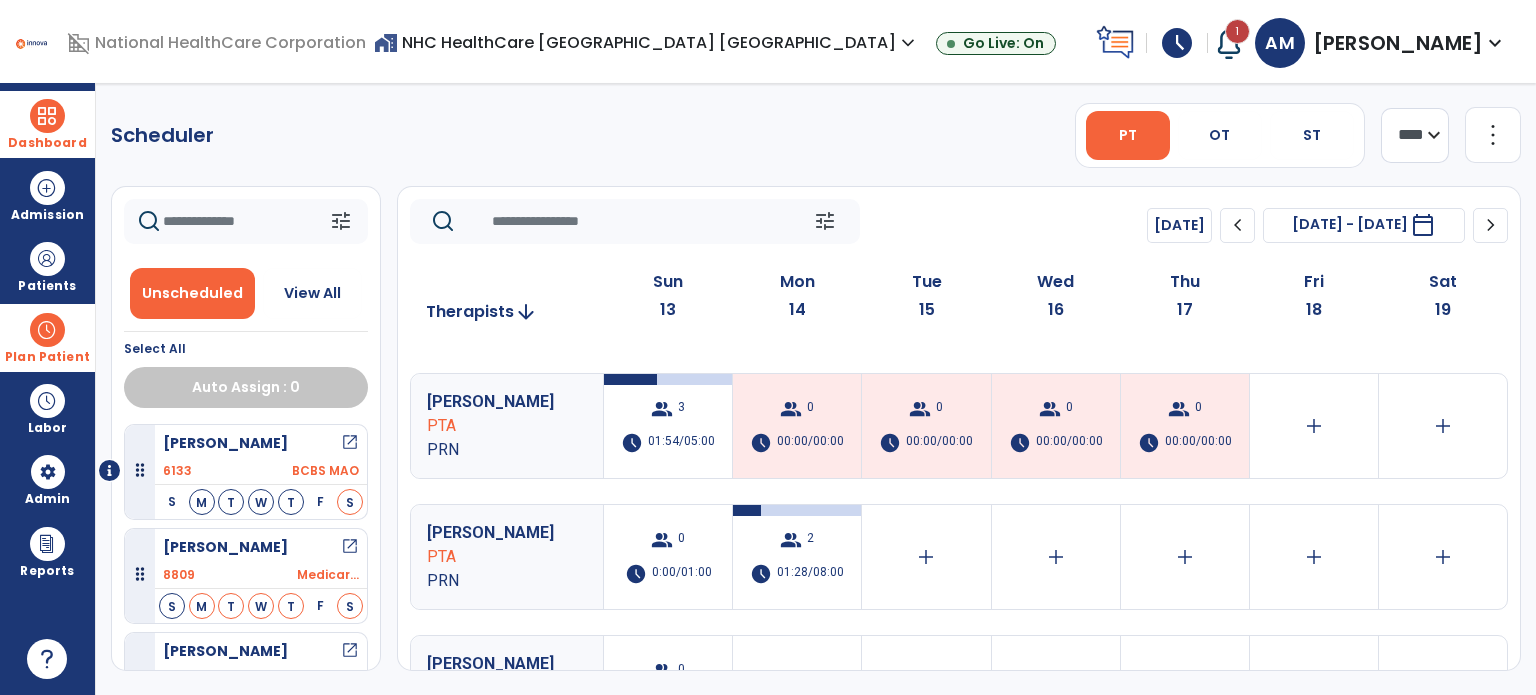 click on "Dashboard" at bounding box center (47, 143) 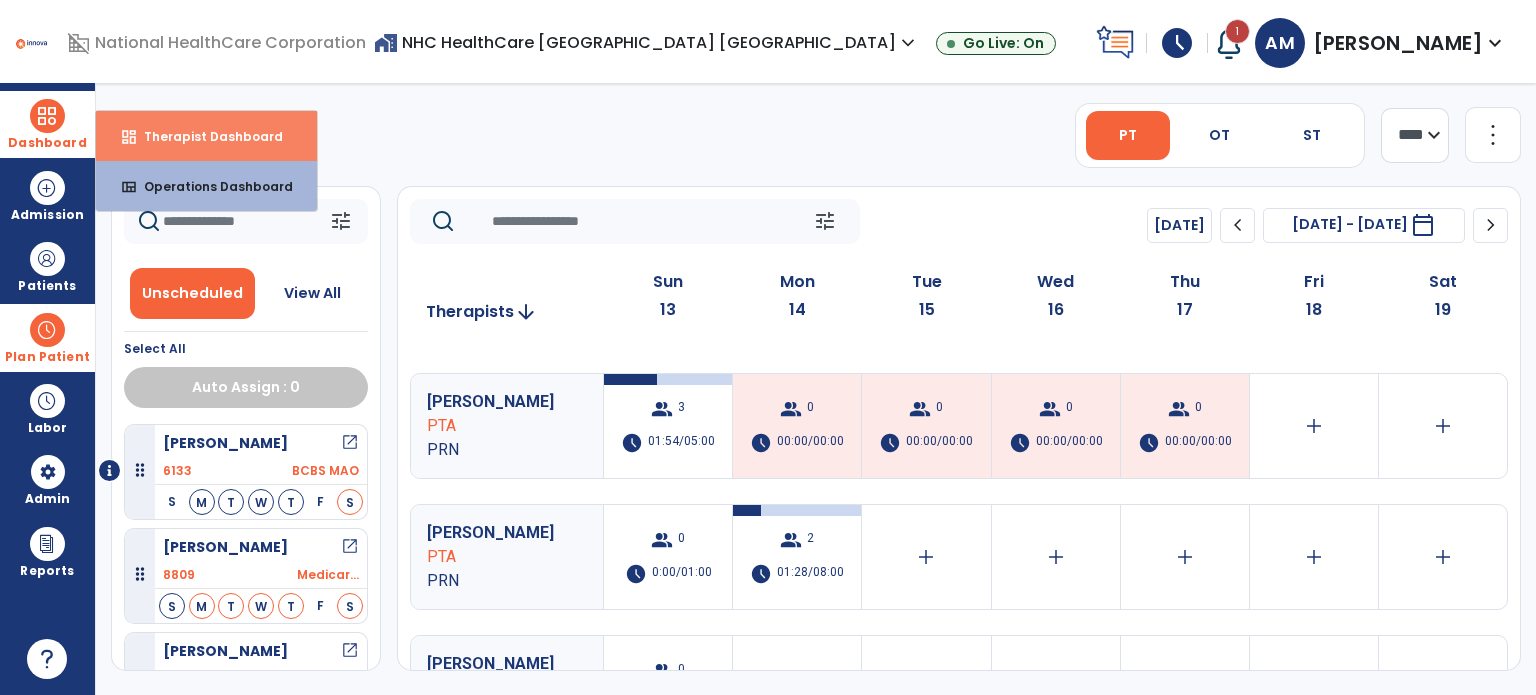 click on "Therapist Dashboard" at bounding box center (205, 136) 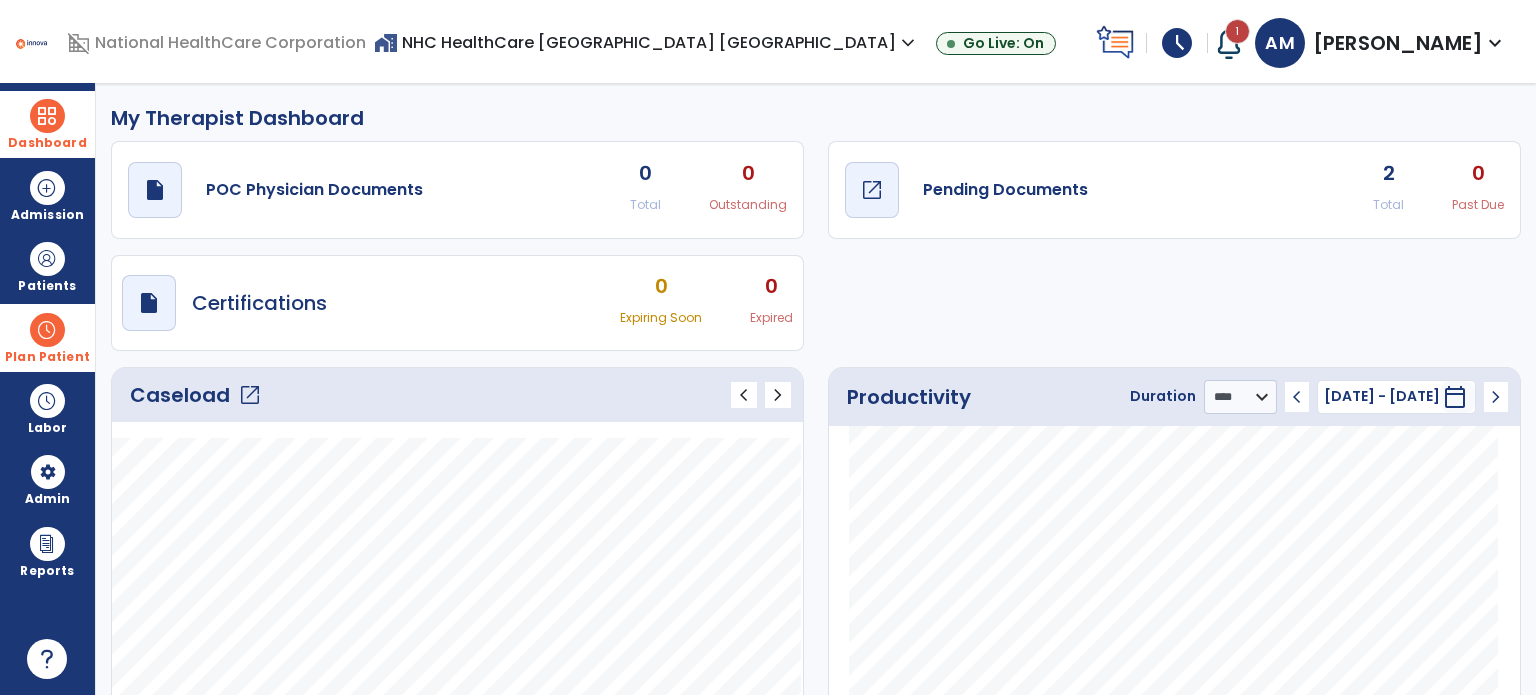 click on "Pending Documents" 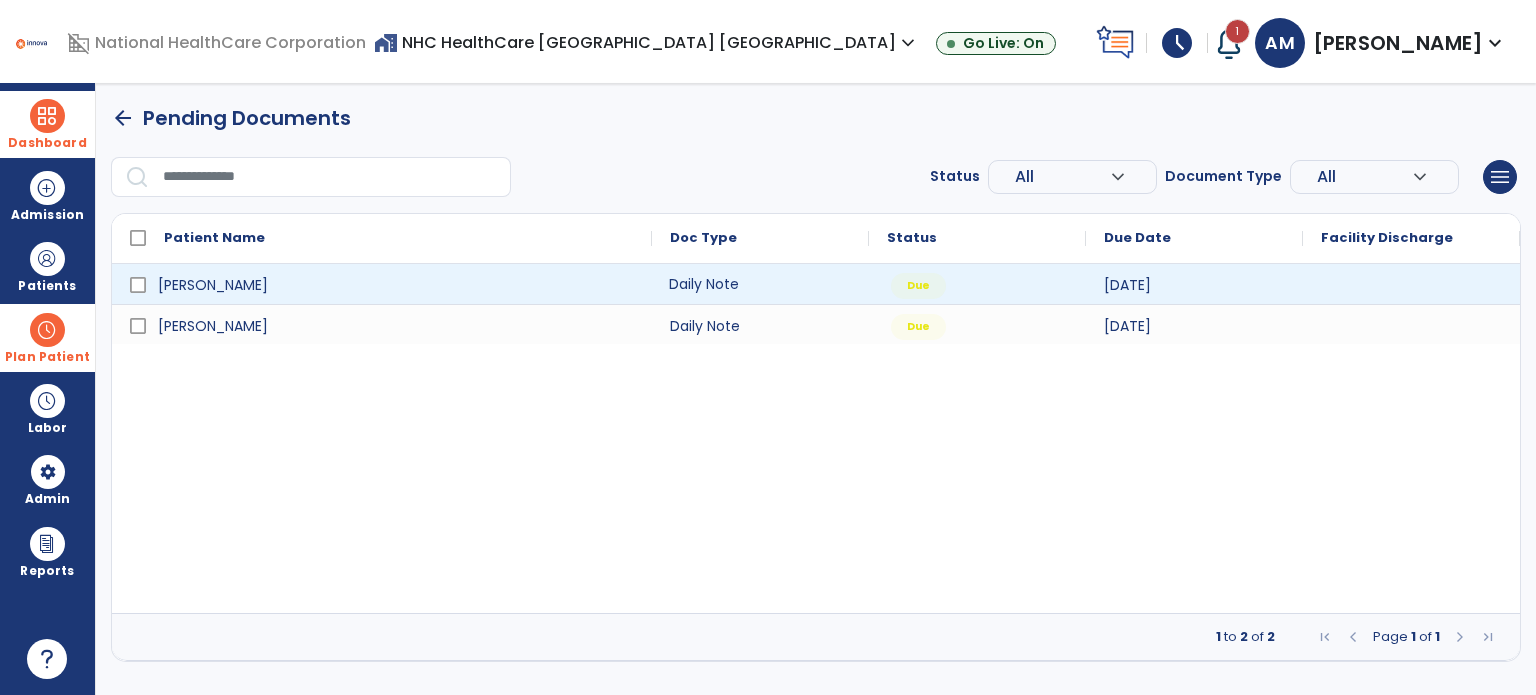 click on "Daily Note" at bounding box center (760, 284) 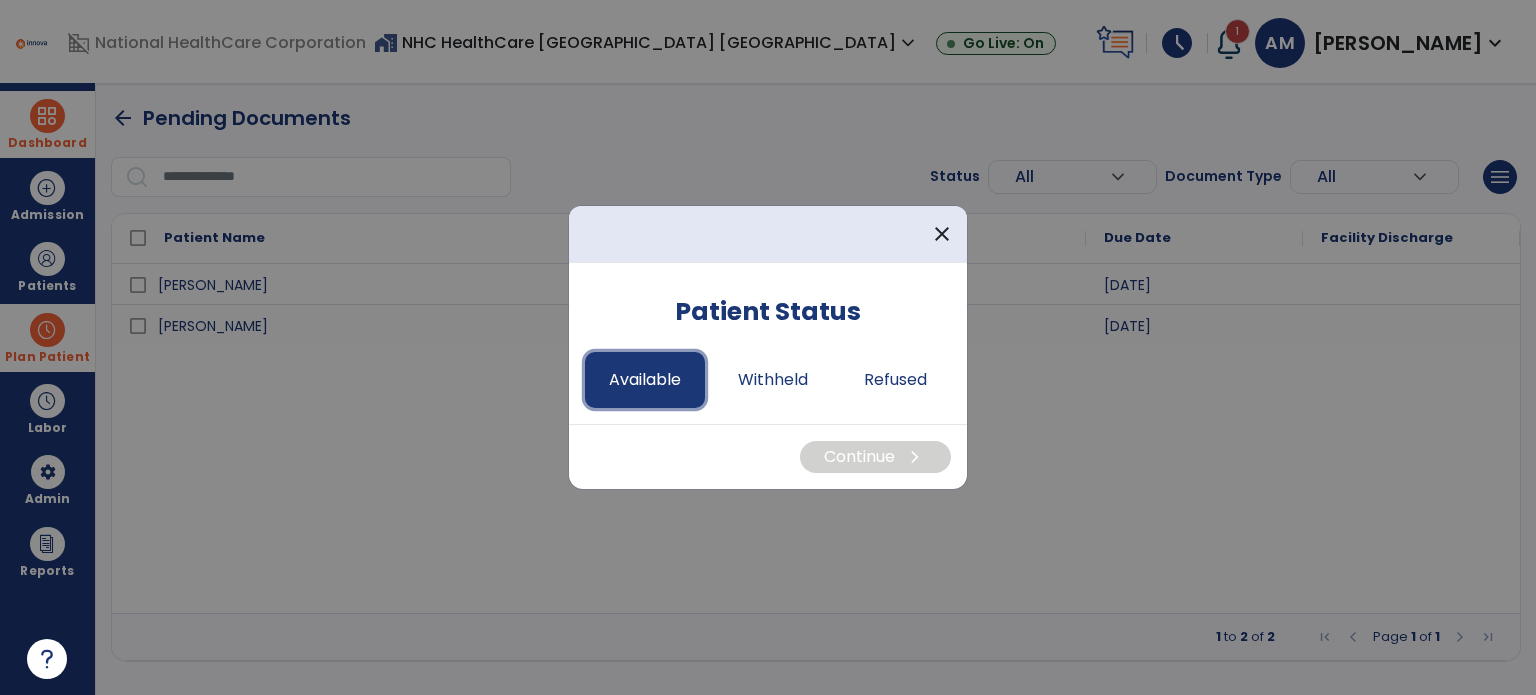 click on "Available" at bounding box center [645, 380] 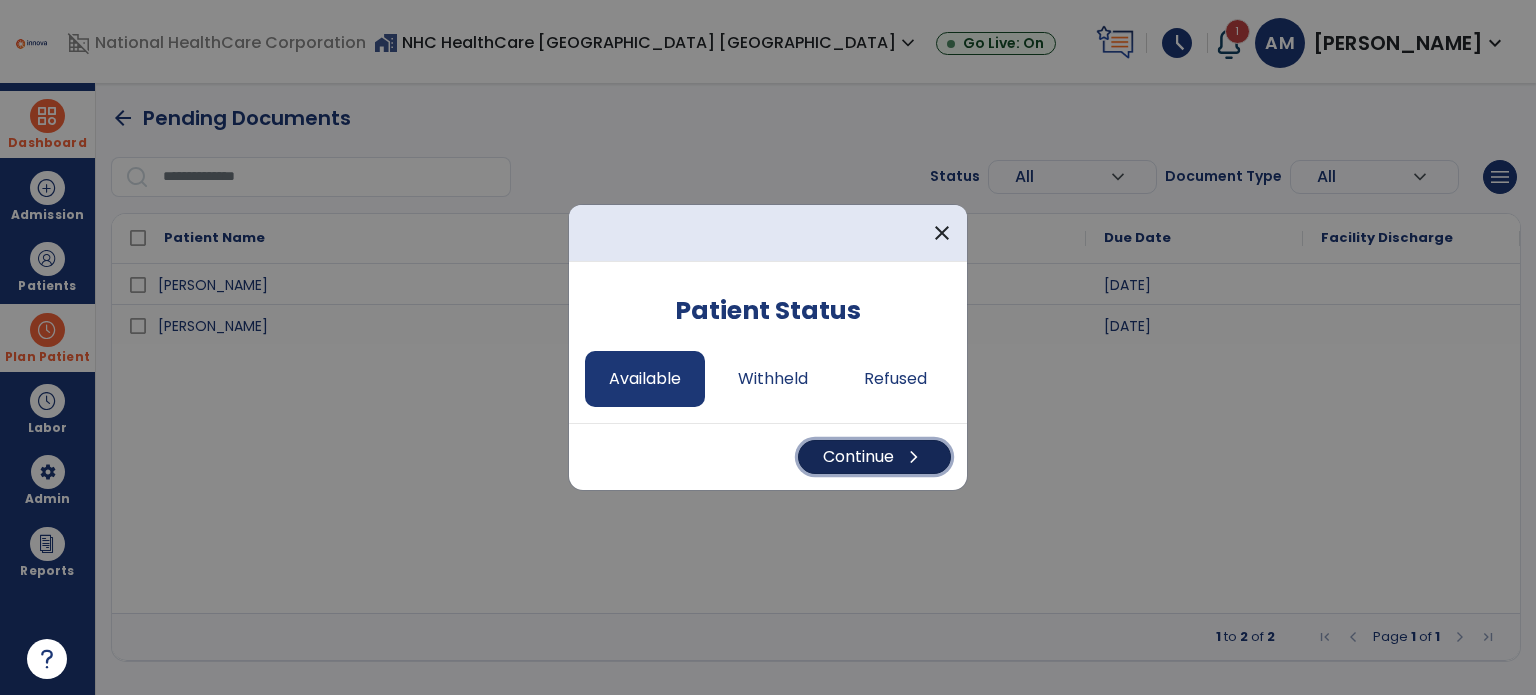 click on "Continue   chevron_right" at bounding box center (874, 457) 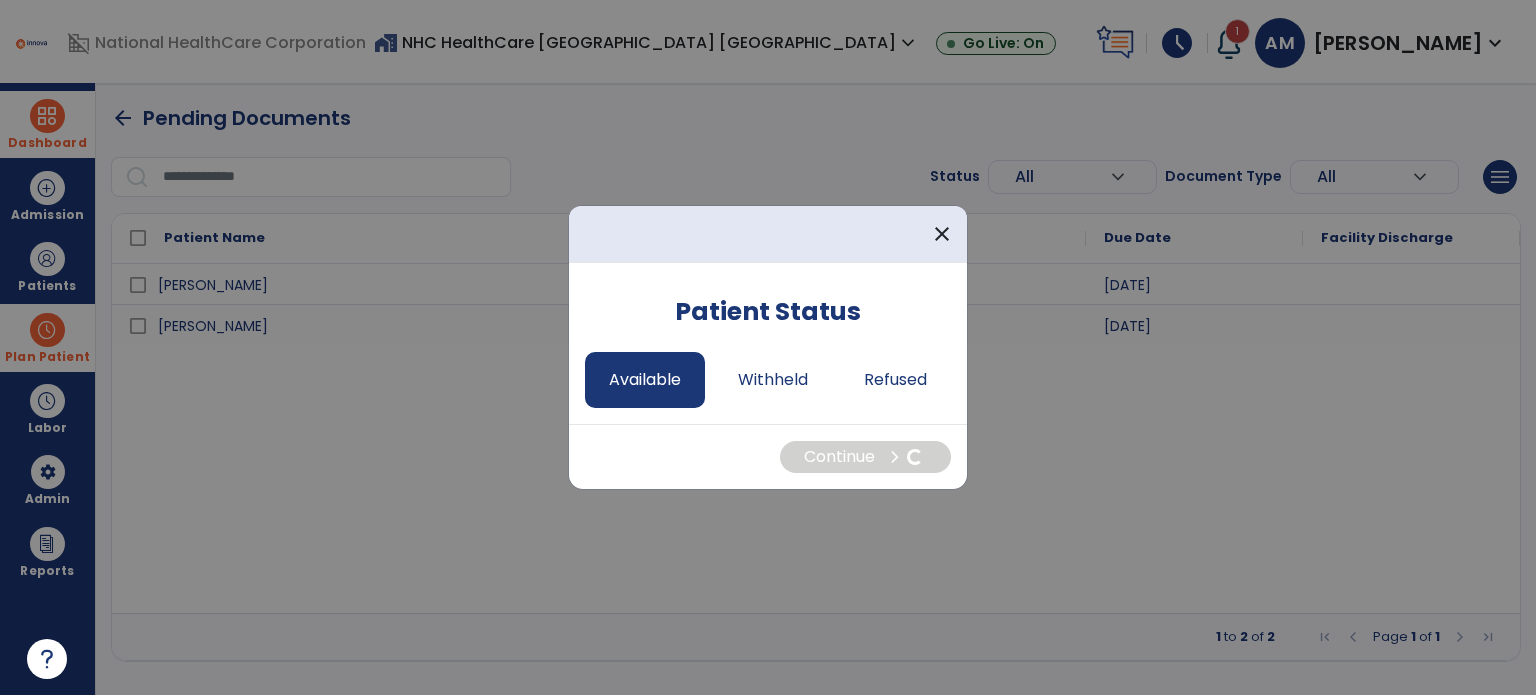 select on "*" 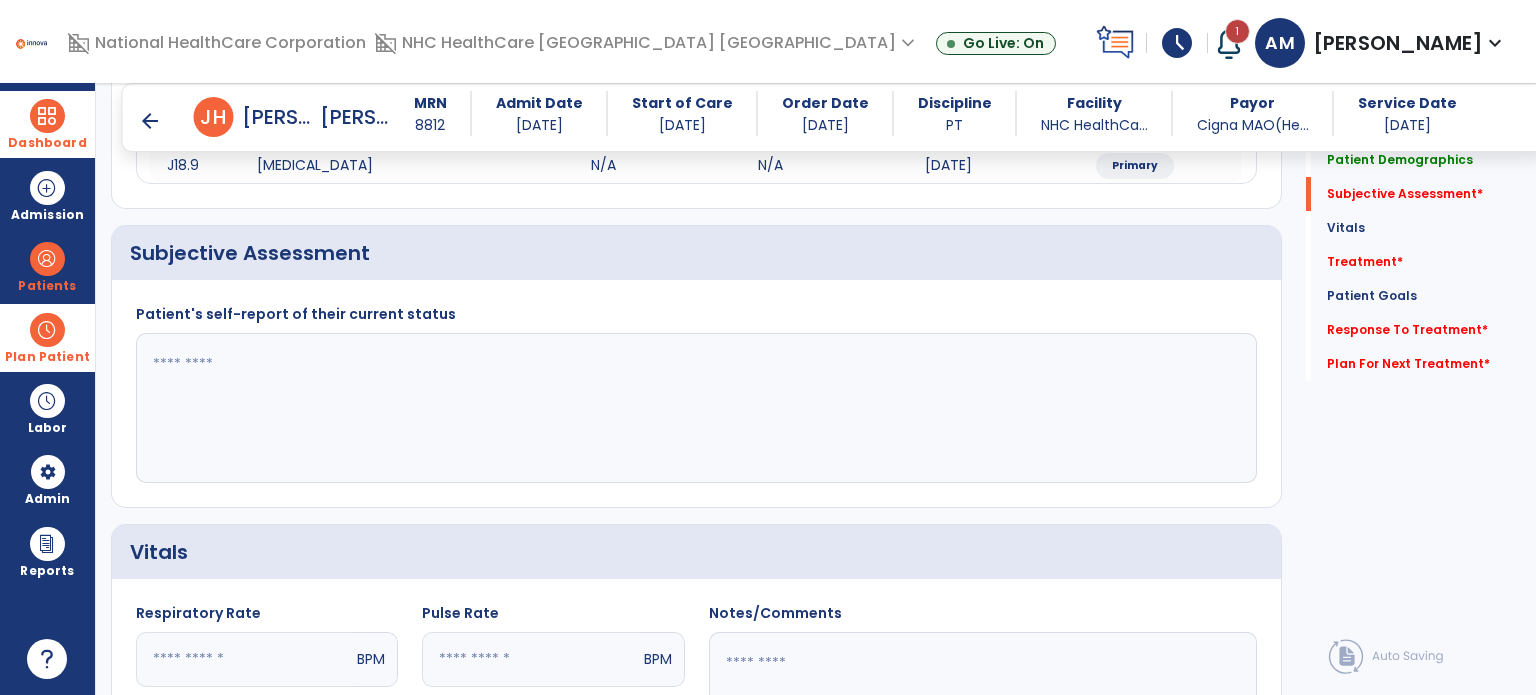 scroll, scrollTop: 376, scrollLeft: 0, axis: vertical 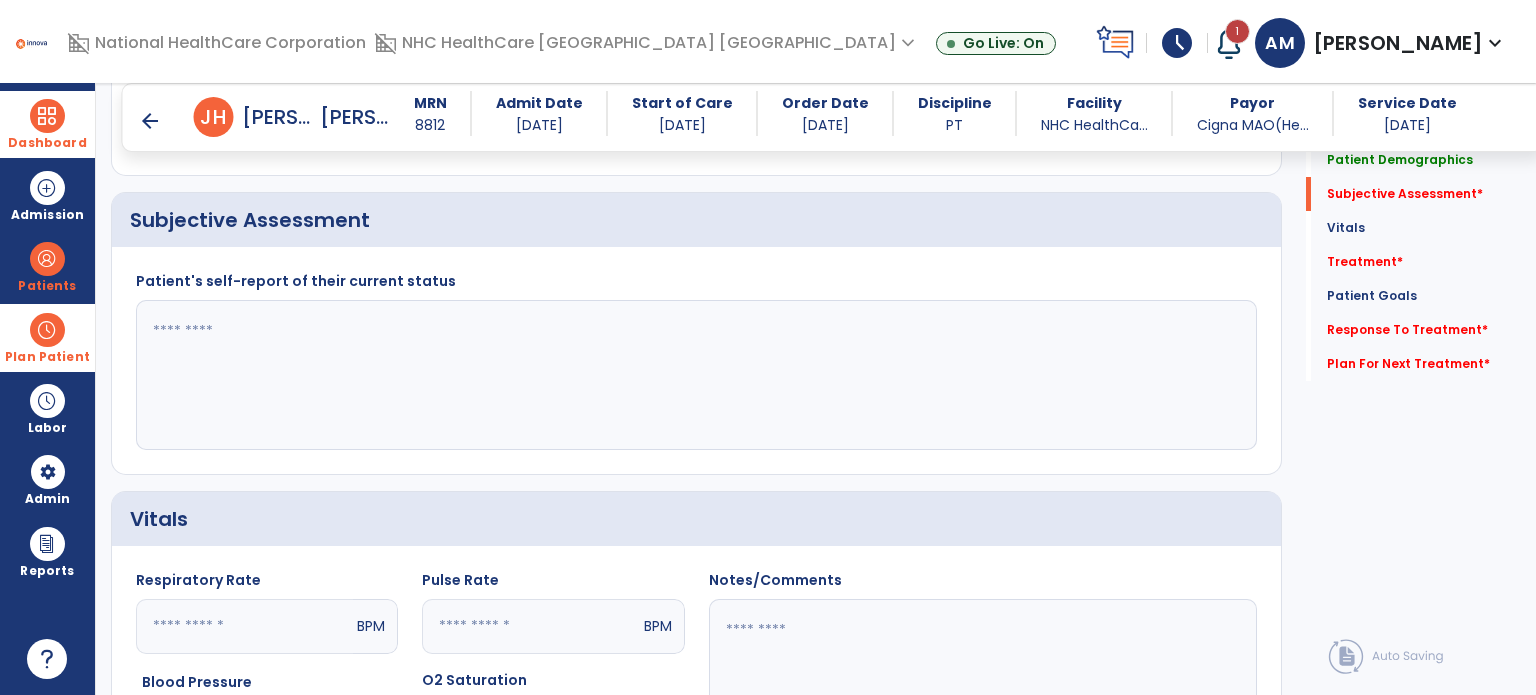 click 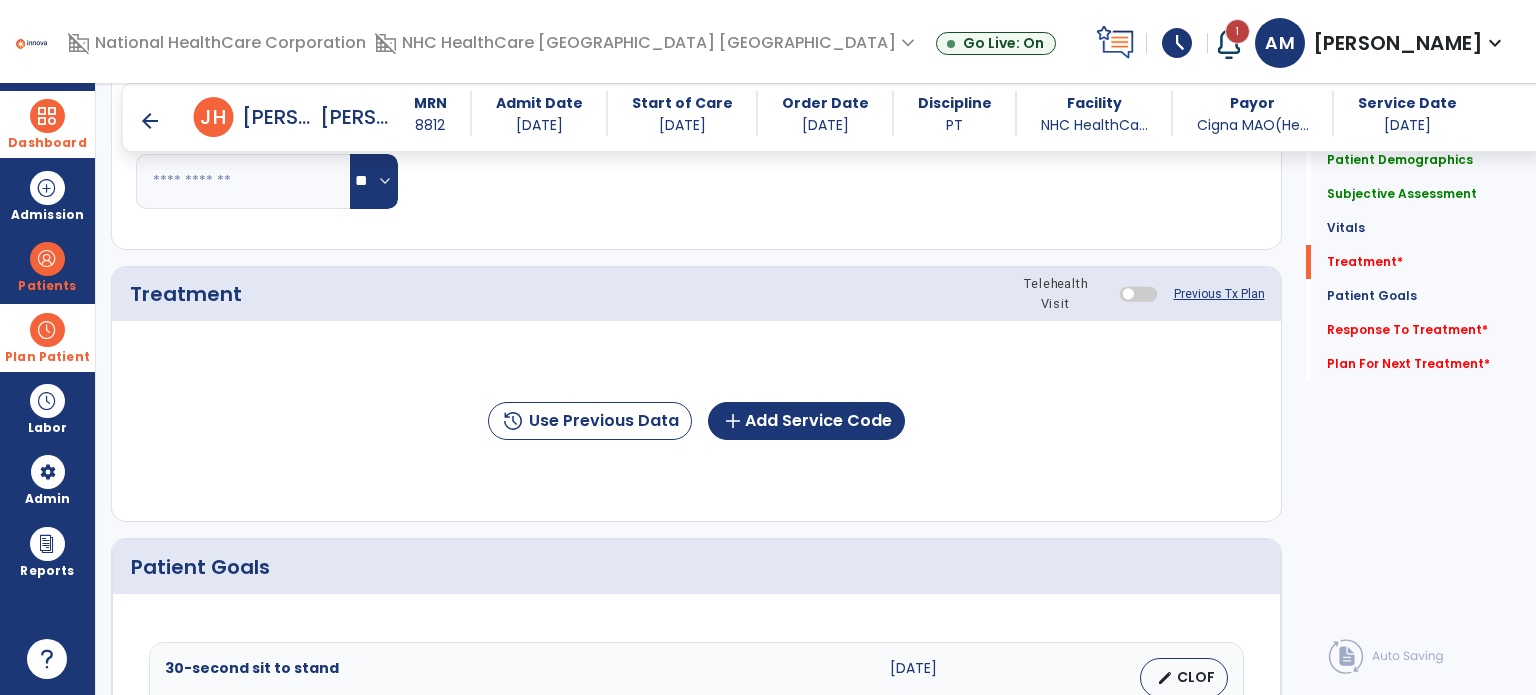 scroll, scrollTop: 1036, scrollLeft: 0, axis: vertical 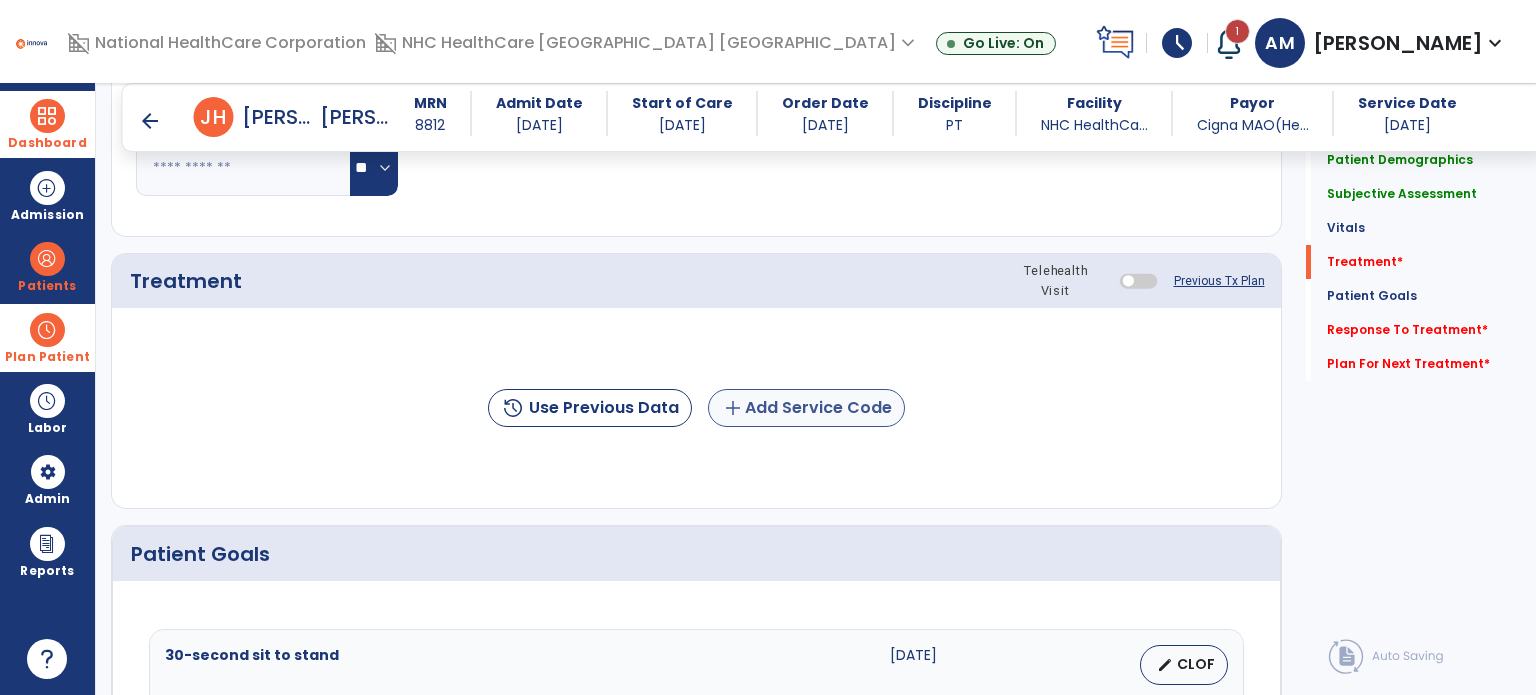 type on "**********" 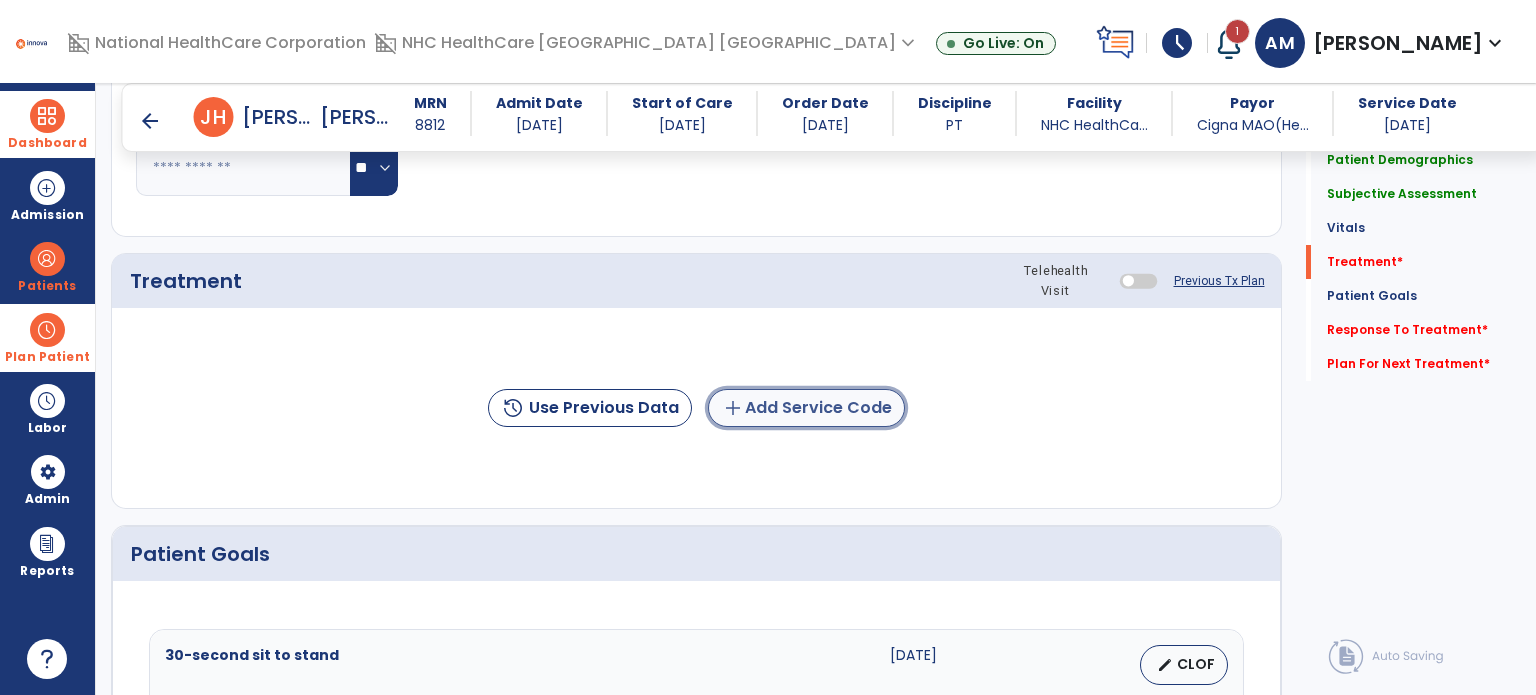click on "add  Add Service Code" 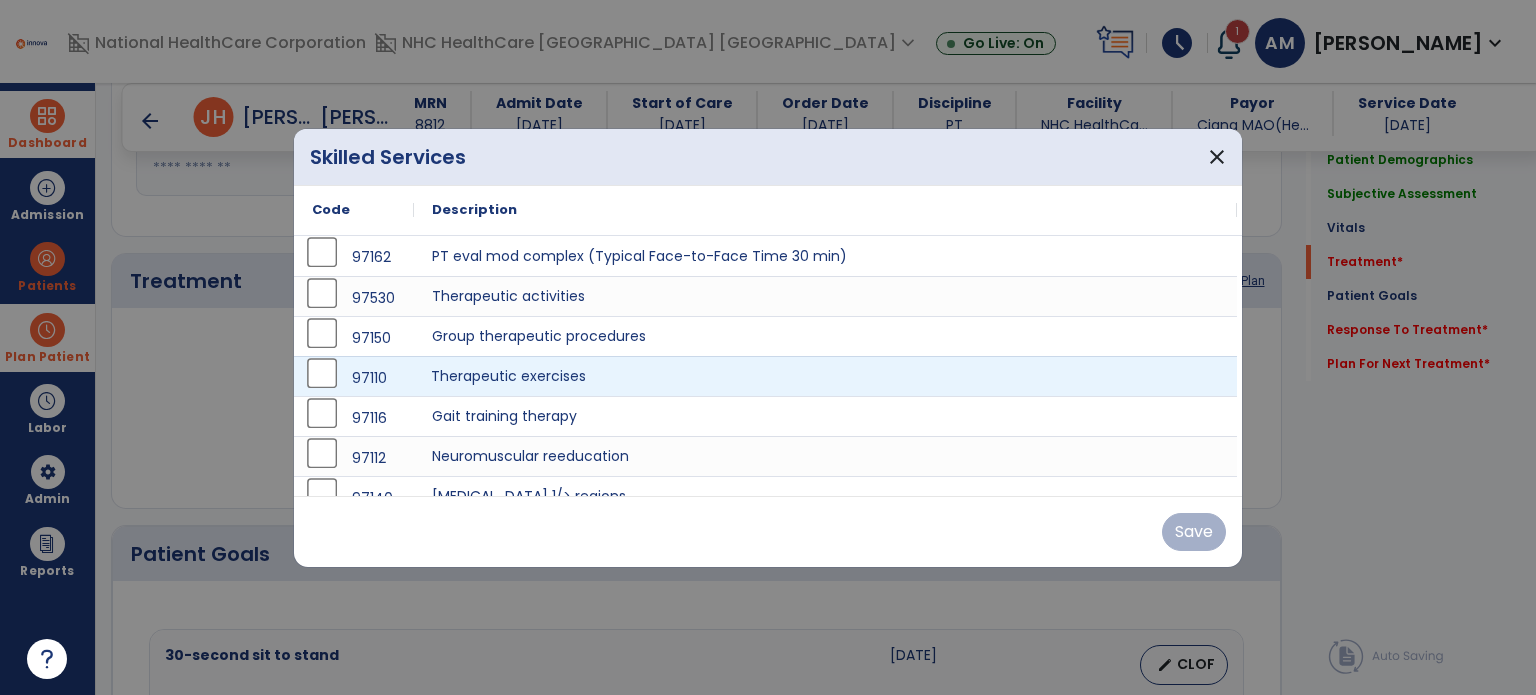 click on "Therapeutic exercises" at bounding box center [825, 376] 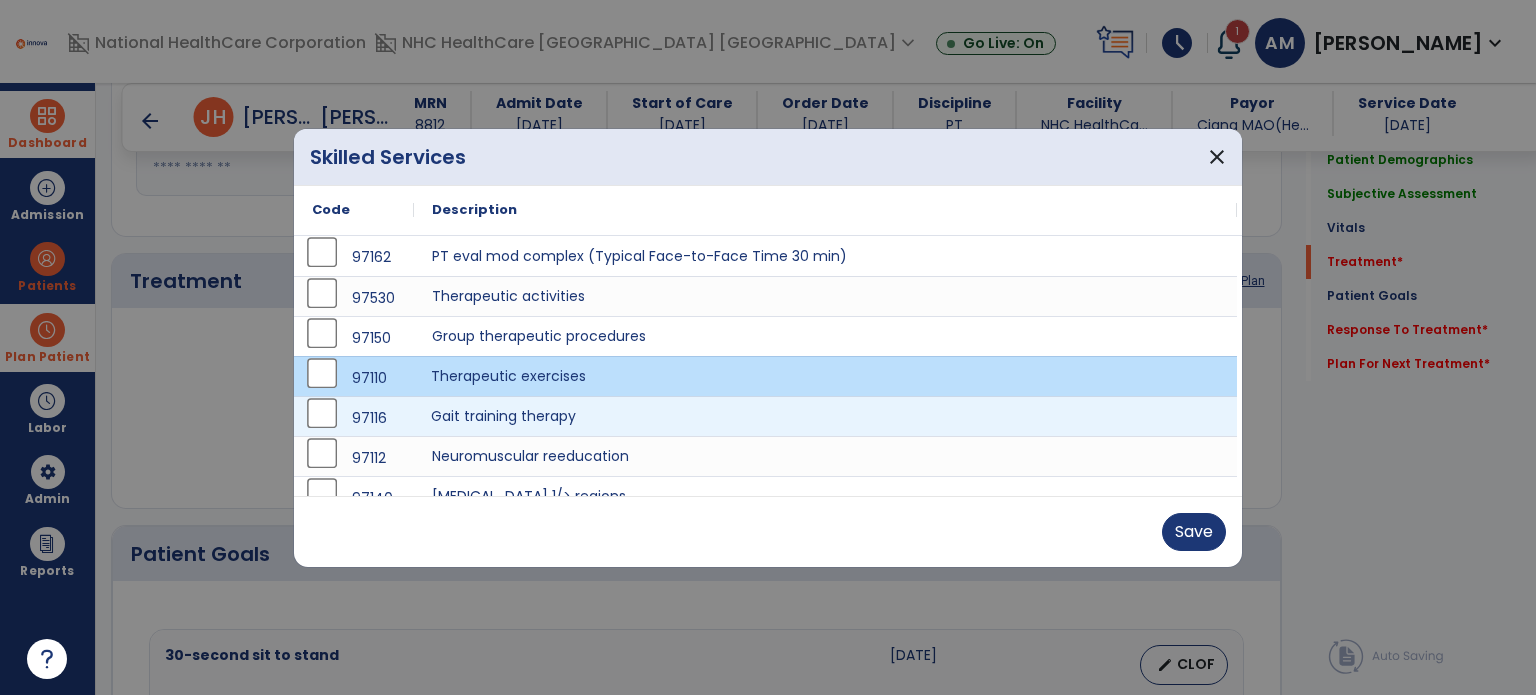 click on "Gait training therapy" at bounding box center (825, 416) 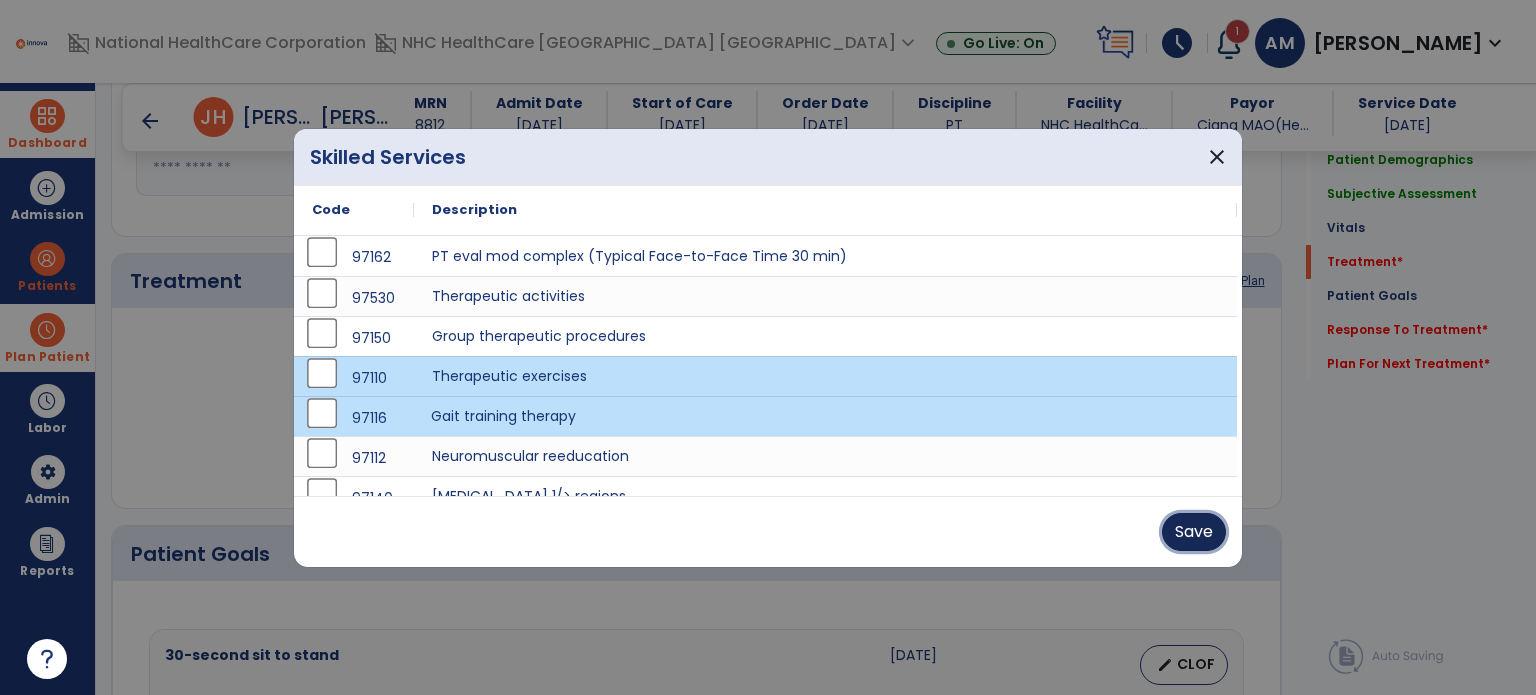 click on "Save" at bounding box center [1194, 532] 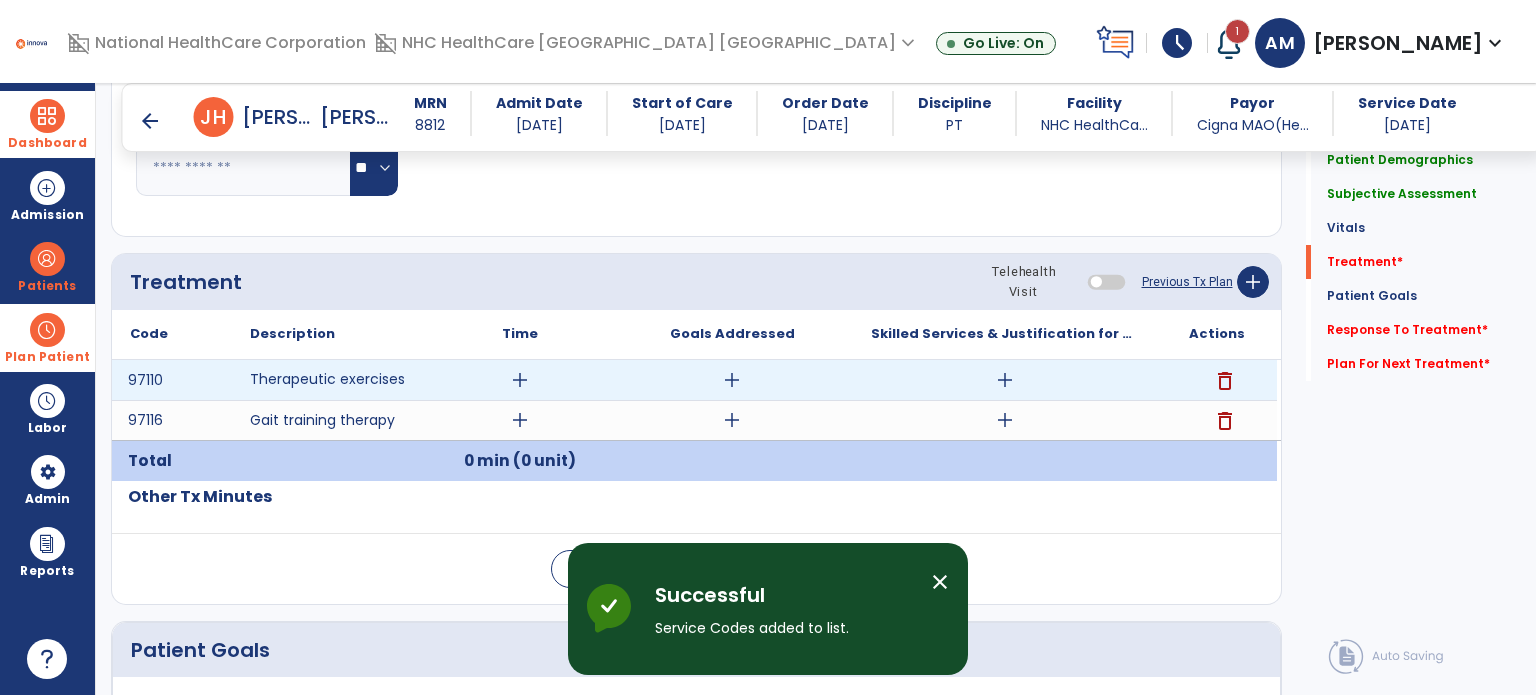click on "add" at bounding box center [520, 380] 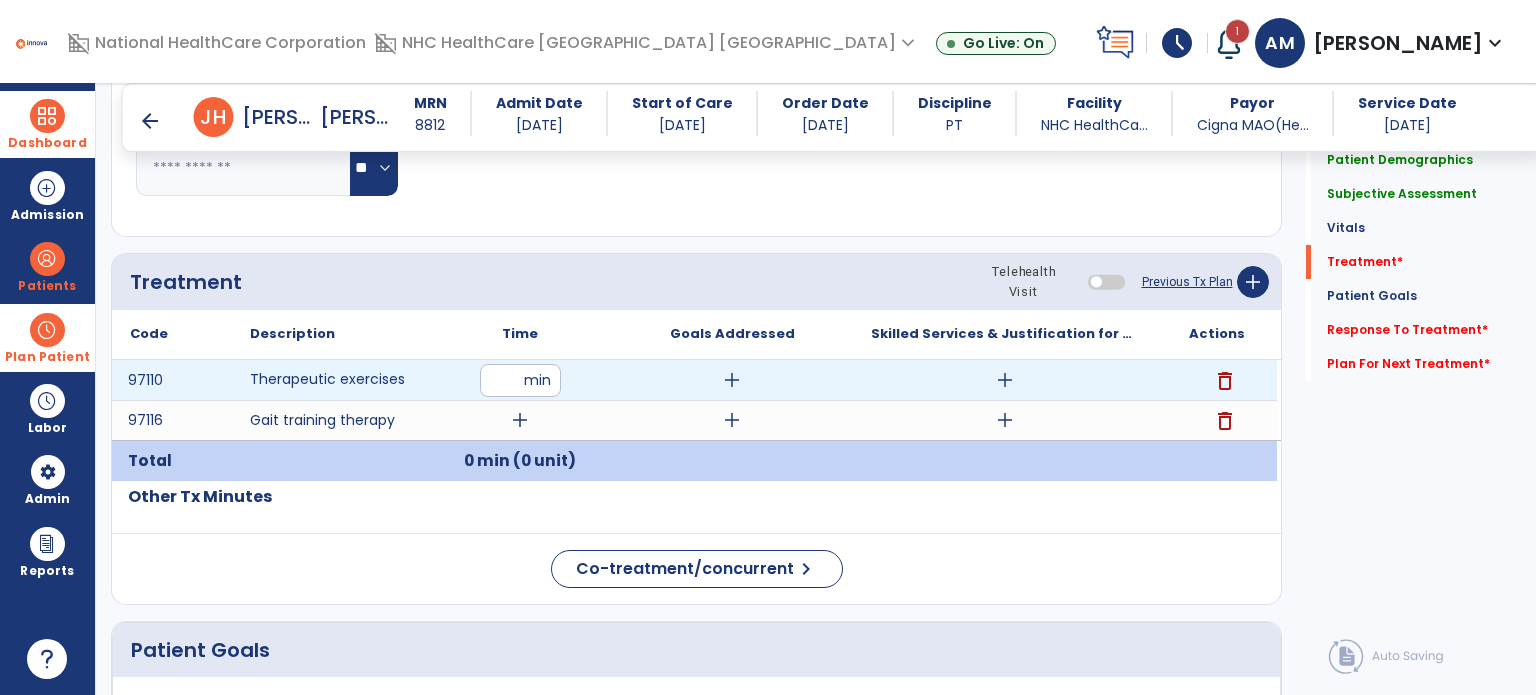 type on "**" 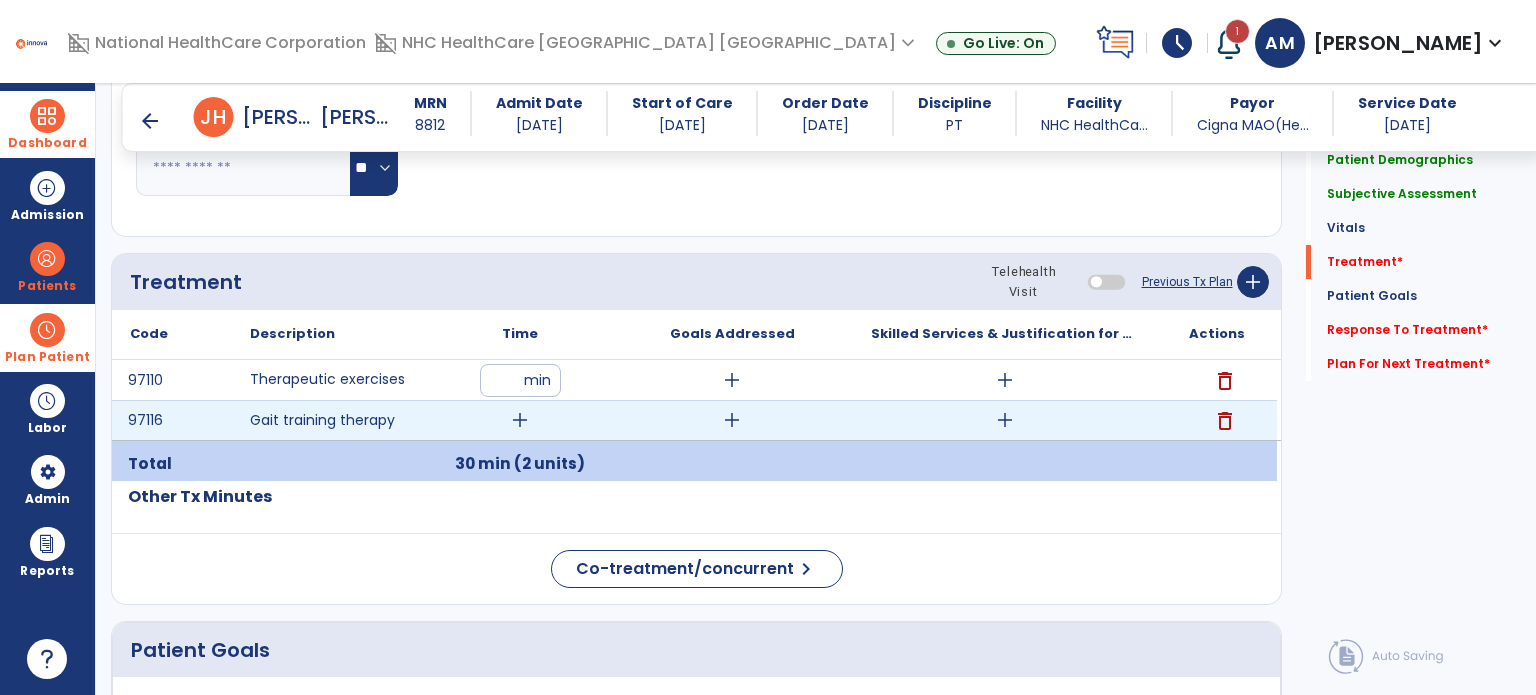 click on "add" at bounding box center (520, 420) 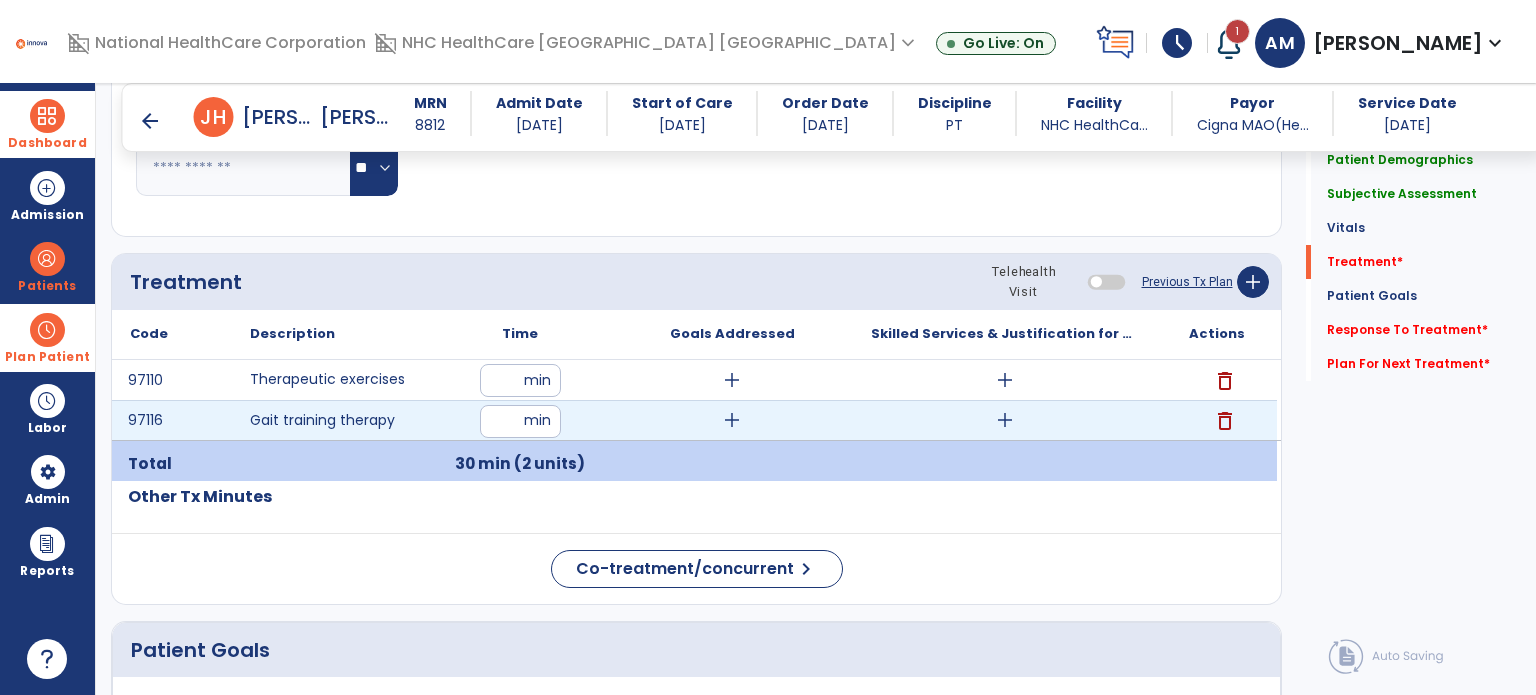type on "**" 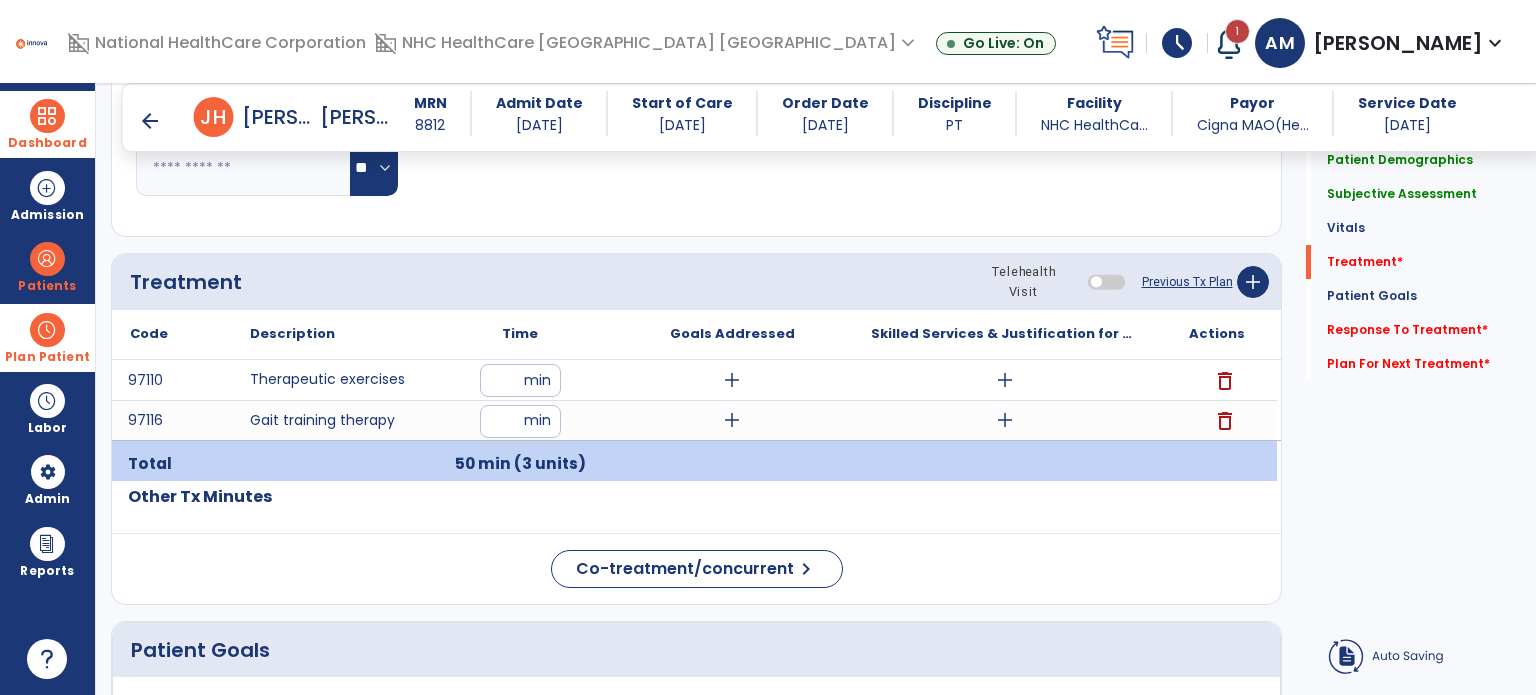 click on "Other Tx Minutes" 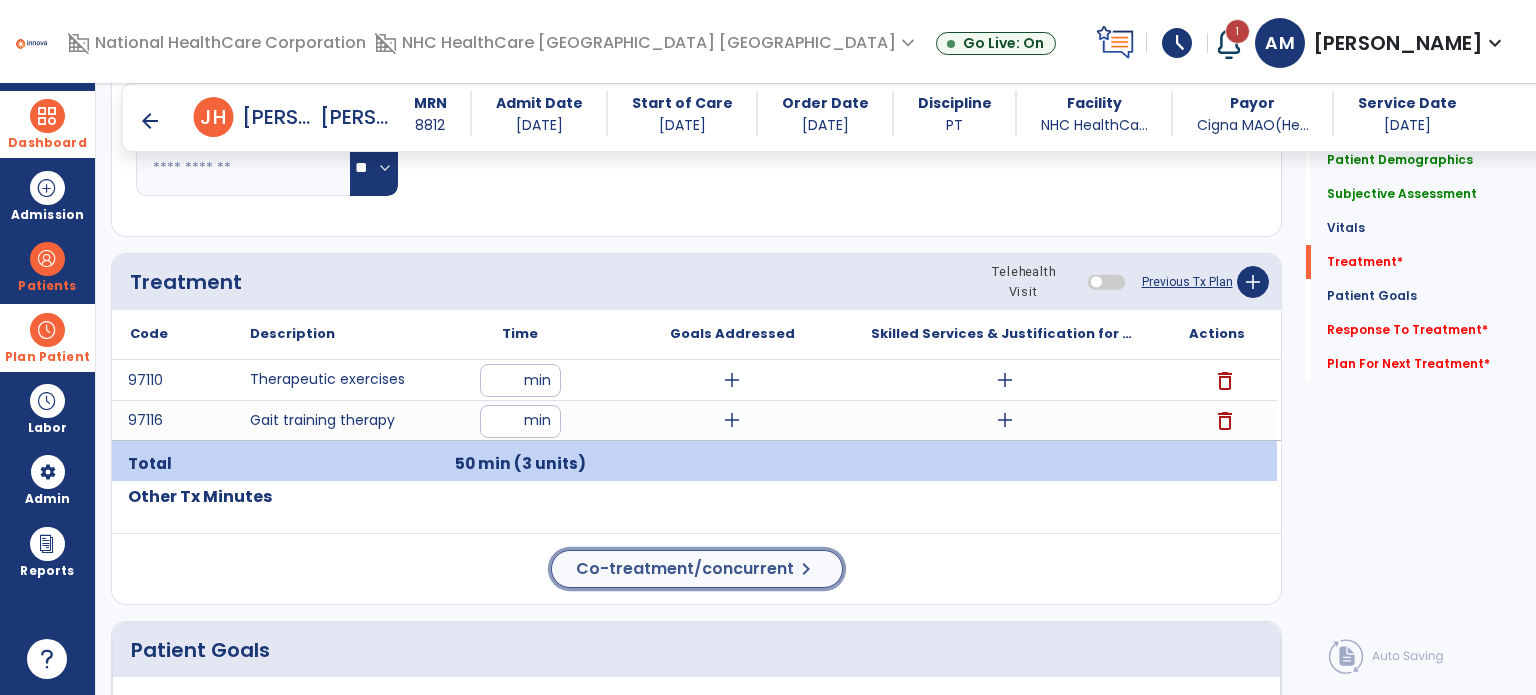 click on "Co-treatment/concurrent" 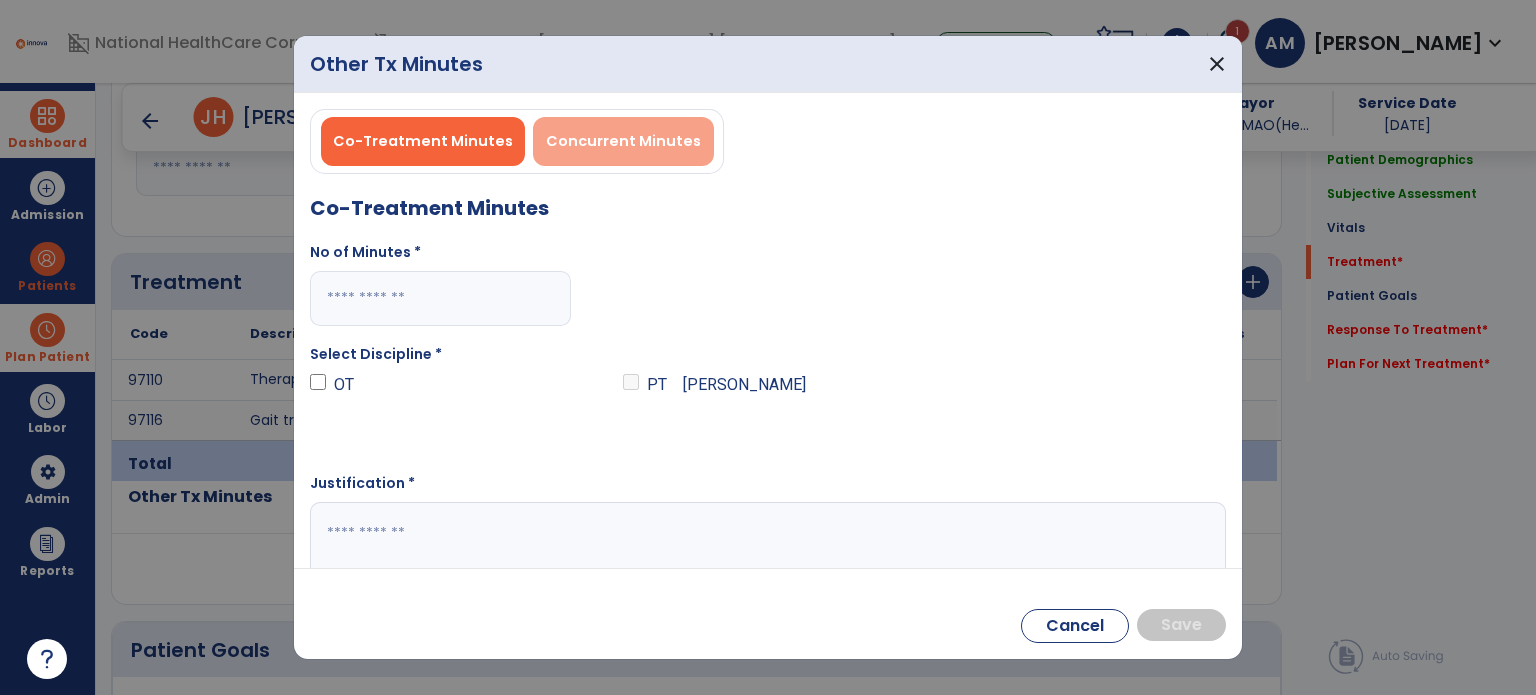 click on "Concurrent Minutes" at bounding box center [623, 141] 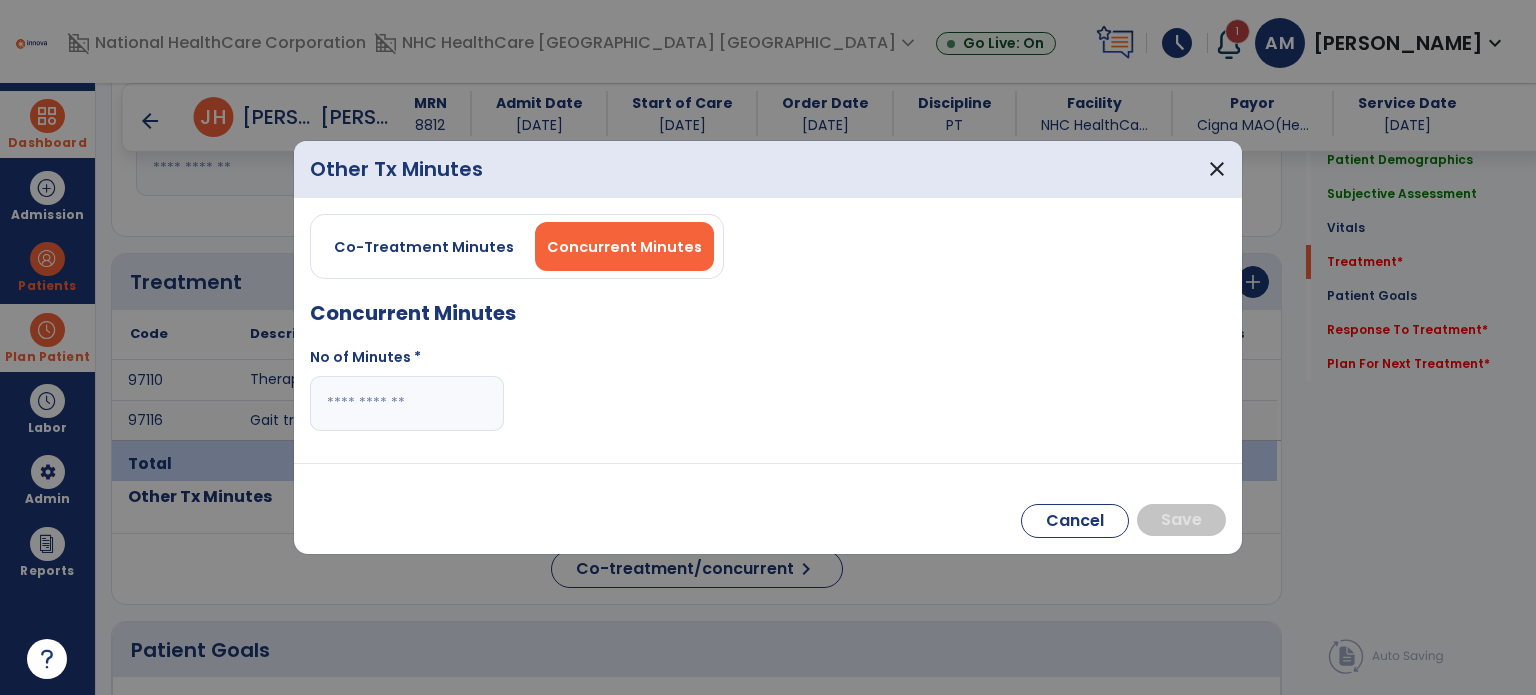 click at bounding box center [407, 403] 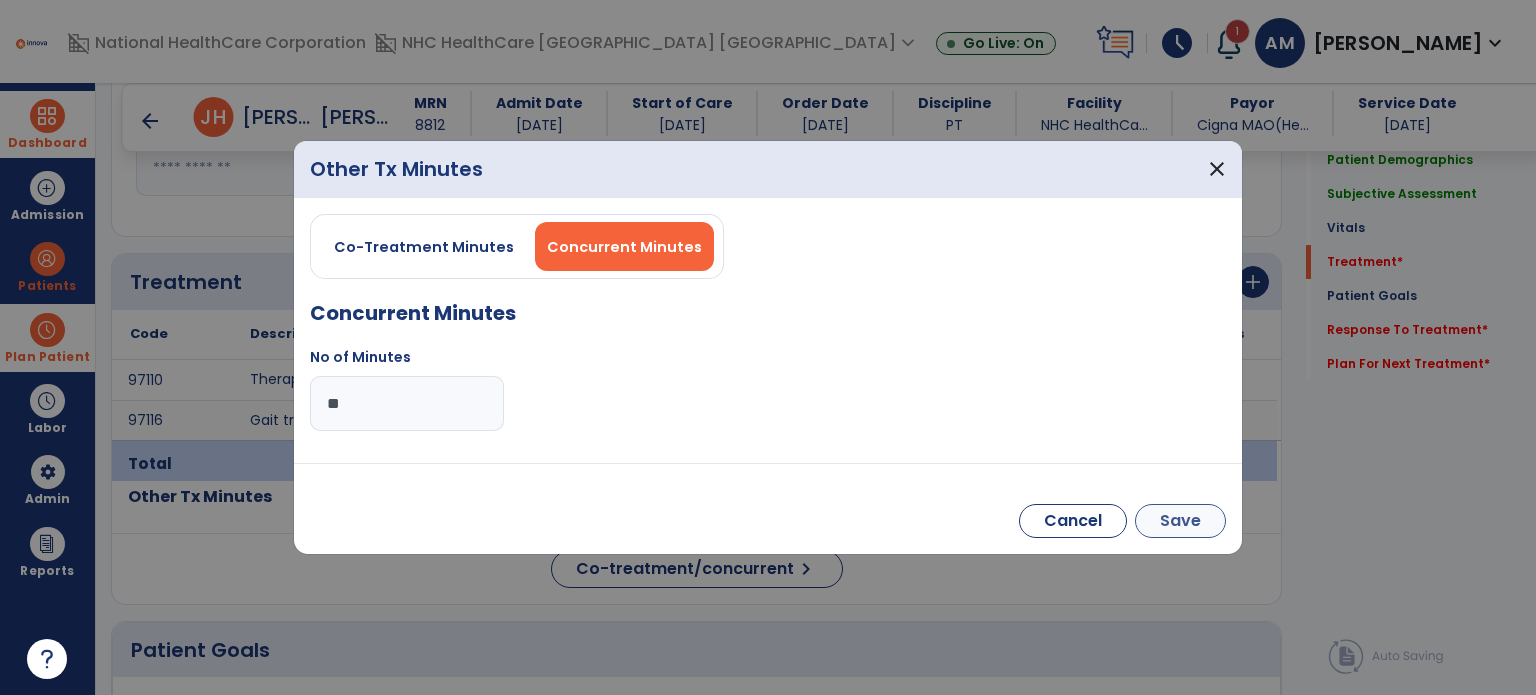 type on "**" 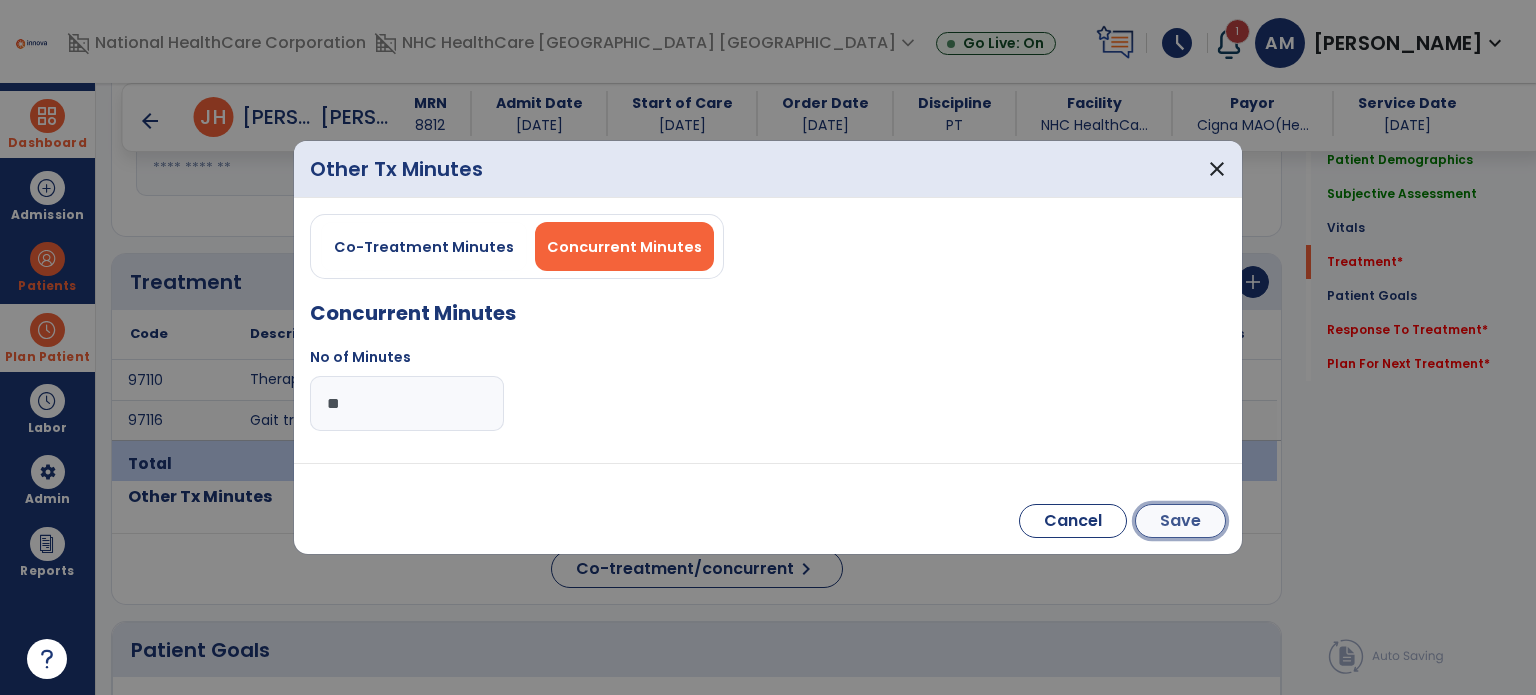 click on "Save" at bounding box center (1180, 521) 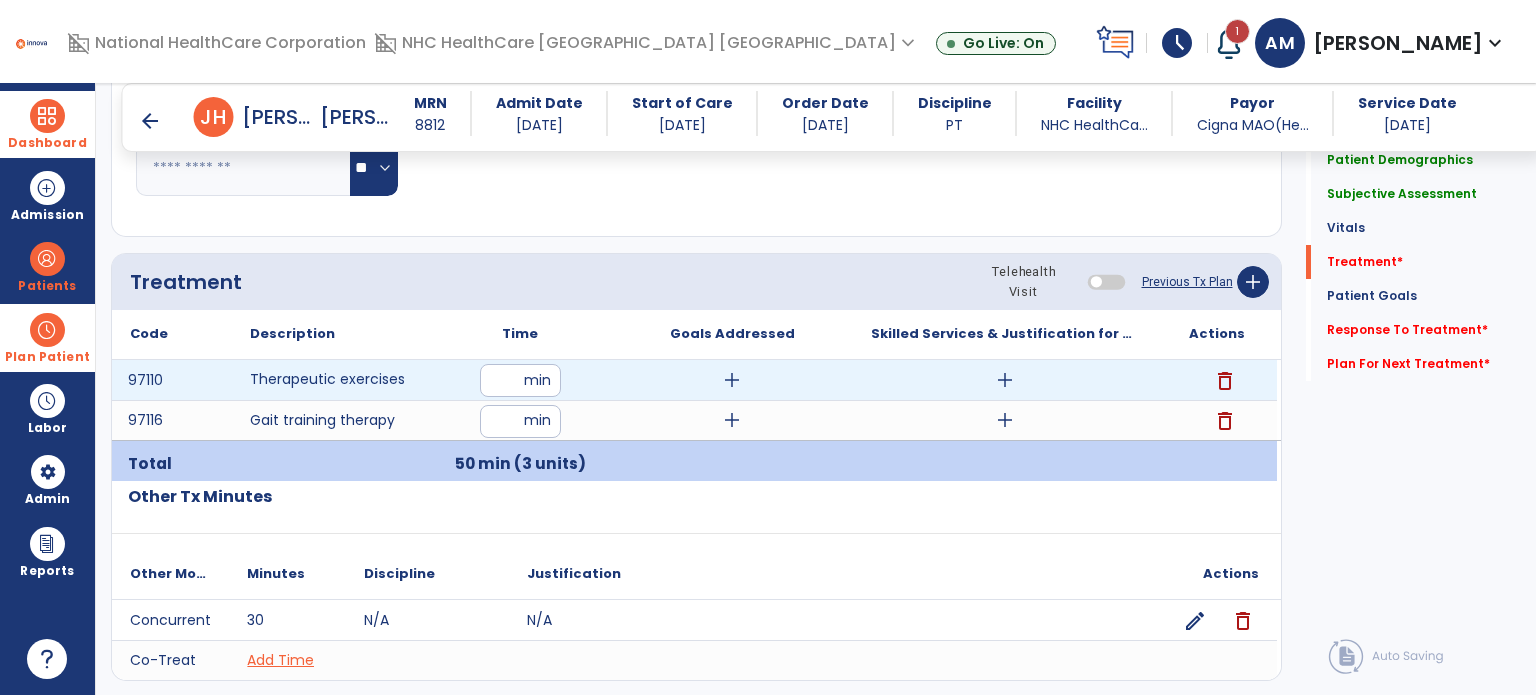 click on "add" at bounding box center (1005, 380) 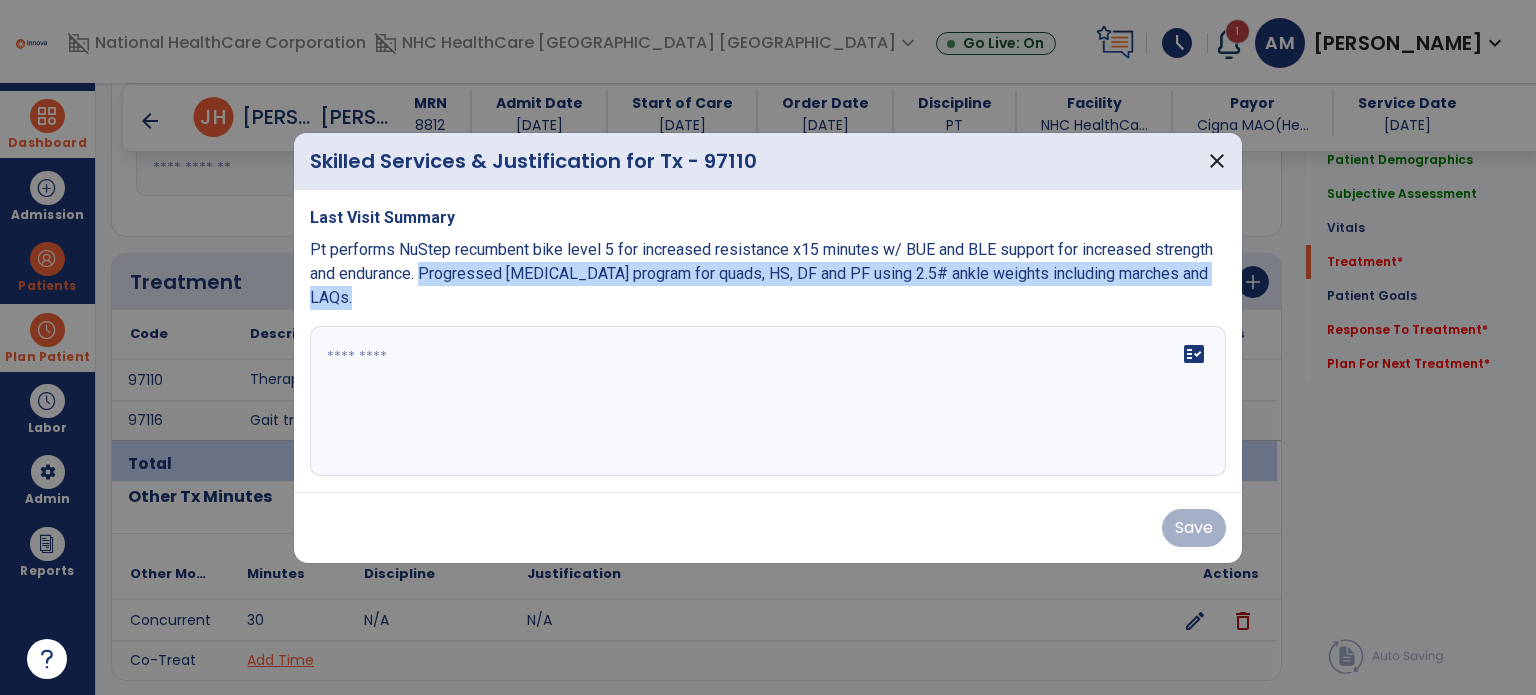 drag, startPoint x: 422, startPoint y: 271, endPoint x: 490, endPoint y: 331, distance: 90.68627 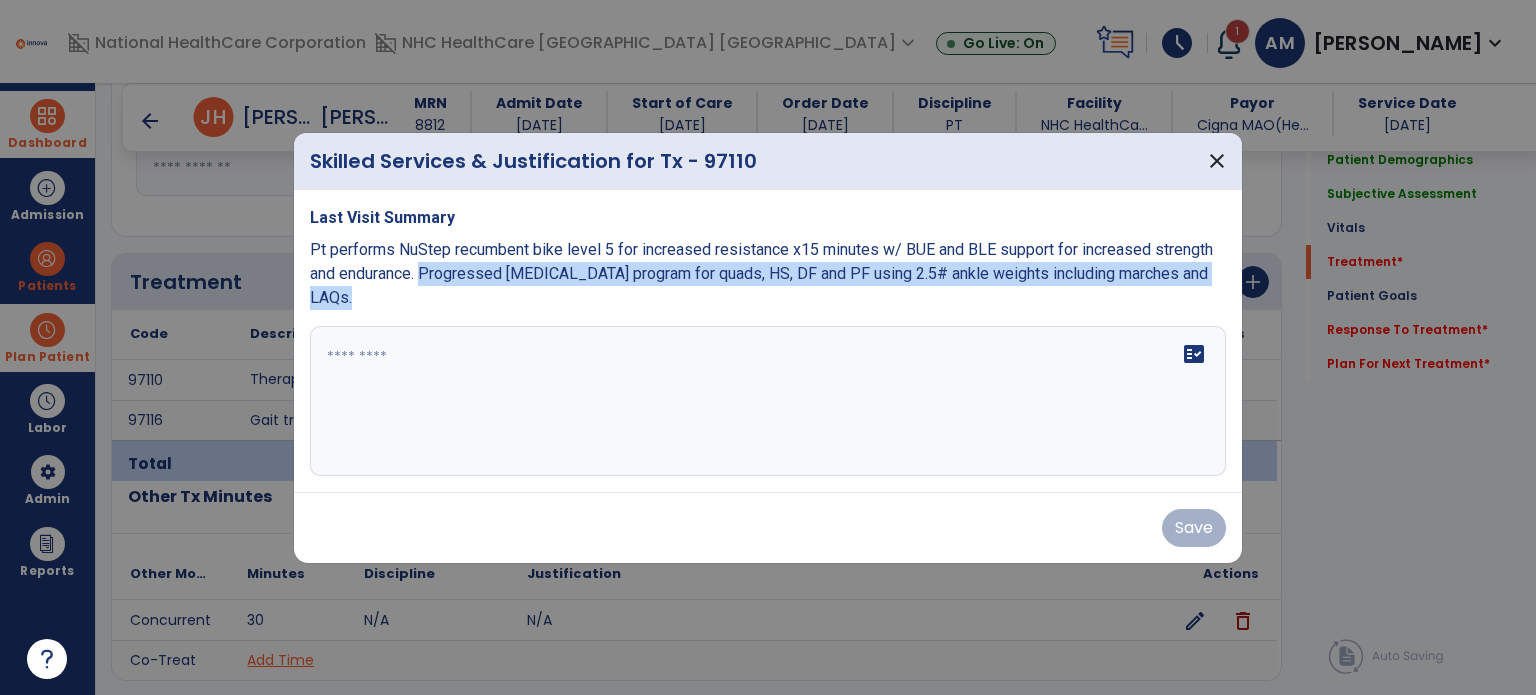 click on "Last Visit Summary Pt performs NuStep recumbent bike level 5 for increased resistance x15 minutes w/ BUE and BLE support for increased strength and endurance. Progressed [MEDICAL_DATA] program for quads, HS, DF and PF using 2.5# ankle weights including marches and LAQs.   fact_check" at bounding box center (768, 341) 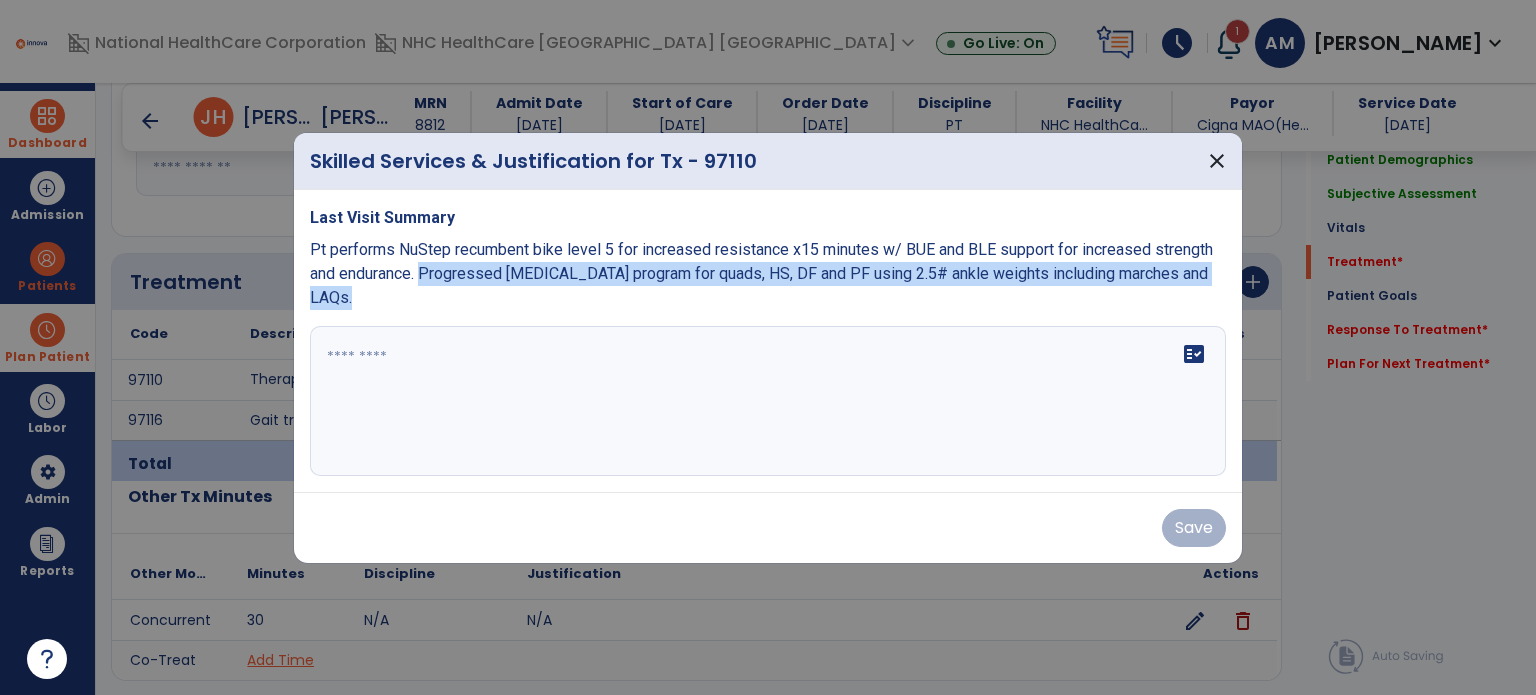 copy on "Progressed [MEDICAL_DATA] program for quads, HS, DF and PF using 2.5# ankle weights including marches and LAQs." 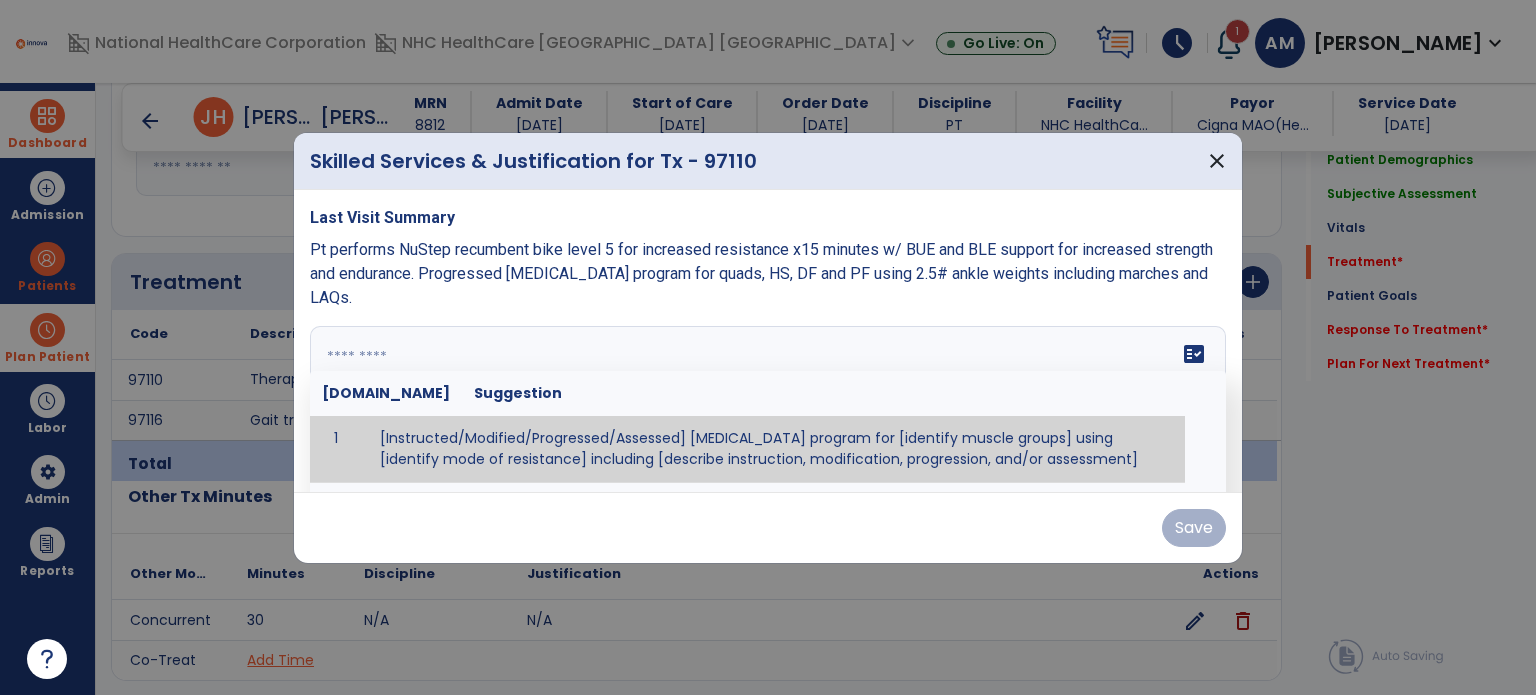 click at bounding box center [766, 401] 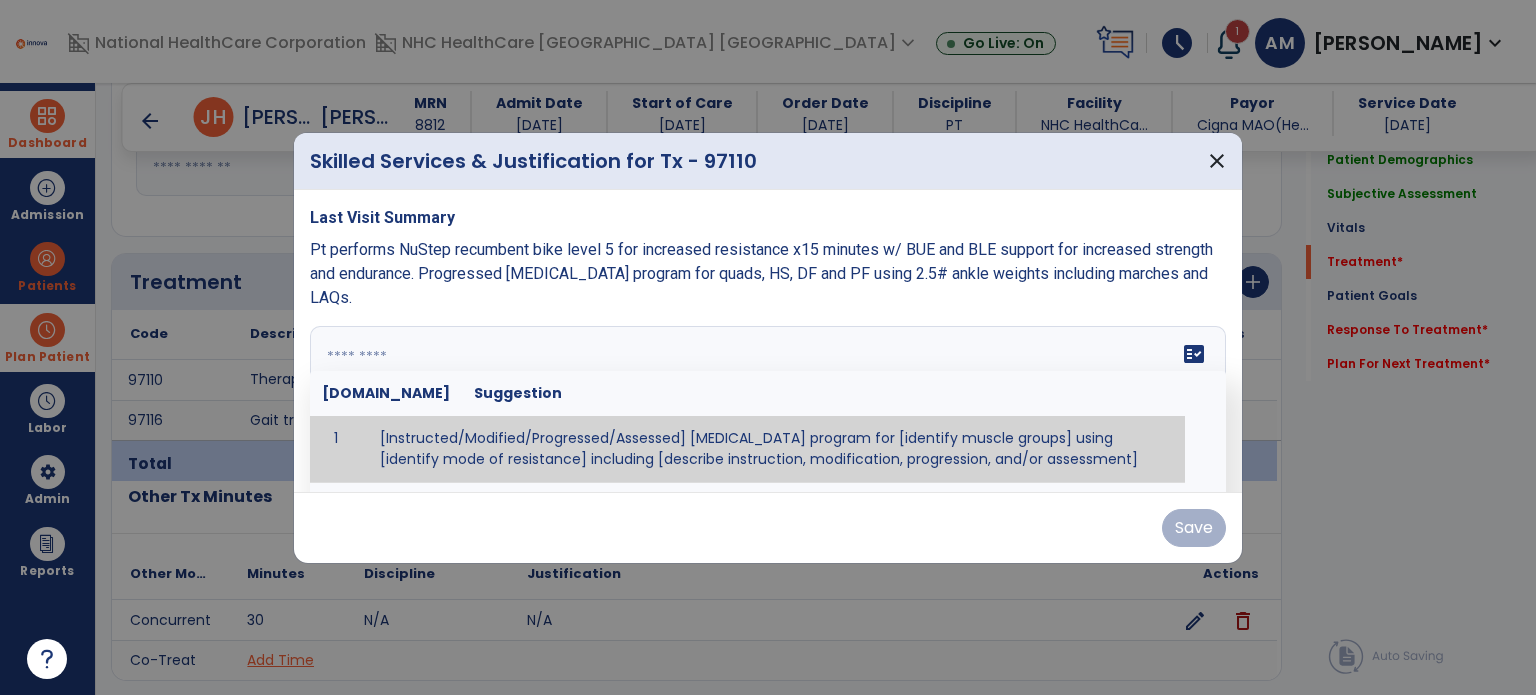 paste on "**********" 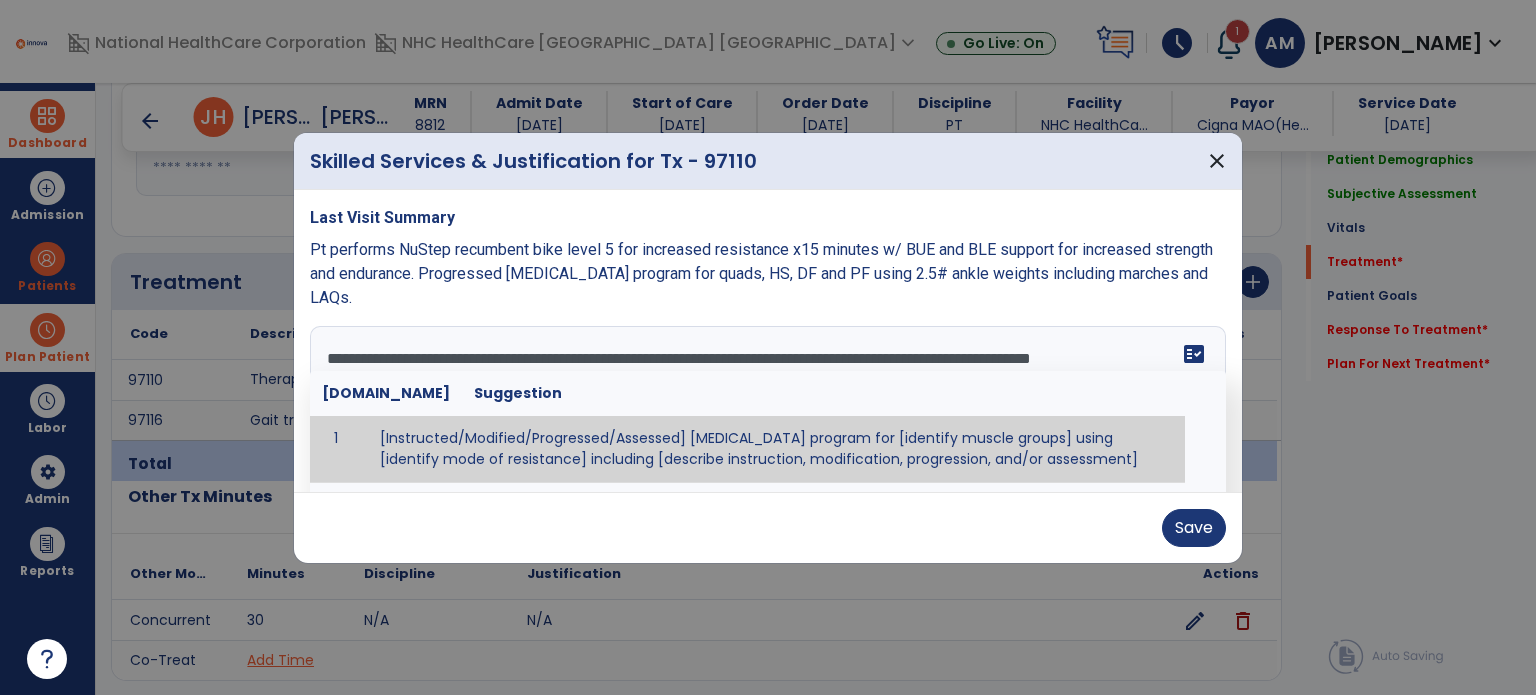 click on "**********" at bounding box center (766, 401) 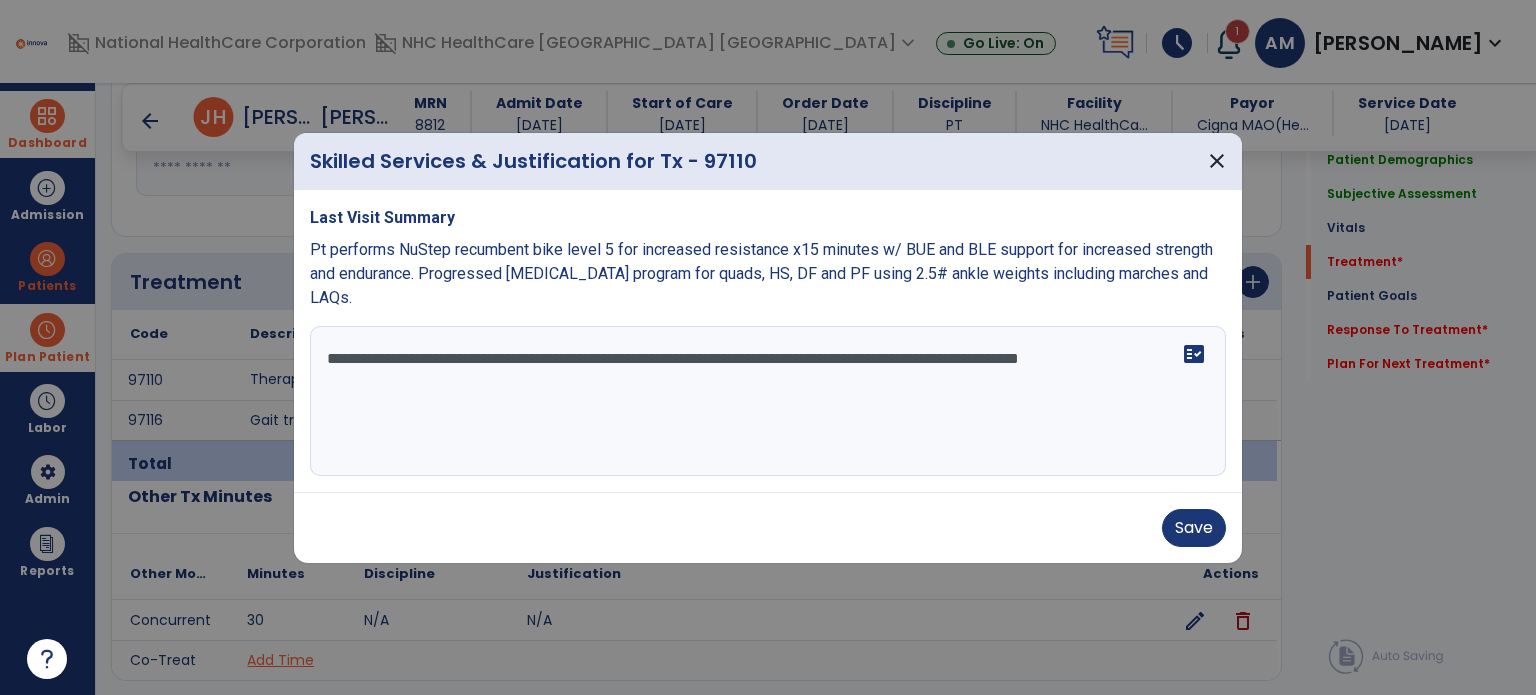 click on "**********" at bounding box center (768, 401) 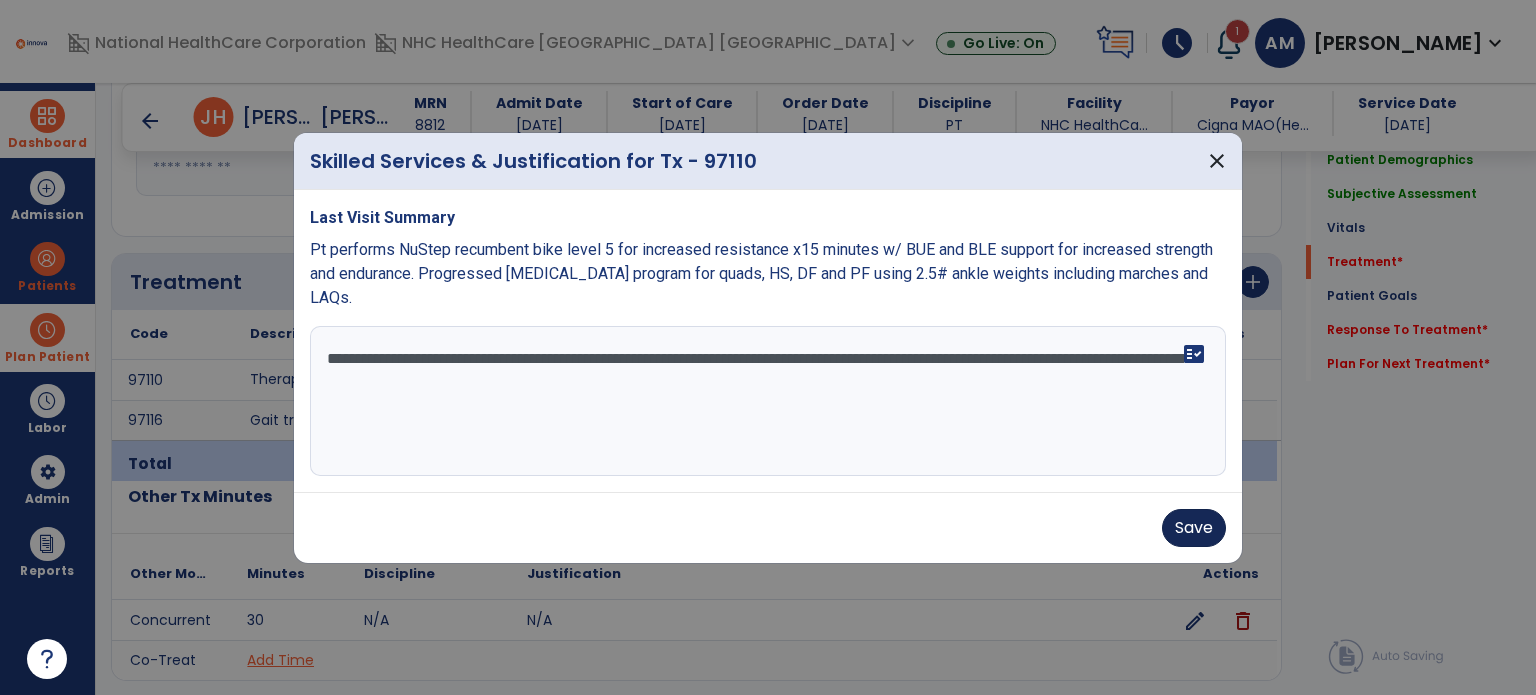 type on "**********" 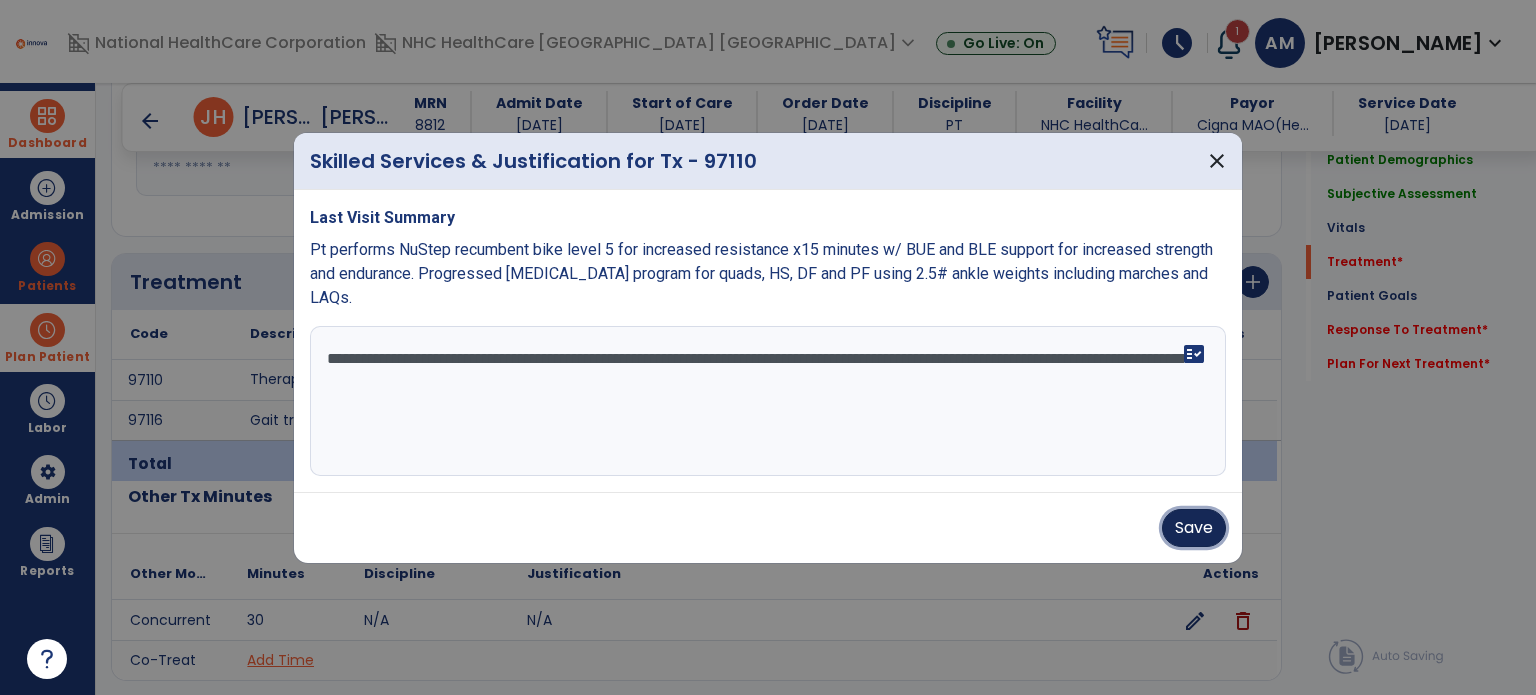 click on "Save" at bounding box center [1194, 528] 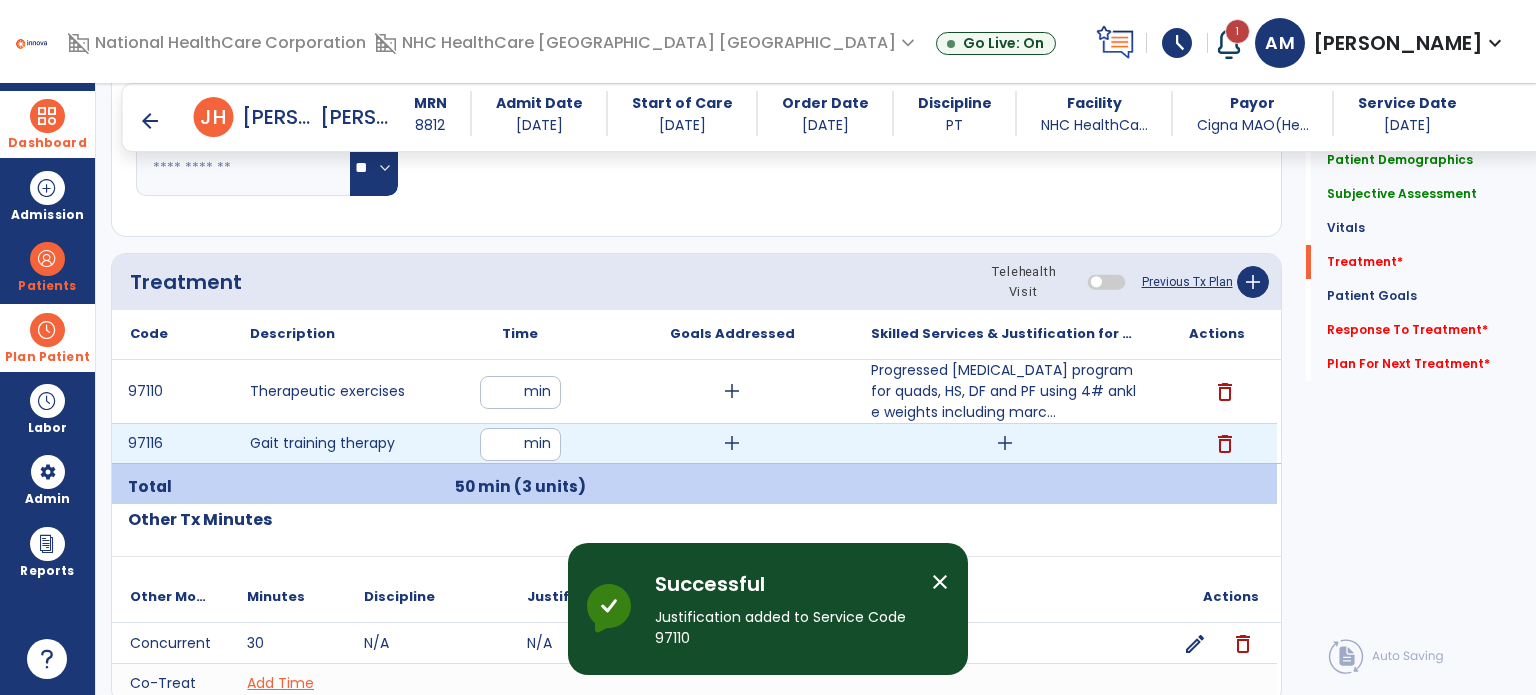 click on "add" at bounding box center [1004, 443] 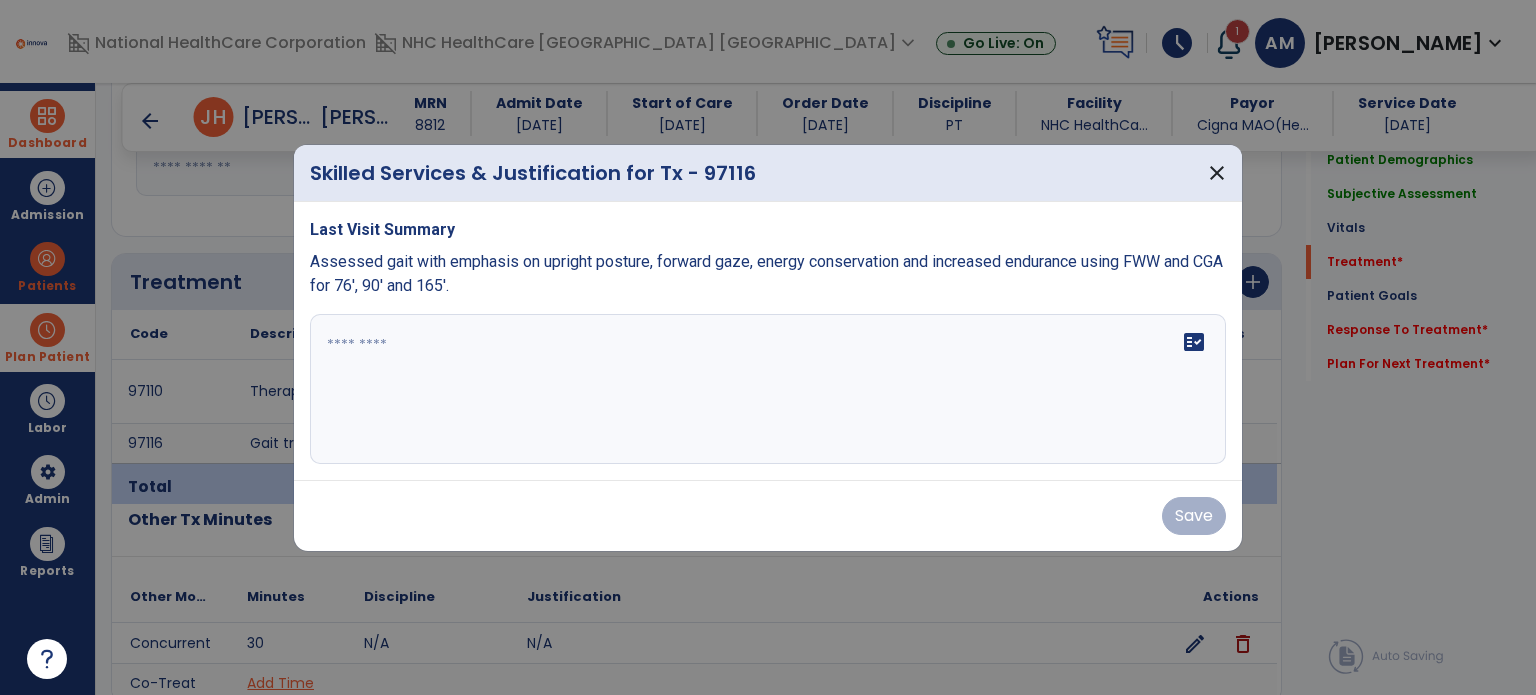click on "Assessed gait with emphasis on upright posture, forward gaze, energy conservation and increased endurance using FWW and CGA for 76', 90' and 165'." at bounding box center (766, 273) 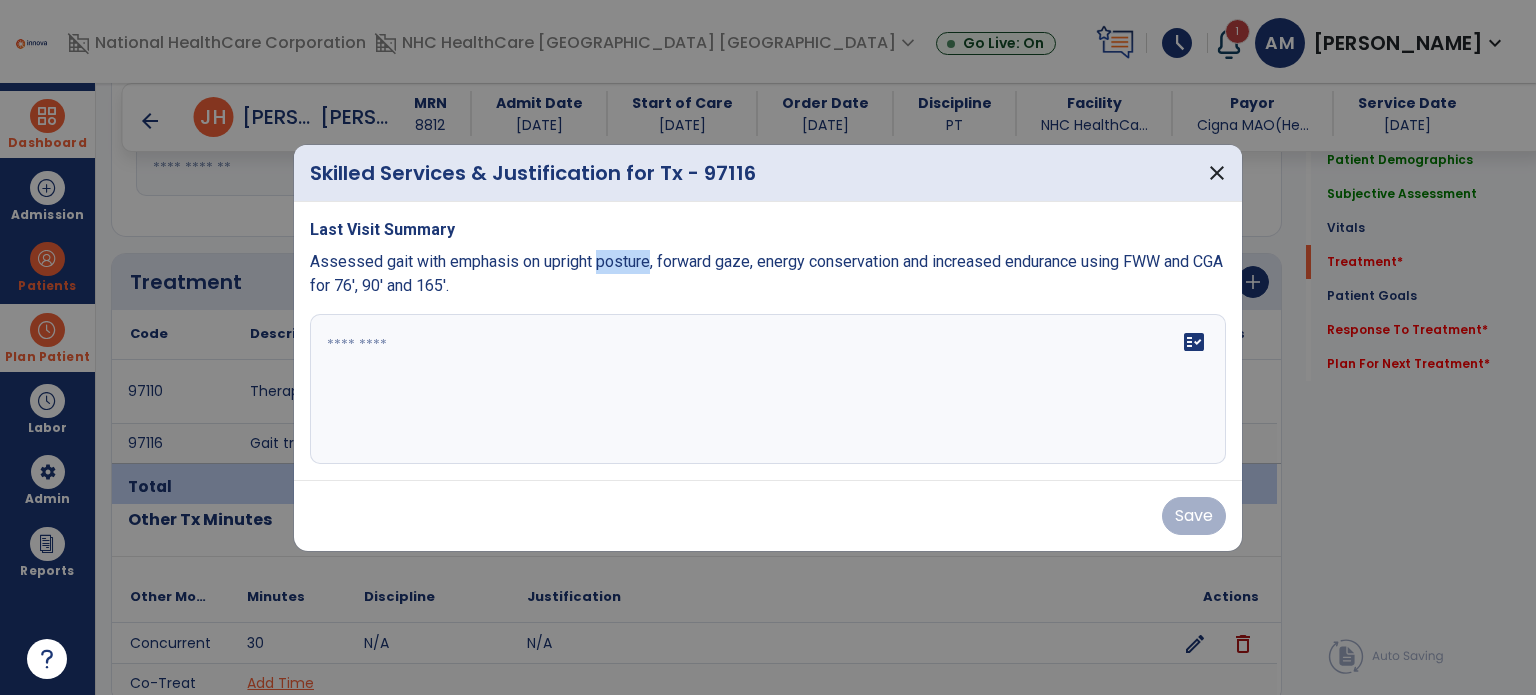 click on "Assessed gait with emphasis on upright posture, forward gaze, energy conservation and increased endurance using FWW and CGA for 76', 90' and 165'." at bounding box center (766, 273) 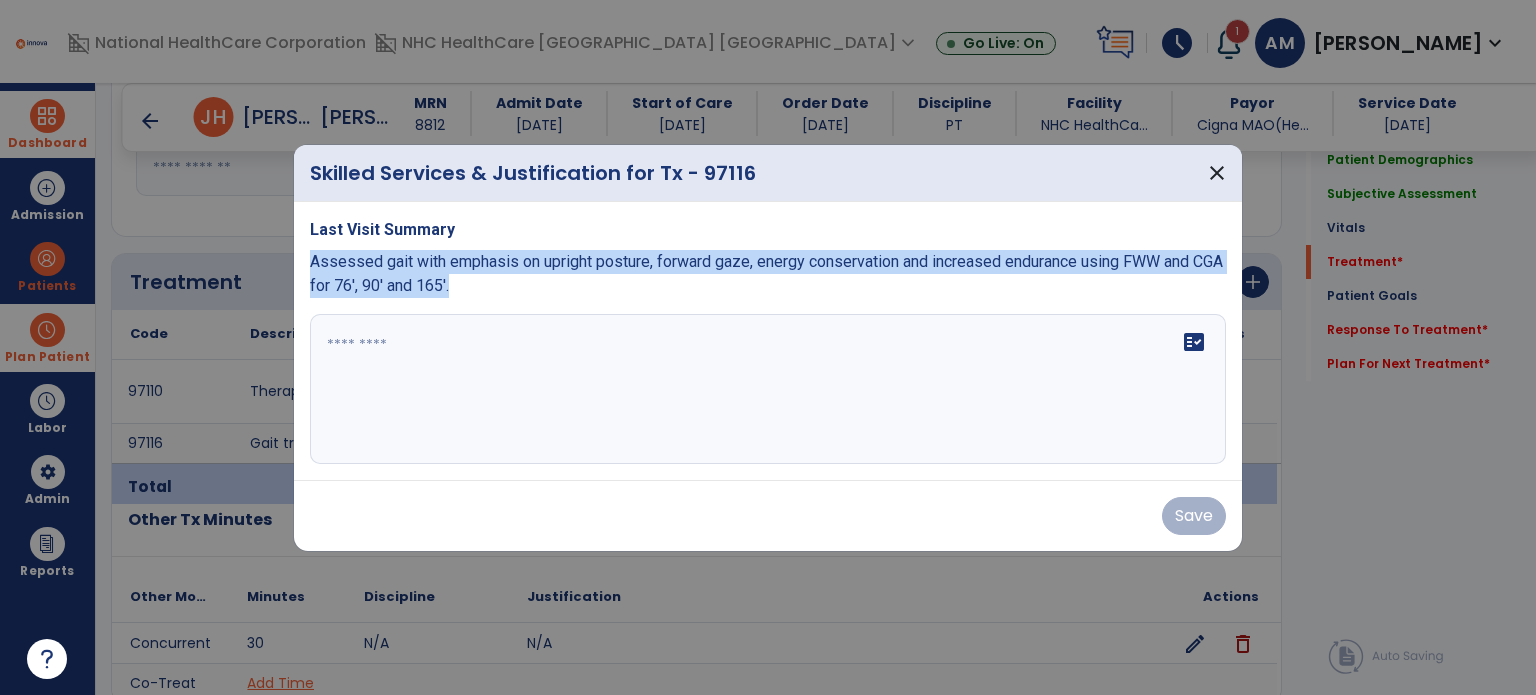 click on "Assessed gait with emphasis on upright posture, forward gaze, energy conservation and increased endurance using FWW and CGA for 76', 90' and 165'." at bounding box center [766, 273] 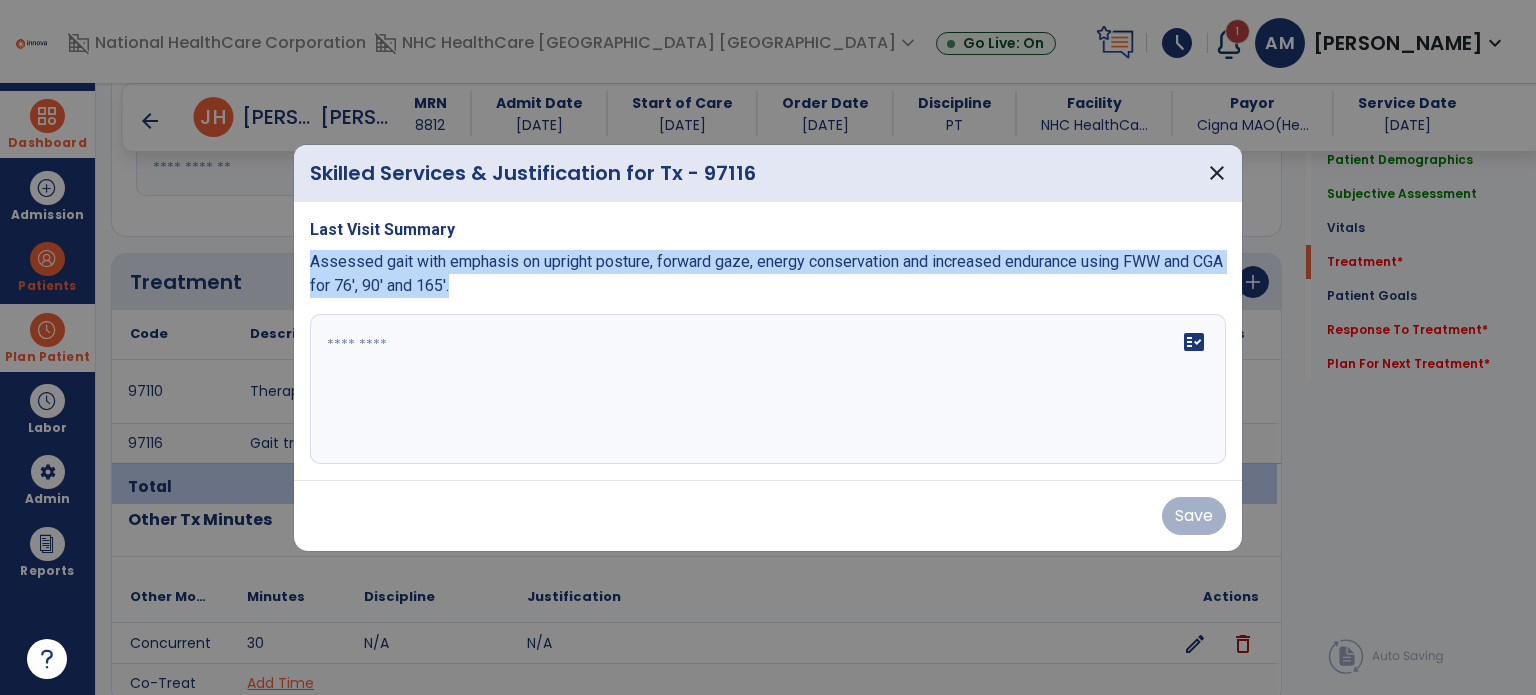 copy on "Assessed gait with emphasis on upright posture, forward gaze, energy conservation and increased endurance using FWW and CGA for 76', 90' and 165'." 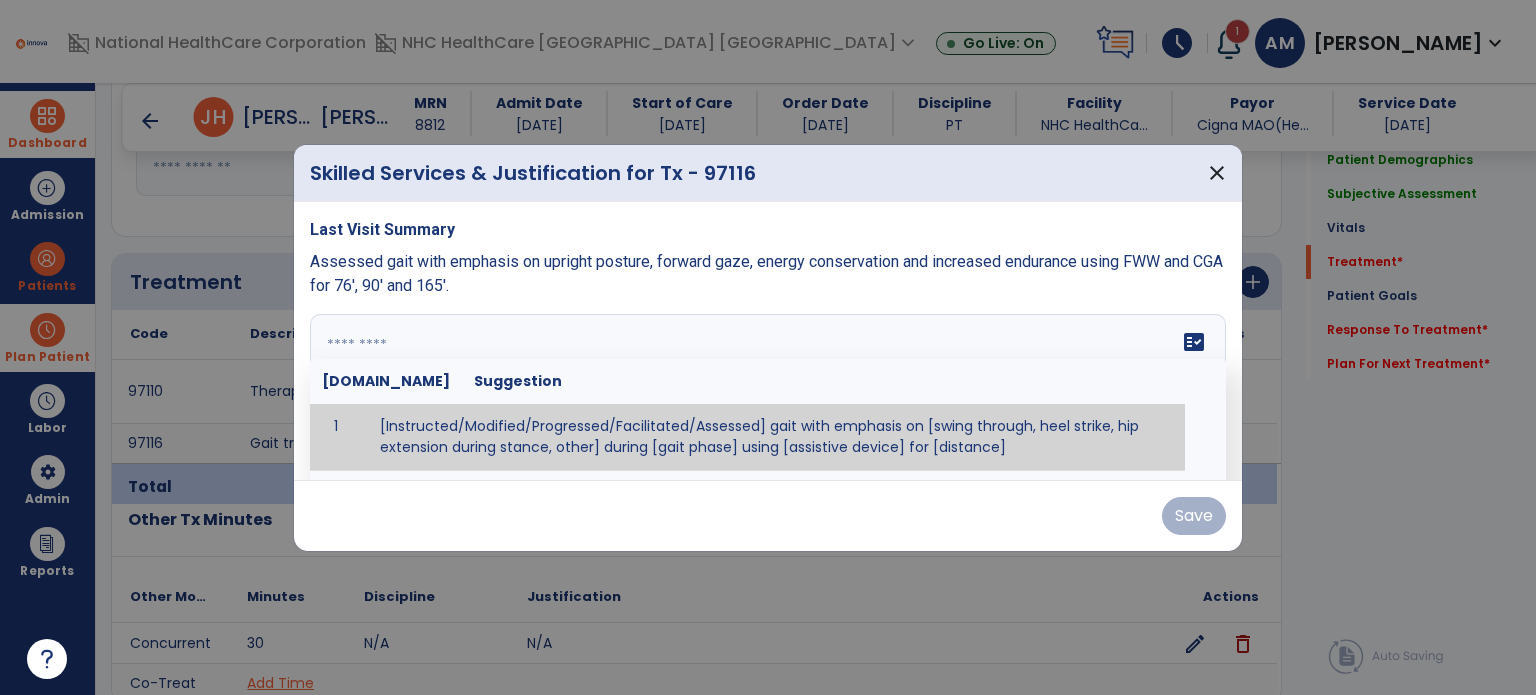 click at bounding box center [768, 389] 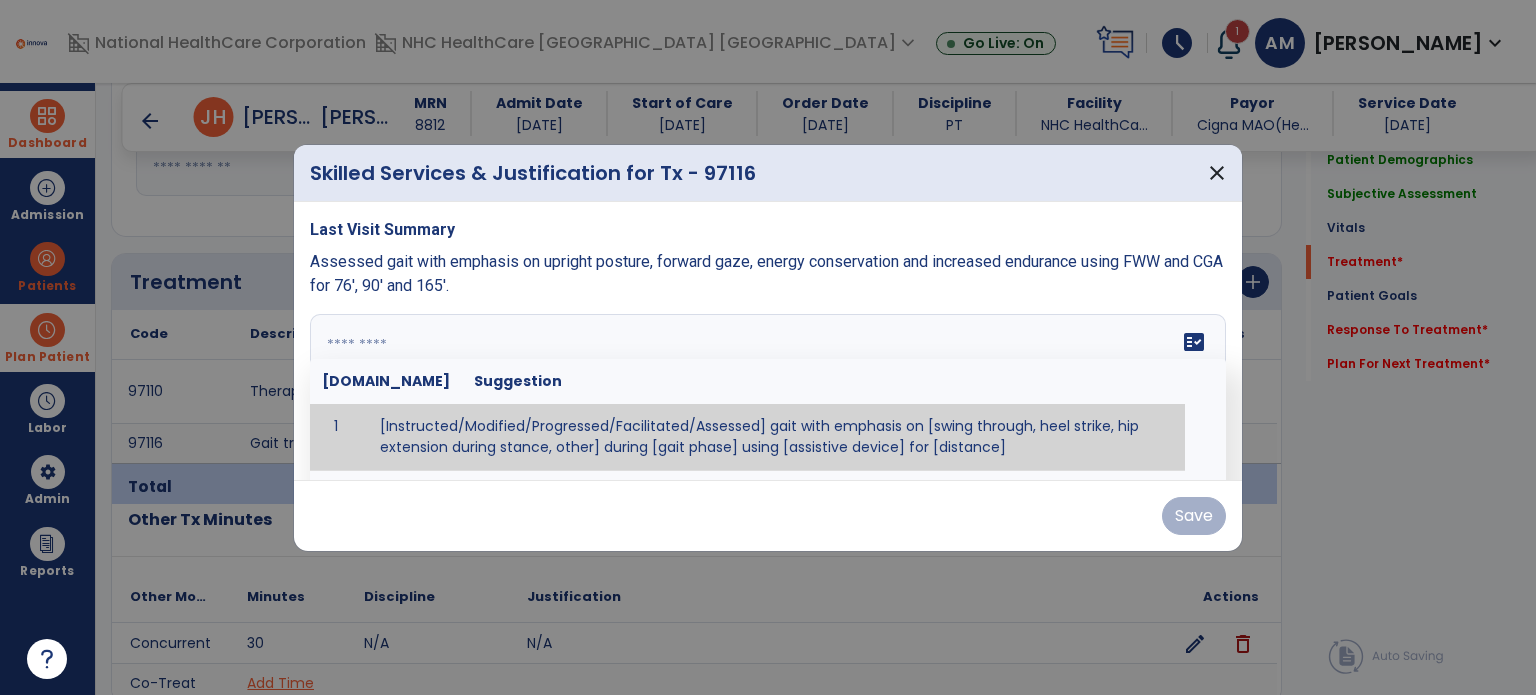 click at bounding box center [766, 389] 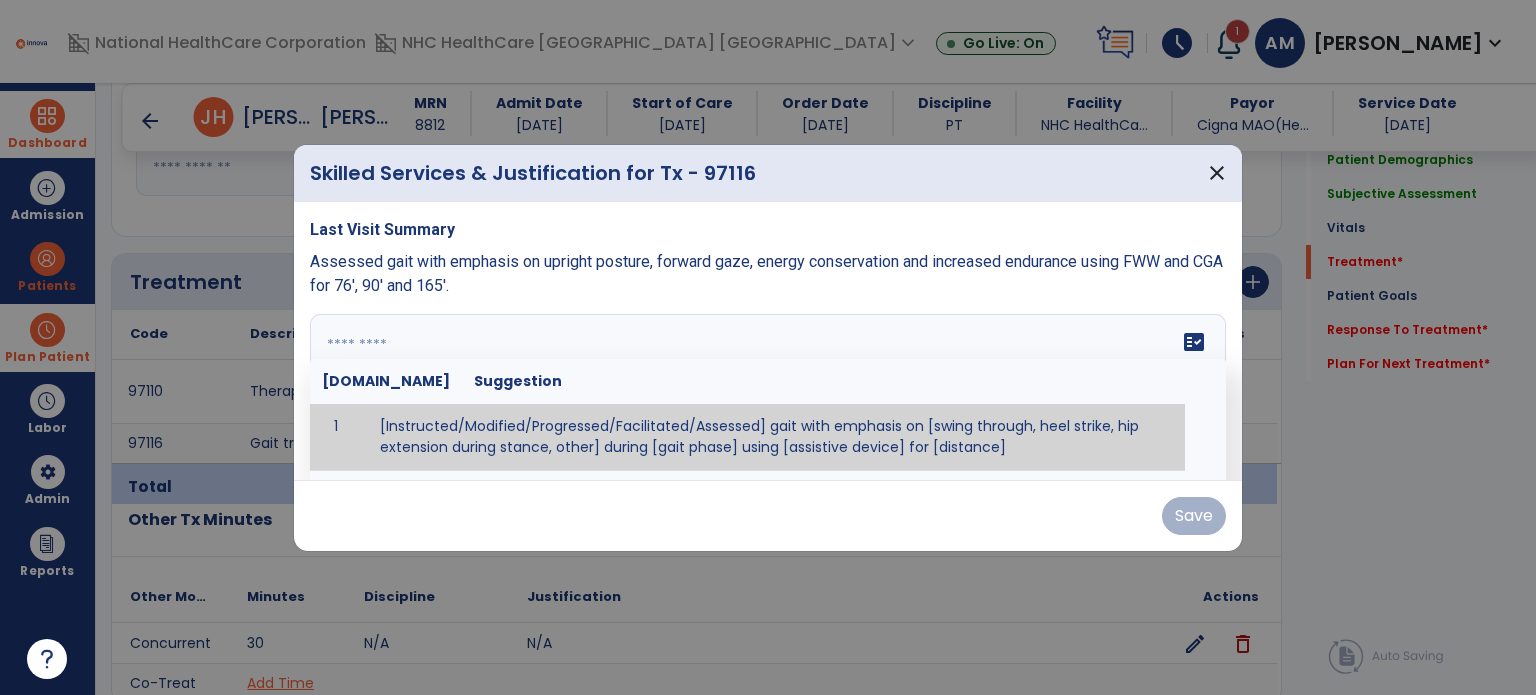 paste on "**********" 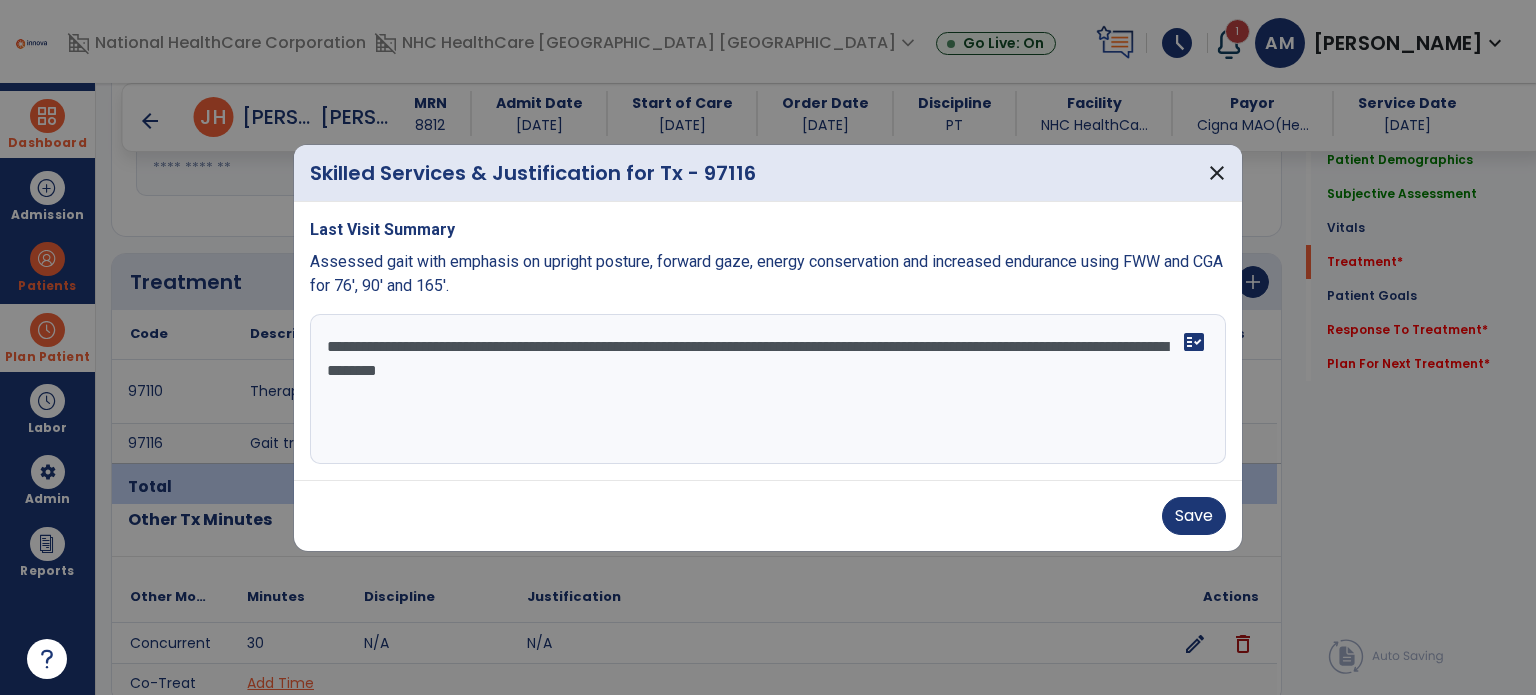 click on "fact_check" at bounding box center [1194, 342] 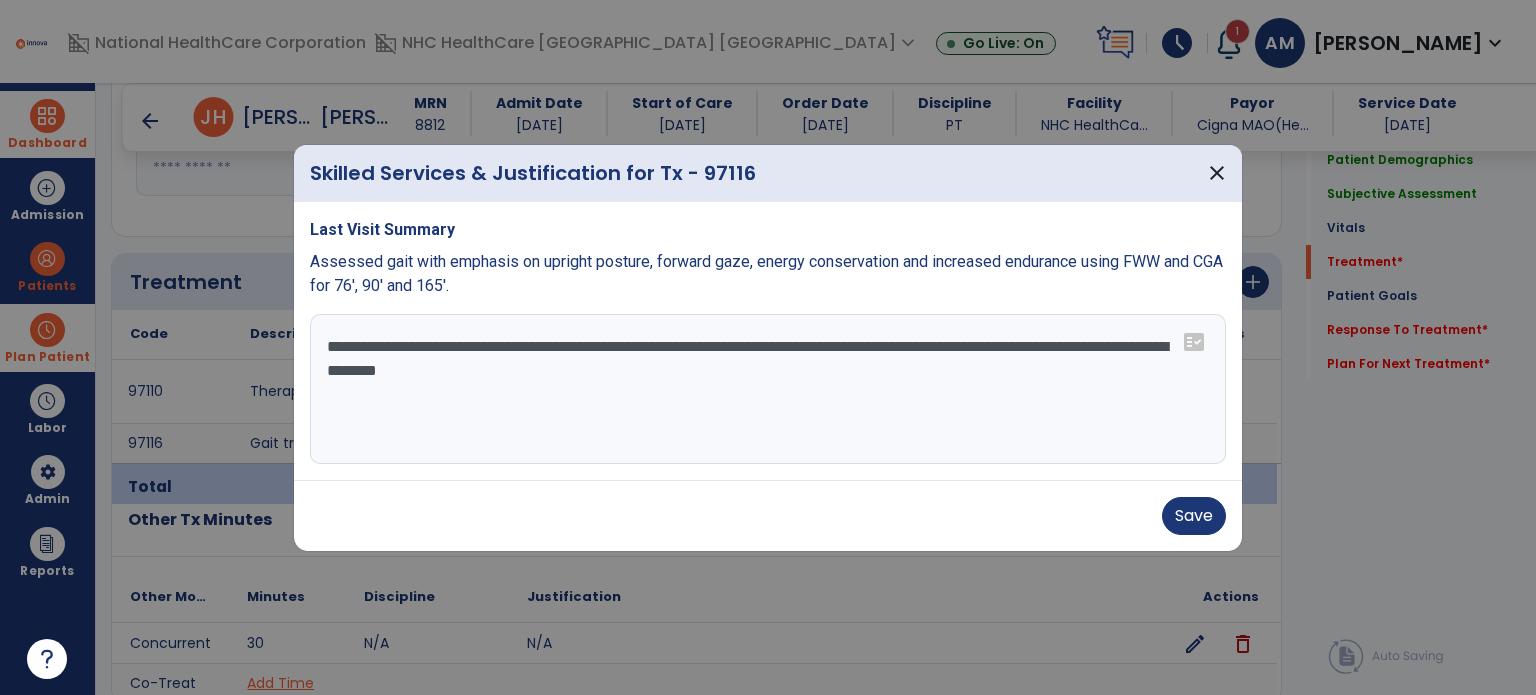 click on "**********" at bounding box center [768, 389] 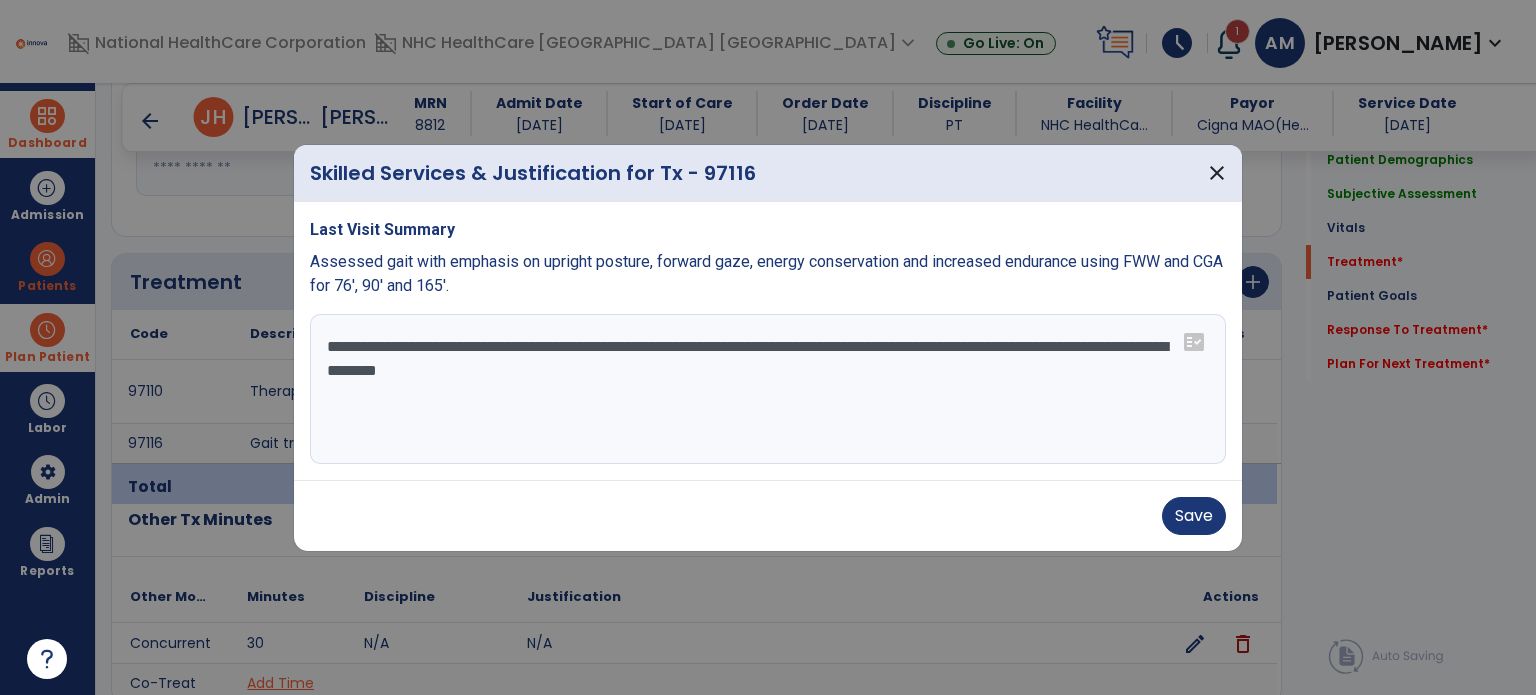click on "**********" at bounding box center (768, 389) 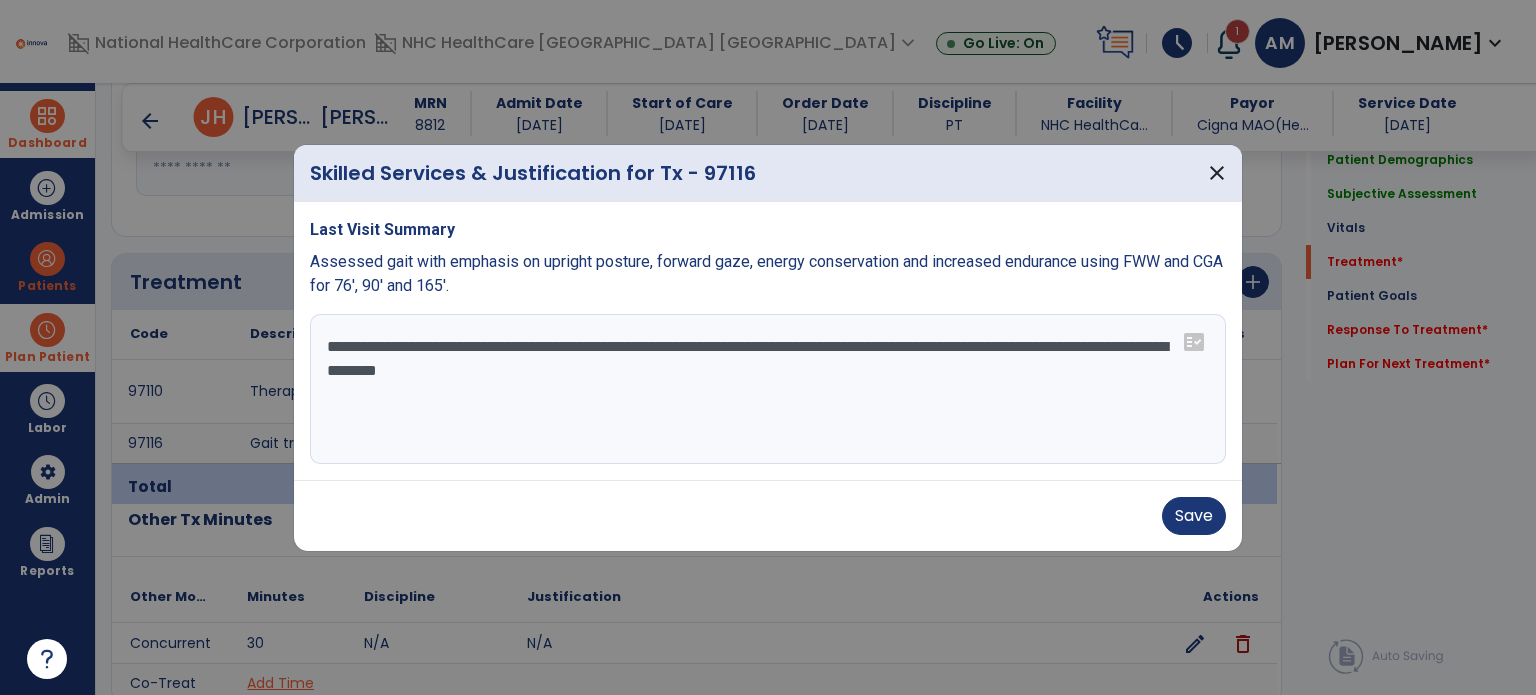 click on "**********" at bounding box center (768, 389) 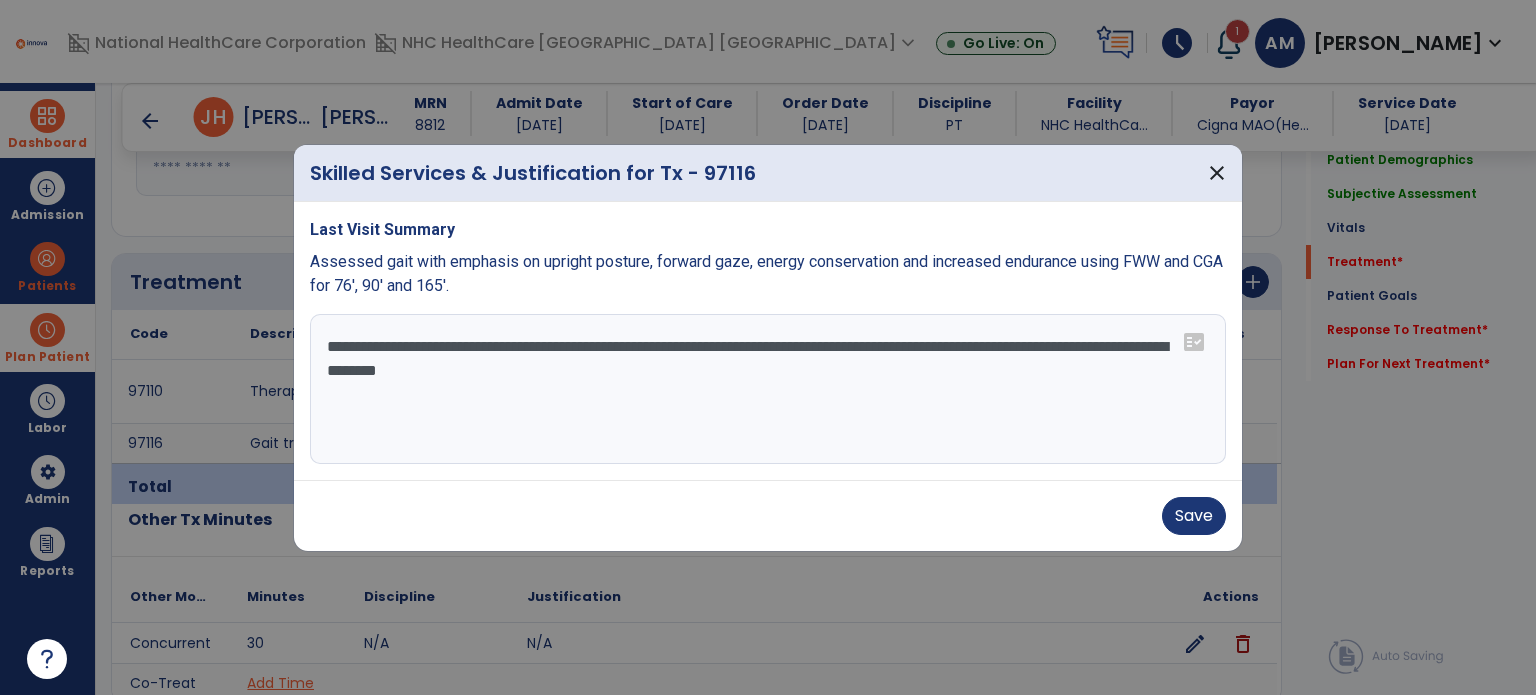 click on "**********" at bounding box center [768, 389] 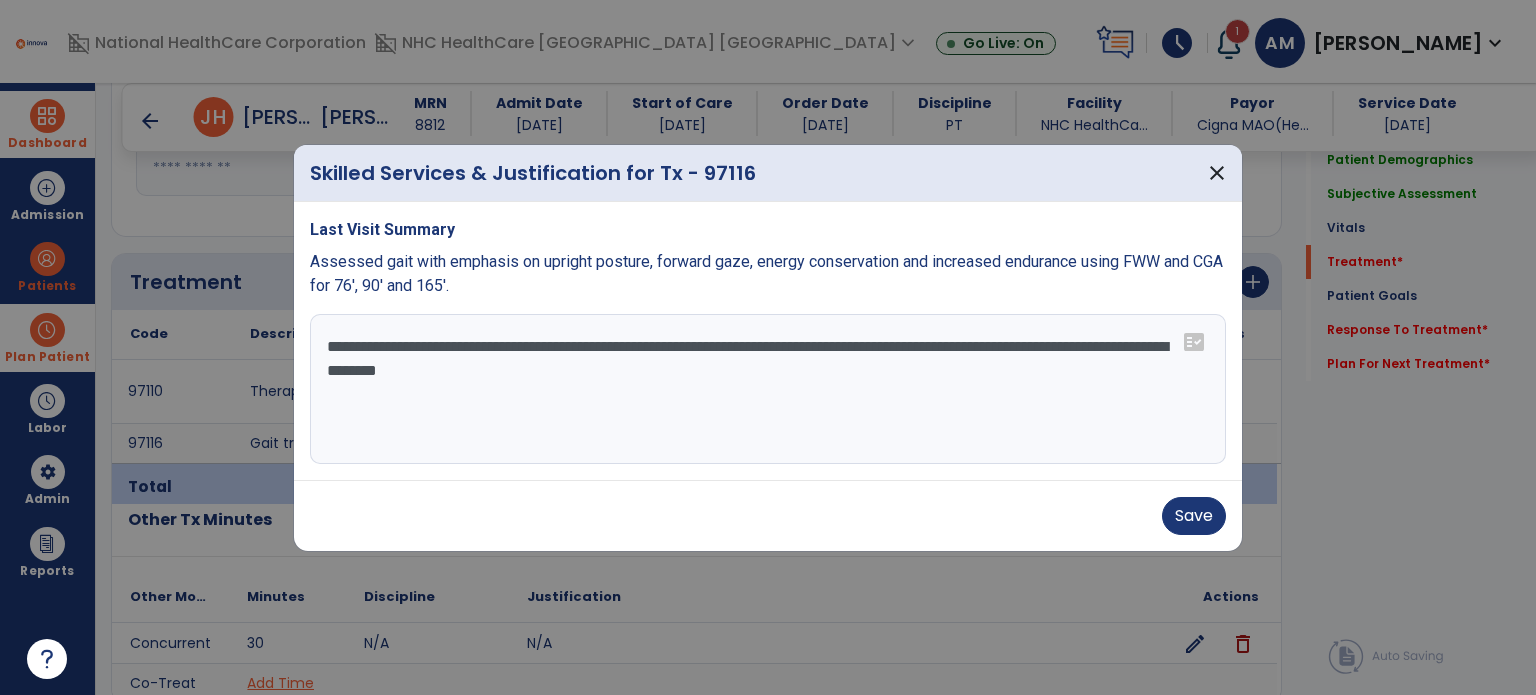 click on "**********" at bounding box center [768, 389] 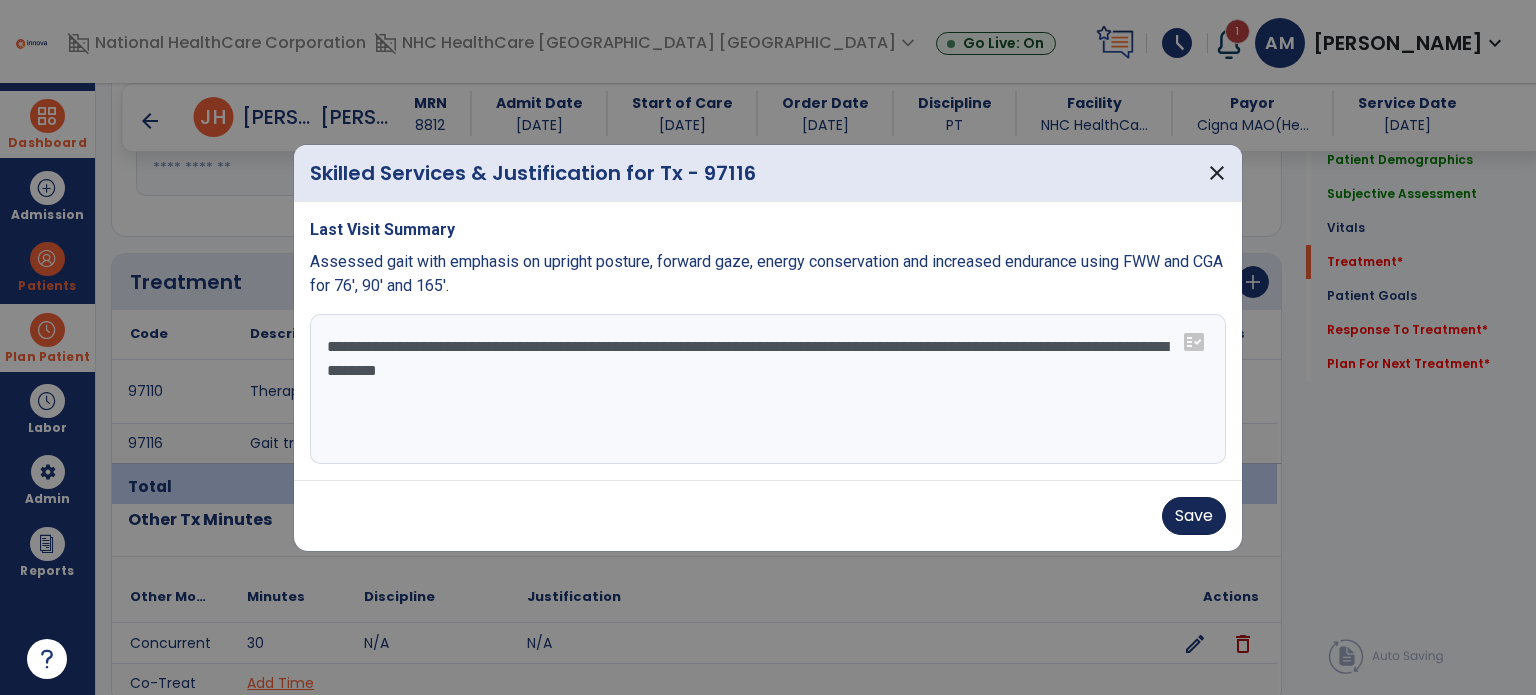 type on "**********" 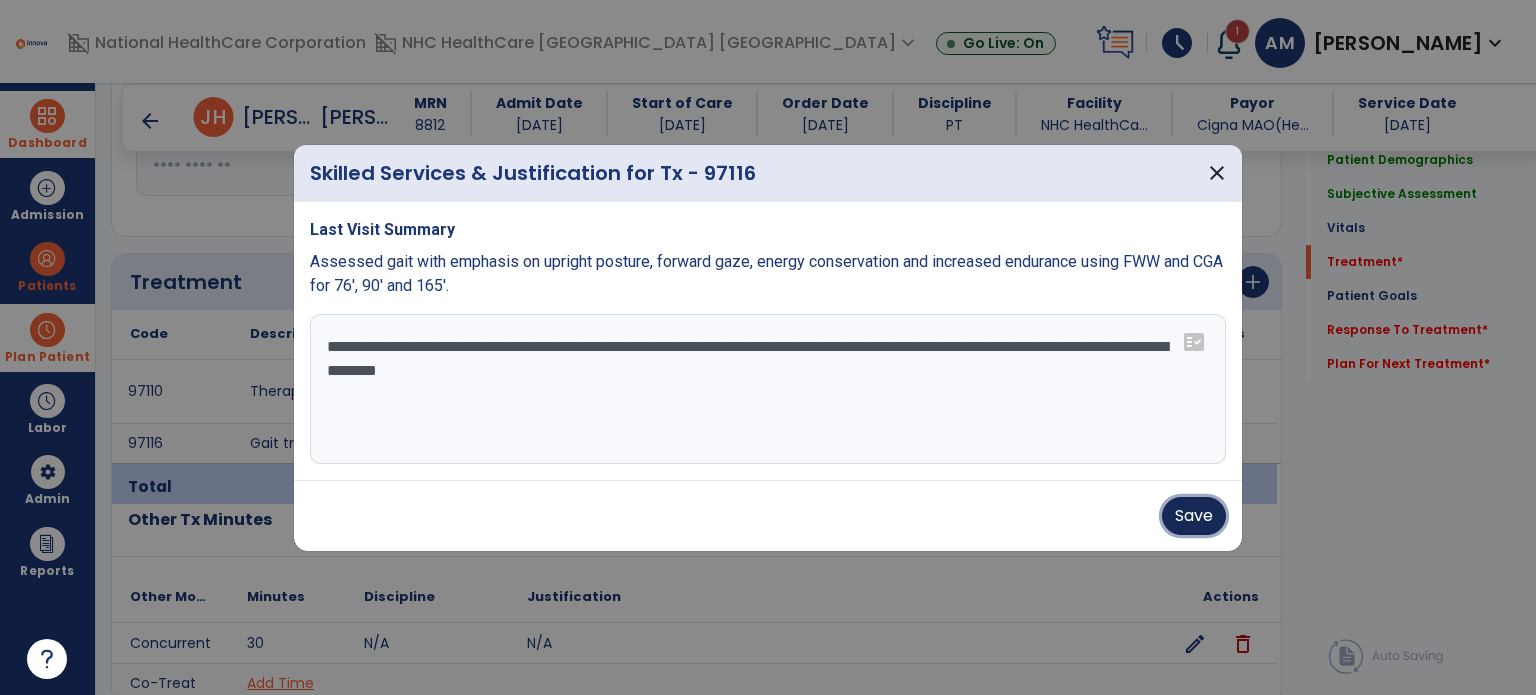 click on "Save" at bounding box center (1194, 516) 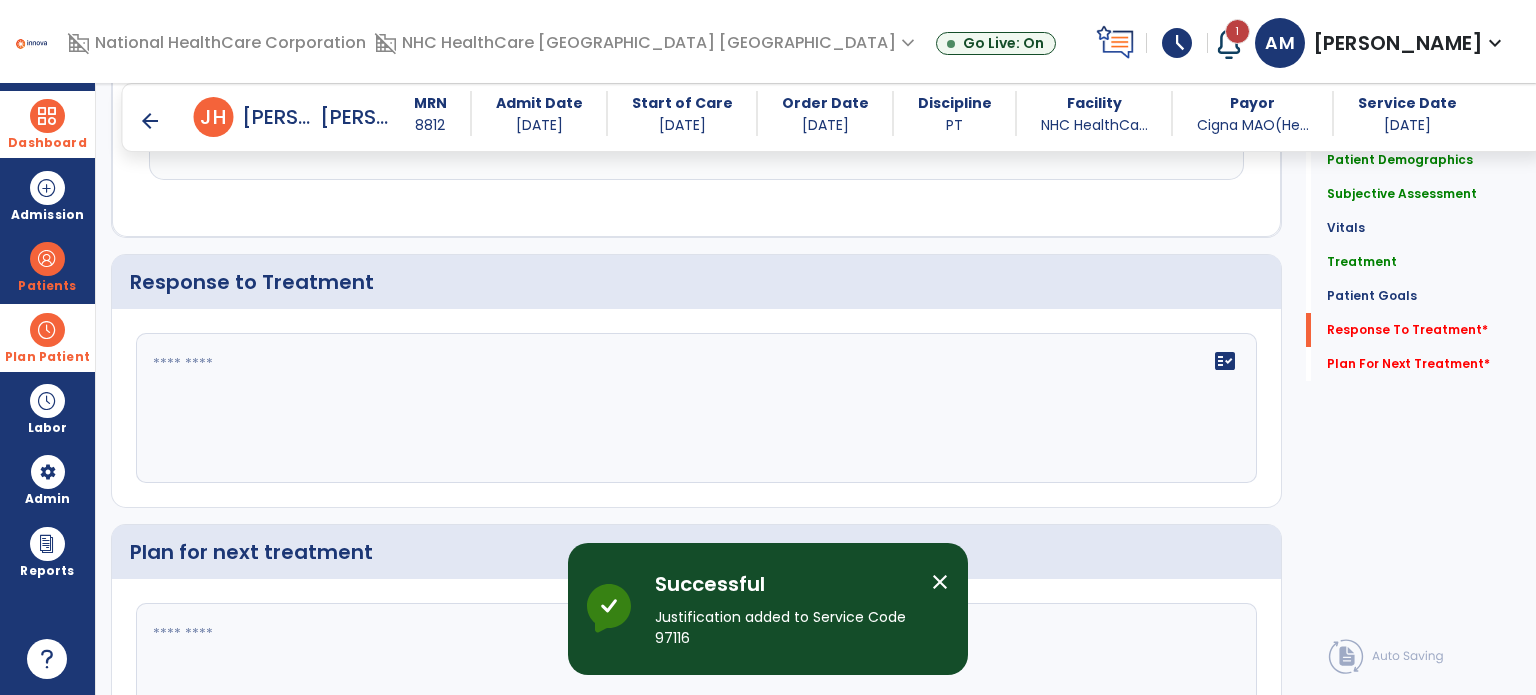 scroll, scrollTop: 2655, scrollLeft: 0, axis: vertical 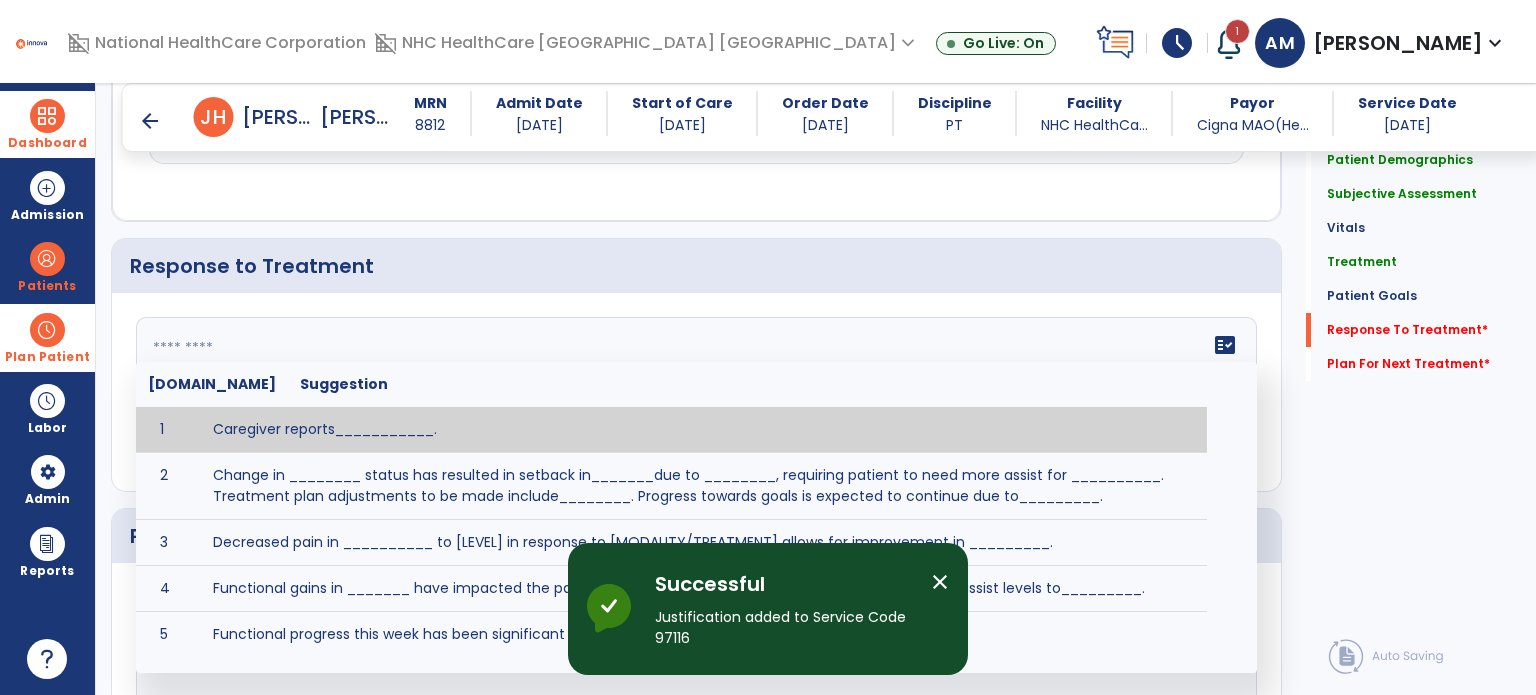 click 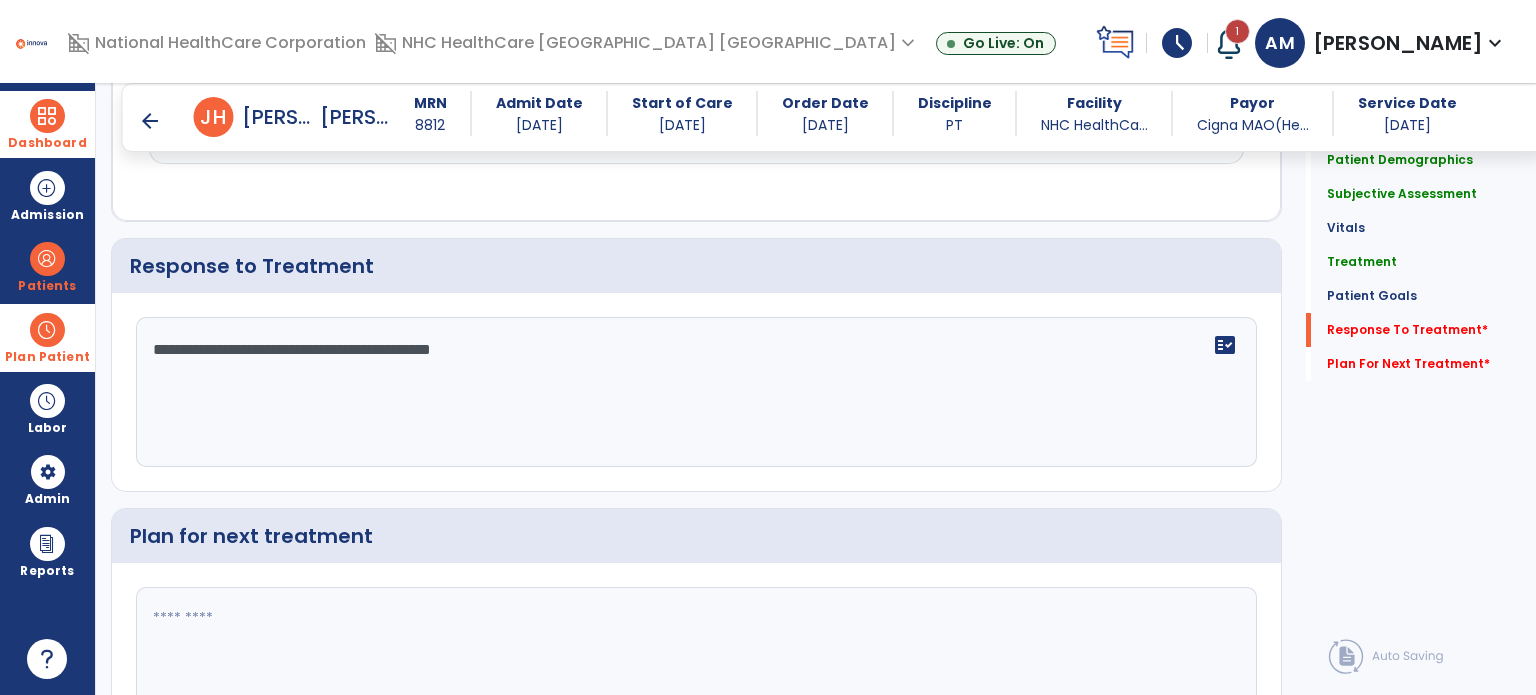type on "**********" 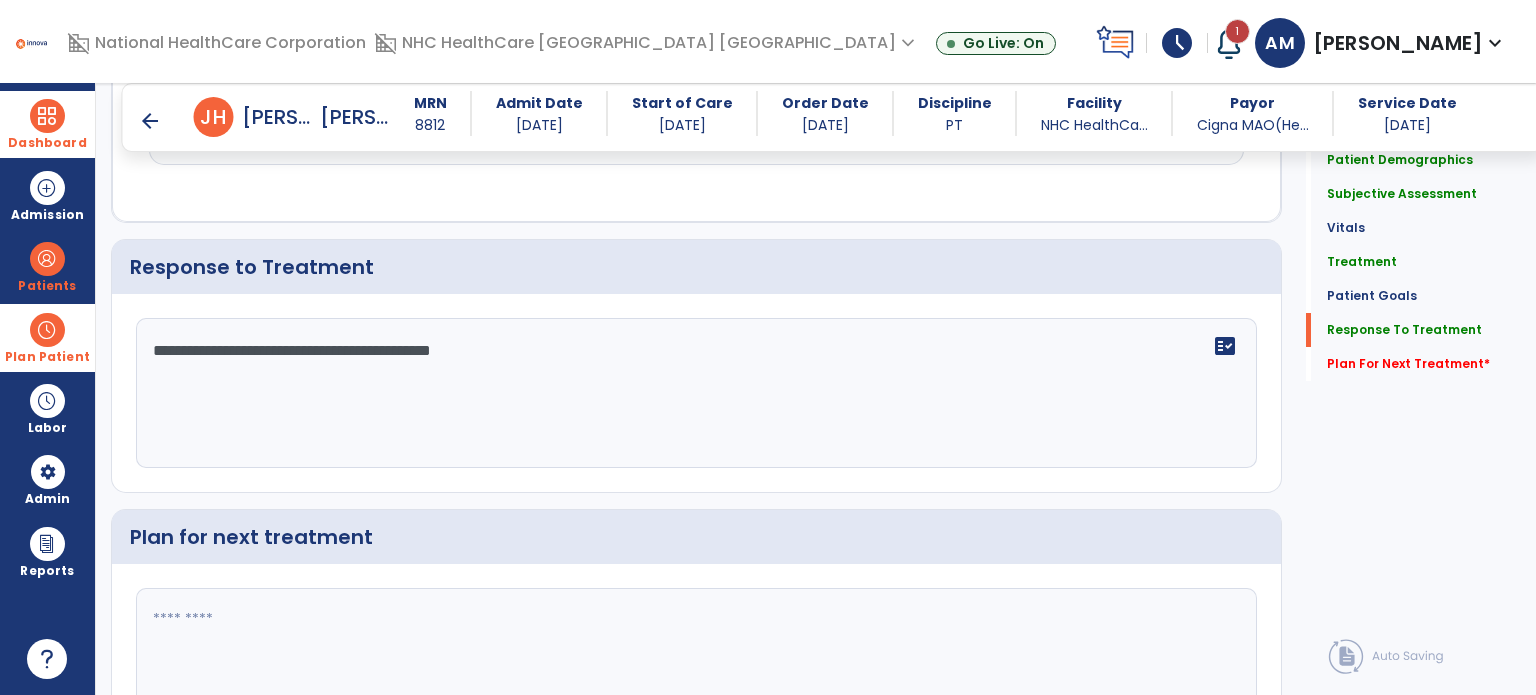 click 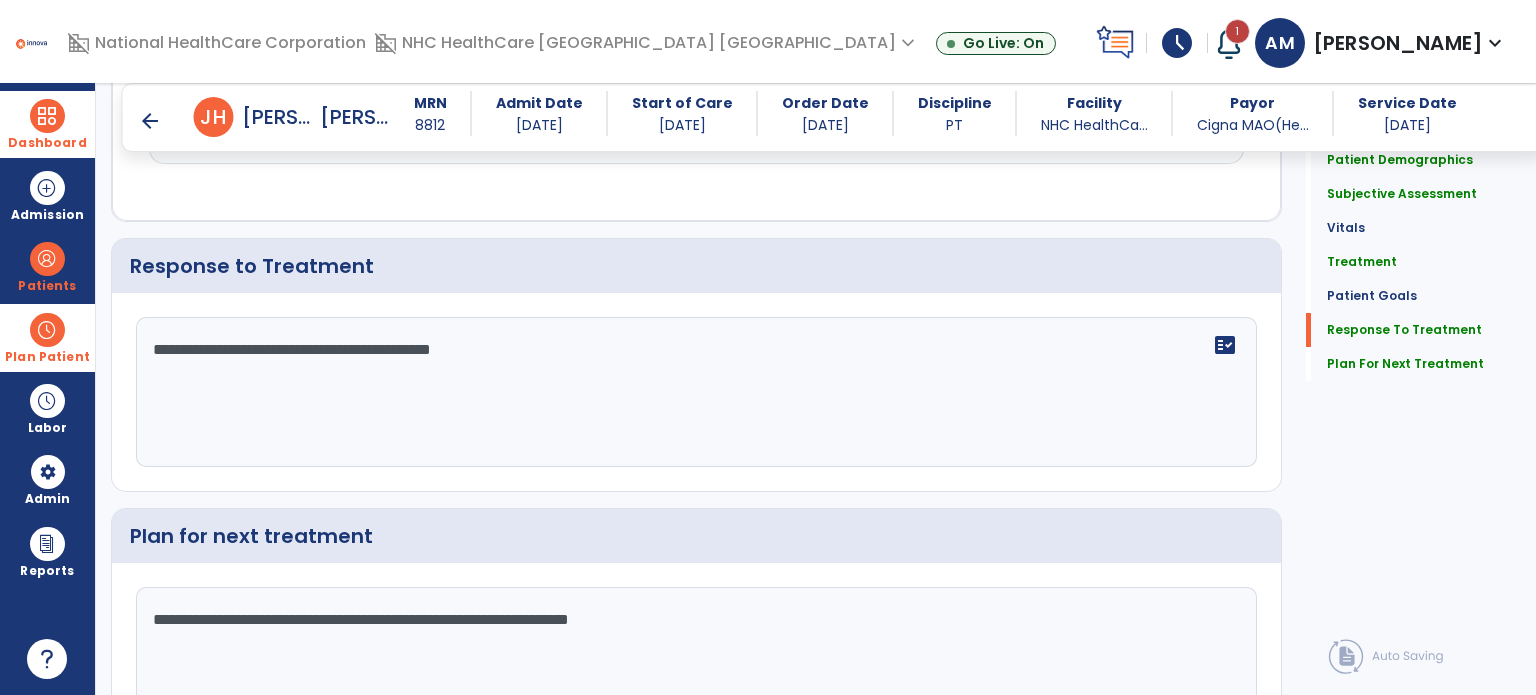 scroll, scrollTop: 2781, scrollLeft: 0, axis: vertical 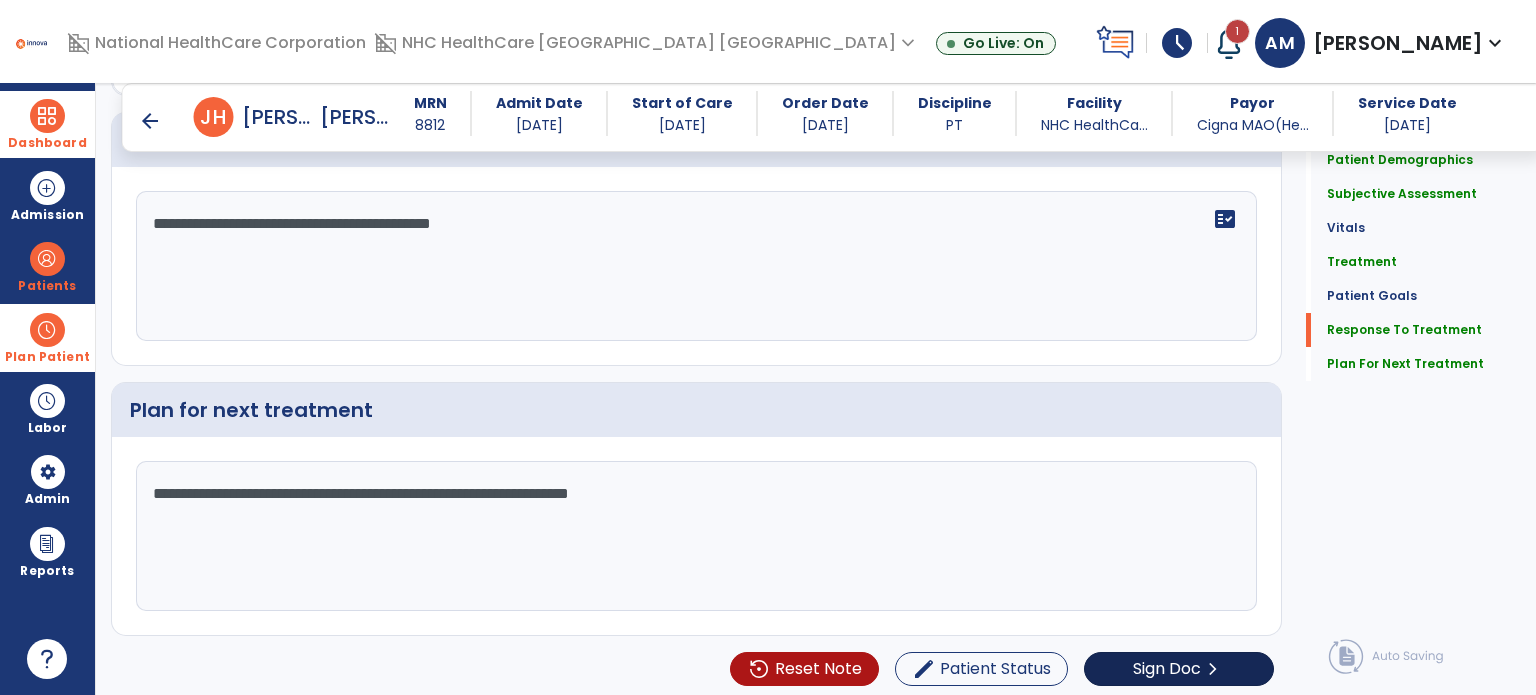 type on "**********" 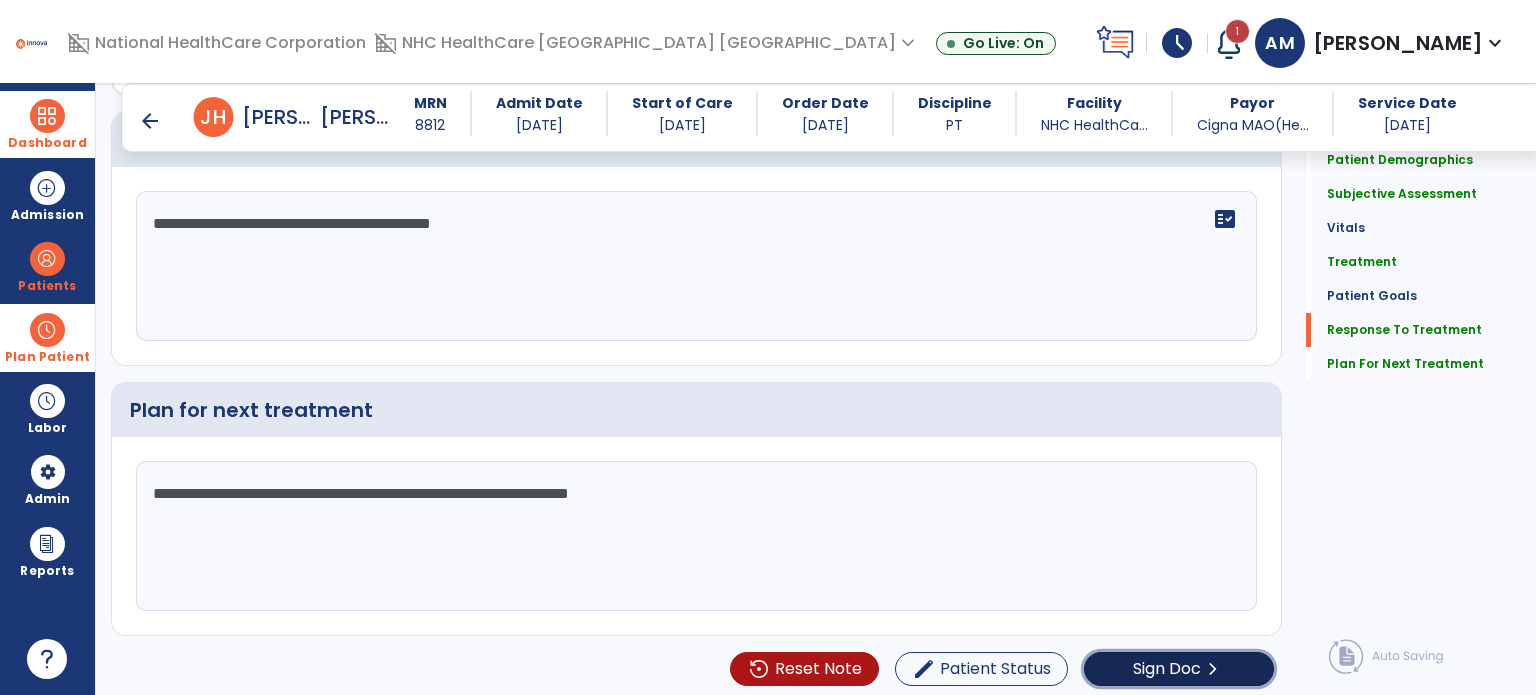 click on "chevron_right" 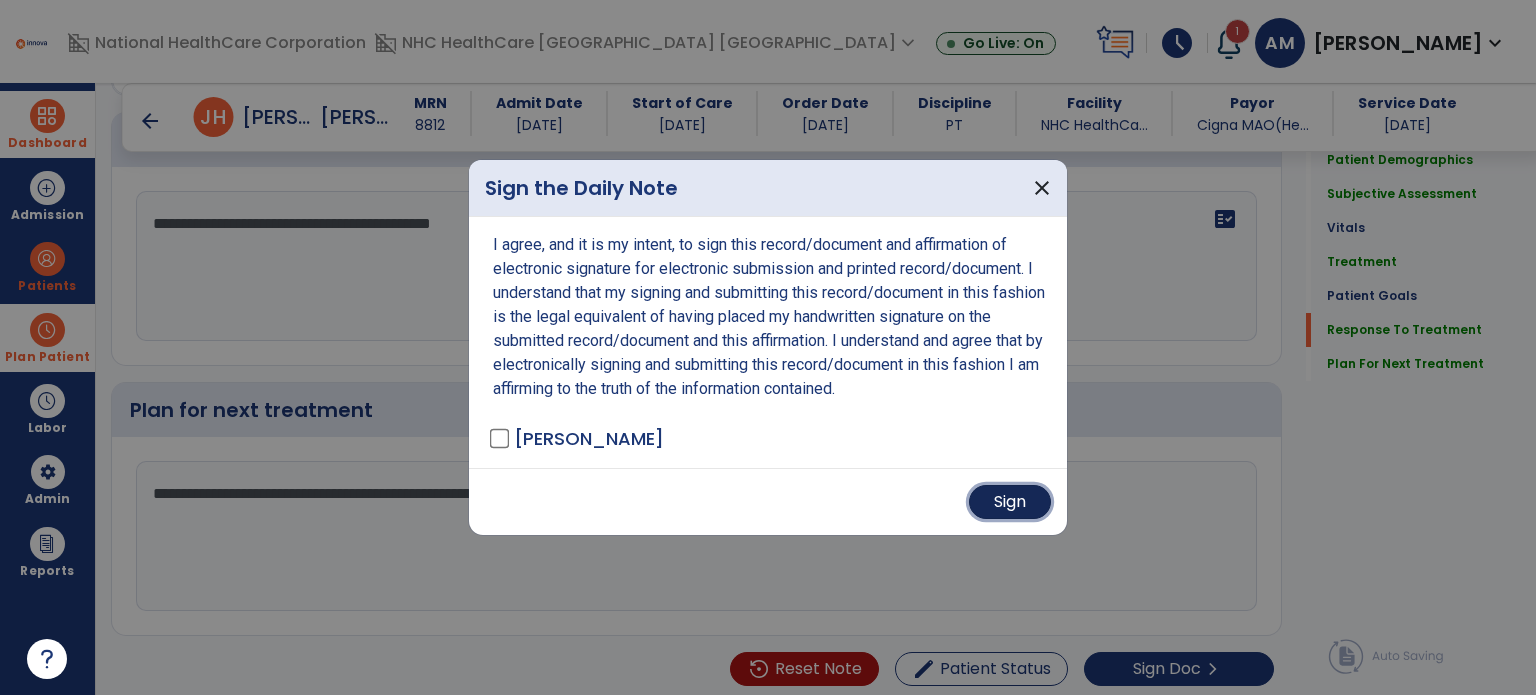 click on "Sign" at bounding box center [1010, 502] 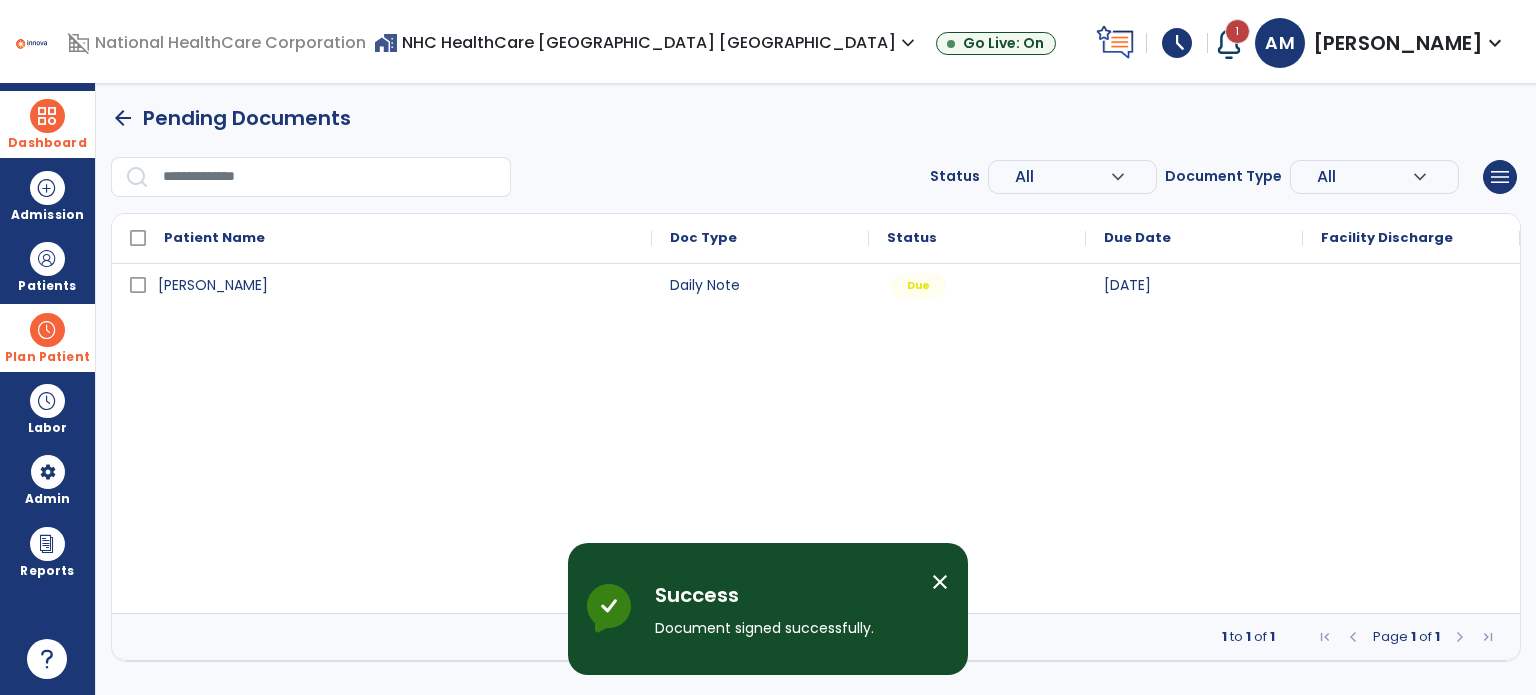 scroll, scrollTop: 0, scrollLeft: 0, axis: both 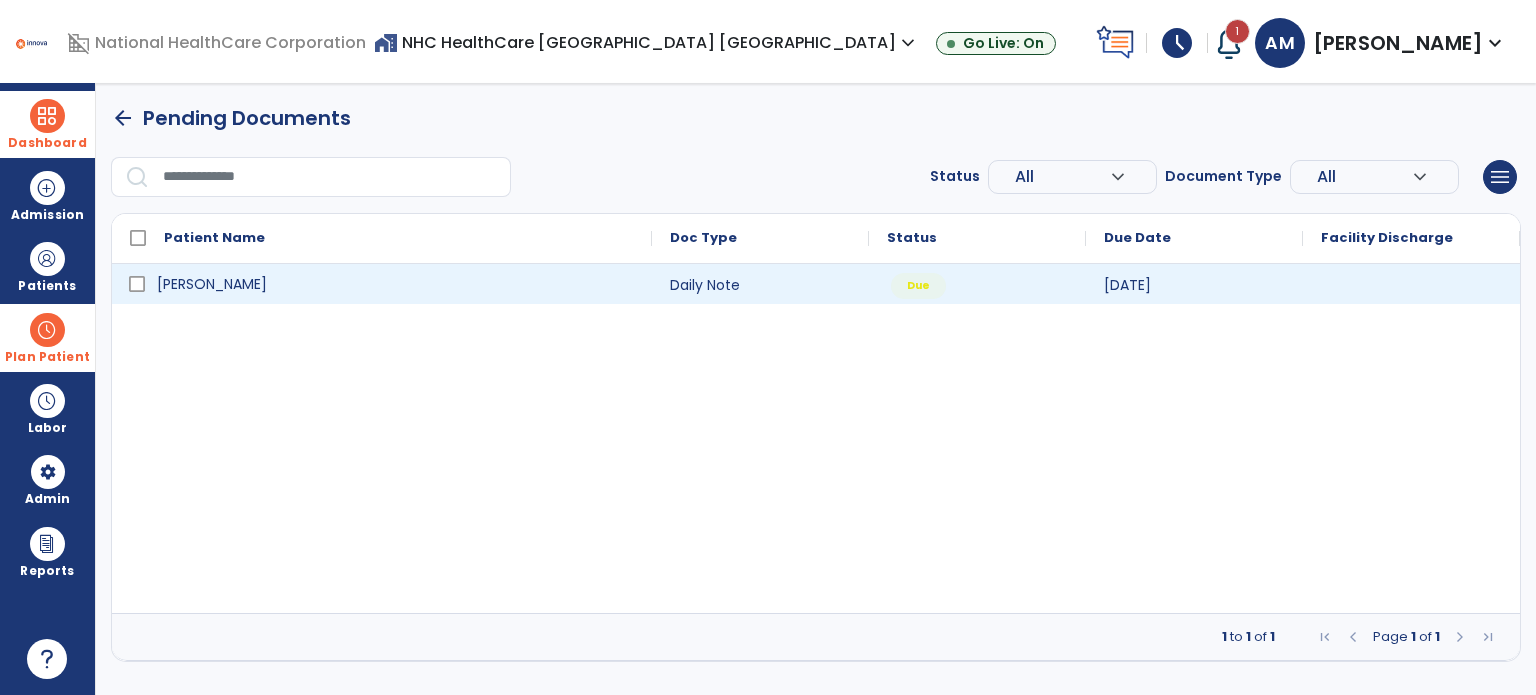 click on "[PERSON_NAME]" at bounding box center [396, 284] 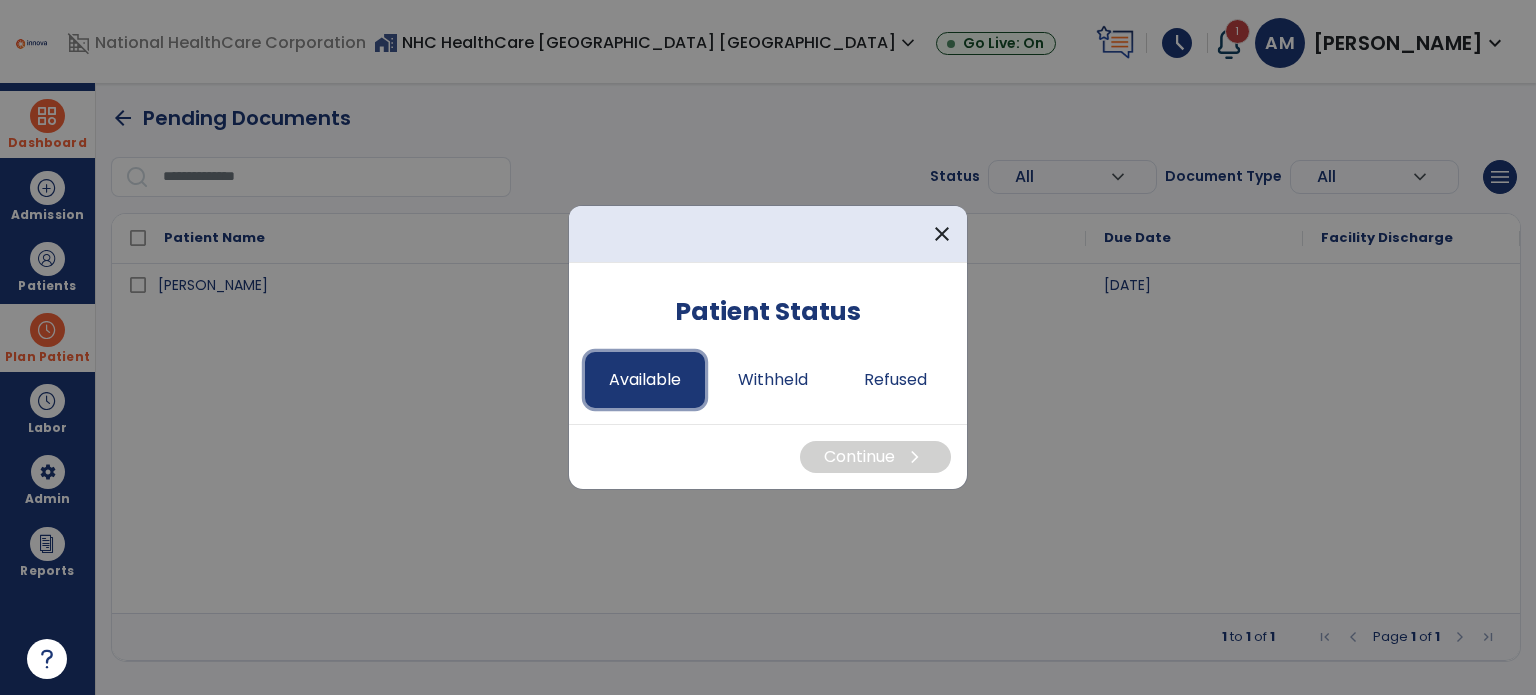 click on "Available" at bounding box center [645, 380] 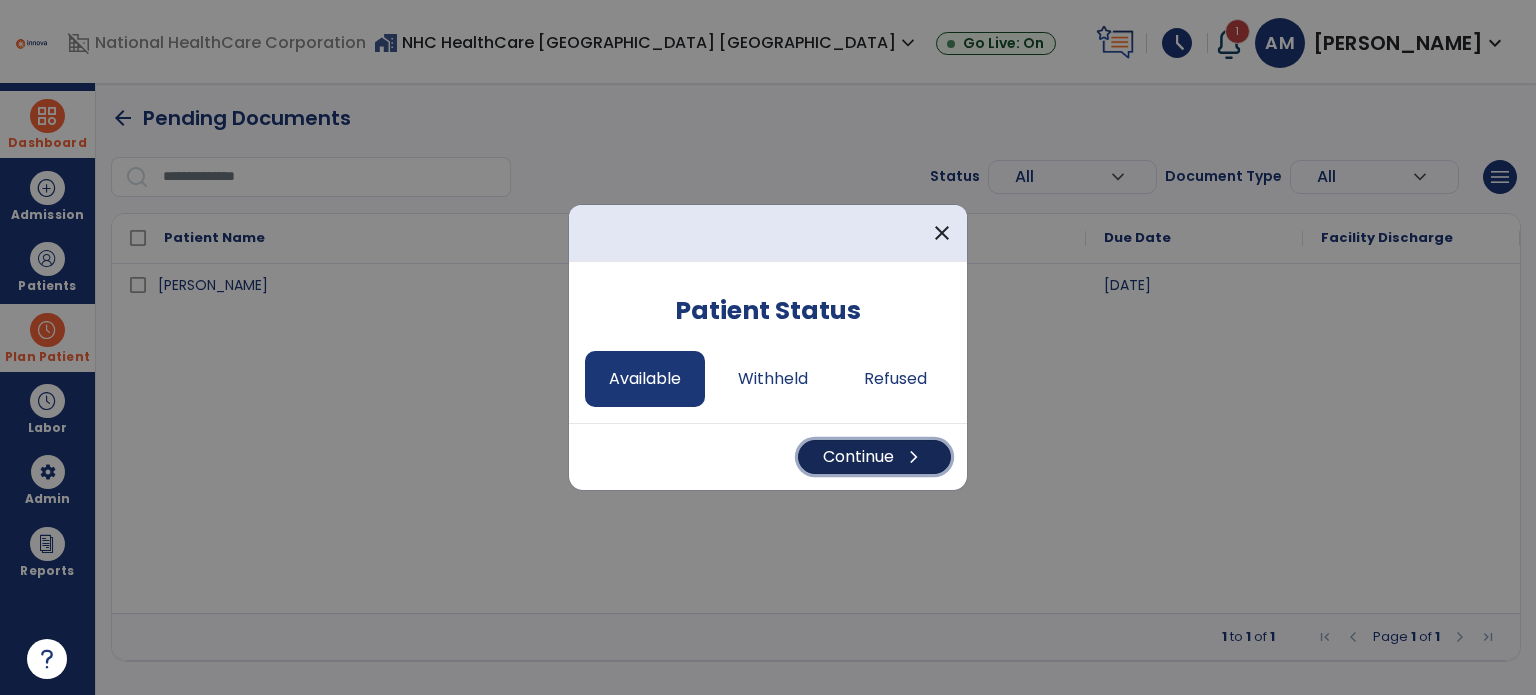 click on "chevron_right" at bounding box center (914, 457) 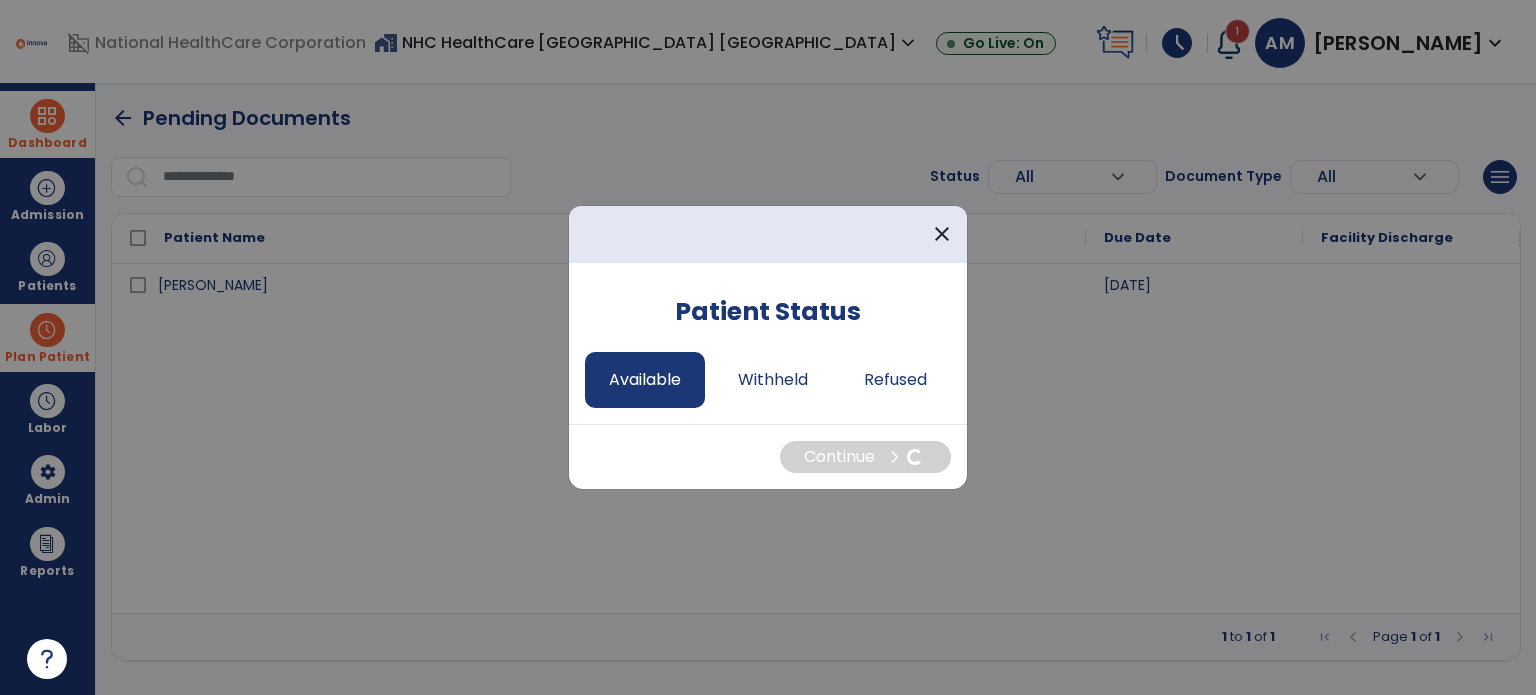 select on "*" 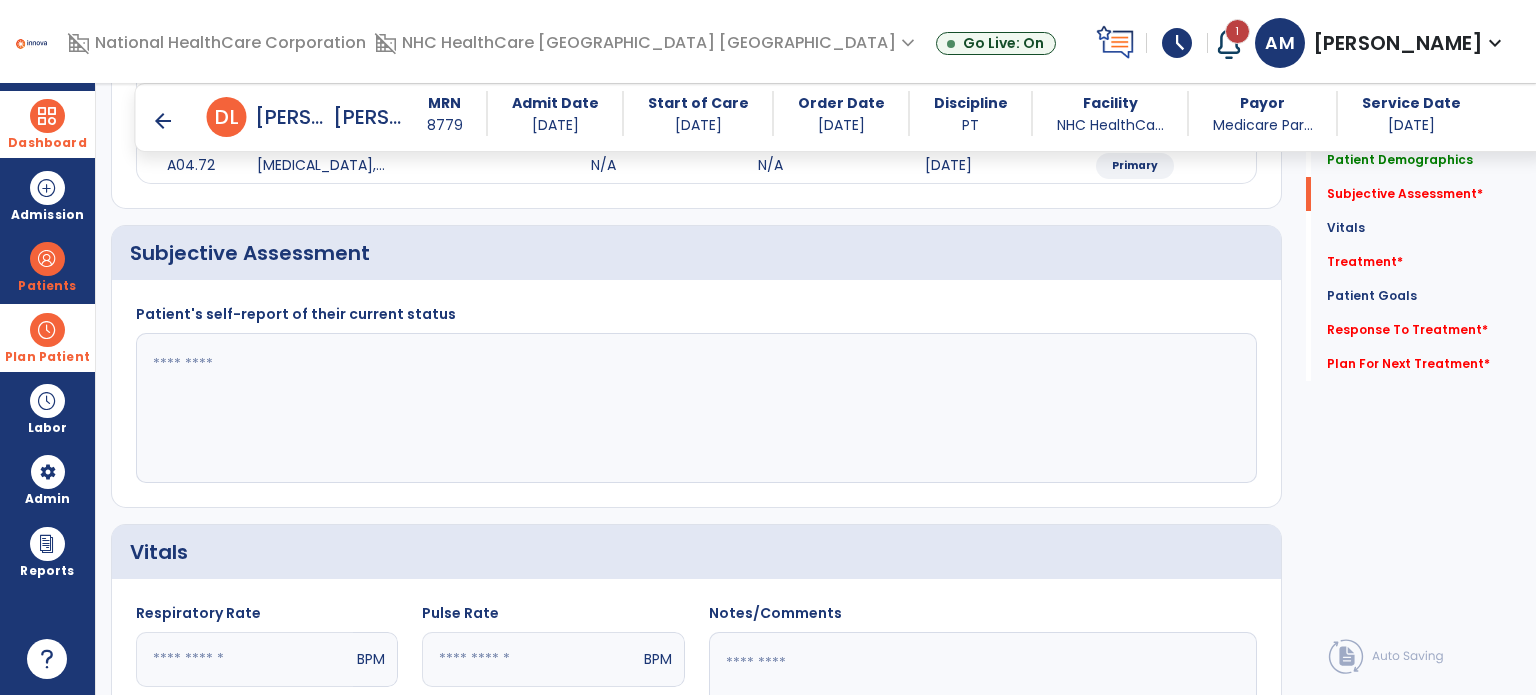 scroll, scrollTop: 530, scrollLeft: 0, axis: vertical 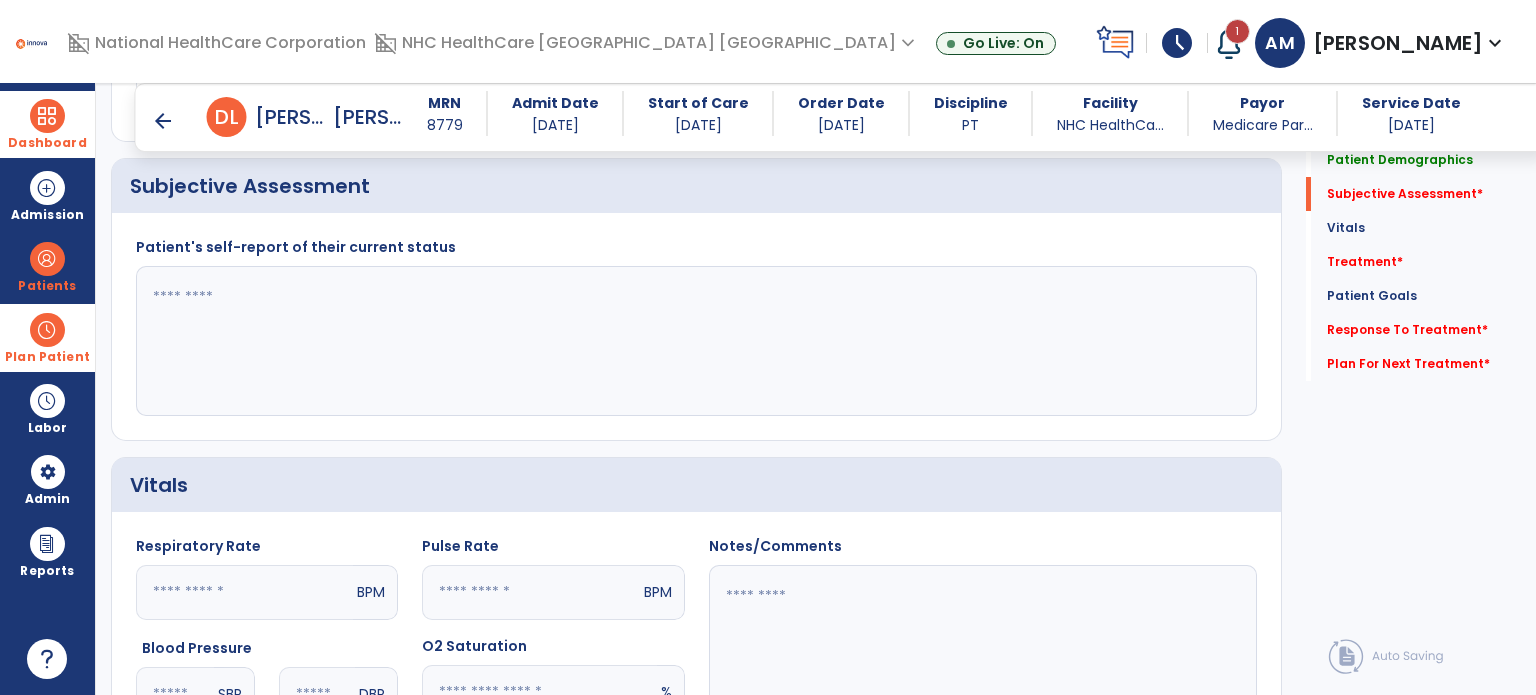 click 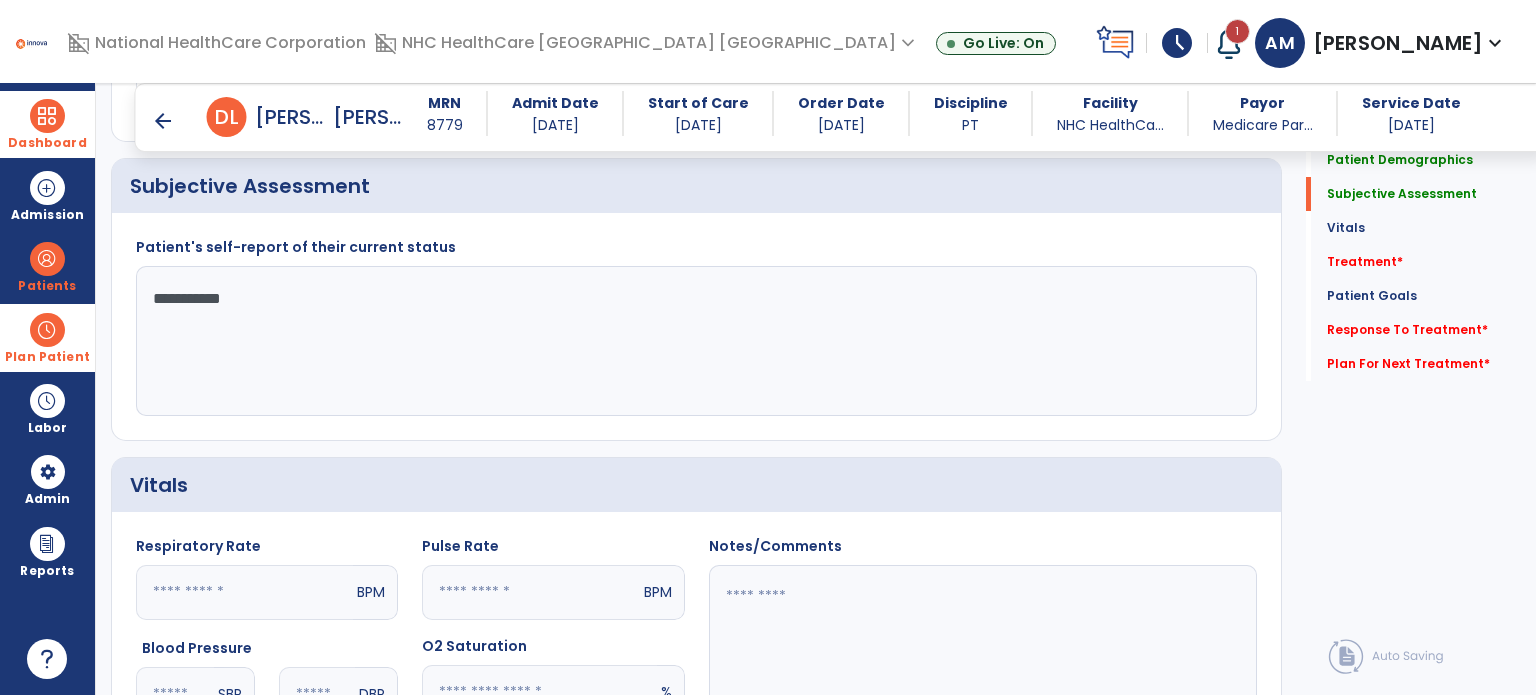 click on "**********" 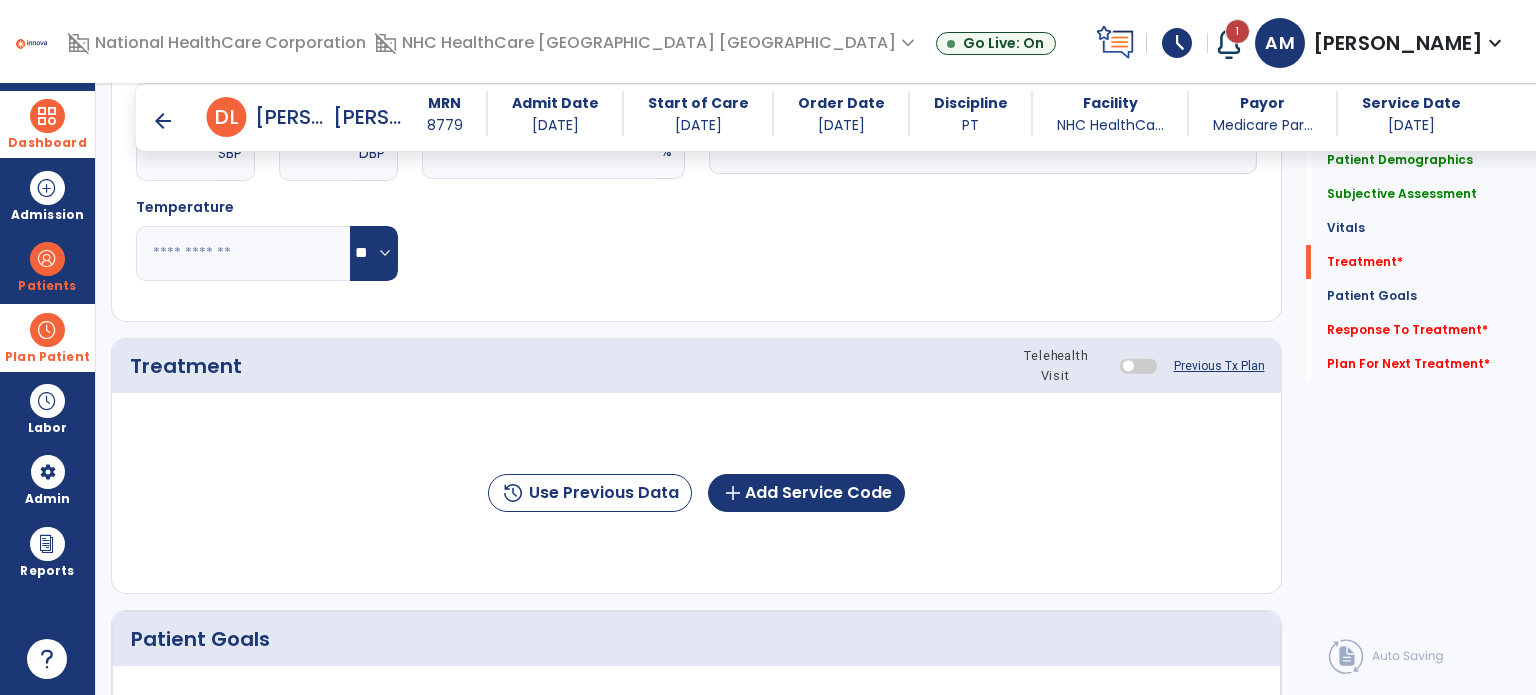 scroll, scrollTop: 1070, scrollLeft: 0, axis: vertical 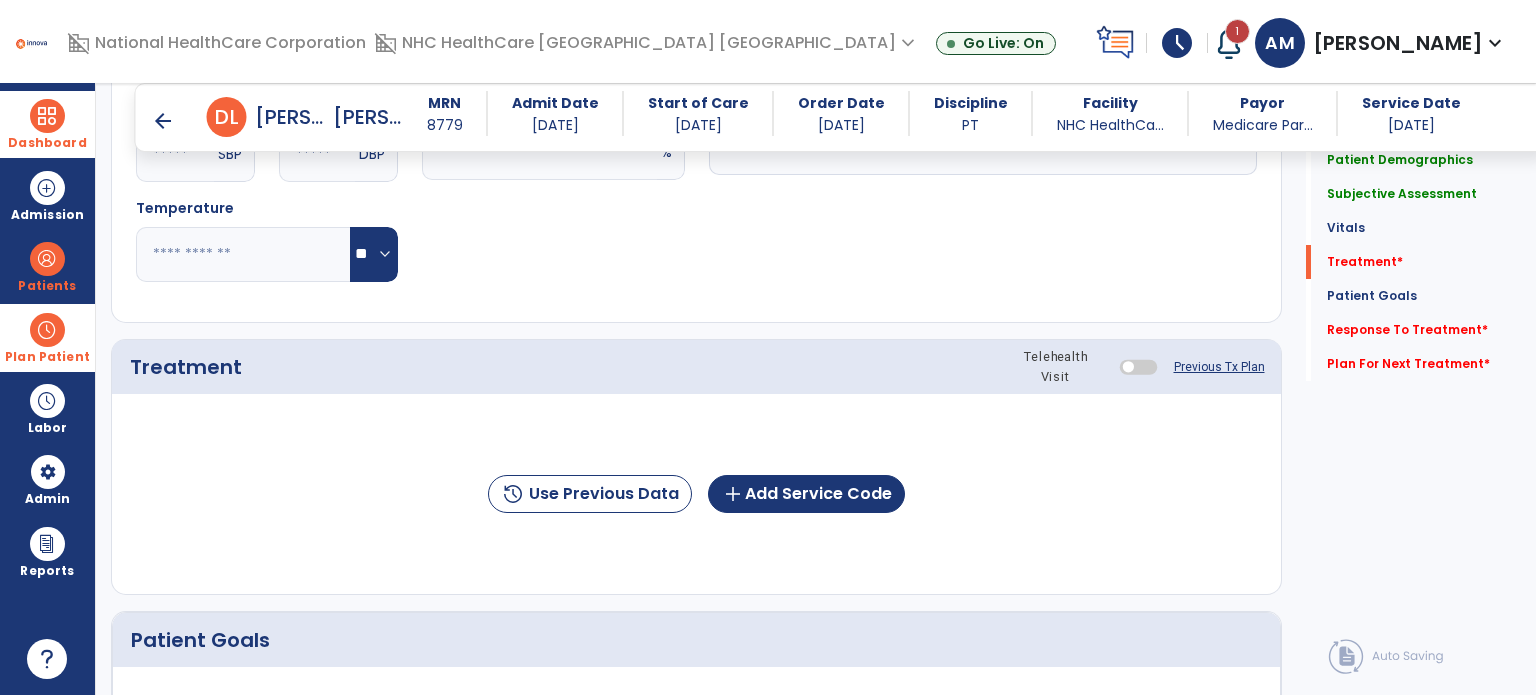 type on "**********" 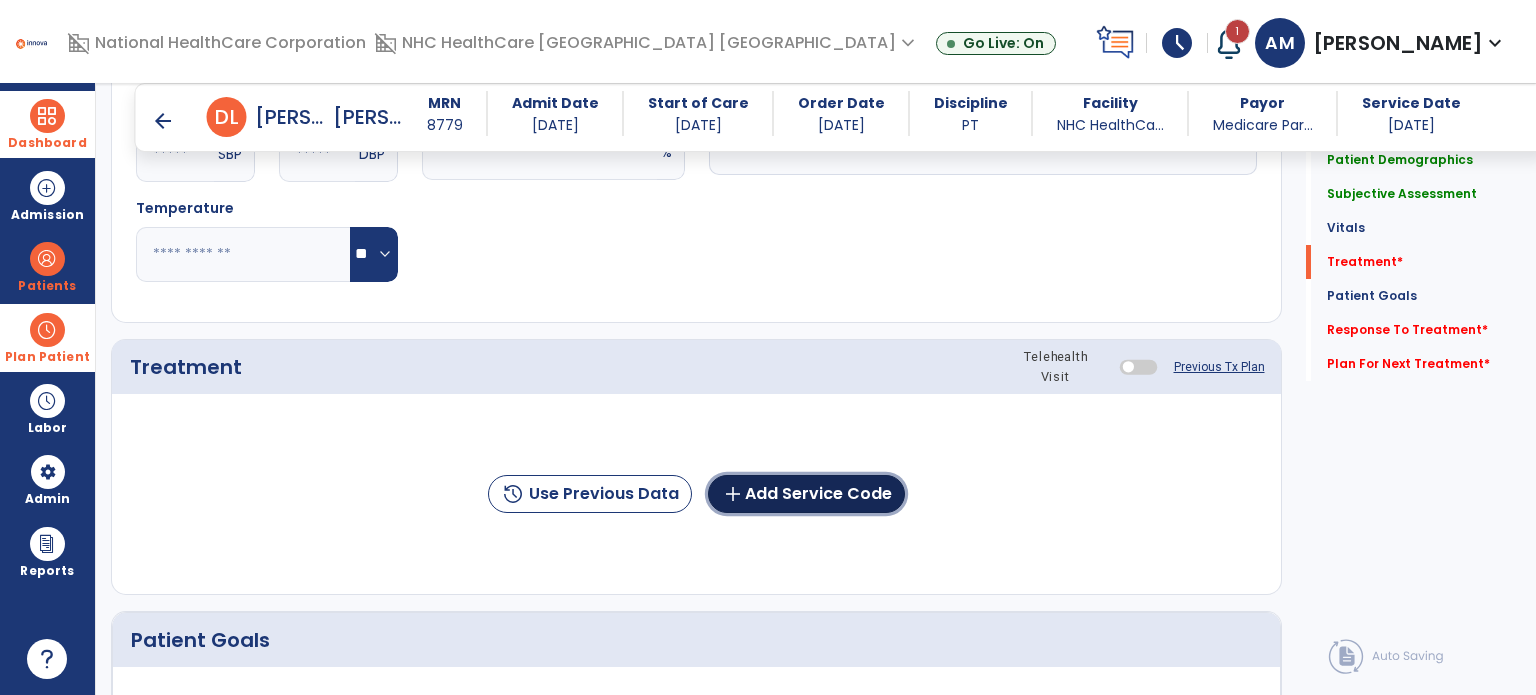click on "add  Add Service Code" 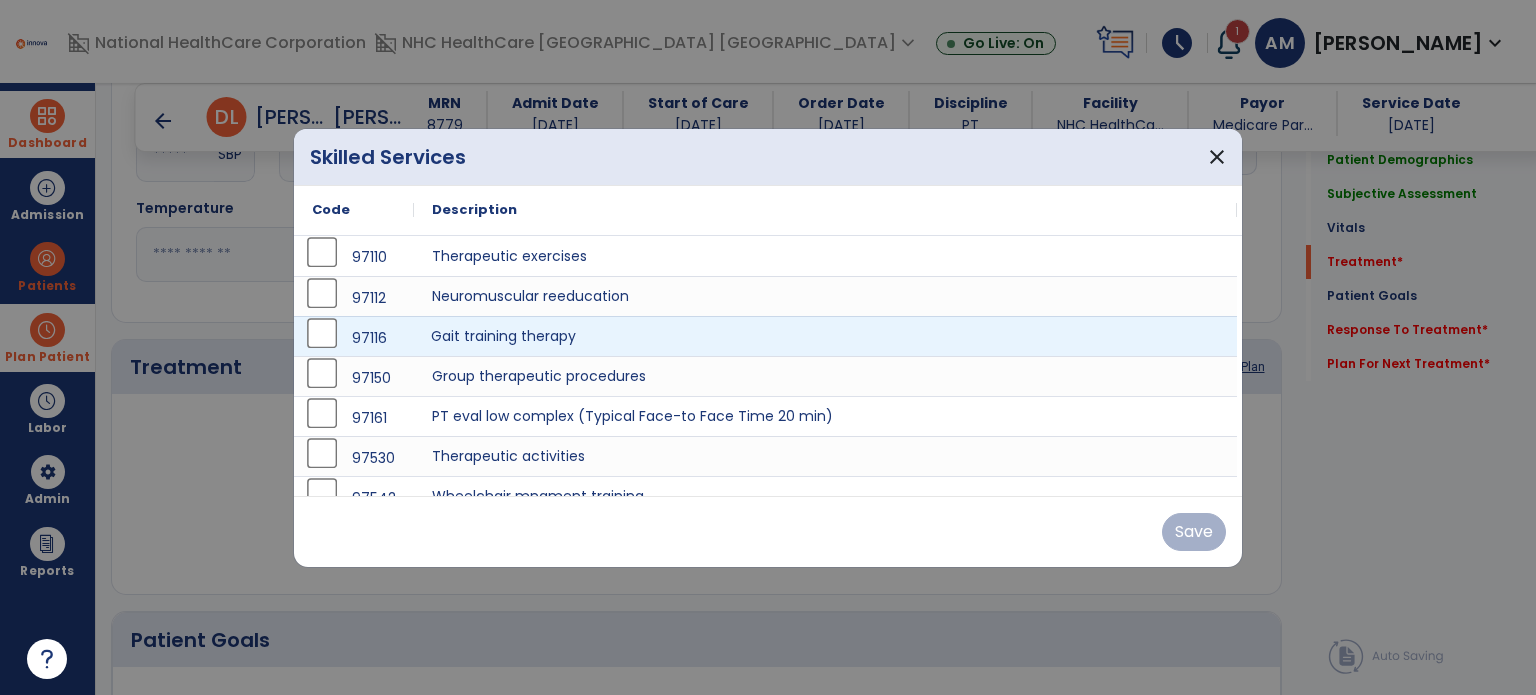 click on "Gait training therapy" at bounding box center (825, 336) 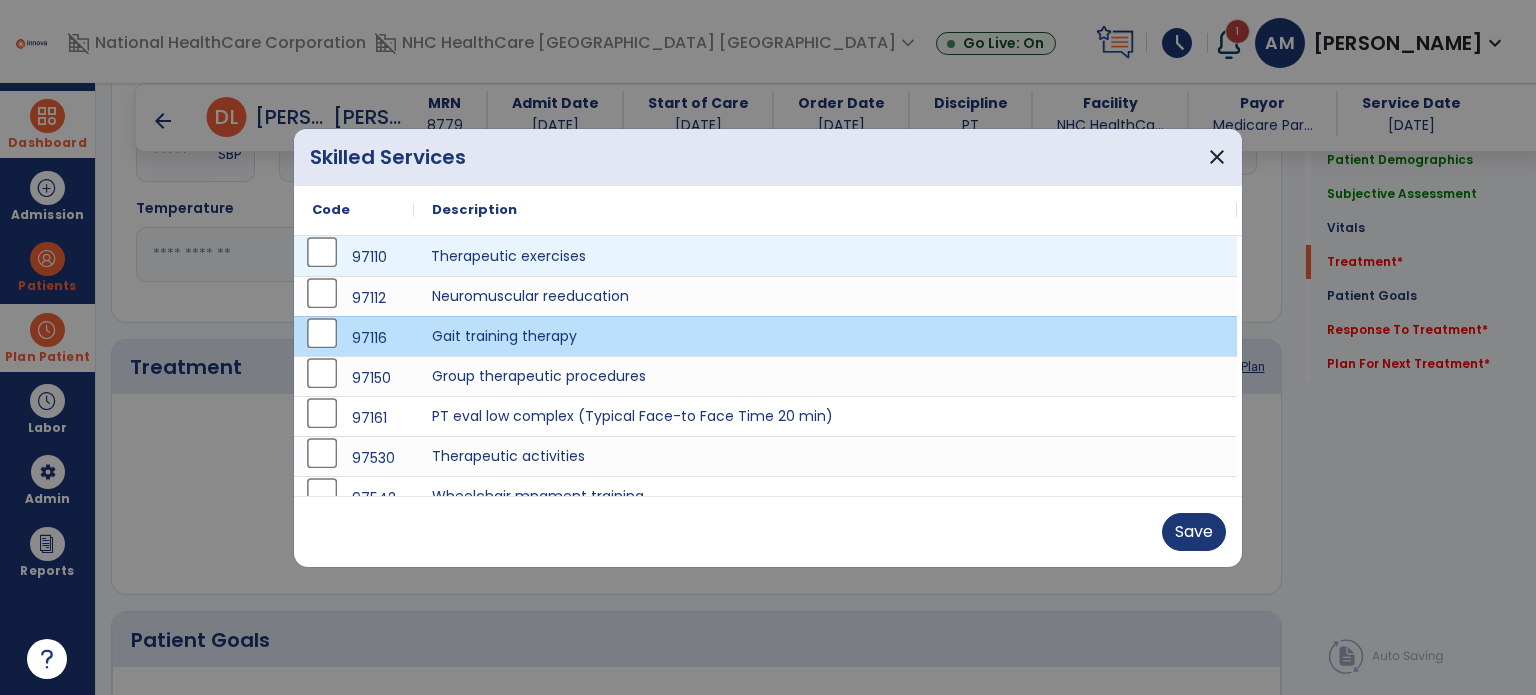 click on "Therapeutic exercises" at bounding box center [825, 256] 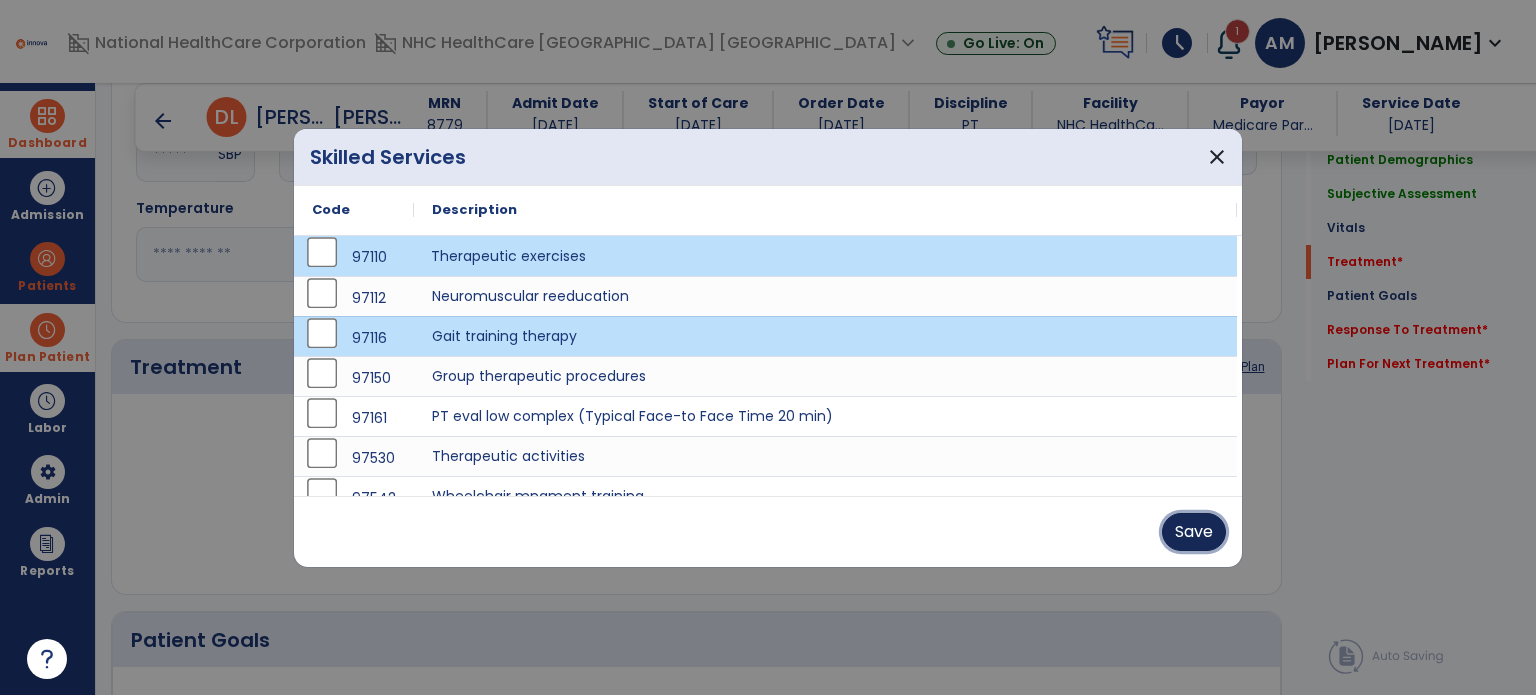 click on "Save" at bounding box center (1194, 532) 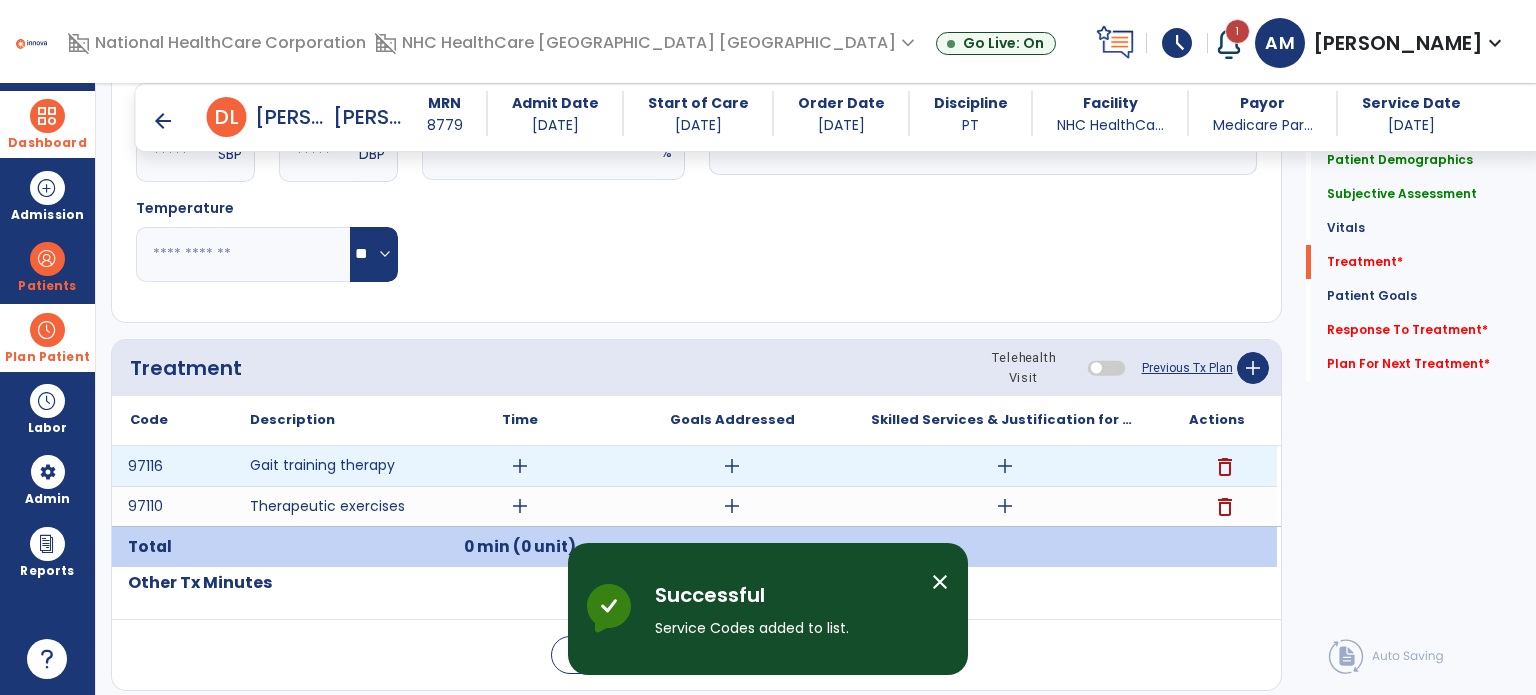 click on "add" at bounding box center [520, 466] 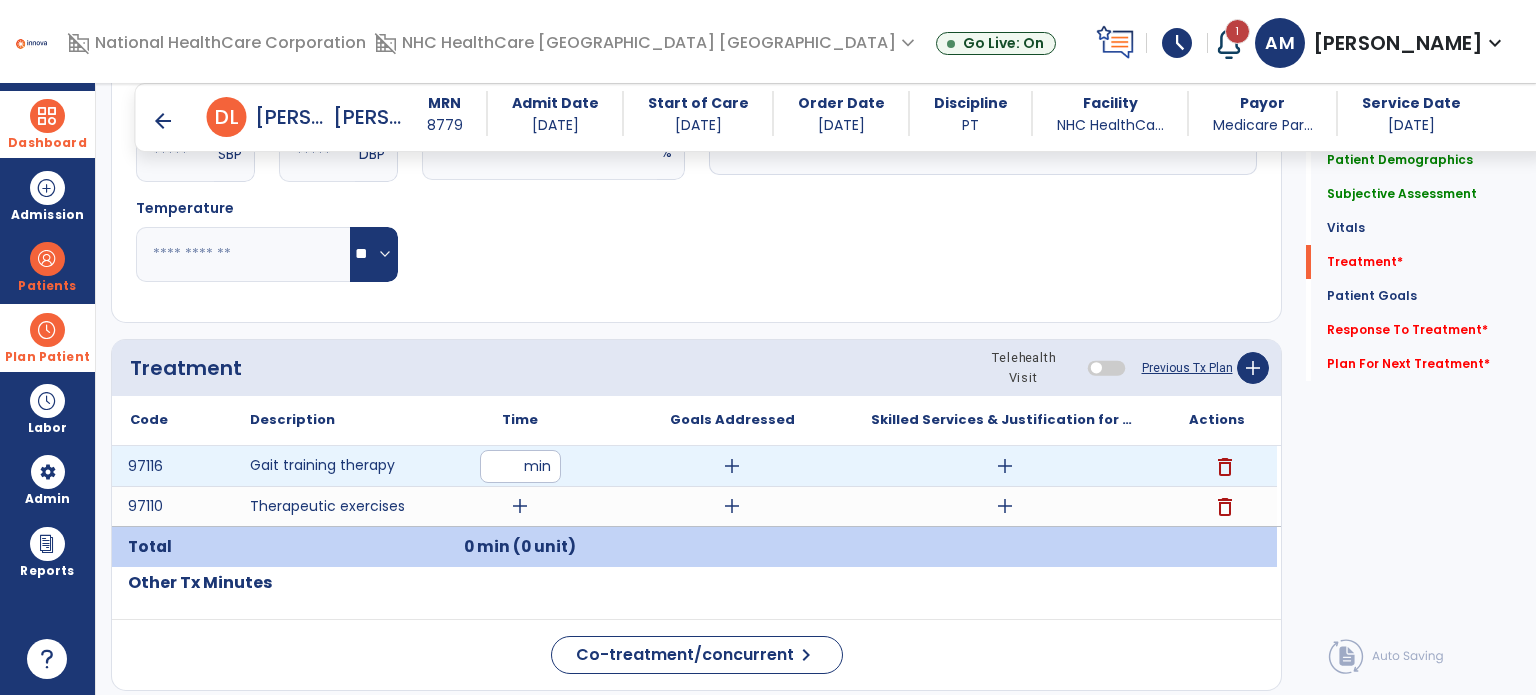 type on "*" 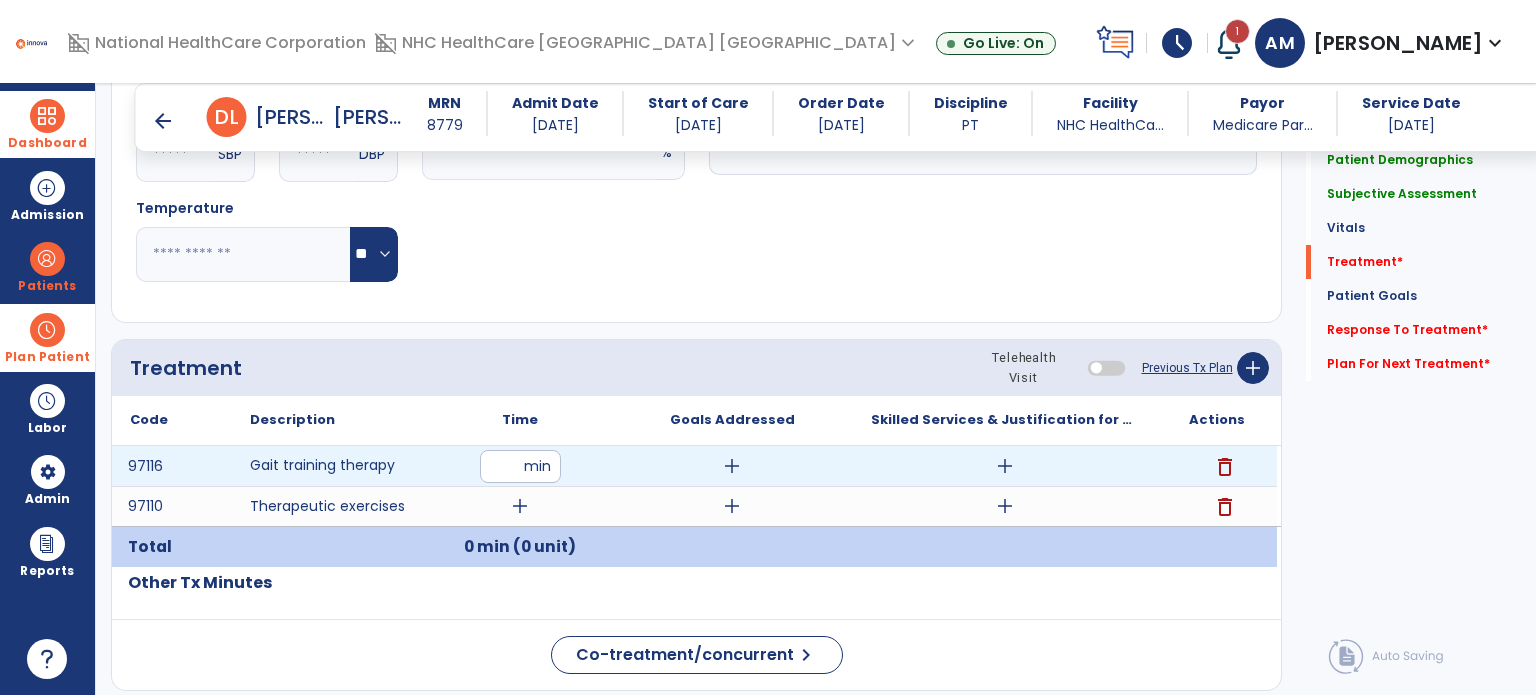 type on "**" 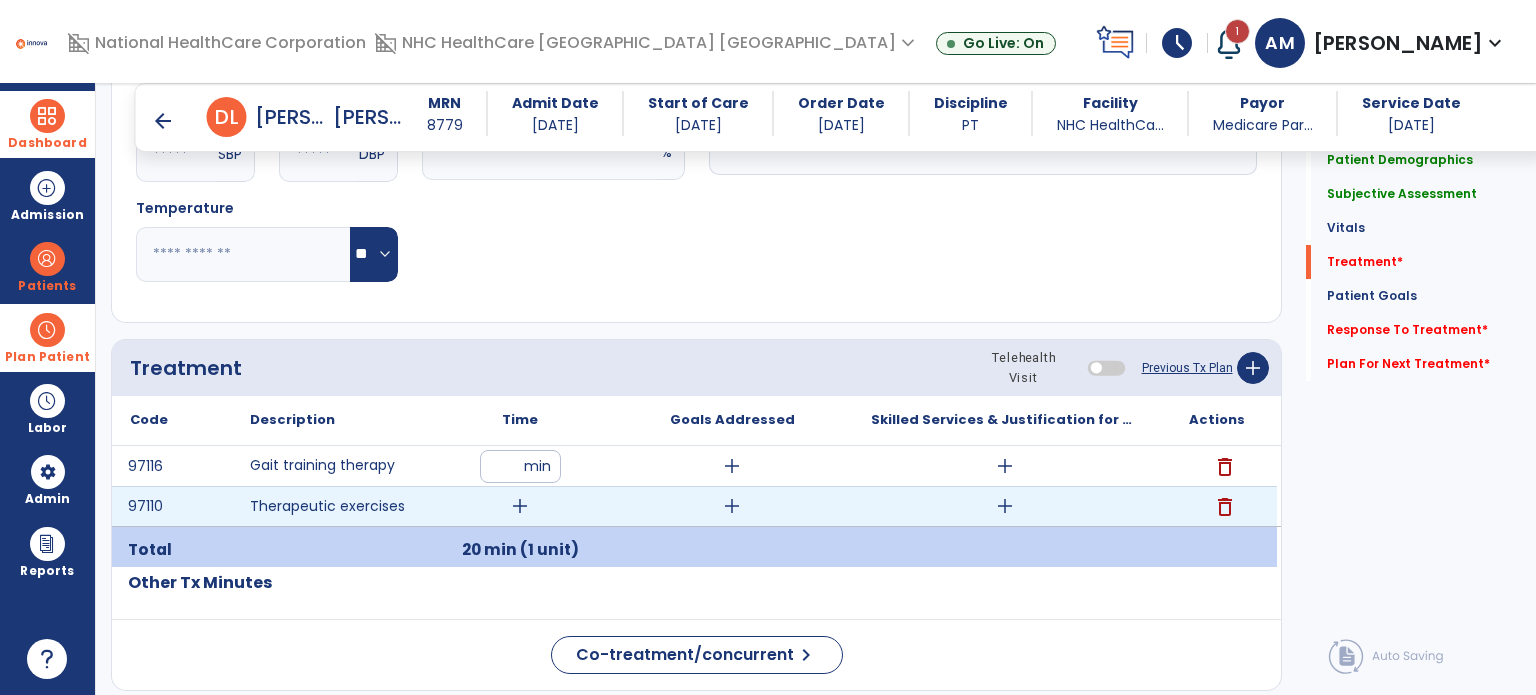 click on "add" at bounding box center (520, 506) 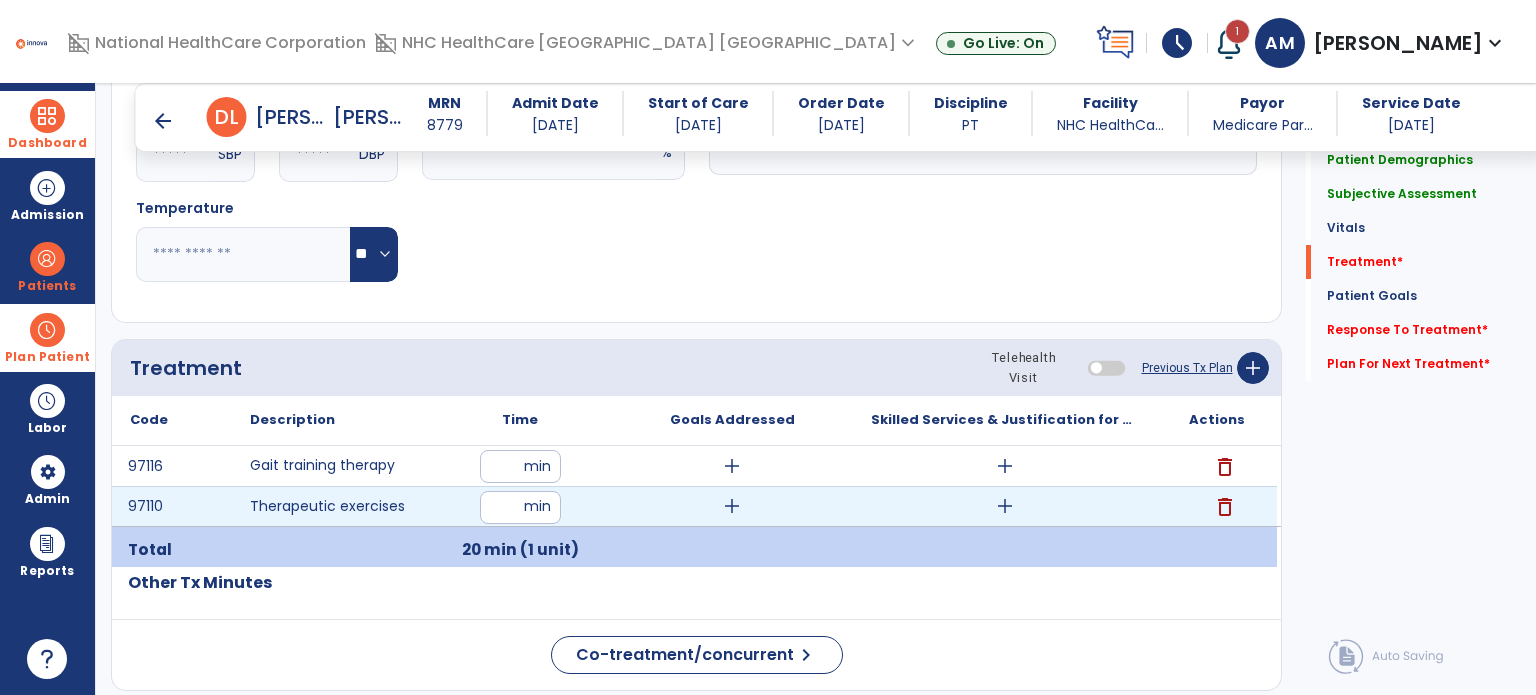 type on "**" 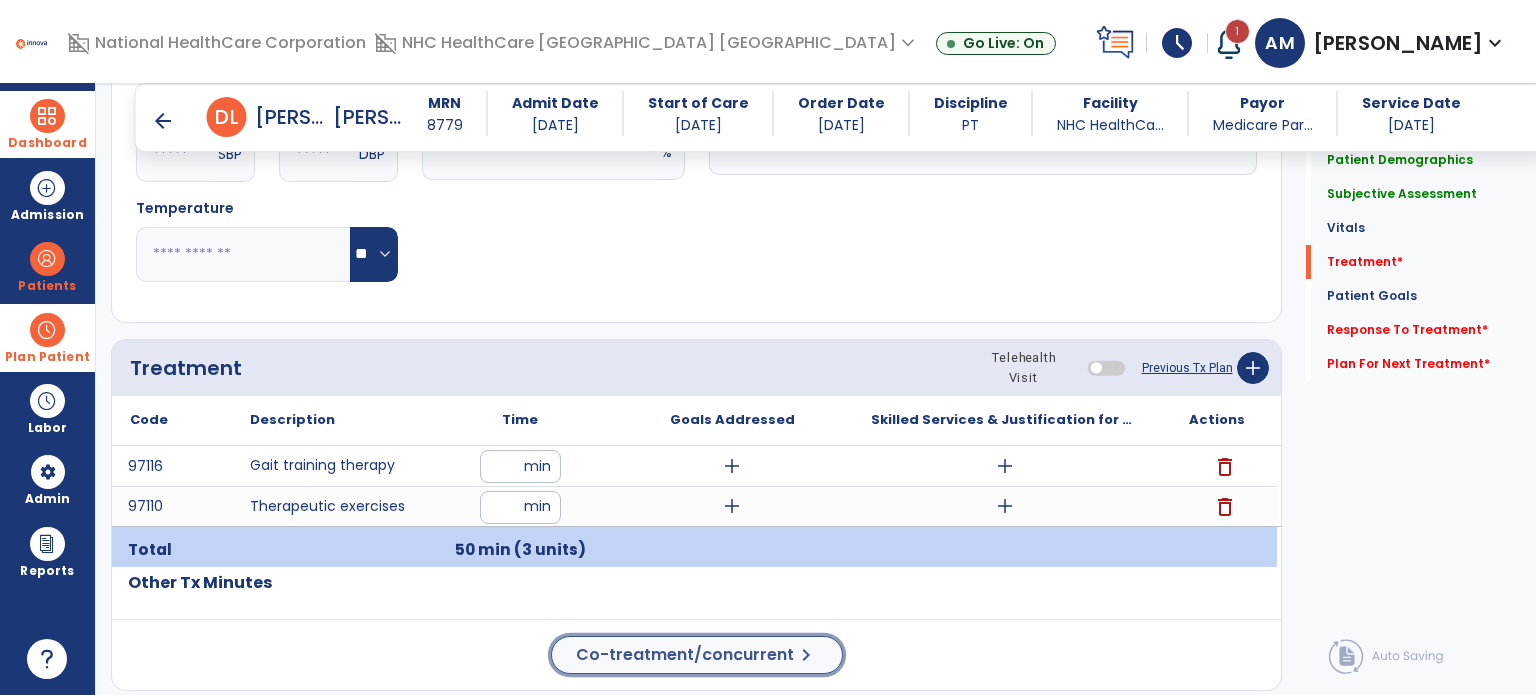 click on "Co-treatment/concurrent" 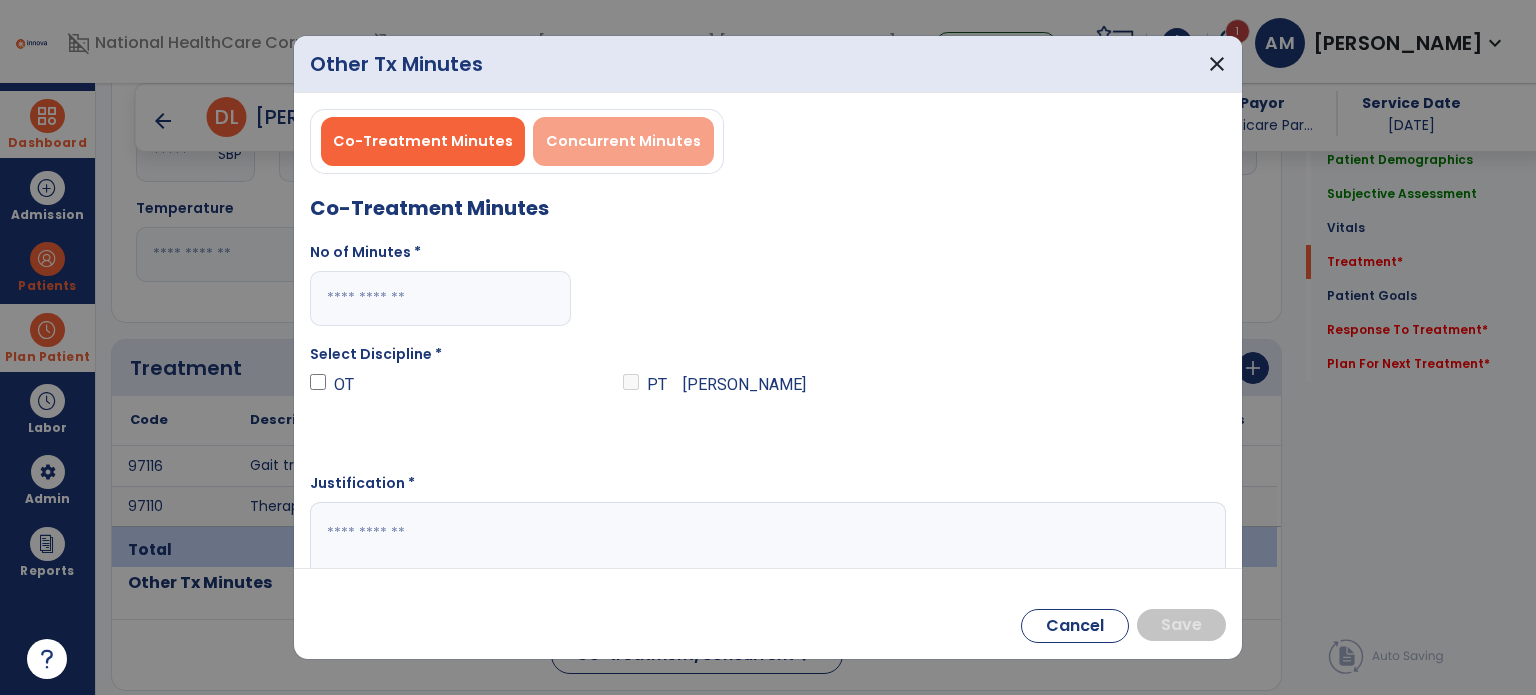 click on "Co-Treatment Minutes   Concurrent Minutes  Co-Treatment Minutes No of Minutes * Select Discipline *     OT      PT   [PERSON_NAME]  Justification *" at bounding box center (768, 344) 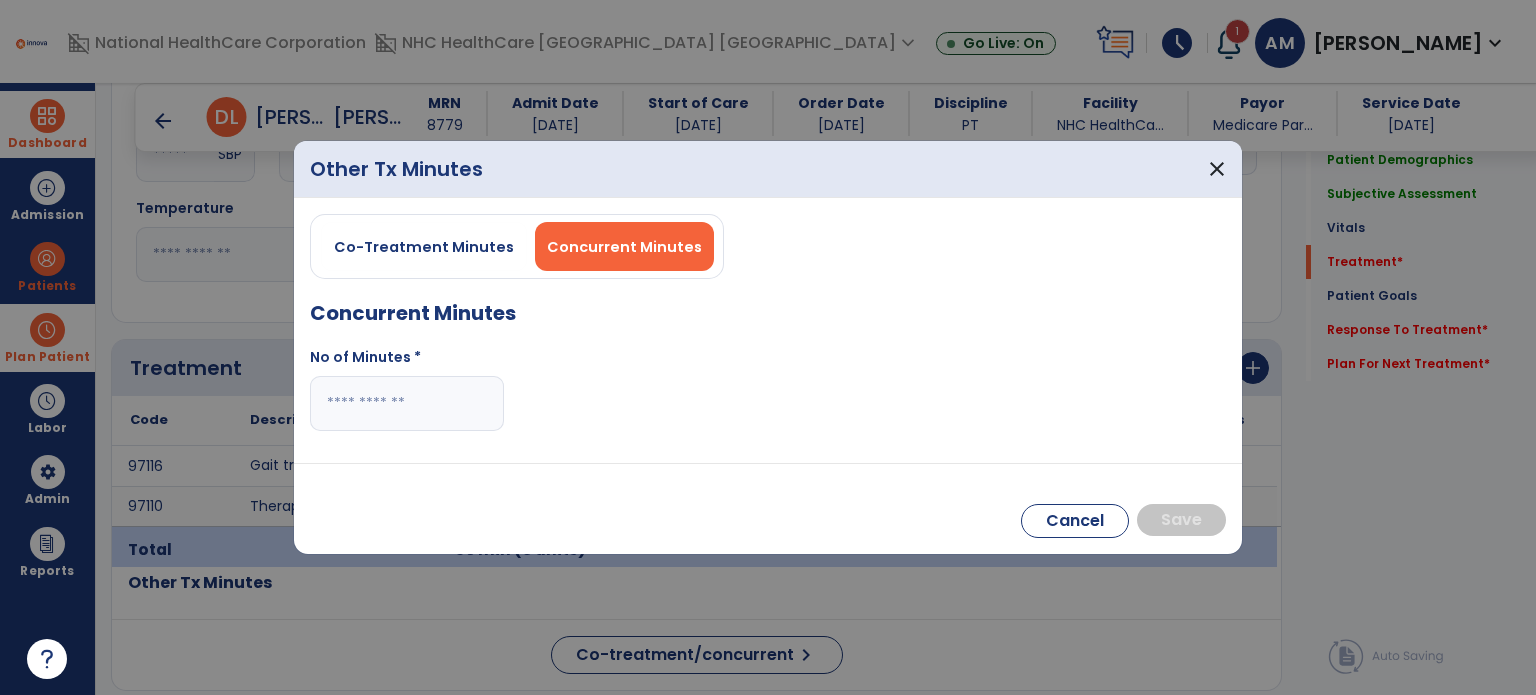 click at bounding box center (407, 403) 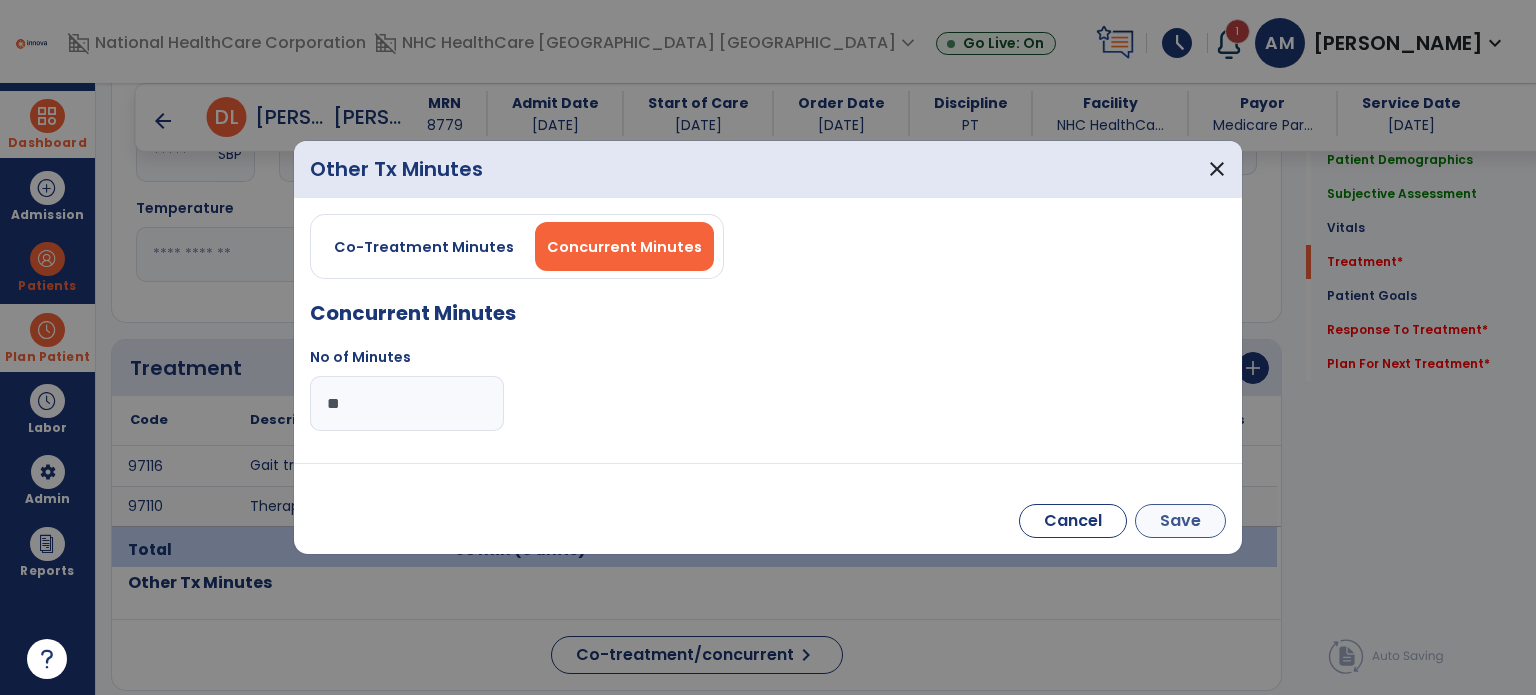 type on "**" 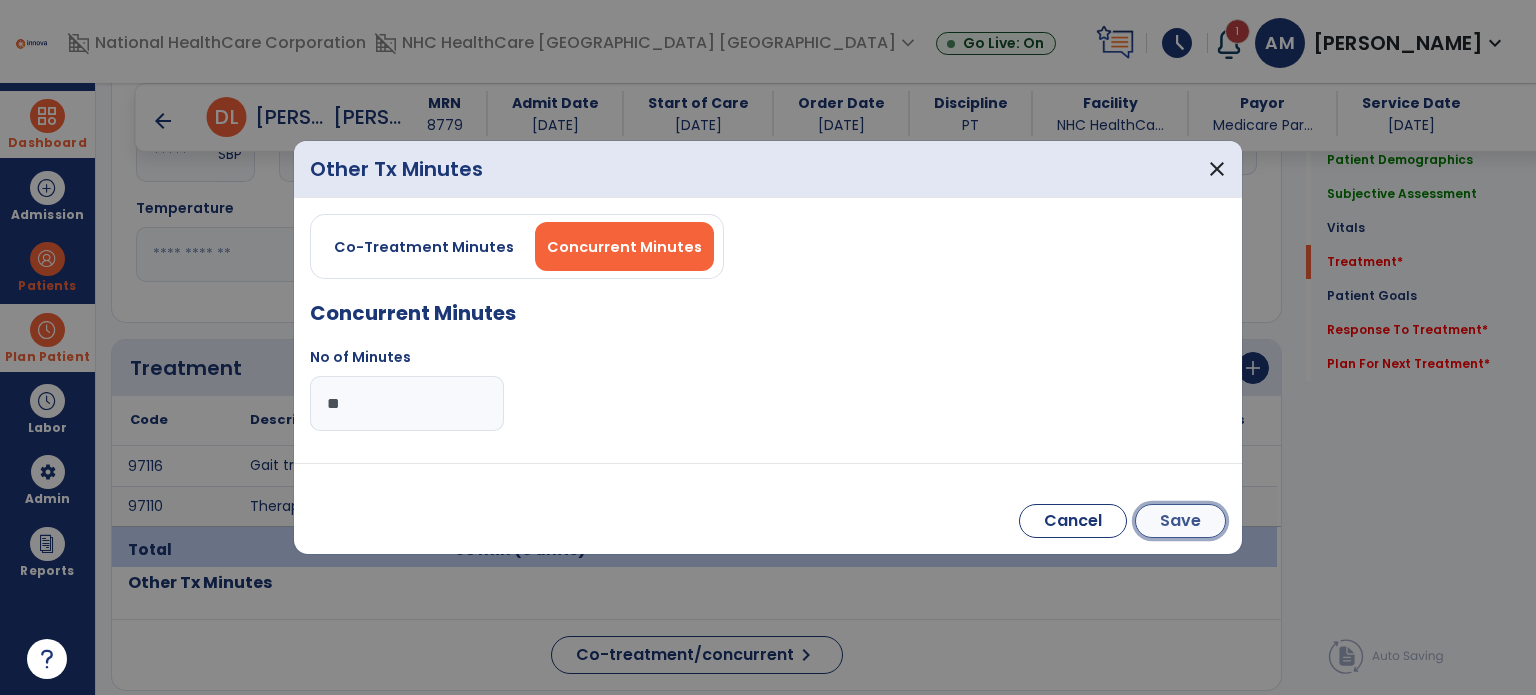 click on "Save" at bounding box center [1180, 521] 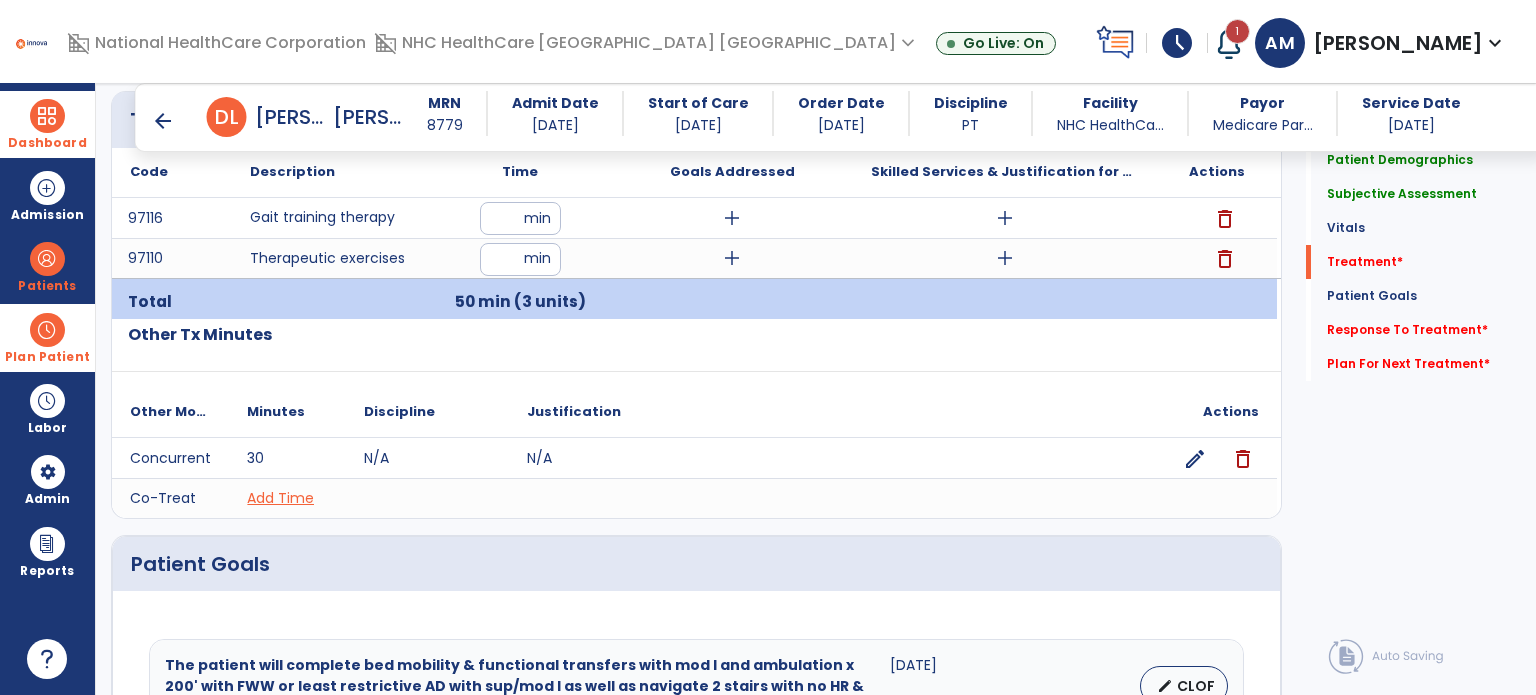 scroll, scrollTop: 1326, scrollLeft: 0, axis: vertical 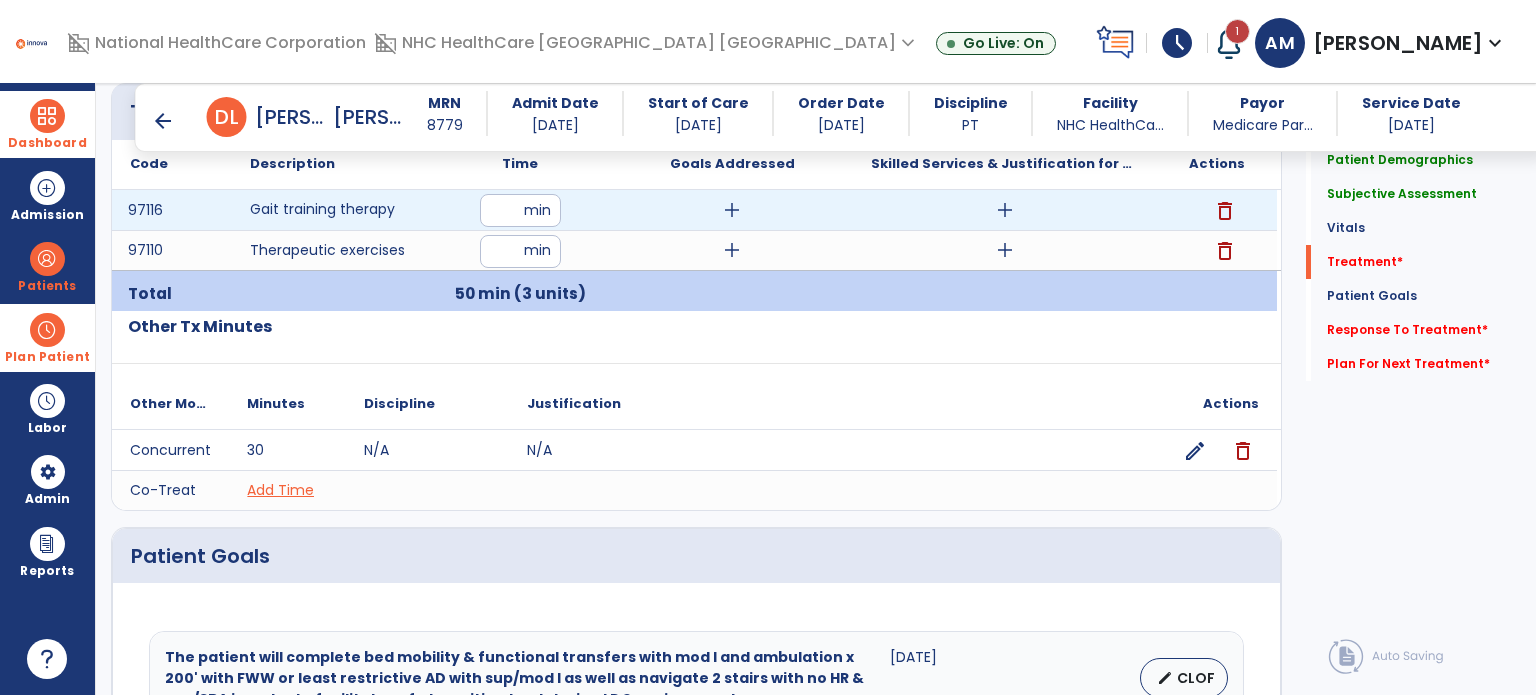 click on "add" at bounding box center [1005, 210] 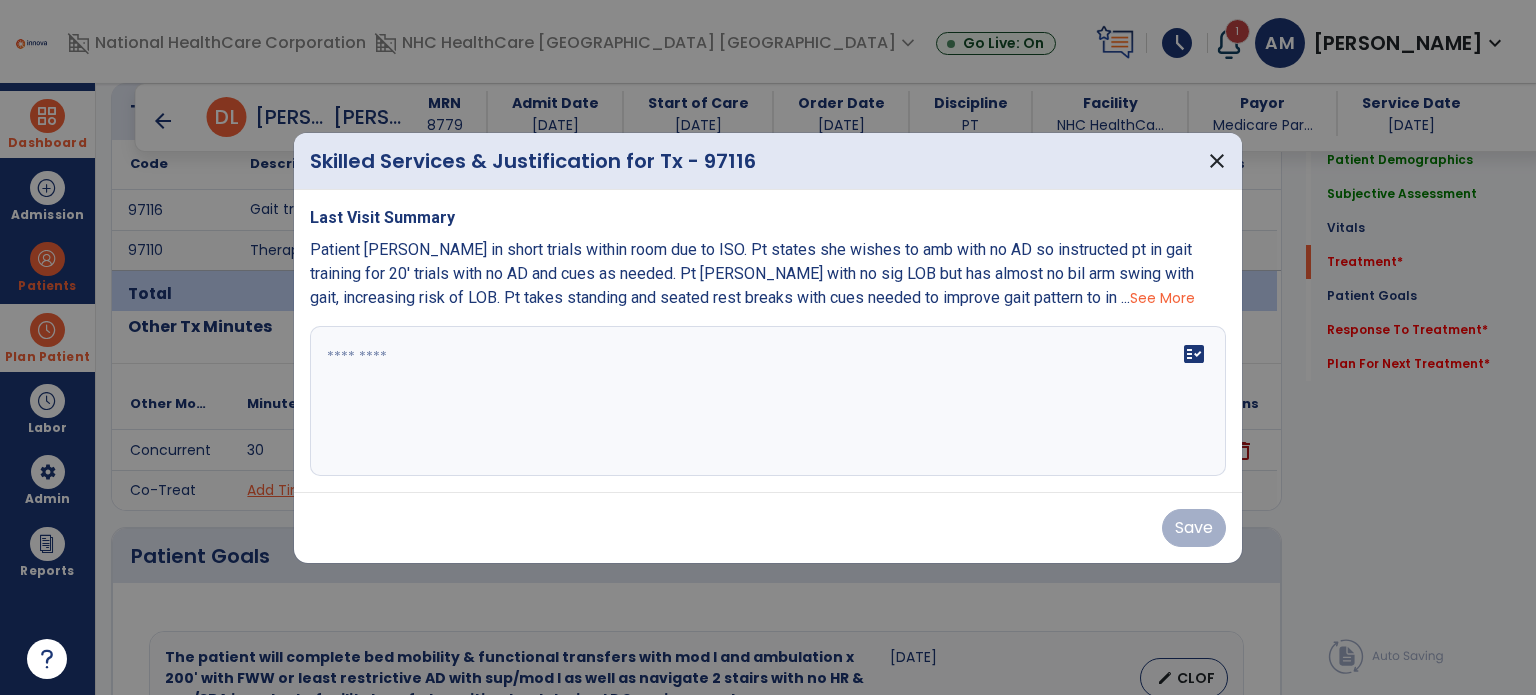 click on "See More" at bounding box center (1162, 298) 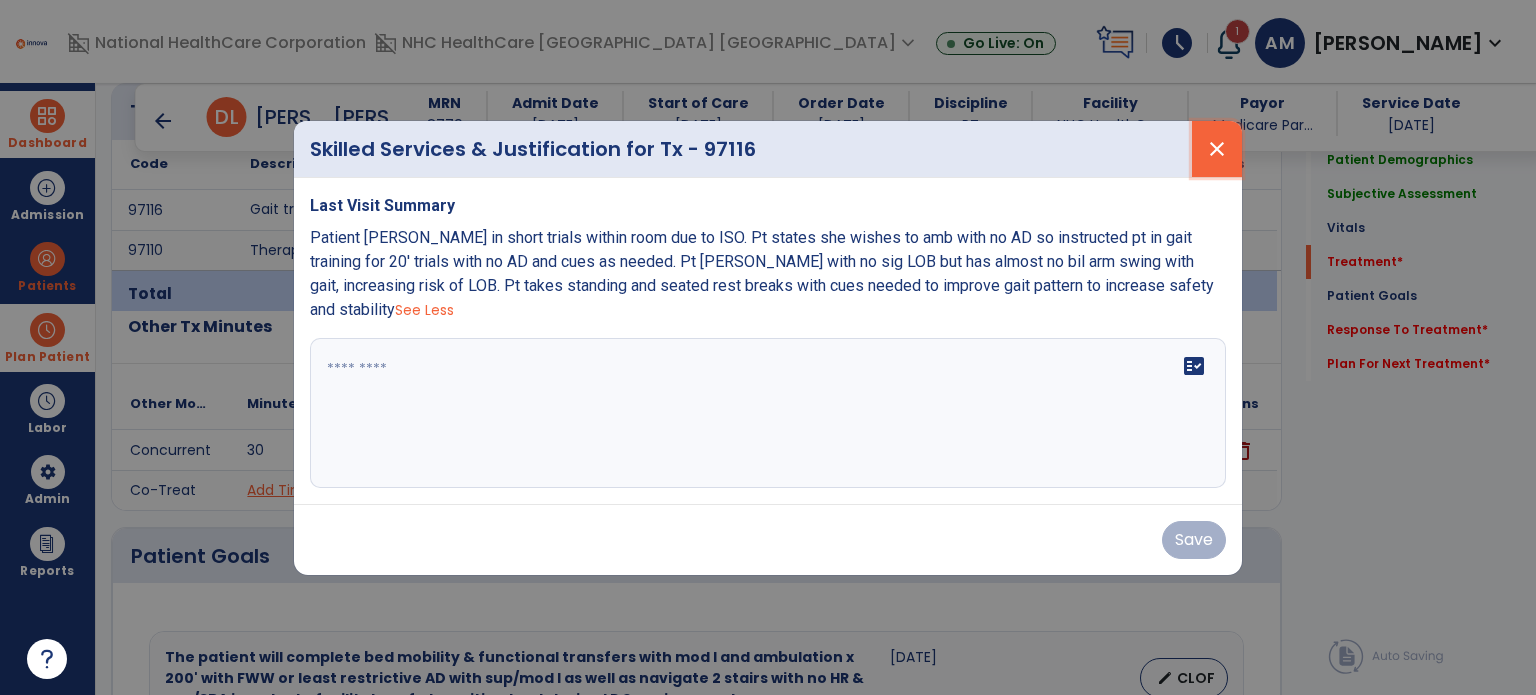 click on "close" at bounding box center [1217, 149] 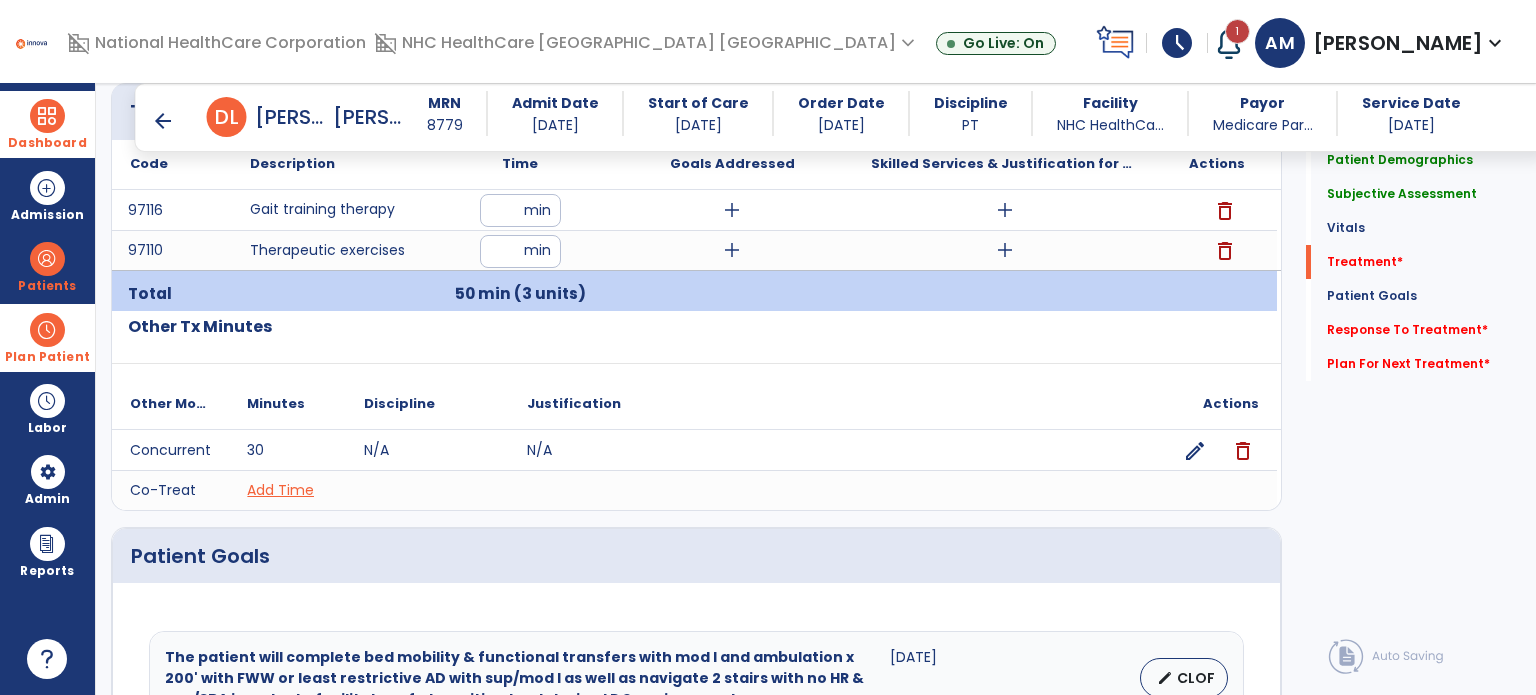 click on "Actions" at bounding box center (1216, 164) 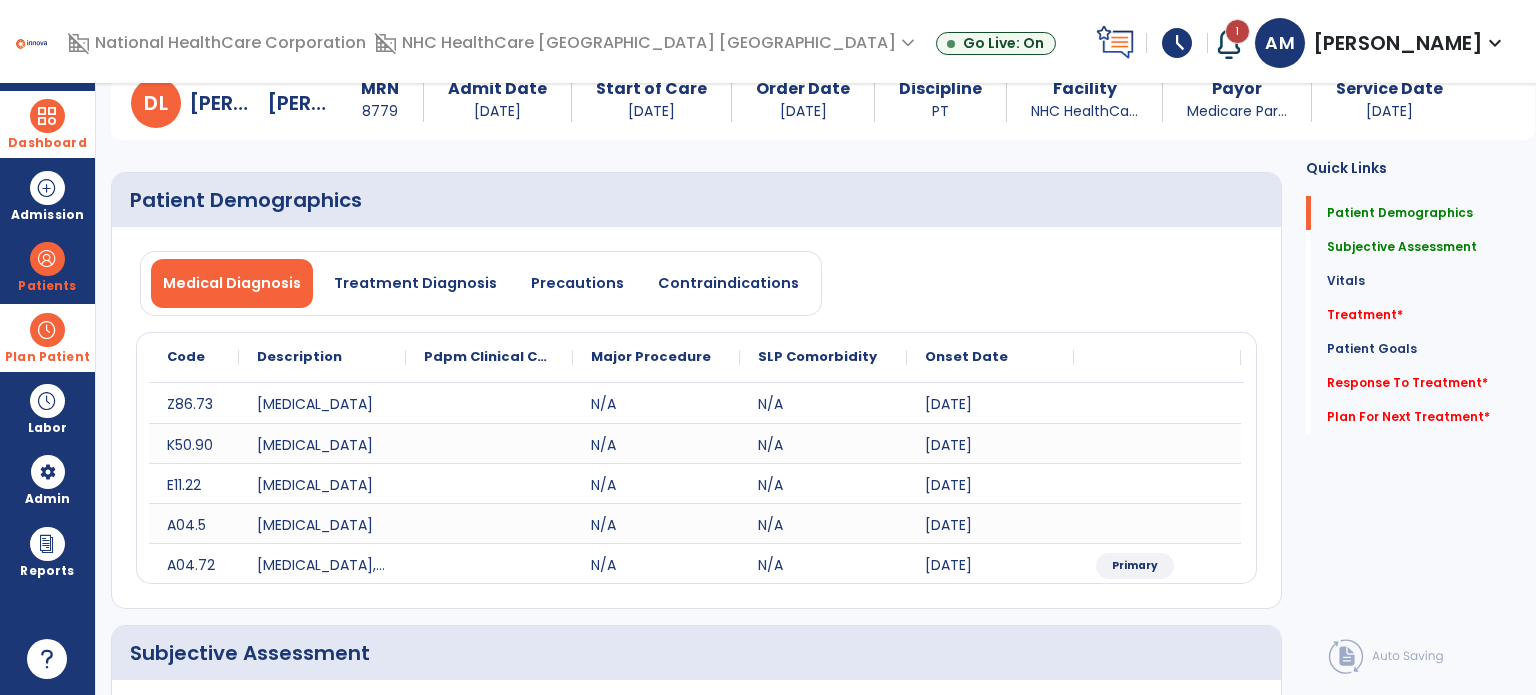 scroll, scrollTop: 0, scrollLeft: 0, axis: both 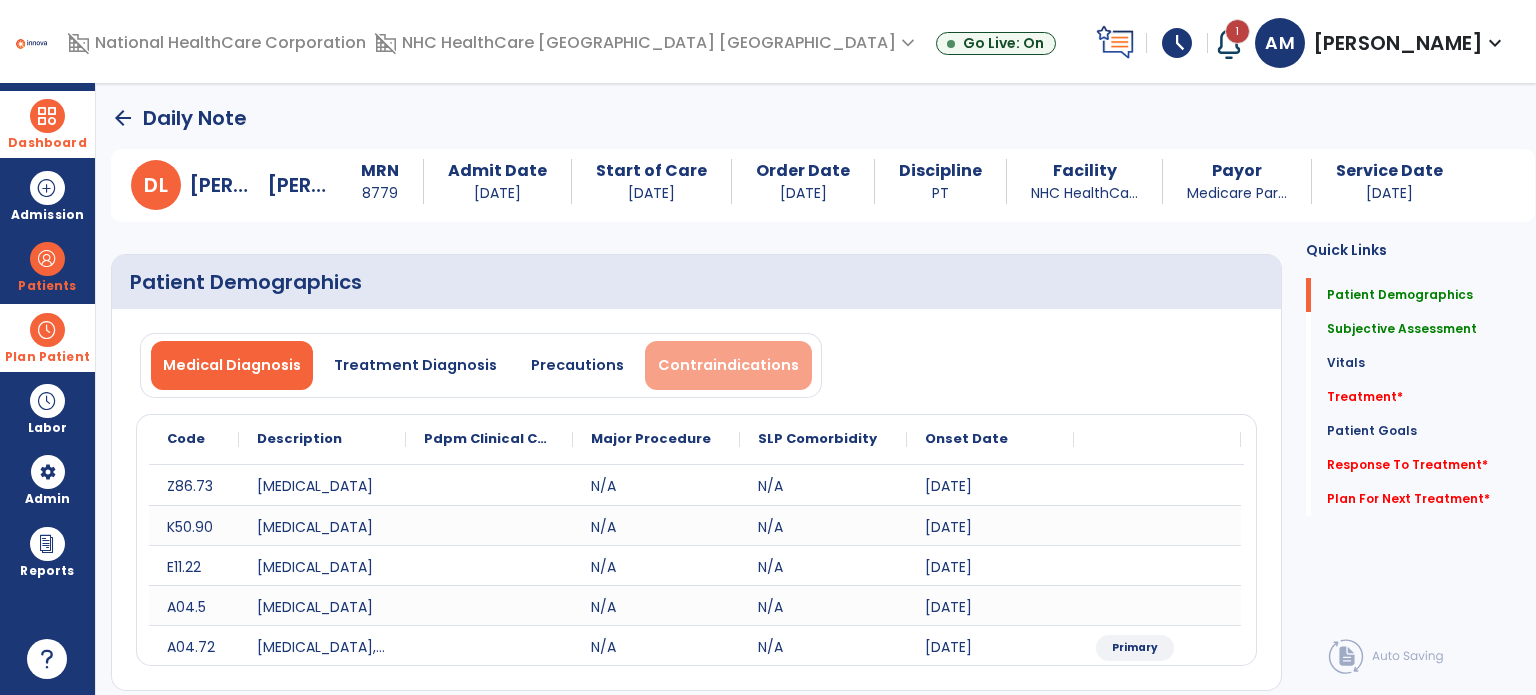 click on "Contraindications" at bounding box center [728, 365] 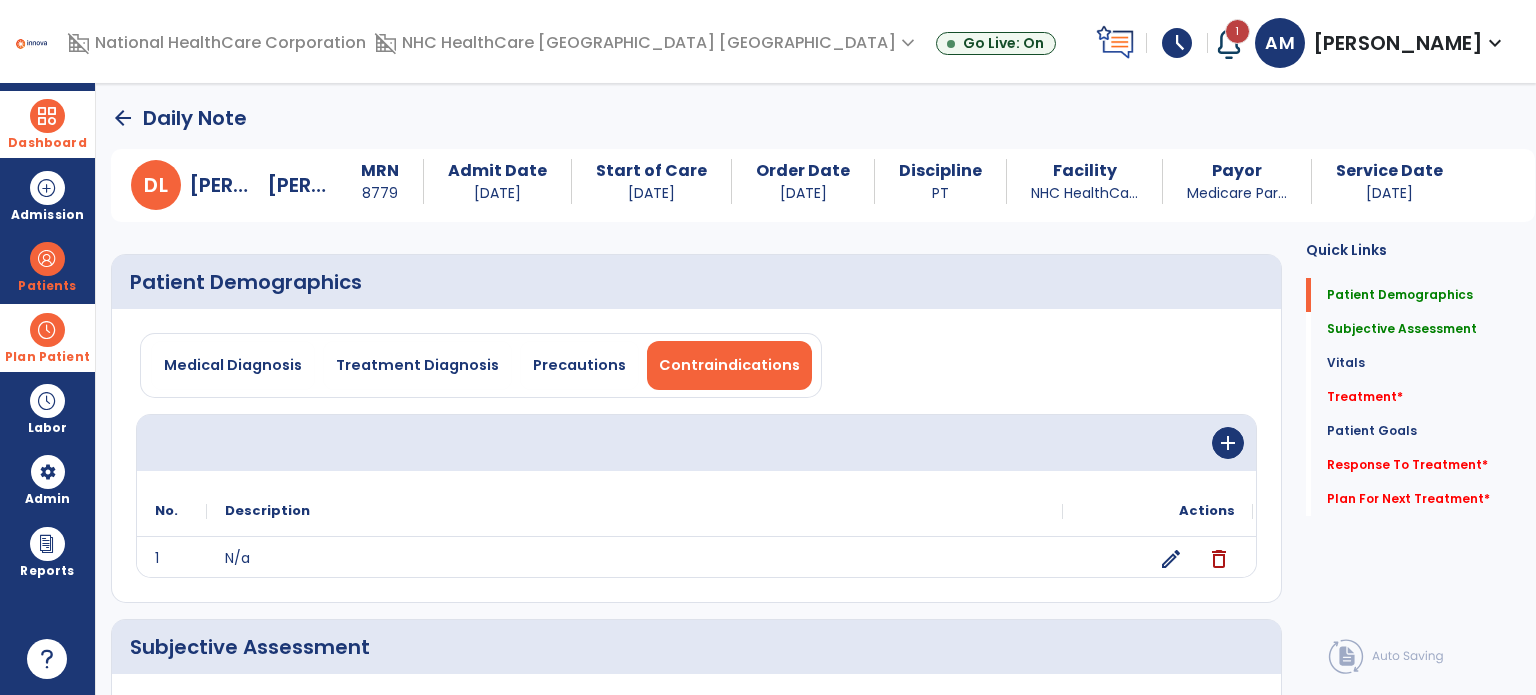 click on "Precautions" at bounding box center [579, 365] 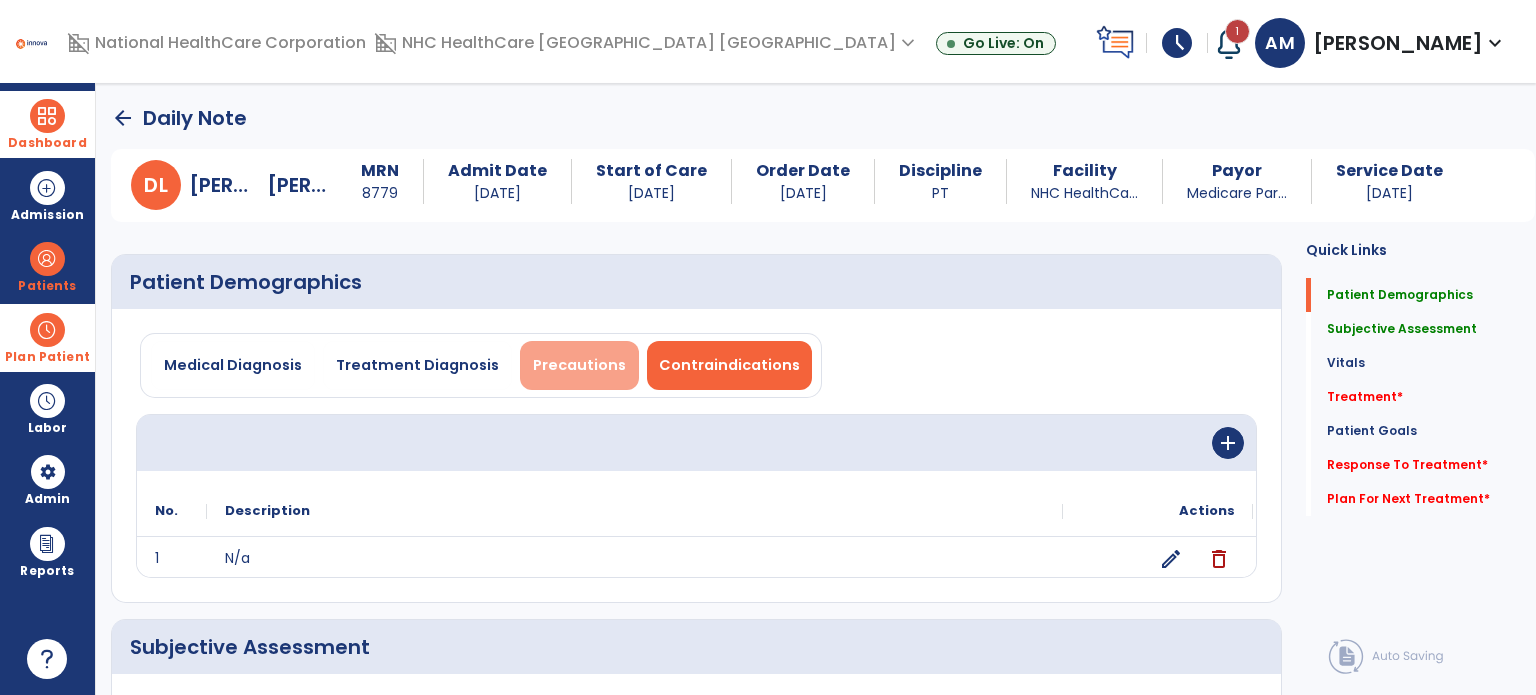 click on "Precautions" at bounding box center [579, 365] 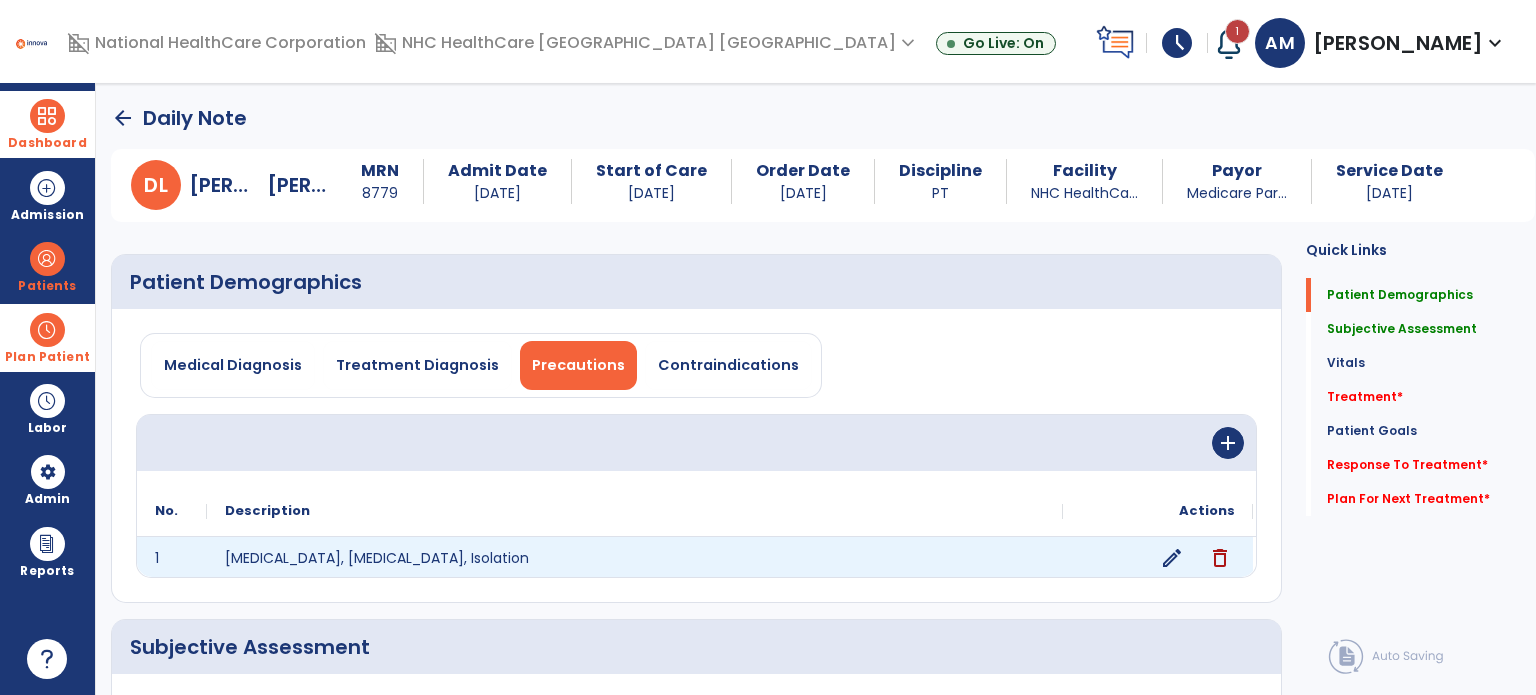 click on "edit" 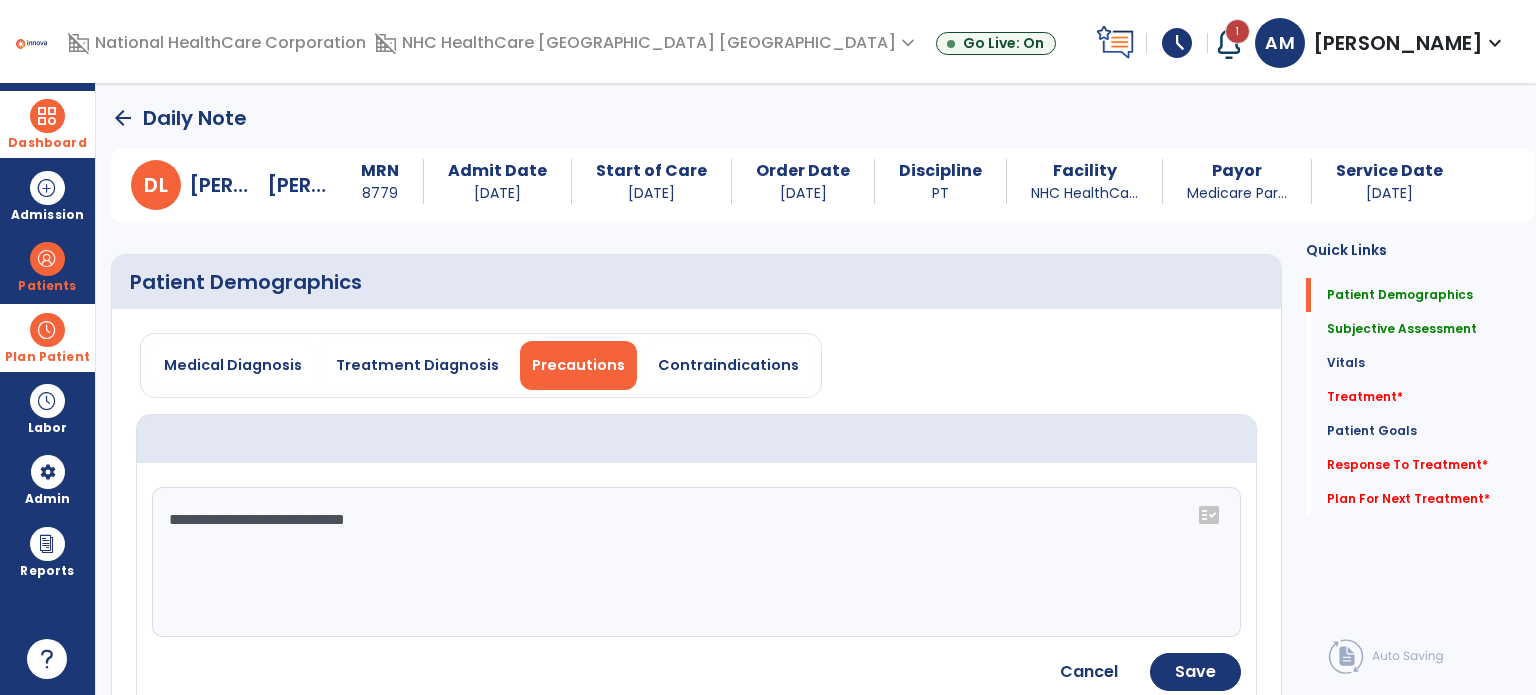 click on "**********" 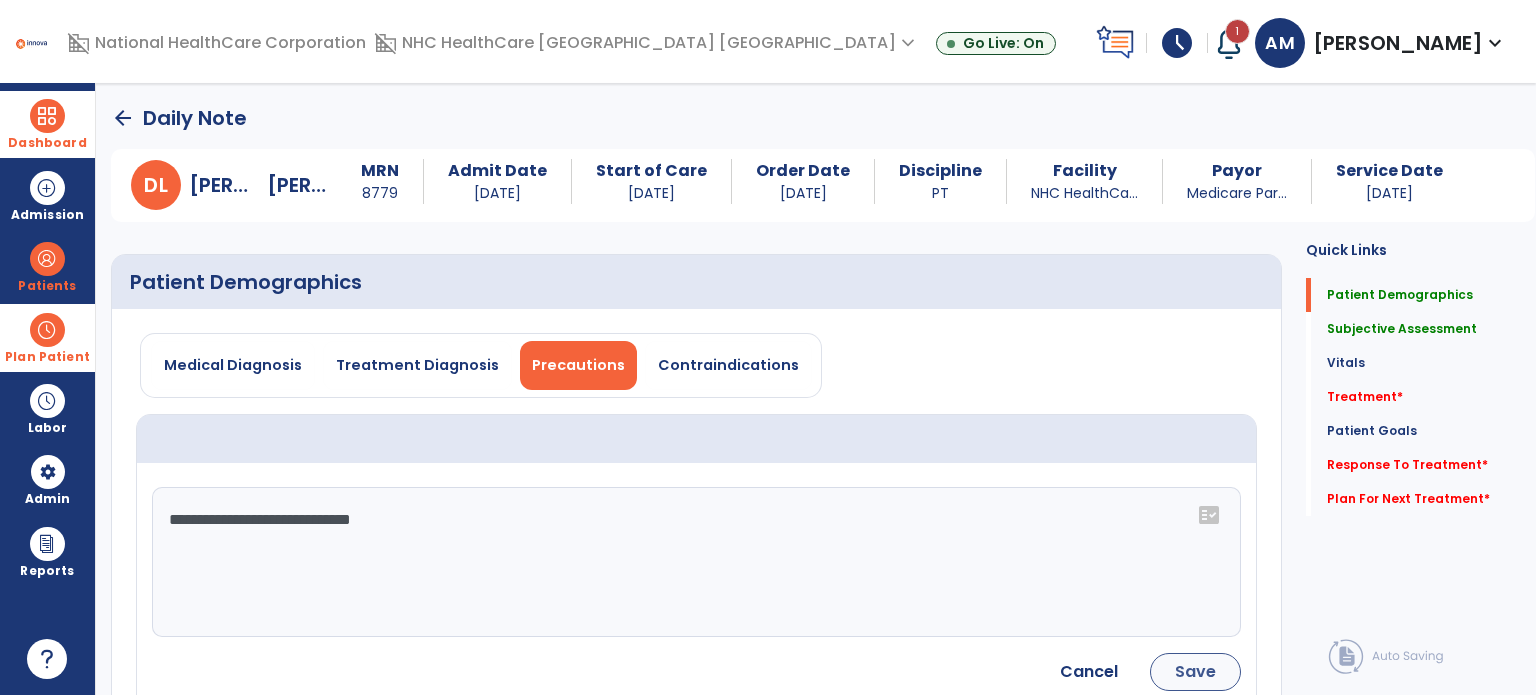 type on "**********" 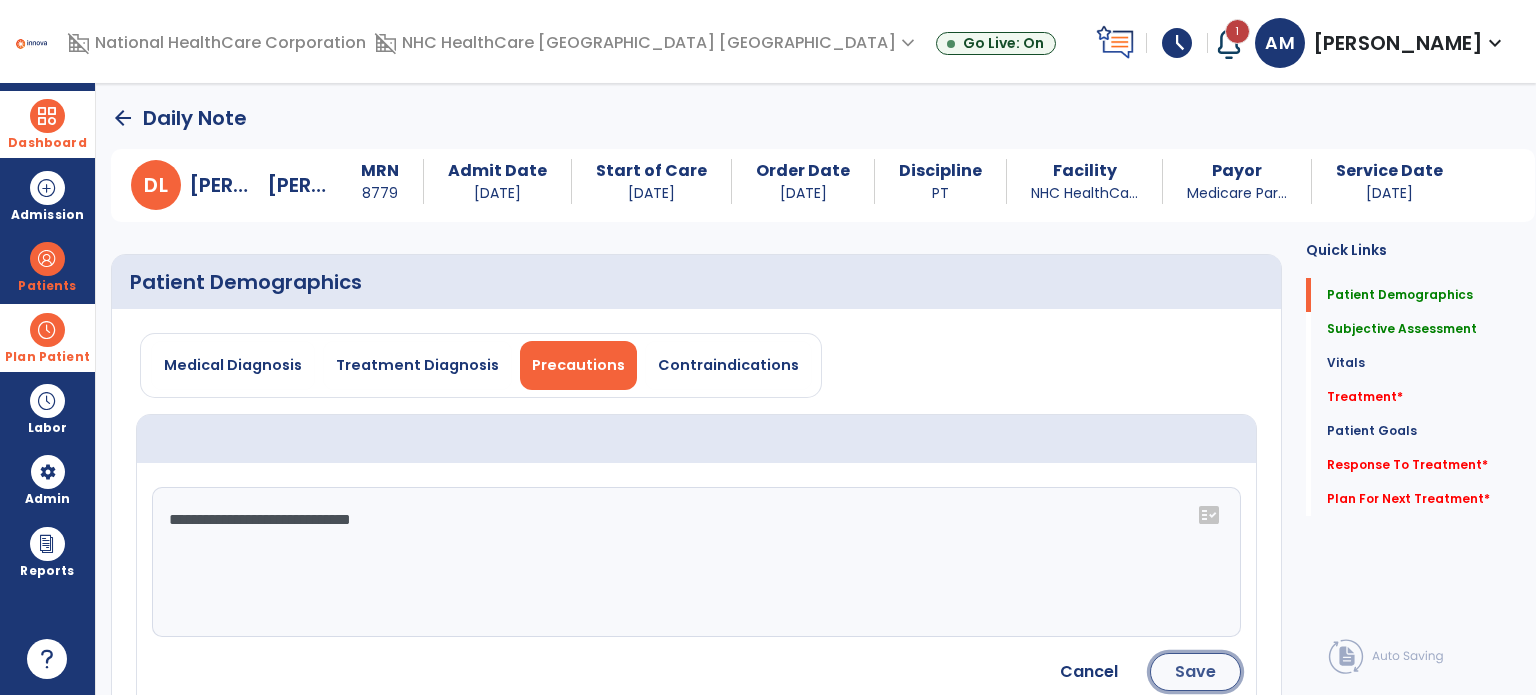 click on "Save" 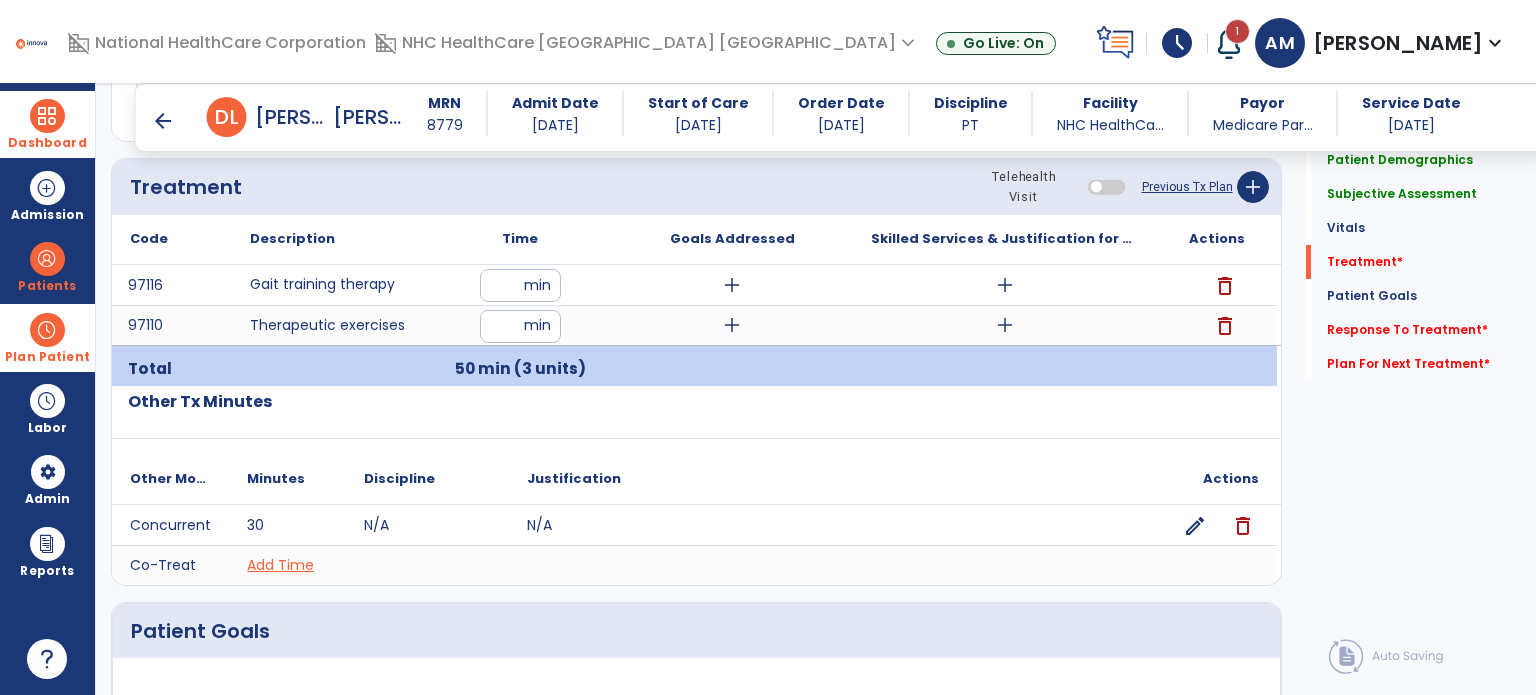 scroll, scrollTop: 1162, scrollLeft: 0, axis: vertical 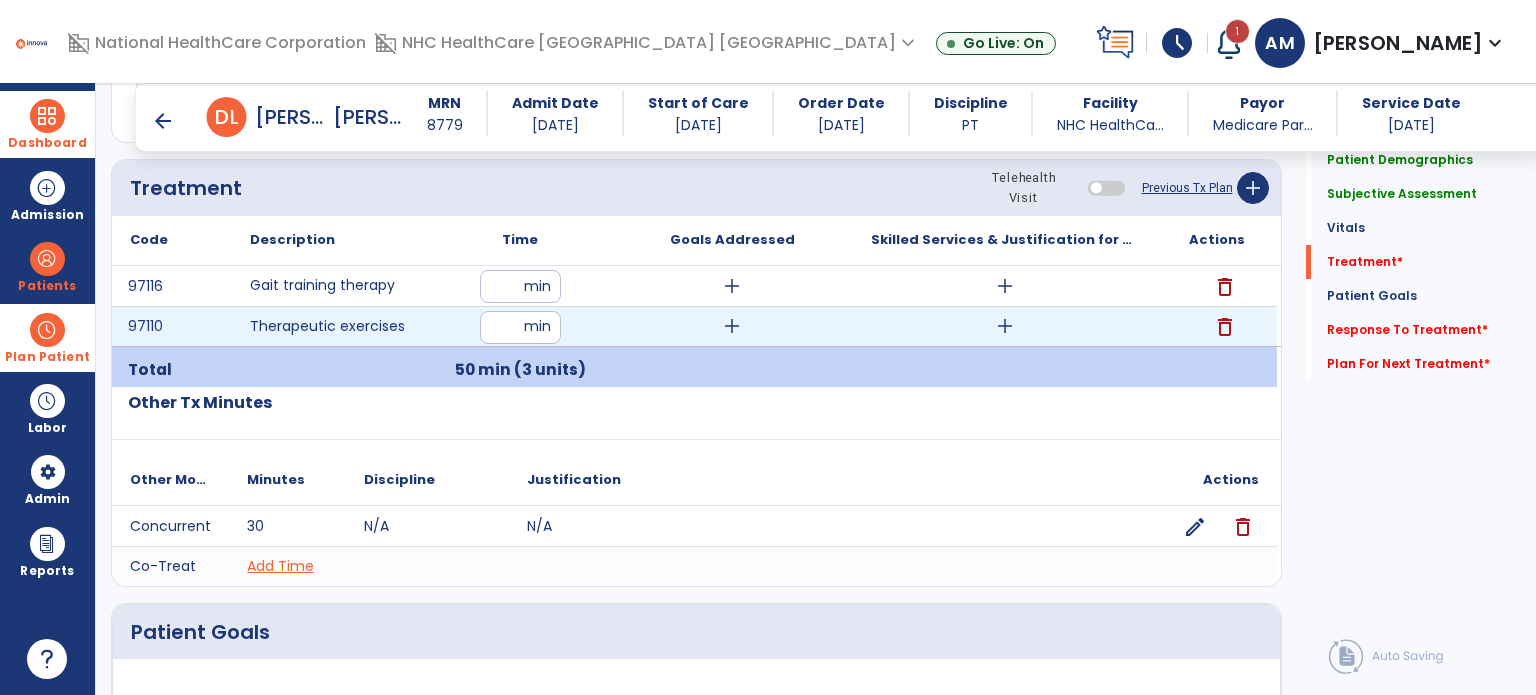 click on "97110  Therapeutic exercises  ** min add add delete" at bounding box center (694, 326) 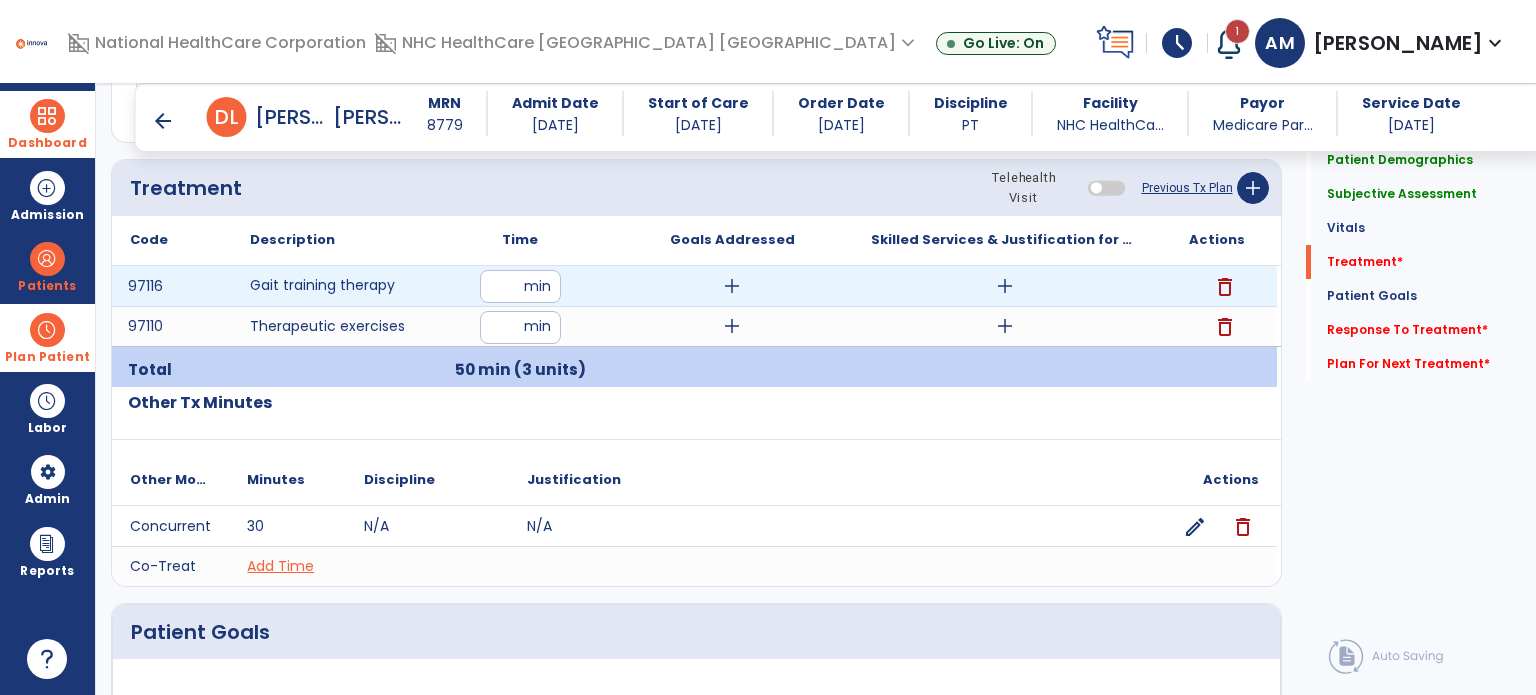 click on "add" at bounding box center (1005, 286) 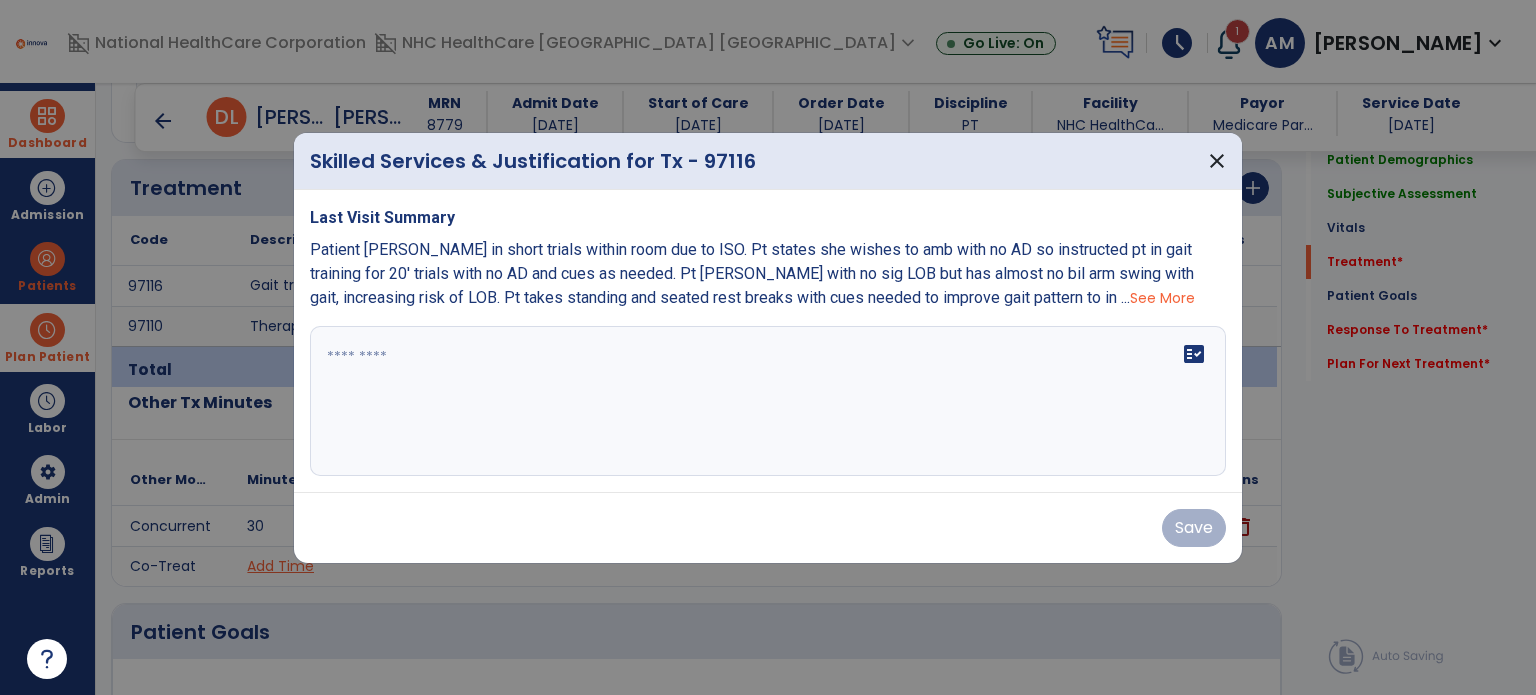 click at bounding box center (768, 401) 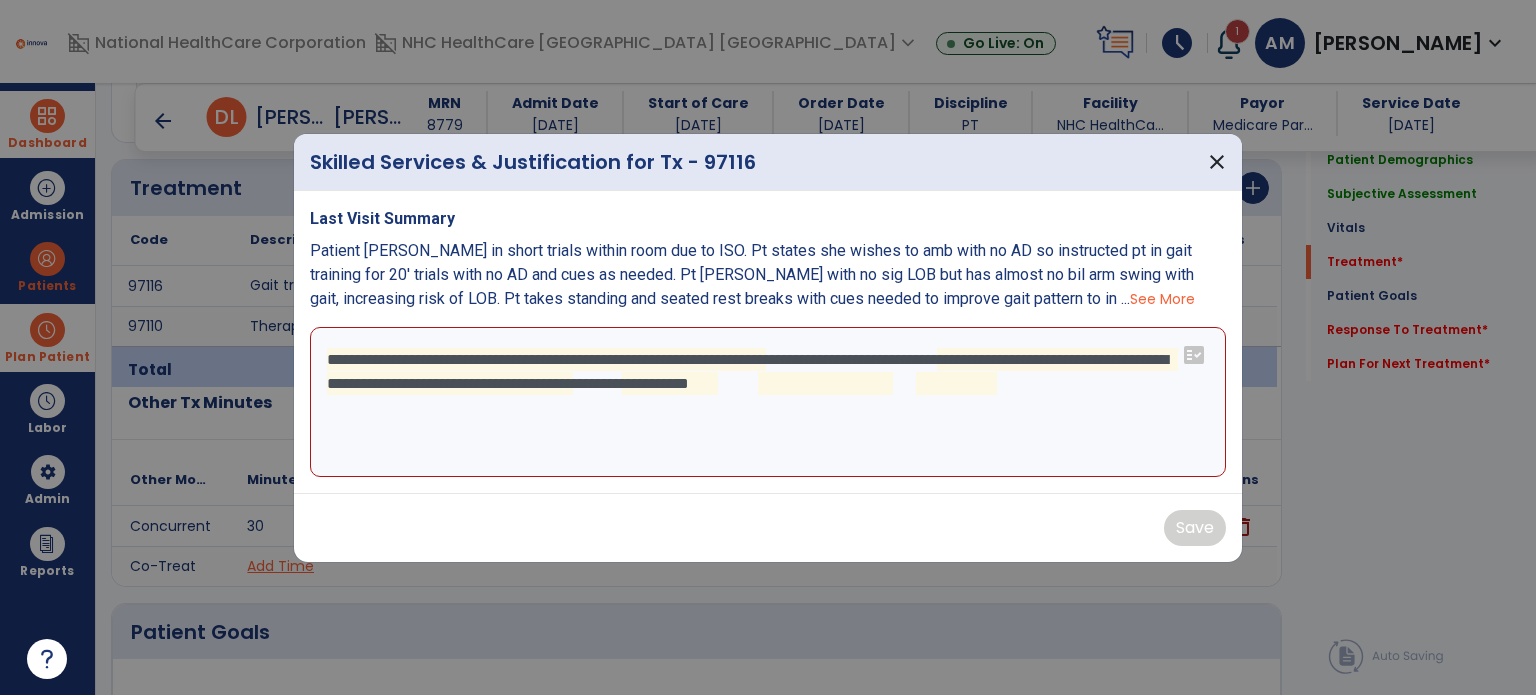 drag, startPoint x: 720, startPoint y: 446, endPoint x: 702, endPoint y: 363, distance: 84.92938 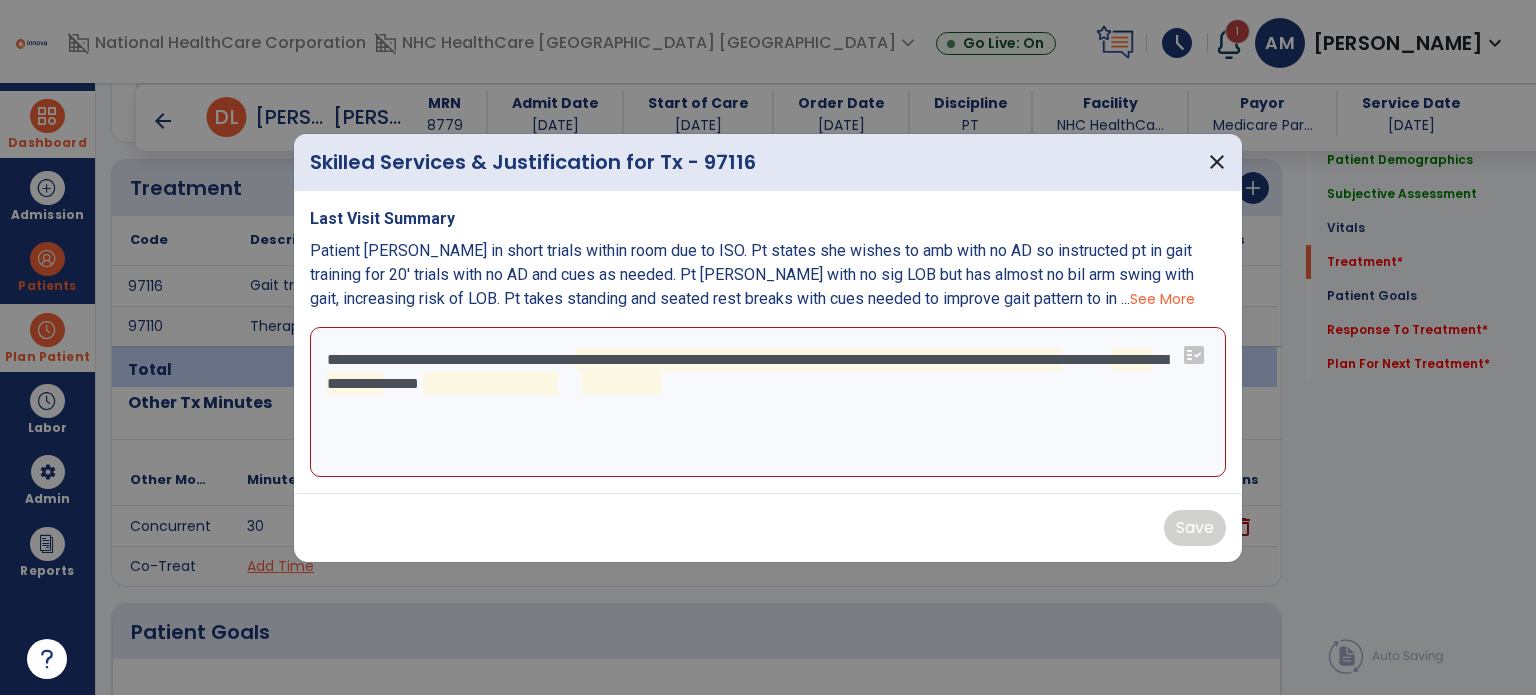 click on "**********" at bounding box center [768, 402] 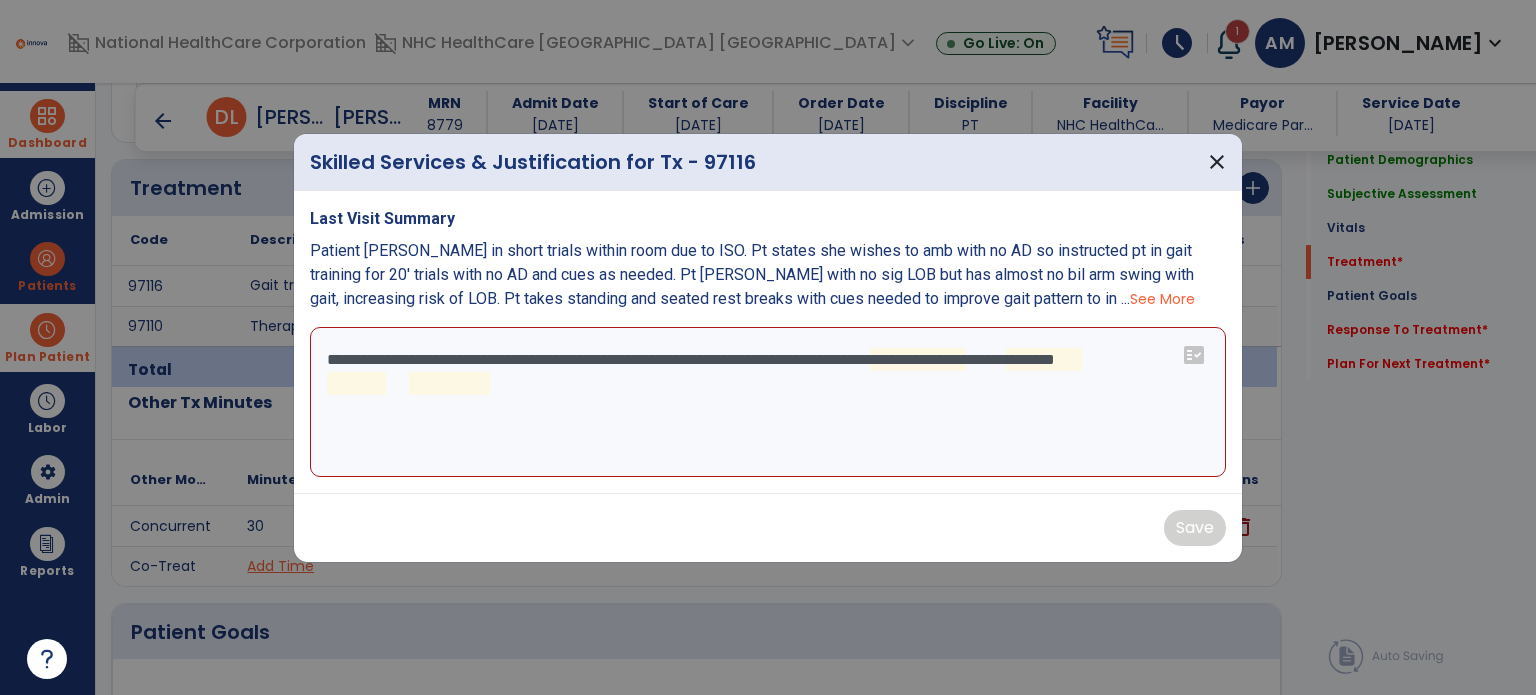 click on "**********" at bounding box center [768, 402] 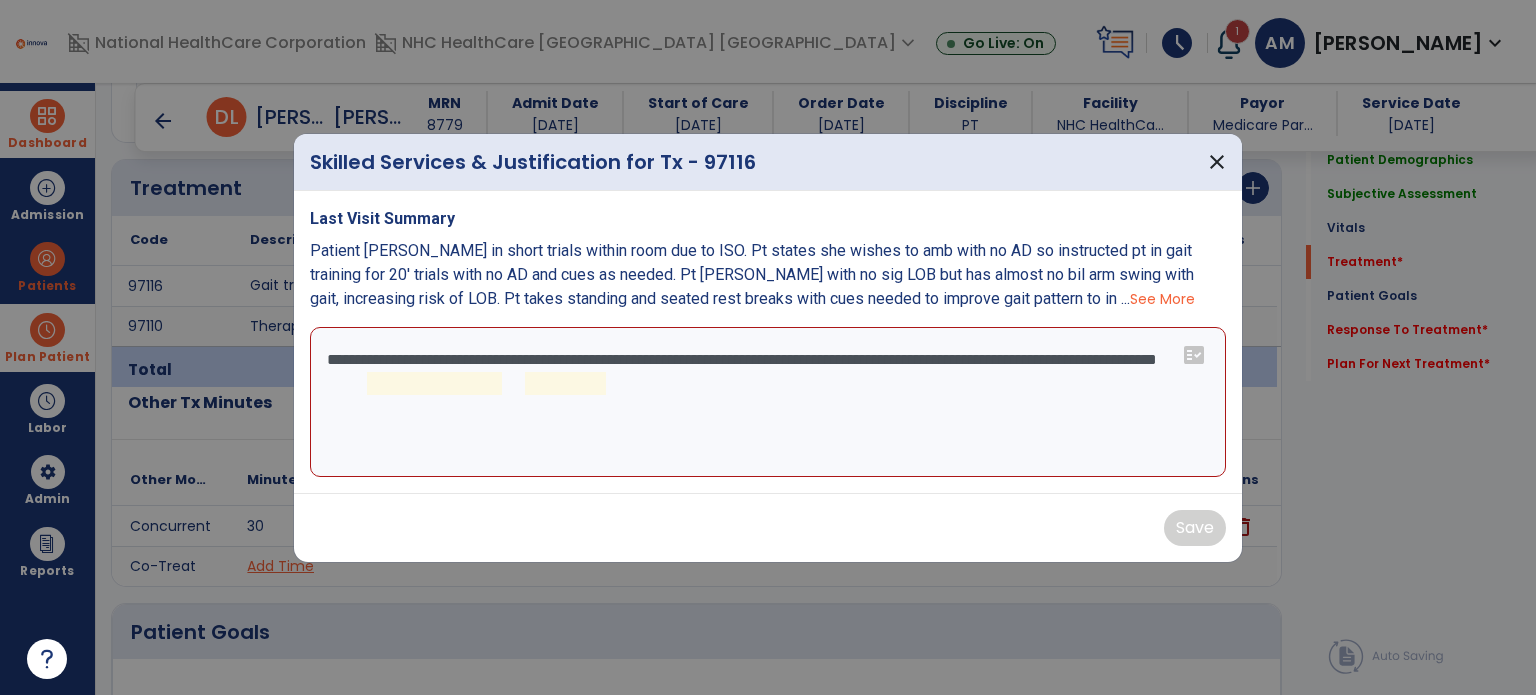 click on "**********" at bounding box center (768, 402) 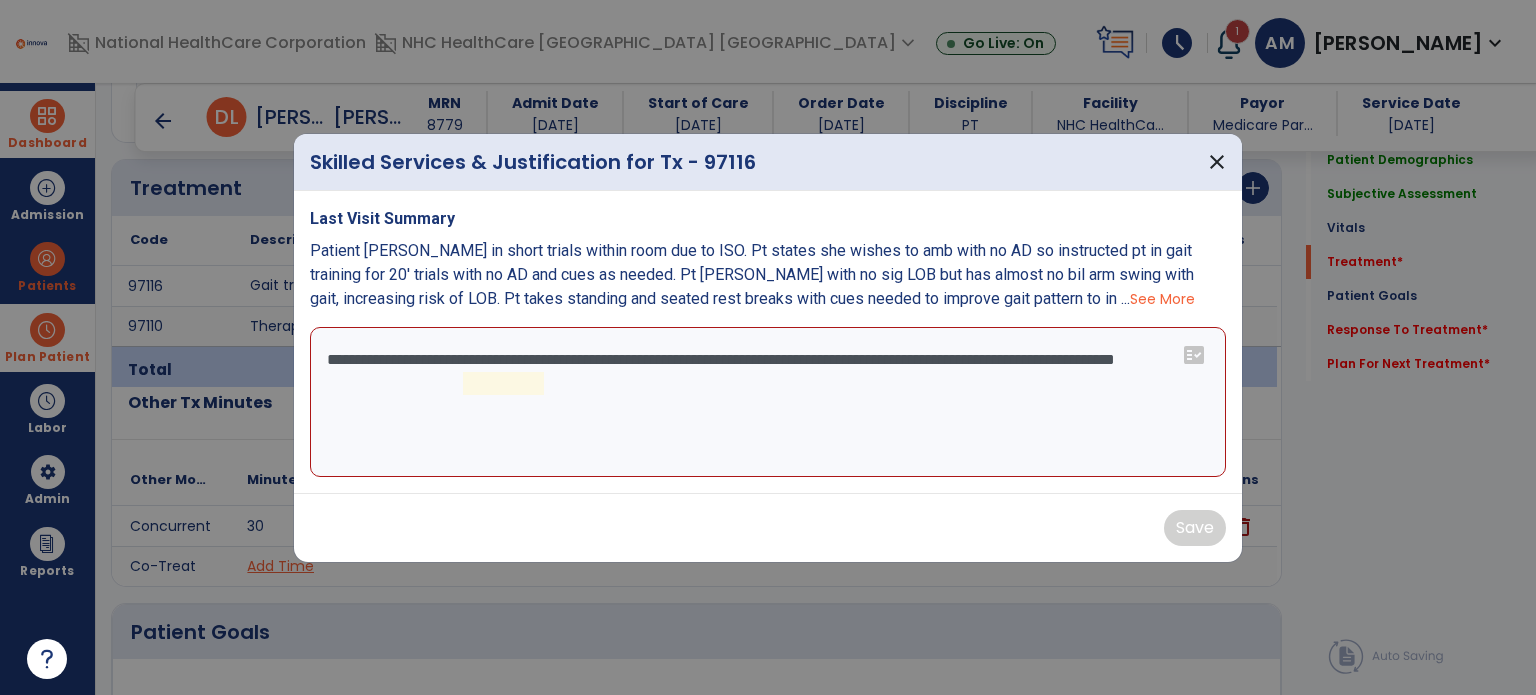 click on "**********" at bounding box center [768, 402] 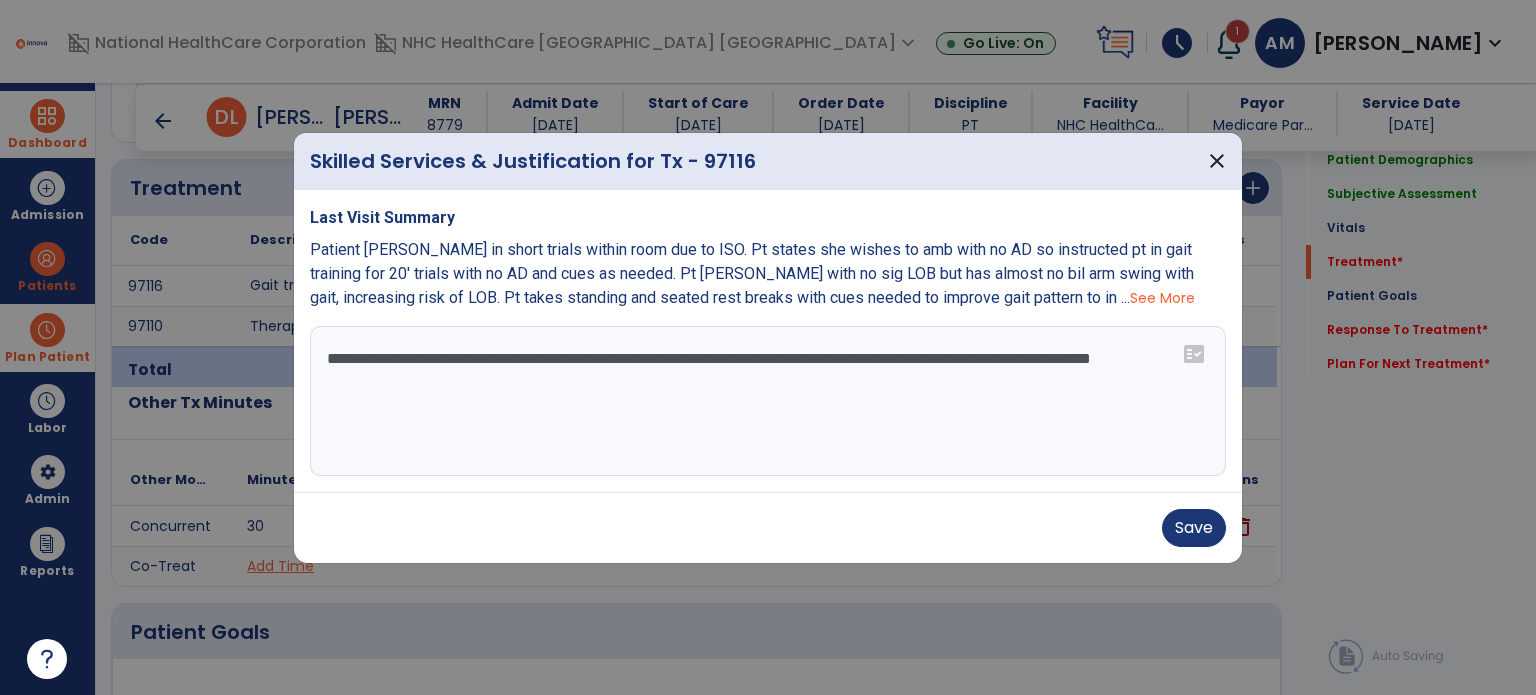 click on "**********" at bounding box center [768, 401] 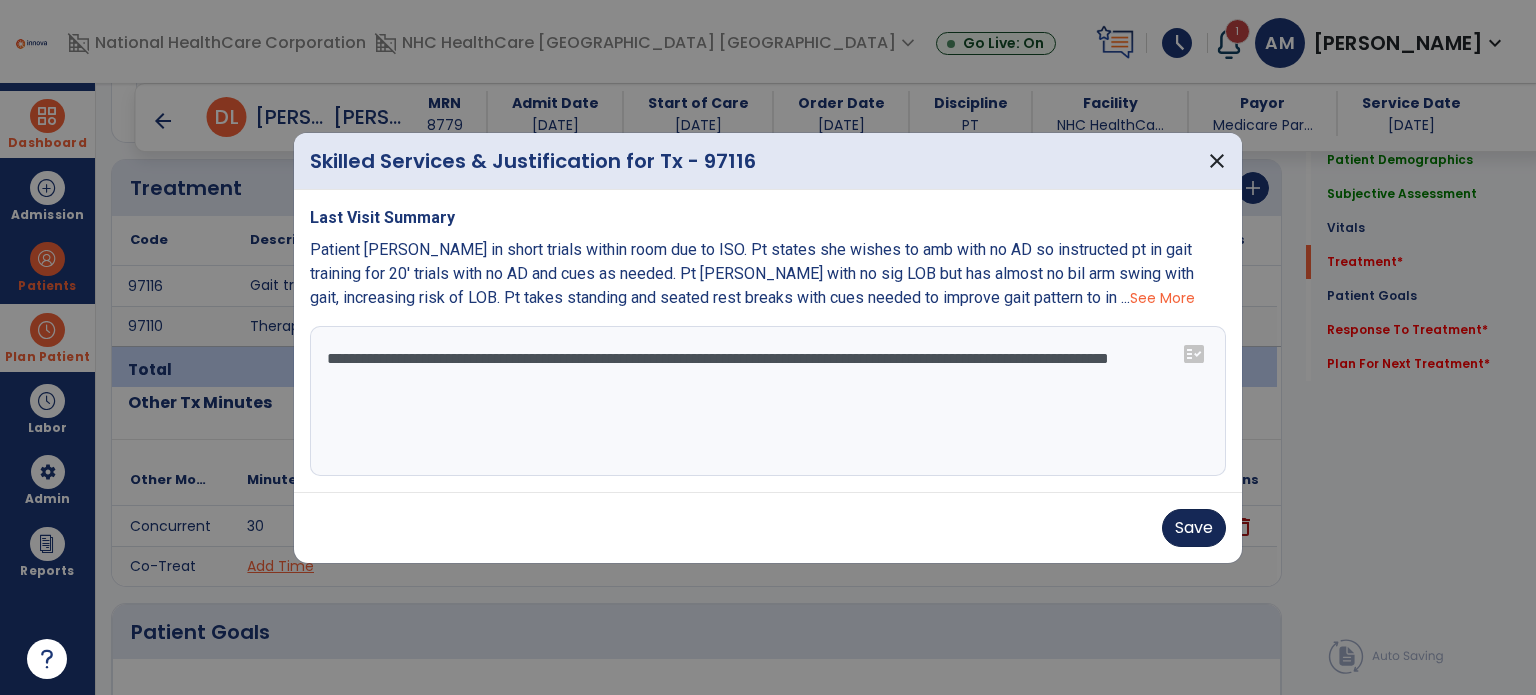 type on "**********" 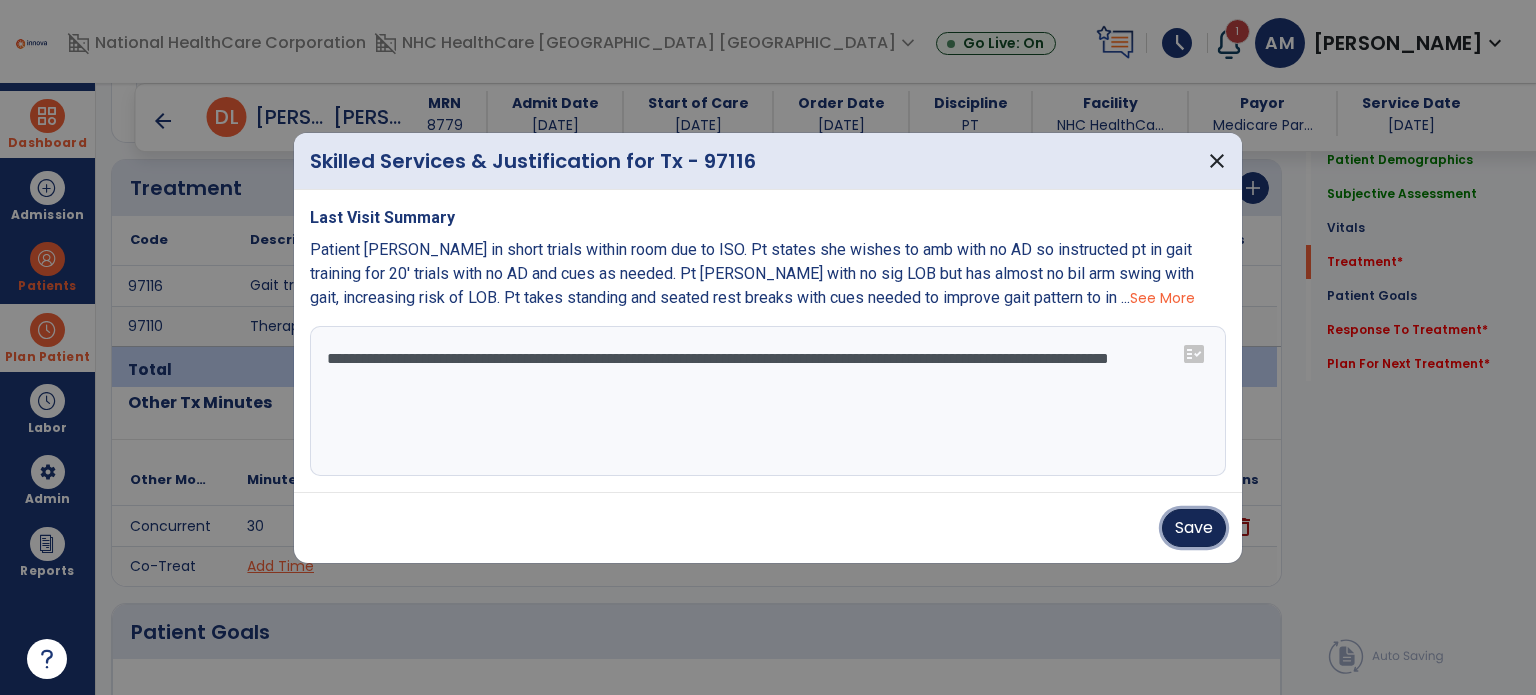 click on "Save" at bounding box center (1194, 528) 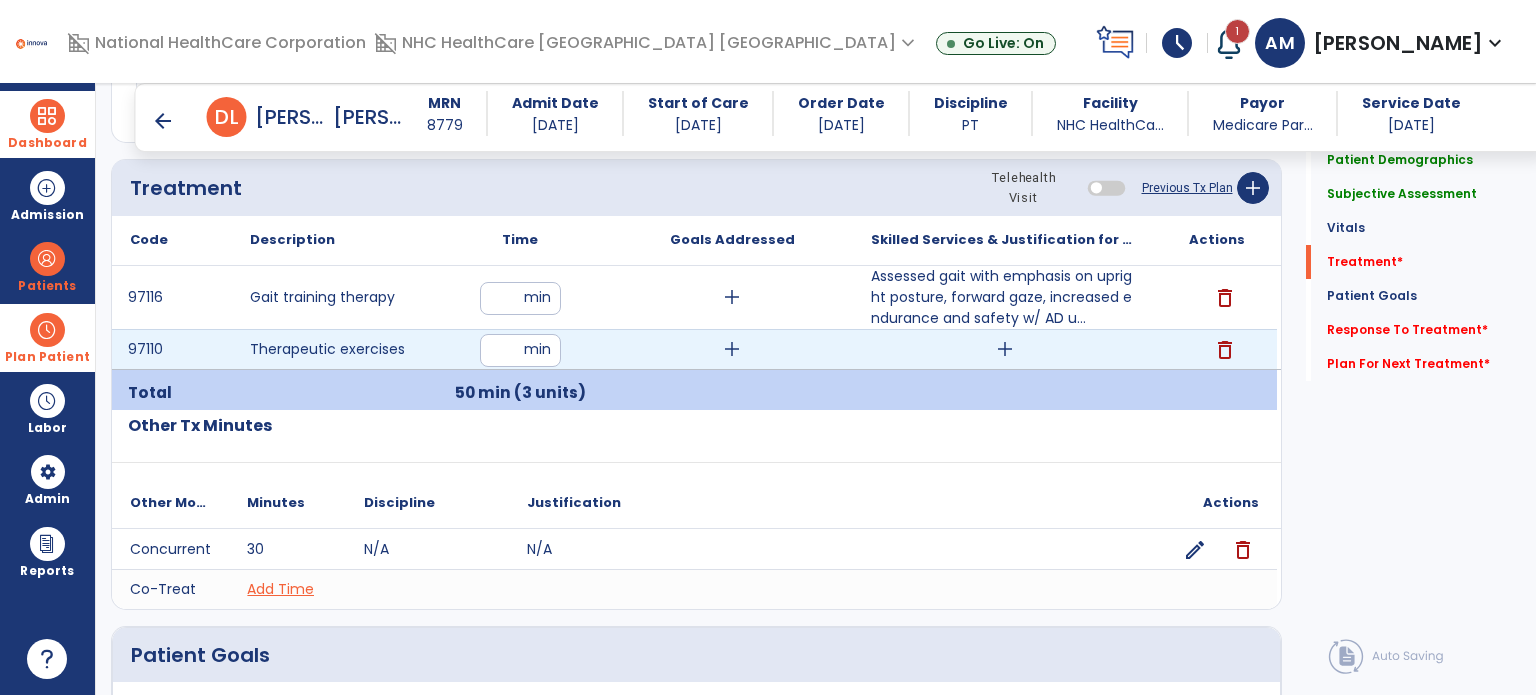 click on "add" at bounding box center (1005, 349) 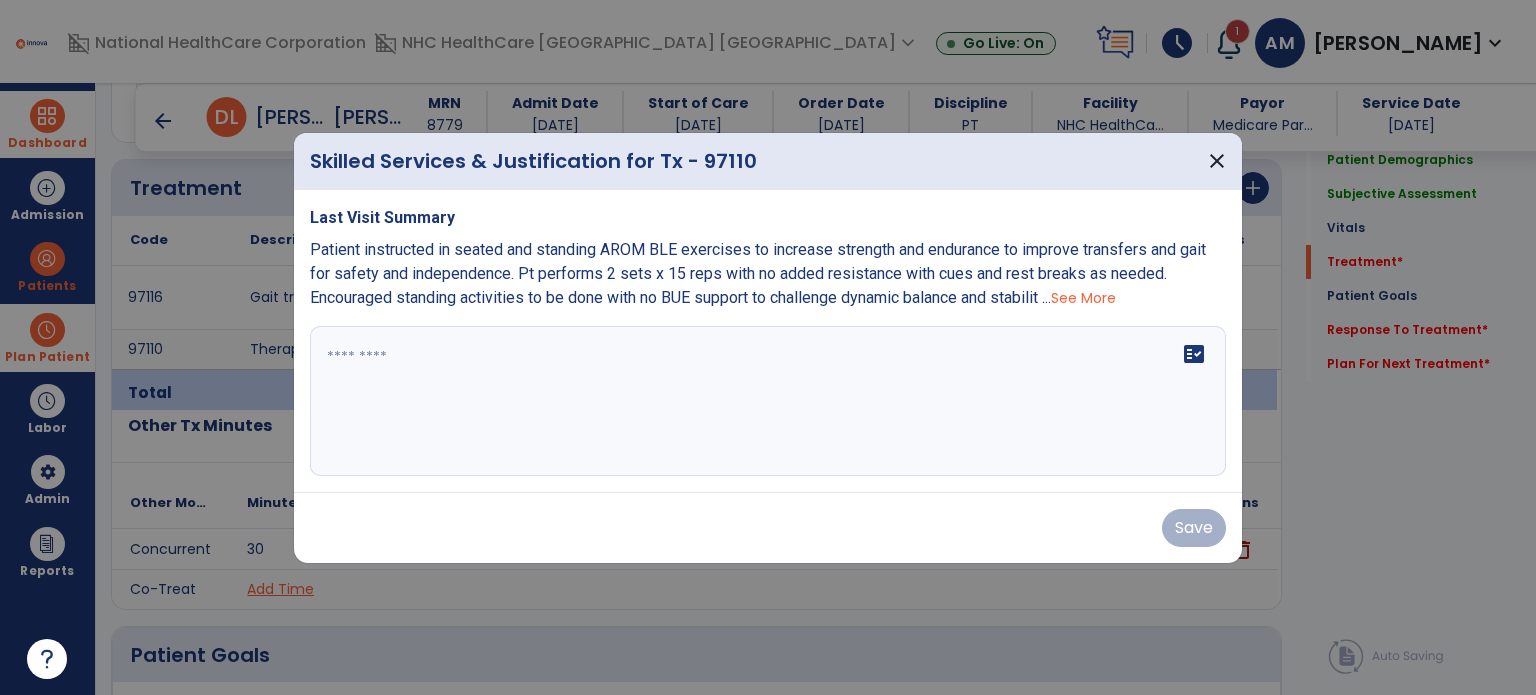 click on "See More" at bounding box center [1083, 298] 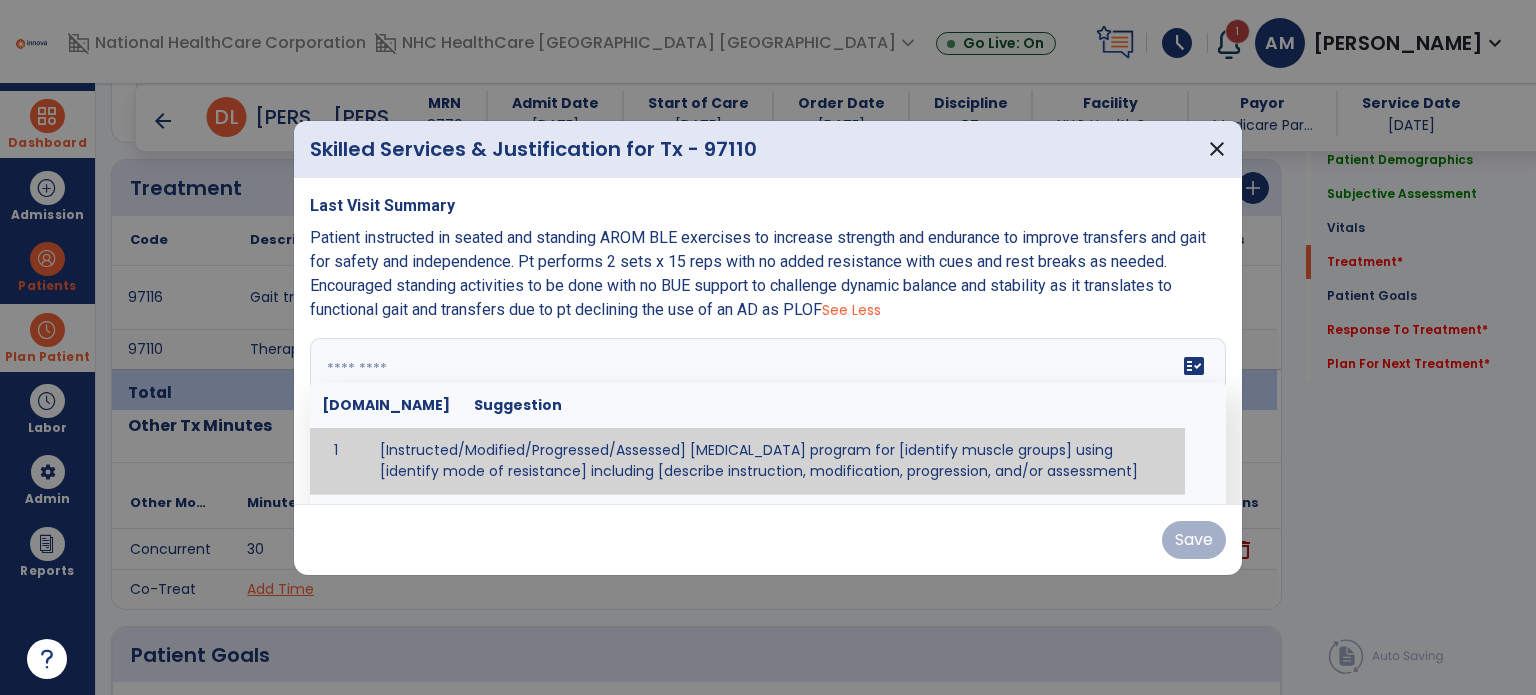 paste on "**********" 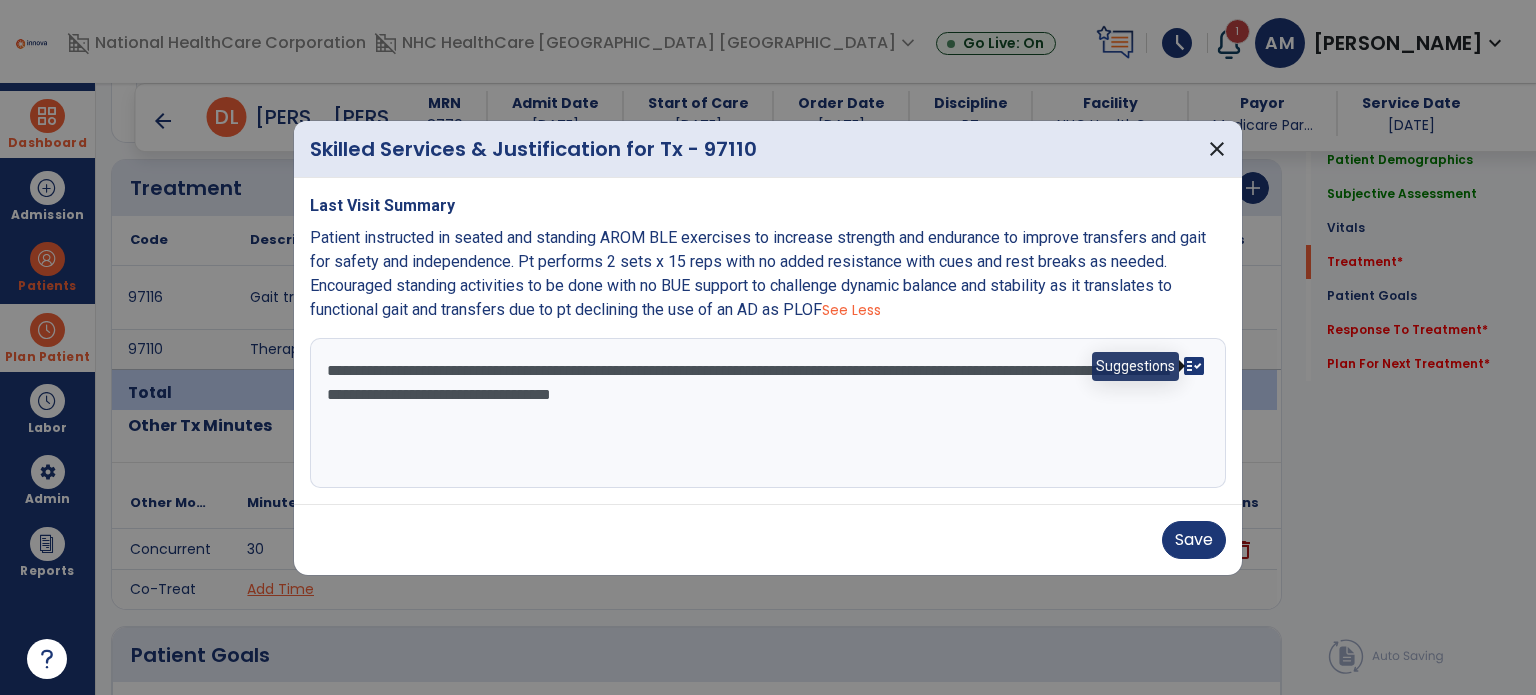 click on "fact_check" at bounding box center (1194, 366) 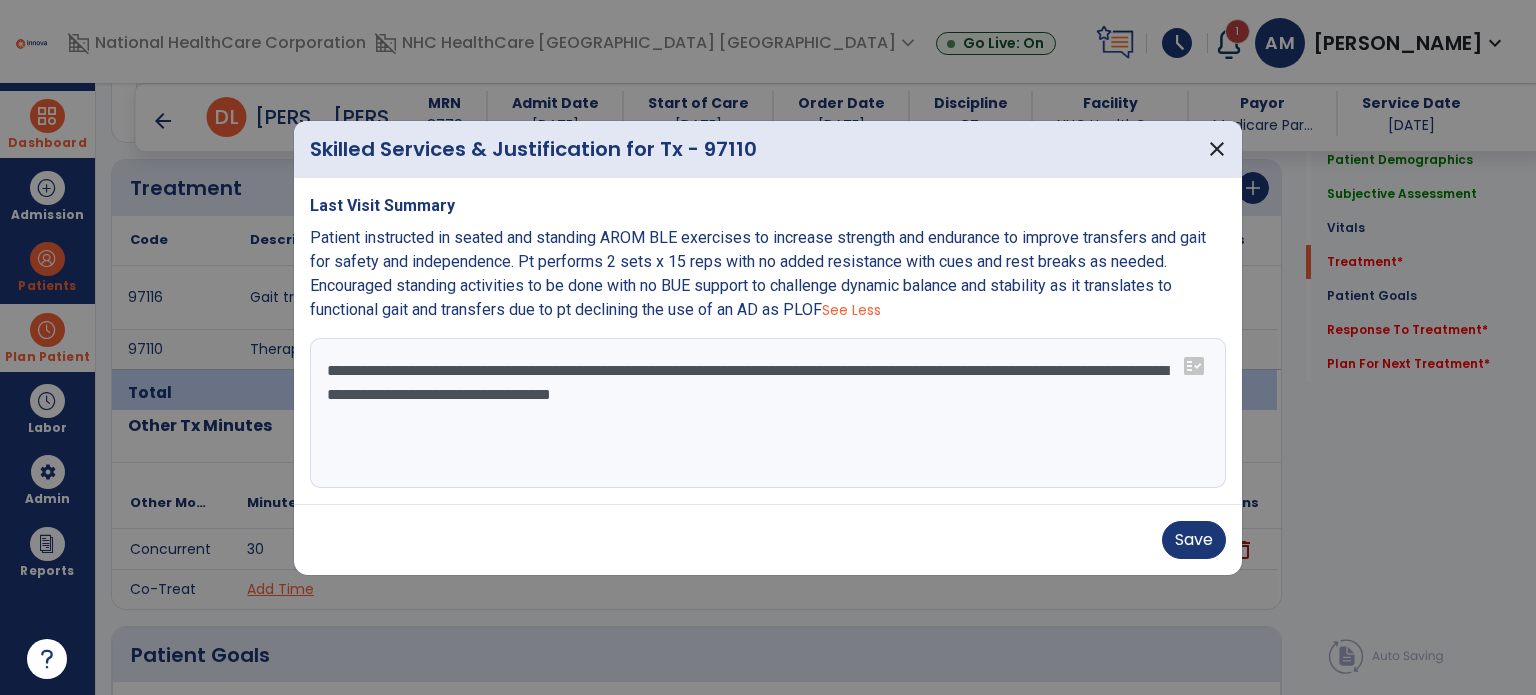 click on "**********" at bounding box center [768, 413] 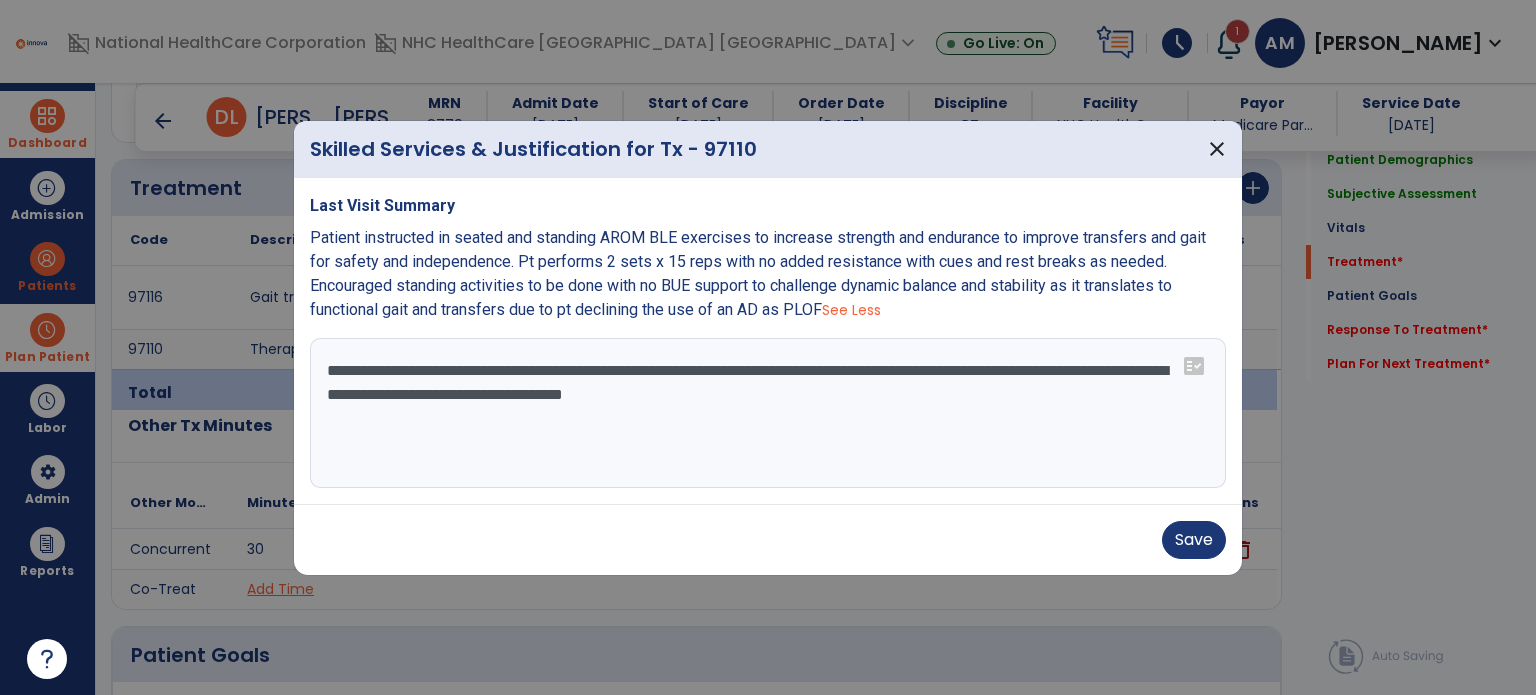 click on "**********" at bounding box center [768, 413] 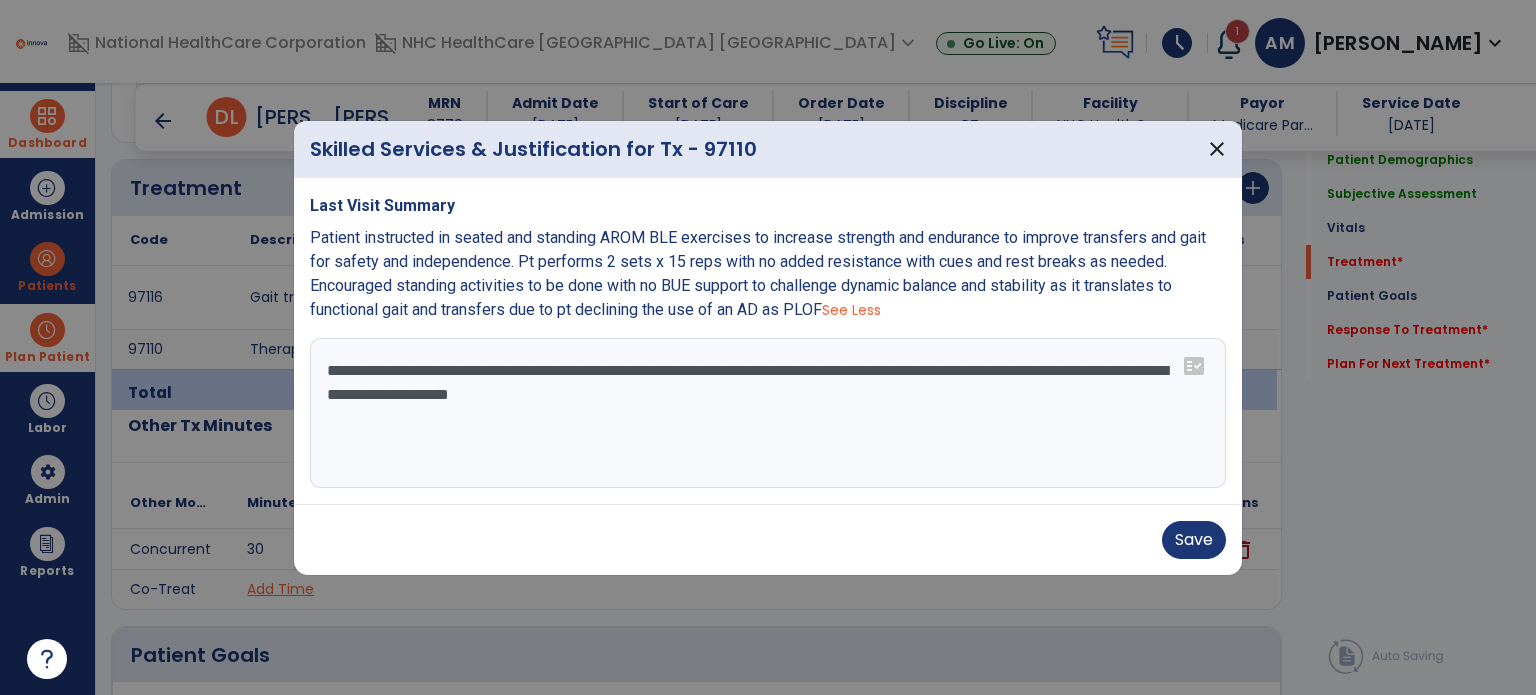 click on "**********" at bounding box center [768, 413] 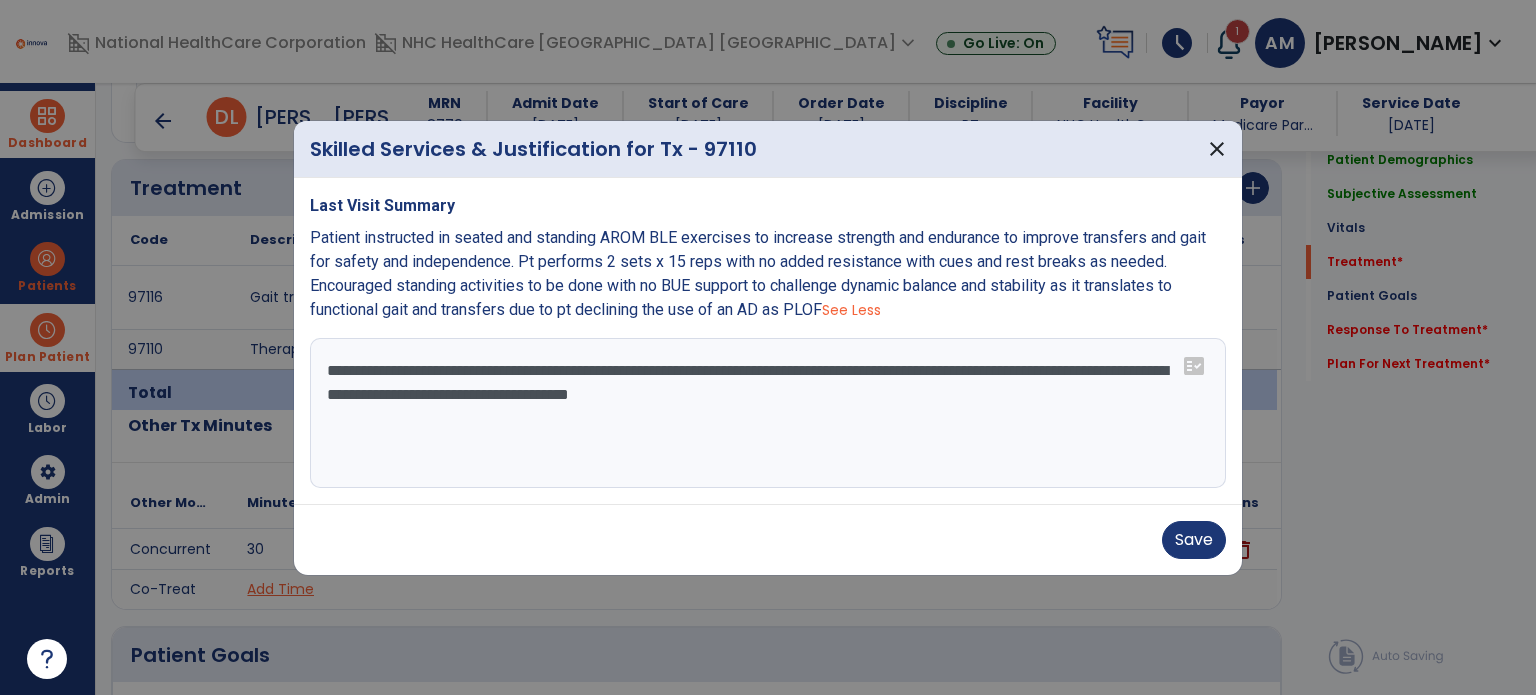click on "**********" at bounding box center (768, 413) 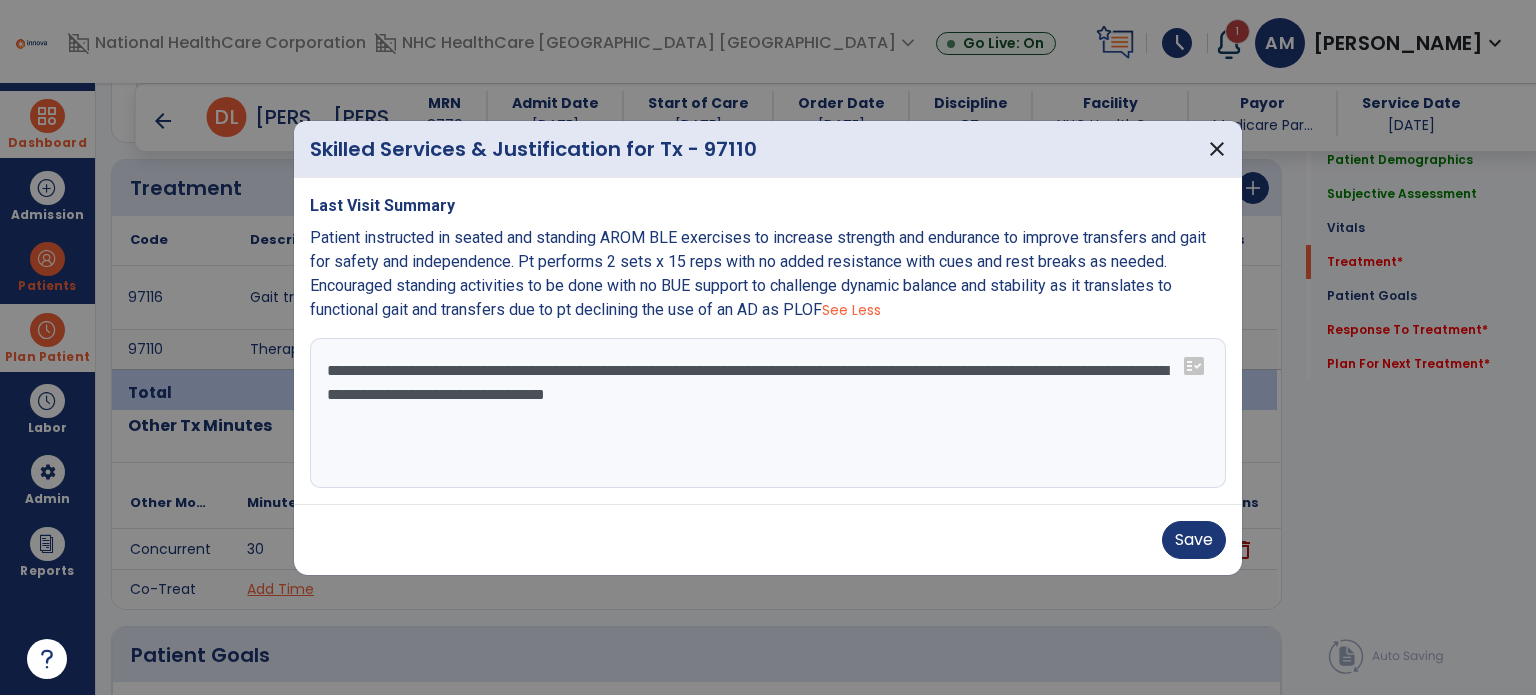drag, startPoint x: 776, startPoint y: 398, endPoint x: 1017, endPoint y: 448, distance: 246.13208 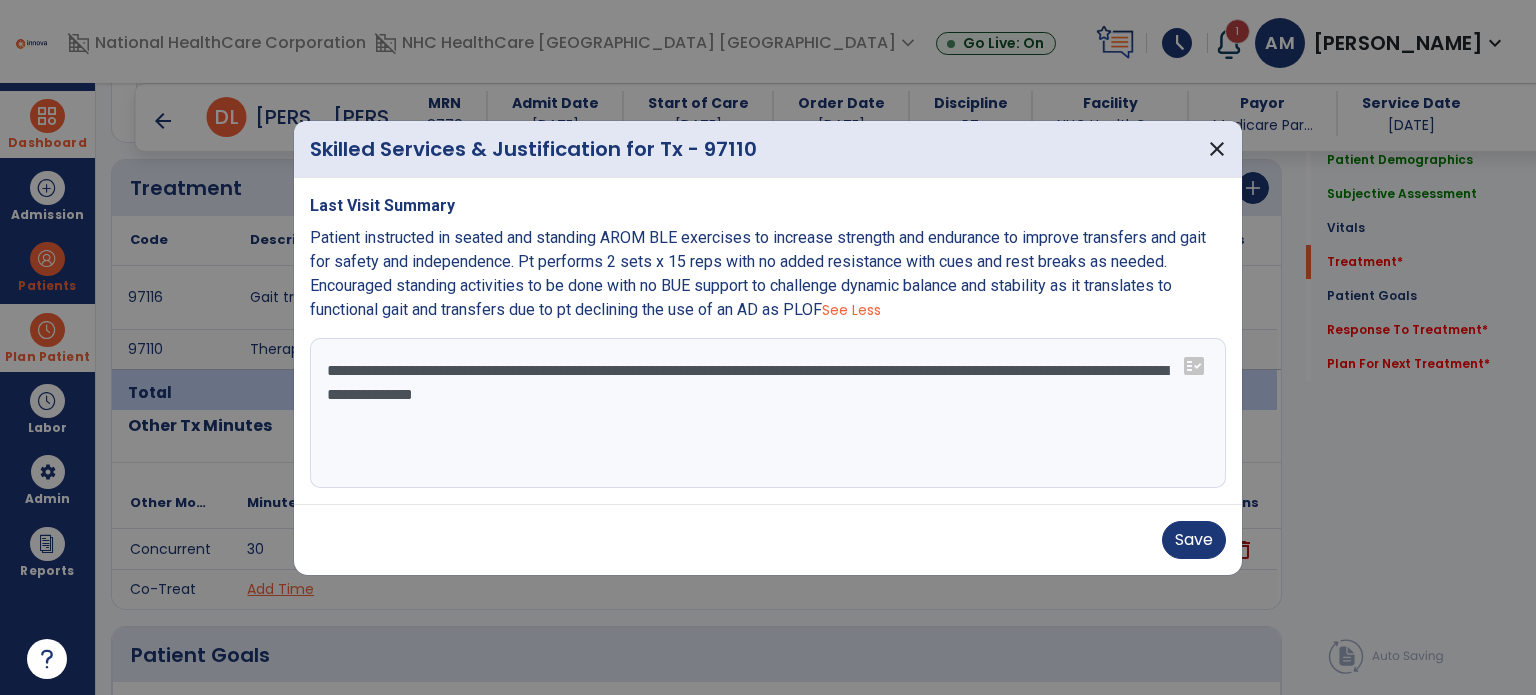 click on "**********" at bounding box center [768, 413] 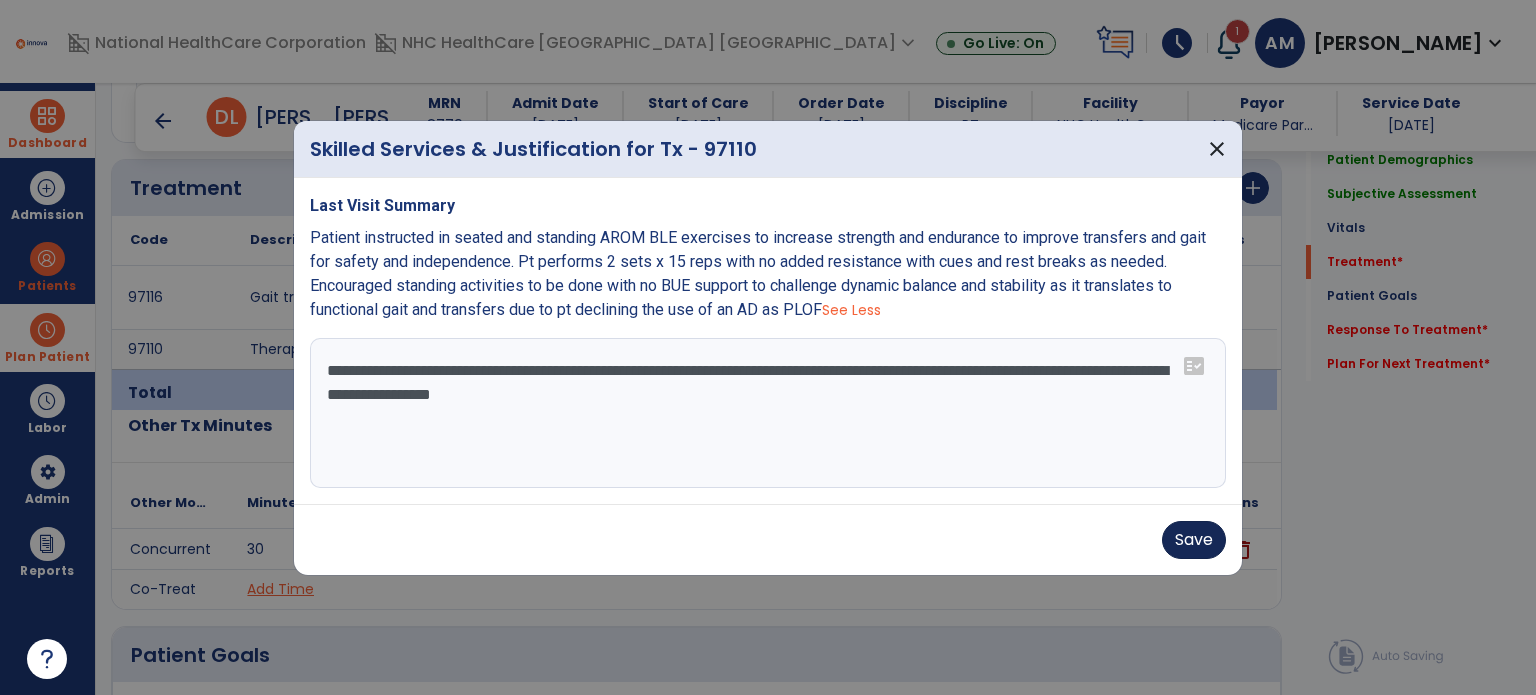 type on "**********" 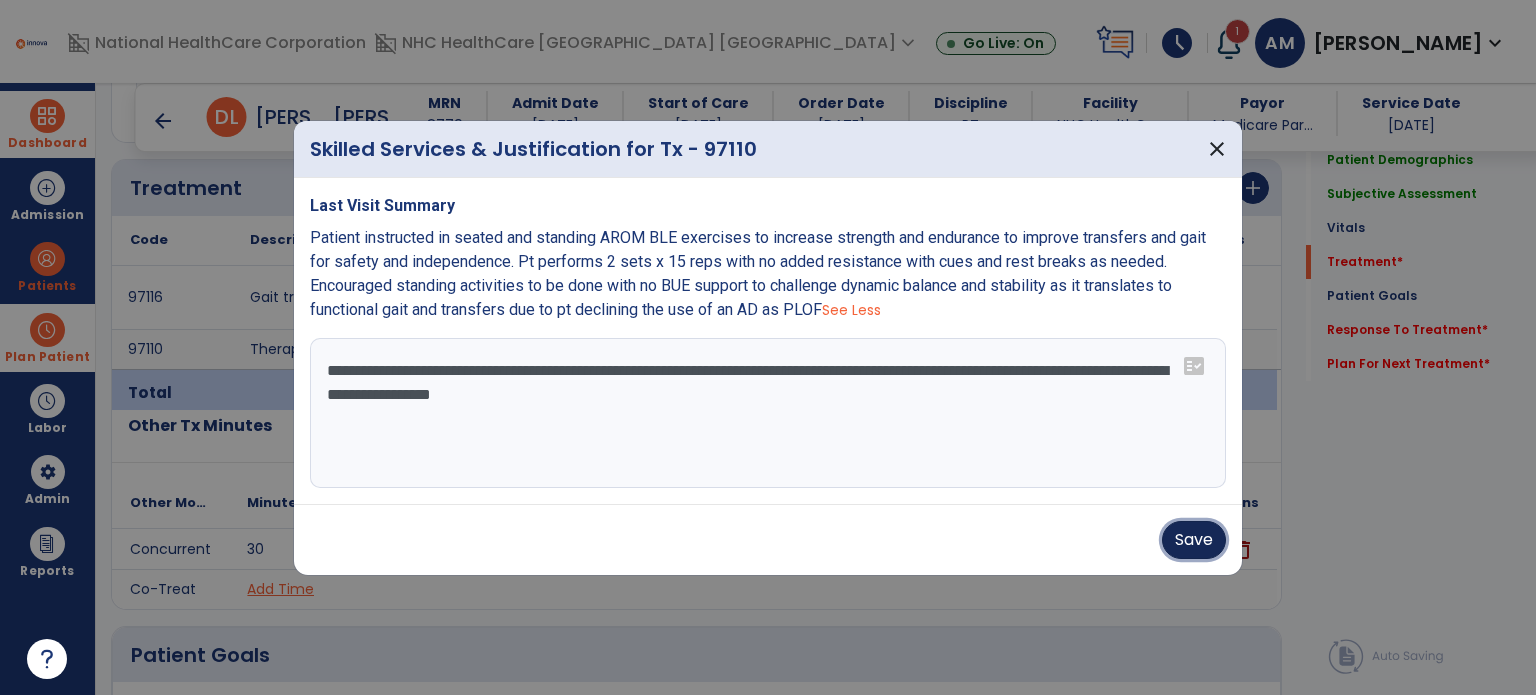 click on "Save" at bounding box center (1194, 540) 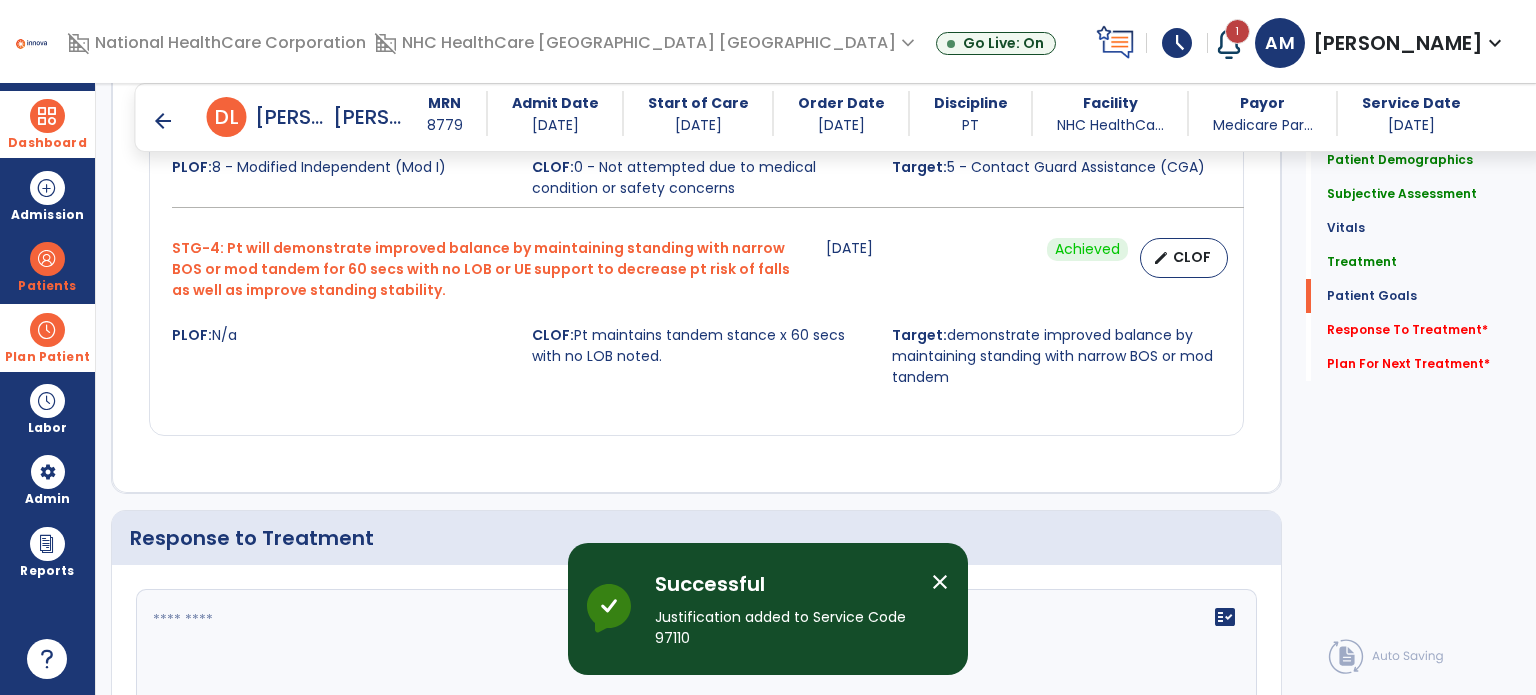 scroll, scrollTop: 2686, scrollLeft: 0, axis: vertical 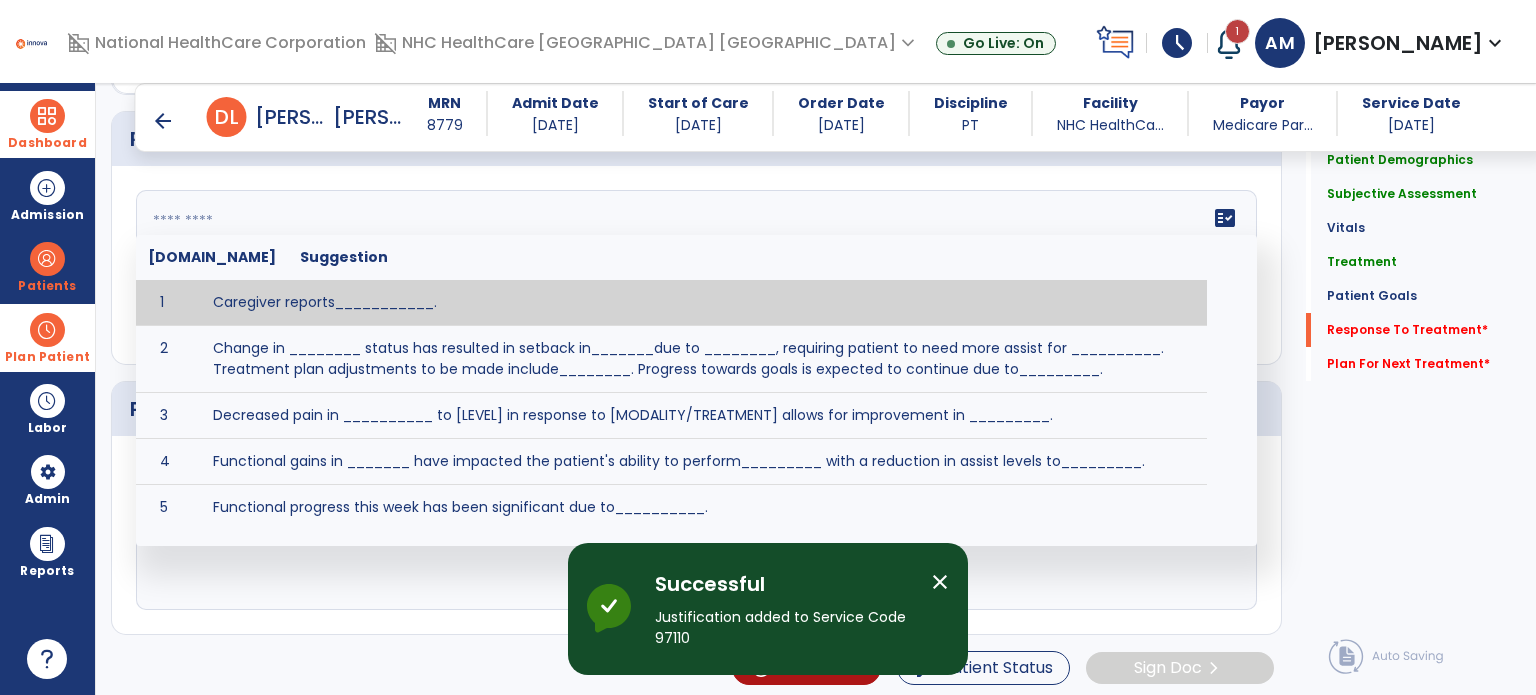 click on "fact_check  [DOMAIN_NAME] Suggestion 1 Caregiver reports___________. 2 Change in ________ status has resulted in setback in_______due to ________, requiring patient to need more assist for __________.   Treatment plan adjustments to be made include________.  Progress towards goals is expected to continue due to_________. 3 Decreased pain in __________ to [LEVEL] in response to [MODALITY/TREATMENT] allows for improvement in _________. 4 Functional gains in _______ have impacted the patient's ability to perform_________ with a reduction in assist levels to_________. 5 Functional progress this week has been significant due to__________. 6 Gains in ________ have improved the patient's ability to perform ______with decreased levels of assist to___________. 7 Improvement in ________allows patient to tolerate higher levels of challenges in_________. 8 Pain in [AREA] has decreased to [LEVEL] in response to [TREATMENT/MODALITY], allowing fore ease in completing__________. 9 10 11 12 13 14 15 16 17 18 19 20 21" 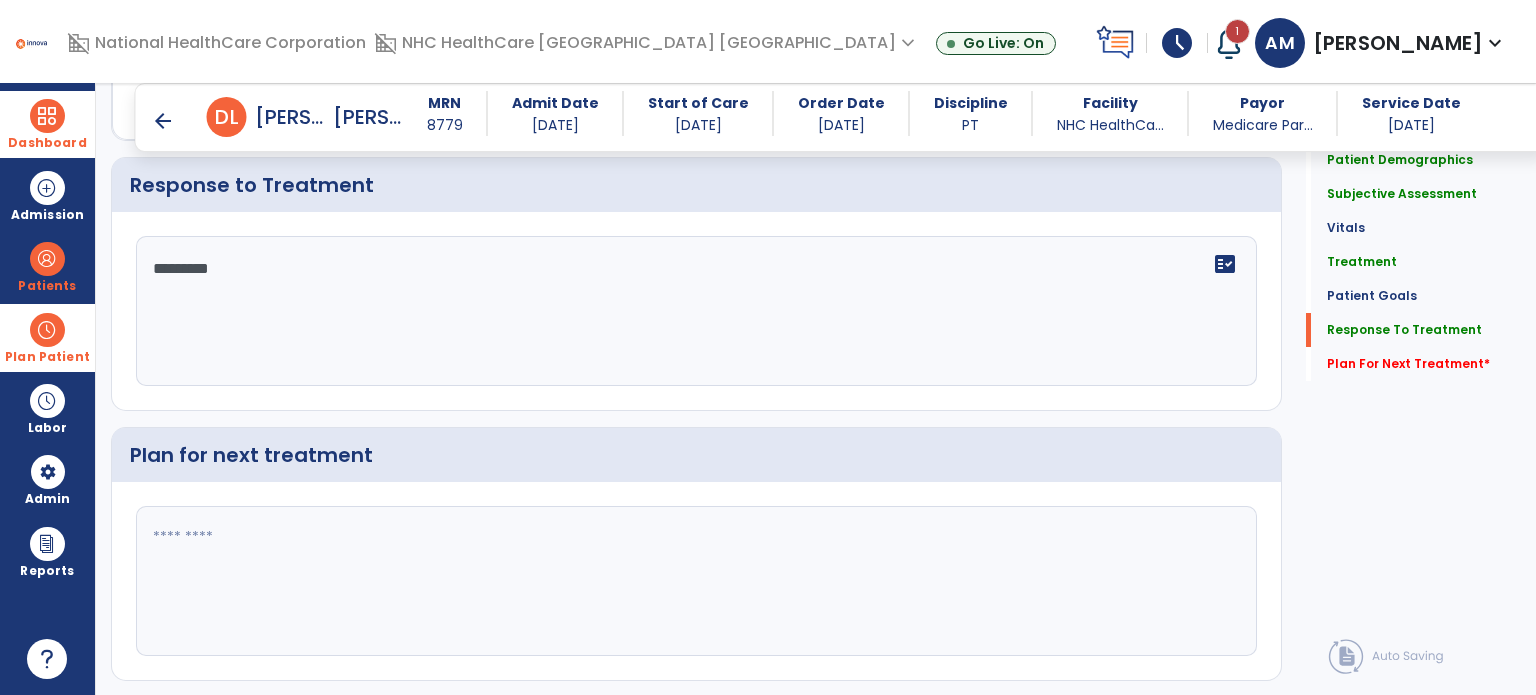 scroll, scrollTop: 2686, scrollLeft: 0, axis: vertical 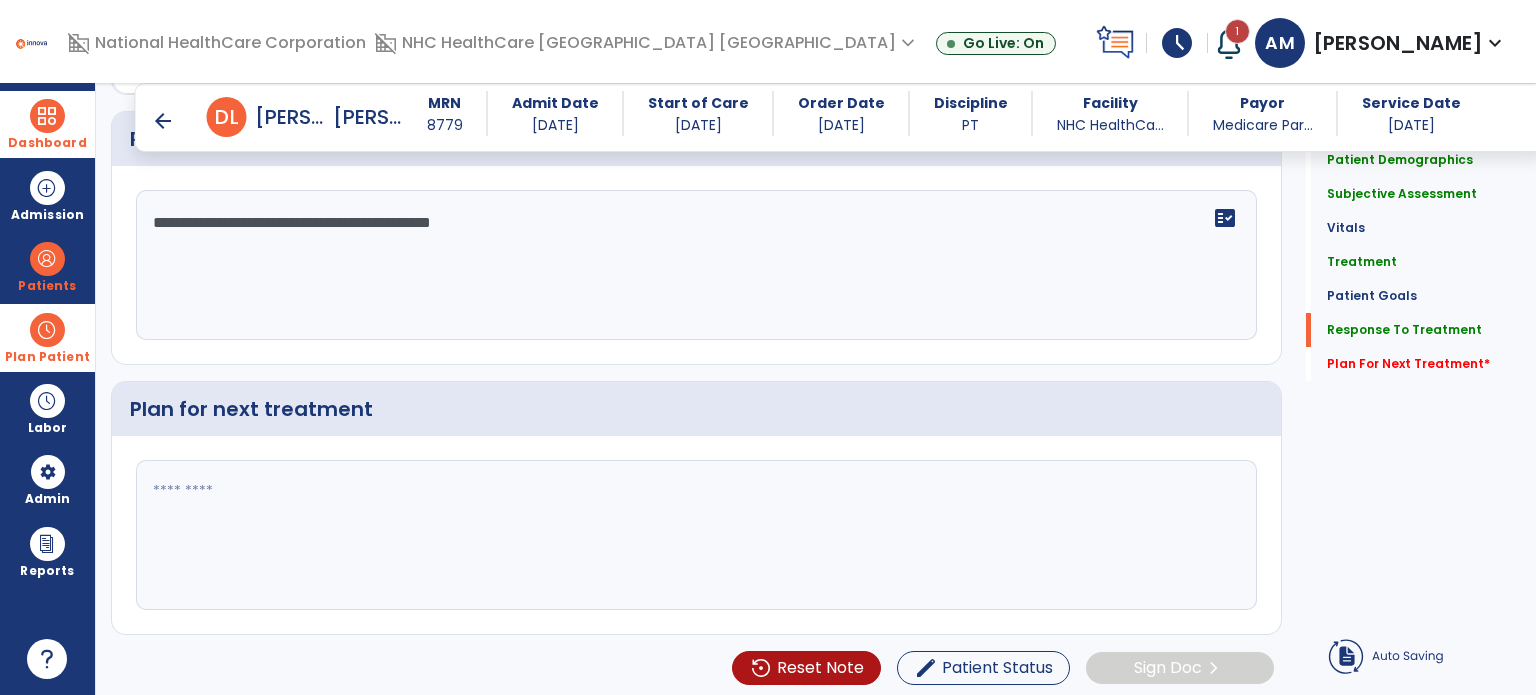 type on "**********" 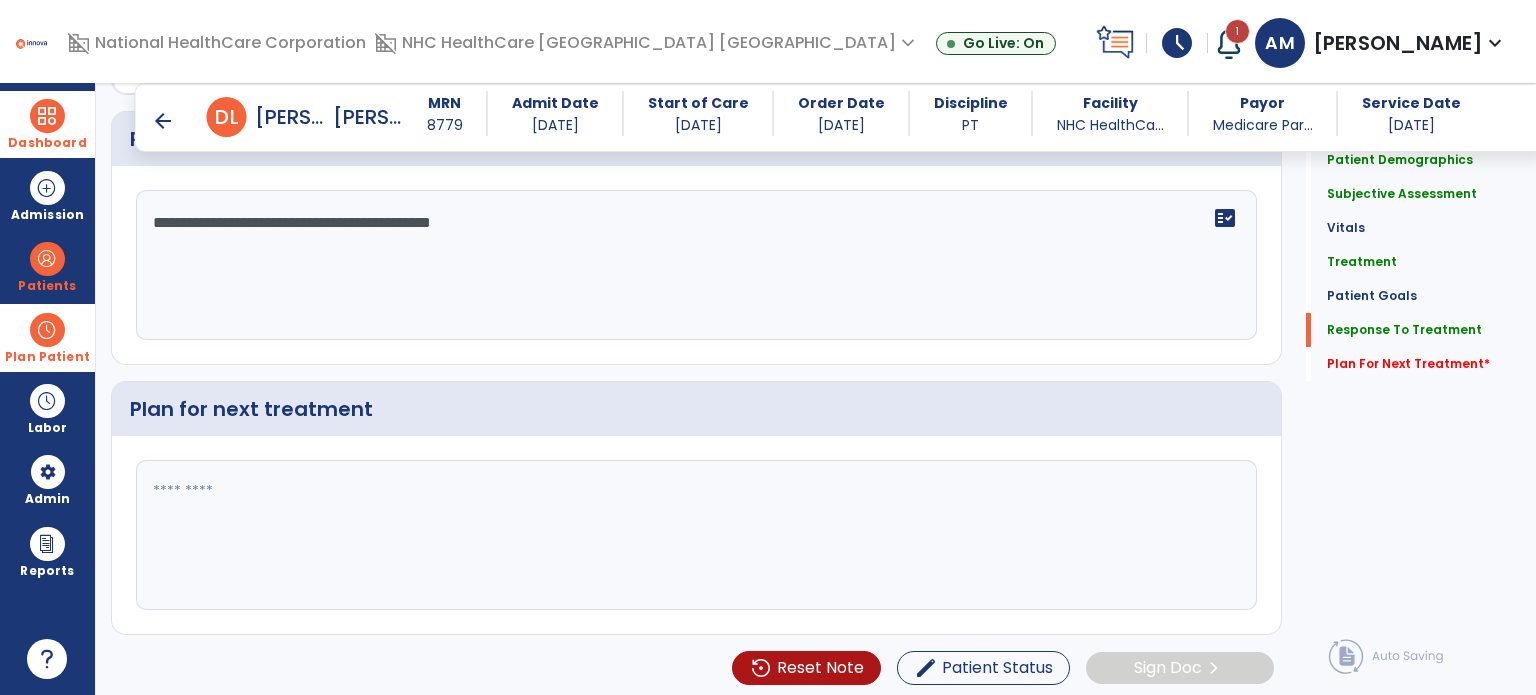 click 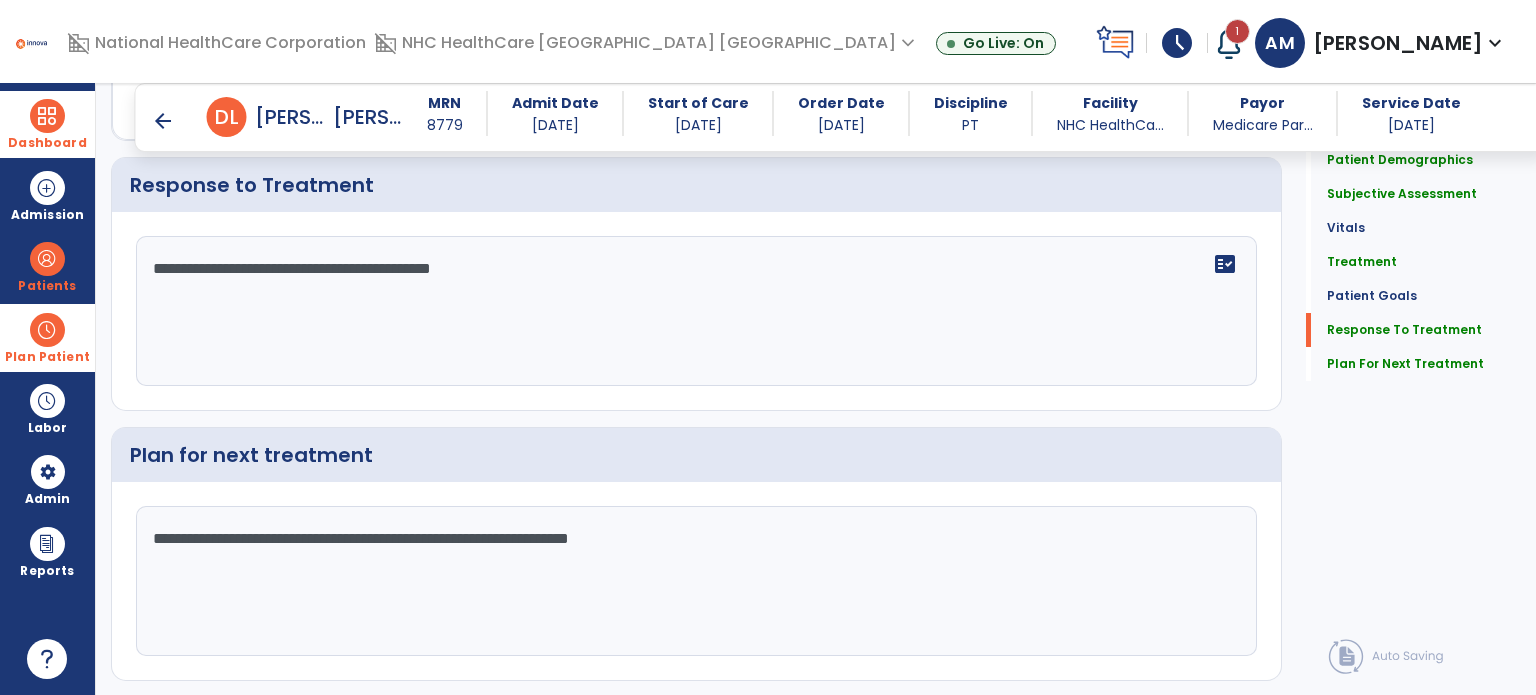 scroll, scrollTop: 2686, scrollLeft: 0, axis: vertical 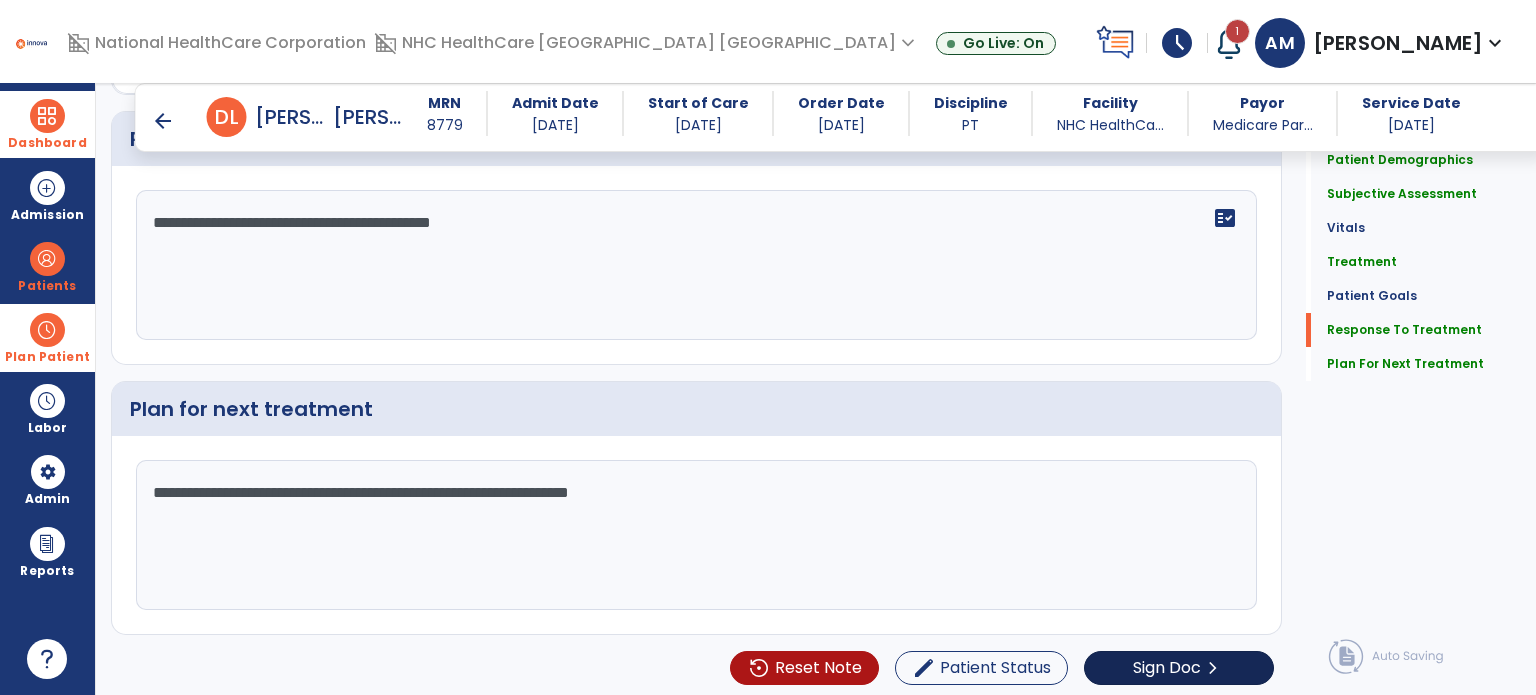 type on "**********" 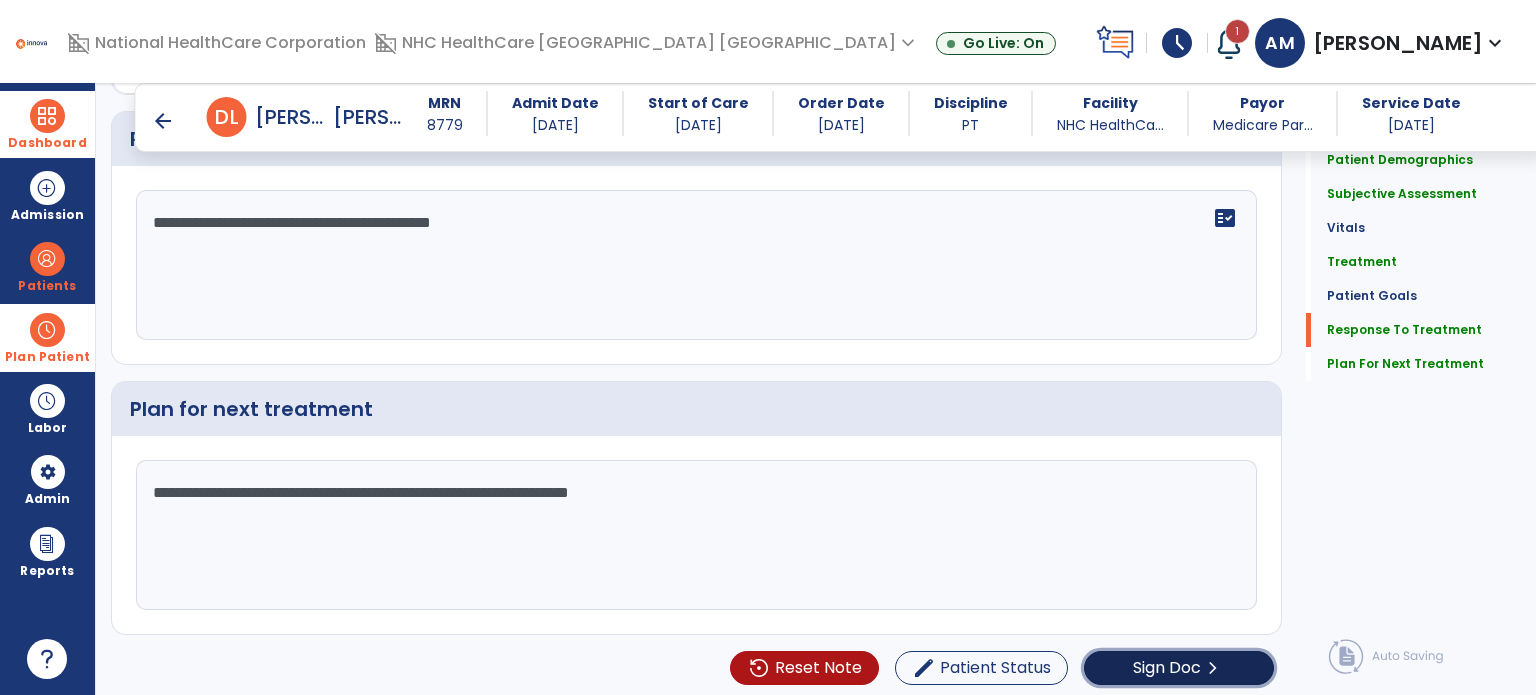 click on "Sign Doc  chevron_right" 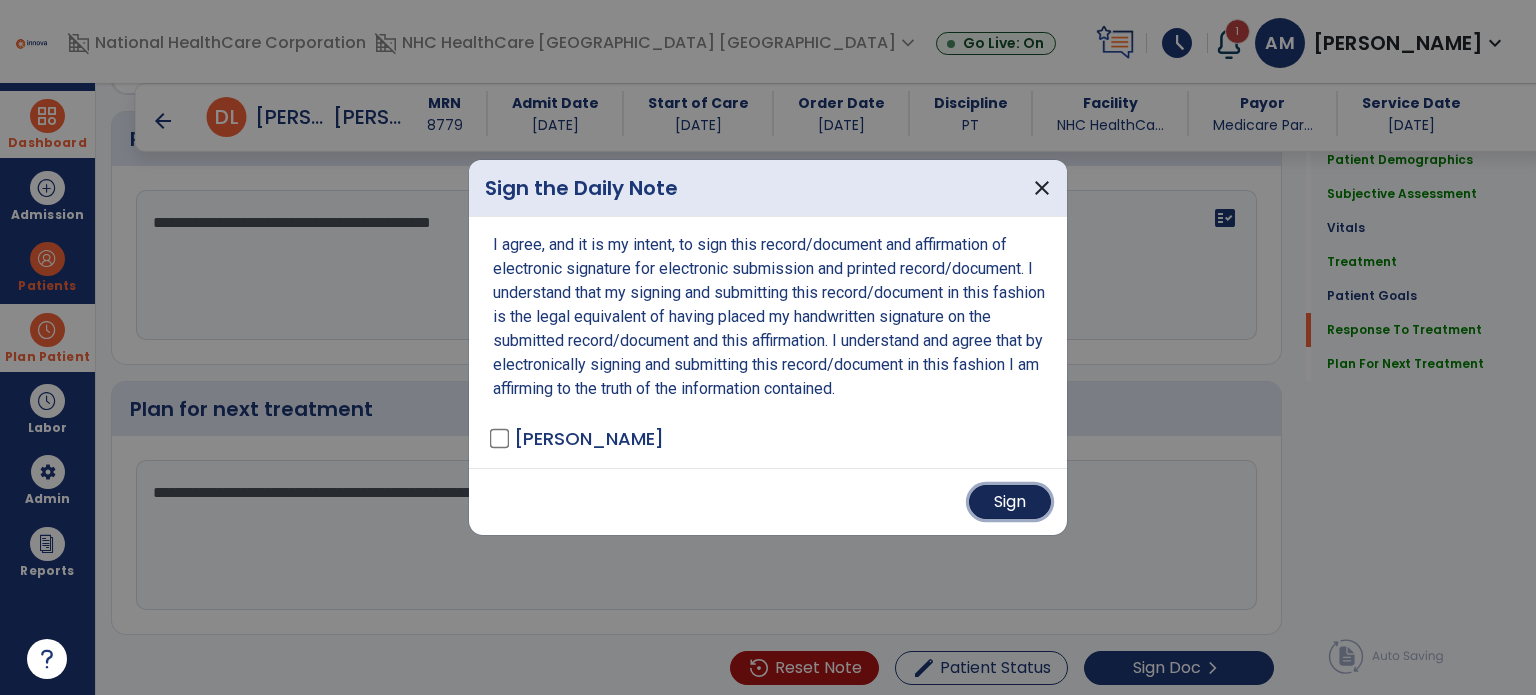 click on "Sign" at bounding box center (1010, 502) 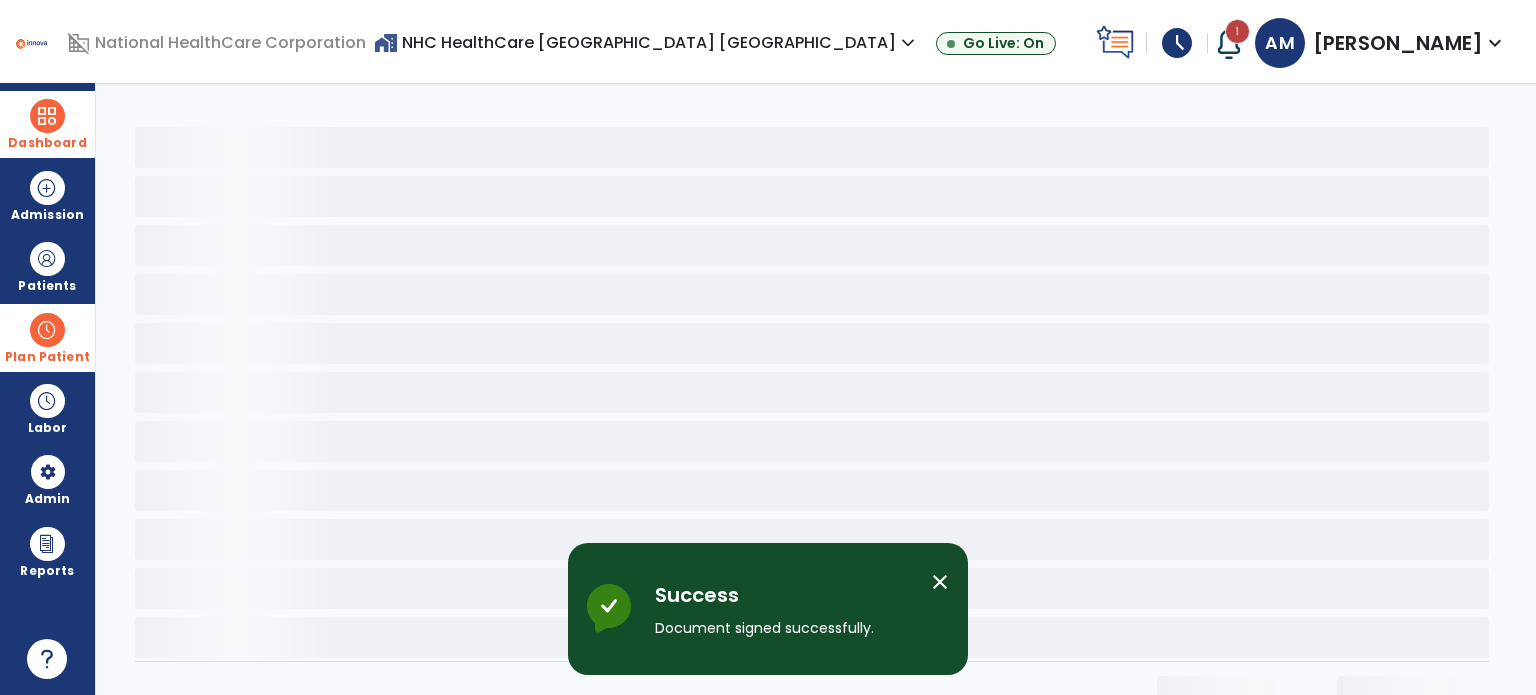 scroll, scrollTop: 0, scrollLeft: 0, axis: both 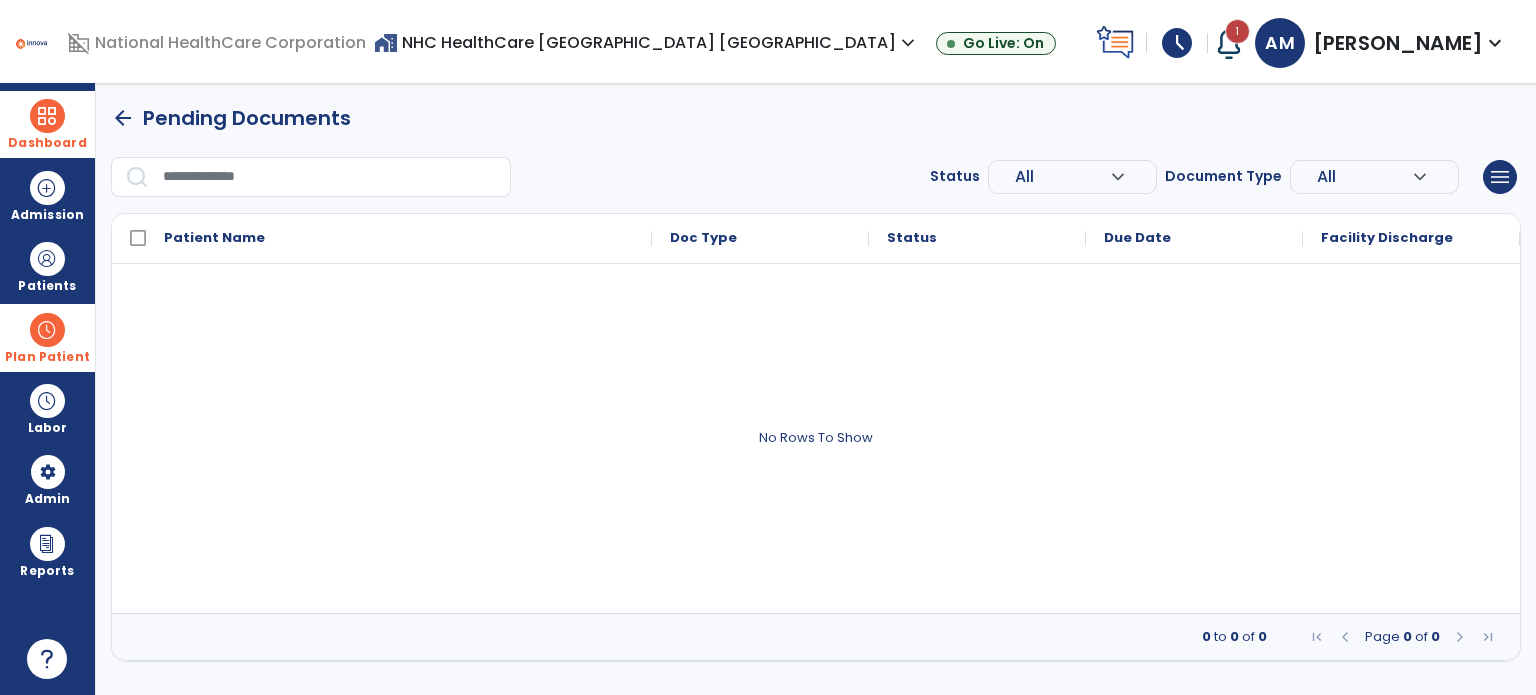click at bounding box center [31, 41] 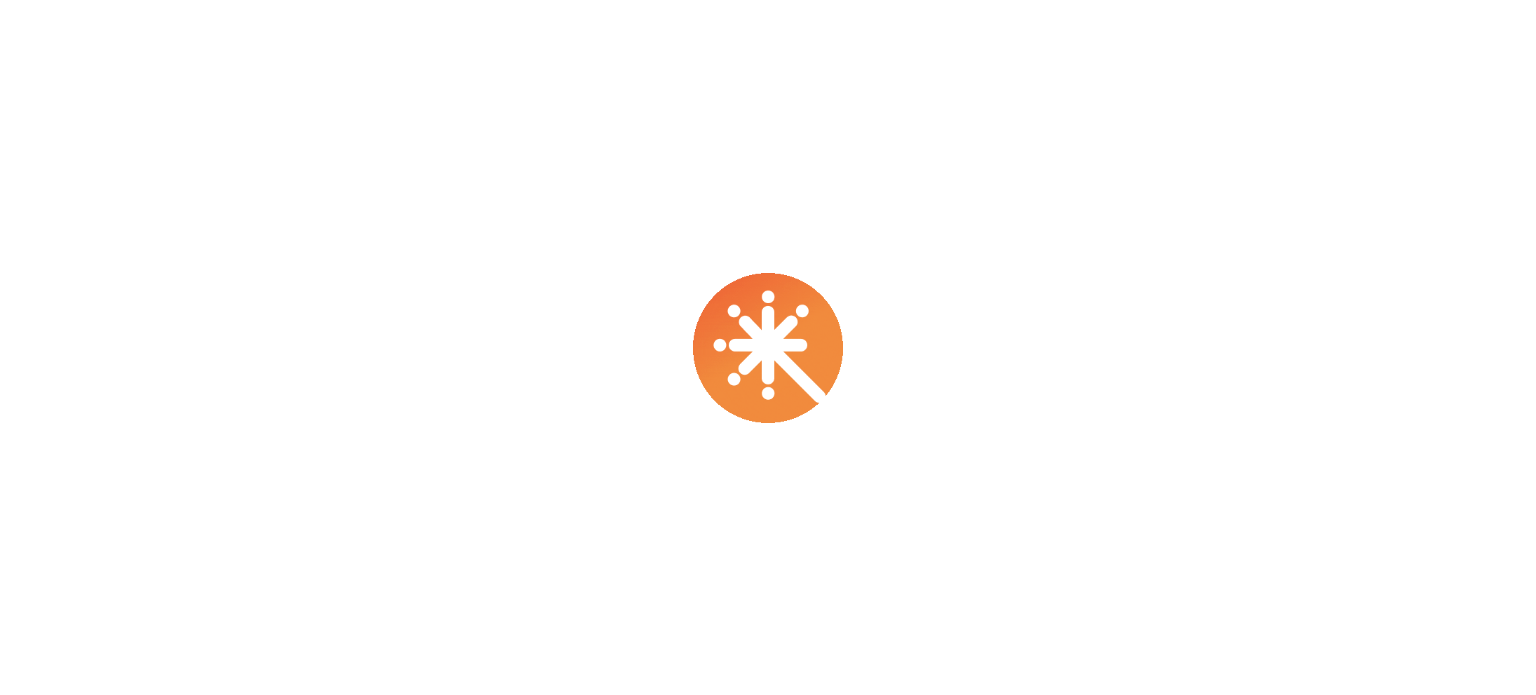 scroll, scrollTop: 0, scrollLeft: 0, axis: both 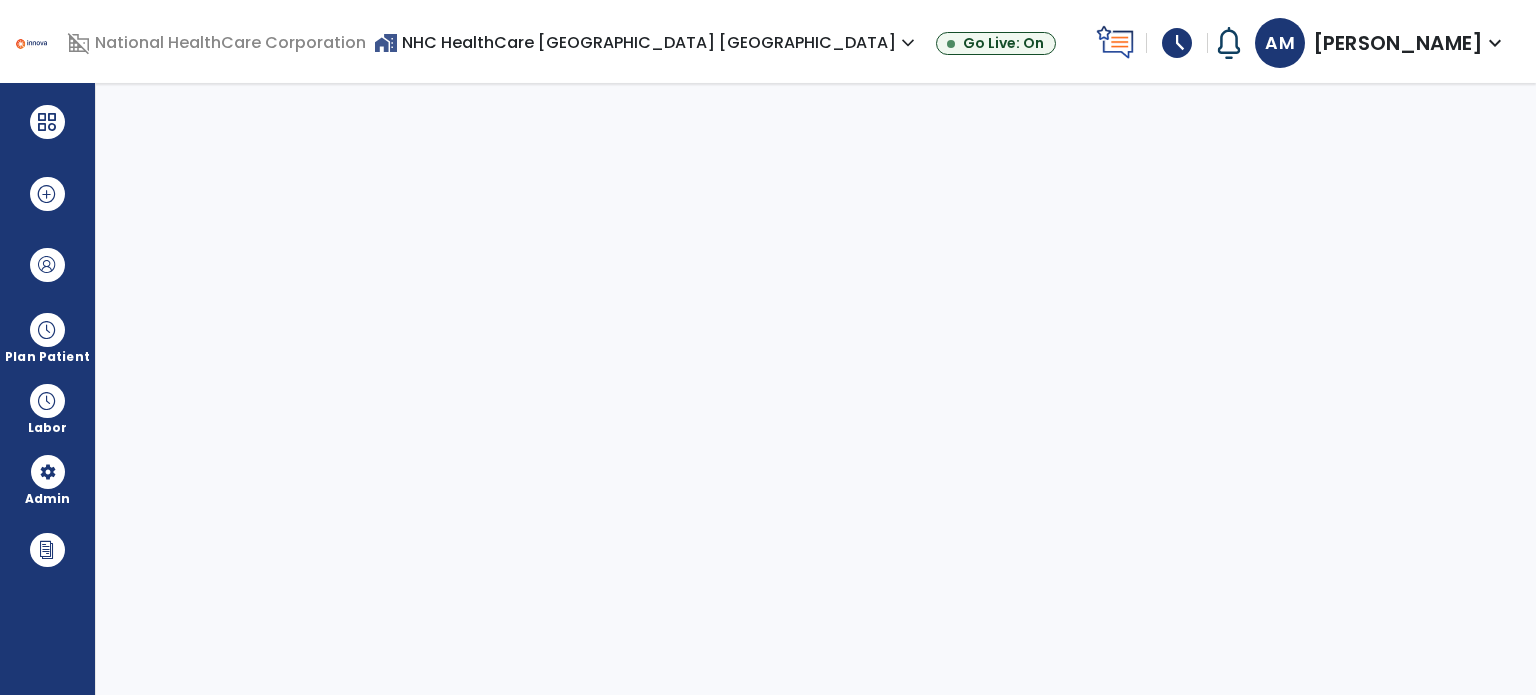 select on "***" 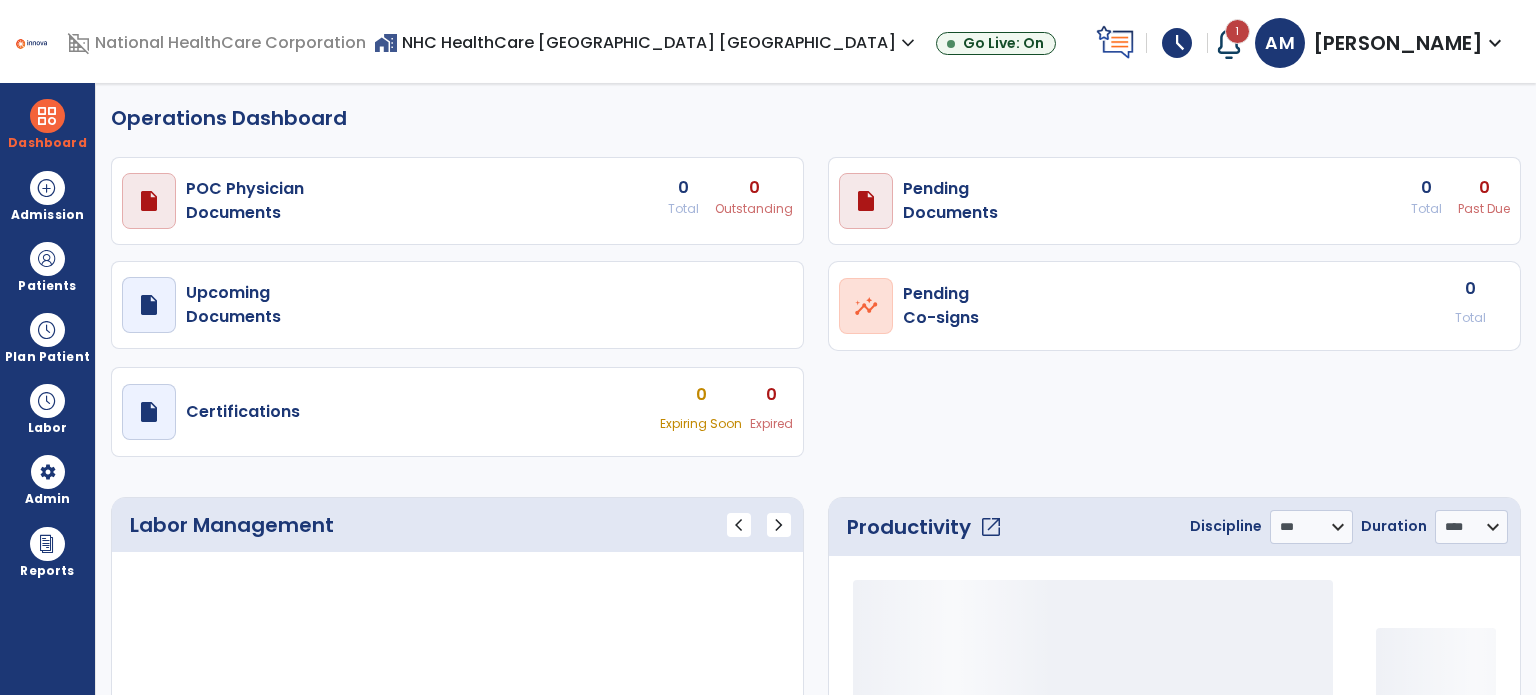 select on "***" 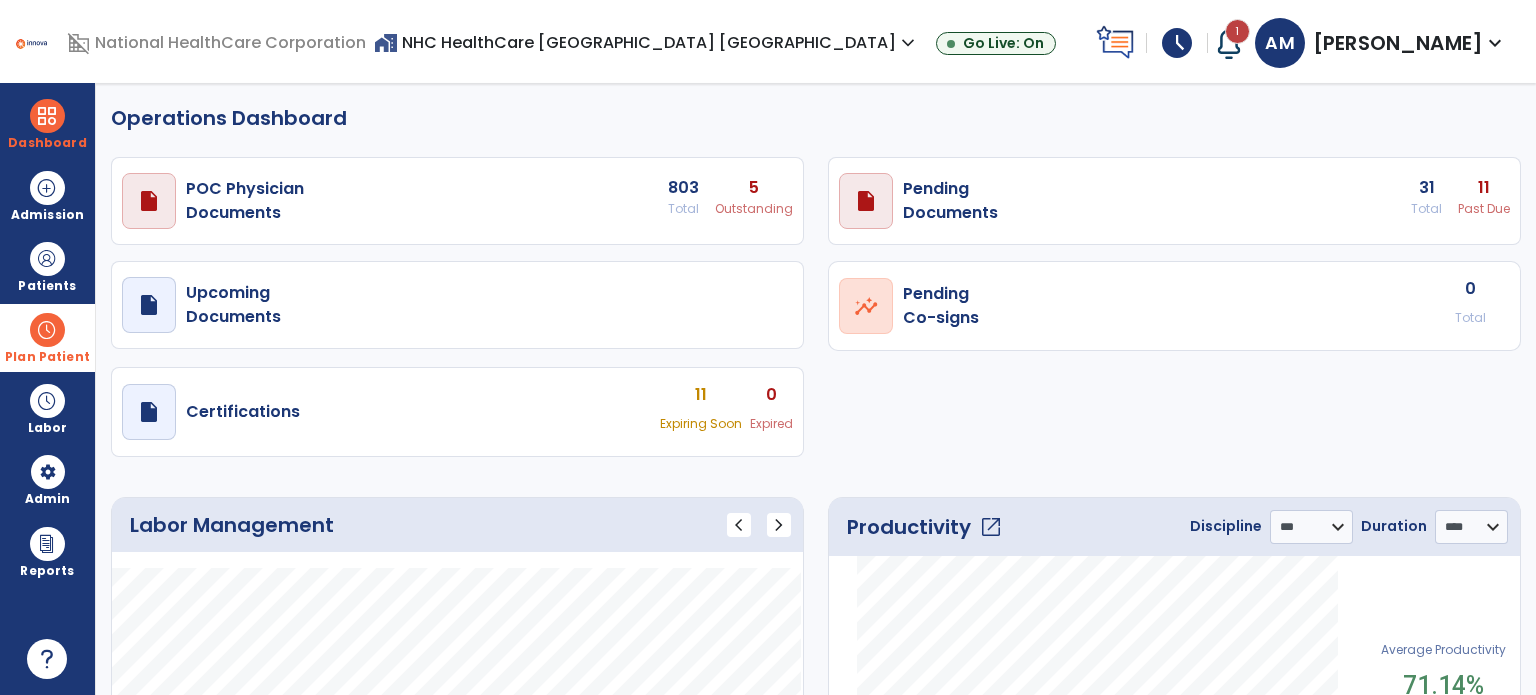 click on "Plan Patient" at bounding box center (47, 266) 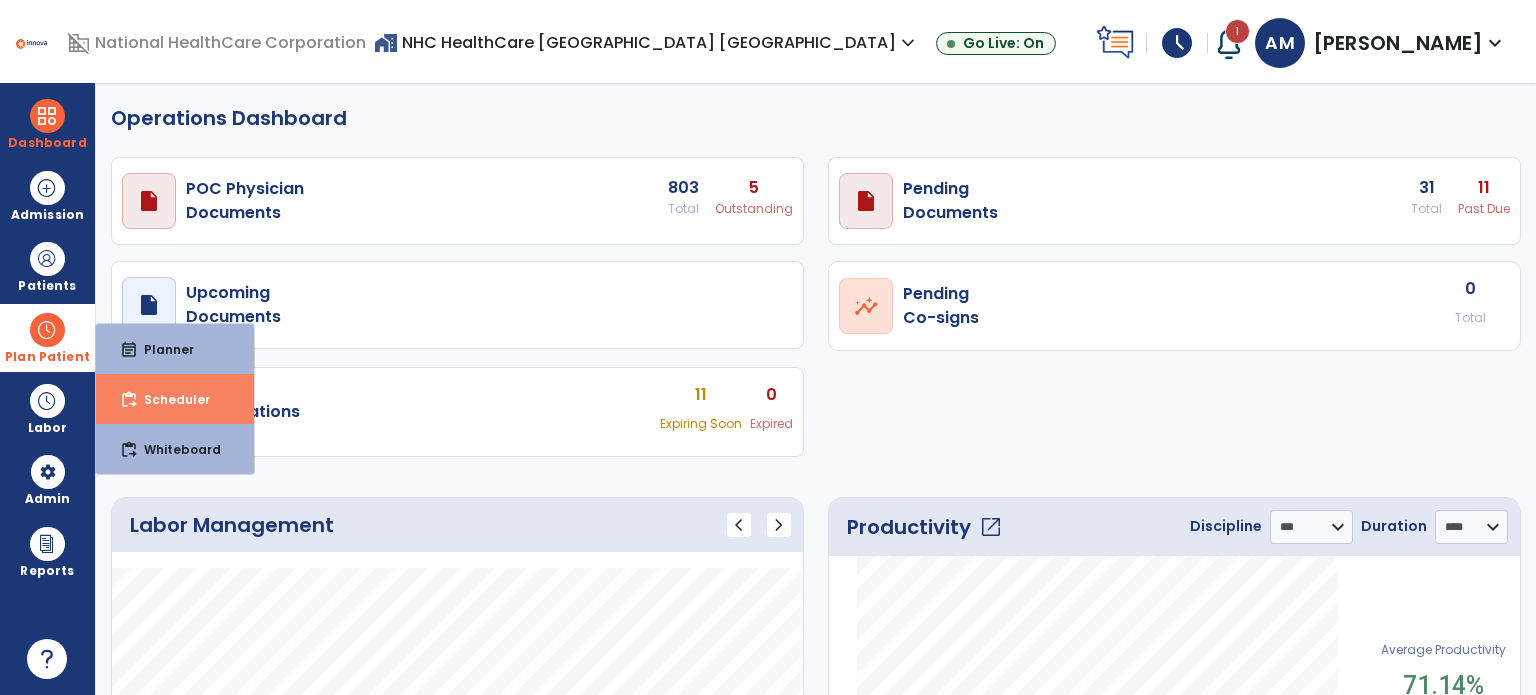 click on "content_paste_go  Scheduler" at bounding box center (175, 399) 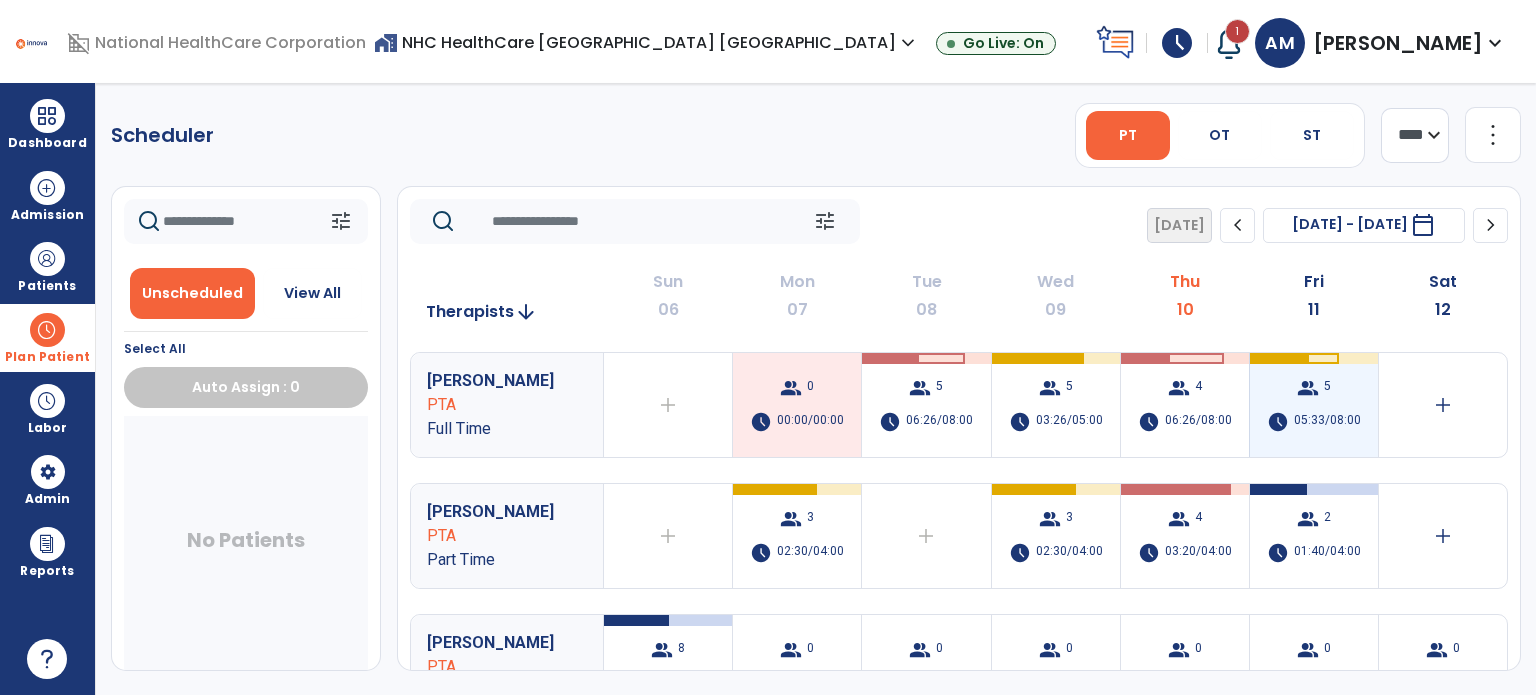 scroll, scrollTop: 526, scrollLeft: 0, axis: vertical 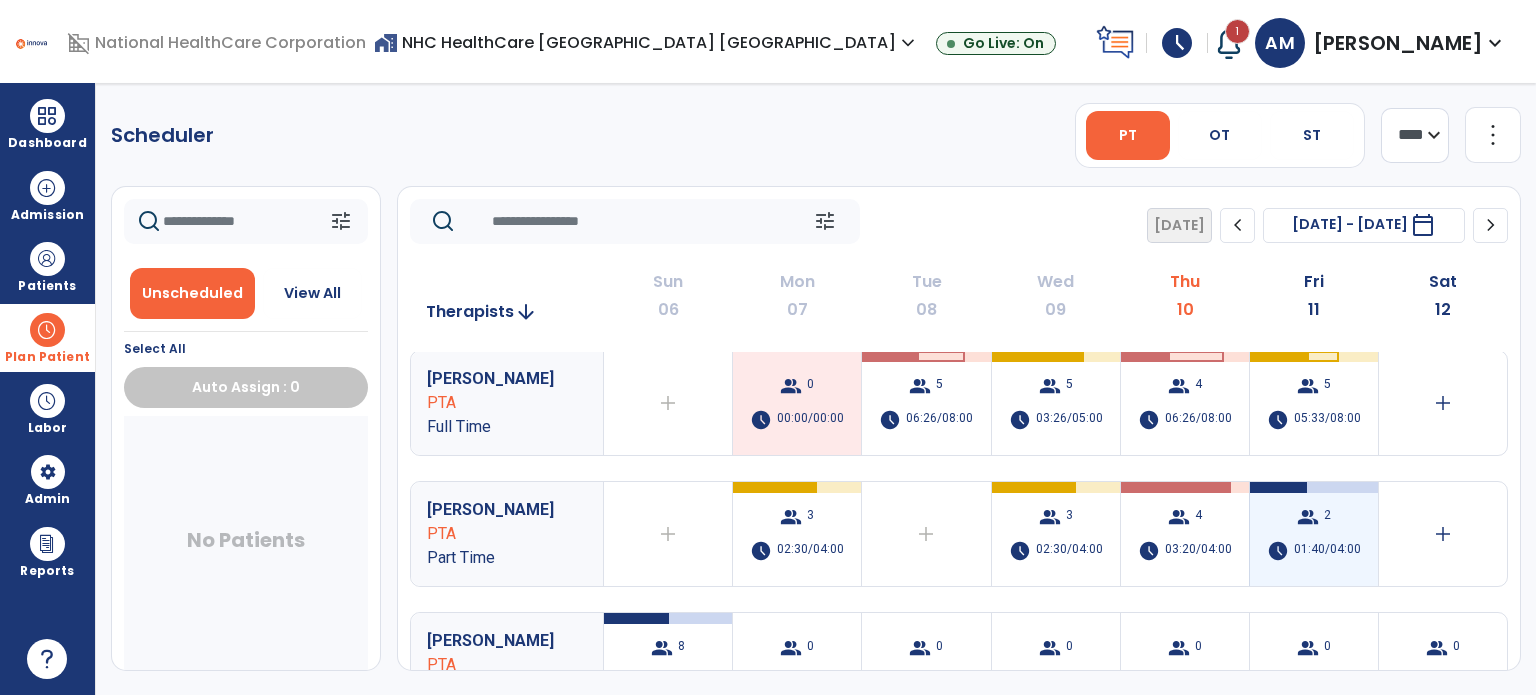 click on "01:40/04:00" at bounding box center [1327, 551] 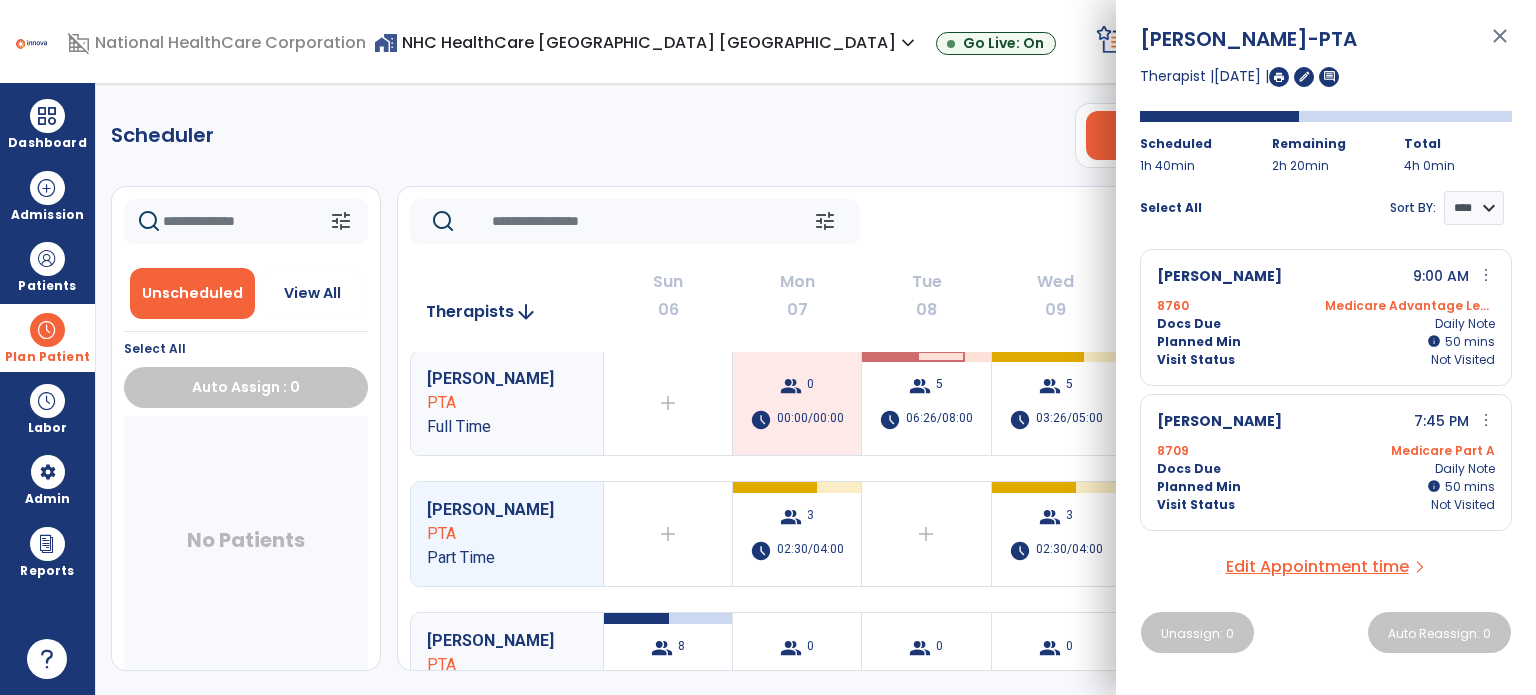 click on "more_vert" at bounding box center [1486, 420] 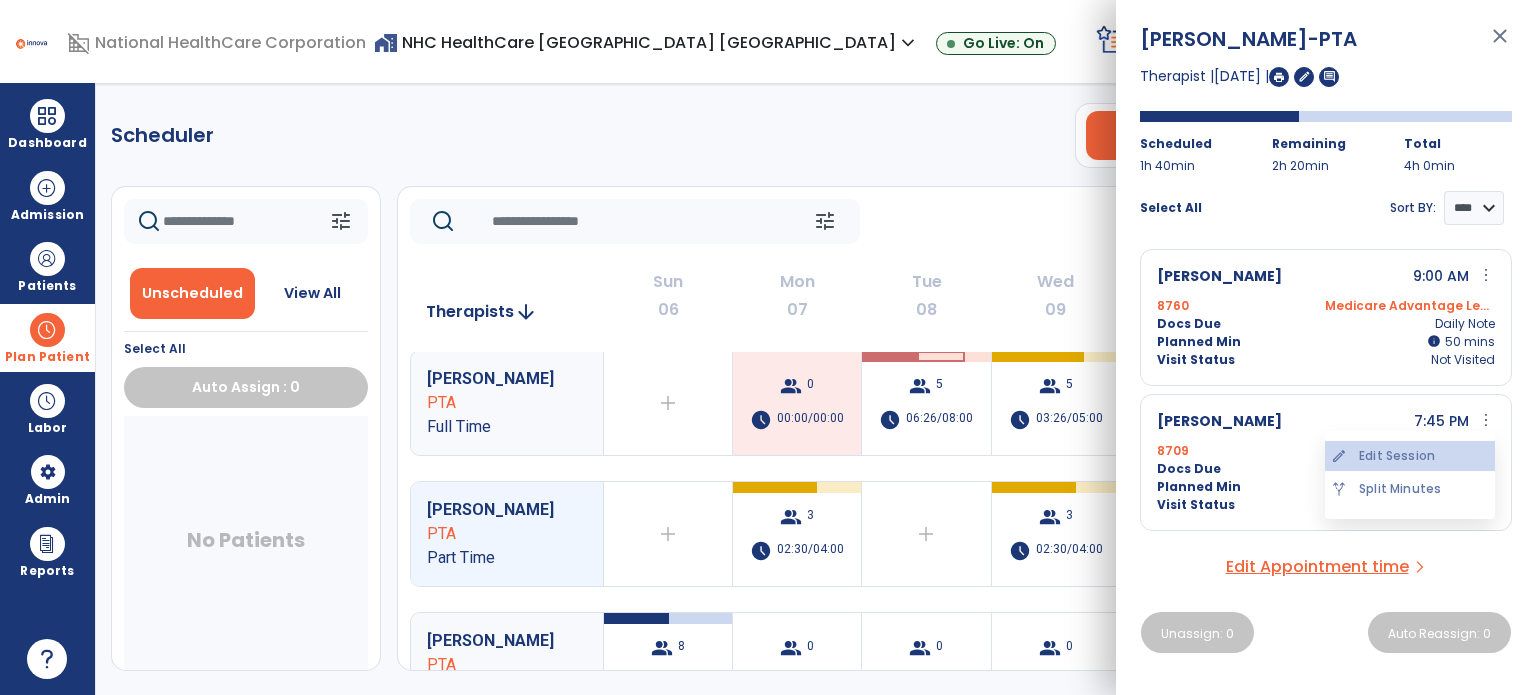 click on "edit   Edit Session" at bounding box center (1410, 456) 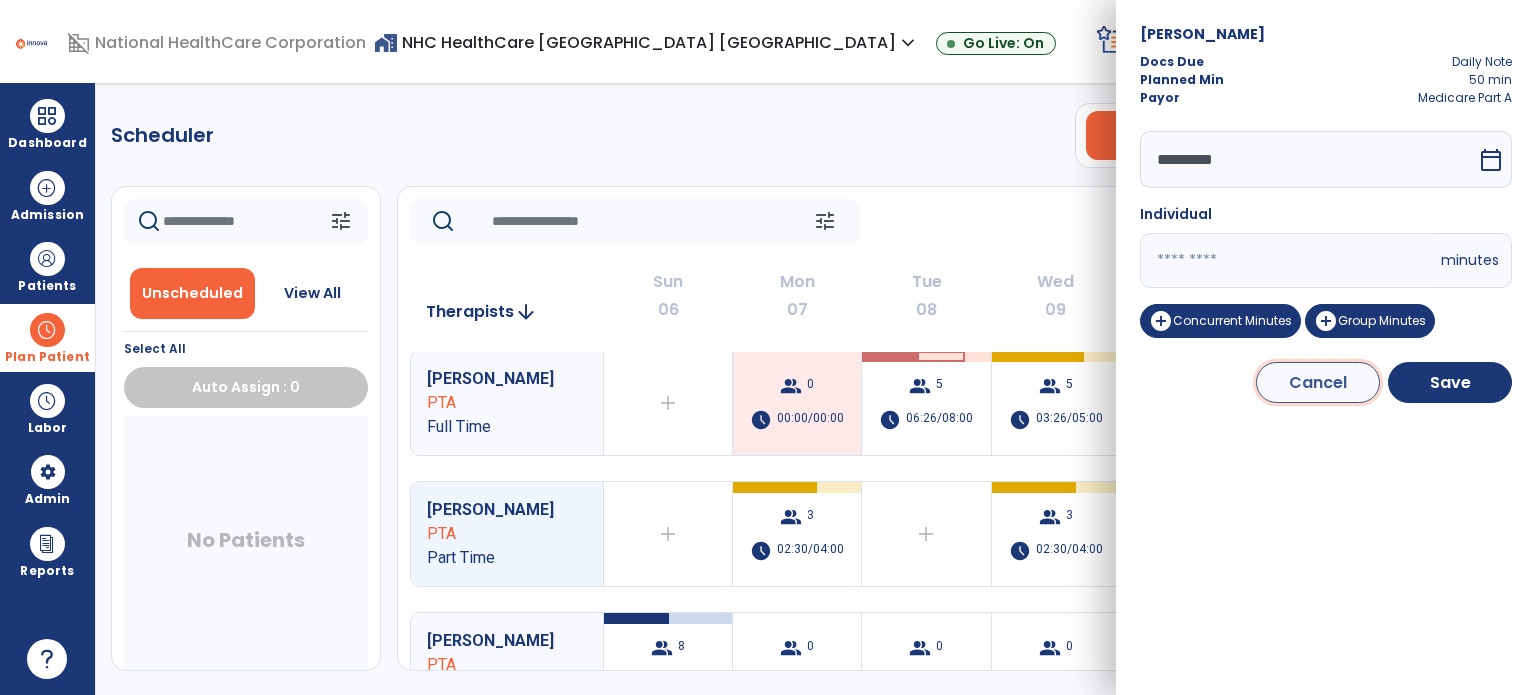 click on "Cancel" at bounding box center (1318, 382) 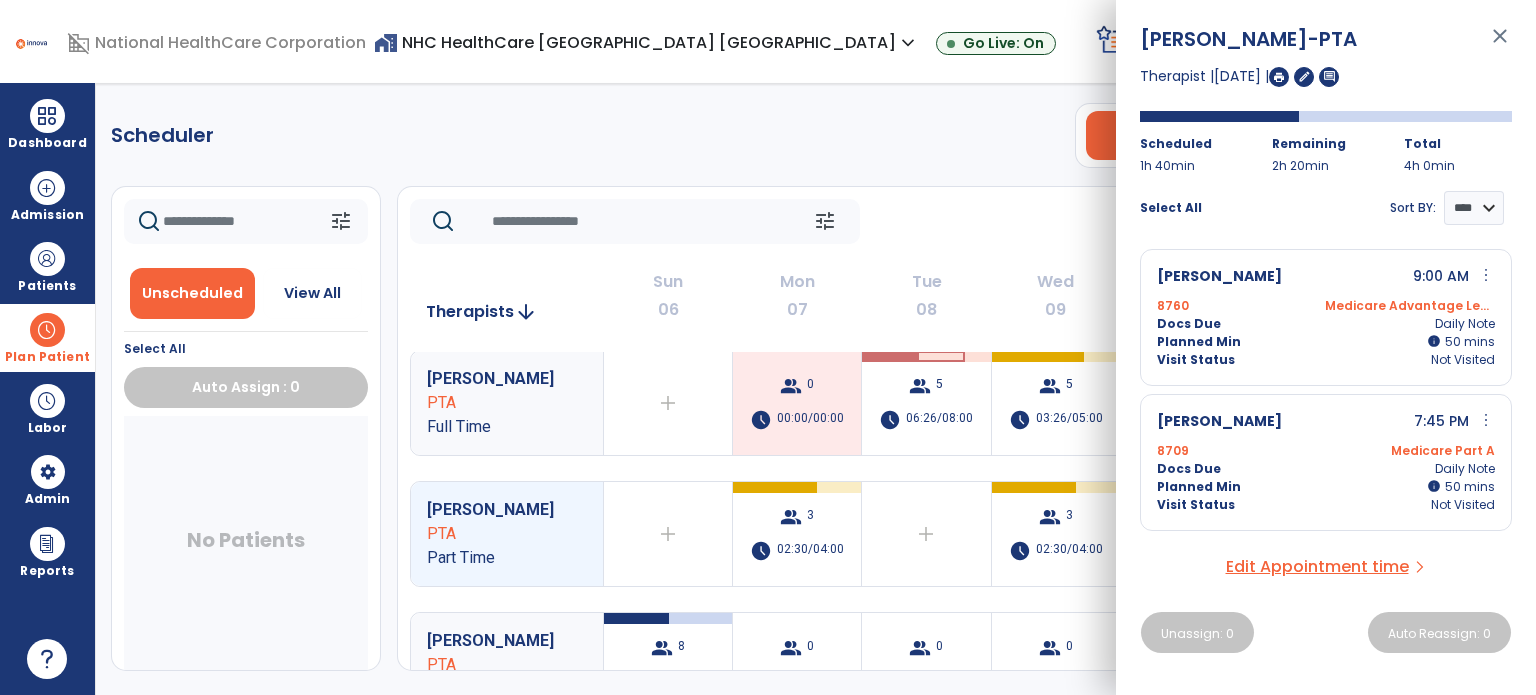 click on "Medicare Part A" at bounding box center (1410, 451) 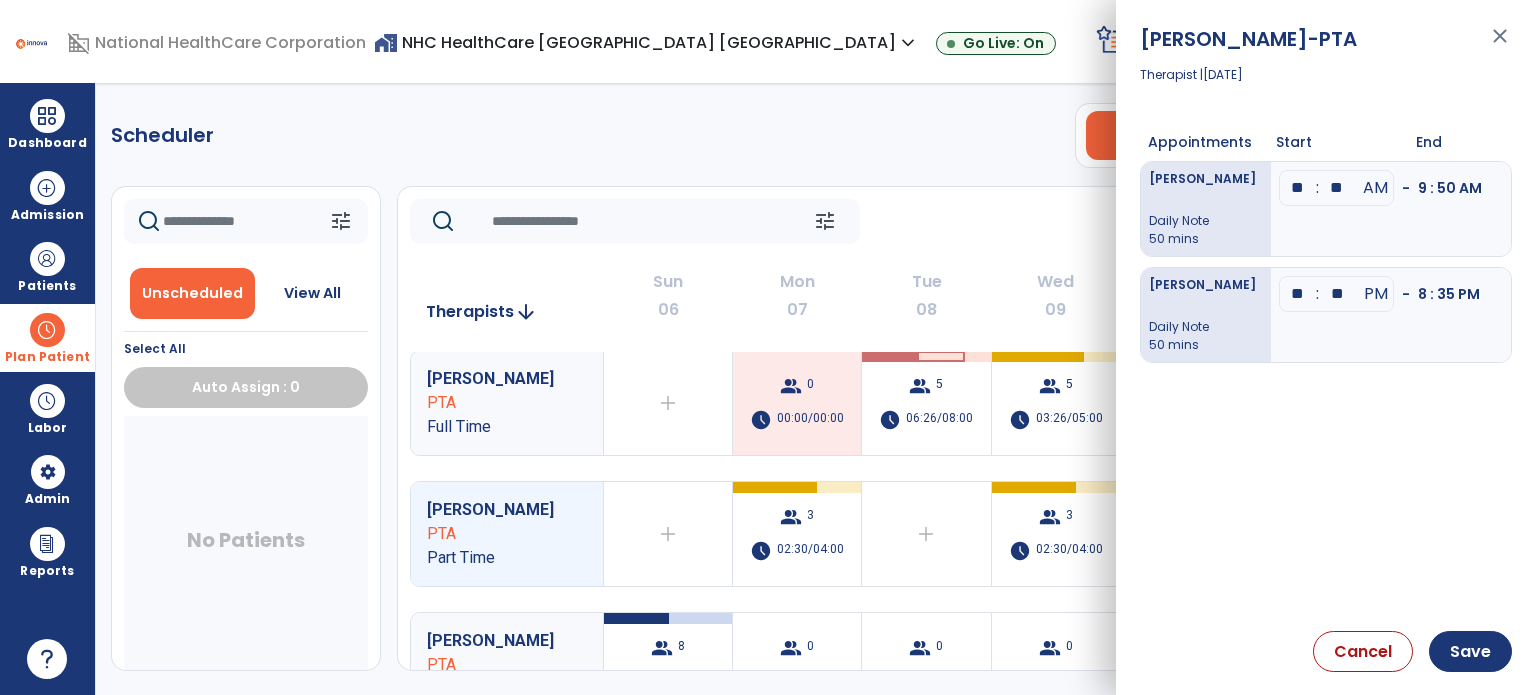 click on "- 8 : 35 PM" at bounding box center [1441, 294] 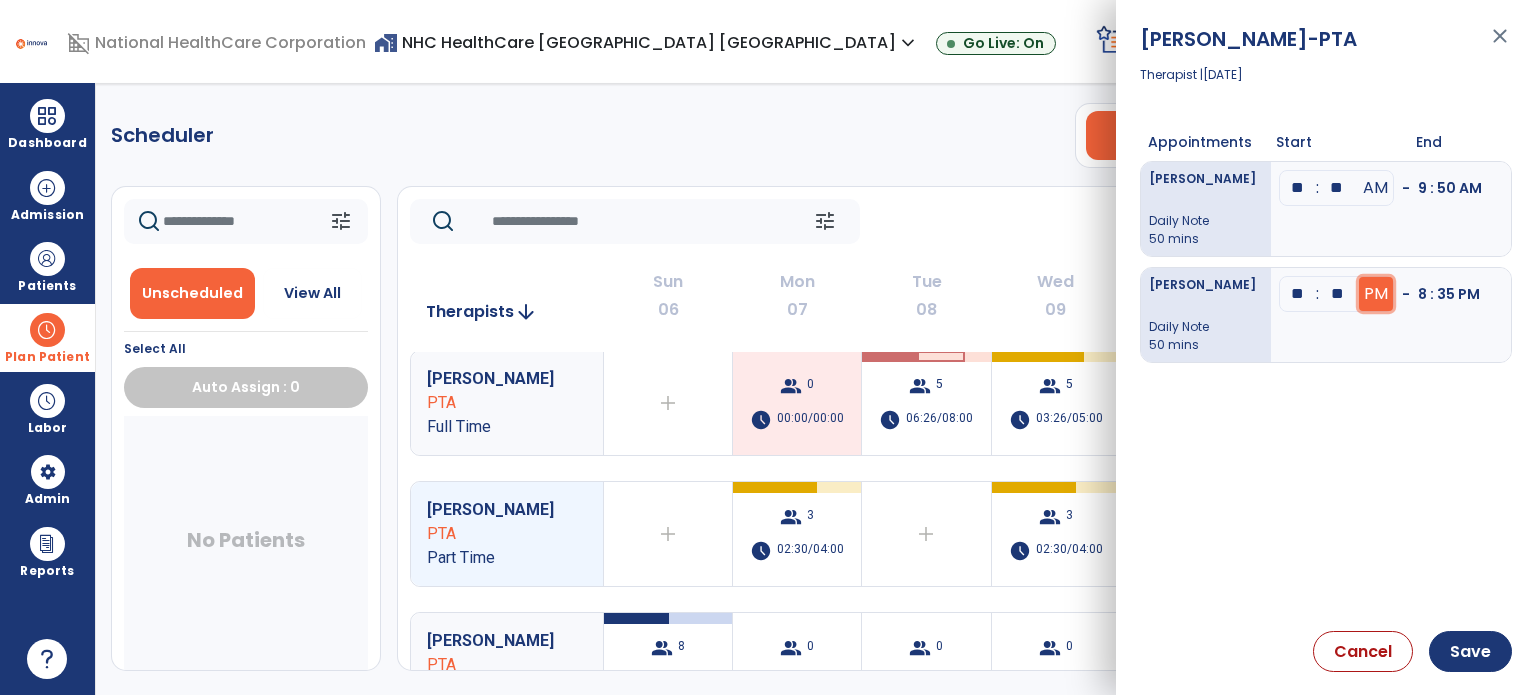 click on "PM" at bounding box center (1375, 188) 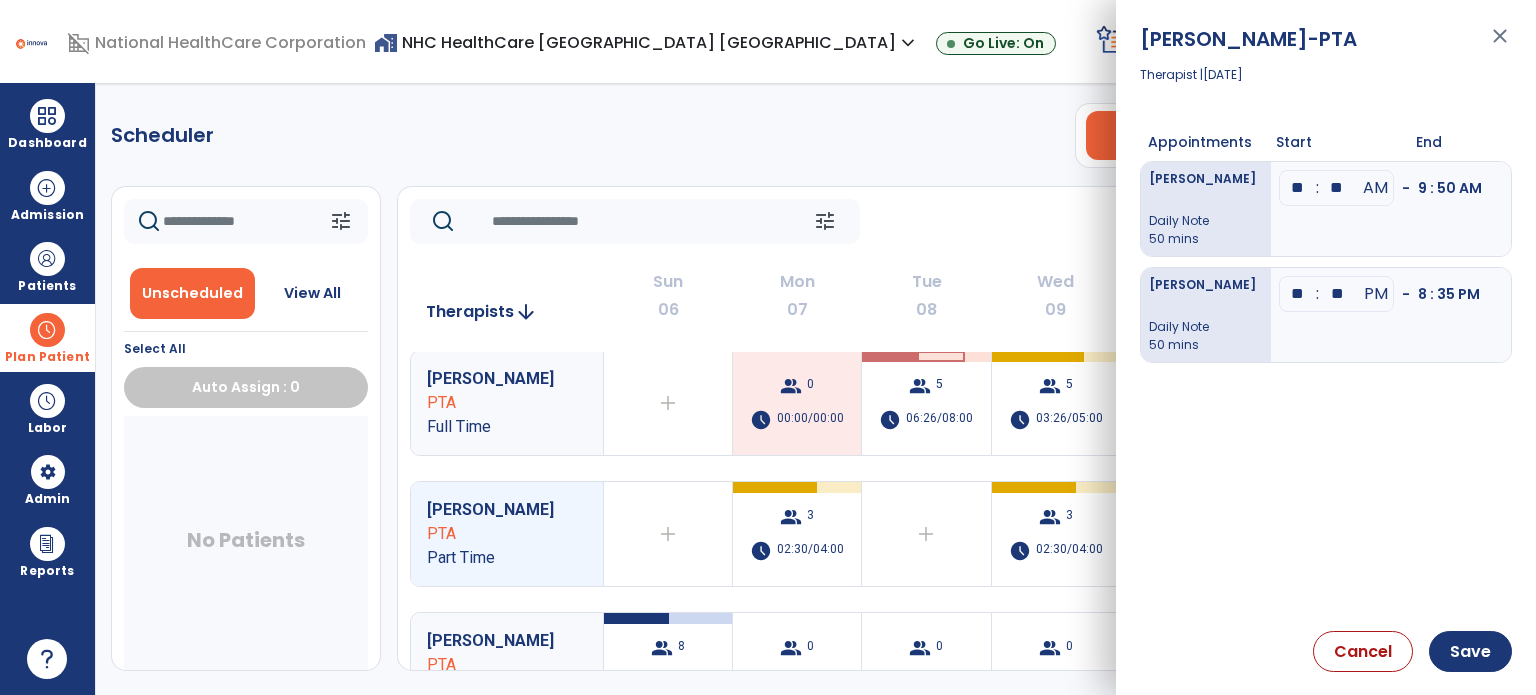 click on "**" at bounding box center (1337, 294) 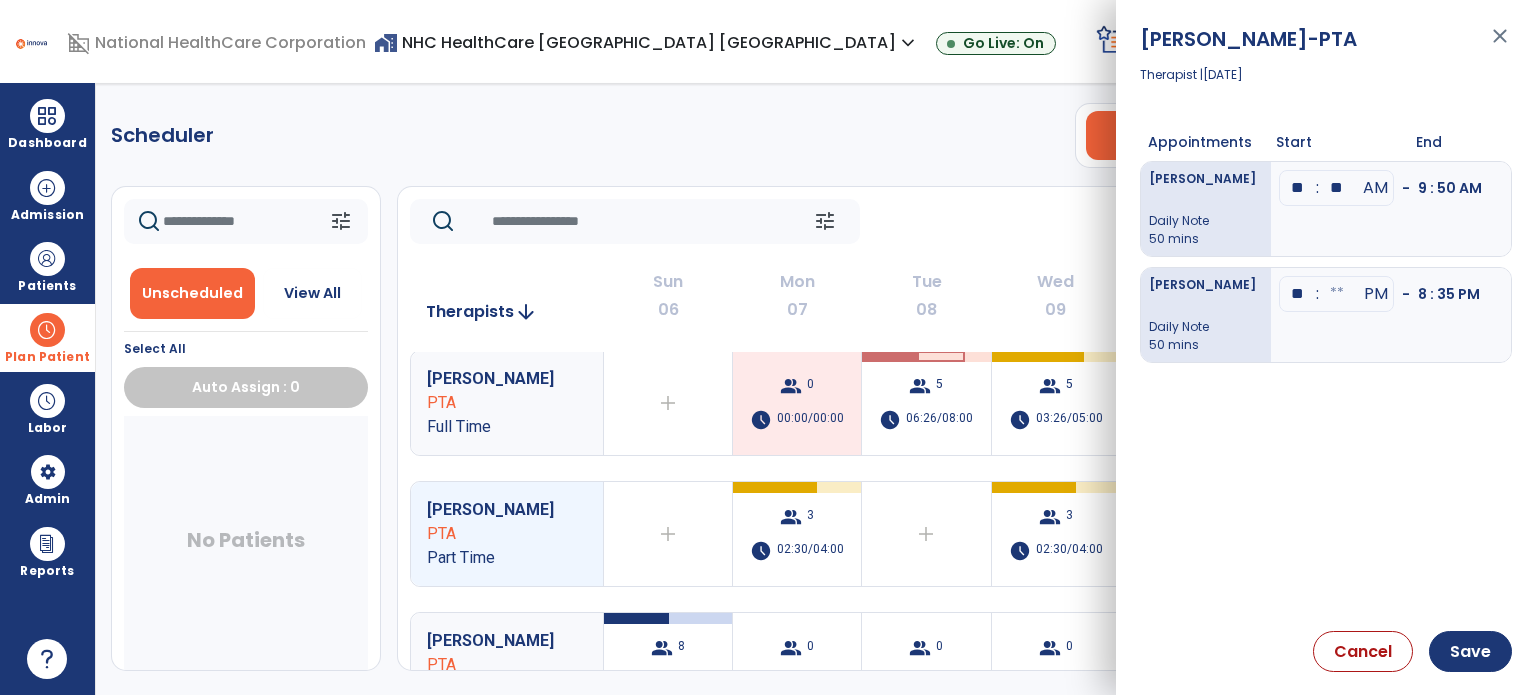 type 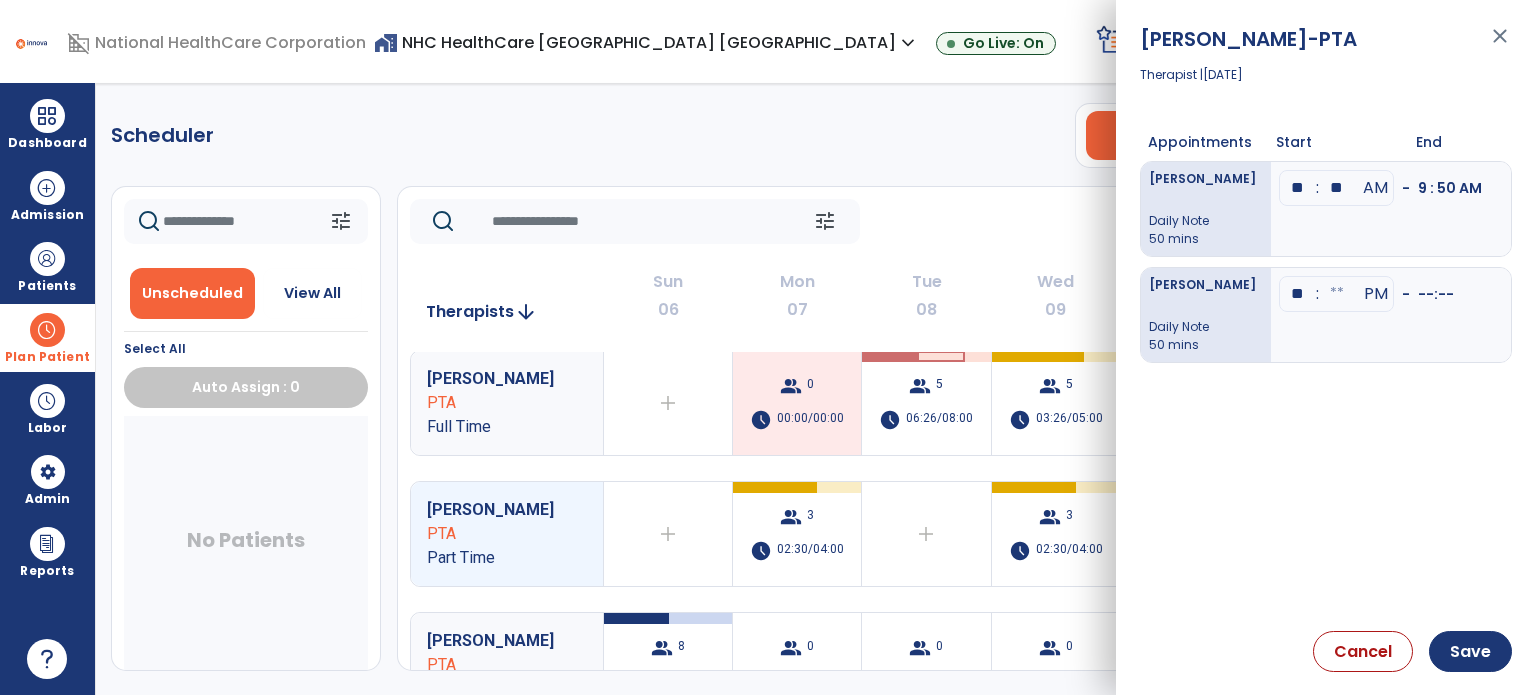 drag, startPoint x: 1288, startPoint y: 275, endPoint x: 1289, endPoint y: 285, distance: 10.049875 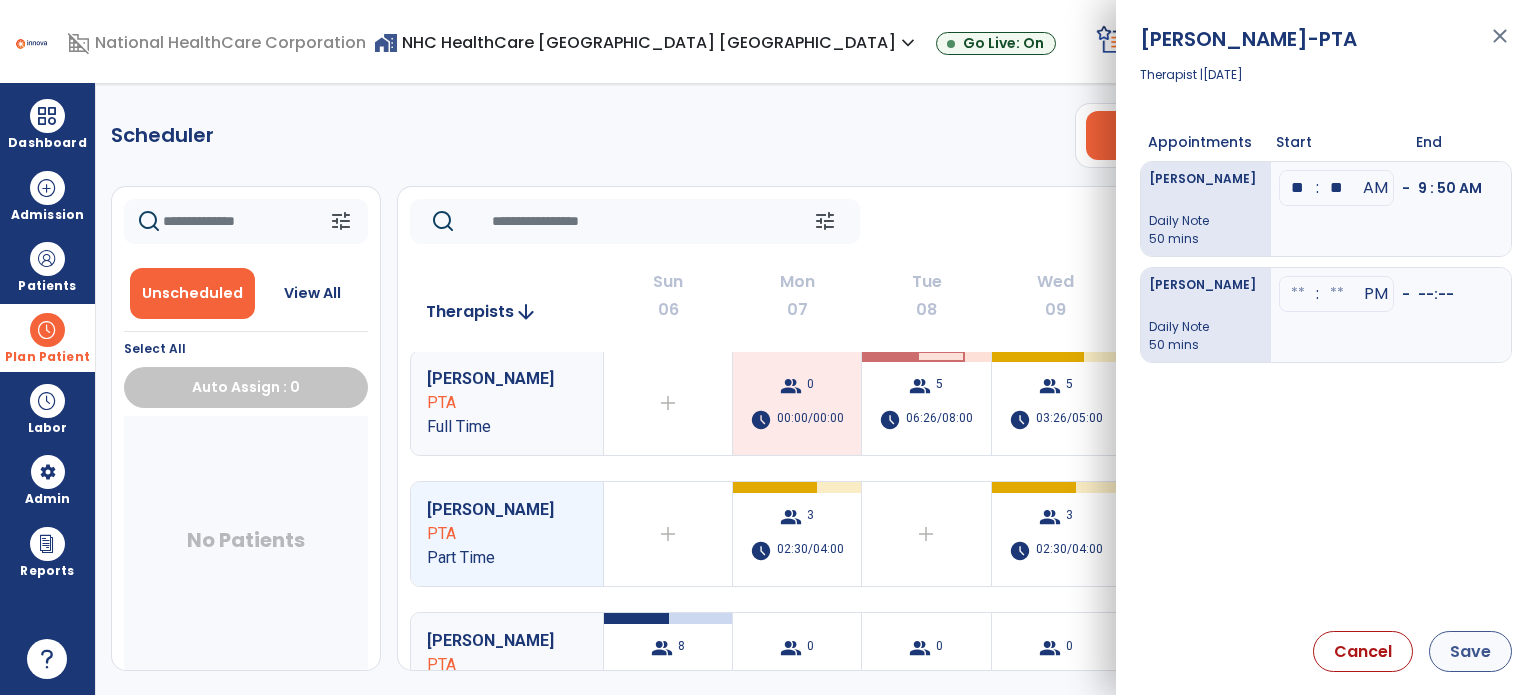 type 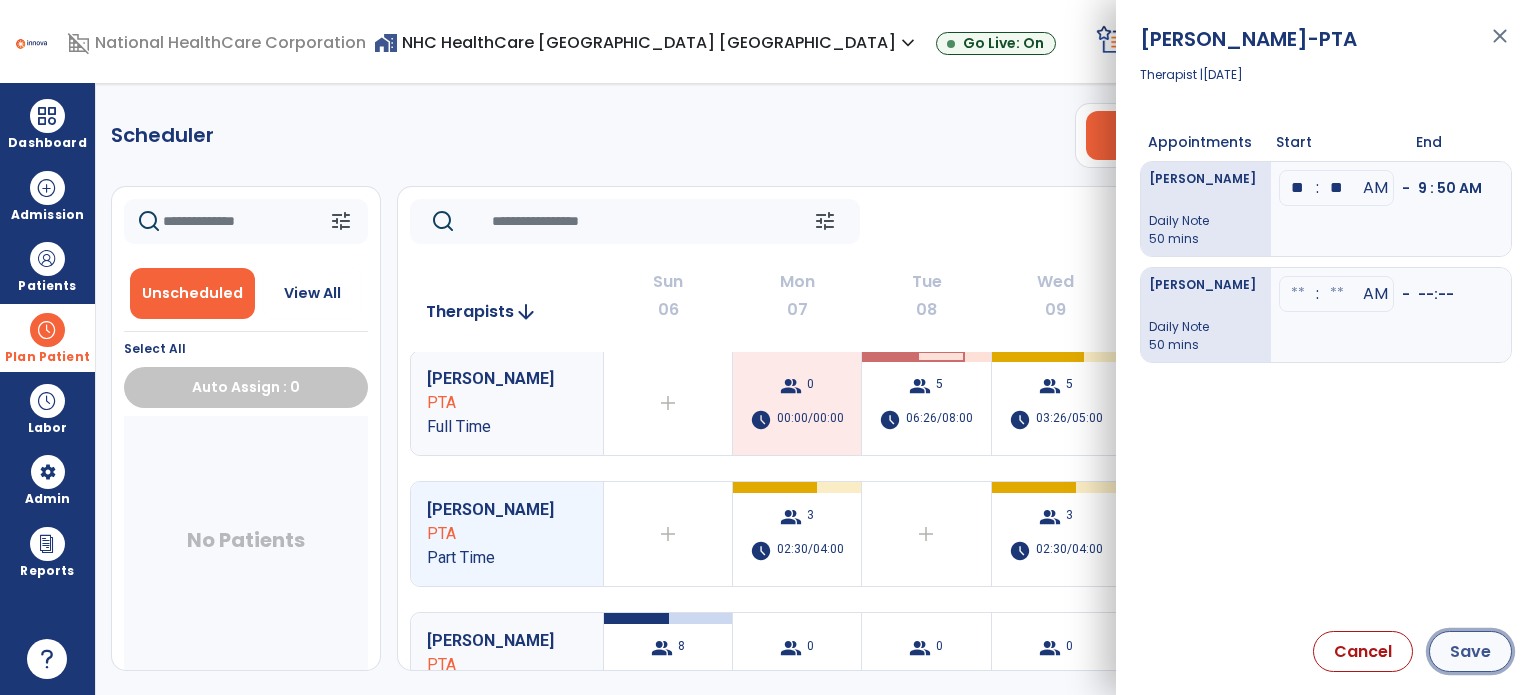 click on "Save" at bounding box center [1470, 651] 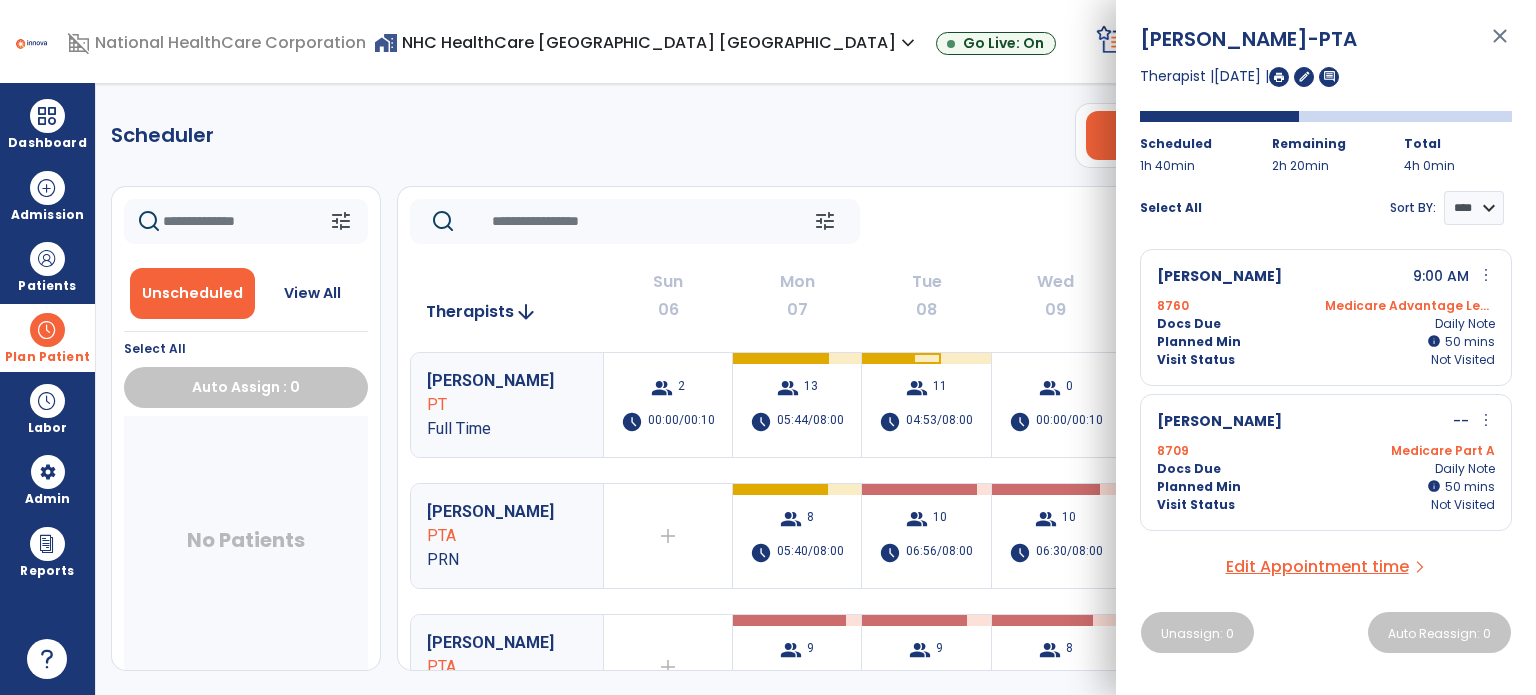 click on "8709 Medicare Part A" at bounding box center [1326, 451] 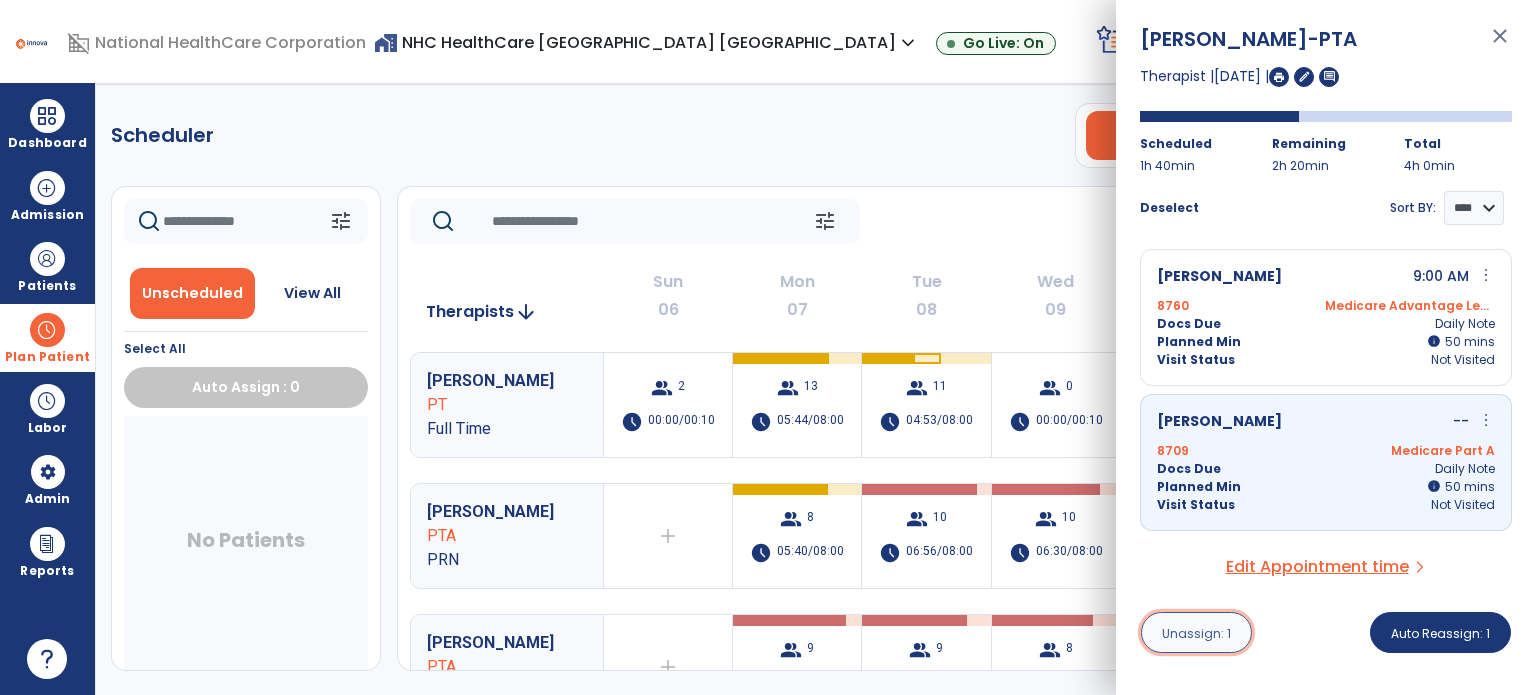 click on "Unassign: 1" at bounding box center (1196, 633) 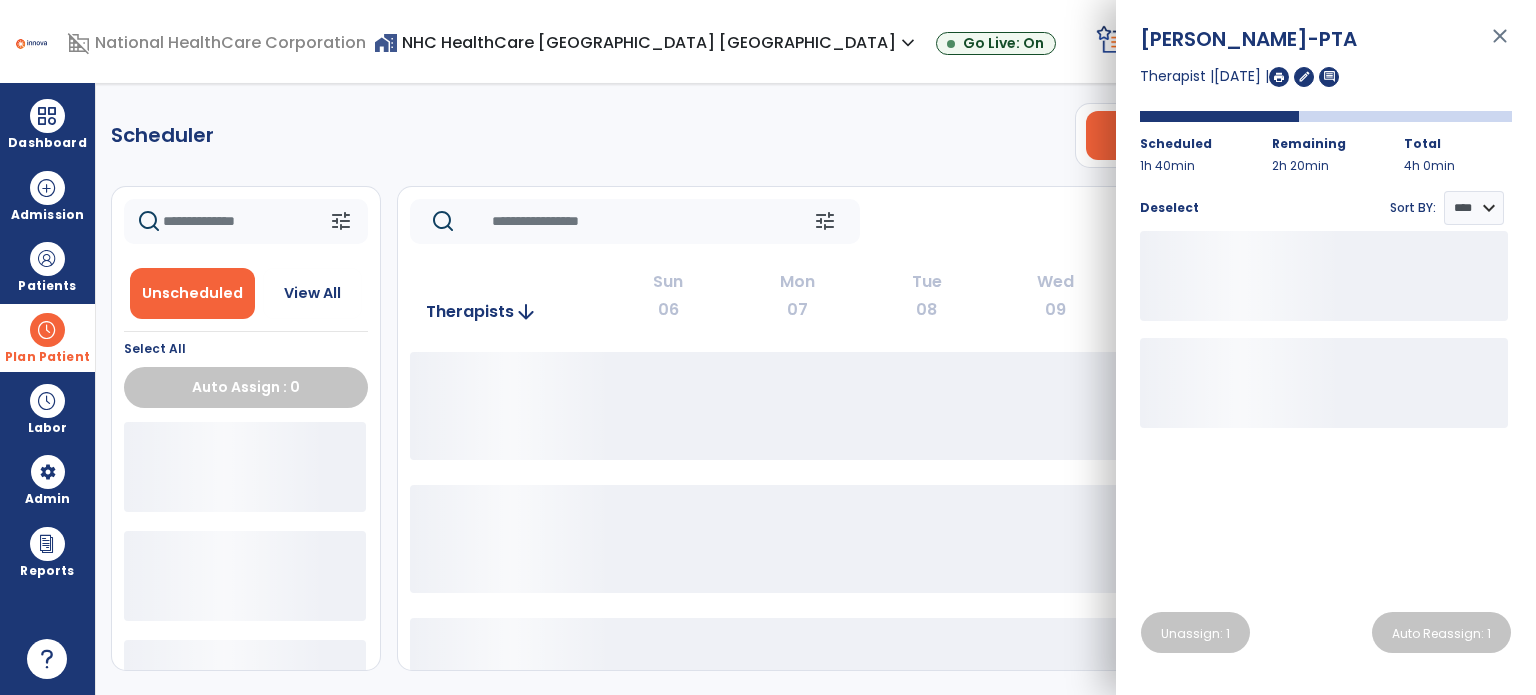 click on "tune   Today  chevron_left Jul 6, 2025 - Jul 12, 2025  *********  calendar_today  chevron_right" 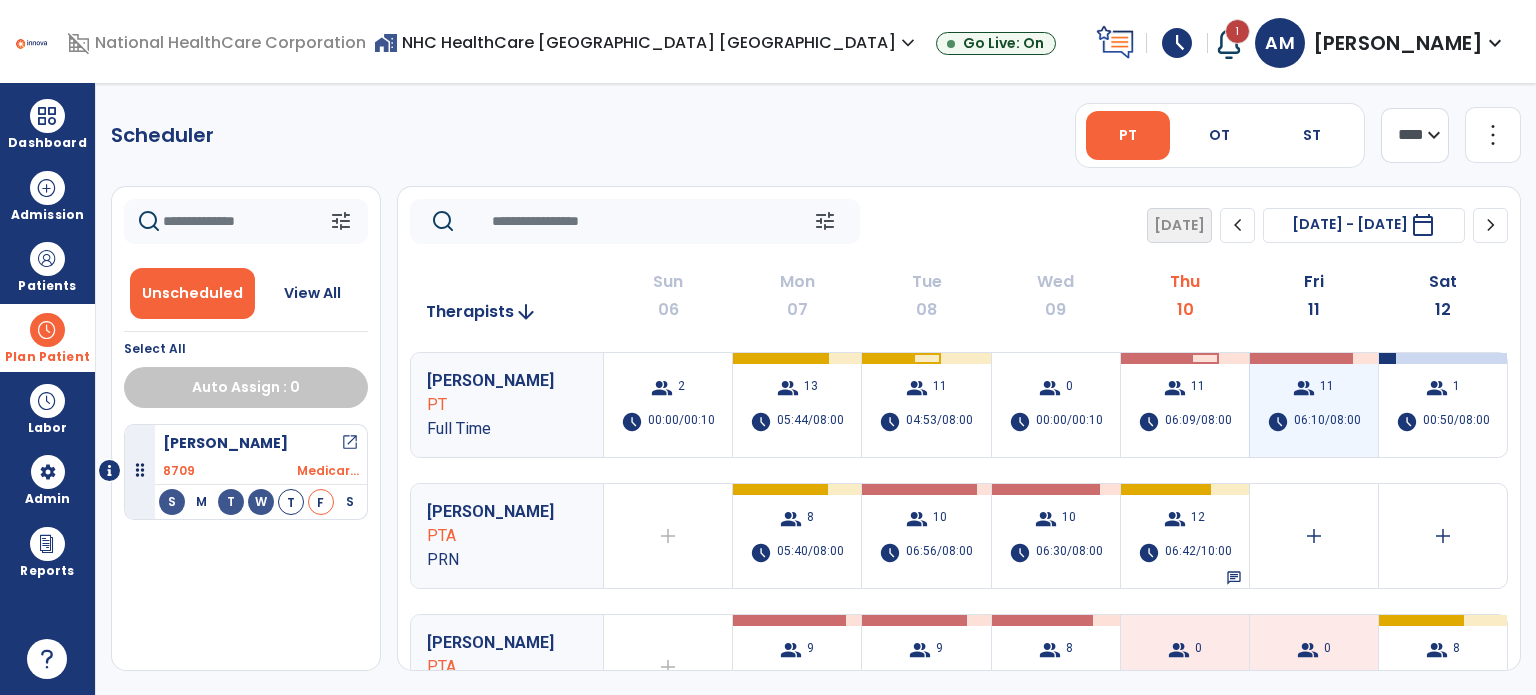 click on "group  11" at bounding box center [1313, 388] 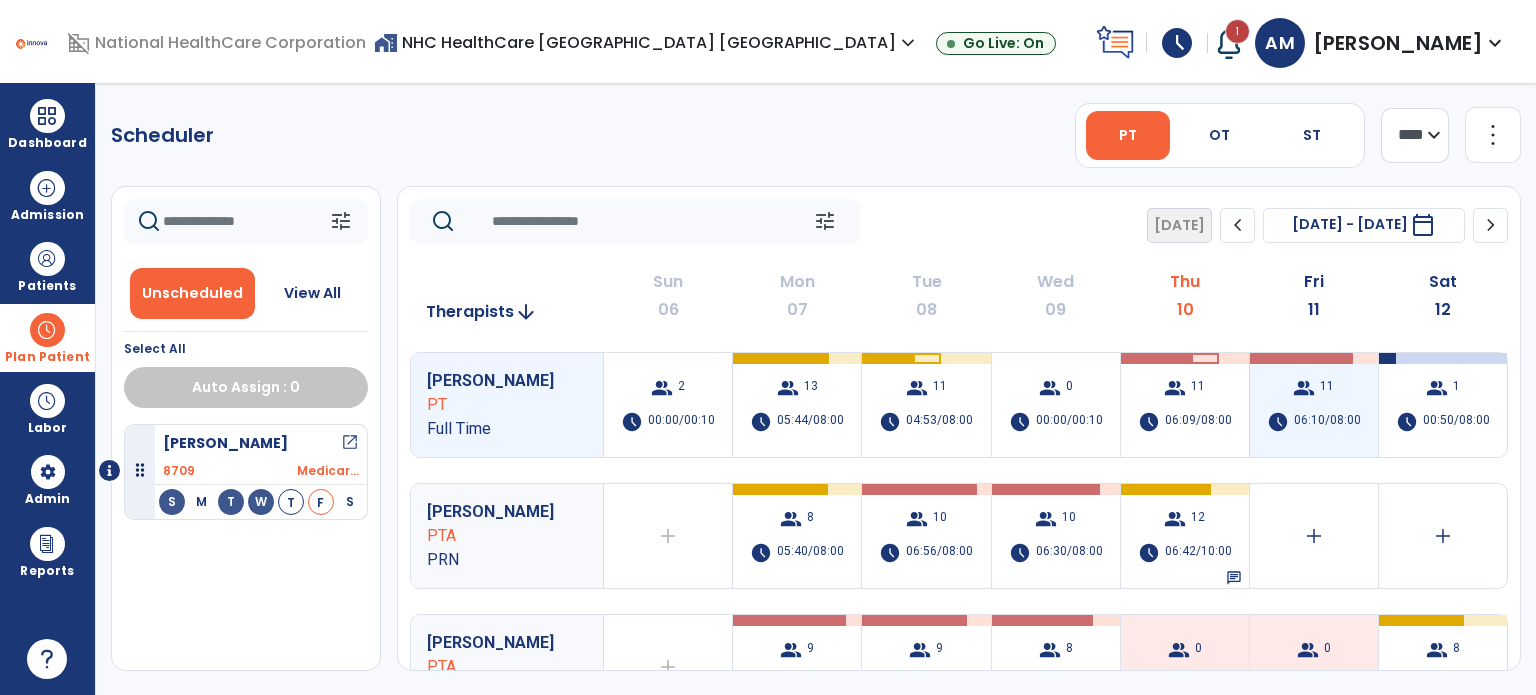 click on "group  11" at bounding box center (1313, 388) 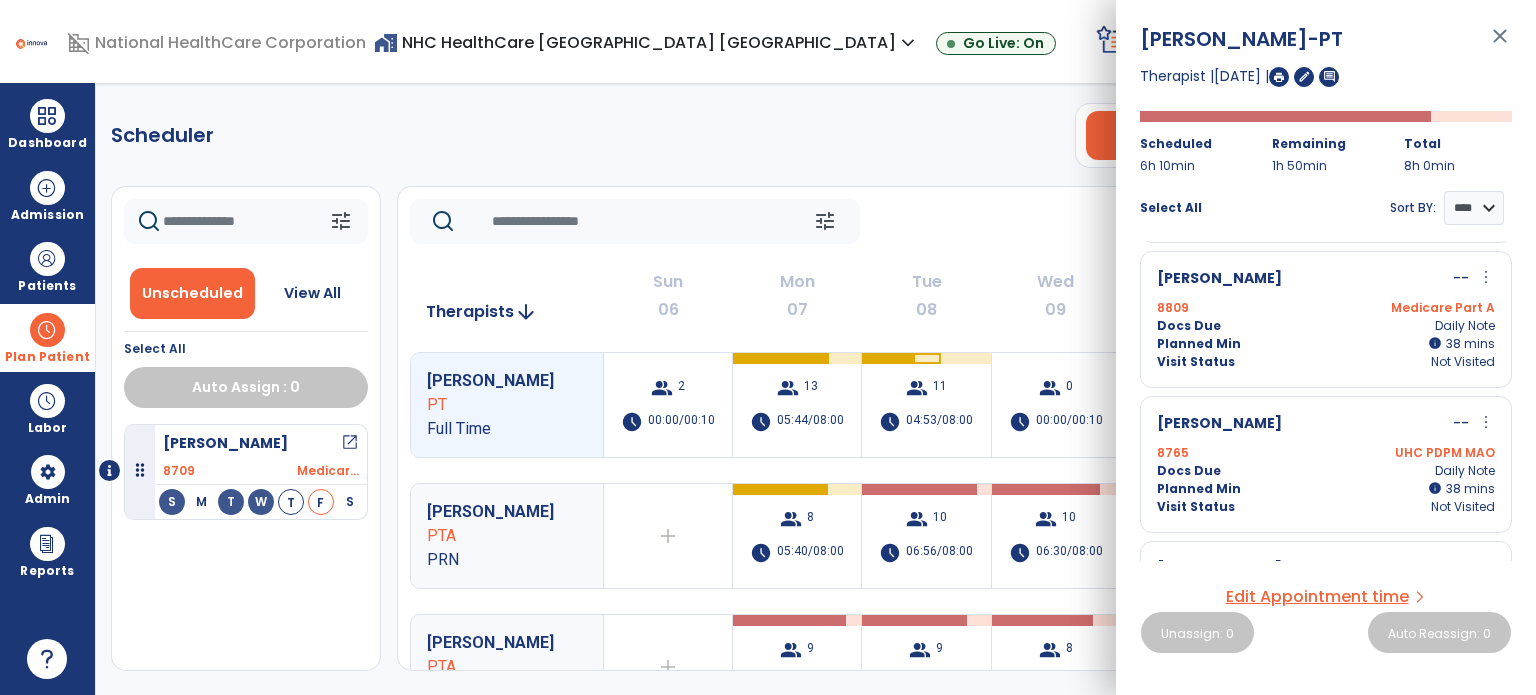 scroll, scrollTop: 0, scrollLeft: 0, axis: both 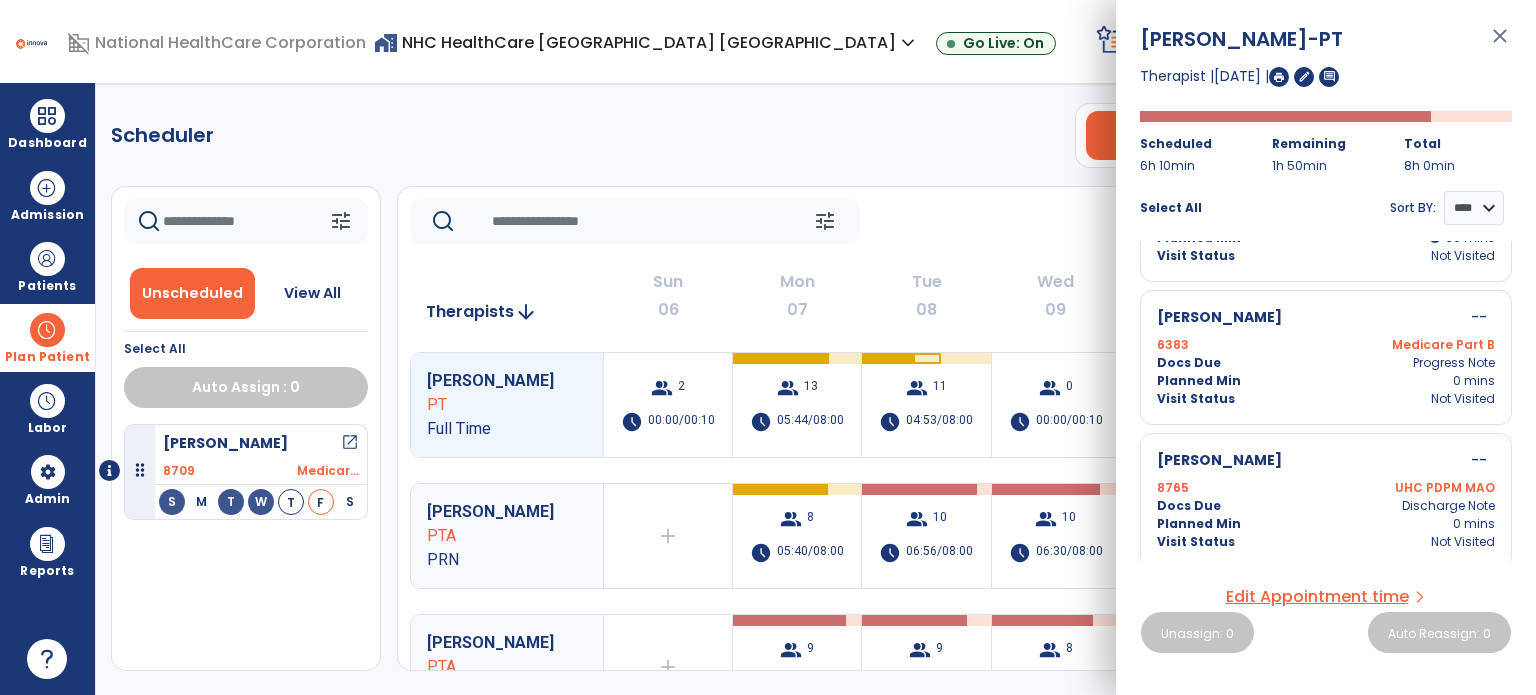 click on "tune   Today  chevron_left Jul 6, 2025 - Jul 12, 2025  *********  calendar_today  chevron_right" 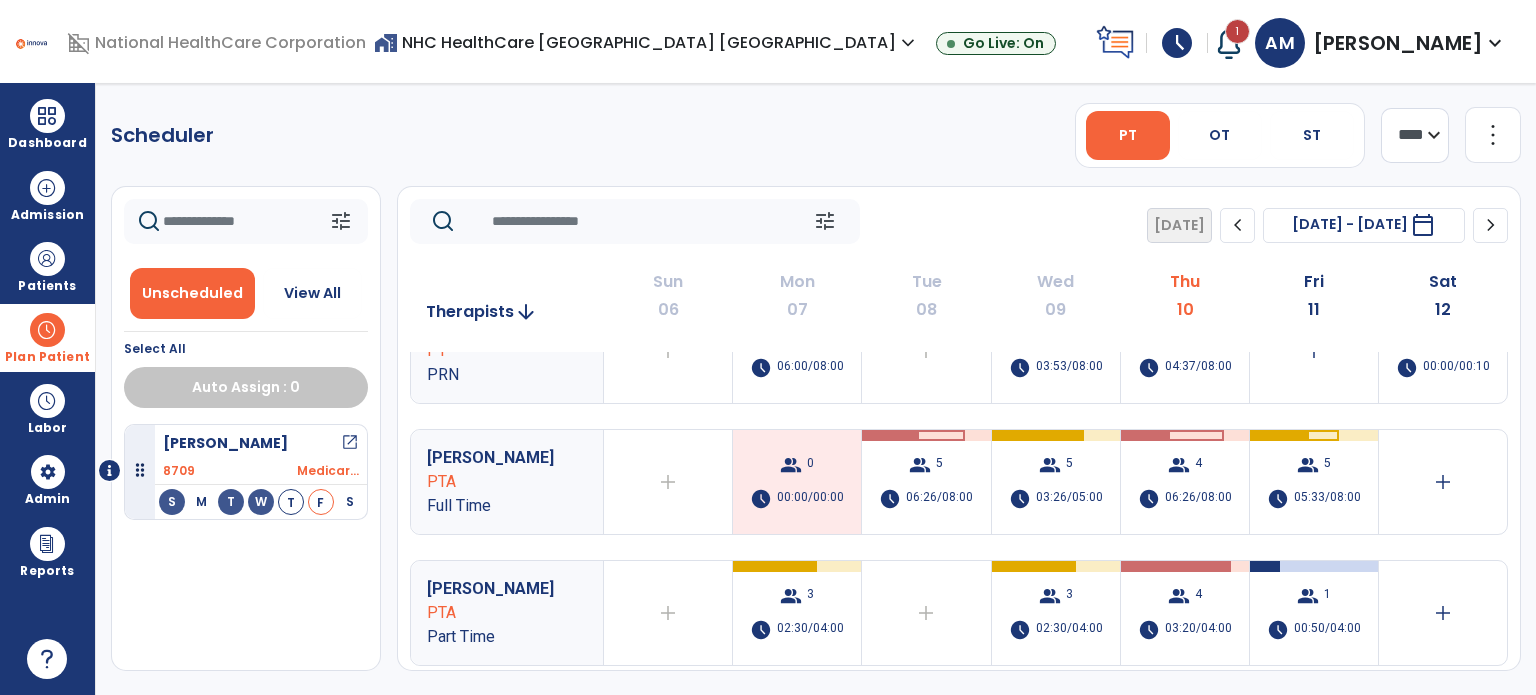 scroll, scrollTop: 458, scrollLeft: 0, axis: vertical 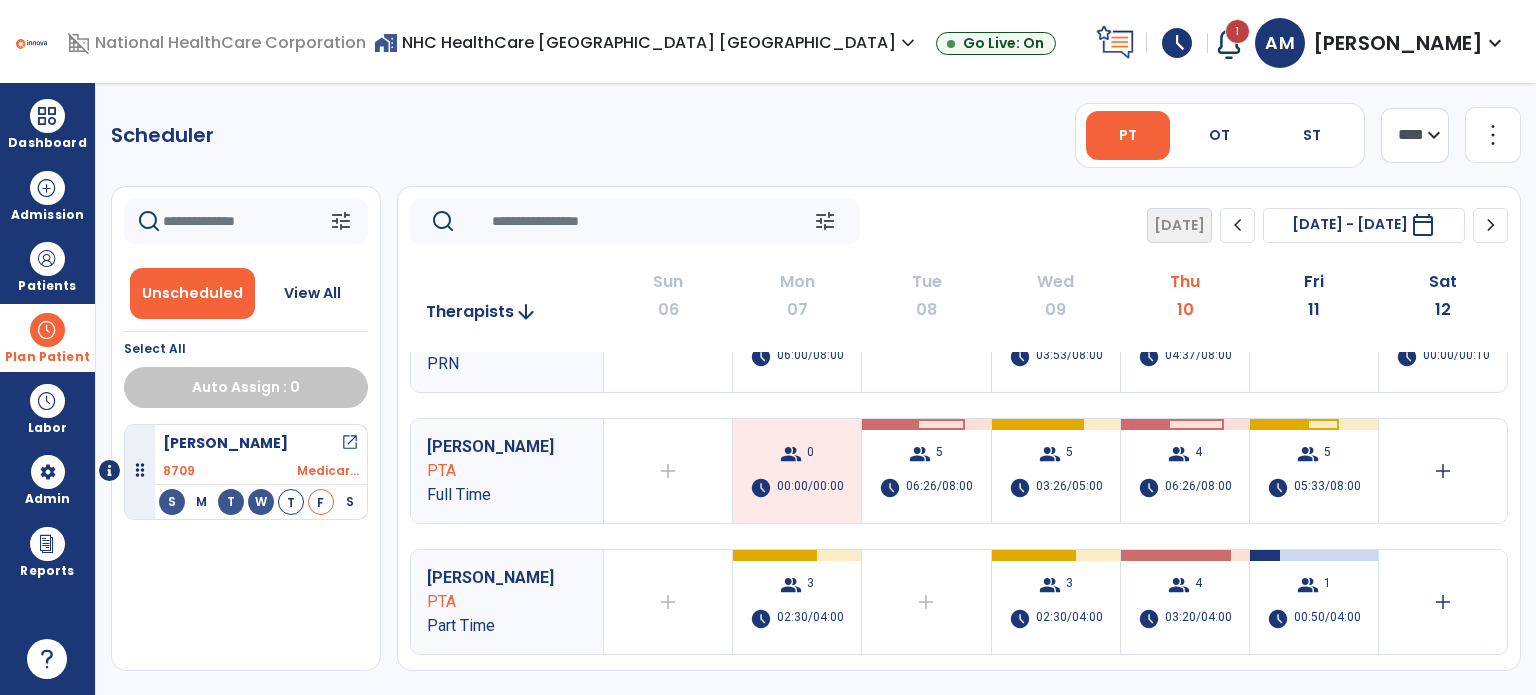 click on "05:33/08:00" at bounding box center [1327, 488] 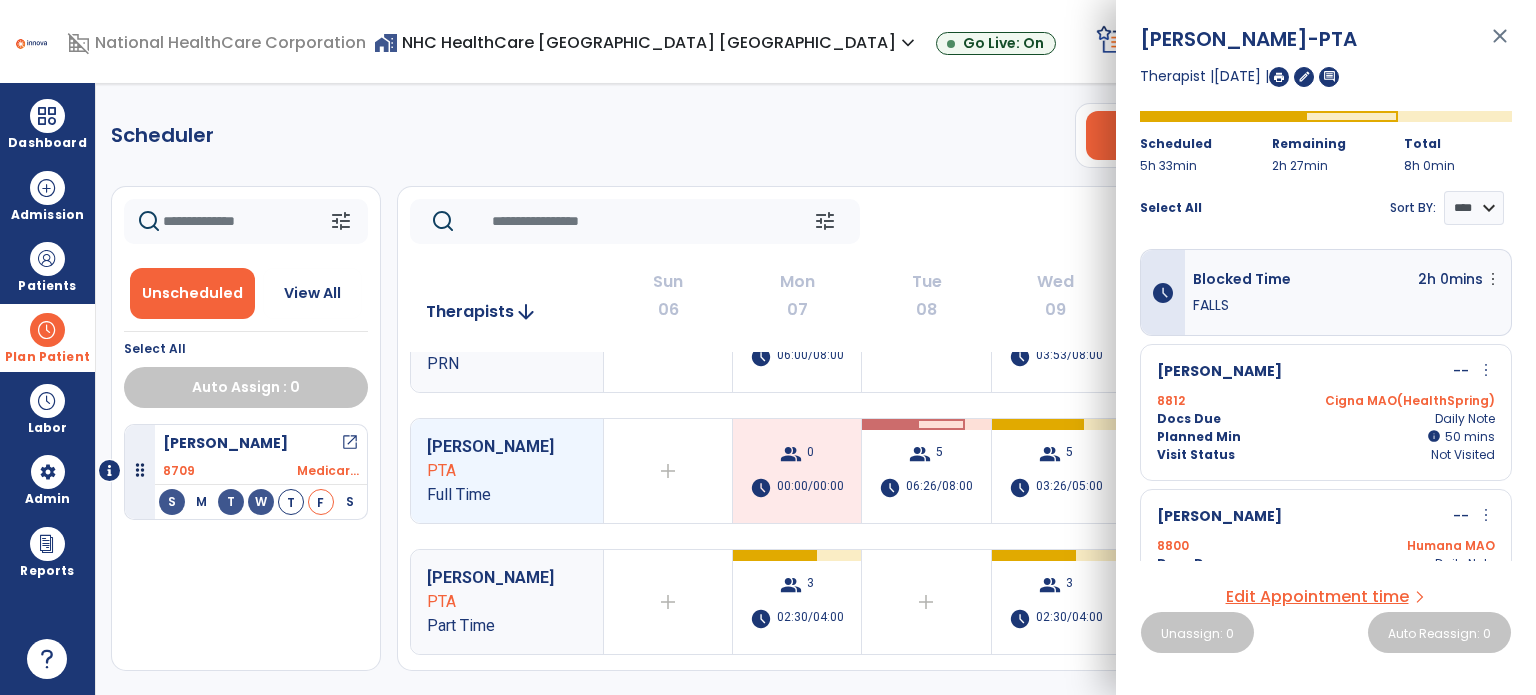 click on "Johnson, Hassie   --  more_vert  edit   Edit Session   alt_route   Split Minutes  8812 Cigna MAO(HealthSpring)  Docs Due Daily Note   Planned Min  info   50 I 50 mins  Visit Status  Not Visited" at bounding box center [1326, 412] 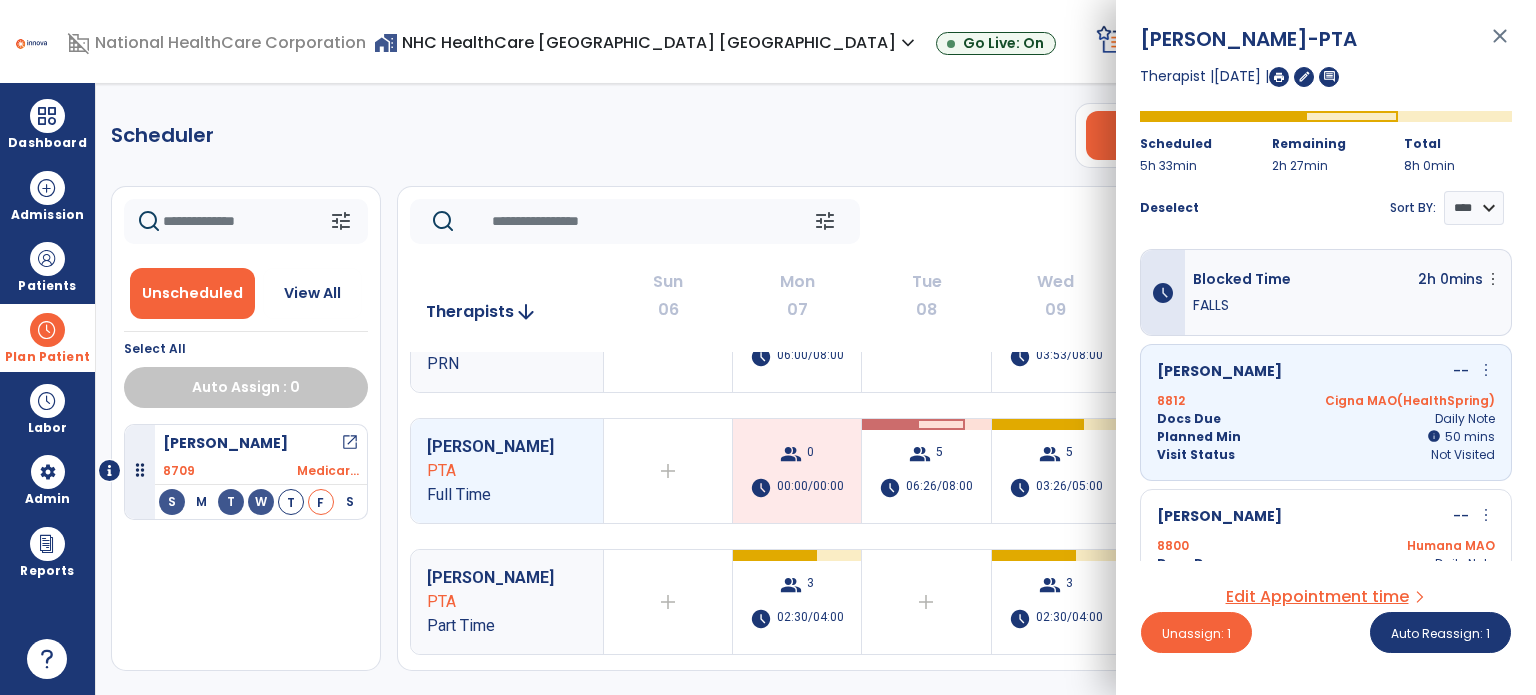 click on "Johnson, Hassie   --  more_vert  edit   Edit Session   alt_route   Split Minutes  8812 Cigna MAO(HealthSpring)  Docs Due Daily Note   Planned Min  info   50 I 50 mins  Visit Status  Not Visited" at bounding box center (1326, 412) 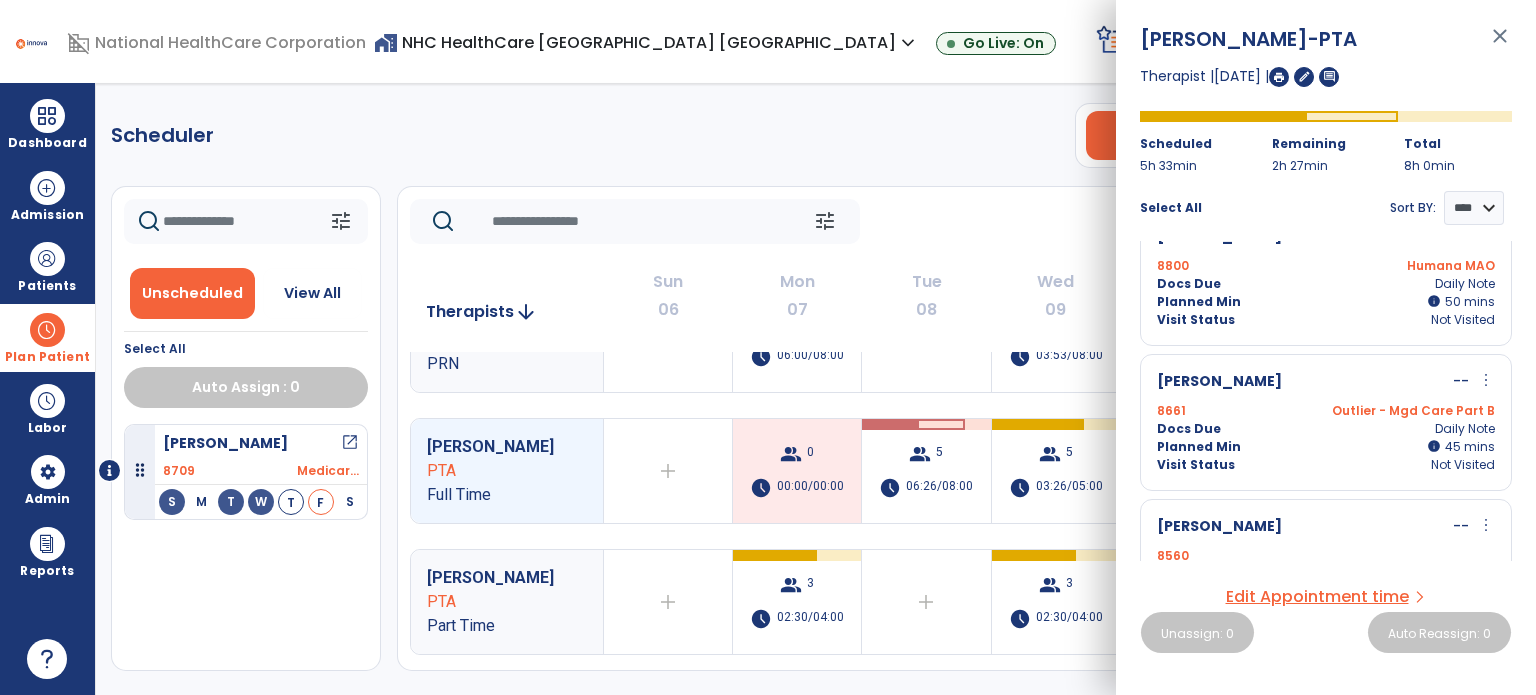 scroll, scrollTop: 283, scrollLeft: 0, axis: vertical 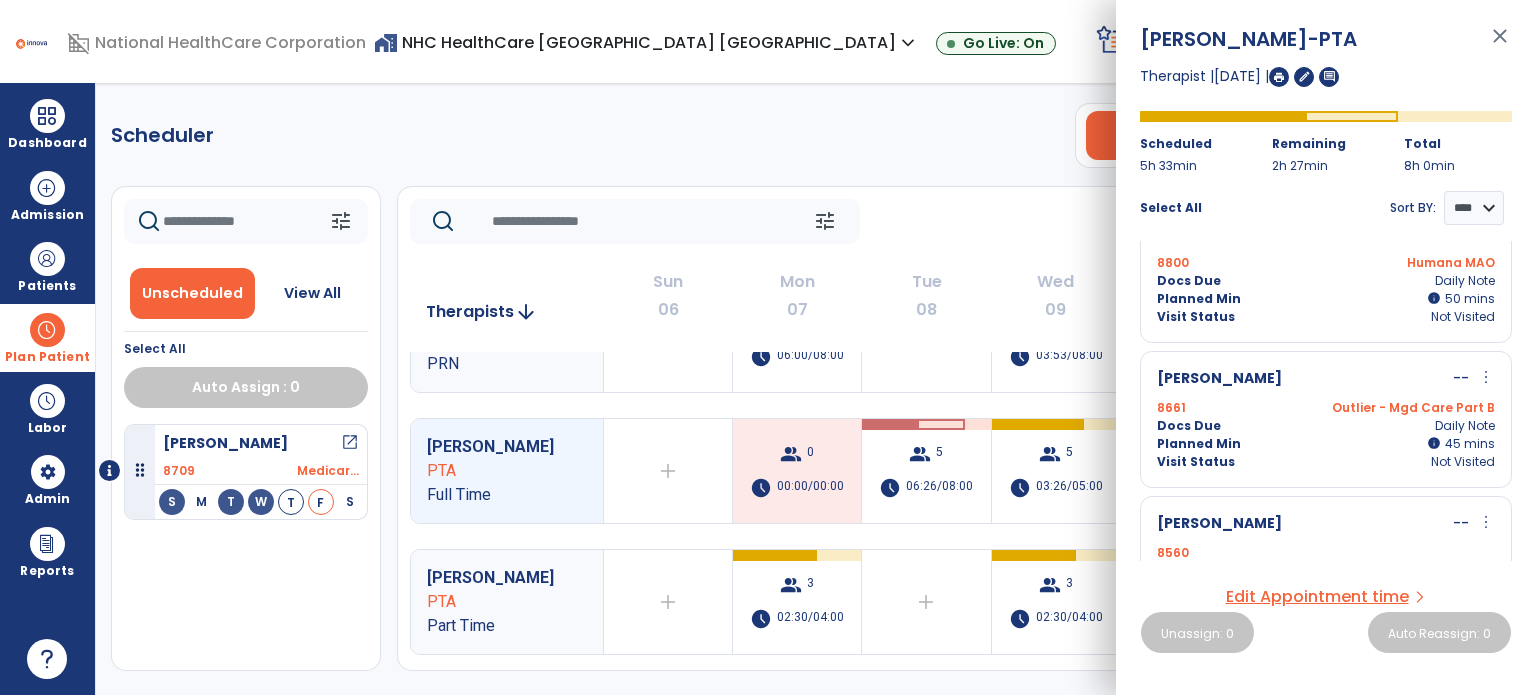 click on "Planned Min  info   45 I 45 mins" at bounding box center [1326, 444] 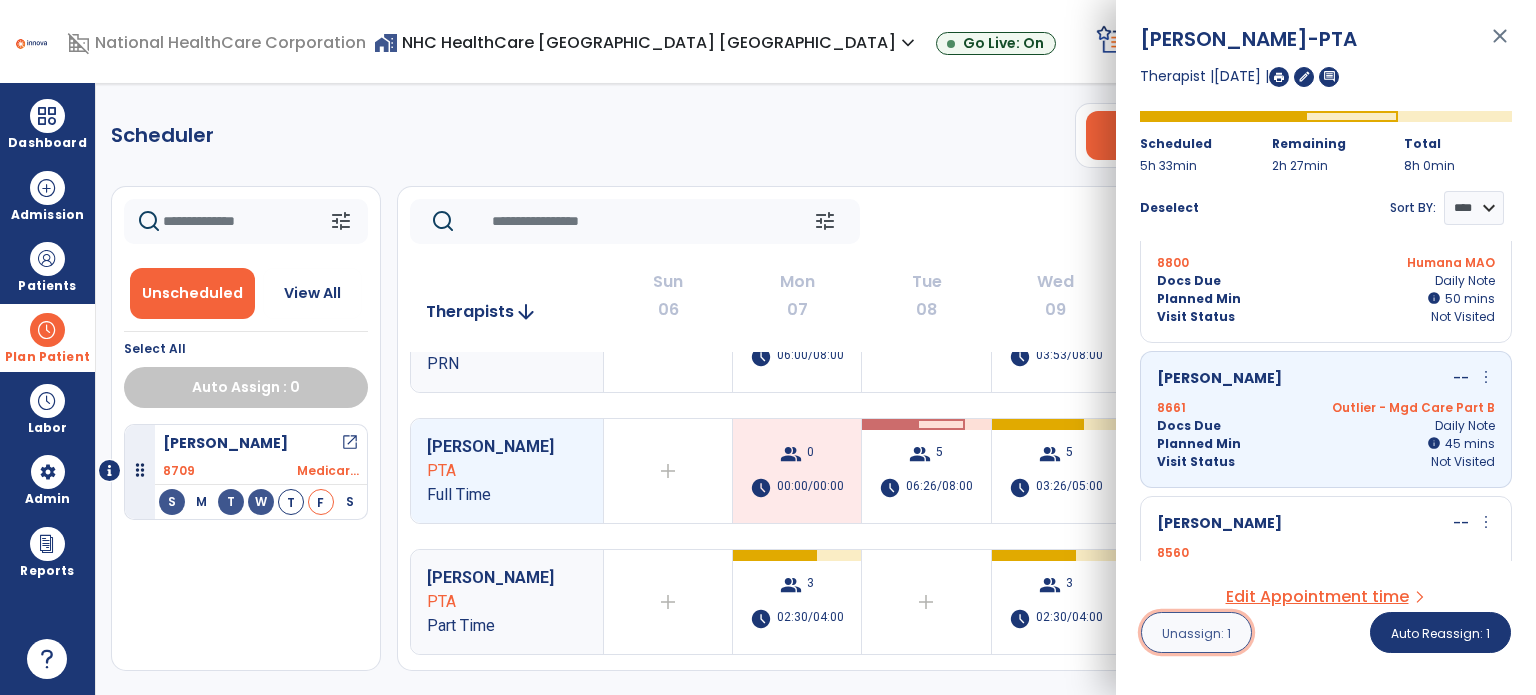 click on "Unassign: 1" at bounding box center (1196, 633) 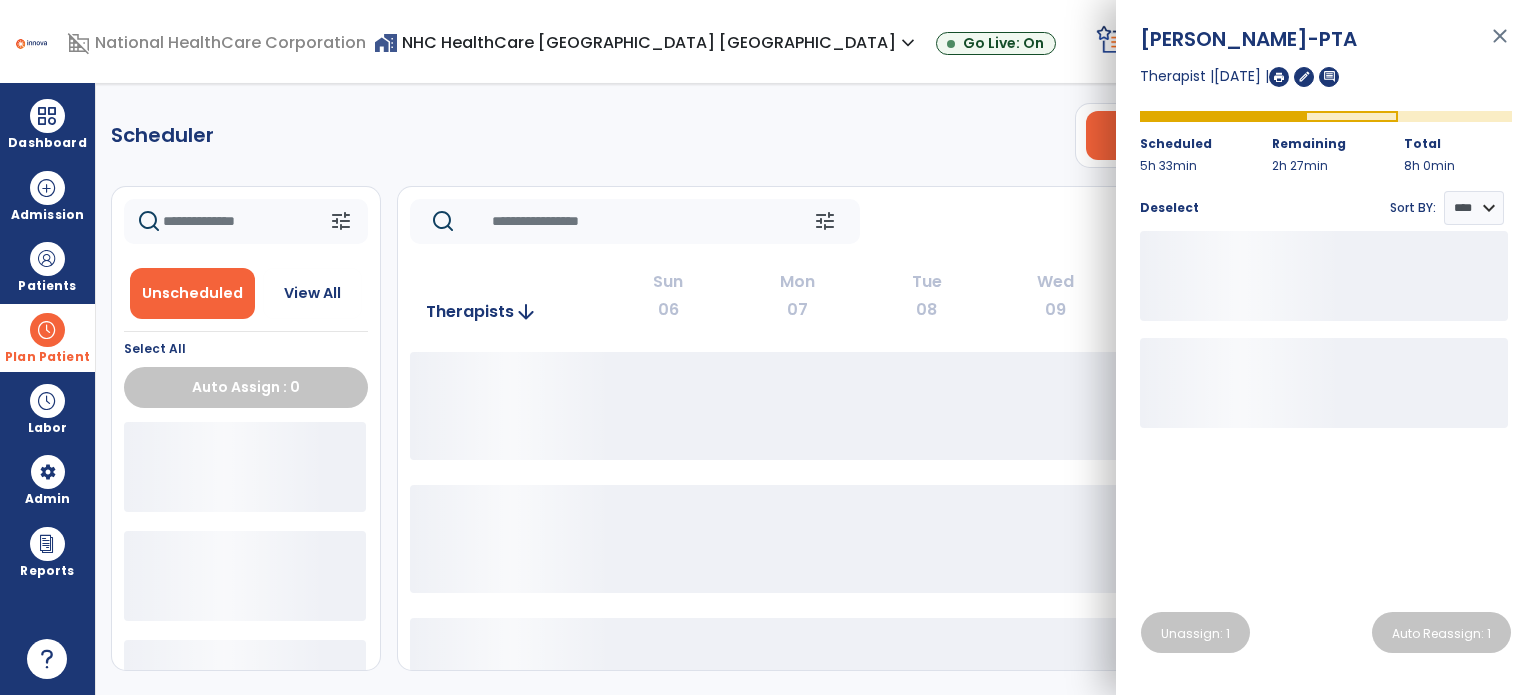 click on "tune   Today  chevron_left Jul 6, 2025 - Jul 12, 2025  *********  calendar_today  chevron_right" 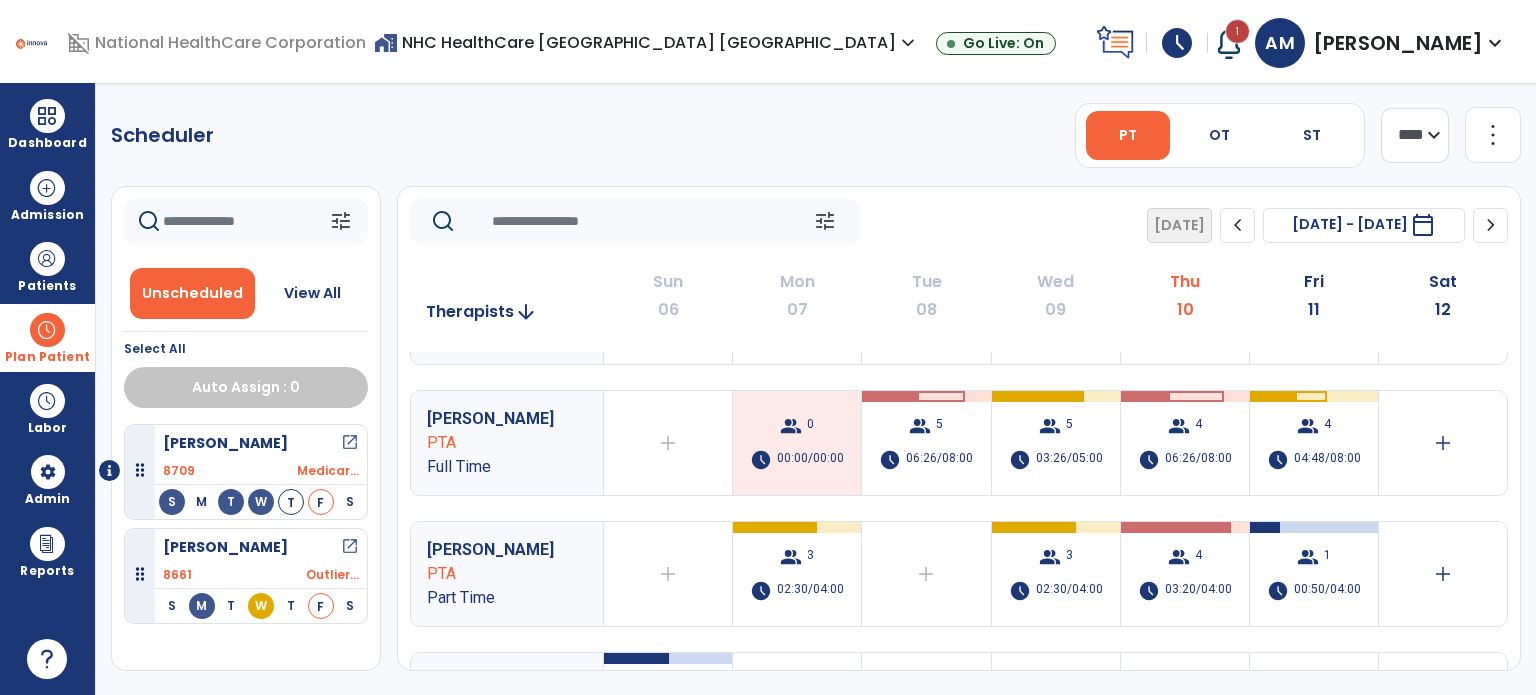 scroll, scrollTop: 496, scrollLeft: 0, axis: vertical 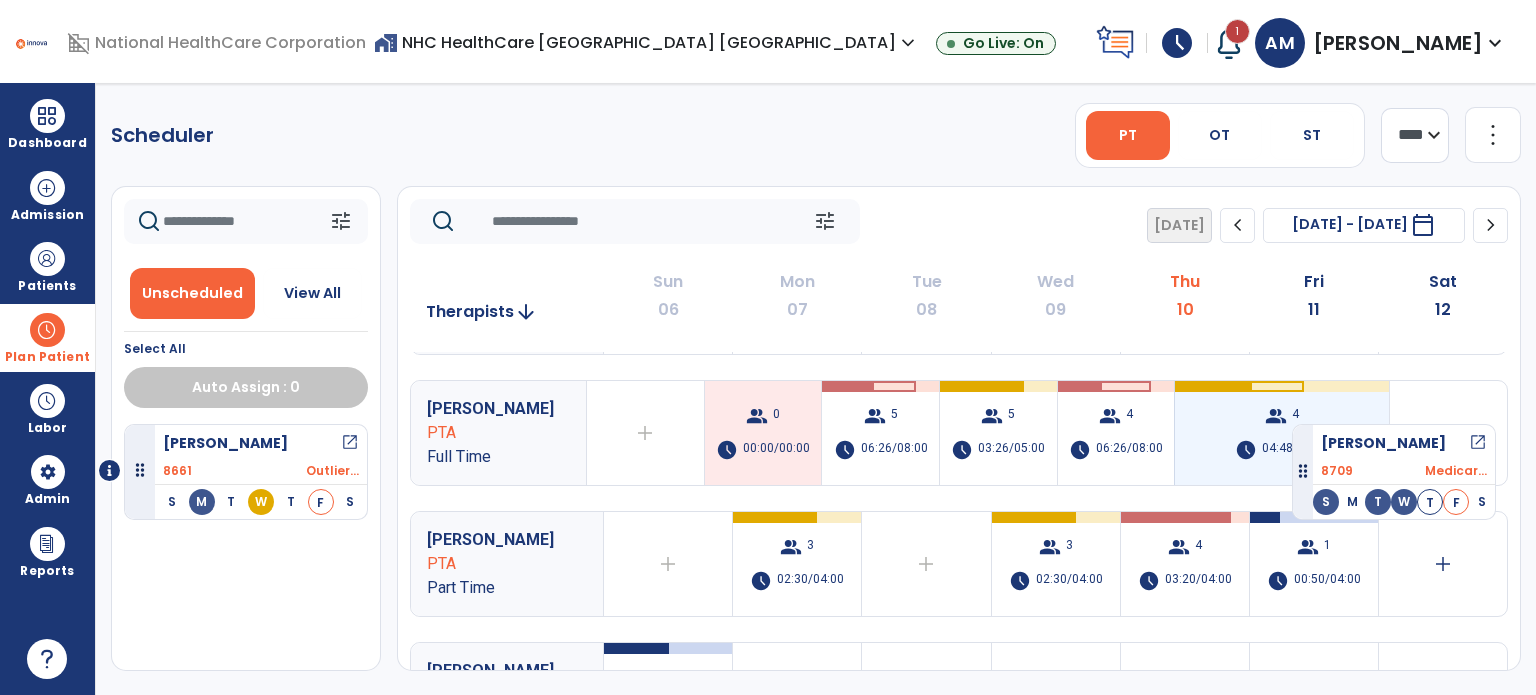 drag, startPoint x: 140, startPoint y: 468, endPoint x: 1292, endPoint y: 416, distance: 1153.173 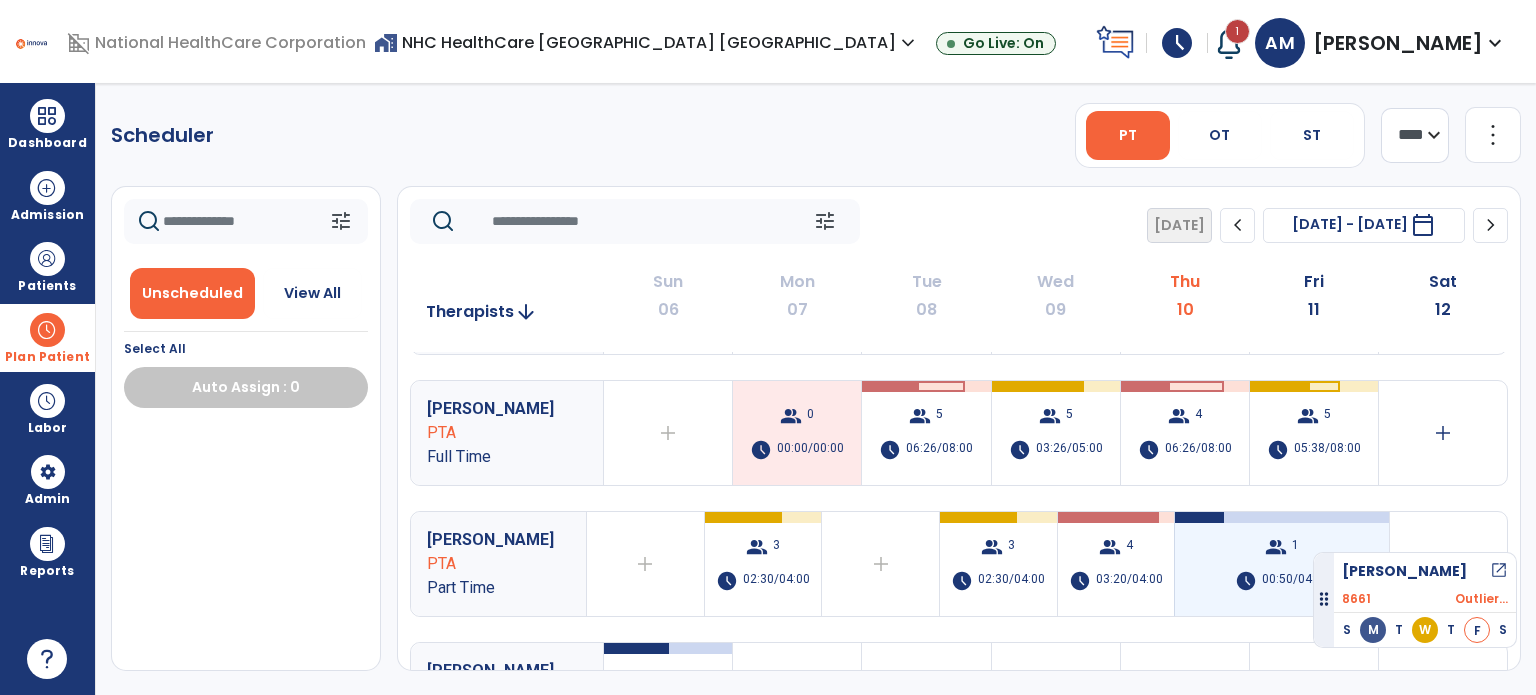 drag, startPoint x: 133, startPoint y: 461, endPoint x: 1316, endPoint y: 543, distance: 1185.8385 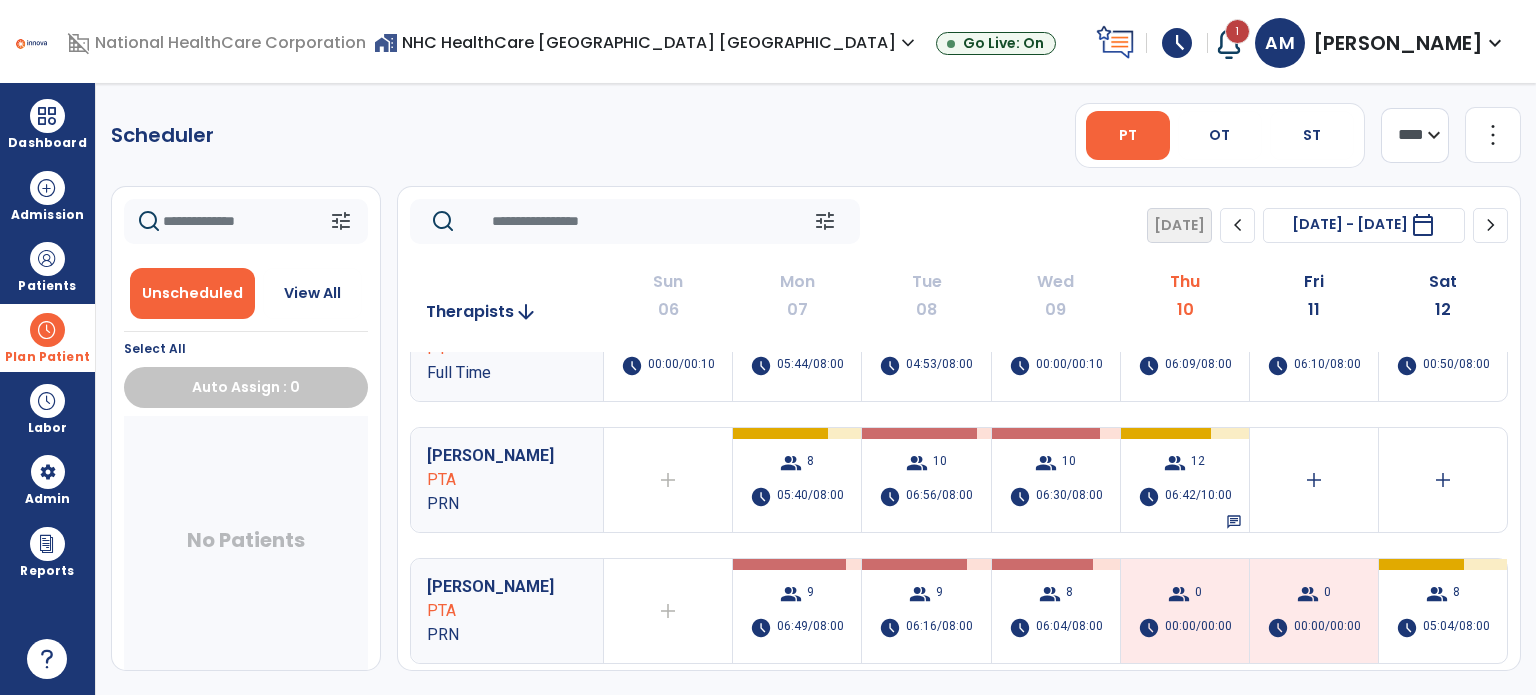 scroll, scrollTop: 0, scrollLeft: 0, axis: both 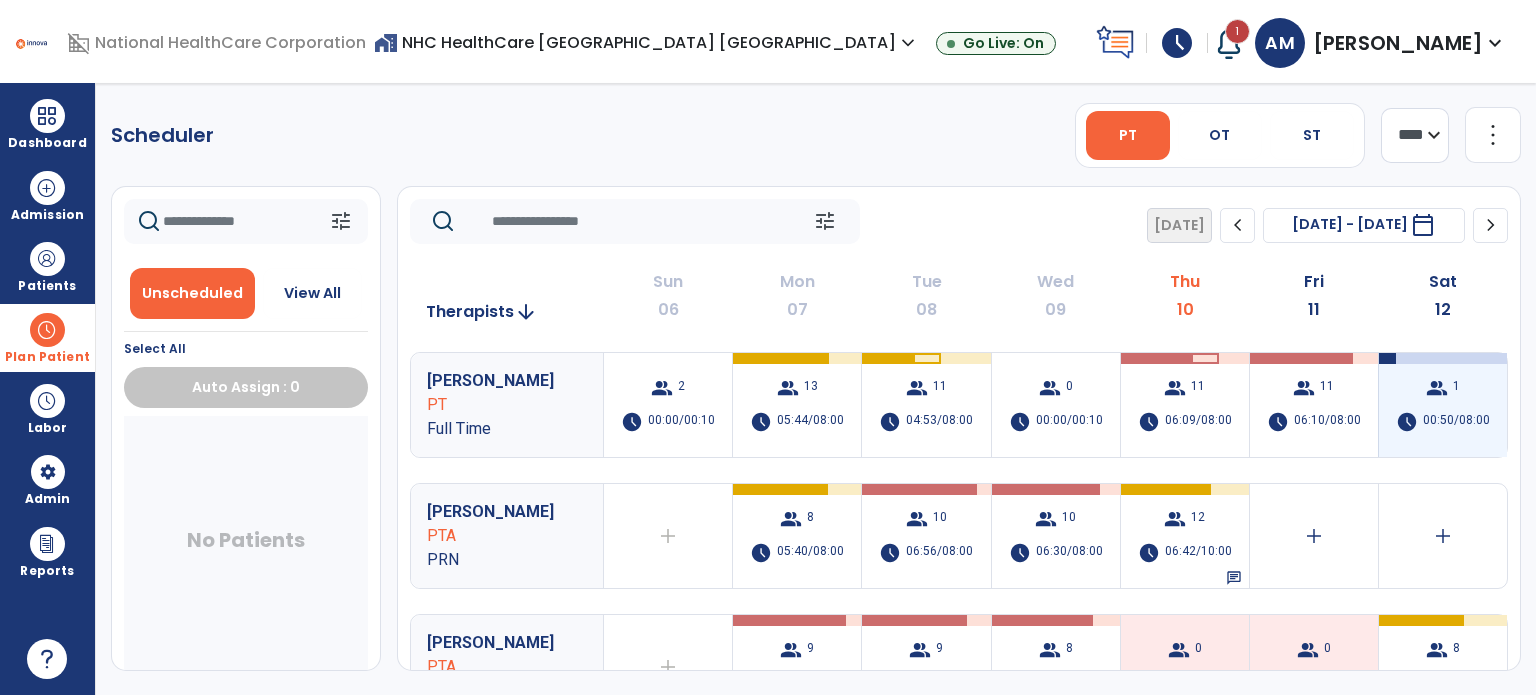 click on "1" at bounding box center [1456, 388] 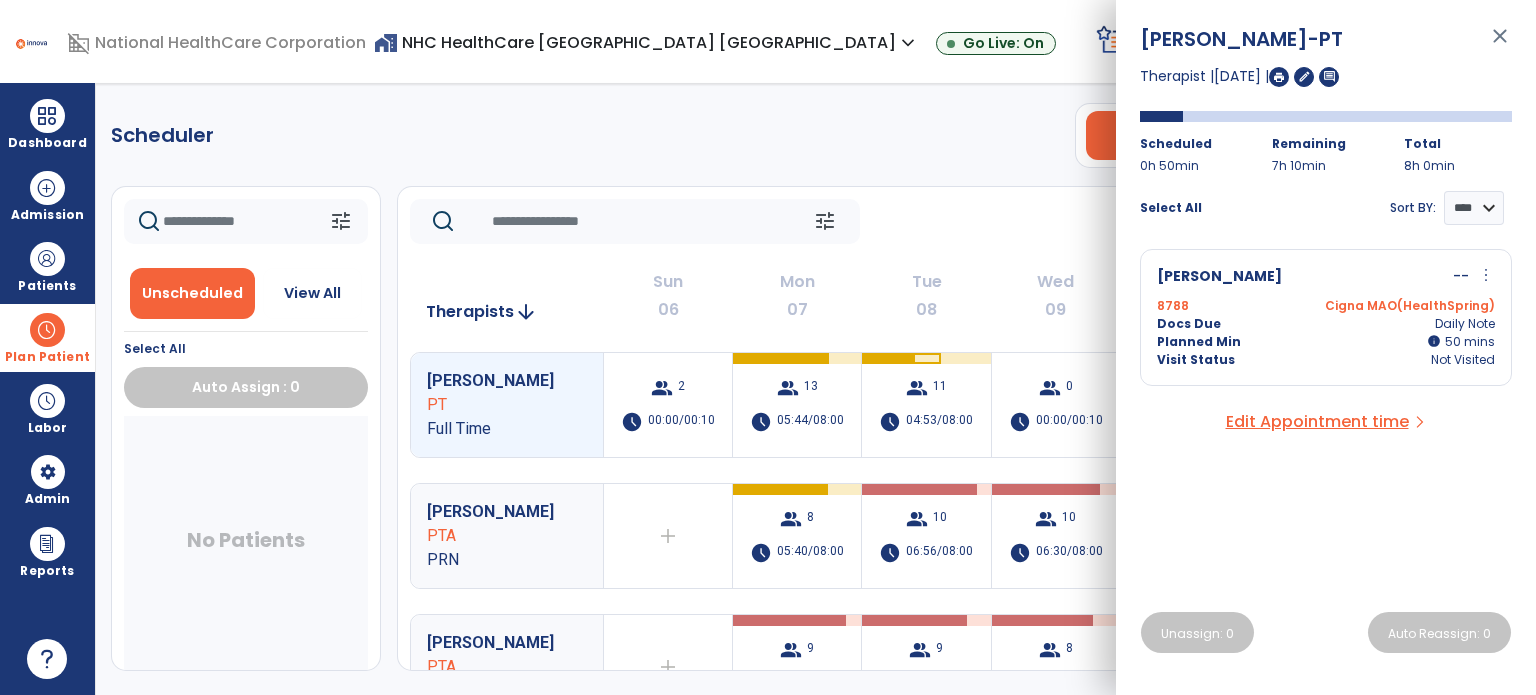 click on "tune   Today  chevron_left Jul 6, 2025 - Jul 12, 2025  *********  calendar_today  chevron_right" 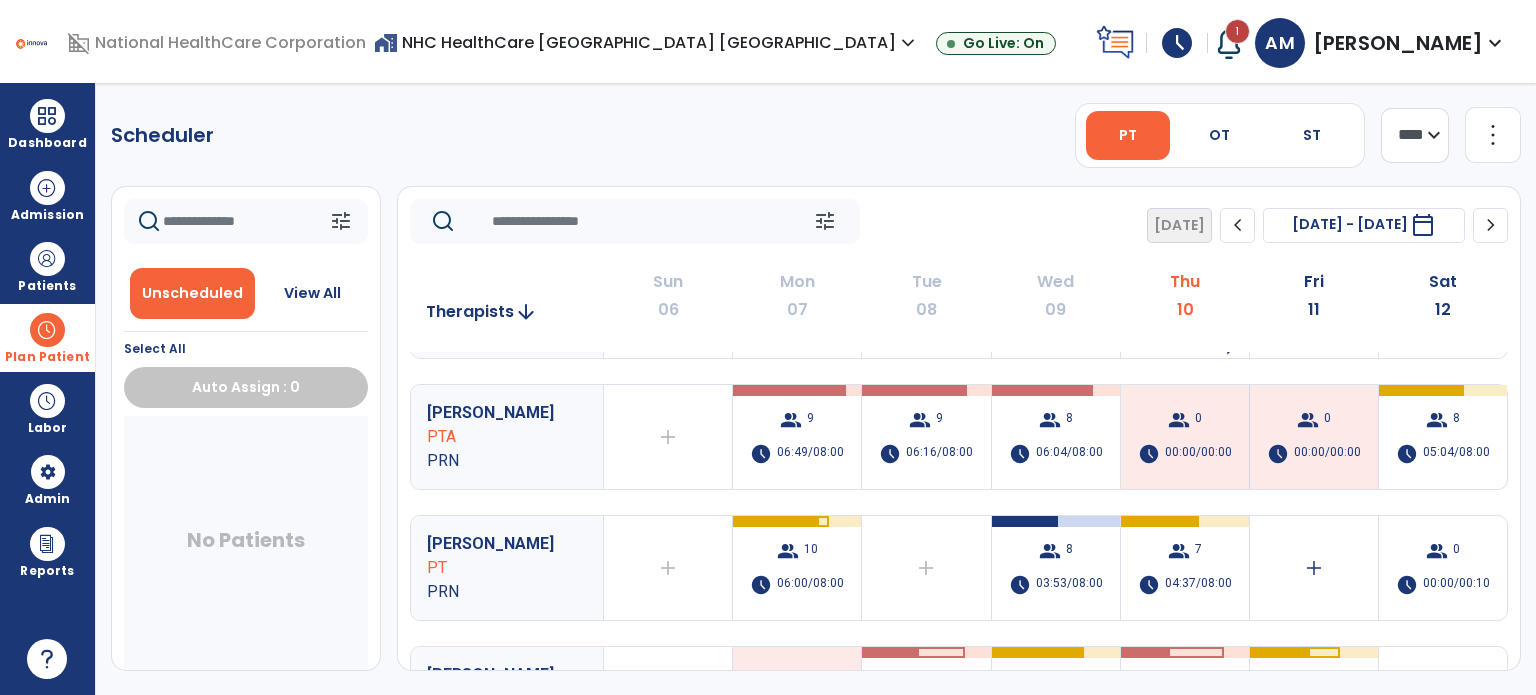 scroll, scrollTop: 228, scrollLeft: 0, axis: vertical 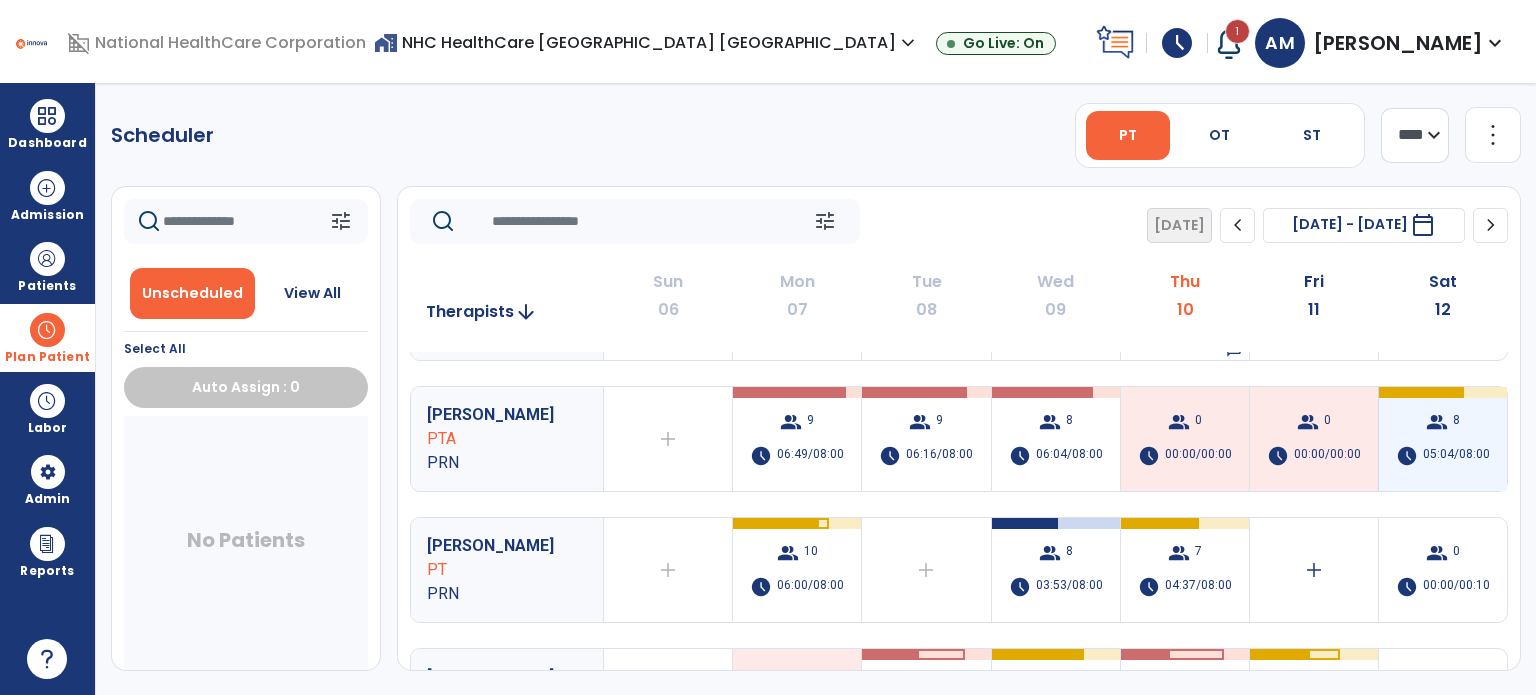 click on "group  8  schedule  05:04/08:00" at bounding box center [1443, 439] 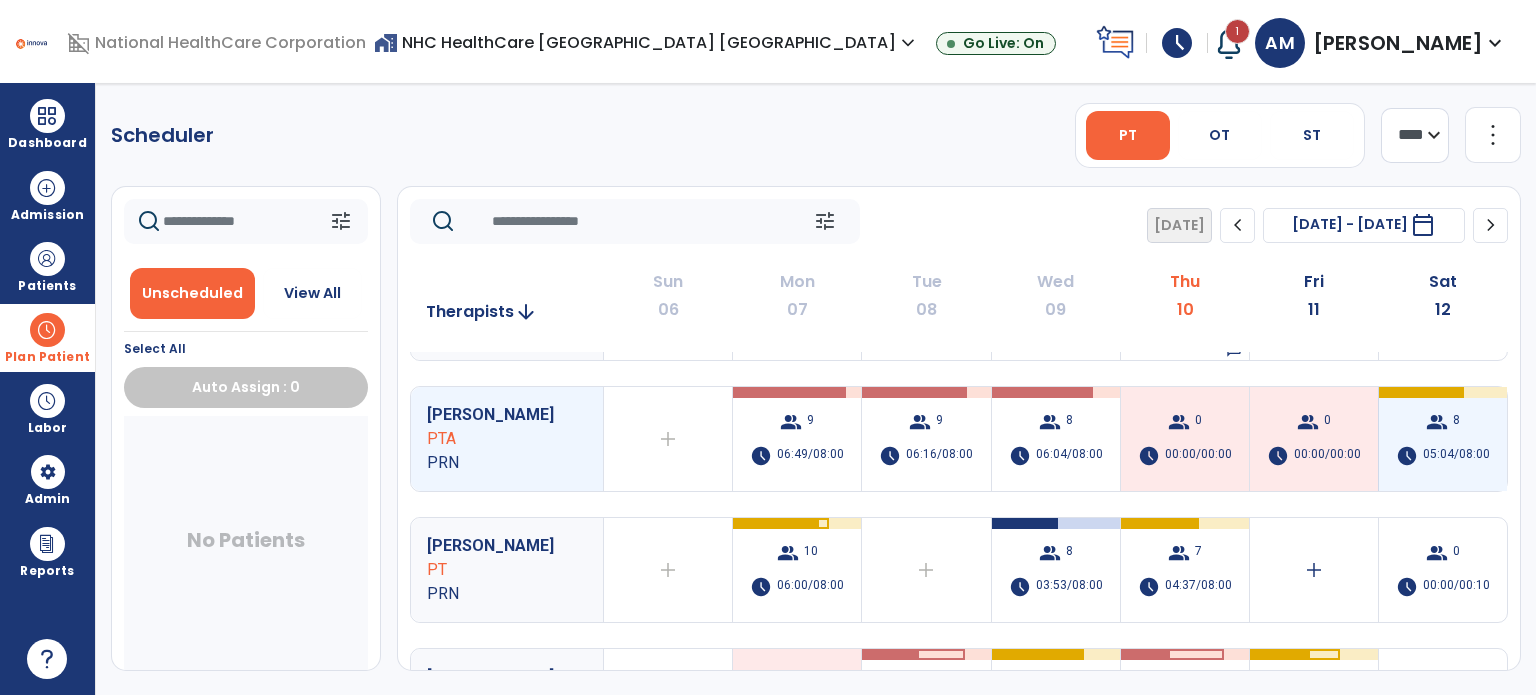 click on "group  8  schedule  05:04/08:00" at bounding box center (1443, 439) 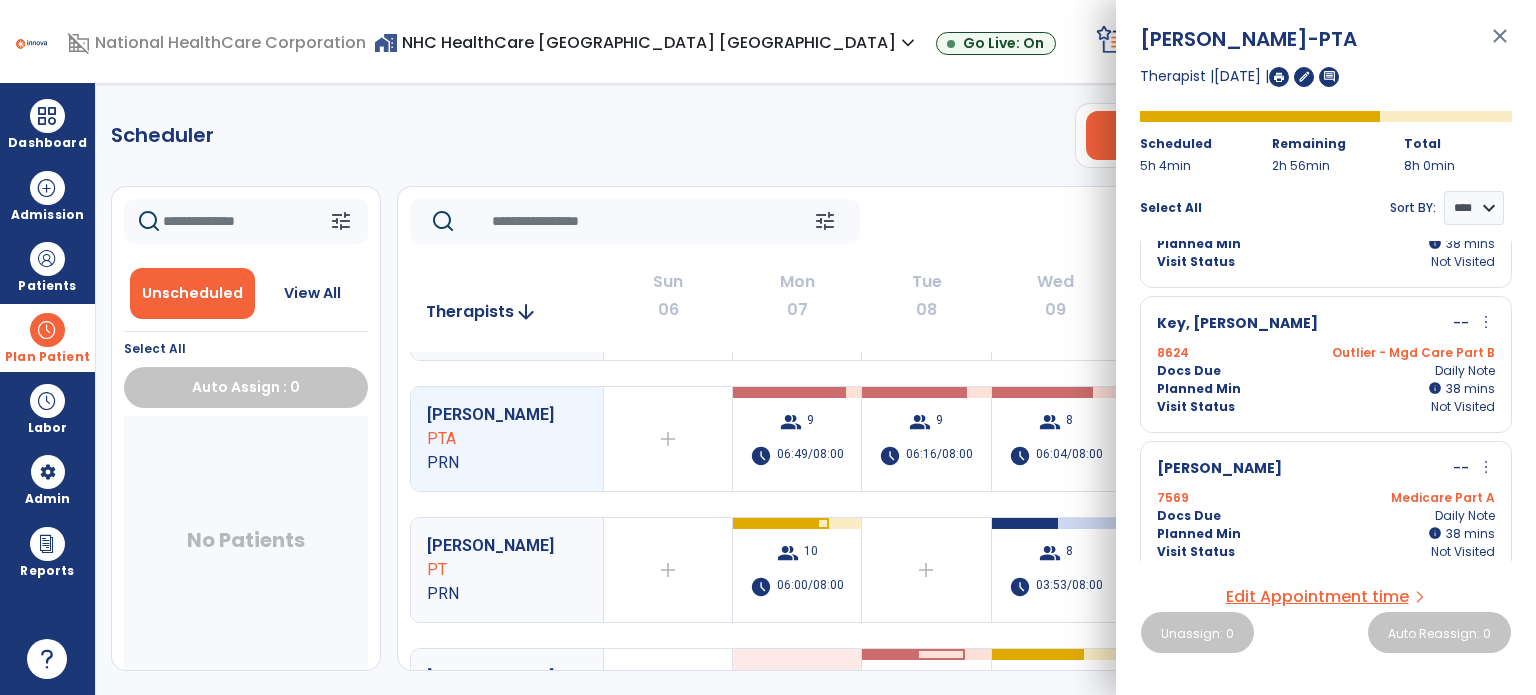 scroll, scrollTop: 0, scrollLeft: 0, axis: both 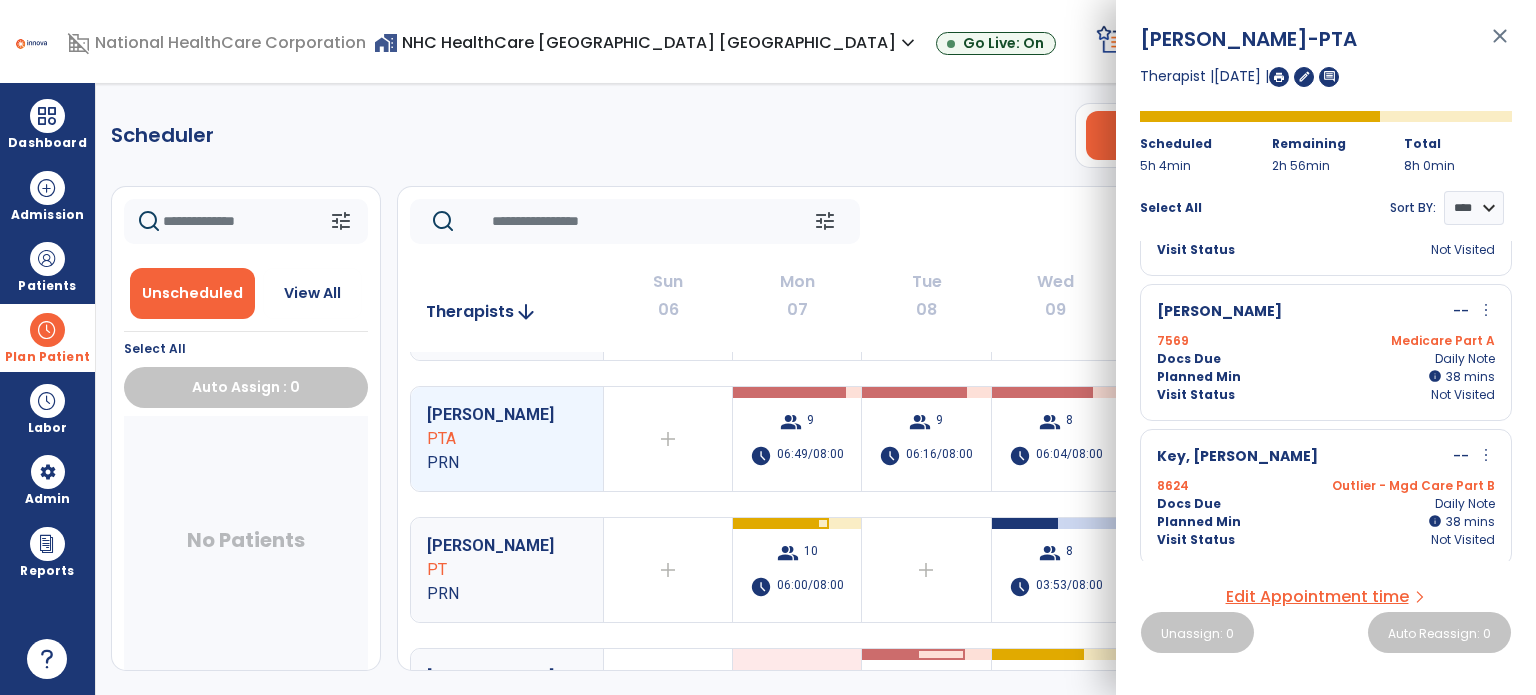 click on "tune   Today  chevron_left Jul 6, 2025 - Jul 12, 2025  *********  calendar_today  chevron_right" 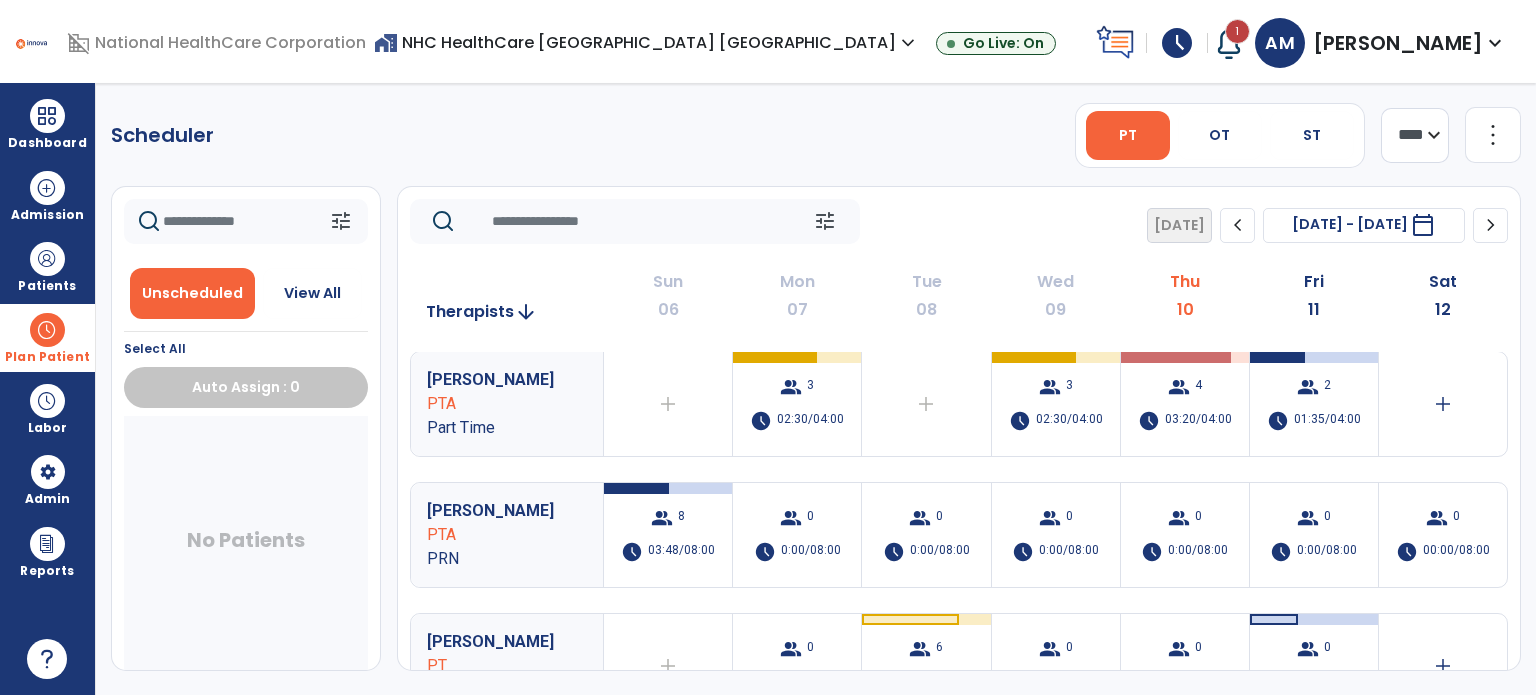 scroll, scrollTop: 656, scrollLeft: 0, axis: vertical 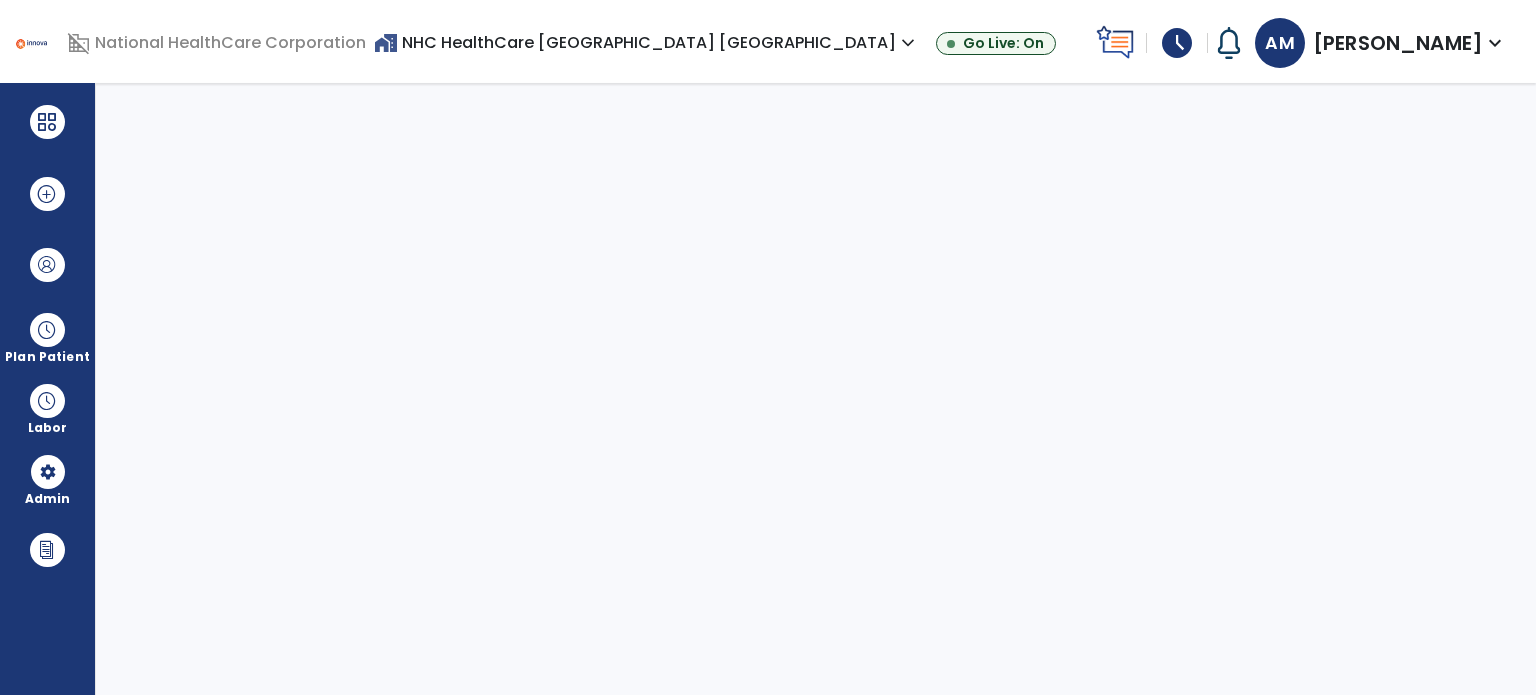 select on "***" 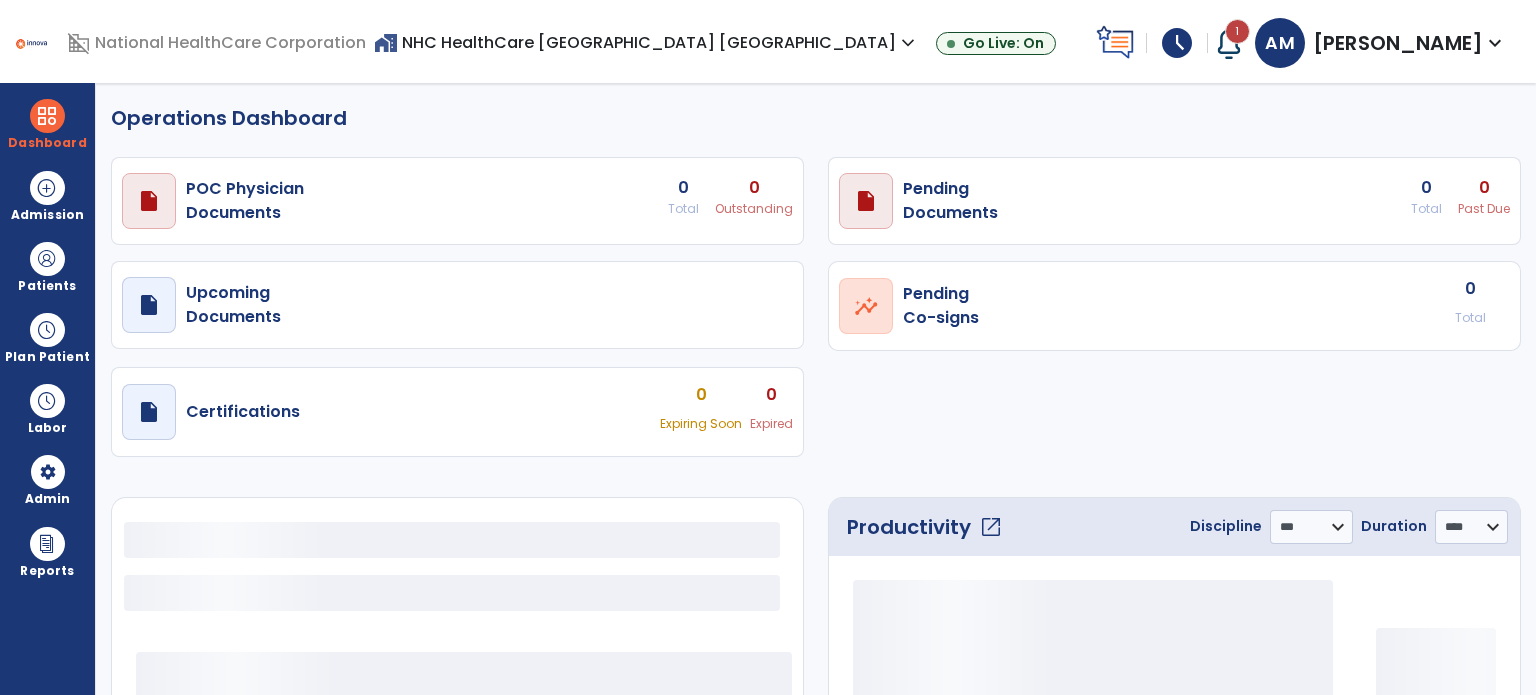 select on "***" 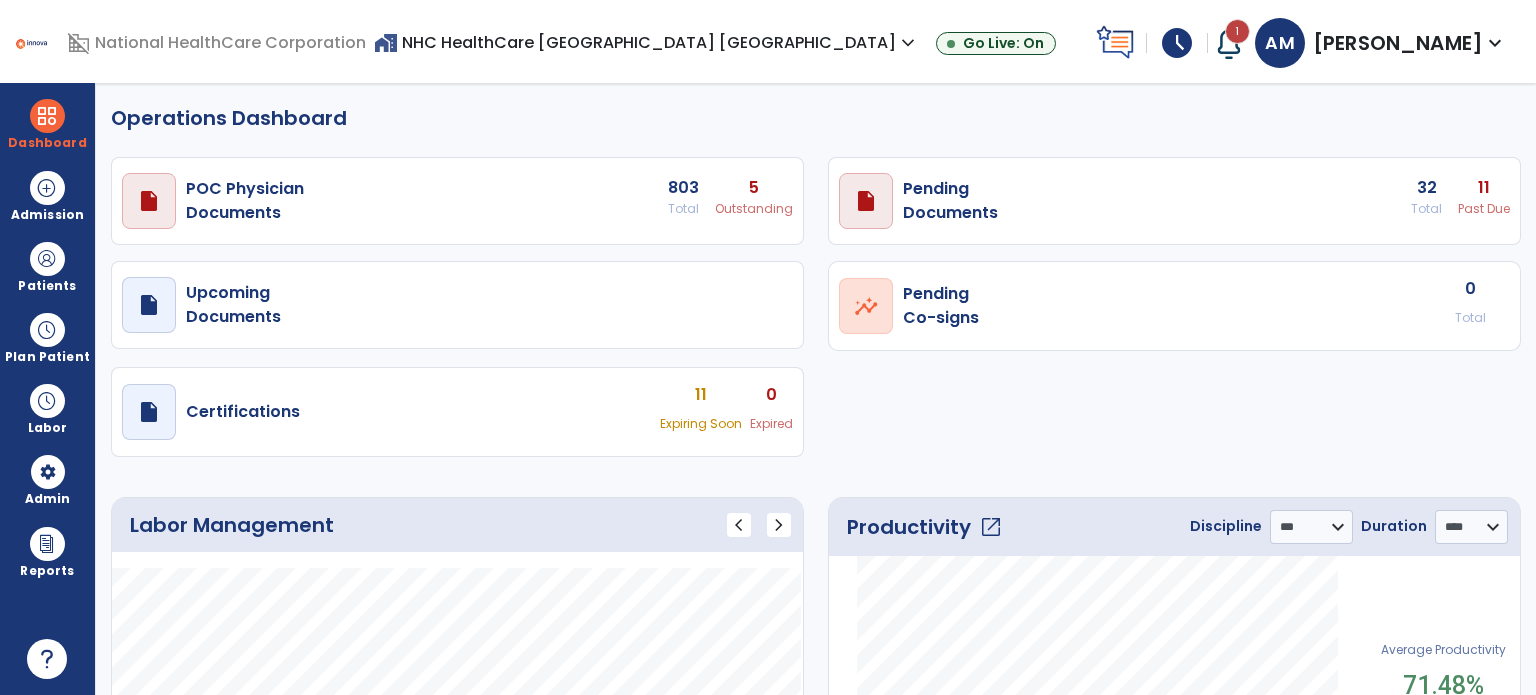 click on "1" at bounding box center [1237, 31] 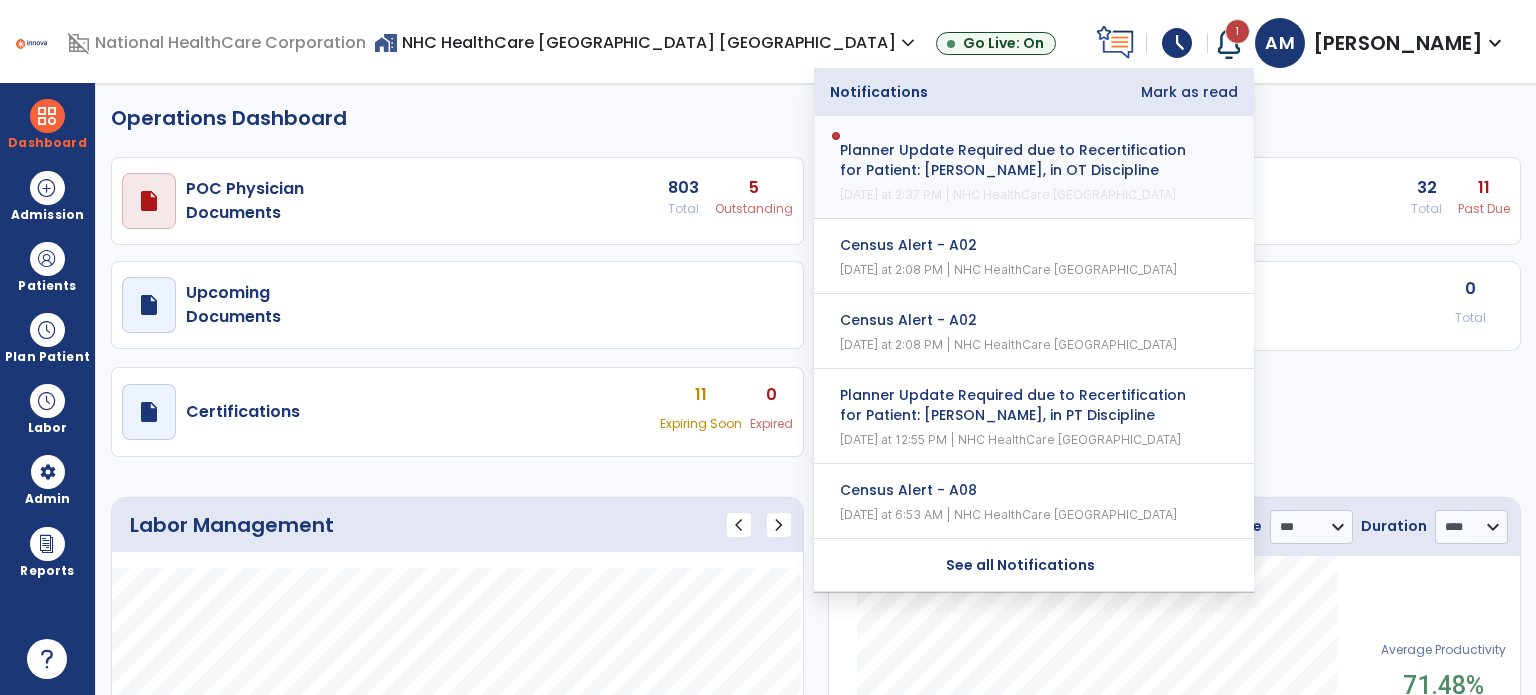 click on "Mark as read" at bounding box center [1189, 92] 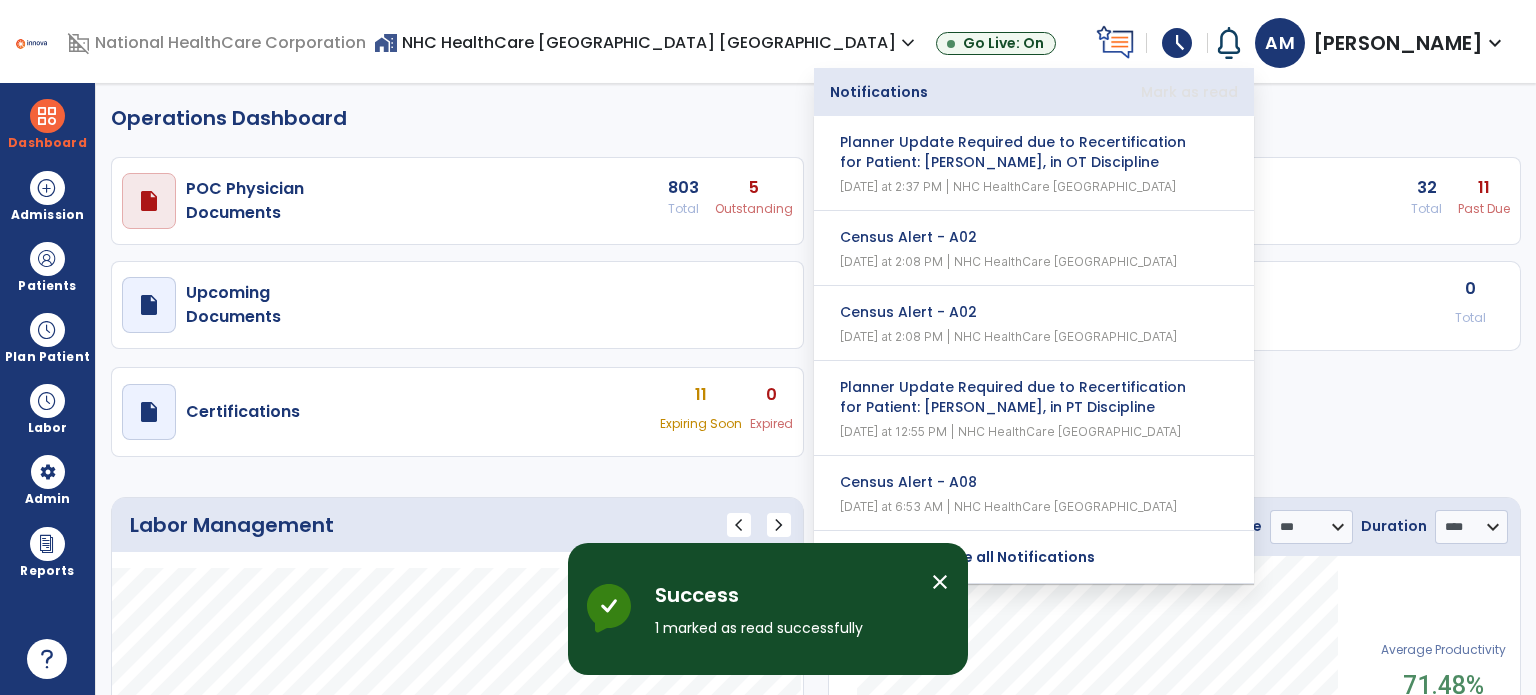 click on "Operations Dashboard" 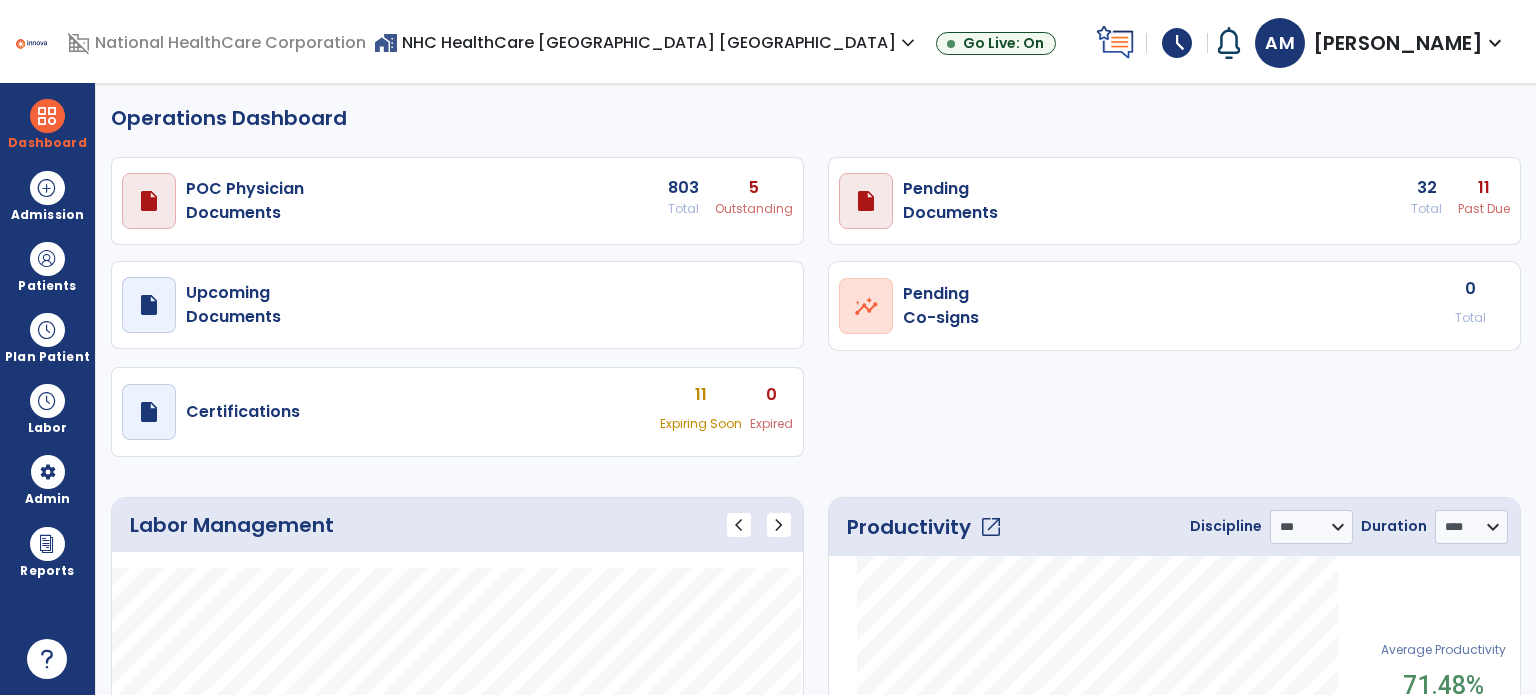 click on "schedule" at bounding box center (1177, 43) 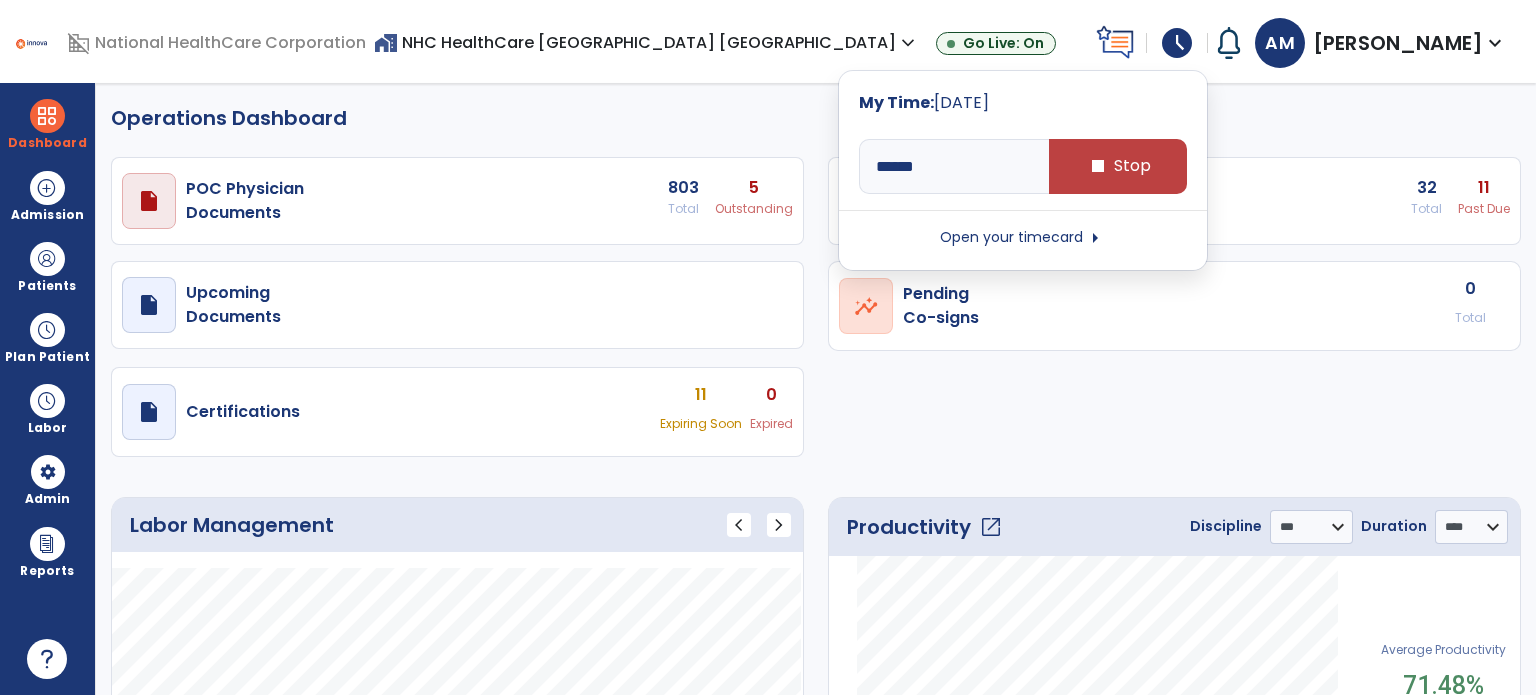click at bounding box center [1023, 135] 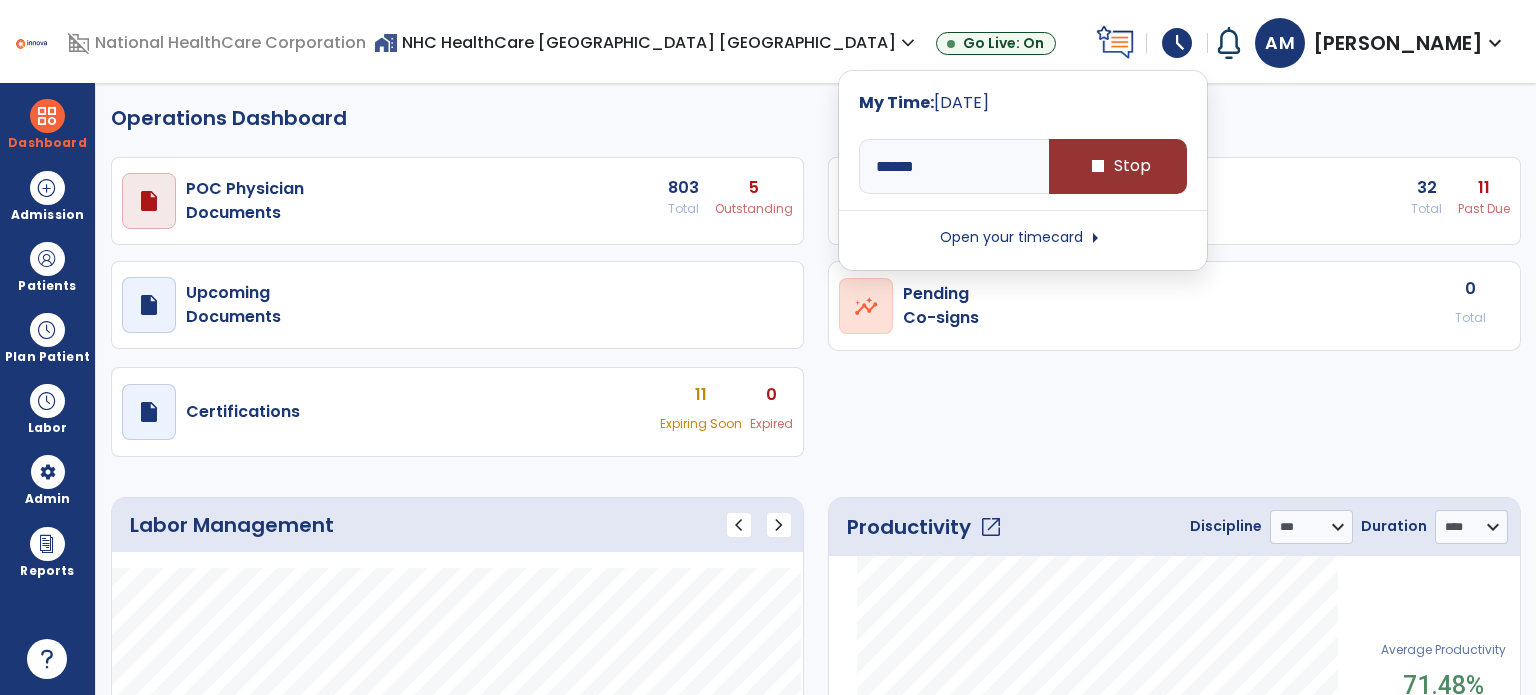 type on "******" 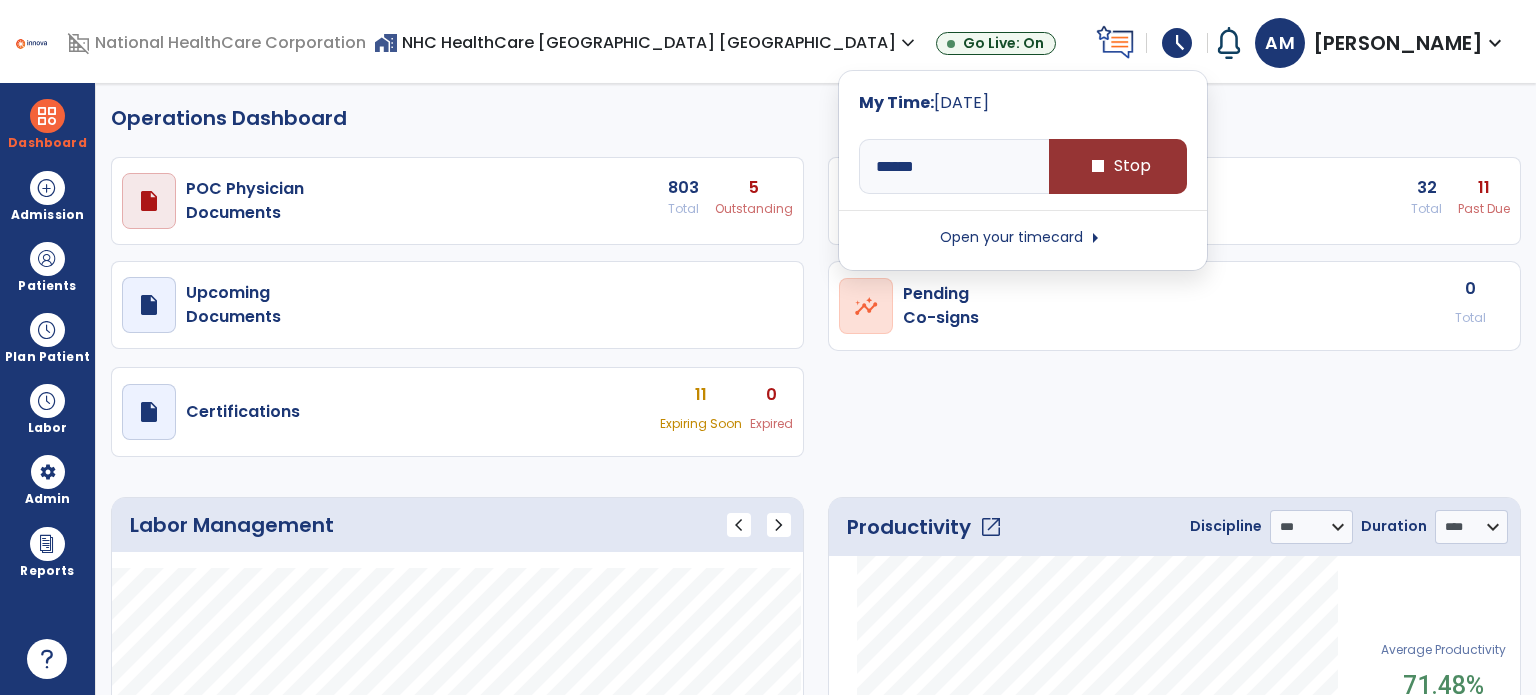 click on "stop  Stop" at bounding box center [1118, 166] 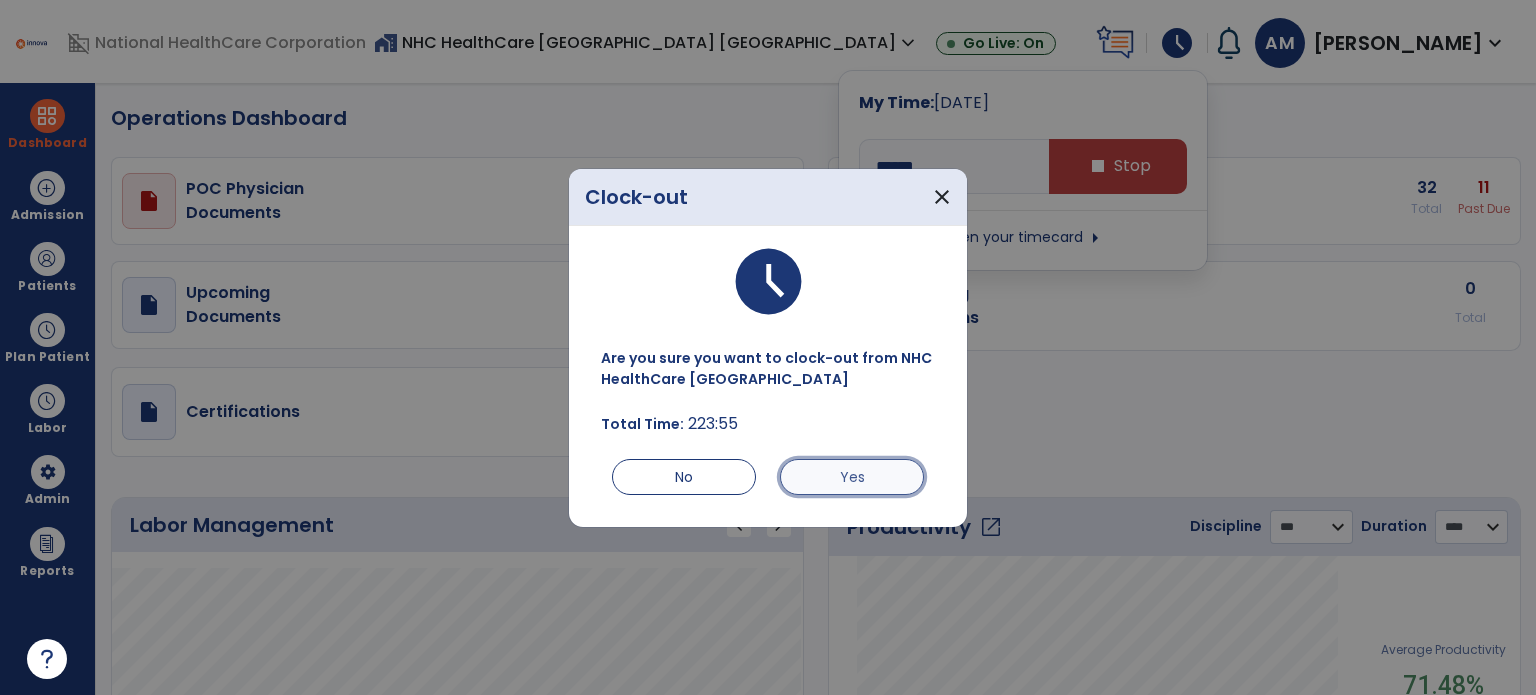 click on "Yes" at bounding box center (852, 477) 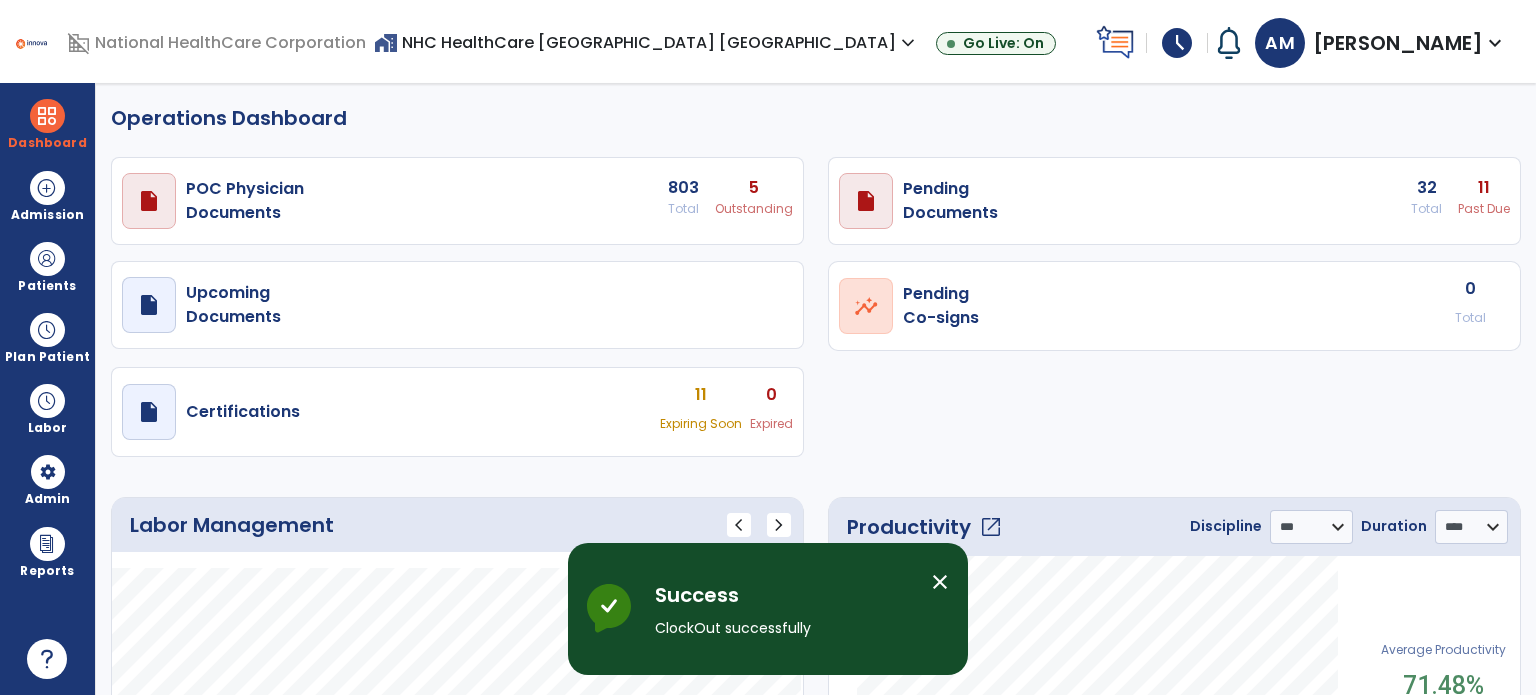 click on "schedule My Time:   Thursday, Jul 10    **** arrow_right  Start   Open your timecard  arrow_right" at bounding box center (1172, 43) 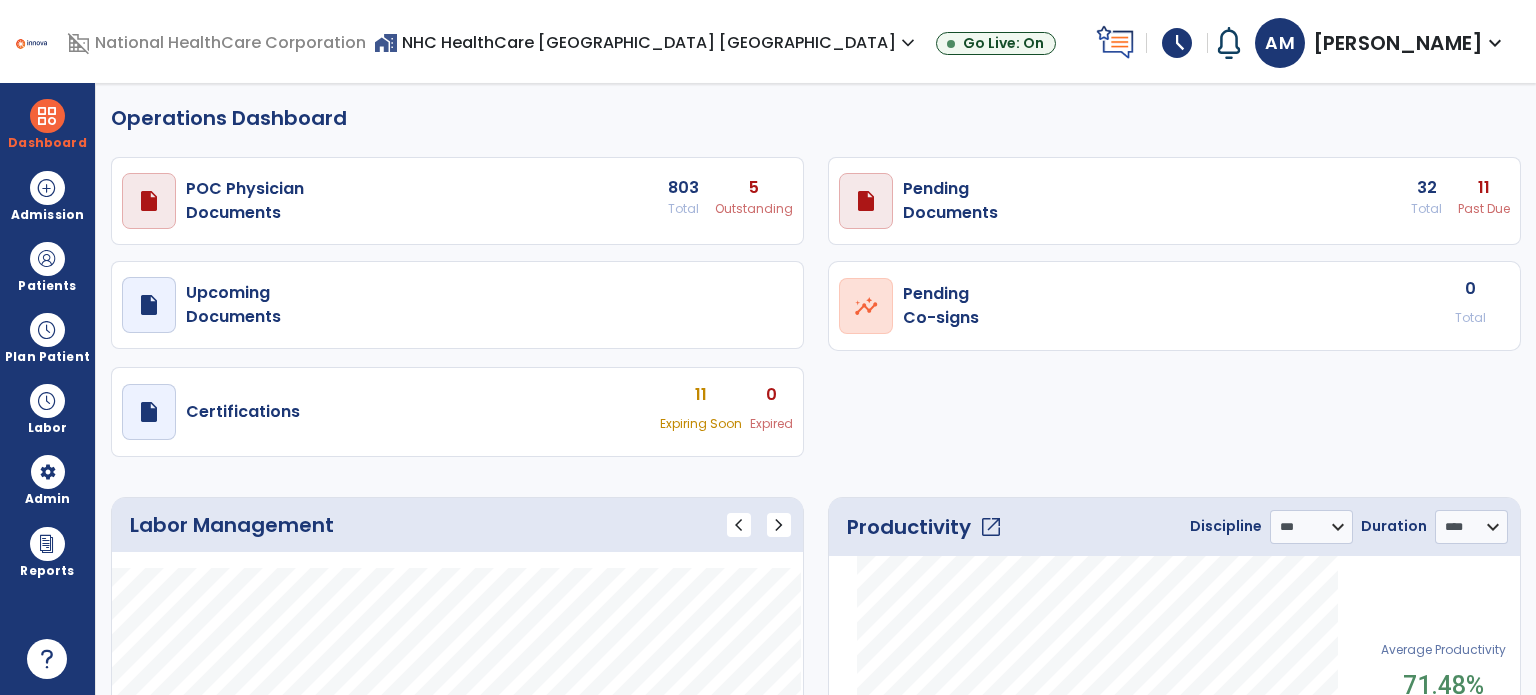 click on "schedule" at bounding box center (1177, 43) 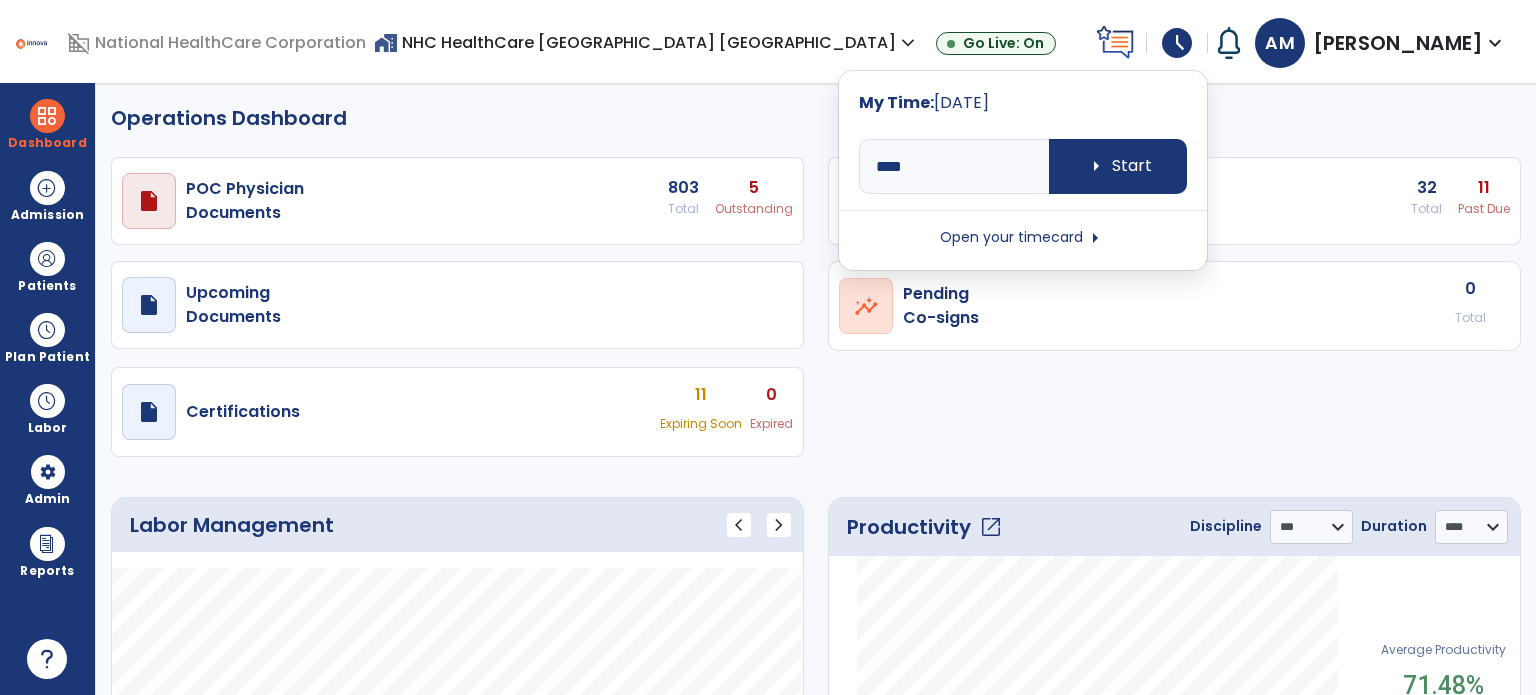 click on "My Time:   Thursday, Jul 10    **** arrow_right  Start   Open your timecard  arrow_right" at bounding box center [1023, 170] 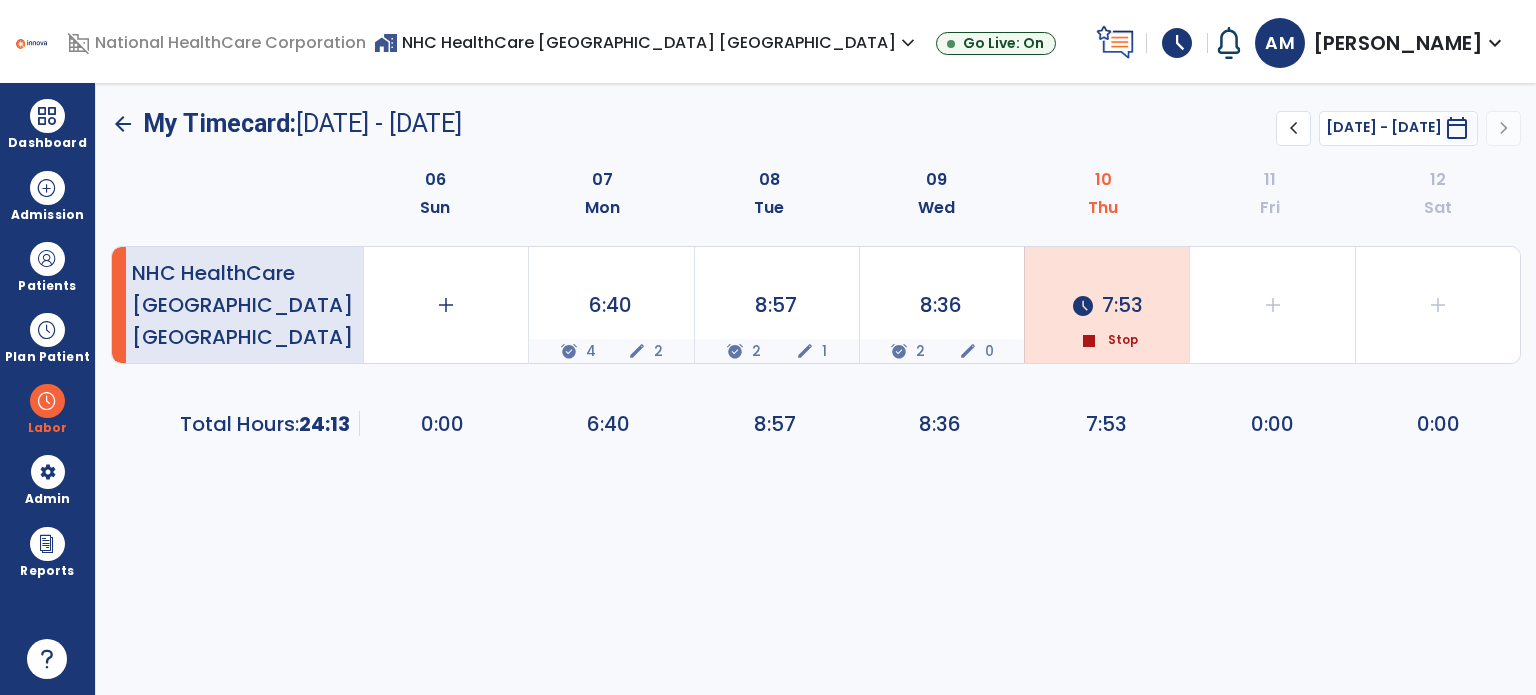 click on "schedule  7:53" 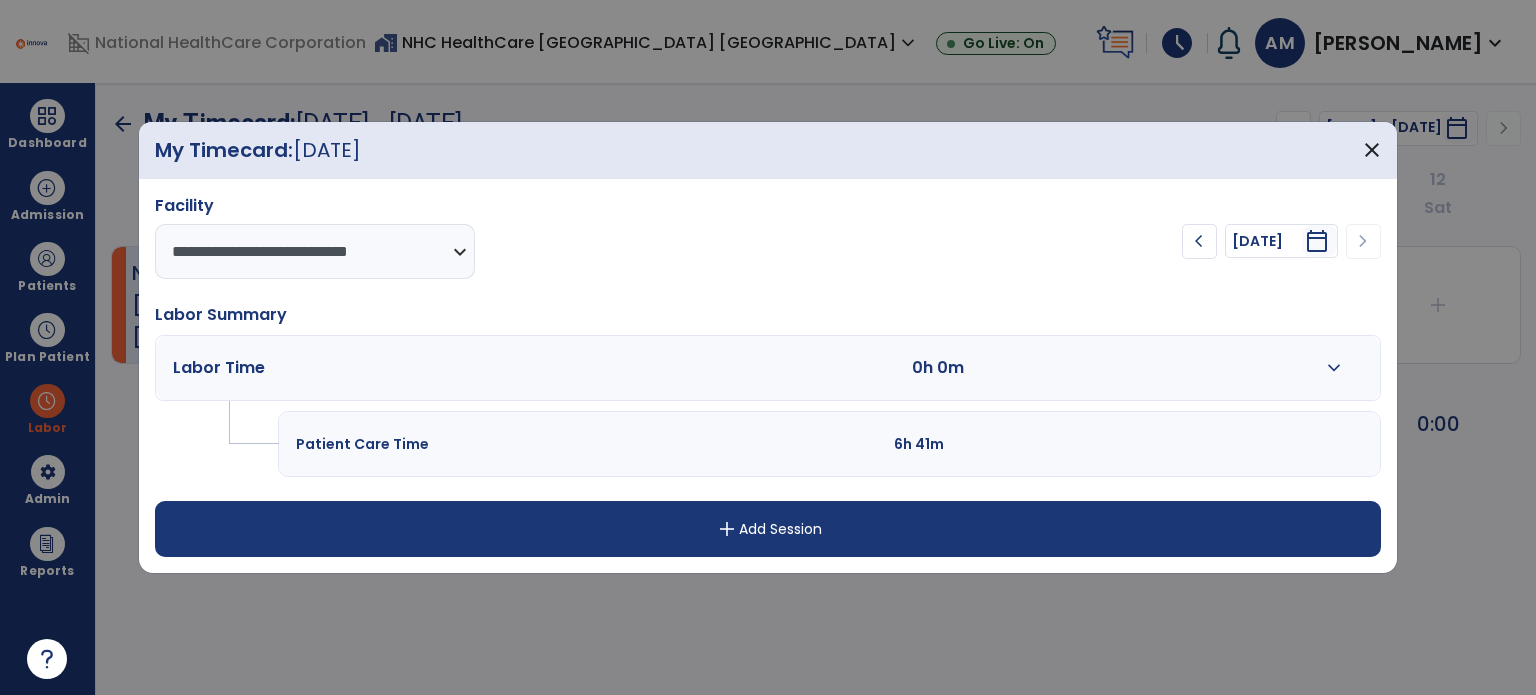 click on "expand_more" at bounding box center [1334, 368] 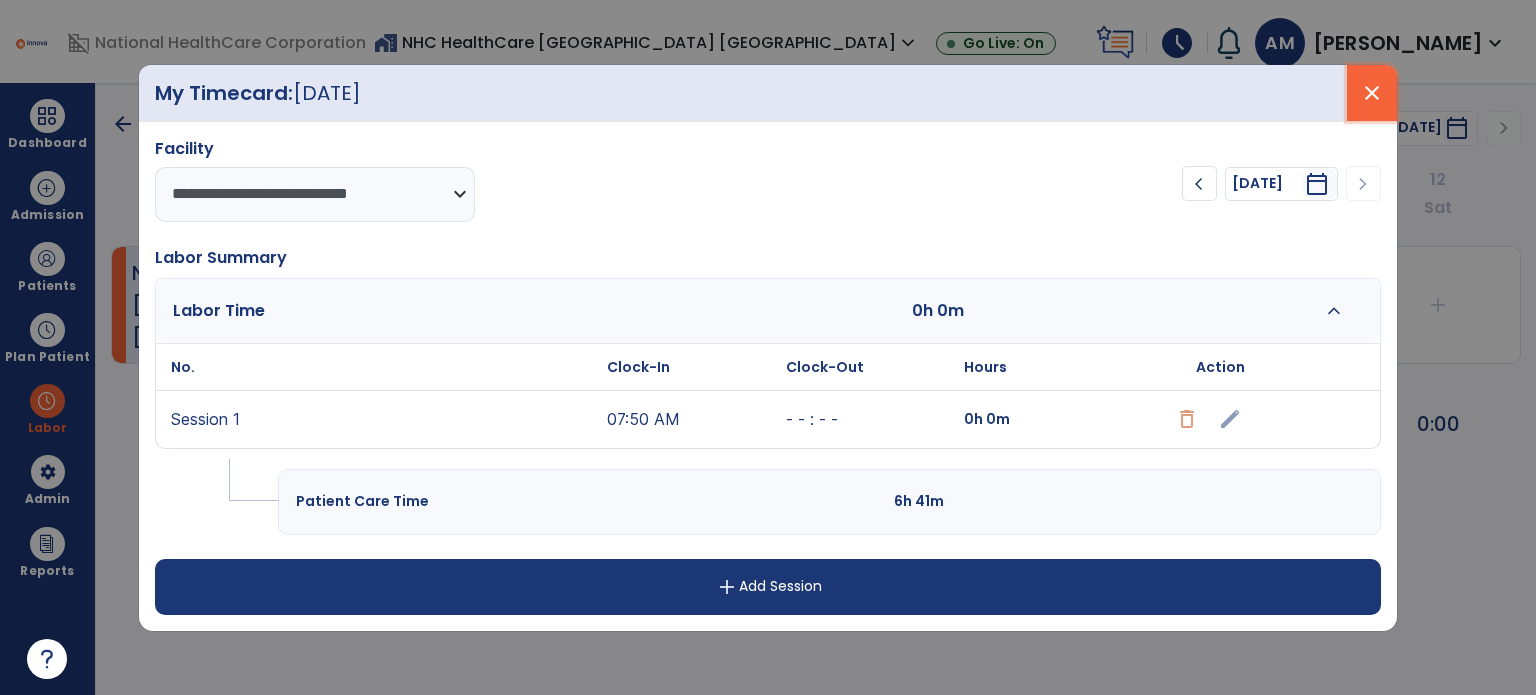 click on "close" at bounding box center (1372, 93) 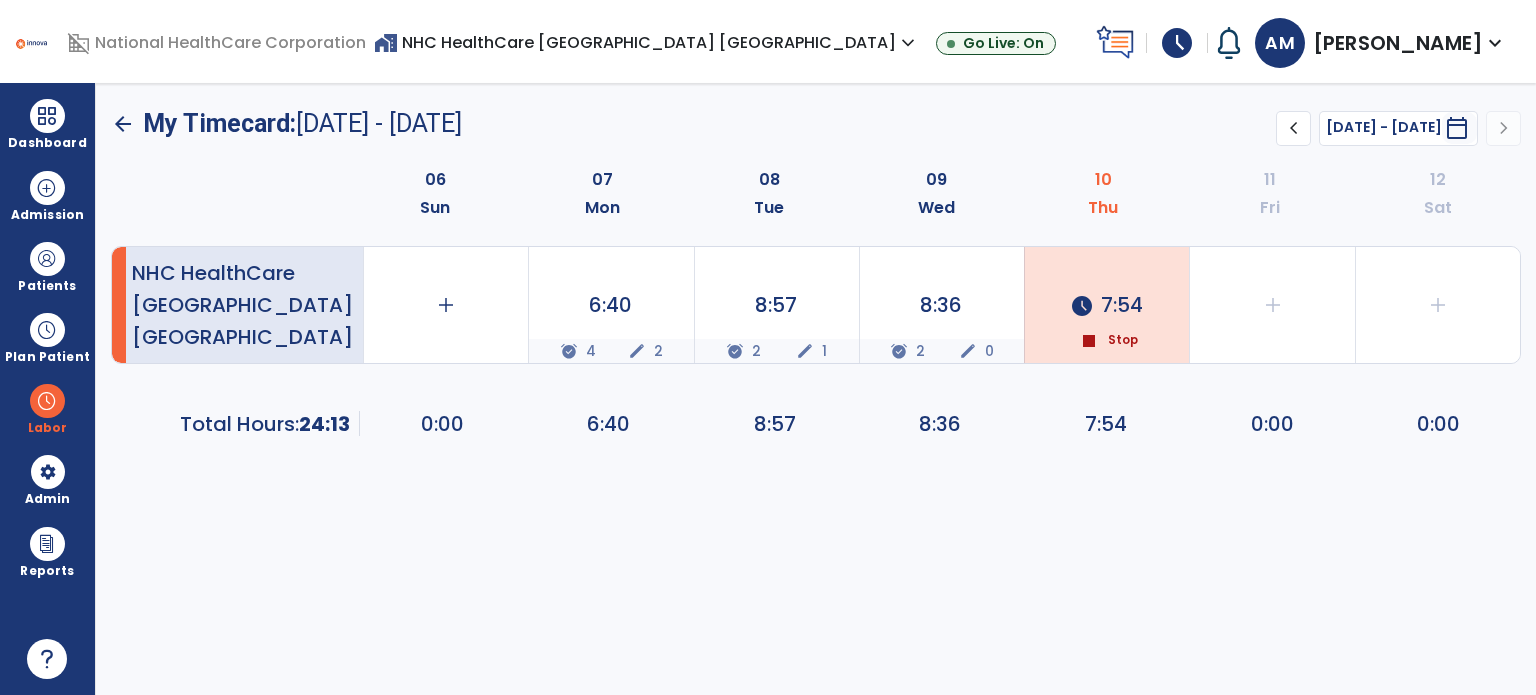 click on "stop" 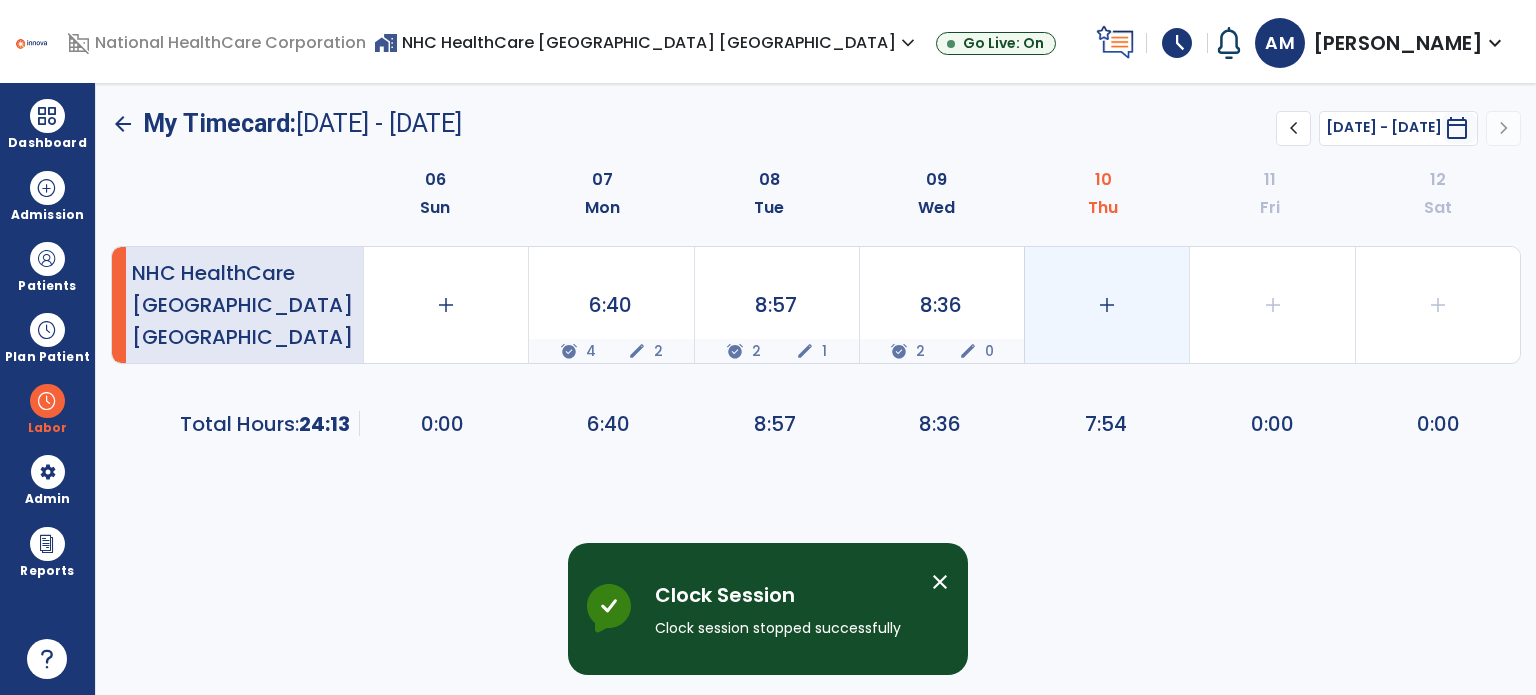 click on "add" 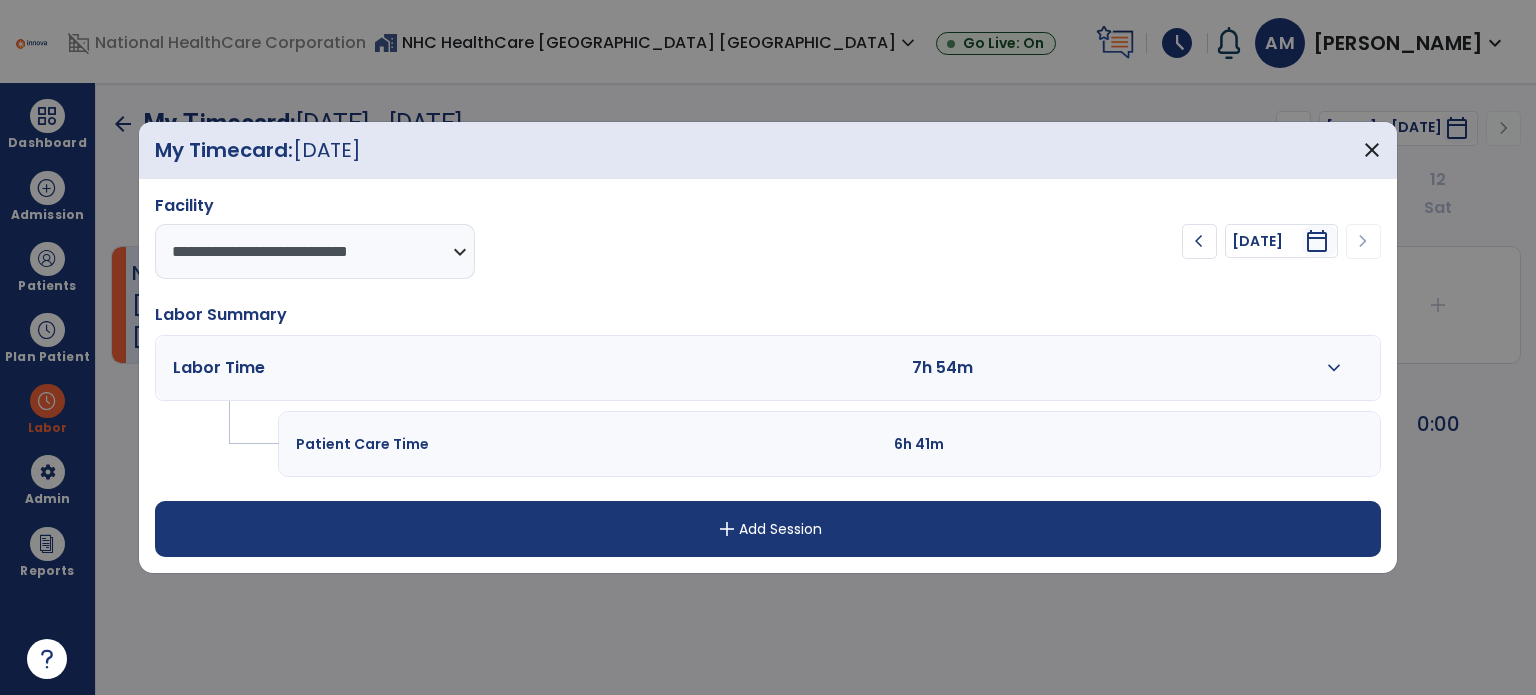 click on "expand_more" at bounding box center [1334, 368] 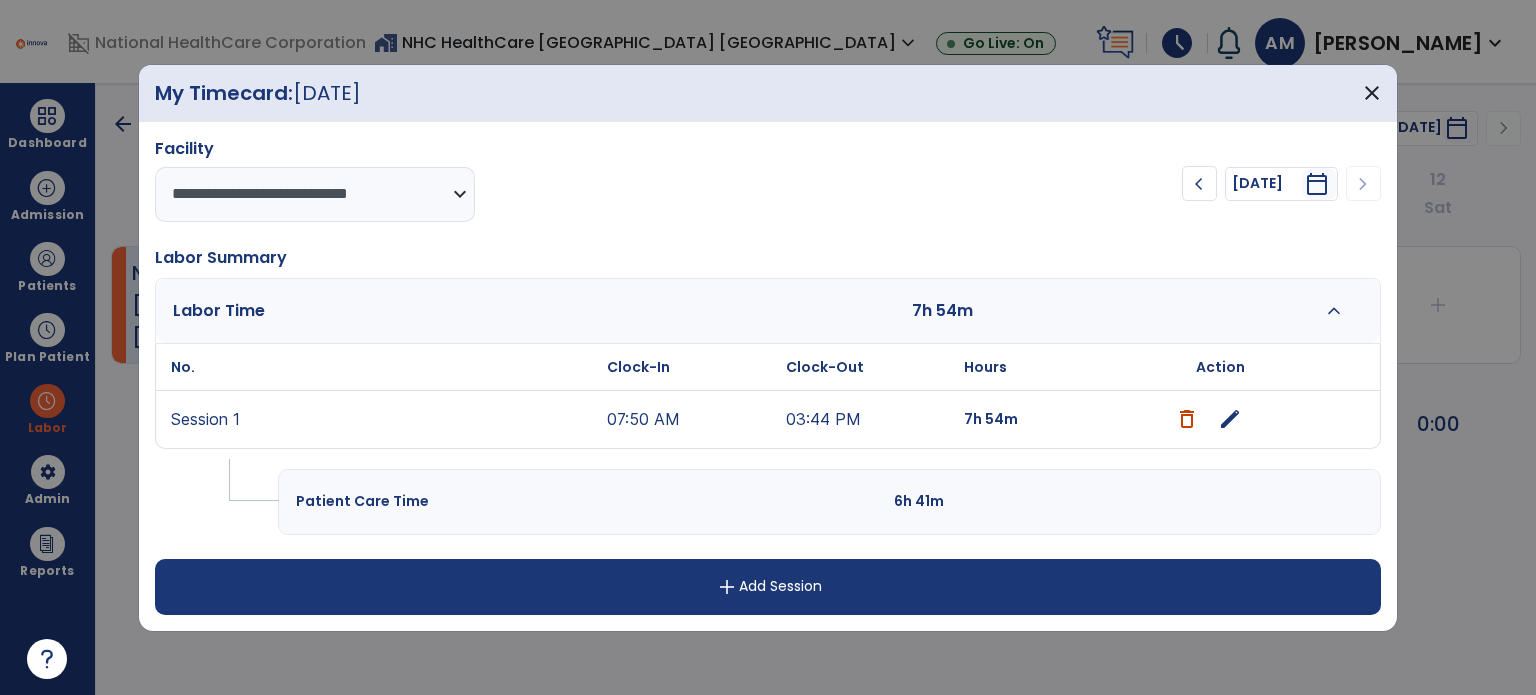 click on "edit" at bounding box center (1230, 419) 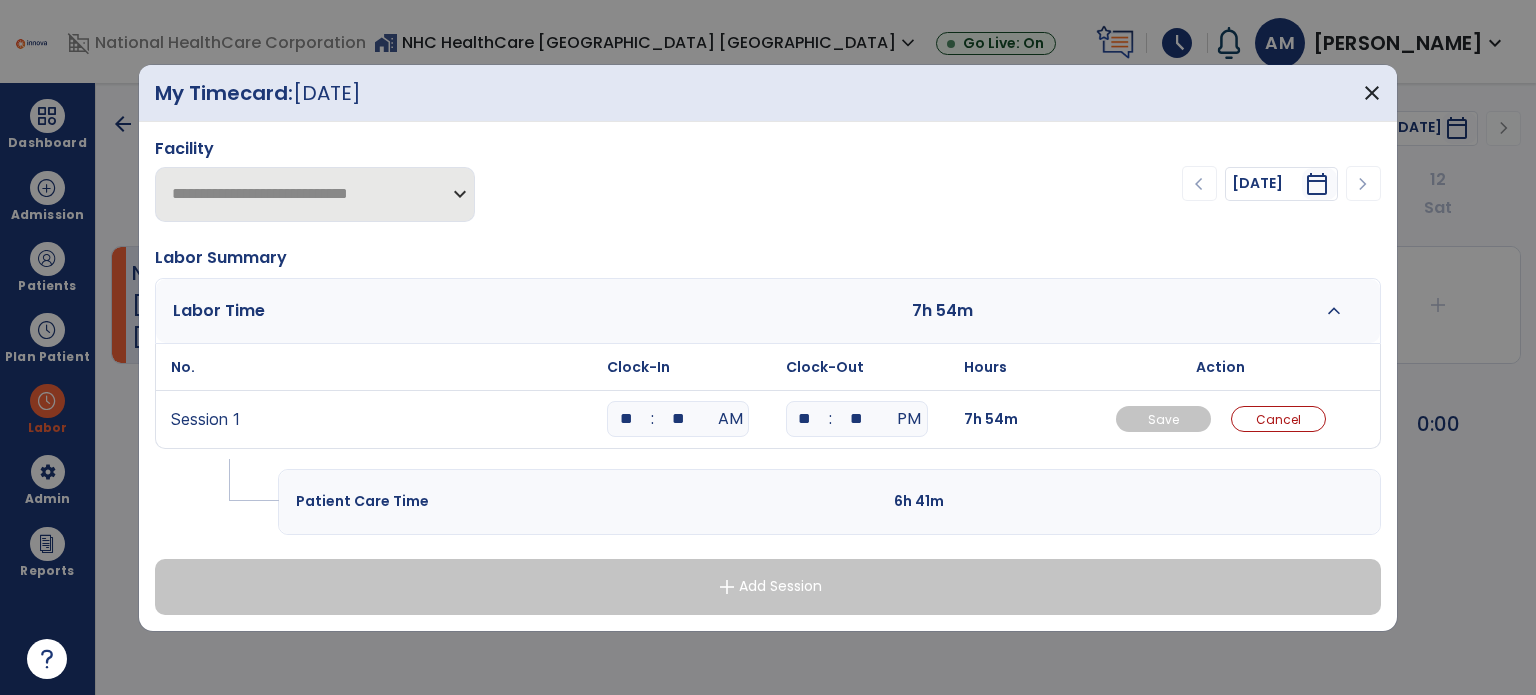 click on "**" at bounding box center [678, 419] 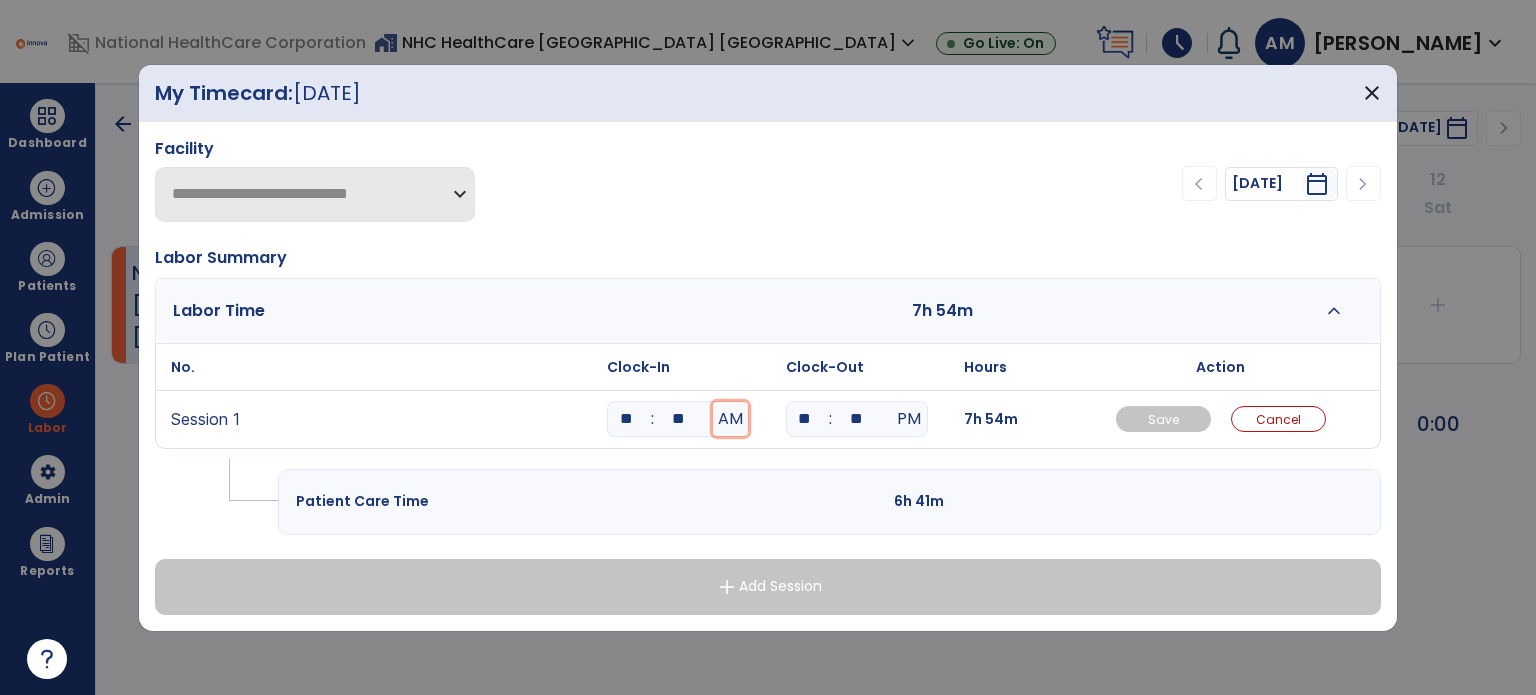 type 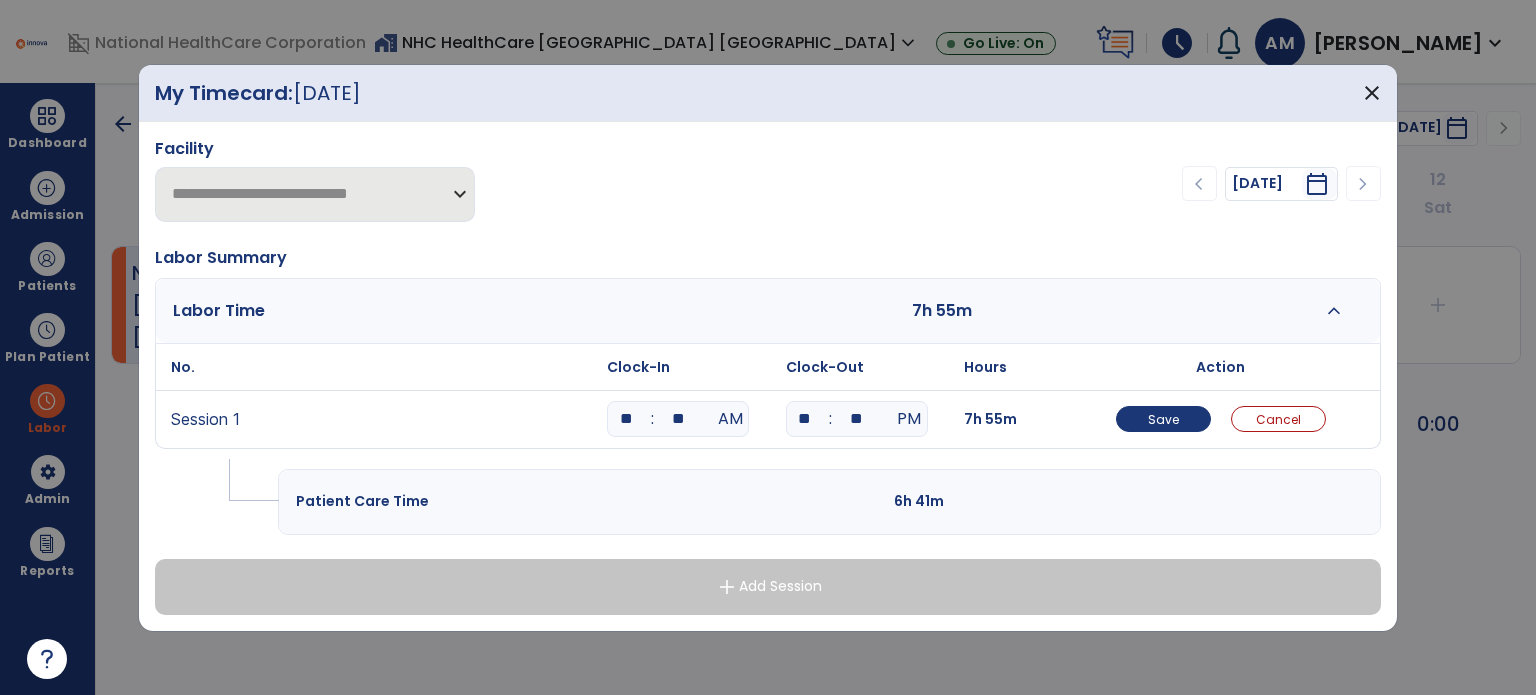 type on "**" 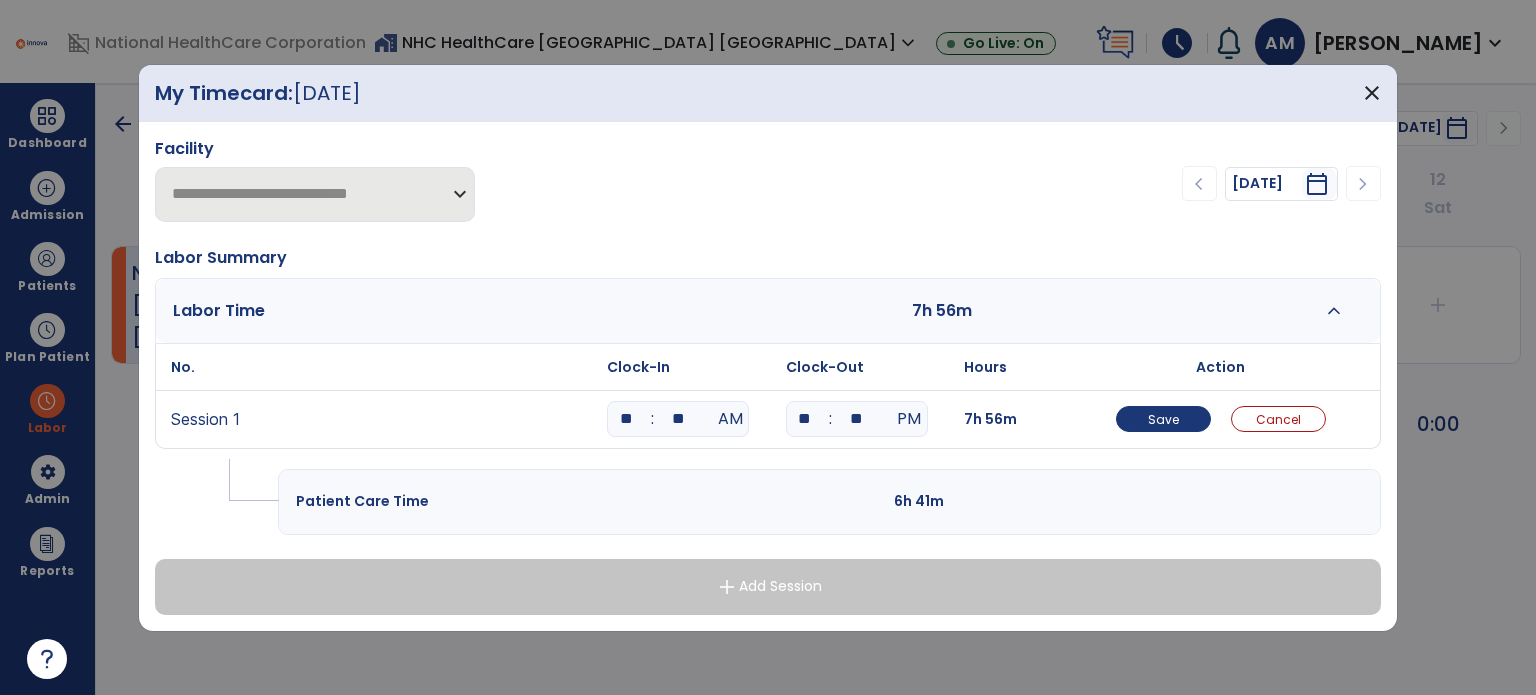 click on "No. Clock-In Clock-Out Hours Action Session 1 ** : ** AM ** : ** PM  7h 56m   Save   Cancel" at bounding box center [768, 396] 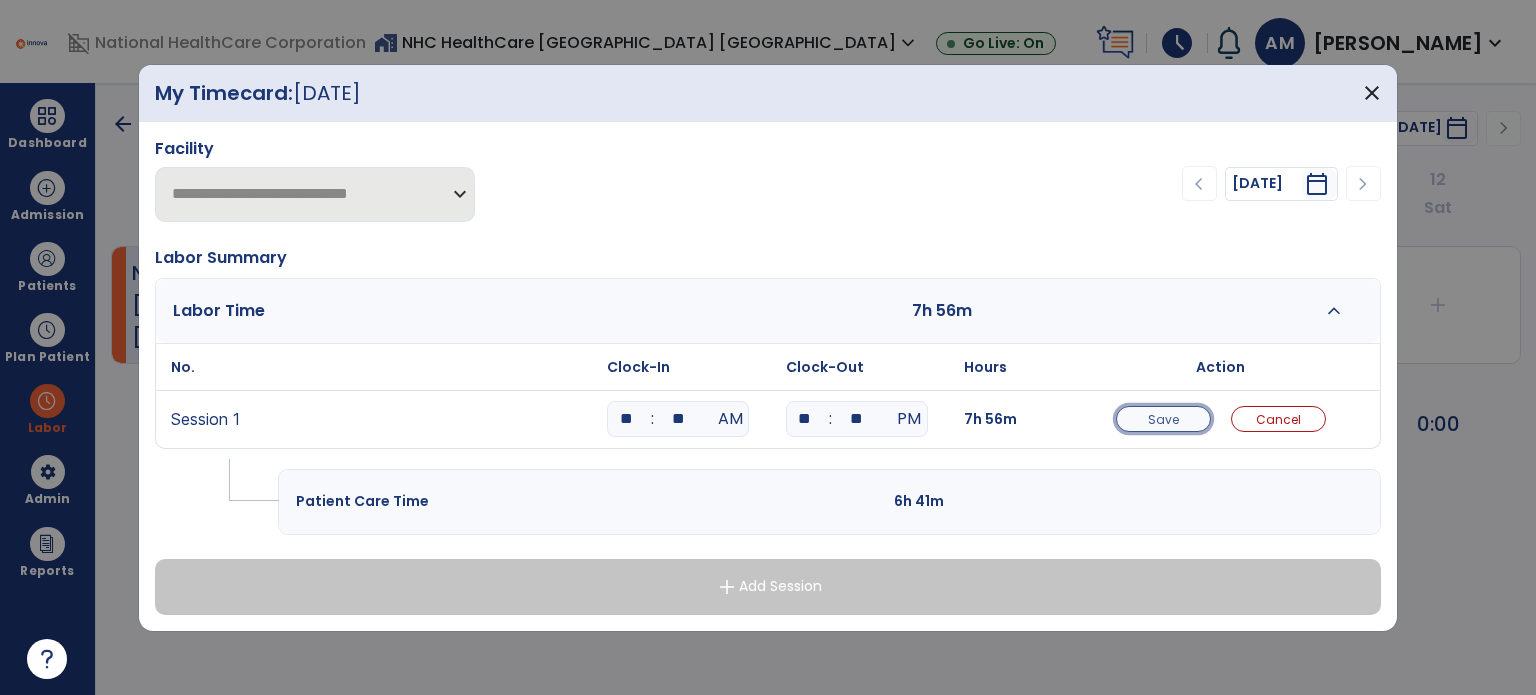 click on "Save" at bounding box center [1163, 419] 